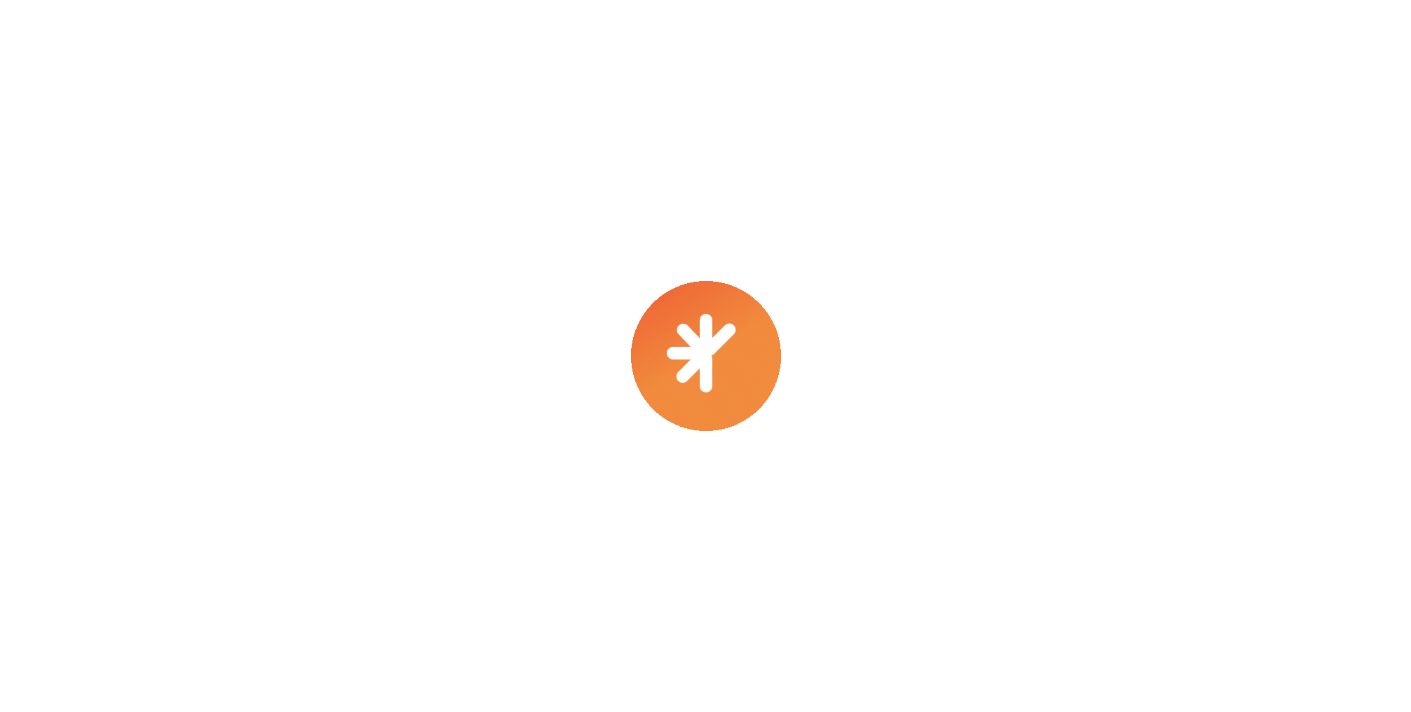scroll, scrollTop: 0, scrollLeft: 0, axis: both 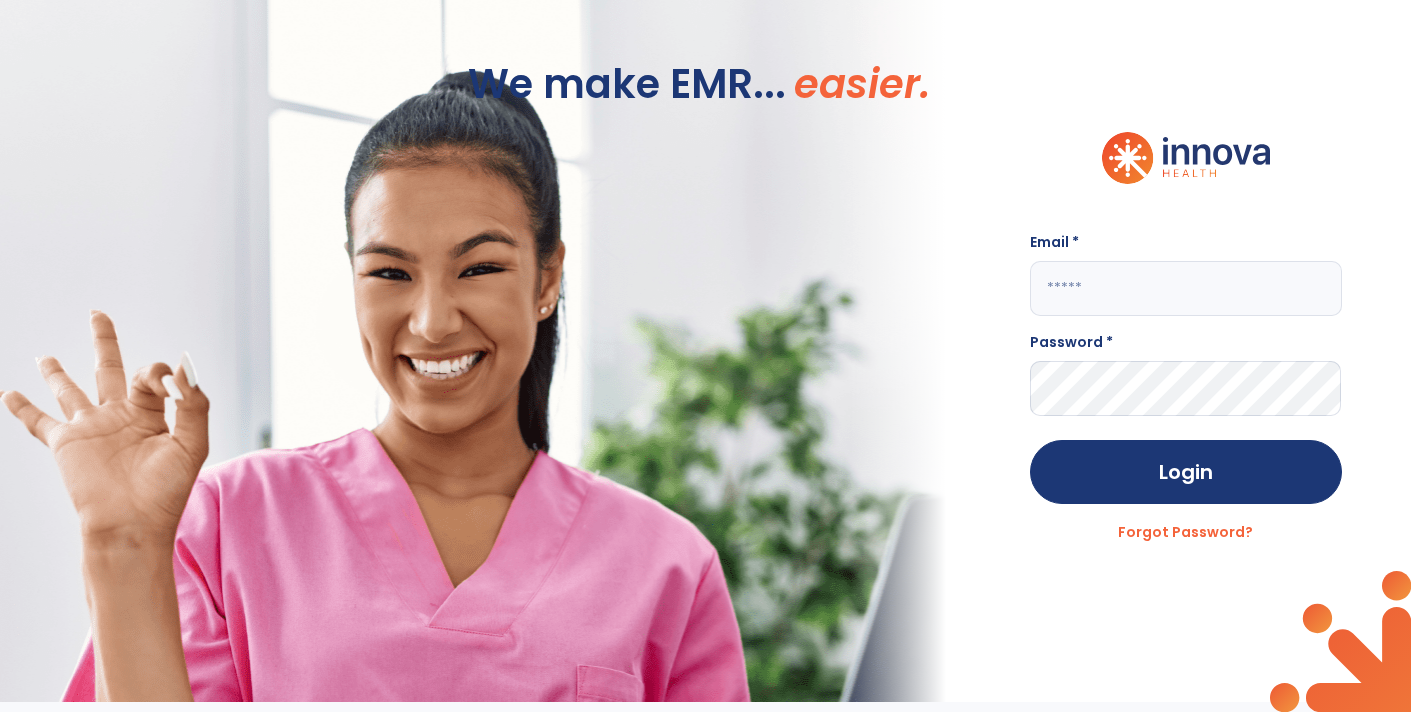 click 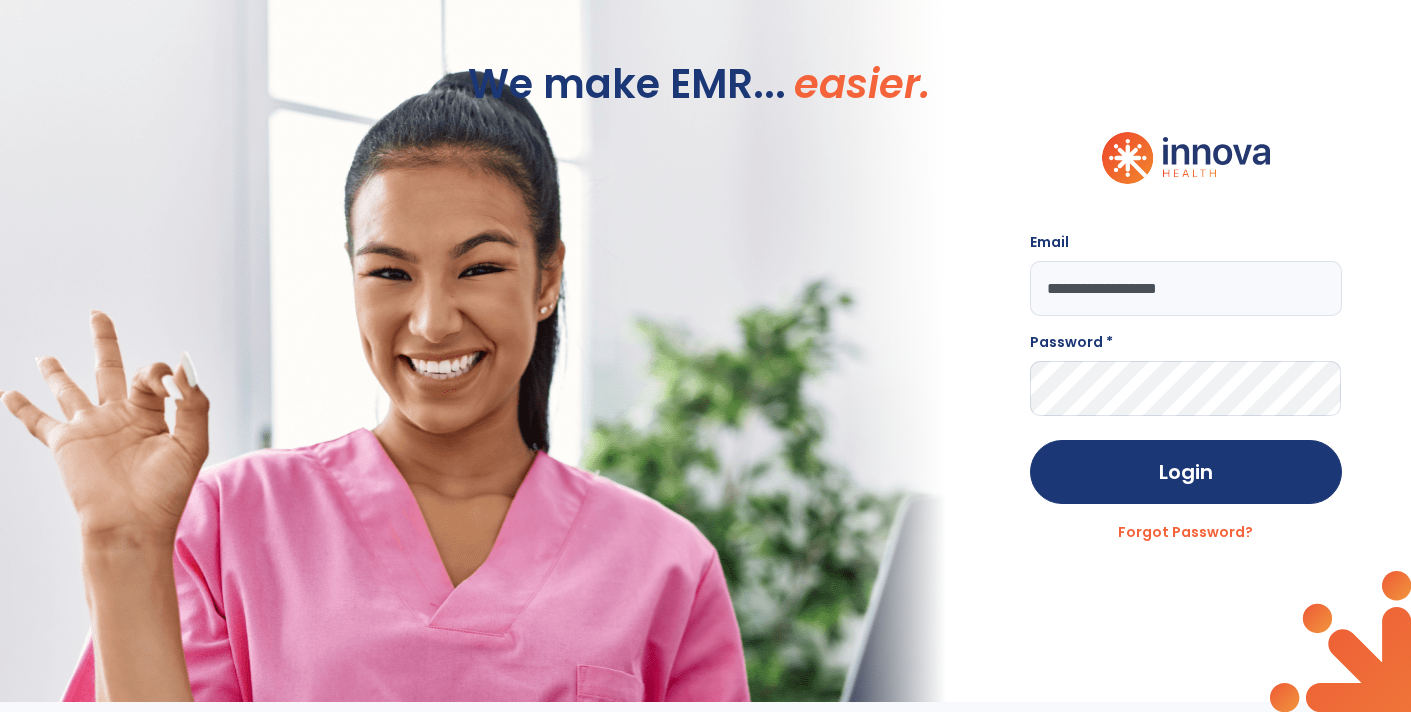 type on "**********" 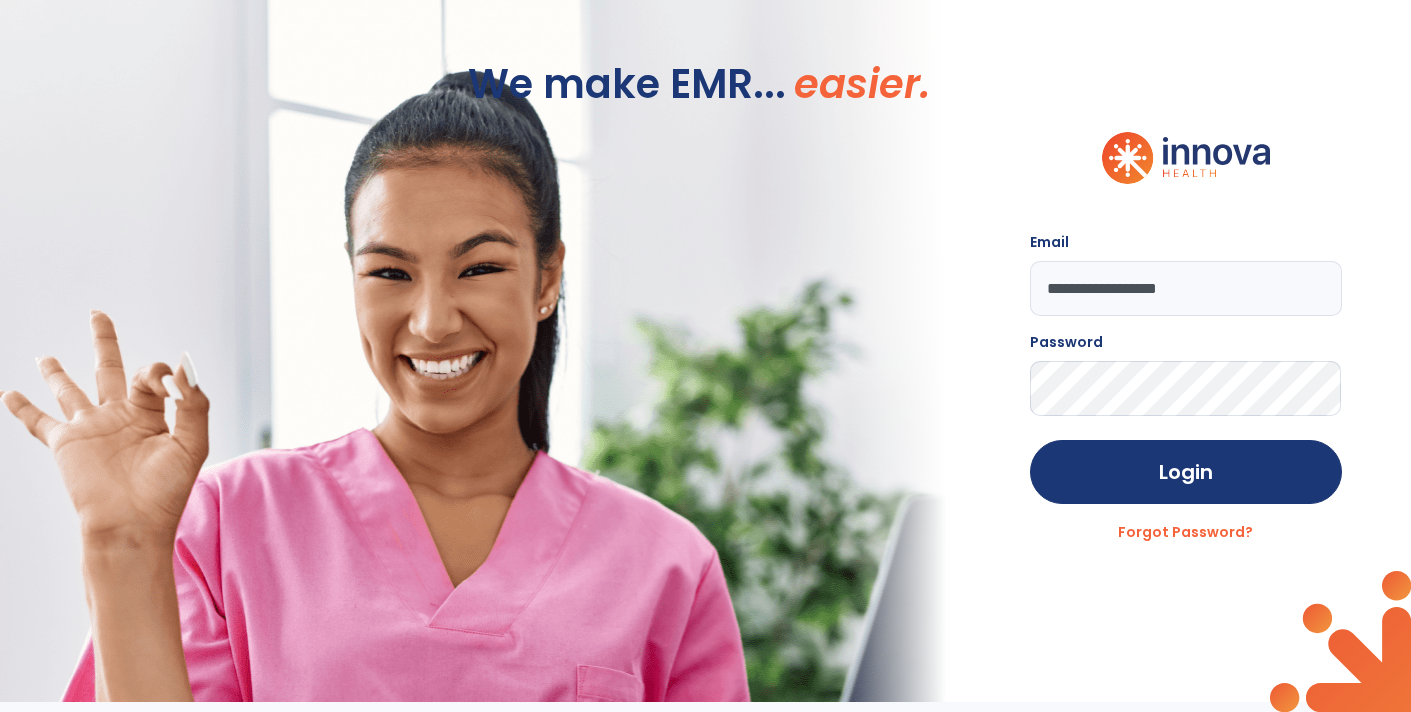 click on "Login" 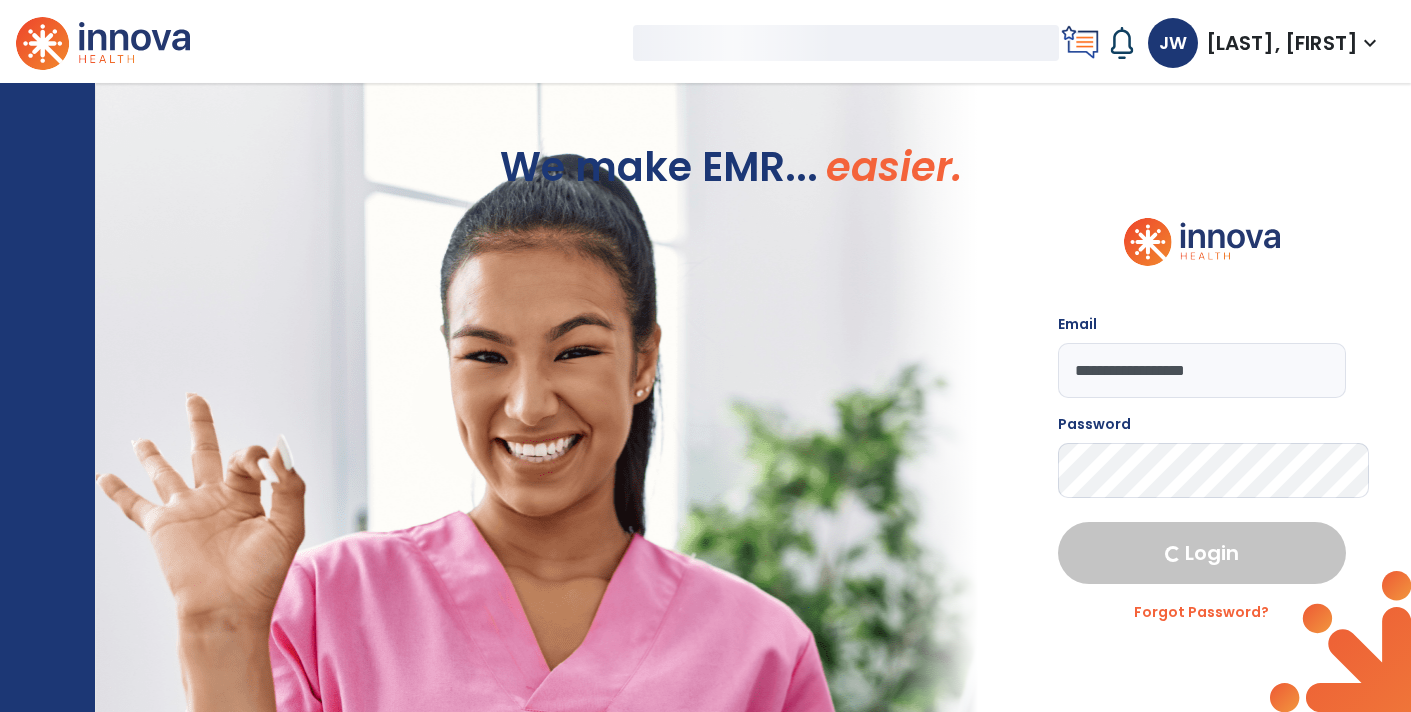 select on "****" 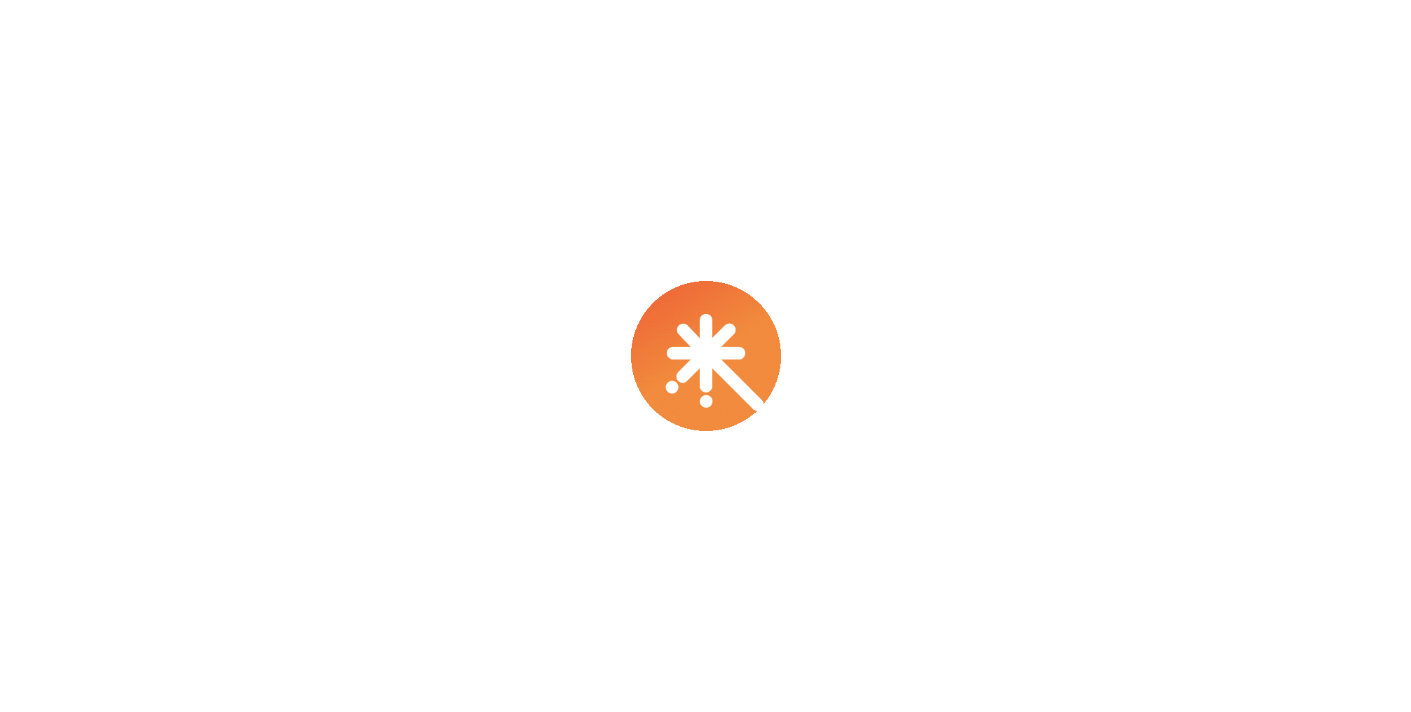 scroll, scrollTop: 0, scrollLeft: 0, axis: both 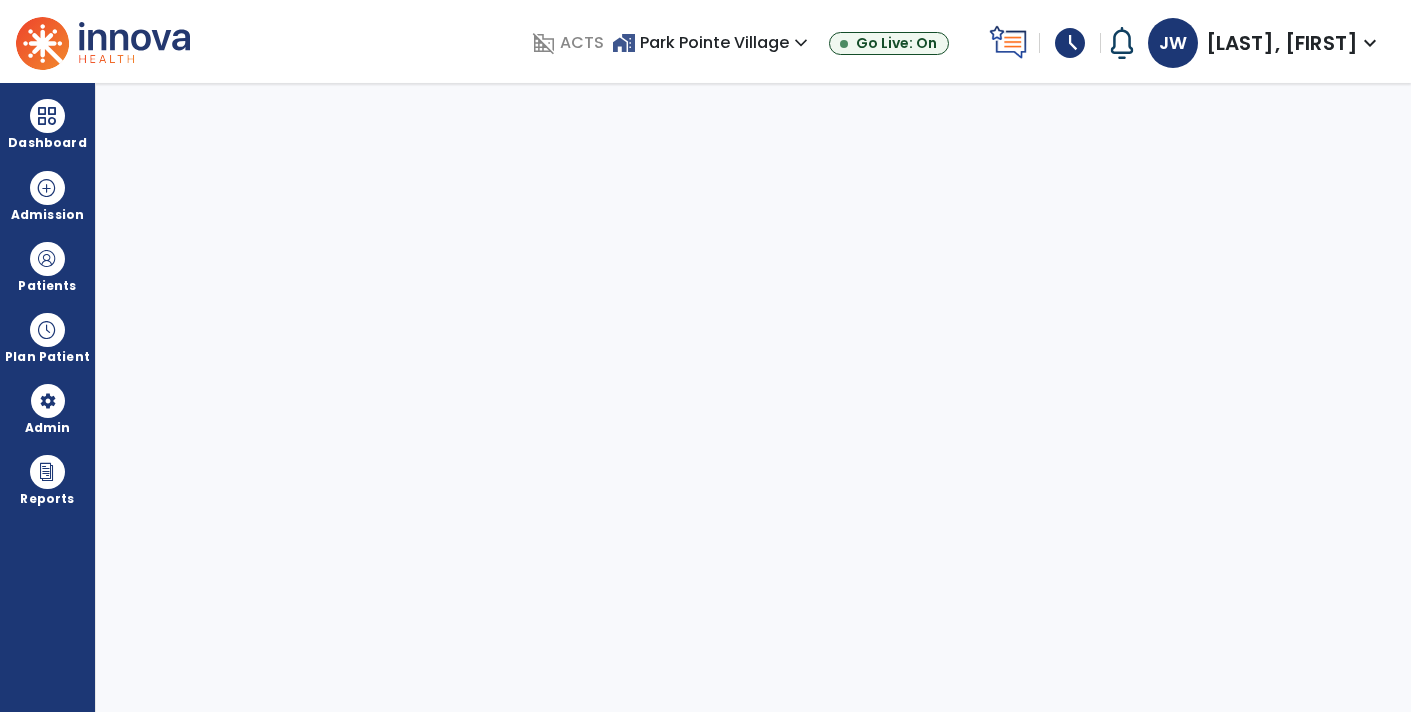 select on "****" 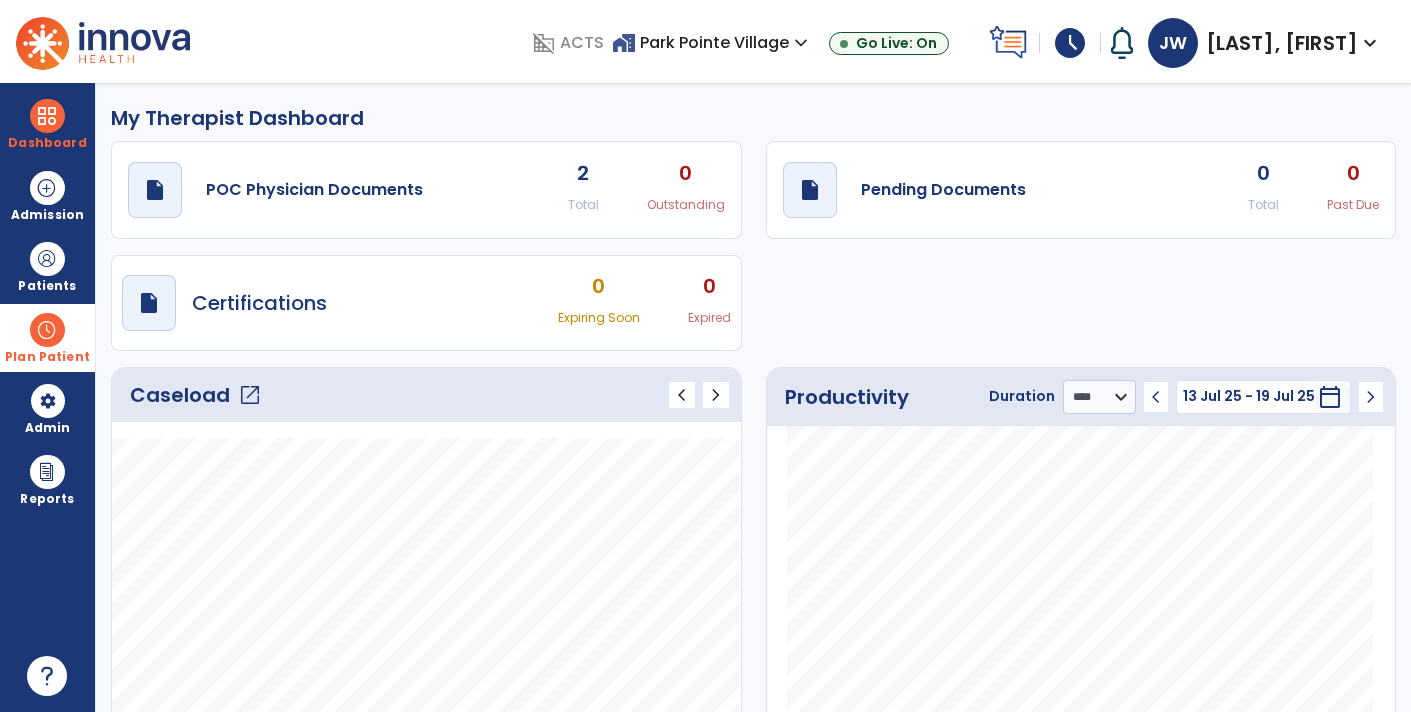 click at bounding box center (47, 330) 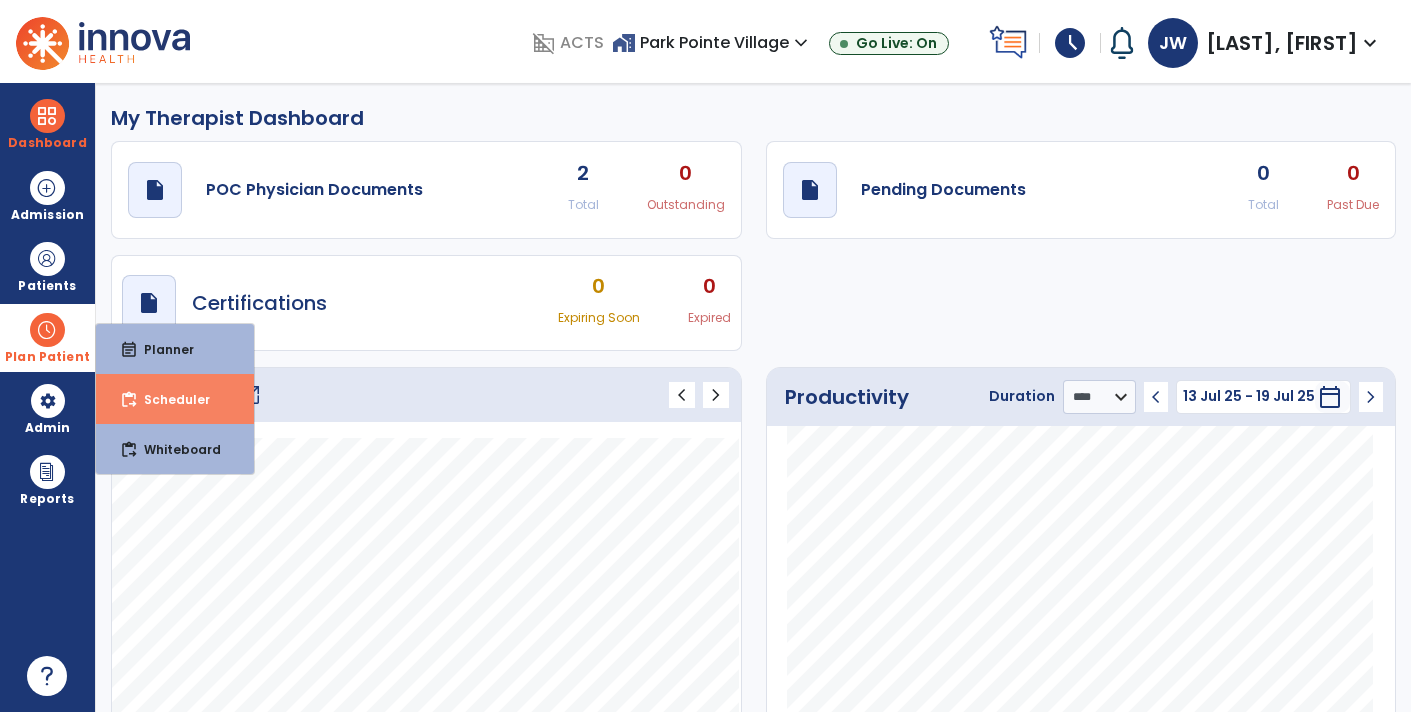 click on "Scheduler" at bounding box center (169, 399) 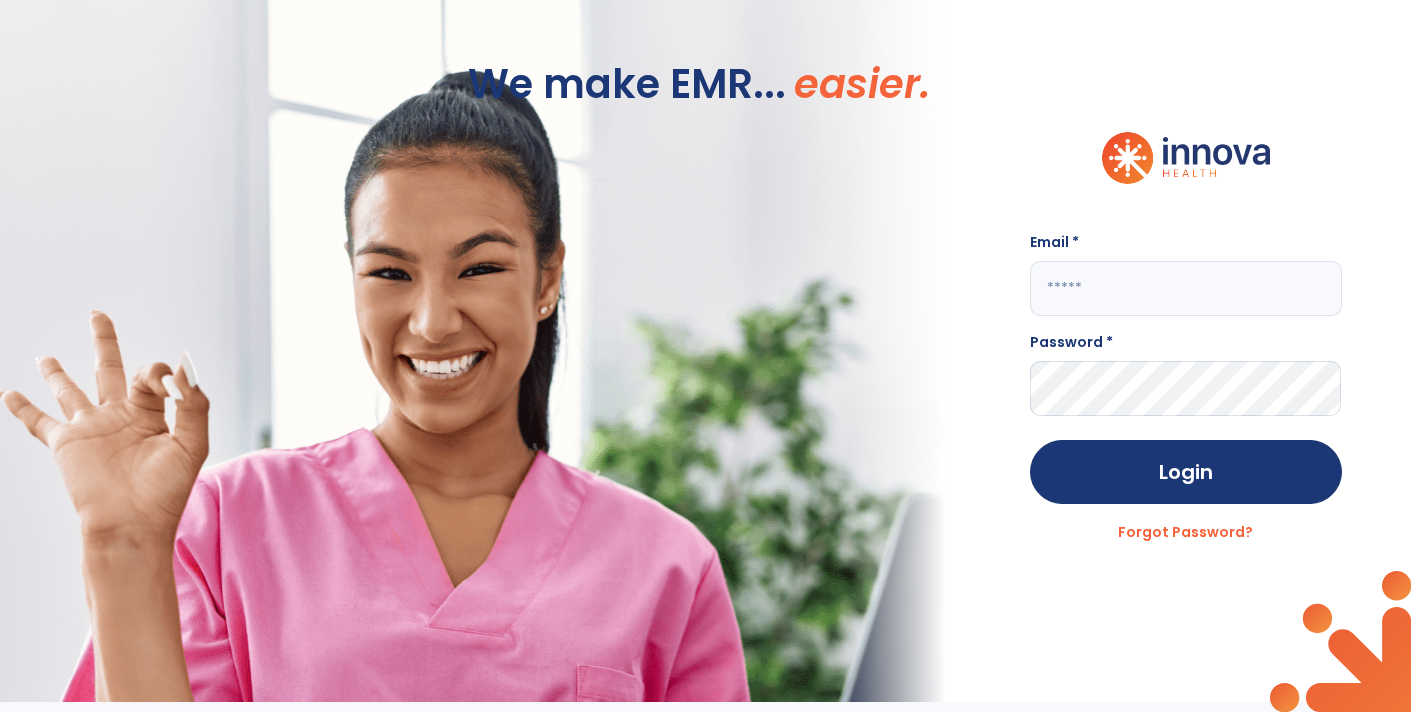 click 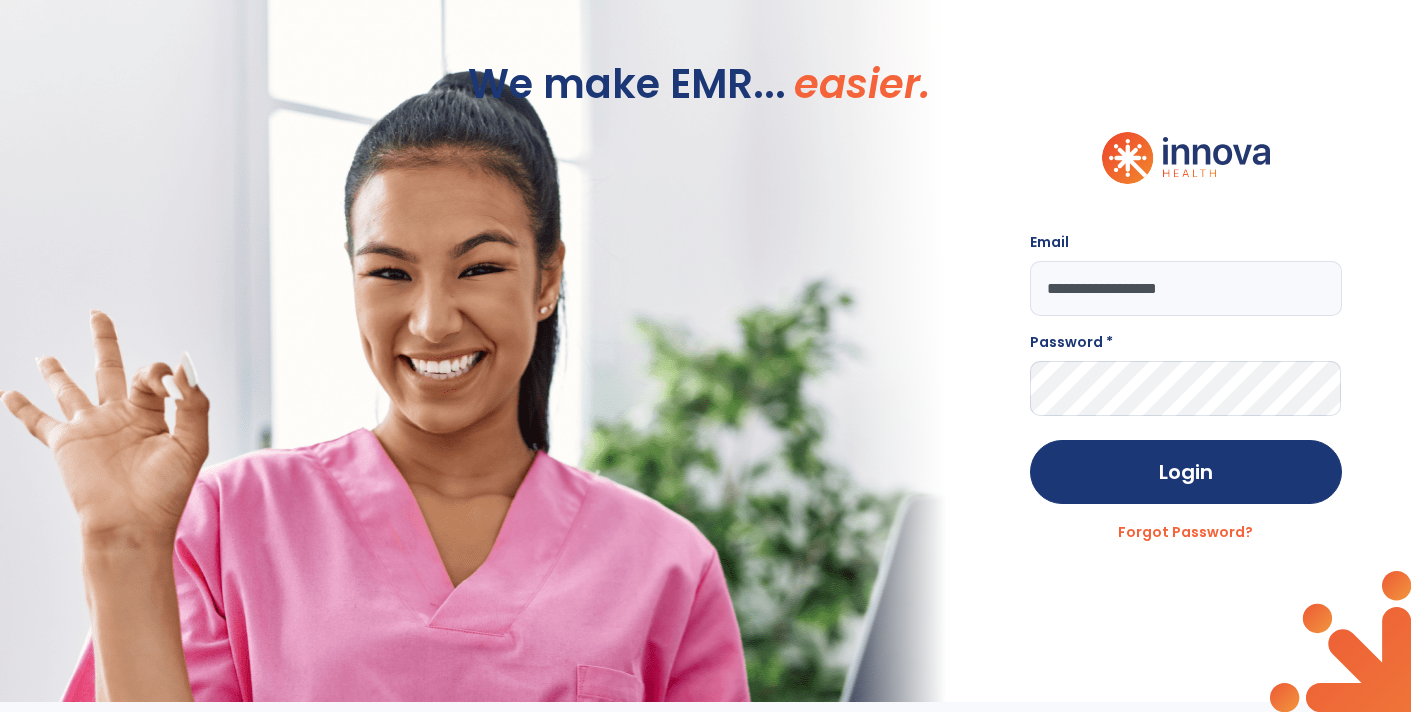 type on "**********" 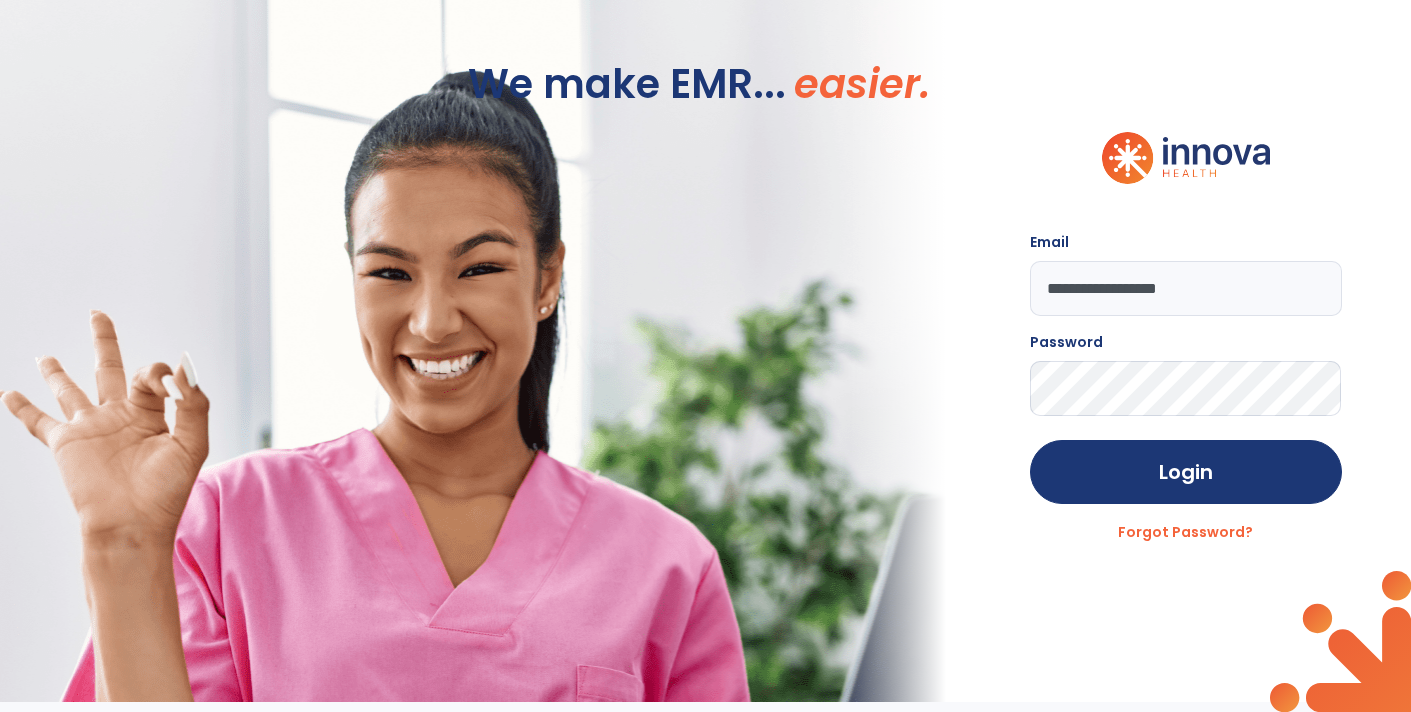 click on "Login" 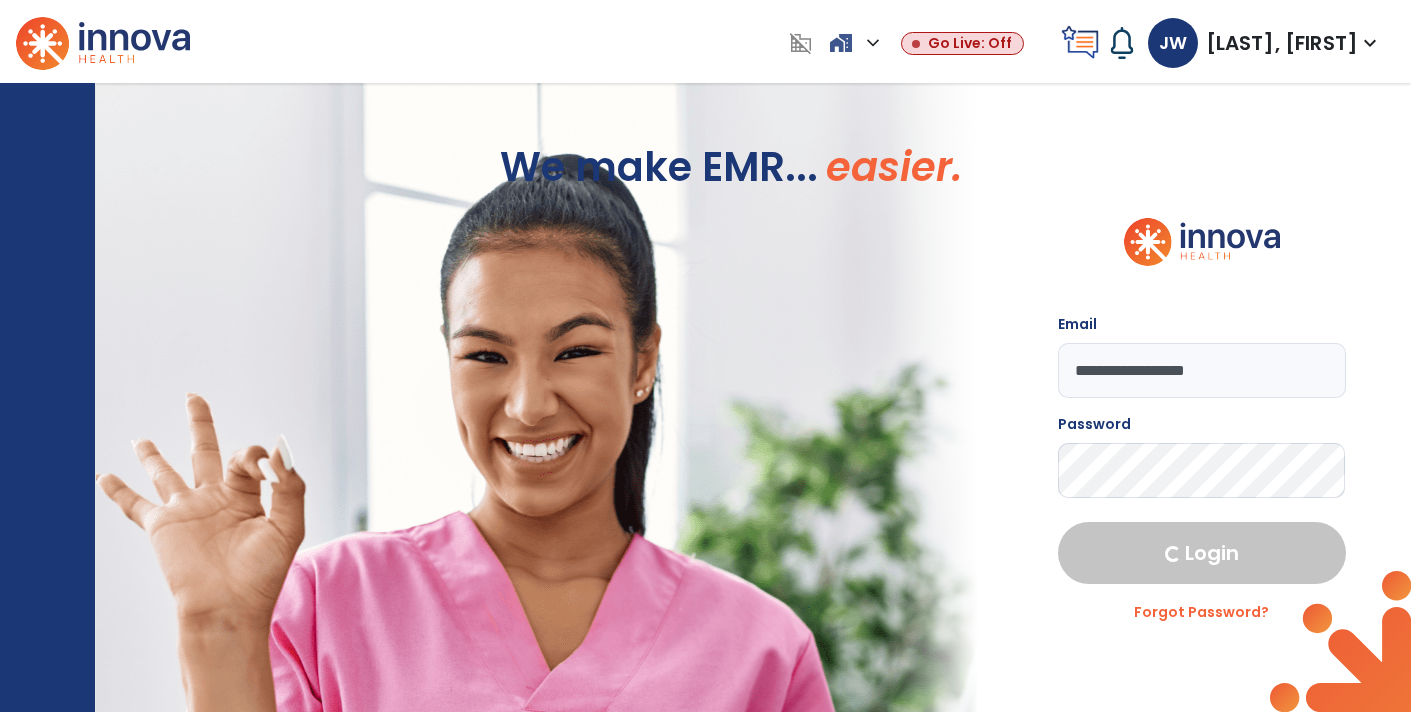 select on "****" 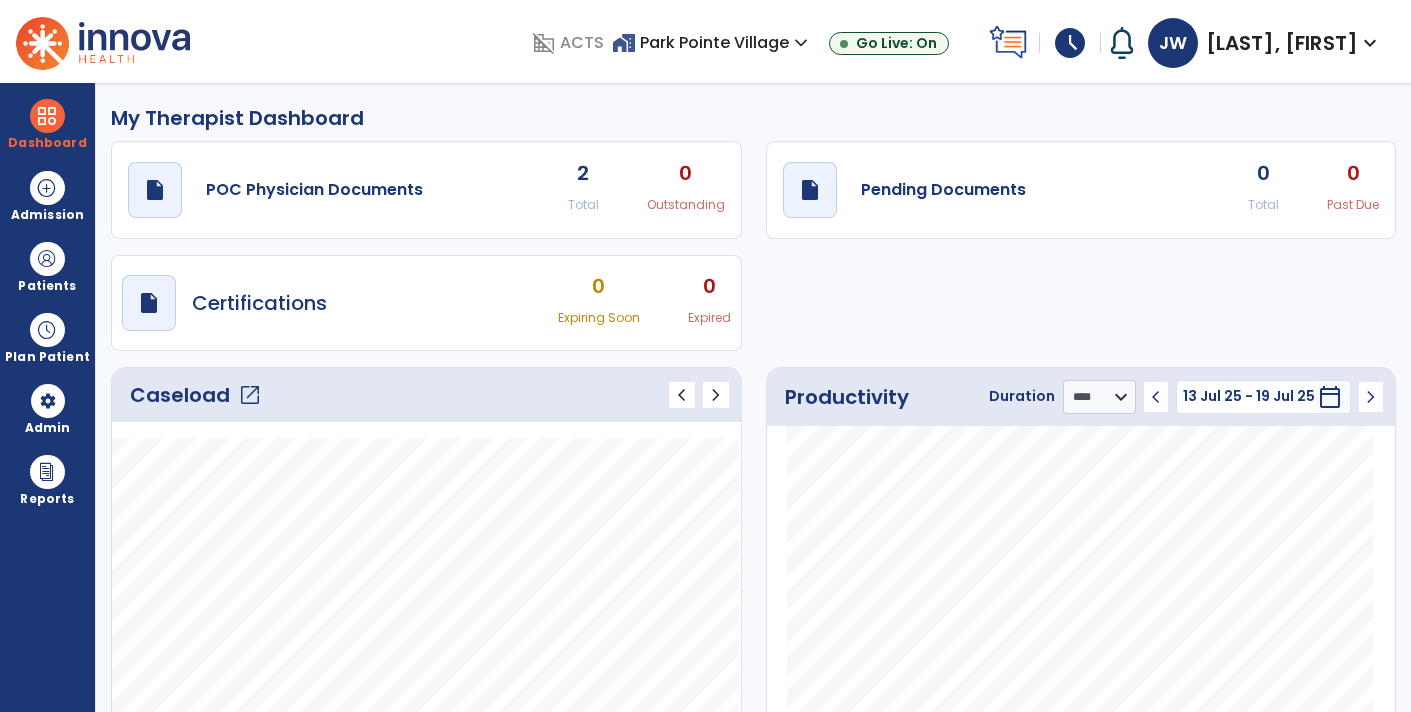 click on "schedule" at bounding box center (1070, 43) 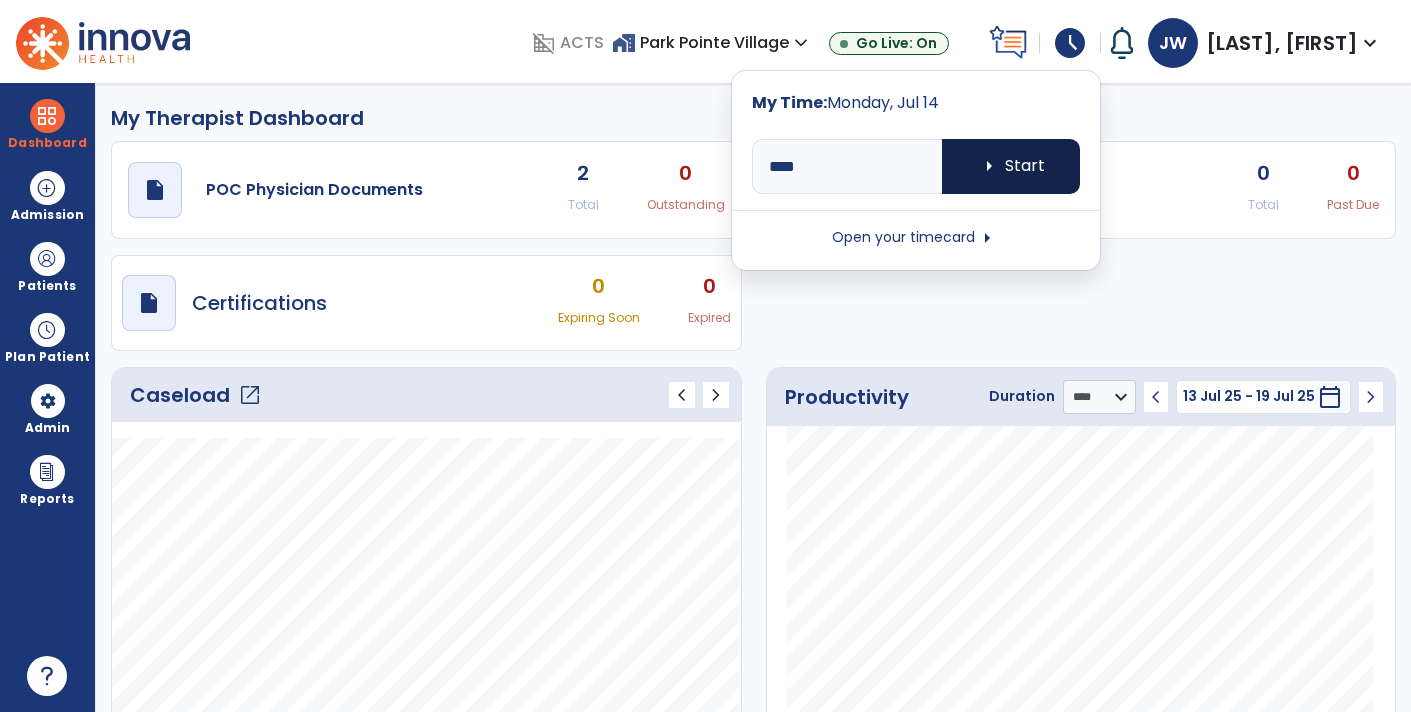 click on "arrow_right  Start" at bounding box center [1011, 166] 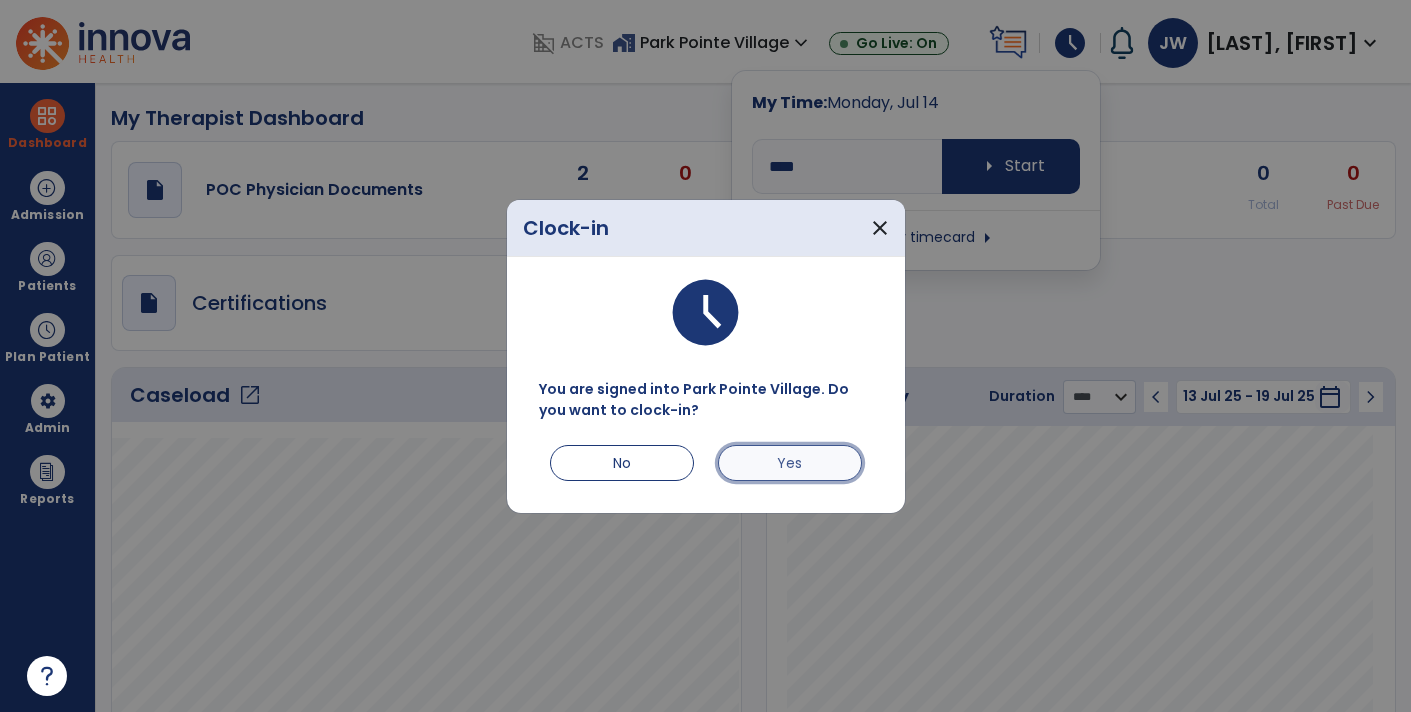 click on "Yes" at bounding box center [790, 463] 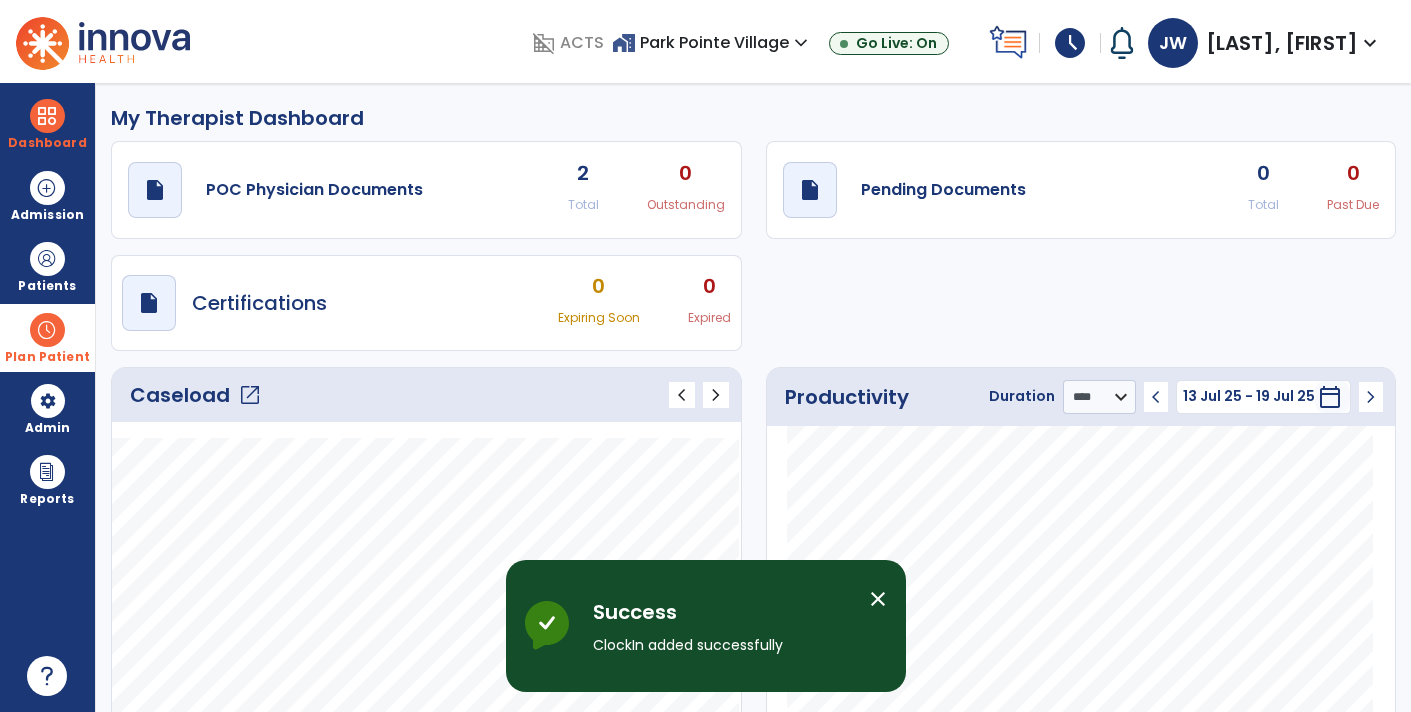 click at bounding box center (47, 330) 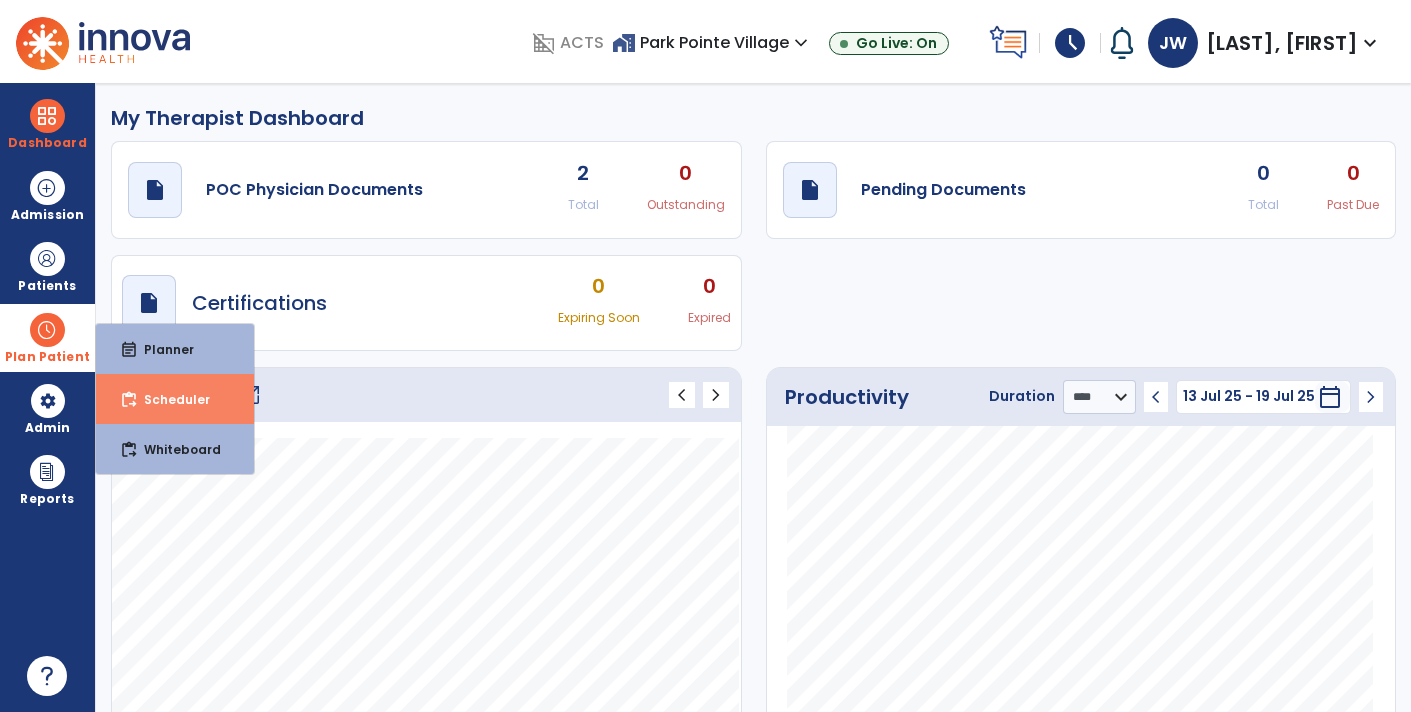 click on "Scheduler" at bounding box center (169, 399) 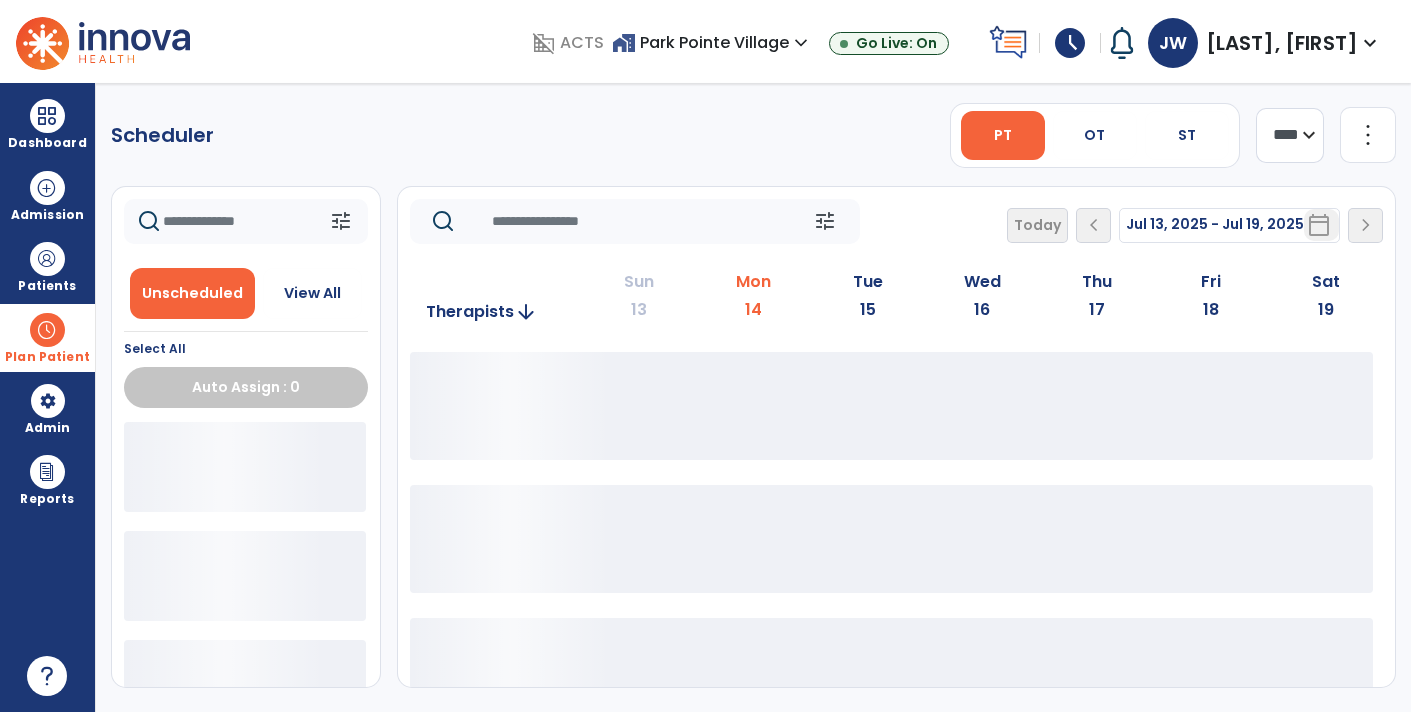 click 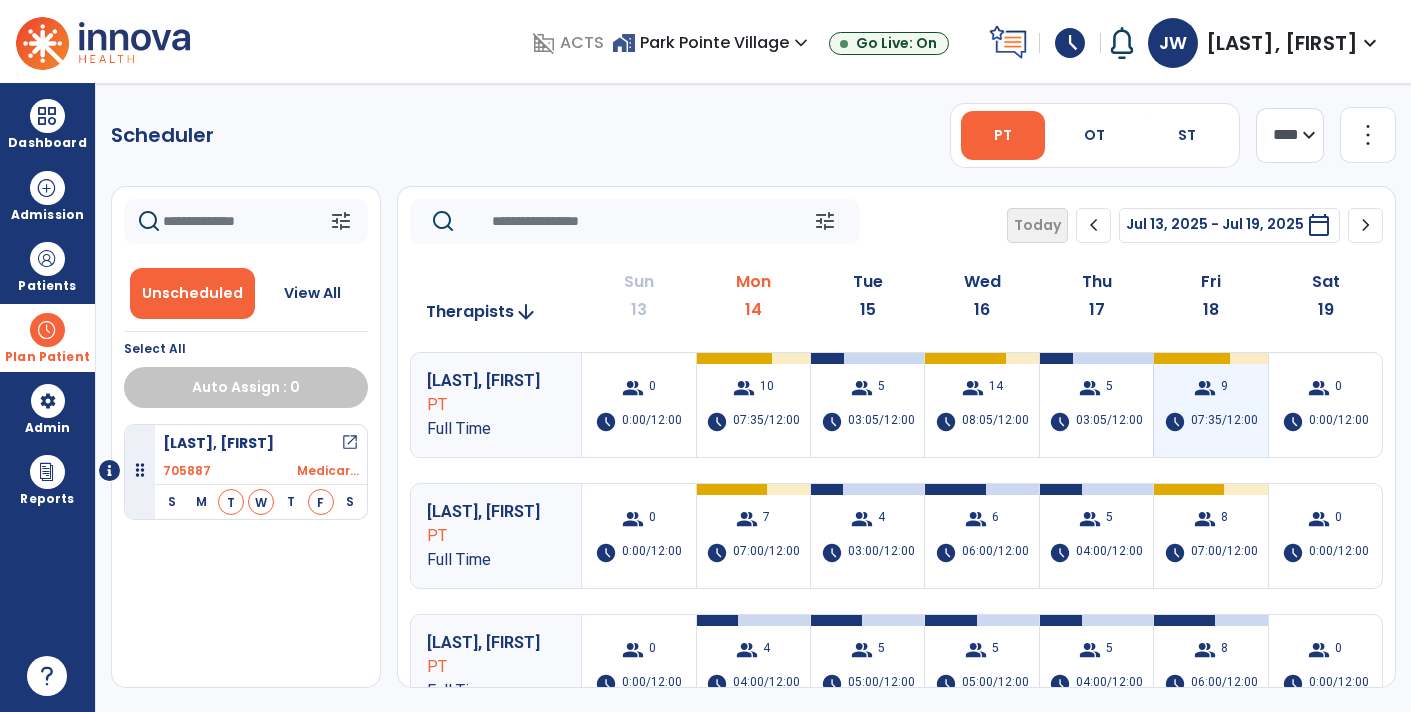 click on "group  9  schedule  07:35/12:00" at bounding box center (1210, 405) 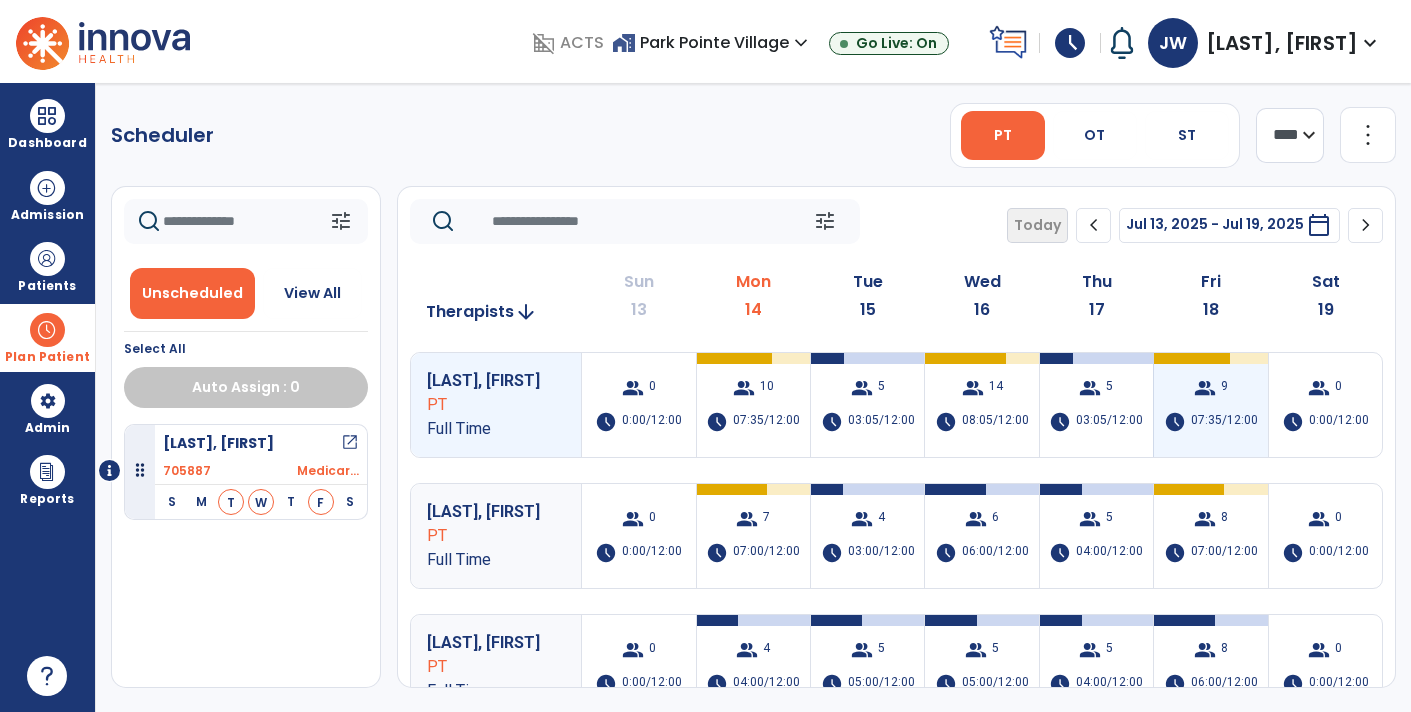 click on "group  9  schedule  07:35/12:00" at bounding box center [1210, 405] 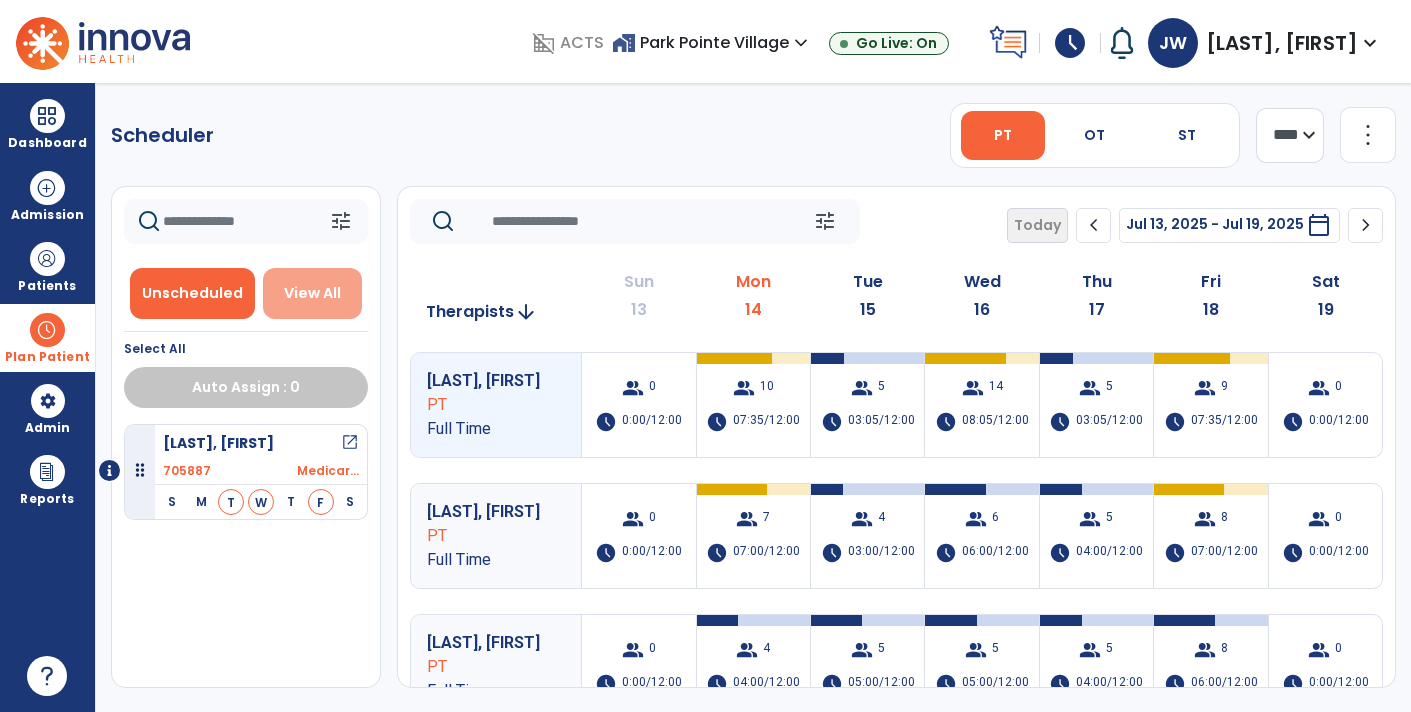 click on "View All" at bounding box center (313, 293) 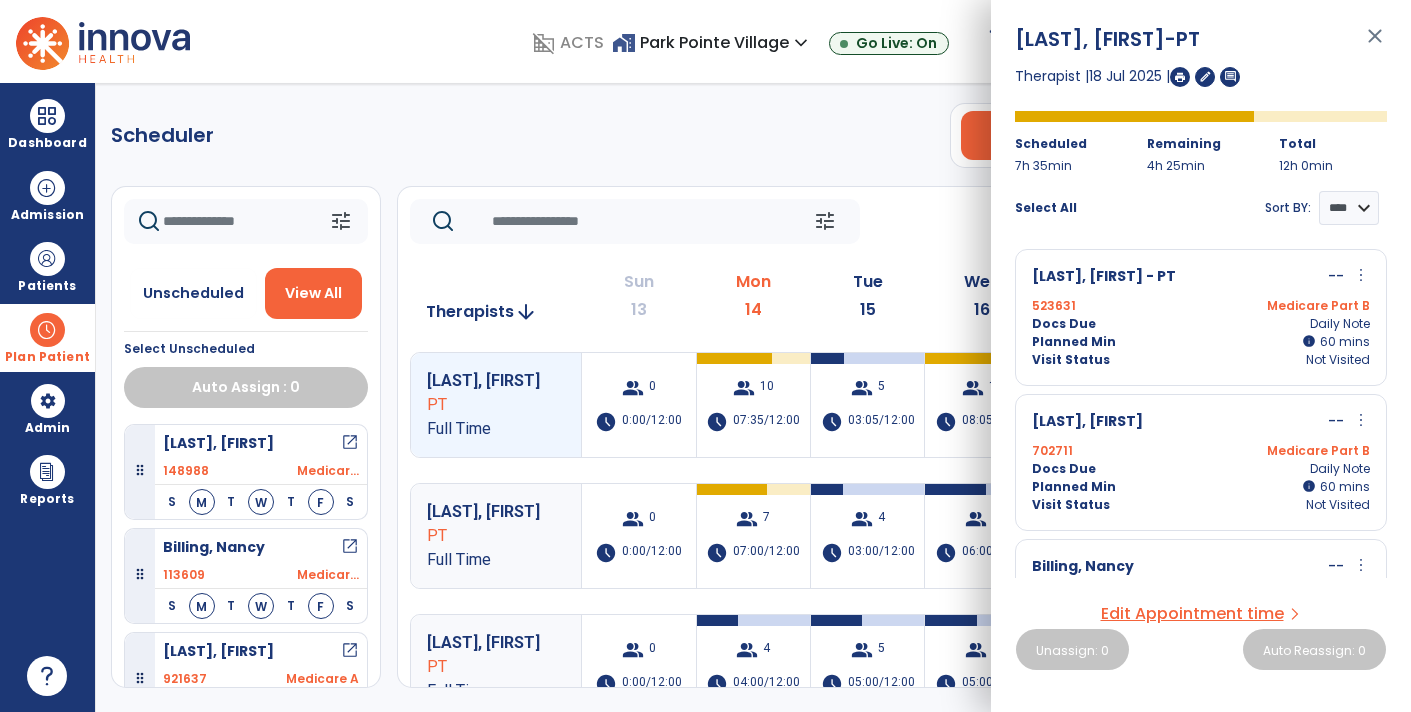 click 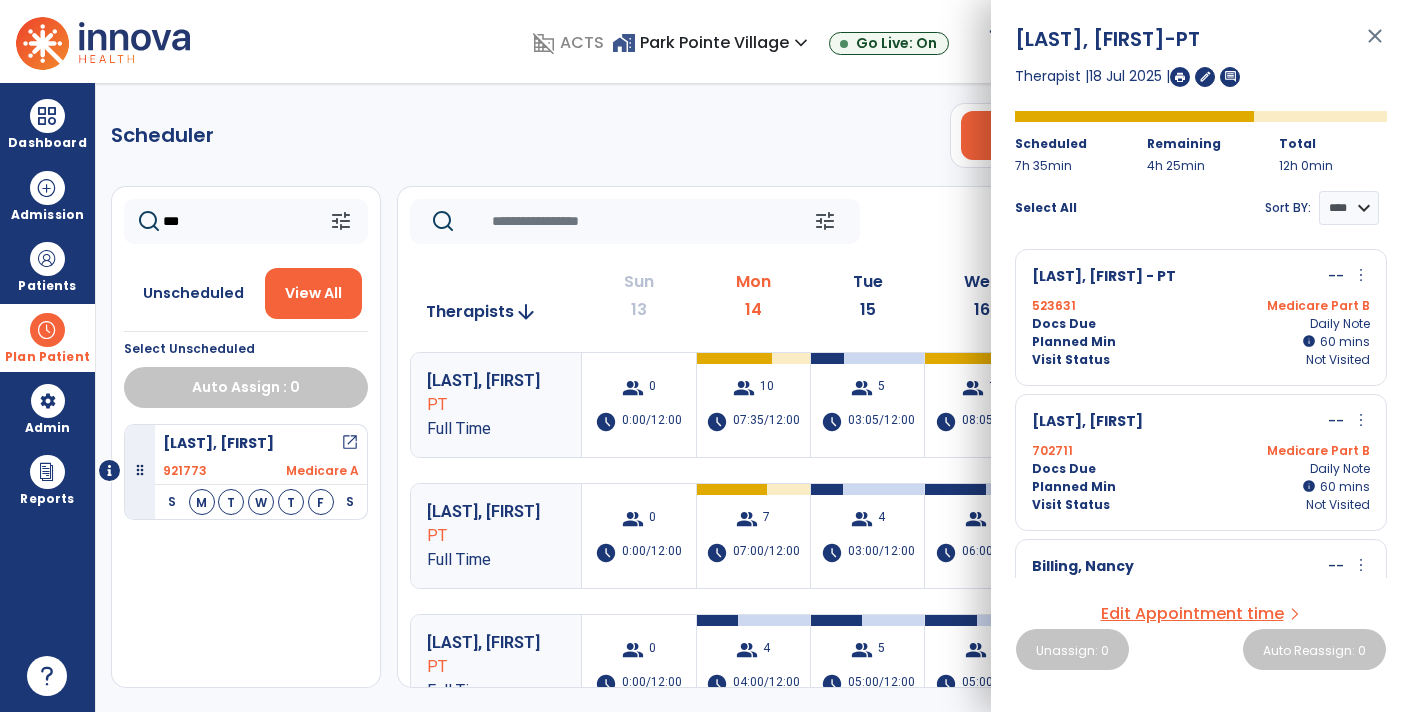 type on "***" 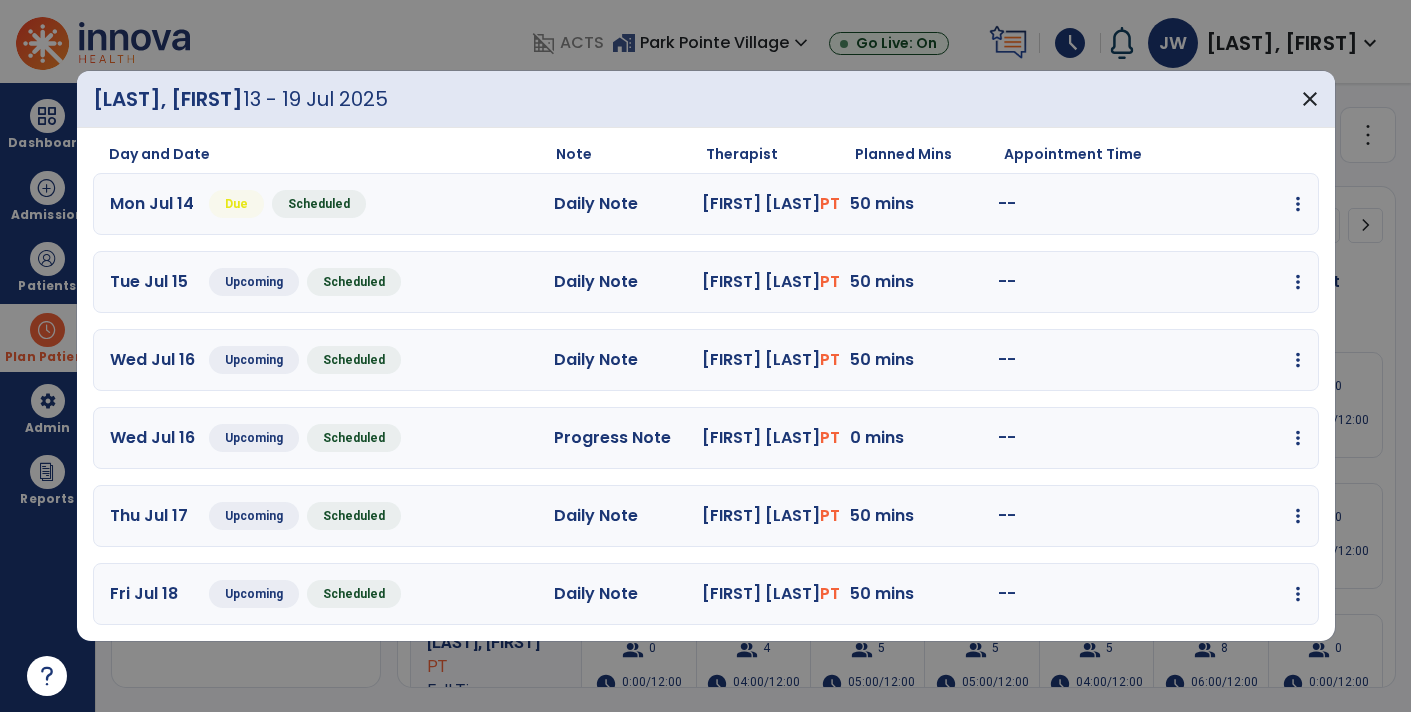 click at bounding box center (1298, 204) 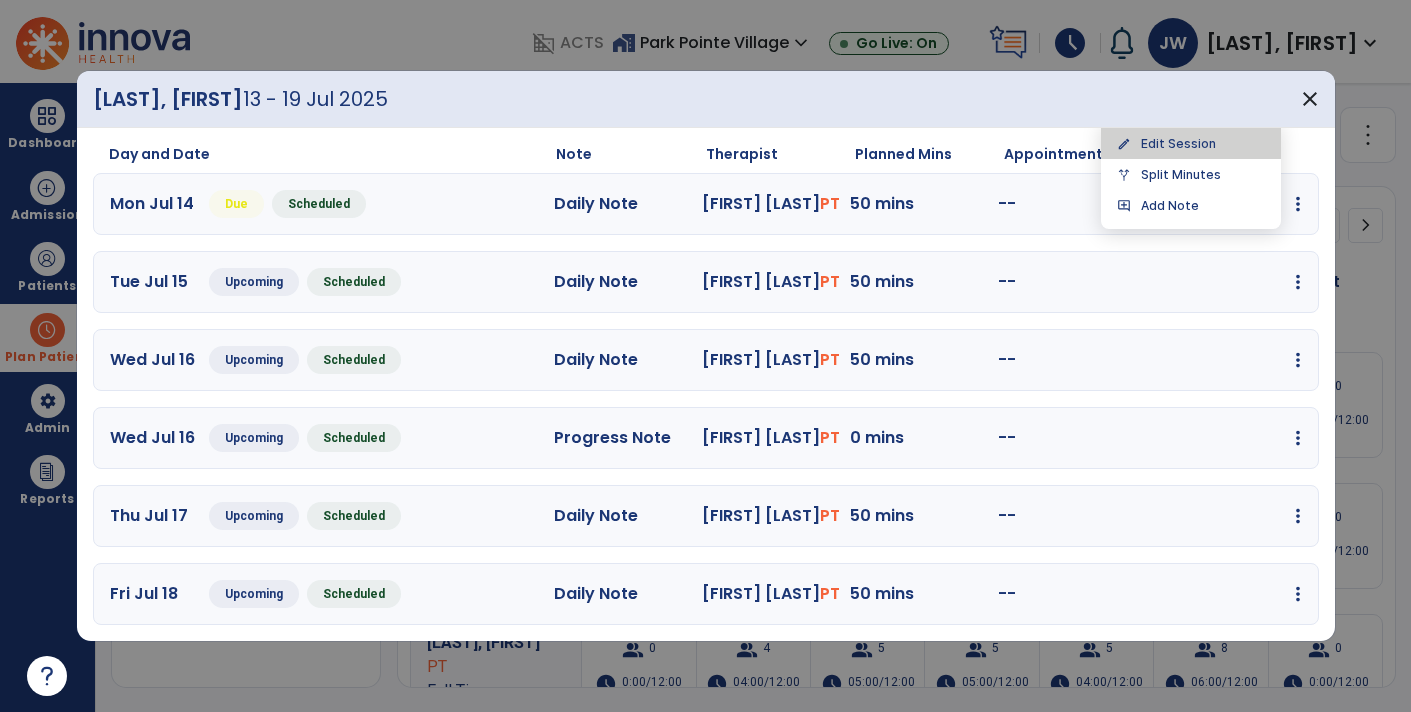 click on "edit   Edit Session" at bounding box center (1191, 143) 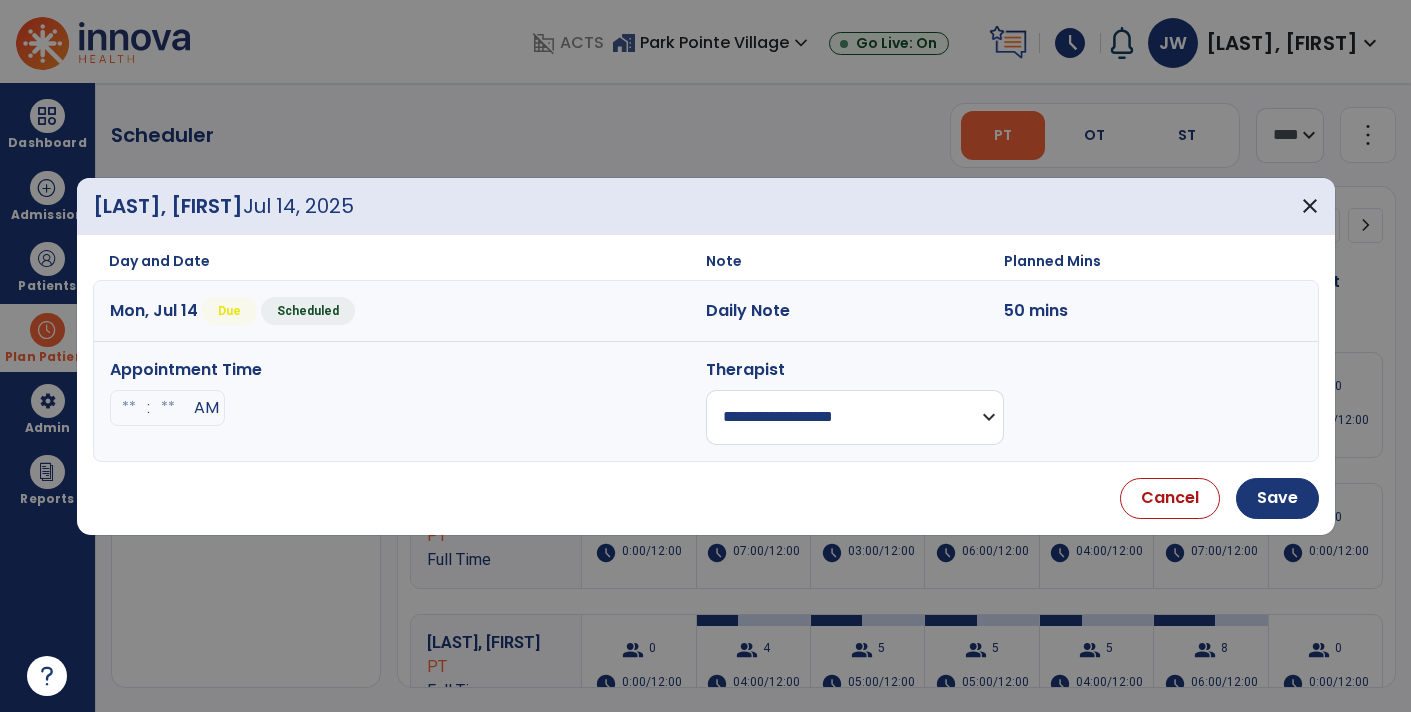 click on "**********" at bounding box center (855, 417) 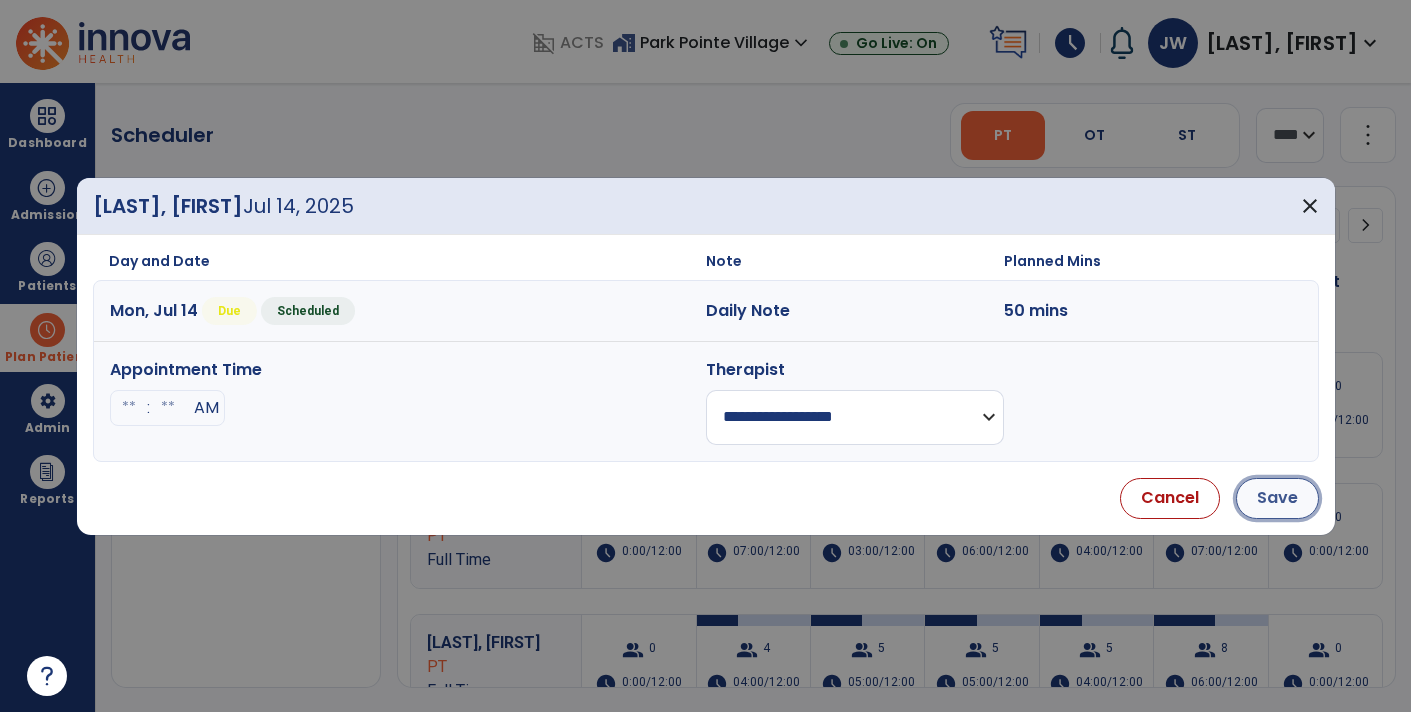 click on "Save" at bounding box center [1277, 498] 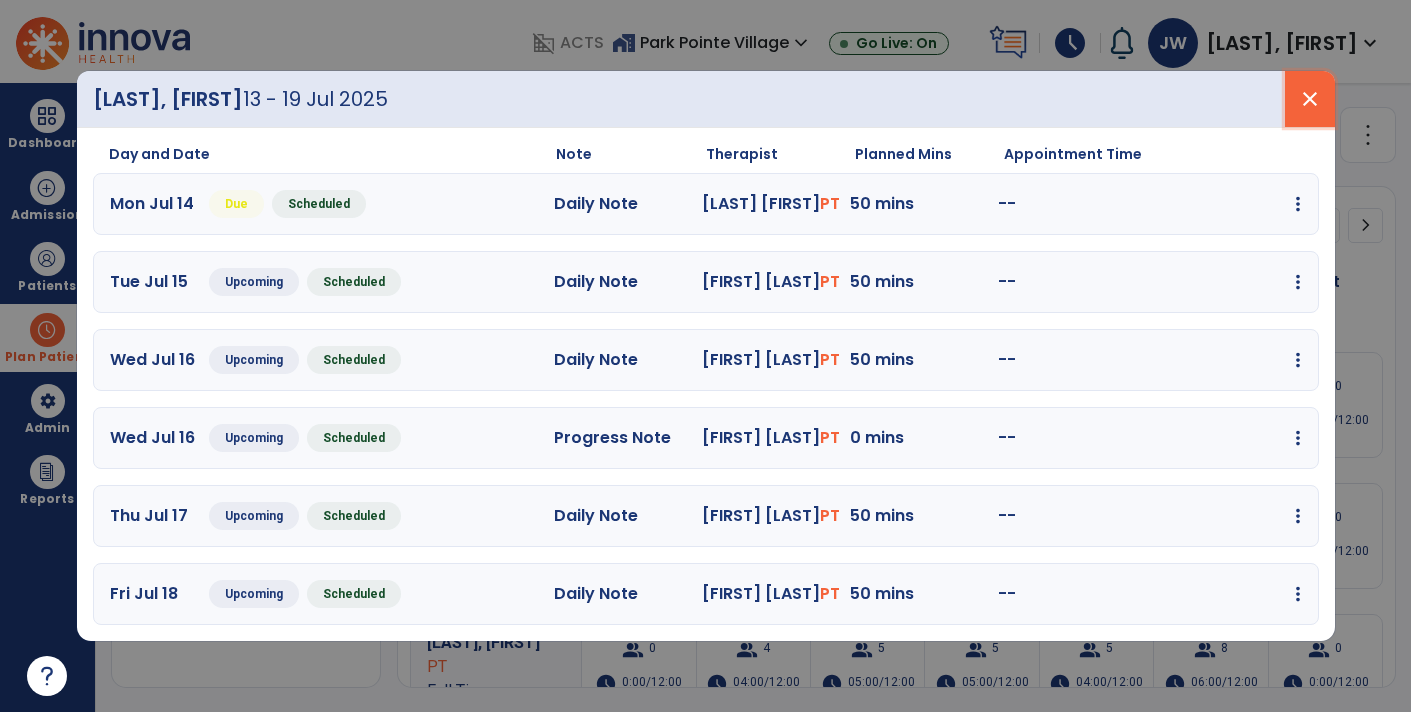 click on "close" at bounding box center (1310, 99) 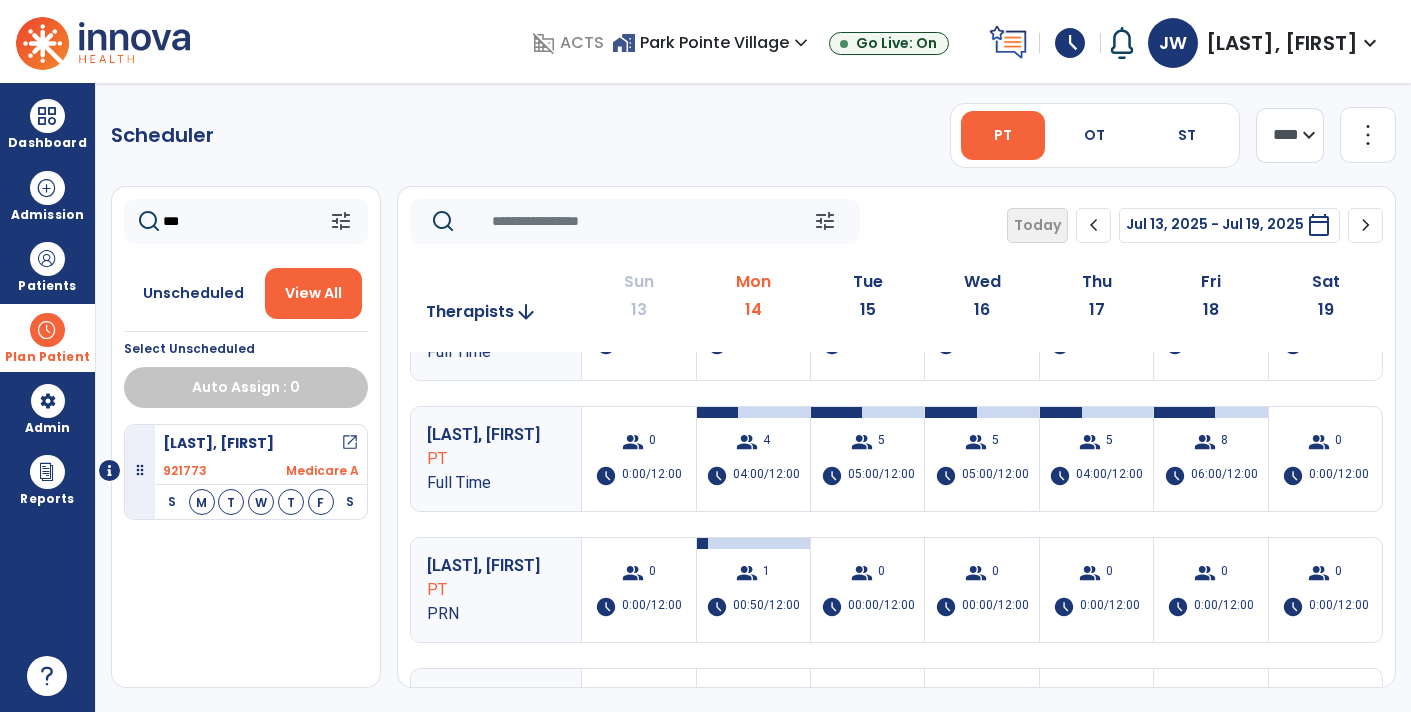 scroll, scrollTop: 292, scrollLeft: 0, axis: vertical 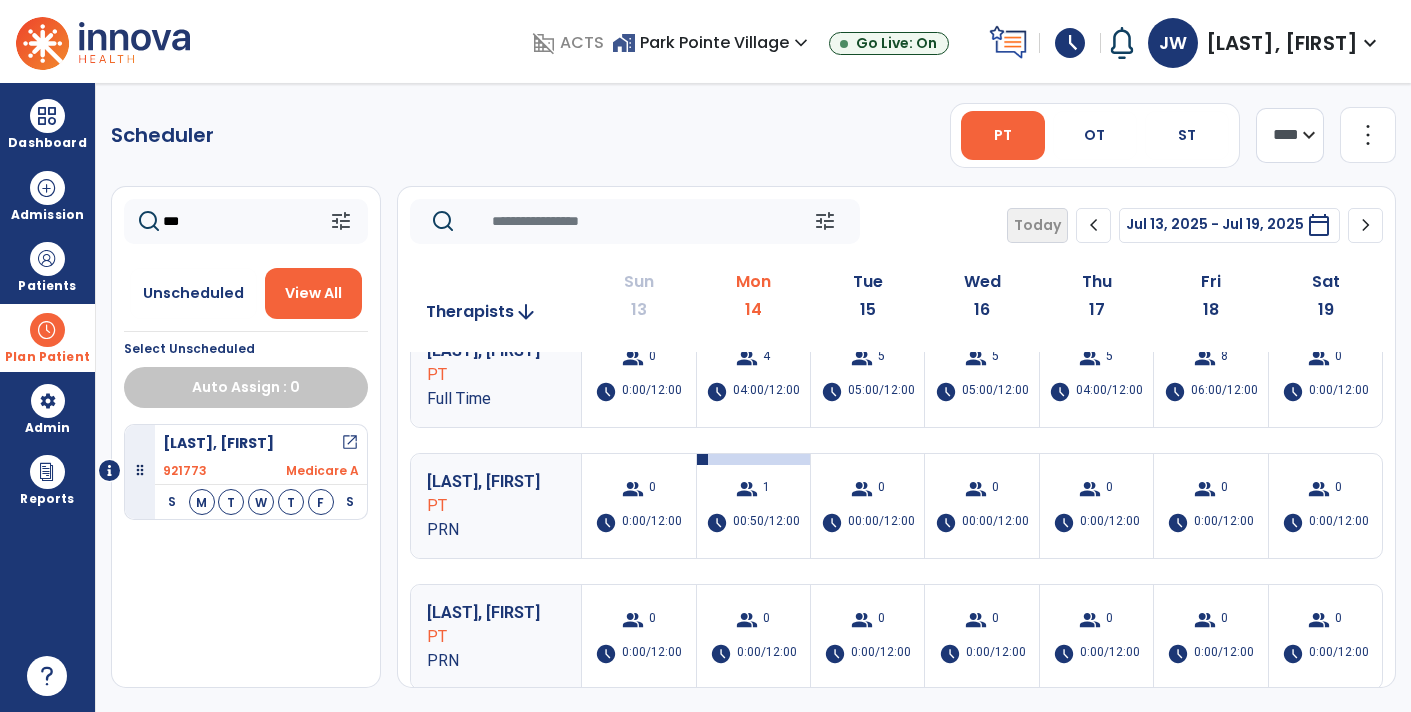 click on "***" 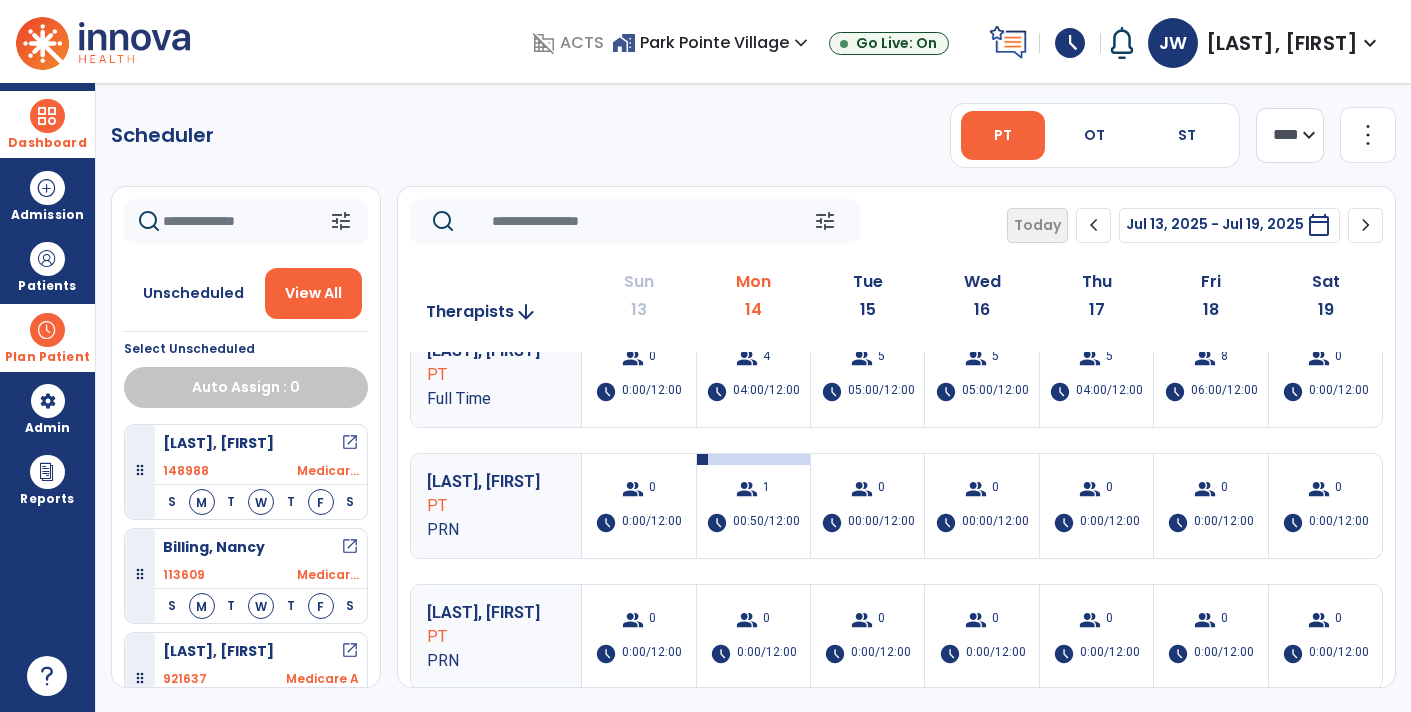 click at bounding box center [47, 116] 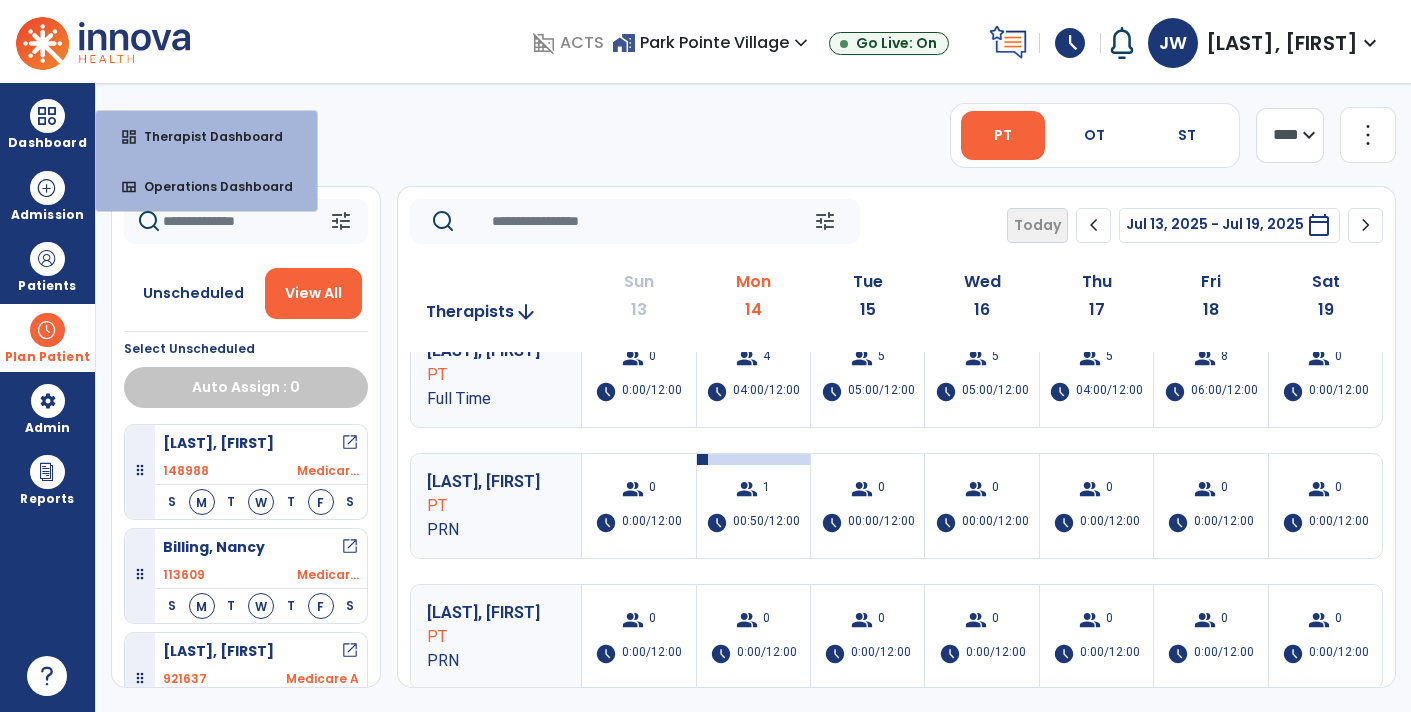 click on "Scheduler   PT   OT   ST  **** *** more_vert  Manage Labor   View All Therapists   Print" 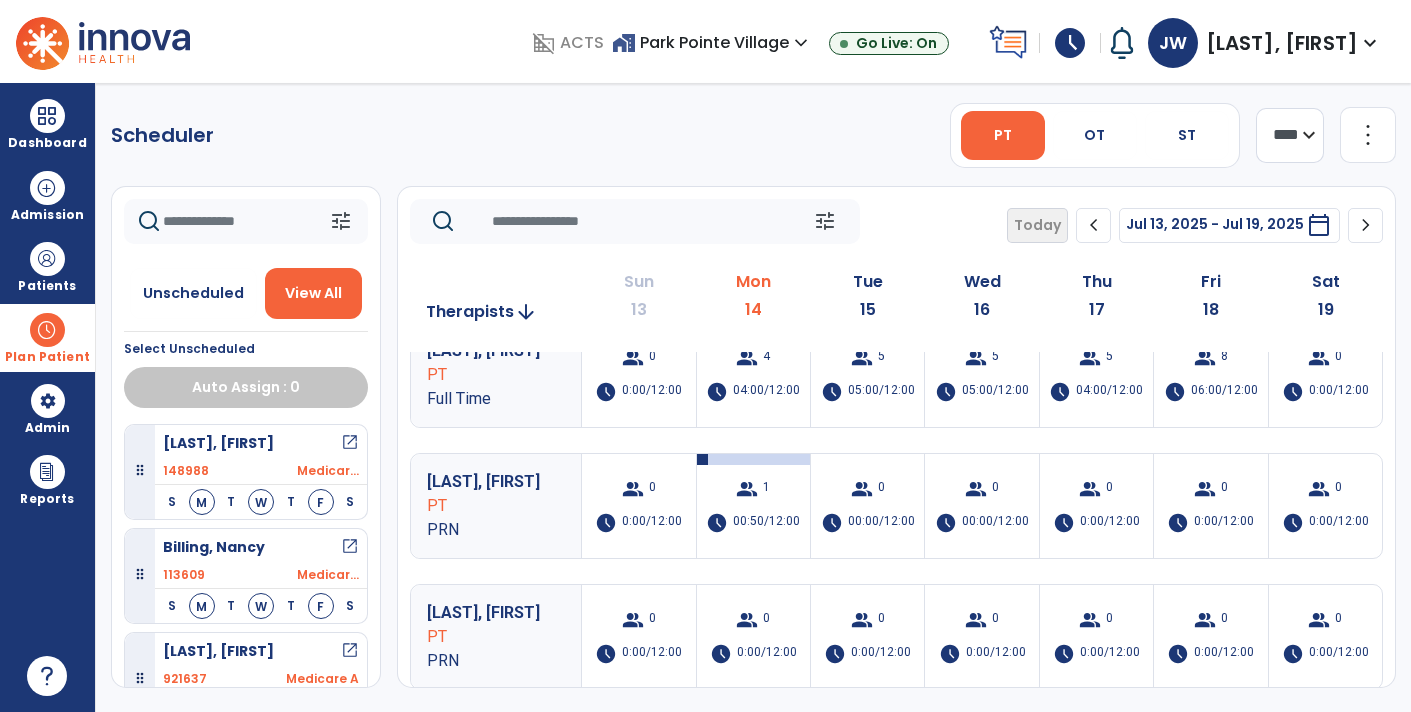 click 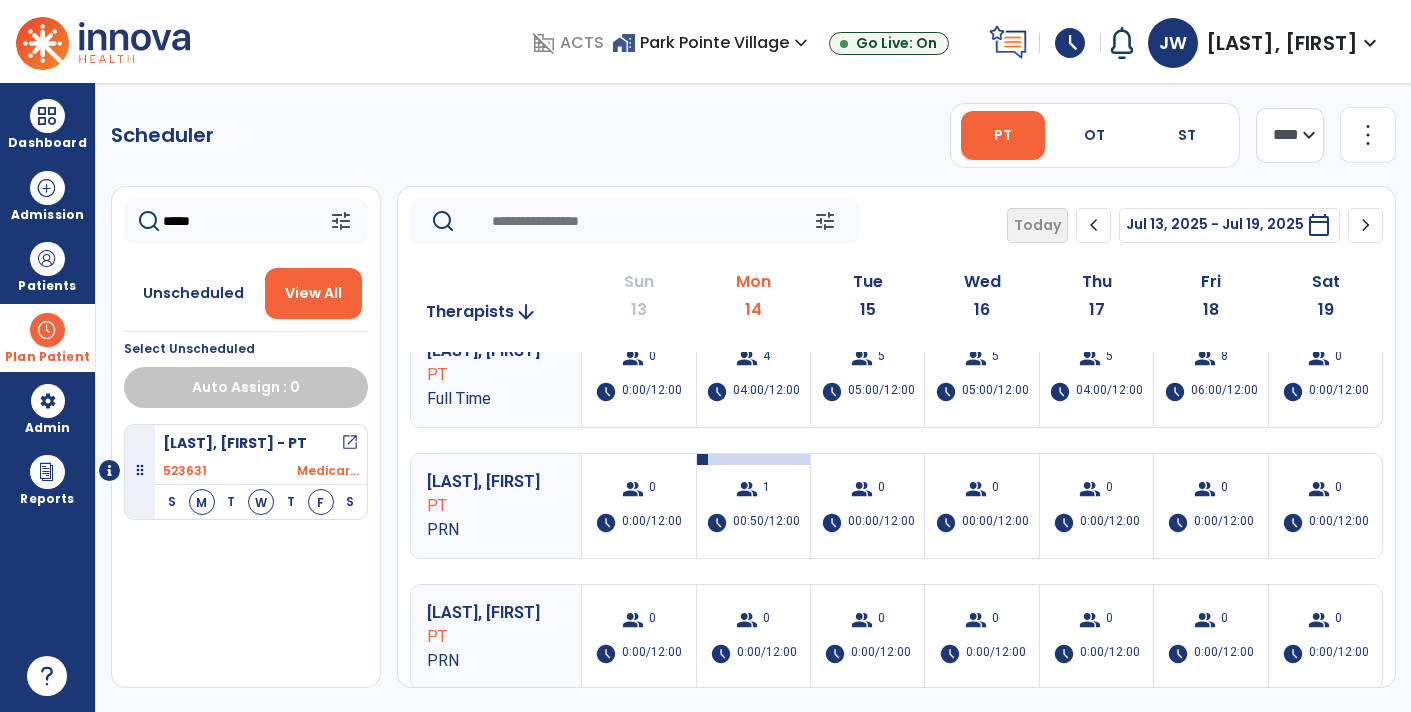 type on "*****" 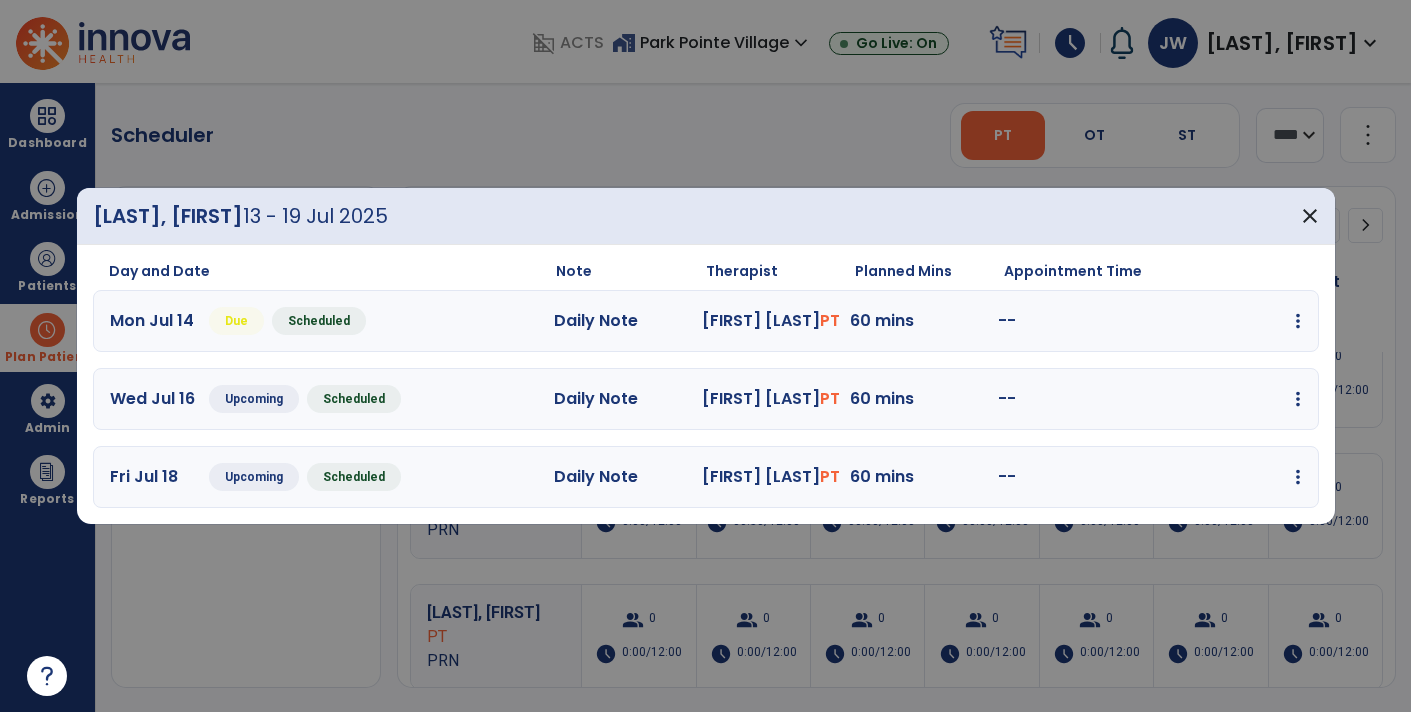 click at bounding box center (1298, 321) 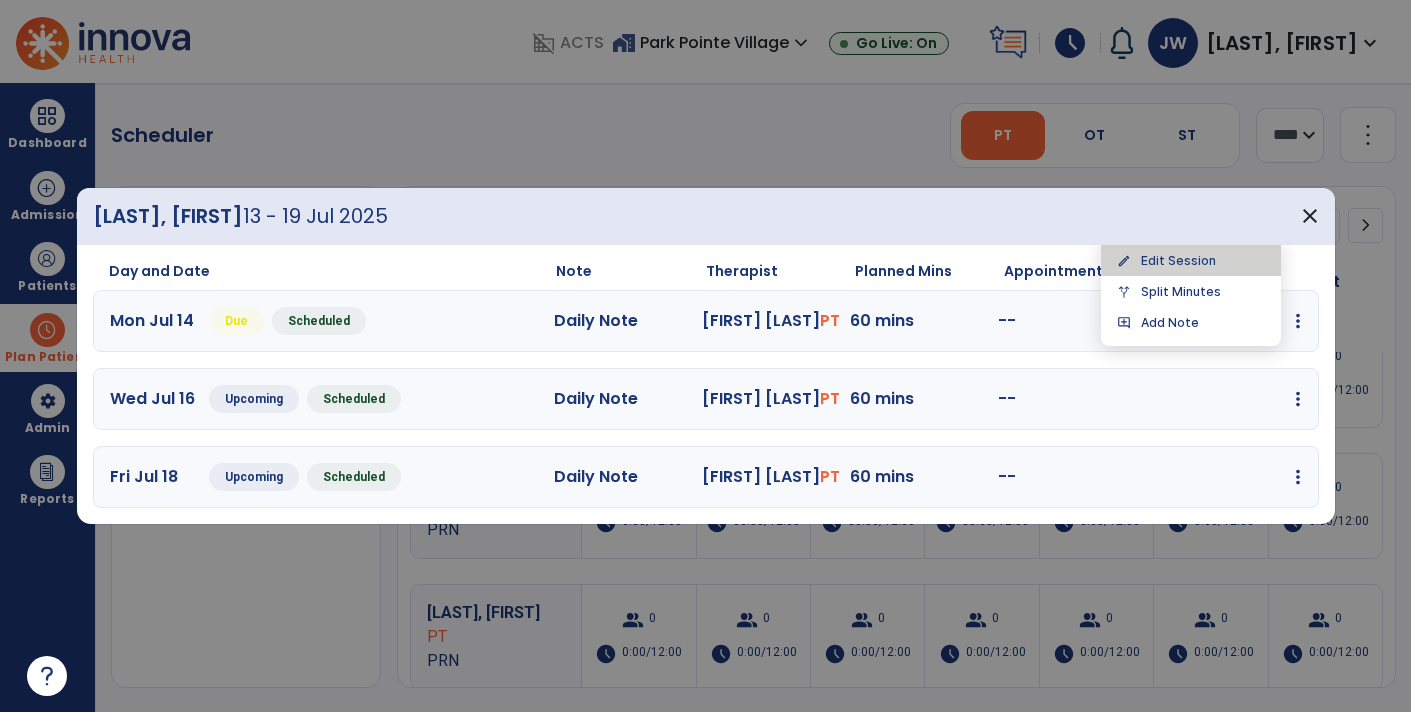 click on "edit   Edit Session" at bounding box center (1191, 260) 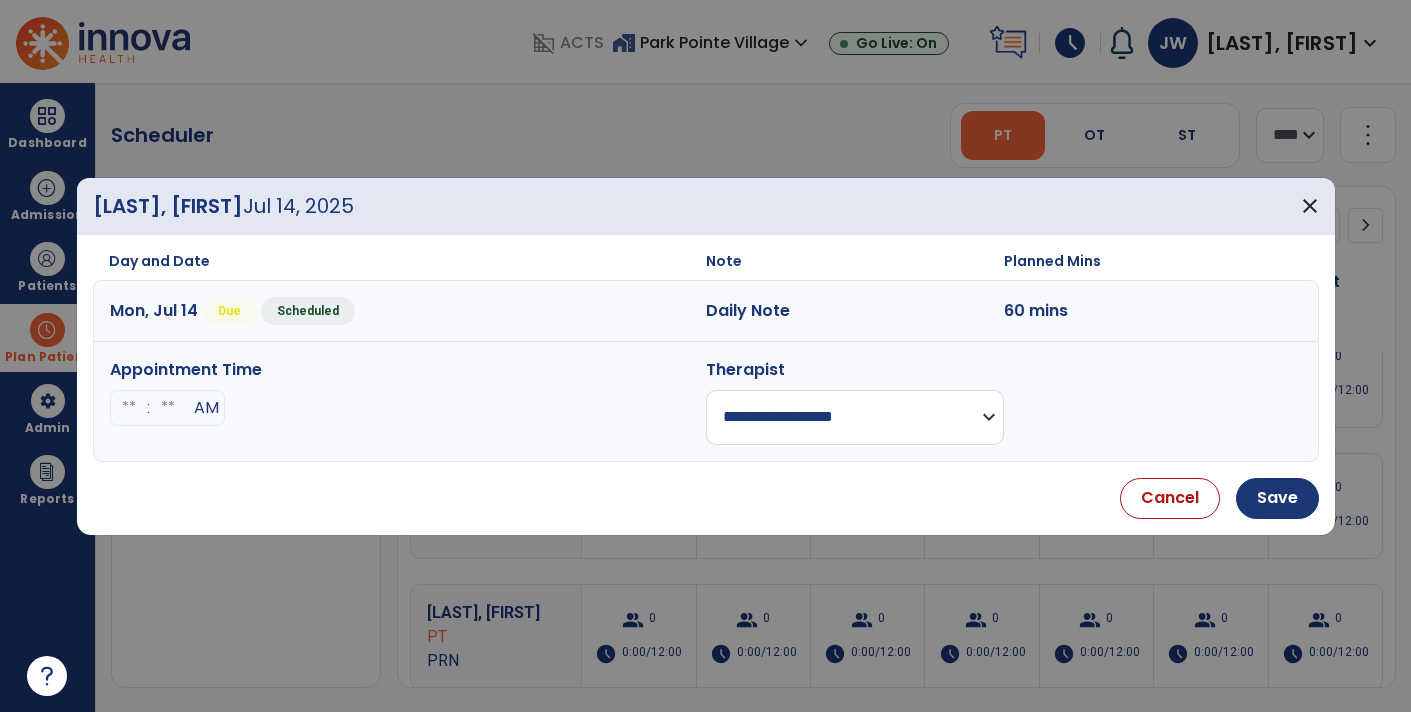 click on "**********" at bounding box center (855, 417) 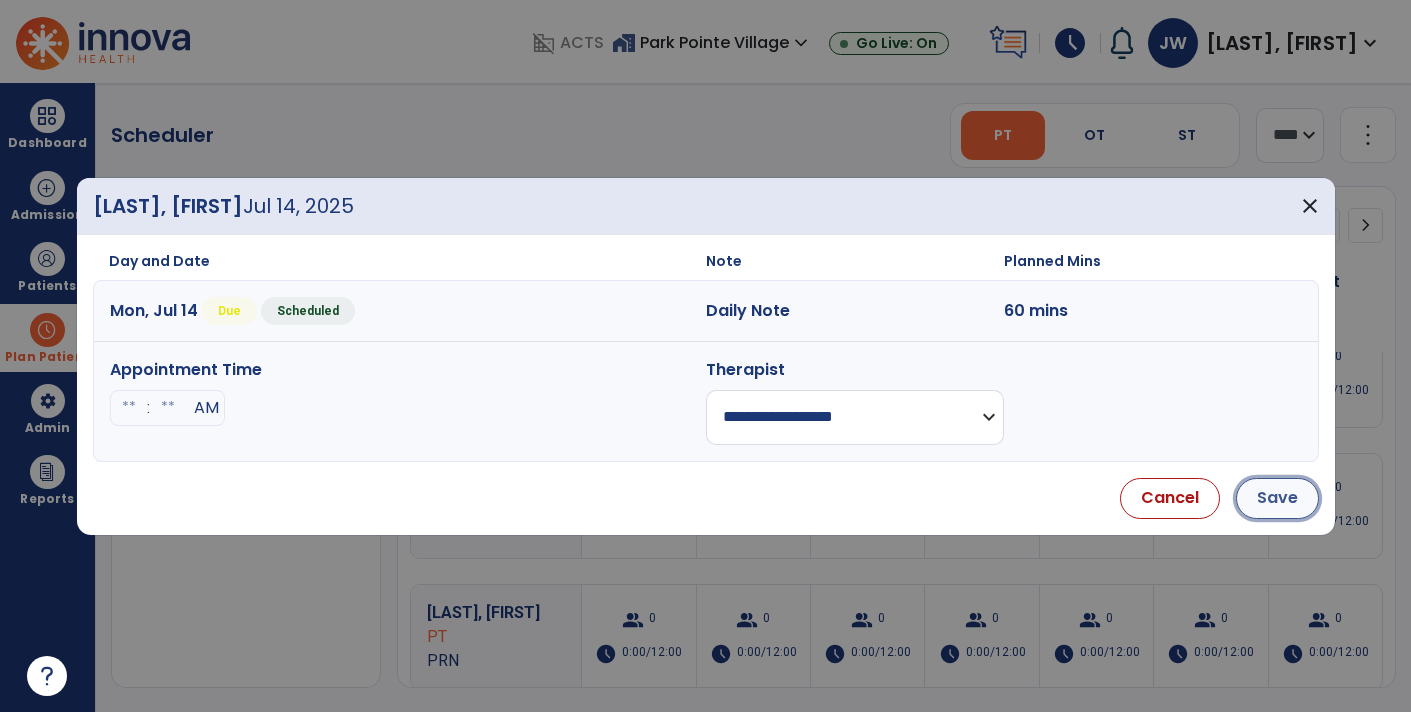 click on "Save" at bounding box center (1277, 498) 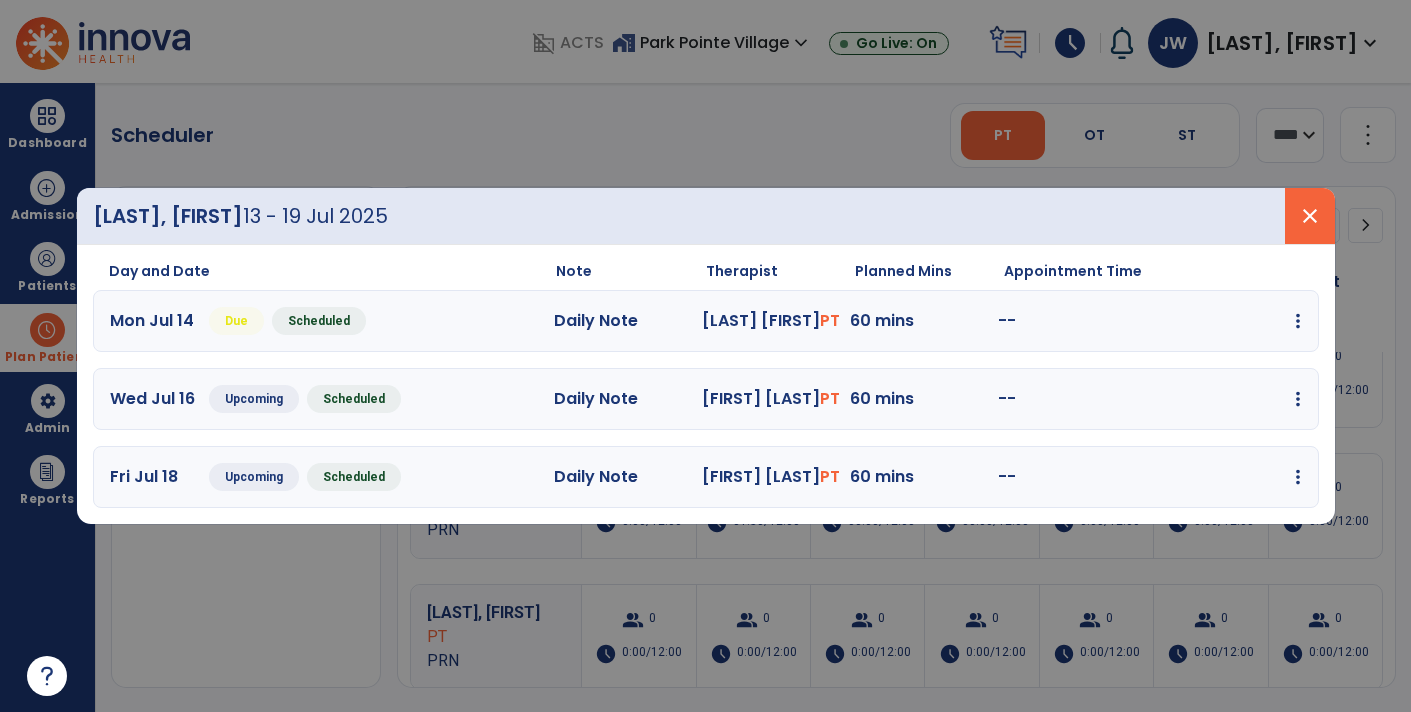 click on "close" at bounding box center [1310, 216] 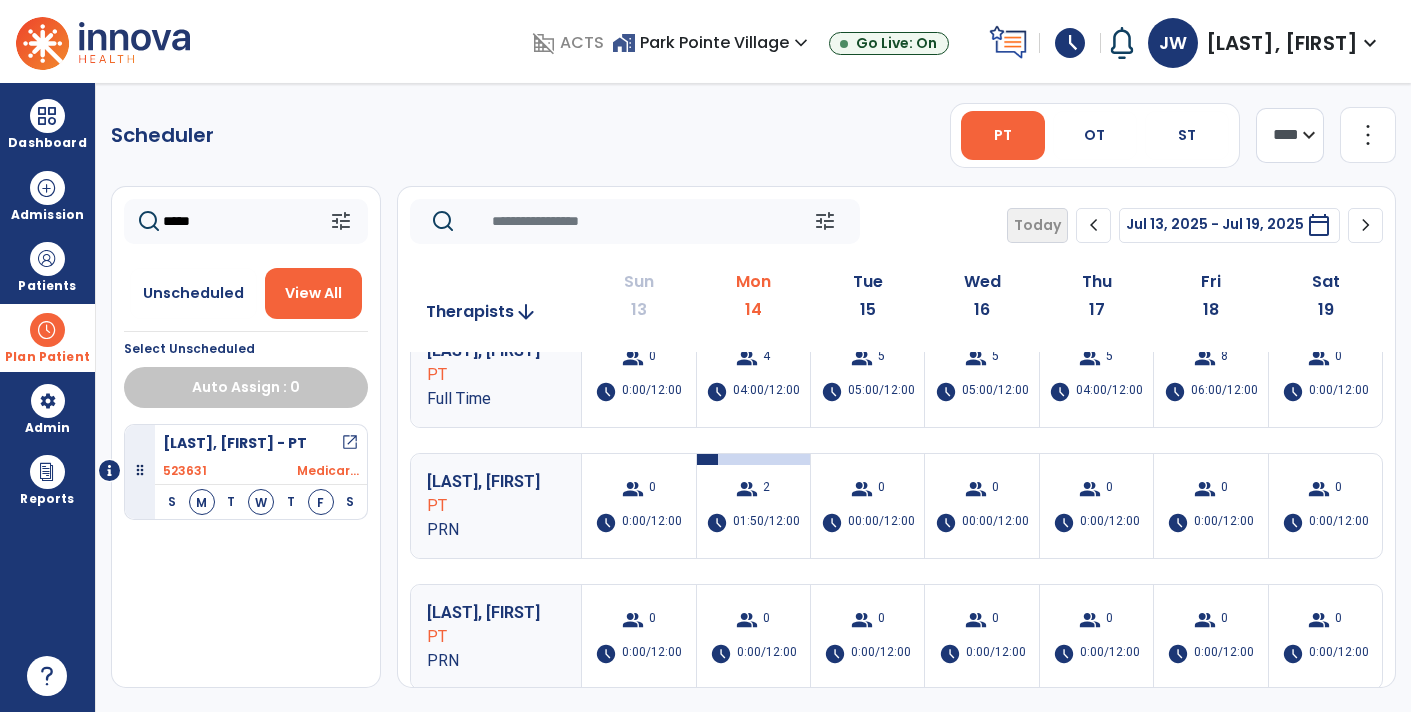 click on "*****" 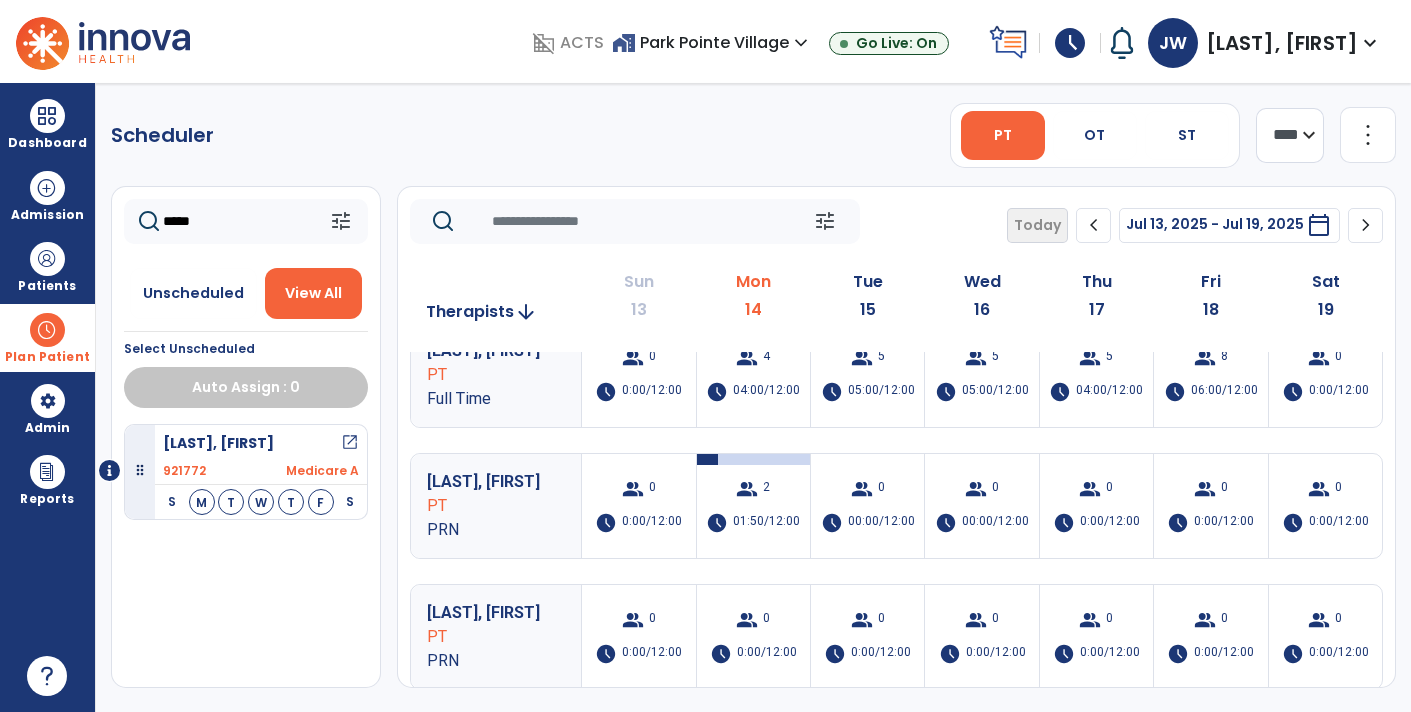 type on "*****" 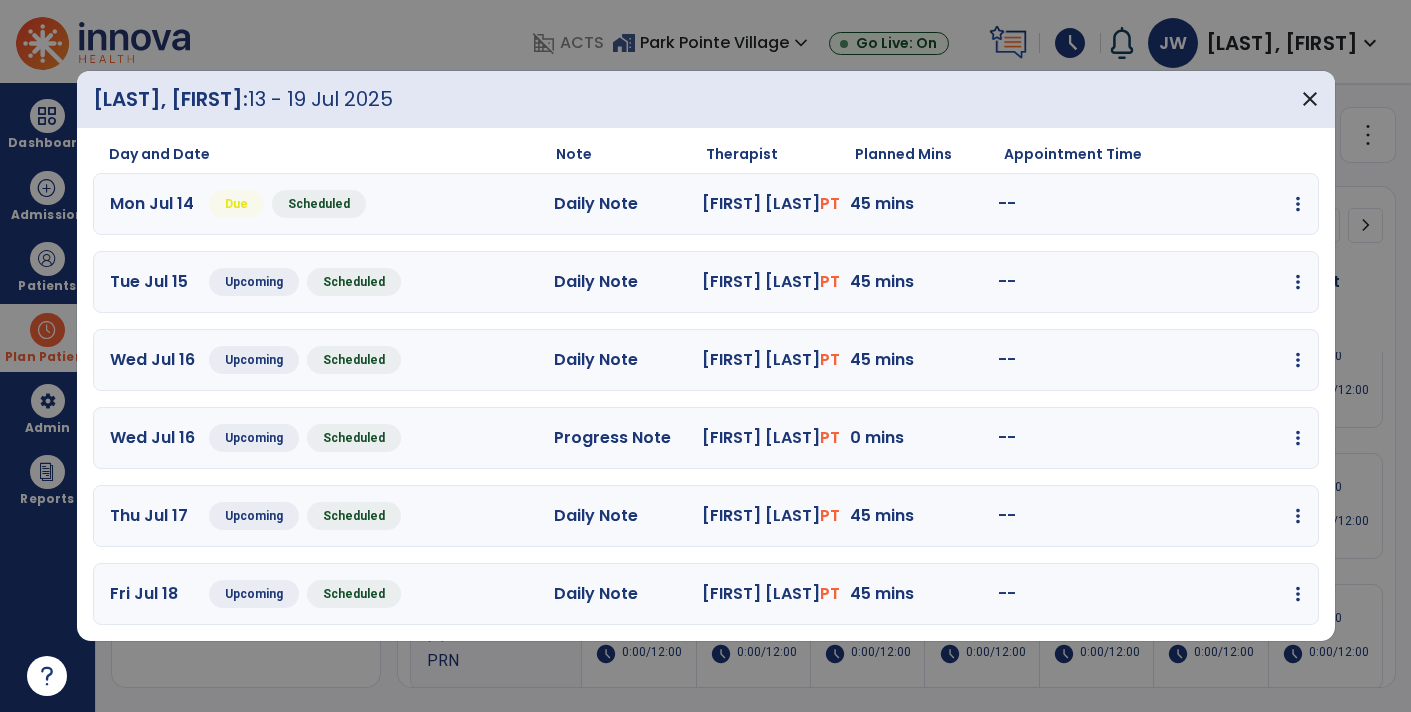 click at bounding box center [1298, 204] 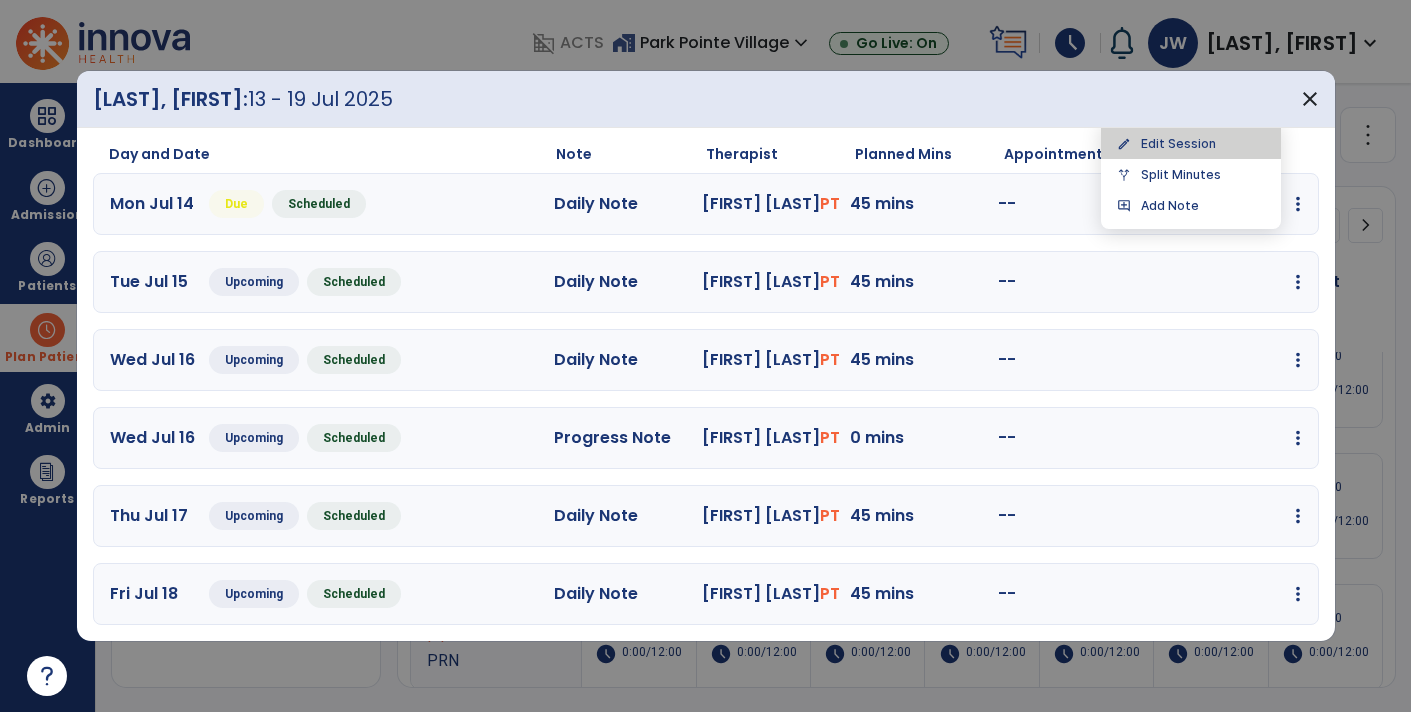 click on "edit   Edit Session" at bounding box center (1191, 143) 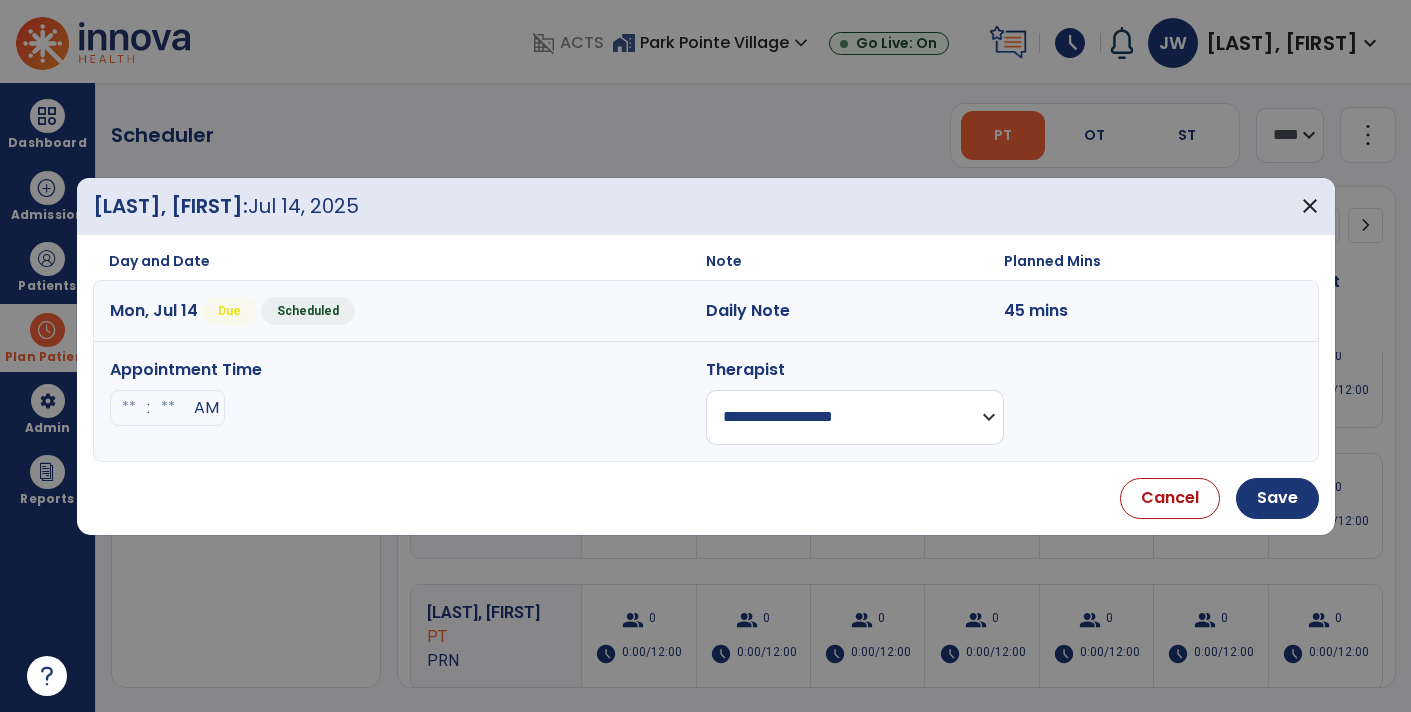 click on "**********" at bounding box center (855, 417) 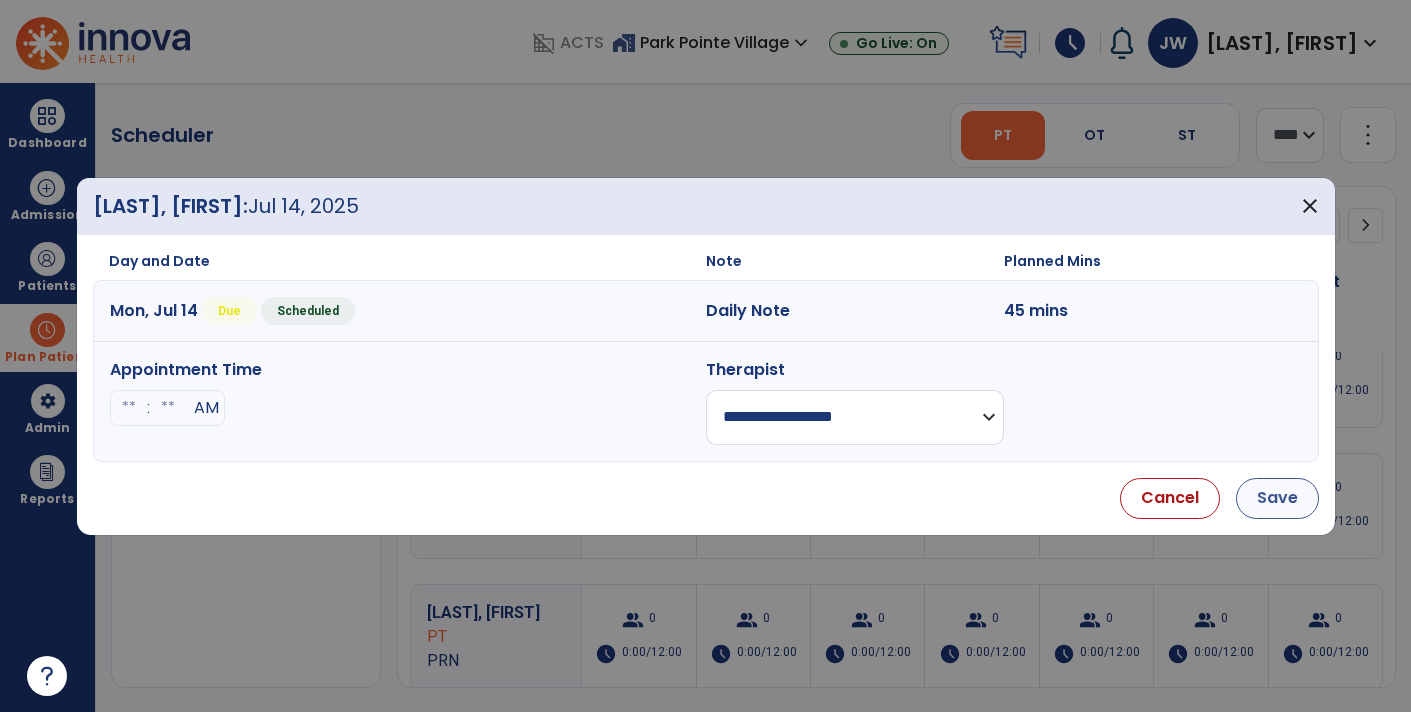 click on "Save" at bounding box center (1277, 498) 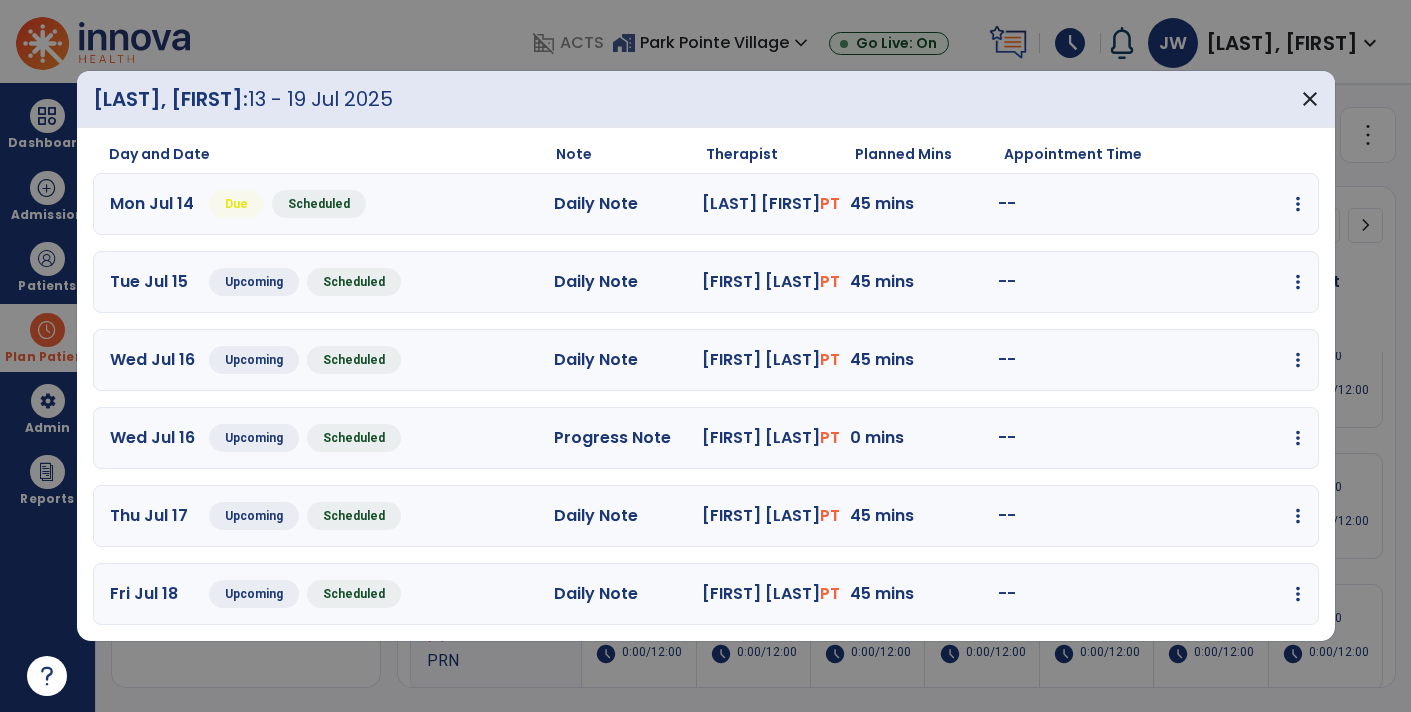 click at bounding box center [1298, 204] 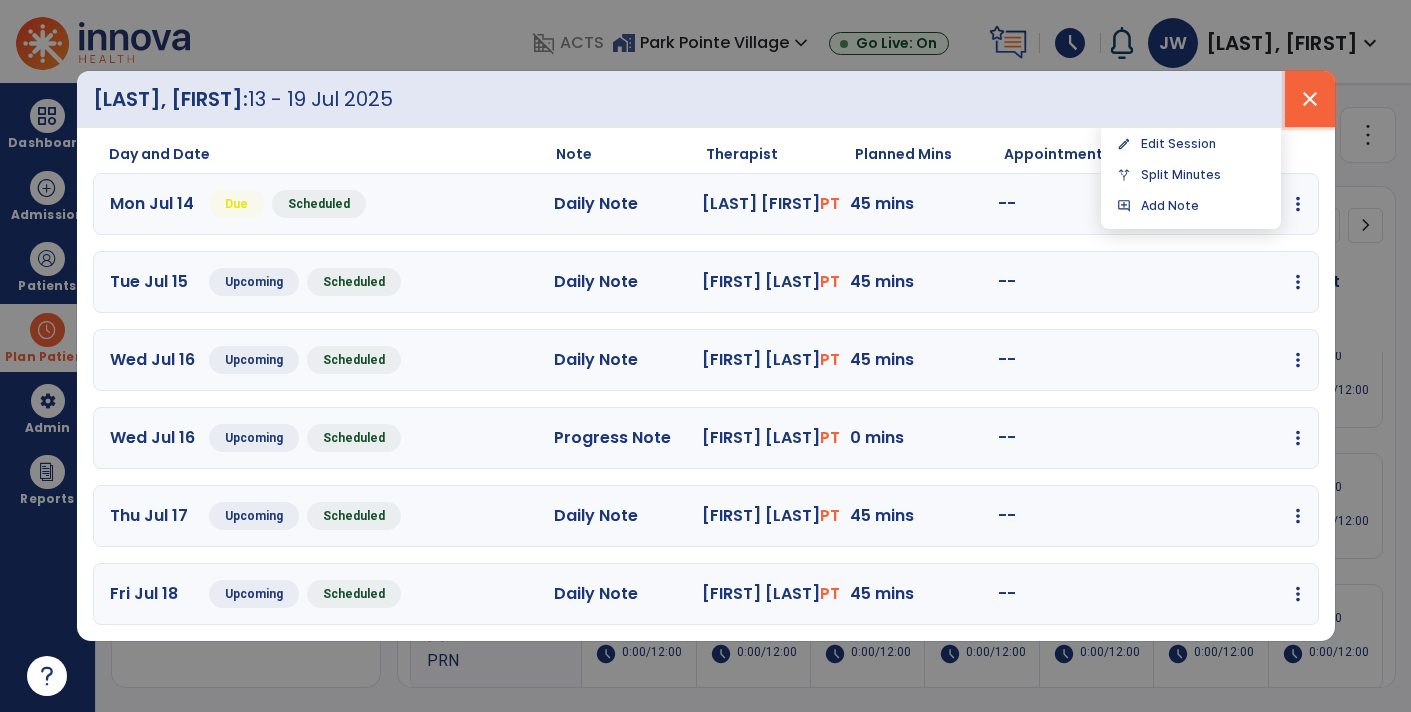 click on "close" at bounding box center [1310, 99] 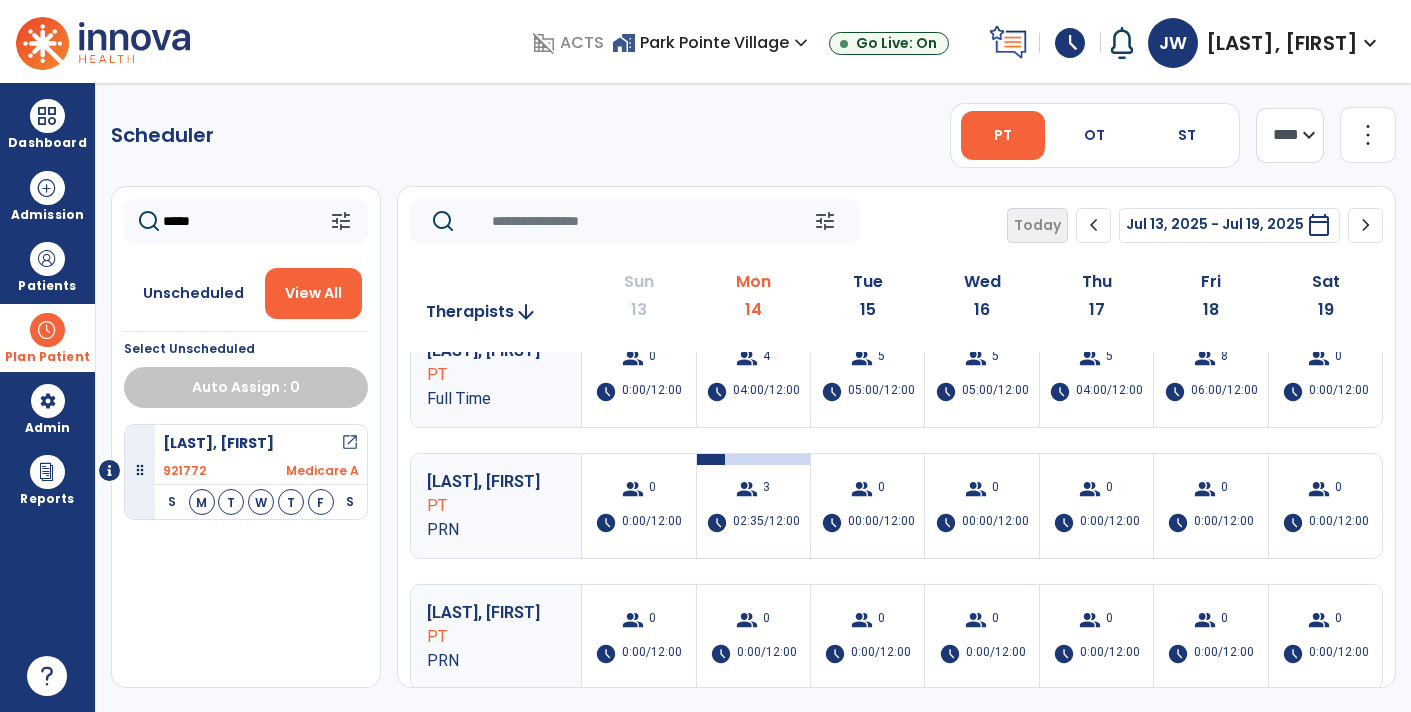 click on "*****" 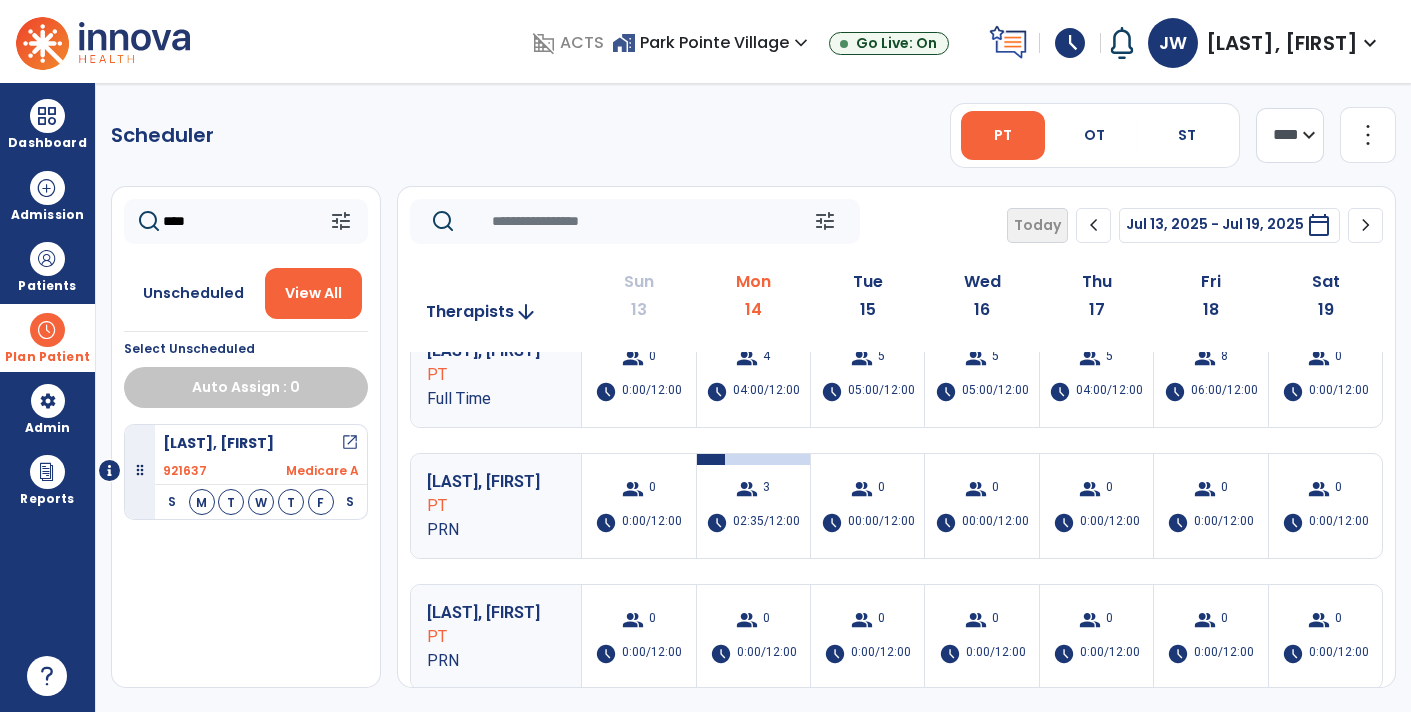 type on "****" 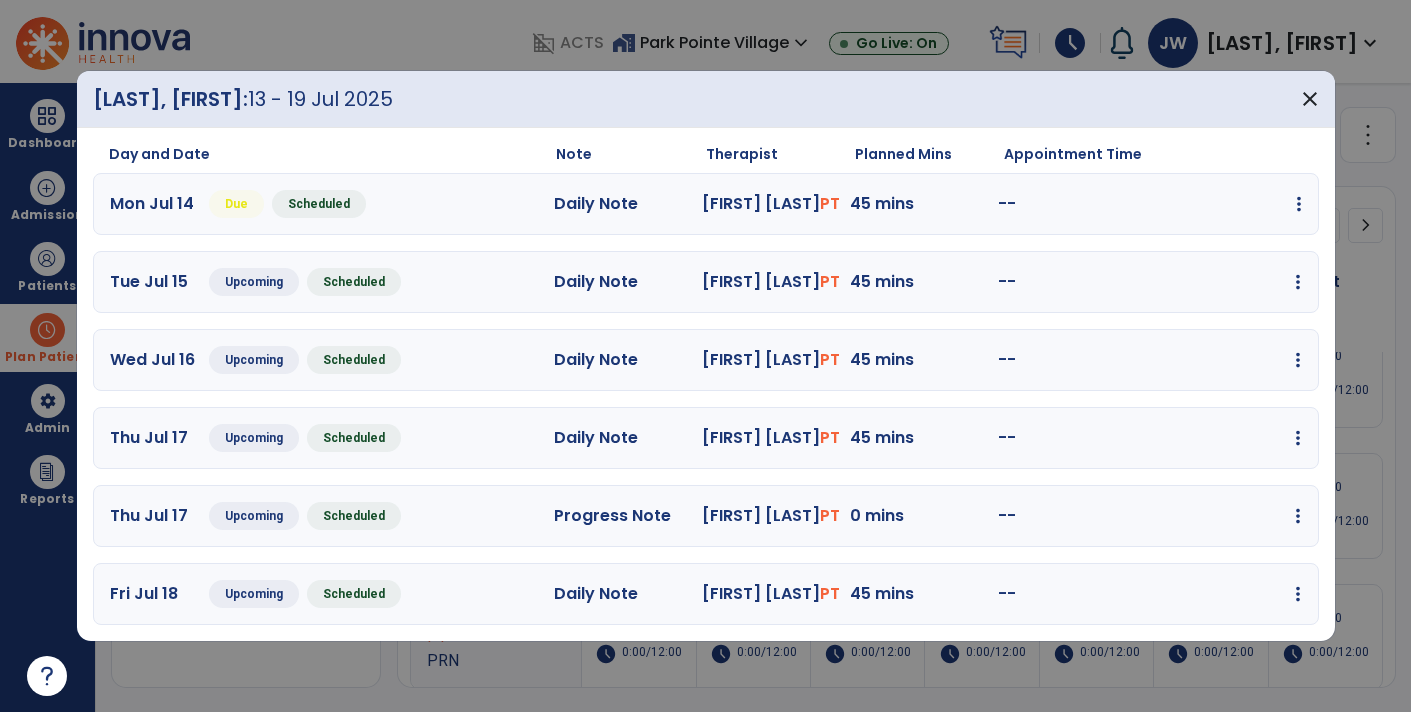 click at bounding box center (1299, 204) 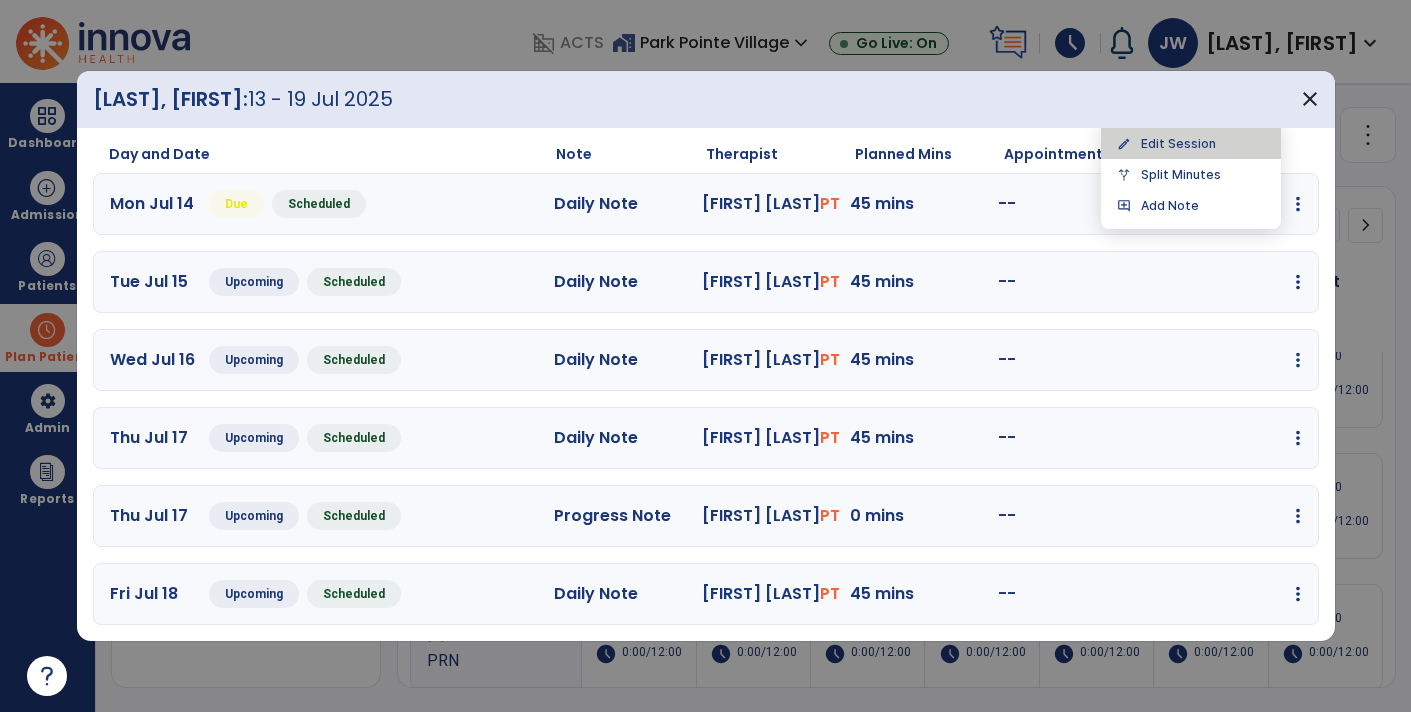 click on "edit   Edit Session" at bounding box center (1191, 143) 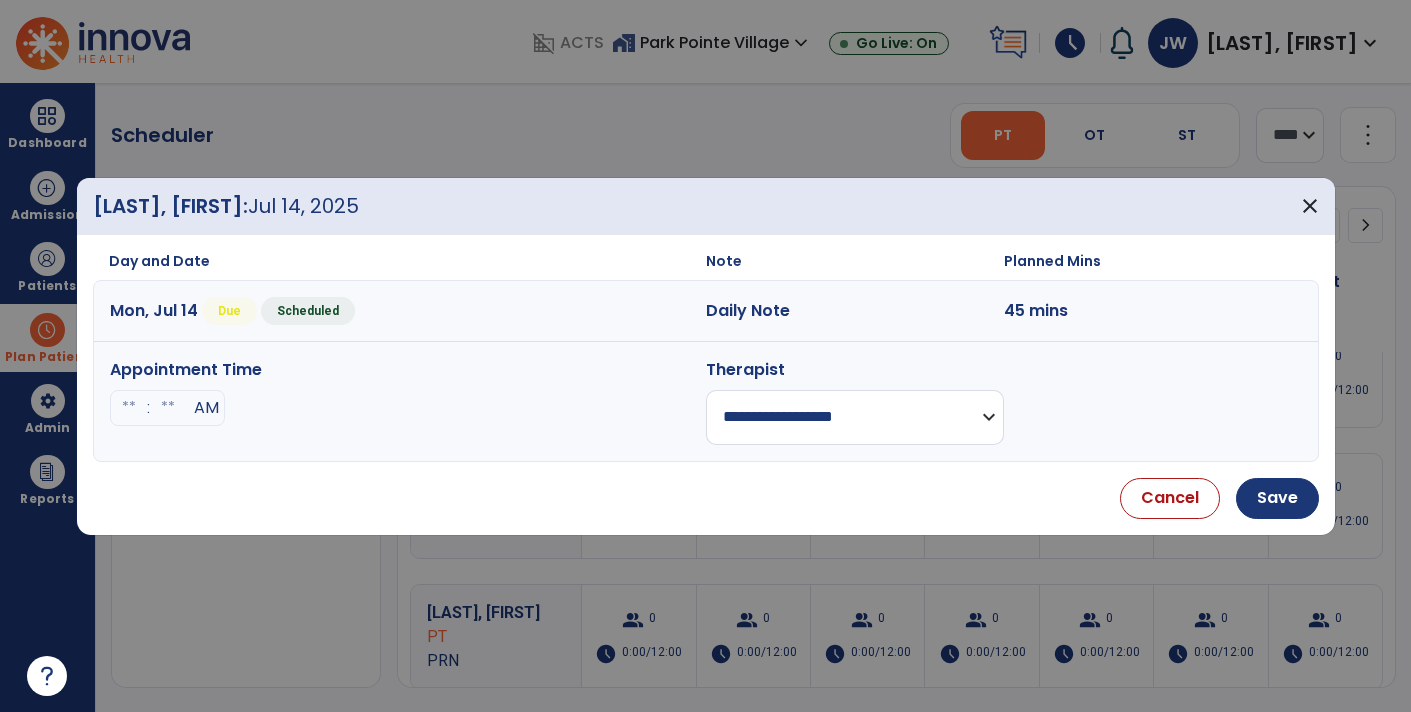 click on "**********" at bounding box center [855, 417] 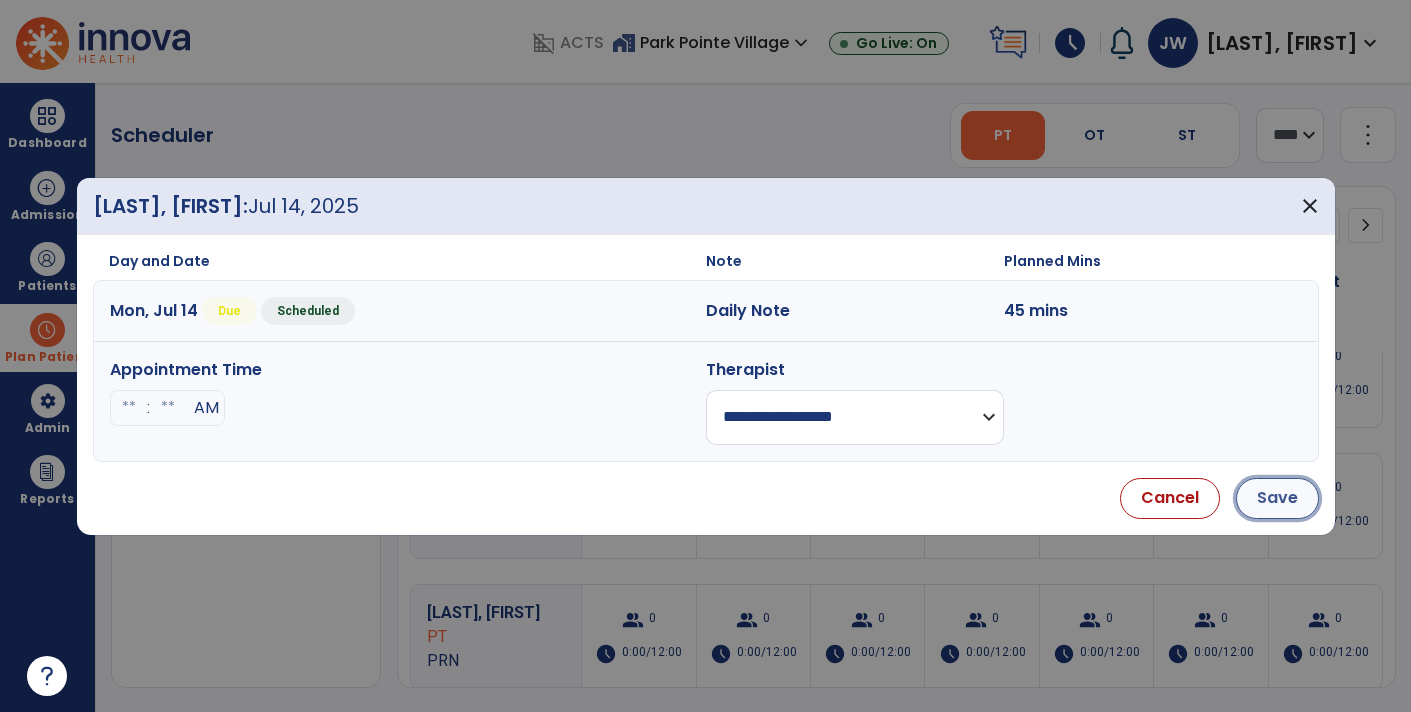 click on "Save" at bounding box center [1277, 498] 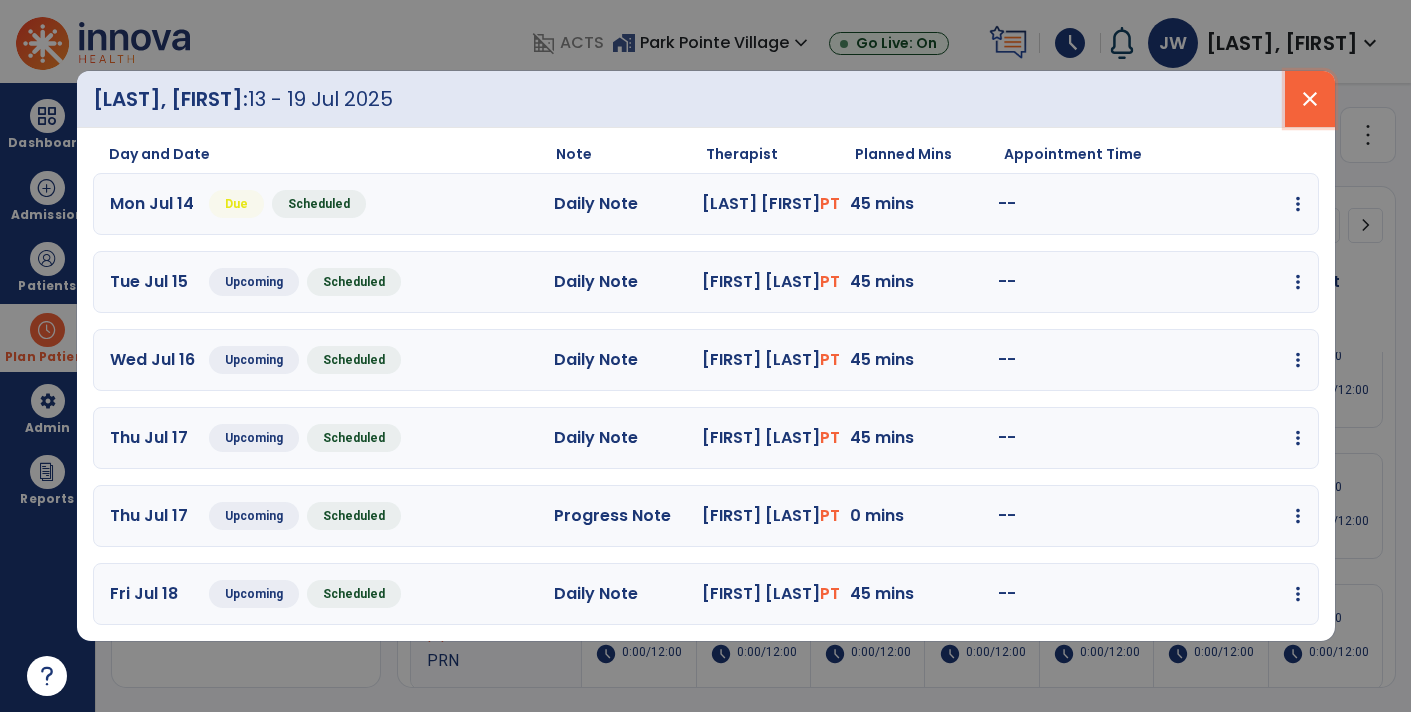 click on "close" at bounding box center (1310, 99) 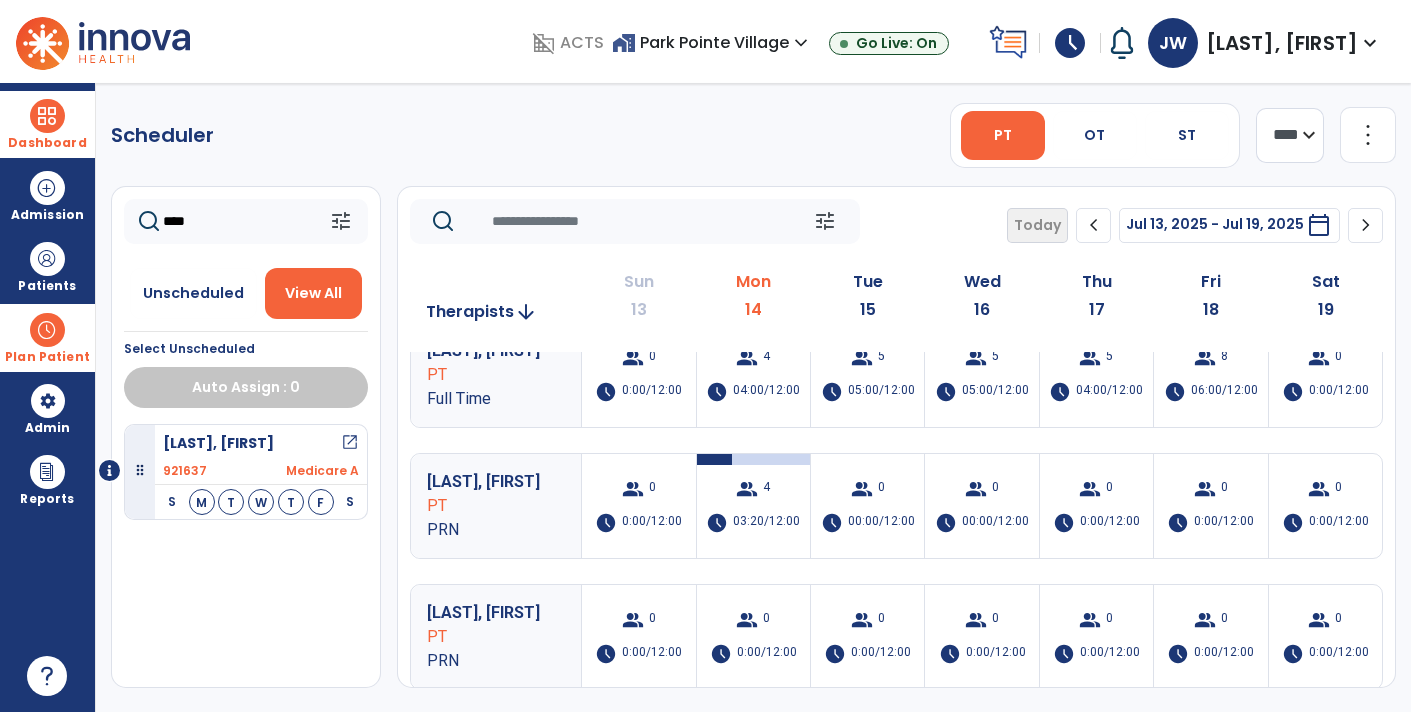 click at bounding box center (47, 116) 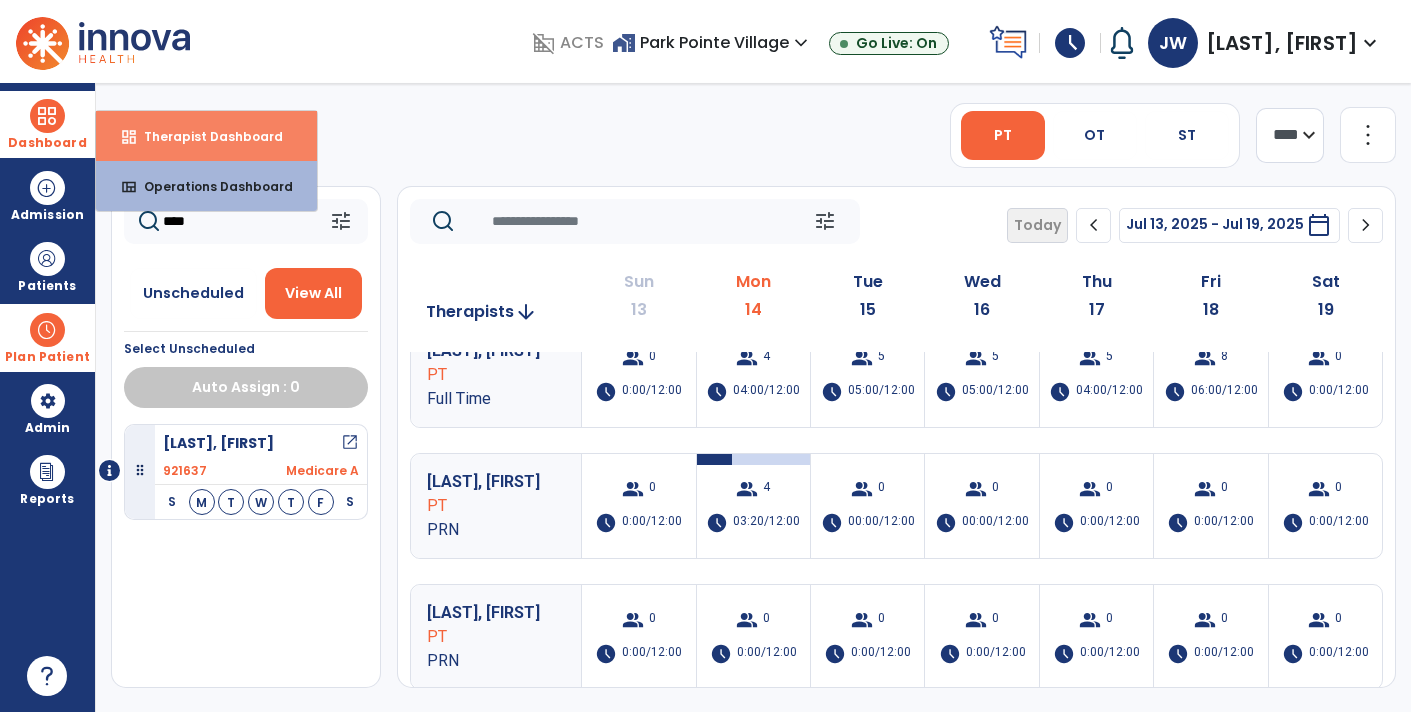 click on "dashboard  Therapist Dashboard" at bounding box center [206, 136] 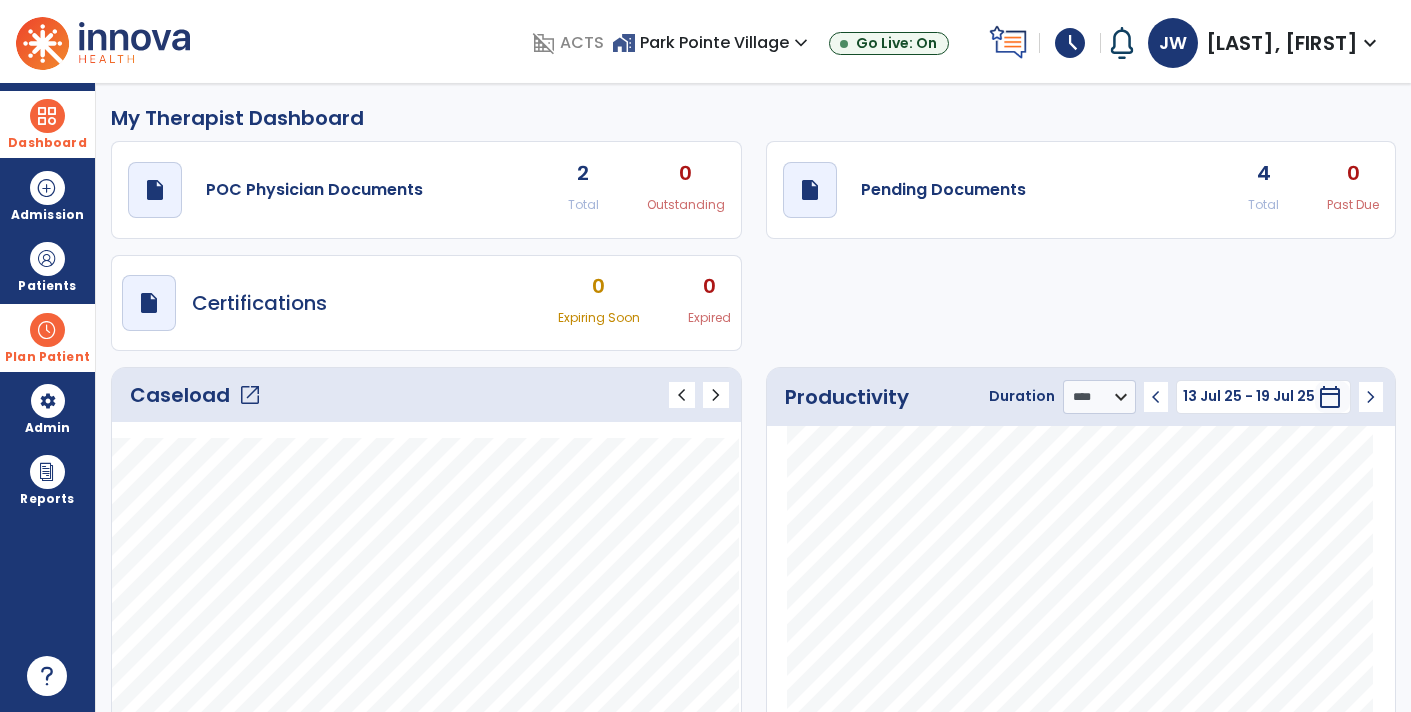 click on "Total" 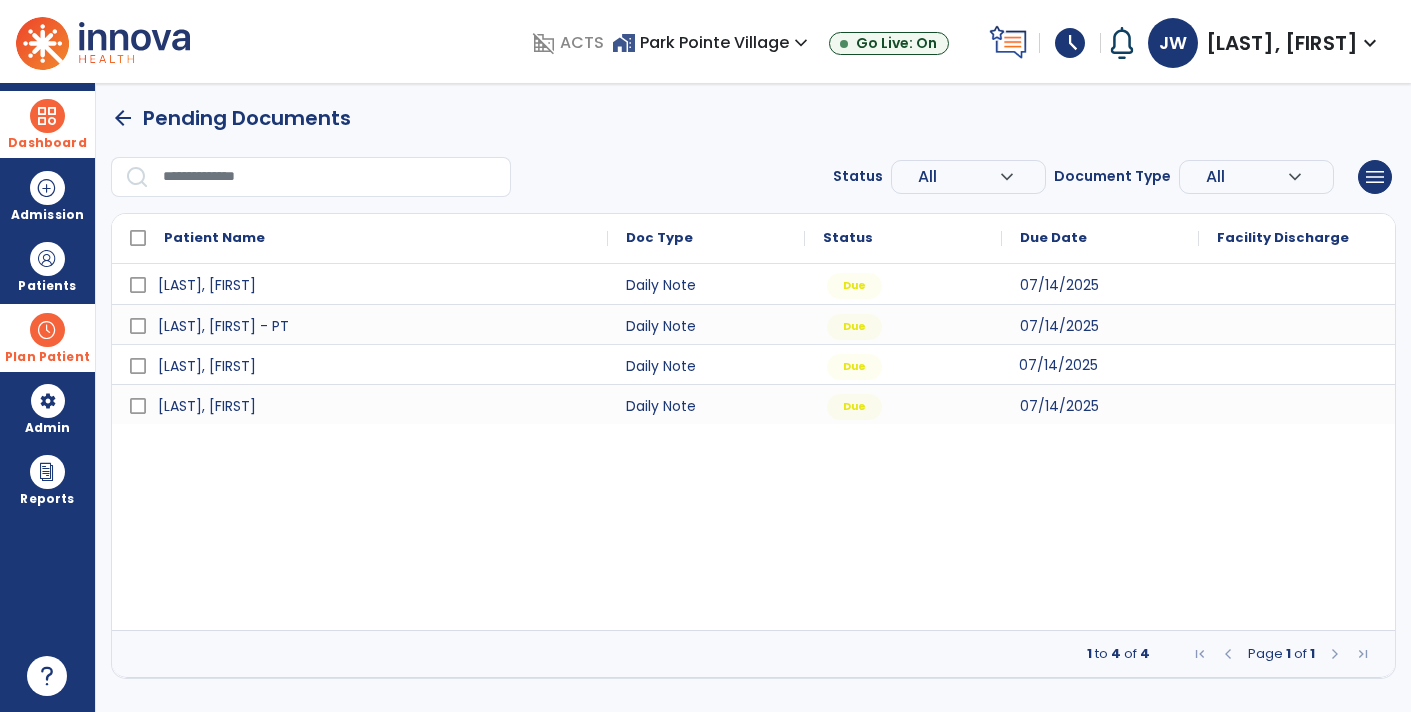 click on "07/14/2025" at bounding box center [1058, 365] 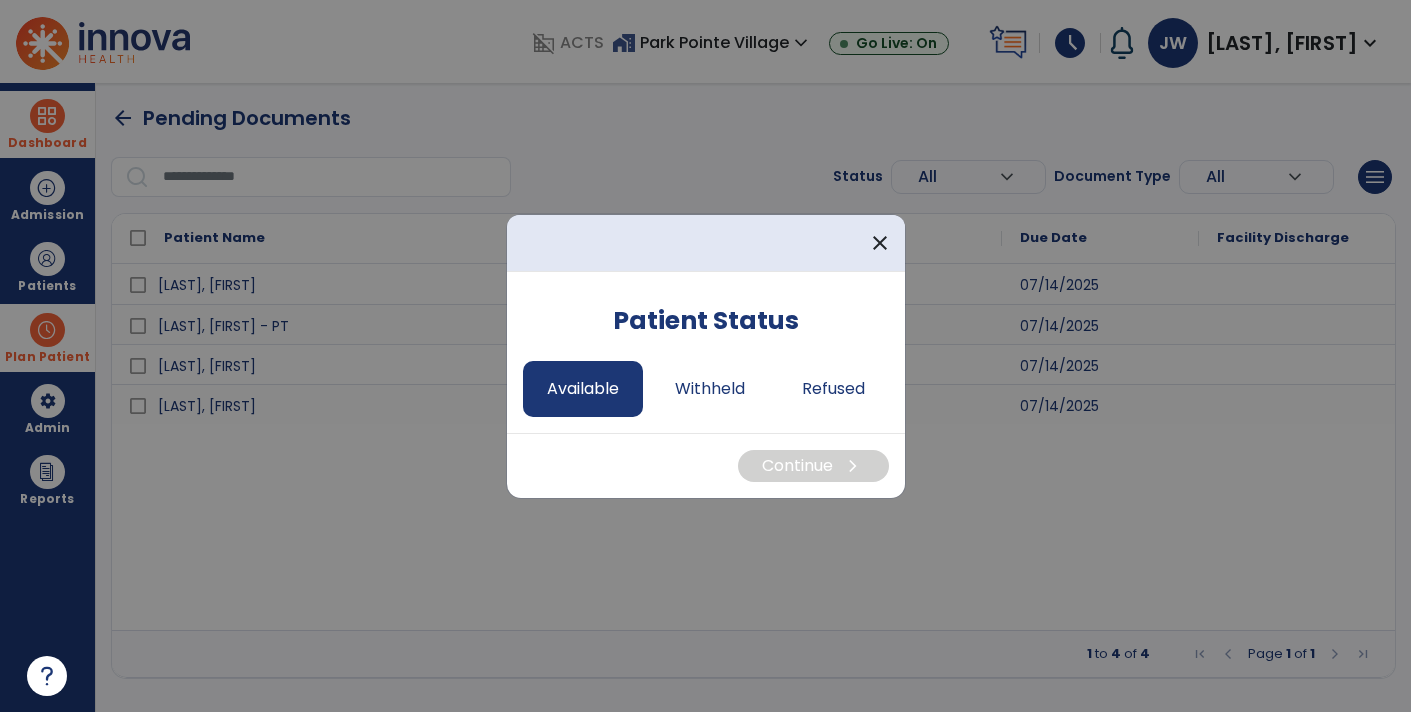 click on "Available" at bounding box center [583, 389] 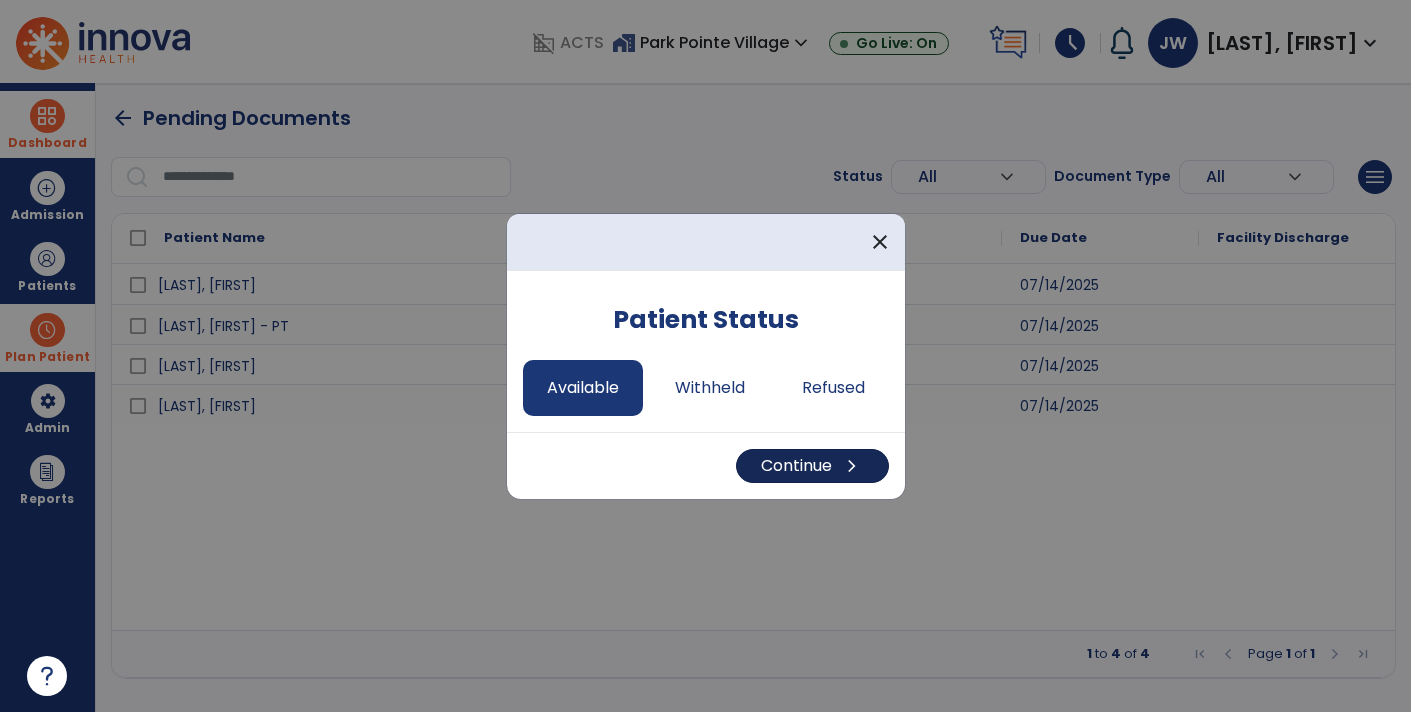 click on "chevron_right" at bounding box center [852, 466] 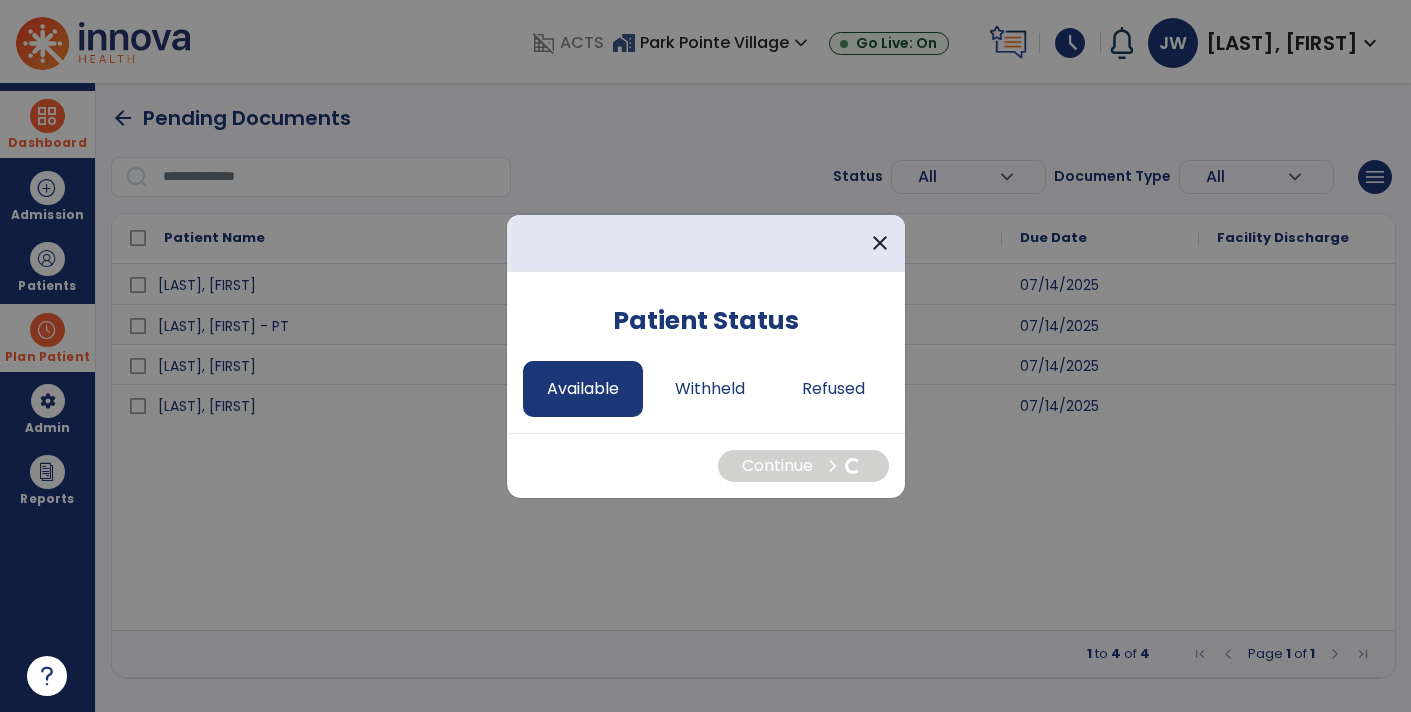 select on "*" 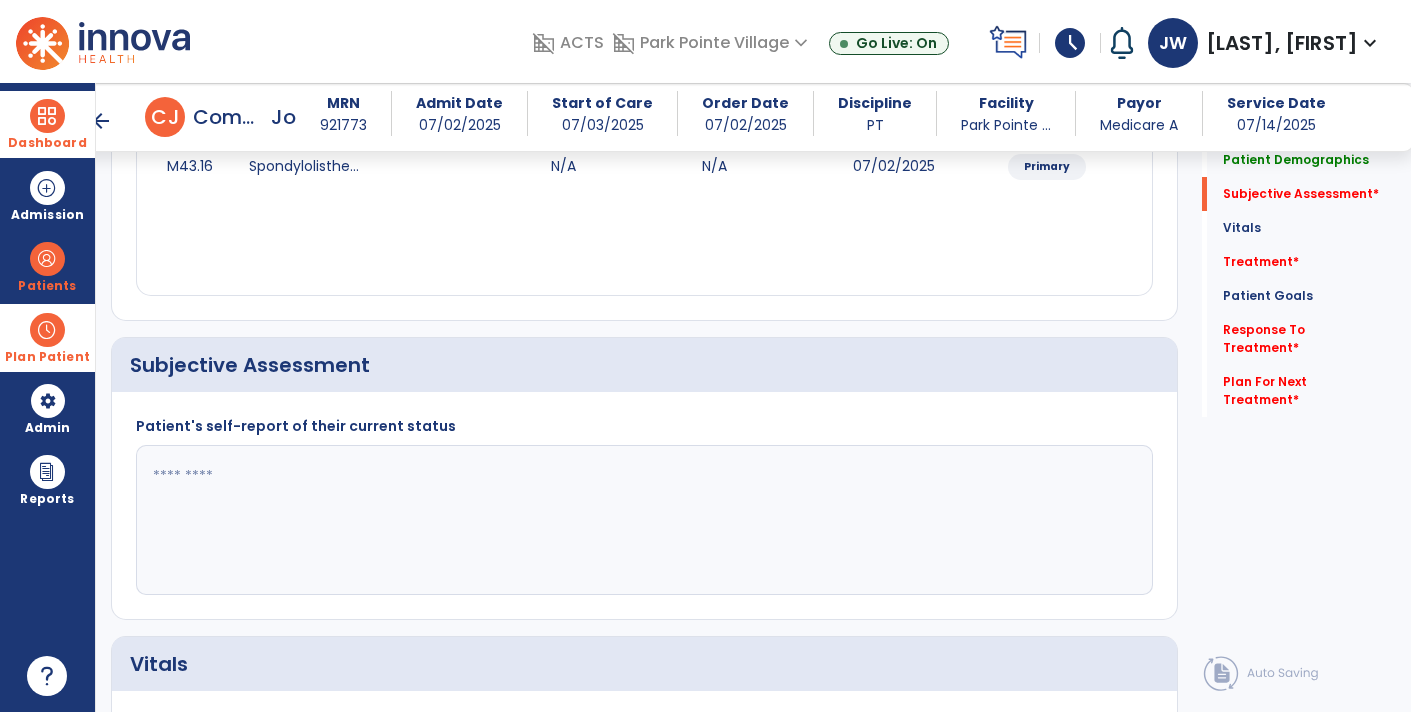 scroll, scrollTop: 315, scrollLeft: 0, axis: vertical 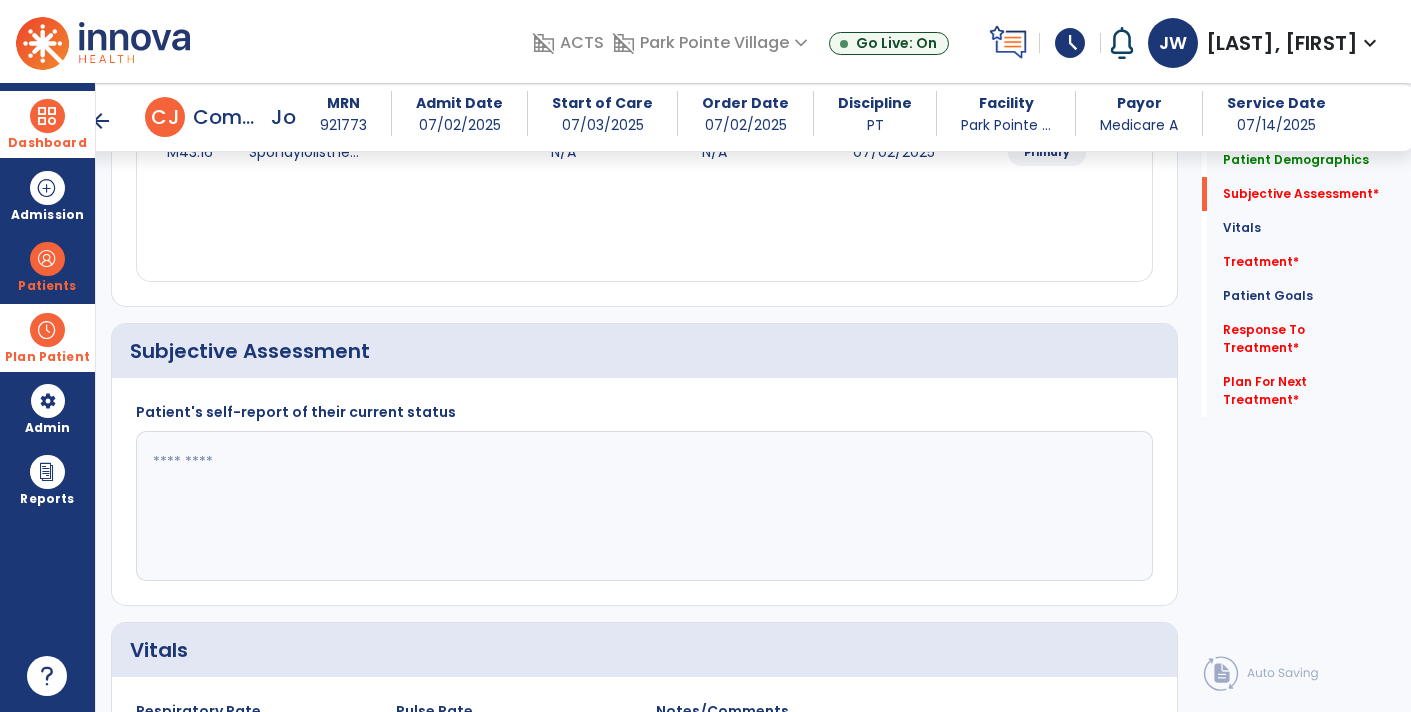 click 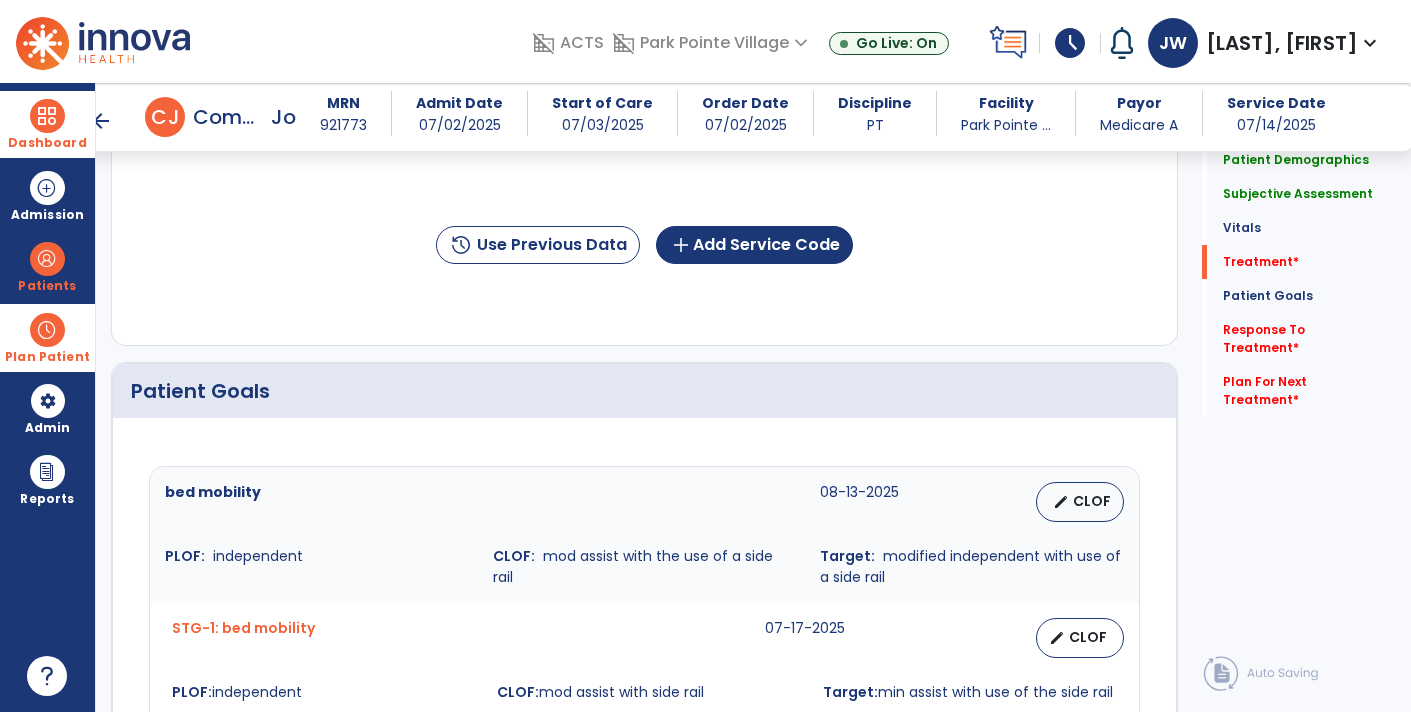 scroll, scrollTop: 1246, scrollLeft: 0, axis: vertical 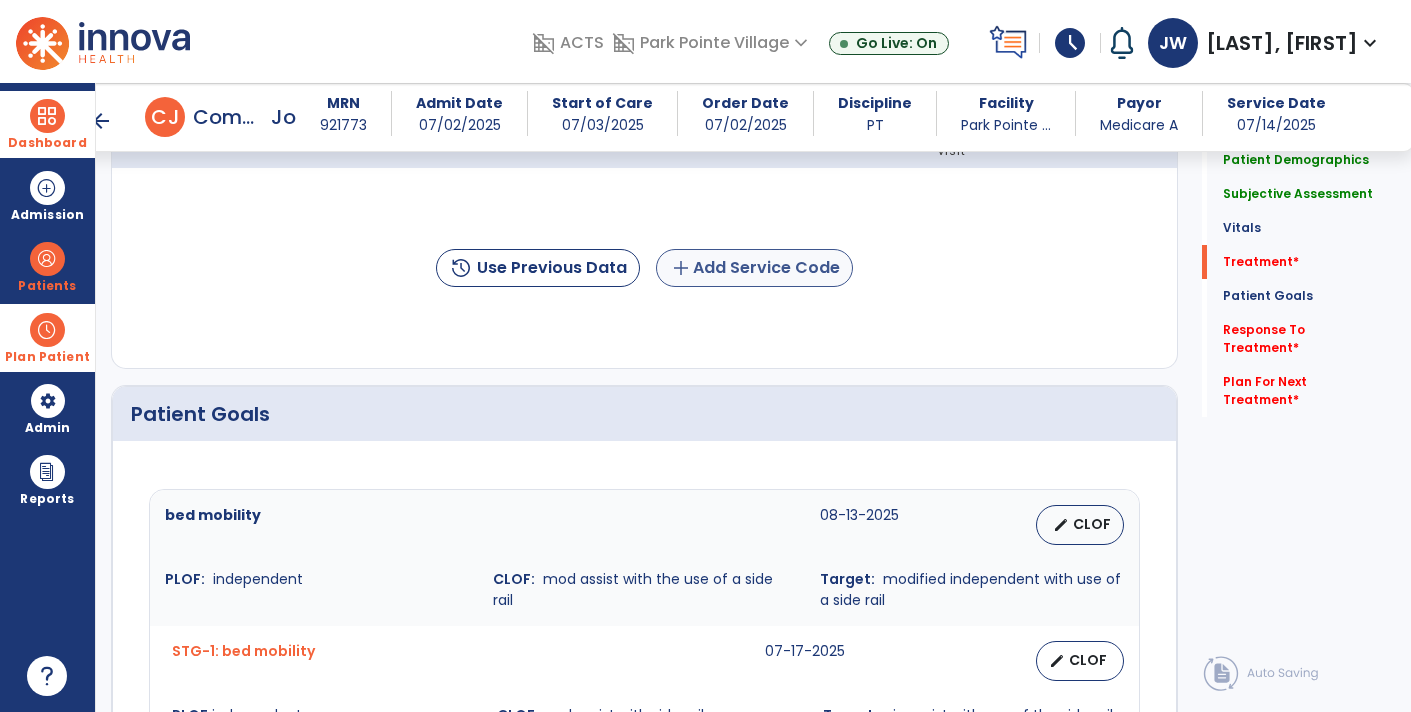 type on "**********" 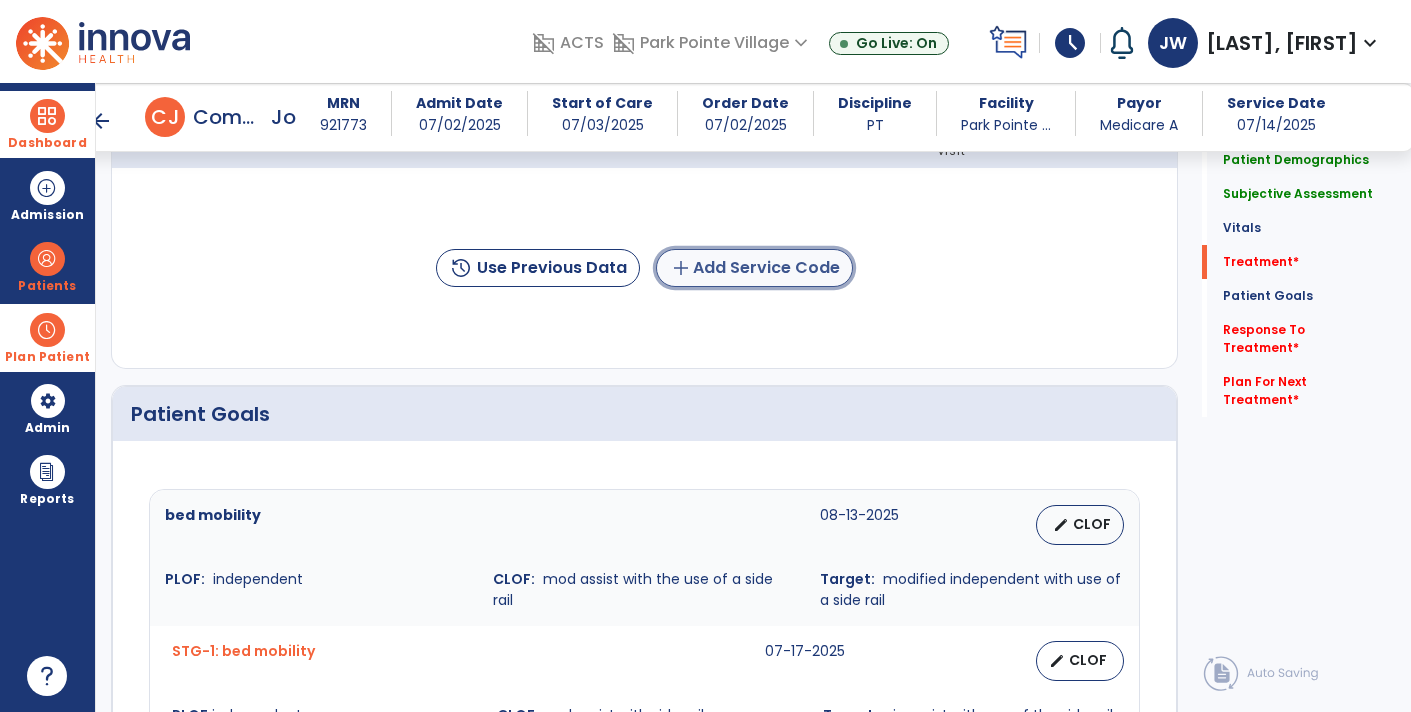 click on "add  Add Service Code" 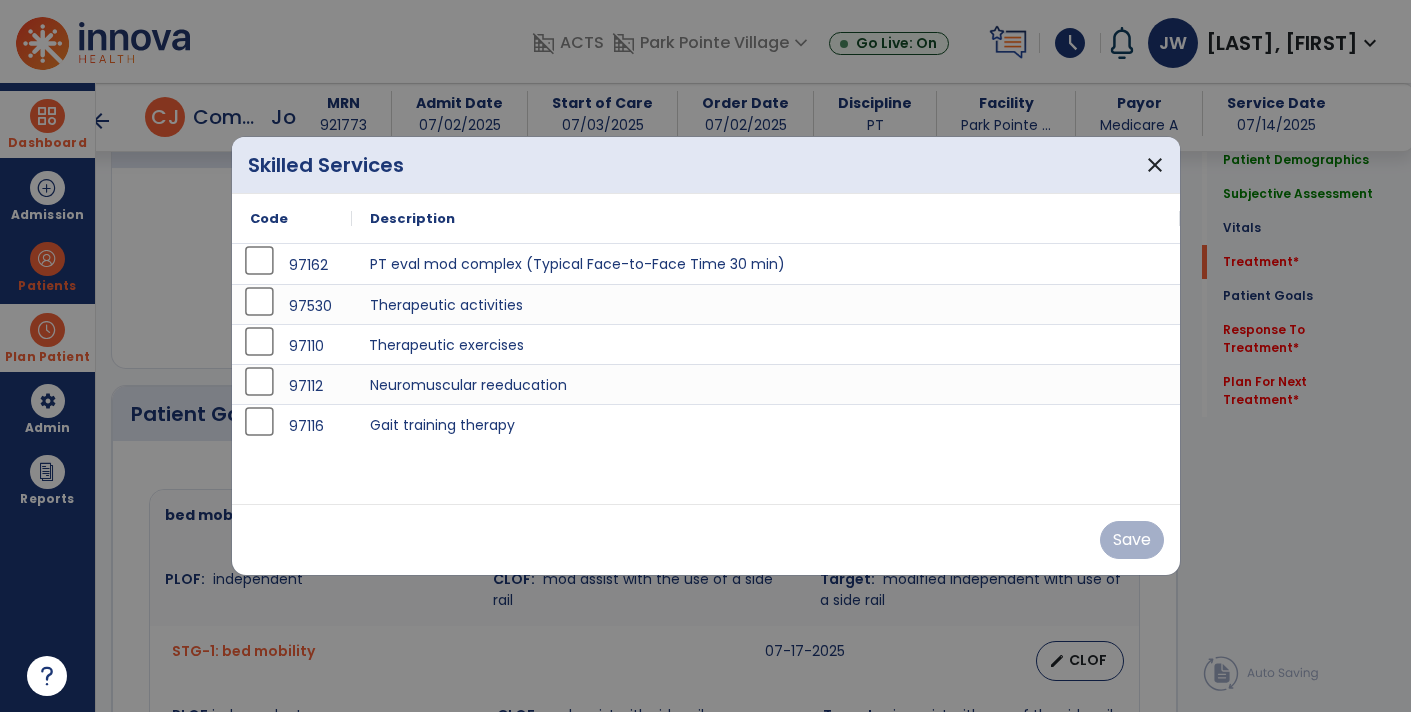 click on "Therapeutic exercises" at bounding box center (766, 344) 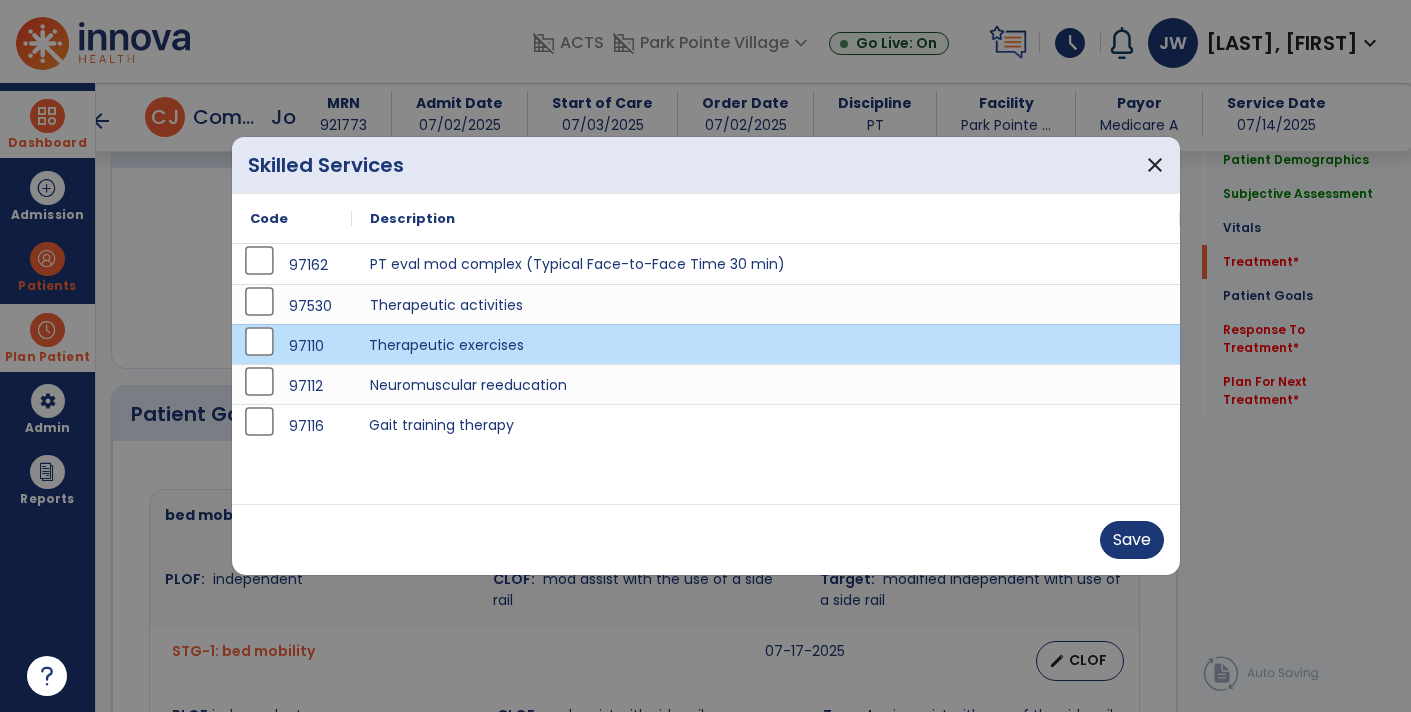 click on "Gait training therapy" at bounding box center (766, 424) 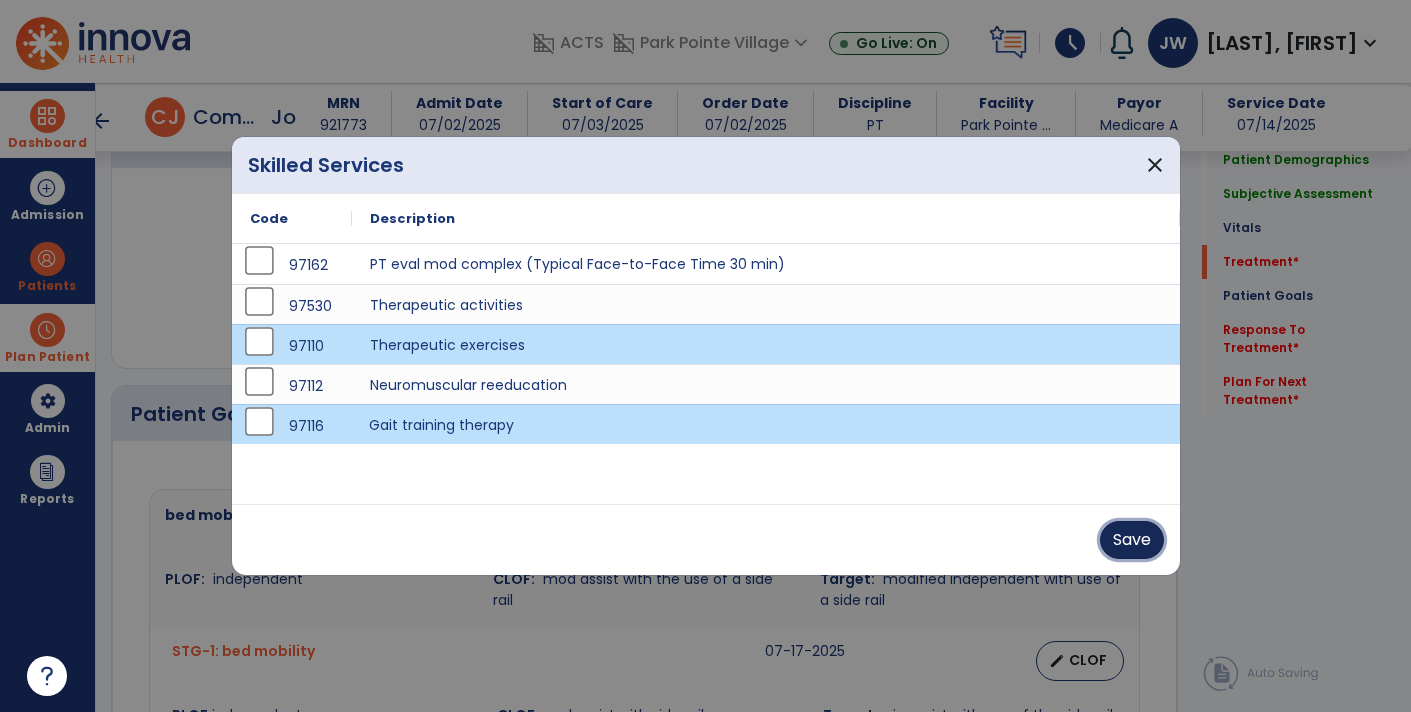 click on "Save" at bounding box center (1132, 540) 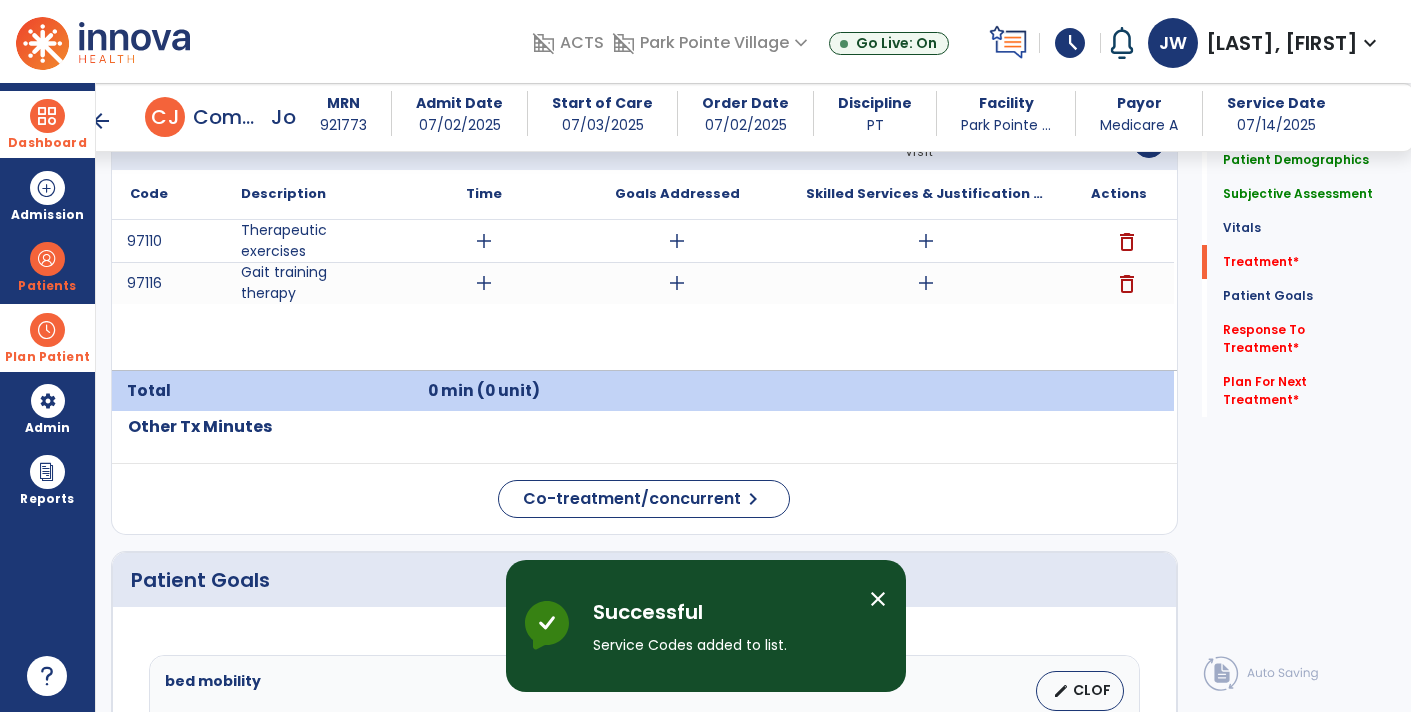 click on "add" at bounding box center (926, 283) 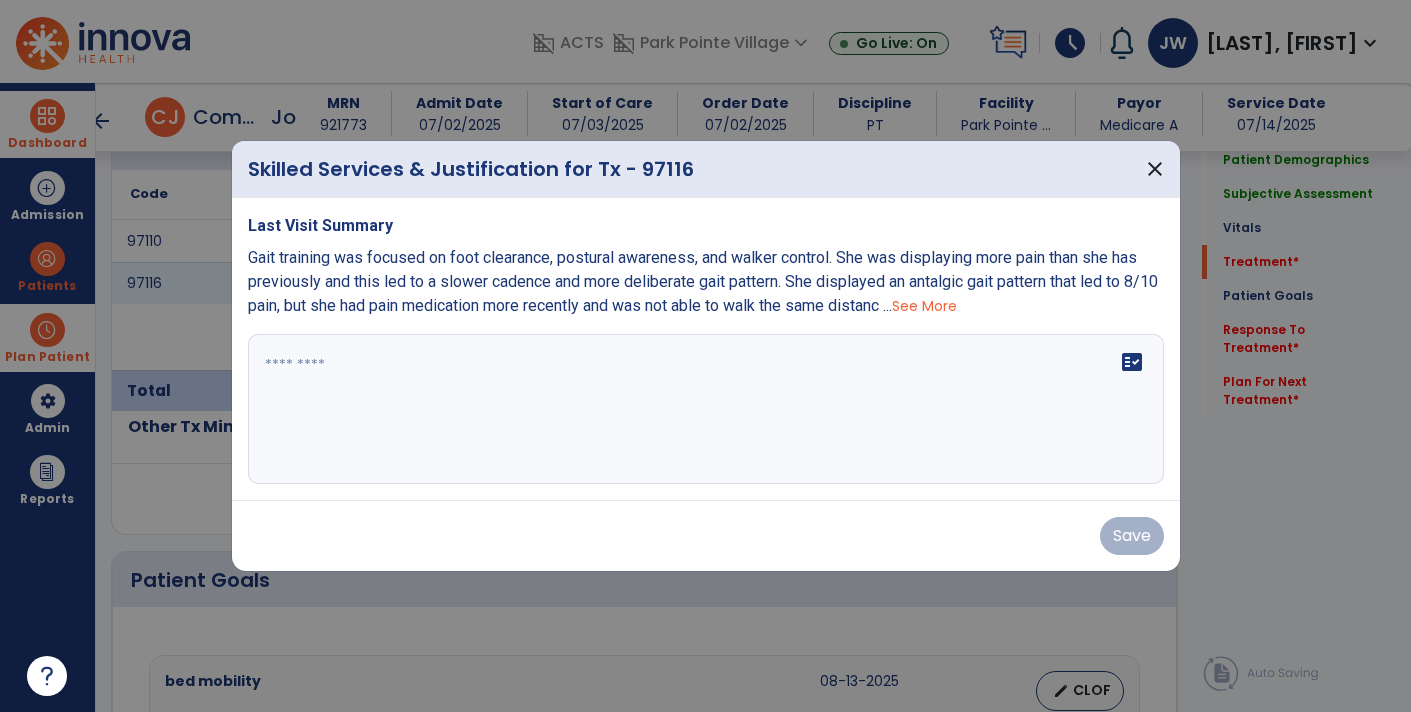 click on "See More" at bounding box center [924, 306] 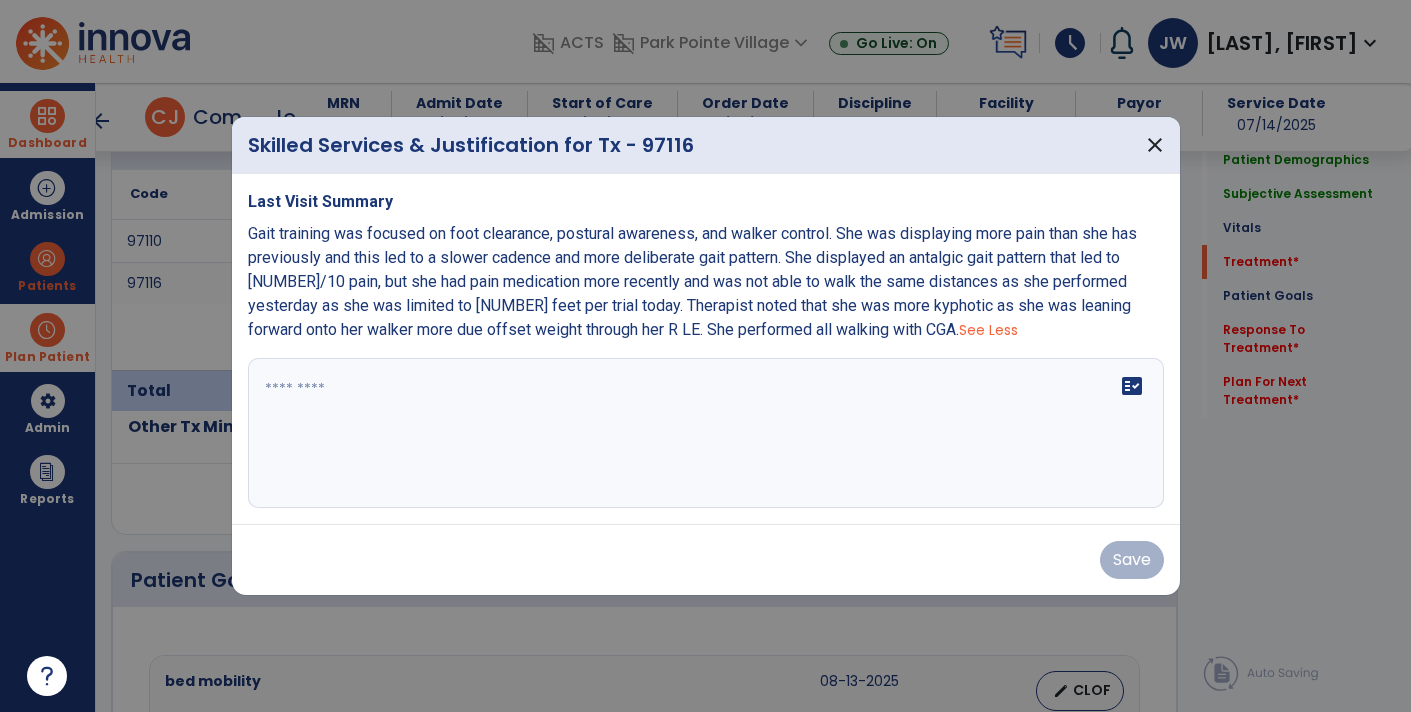 click on "Gait training was focused on foot clearance, postural awareness, and walker control. She was displaying more pain than she has previously and this led to a slower cadence and more deliberate gait pattern. She displayed an antalgic gait pattern that led to [NUMBER]/10 pain, but she had pain medication more recently and was not able to walk the same distances as she performed yesterday as she was limited to [NUMBER] feet per trial today. Therapist noted that she was more kyphotic as she was leaning forward onto her walker more due offset weight through her R LE. She performed all walking with CGA." at bounding box center (692, 281) 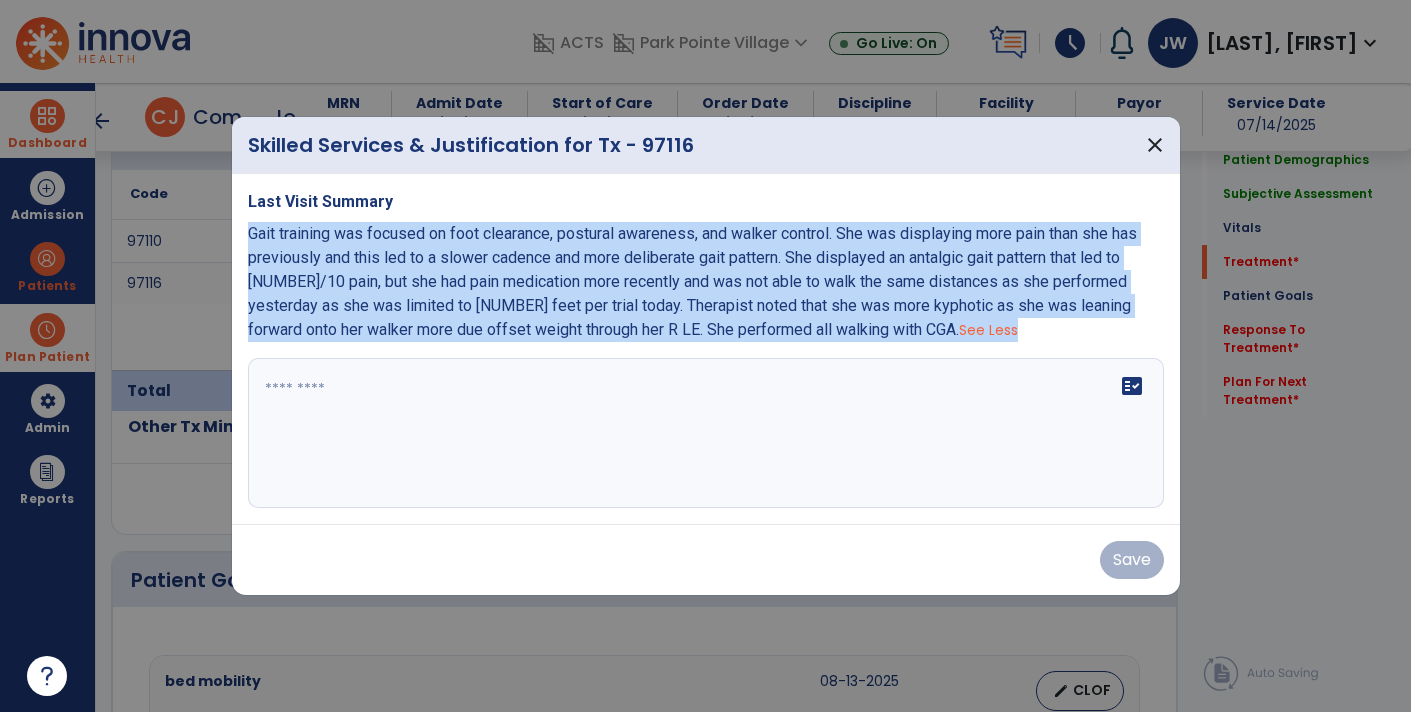 copy on "Gait training was focused on foot clearance, postural awareness, and walker control. She was displaying more pain than she has previously and this led to a slower cadence and more deliberate gait pattern. She displayed an antalgic gait pattern that led to 8/10 pain, but she had pain medication more recently and was not able to walk the same distances as she performed yesterday as she was limited to 69 feet per trial today. Therapist noted that she was more kyphotic as she was leaning forward onto her walker more due offset weight through her R LE. She performed all walking with CGA.  See Less" 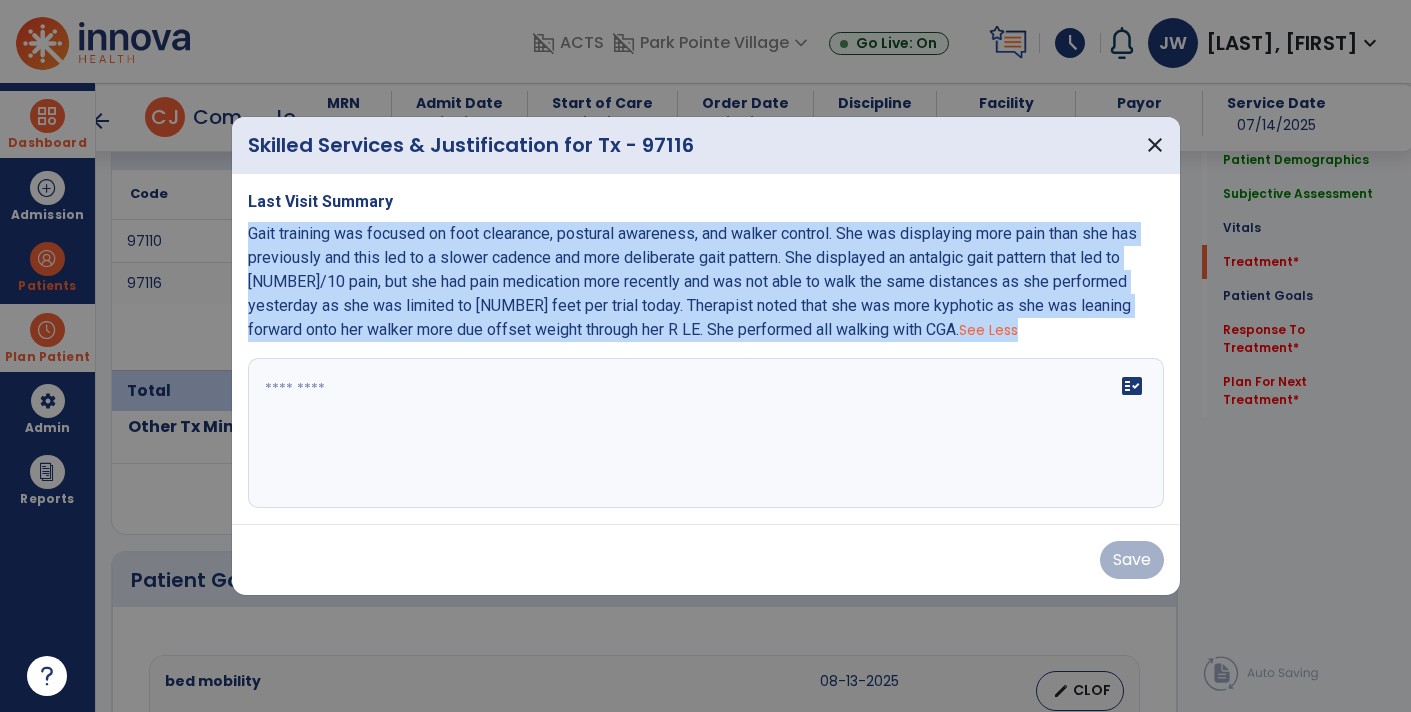 click on "fact_check" at bounding box center [706, 433] 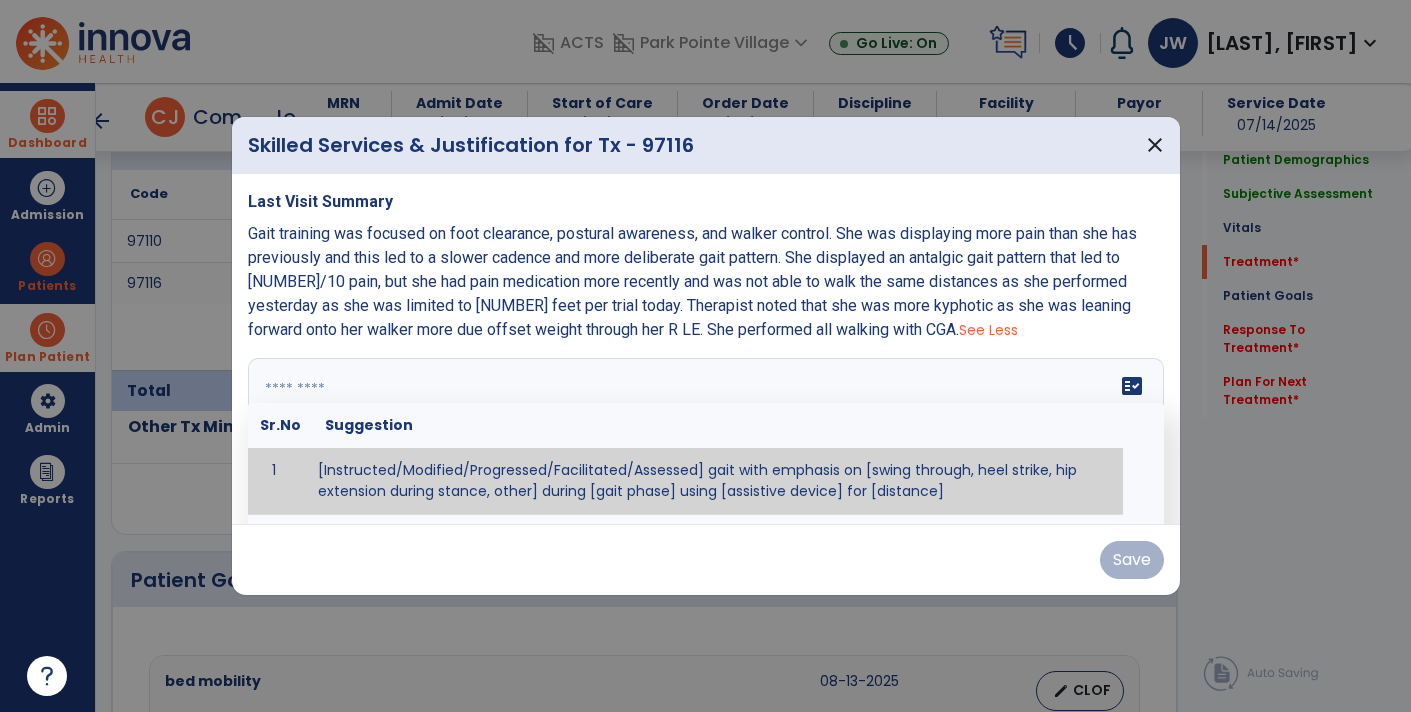 paste on "**********" 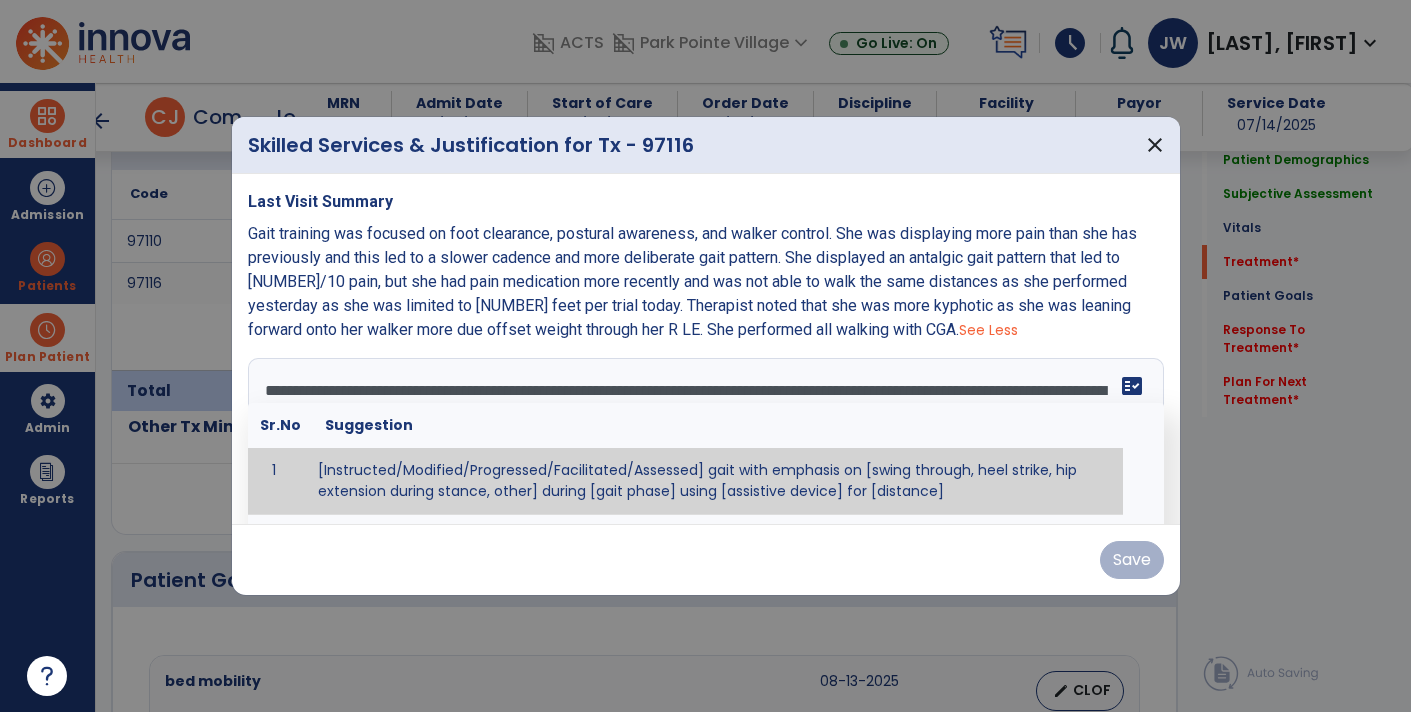 scroll, scrollTop: 63, scrollLeft: 0, axis: vertical 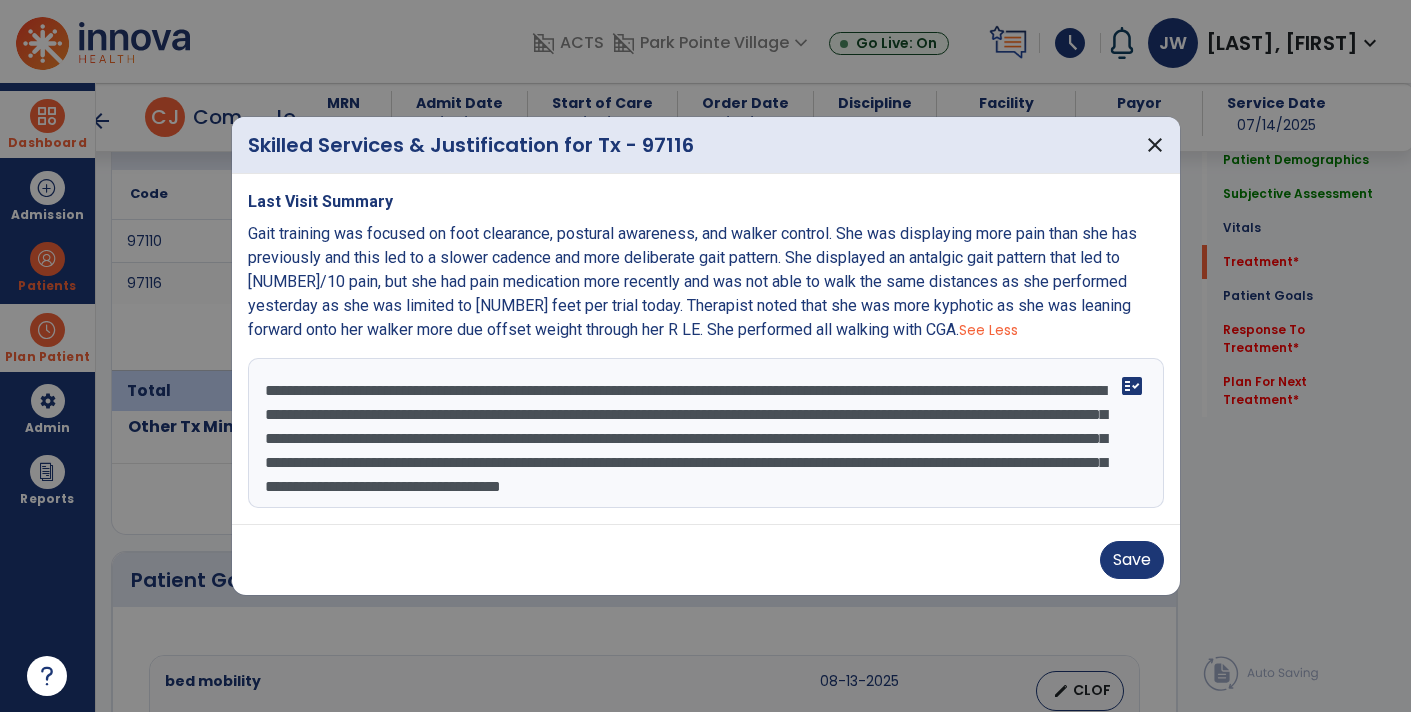 click on "**********" at bounding box center [706, 433] 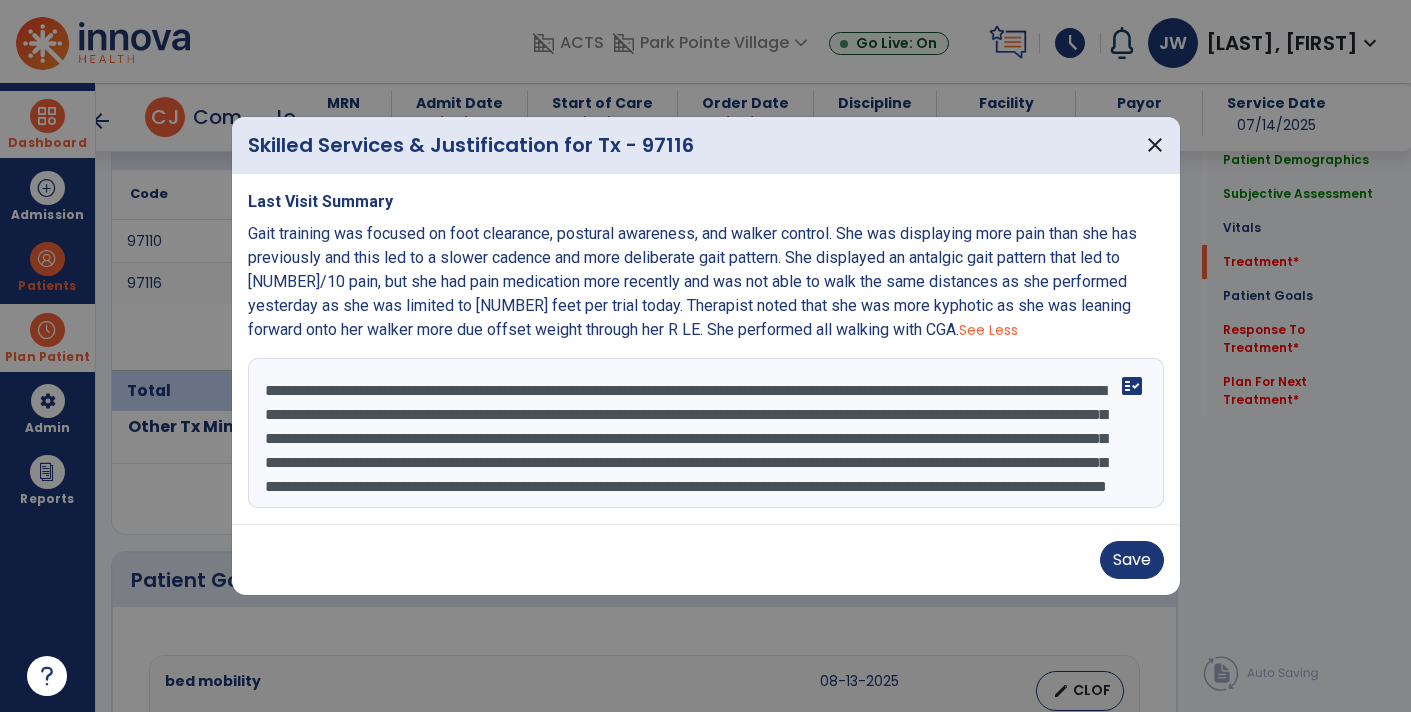 click on "**********" at bounding box center [706, 433] 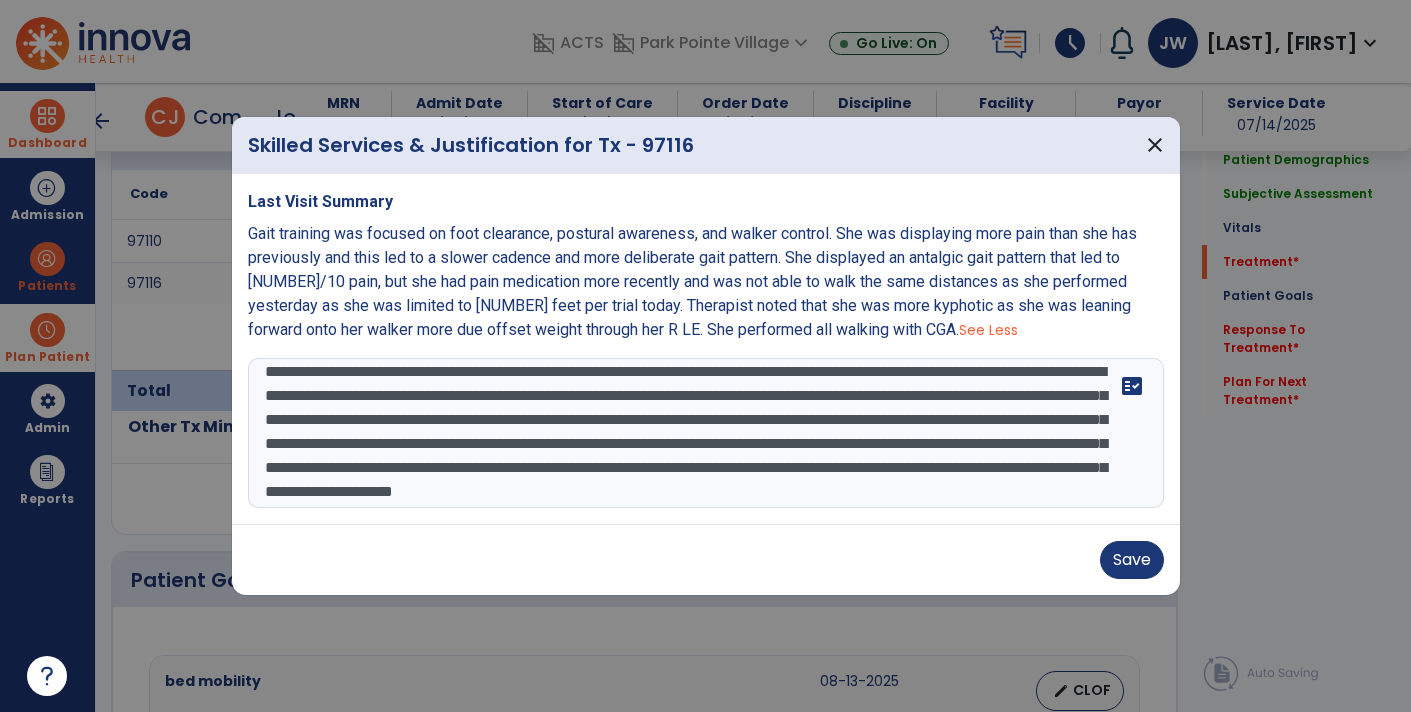 click on "**********" at bounding box center (706, 433) 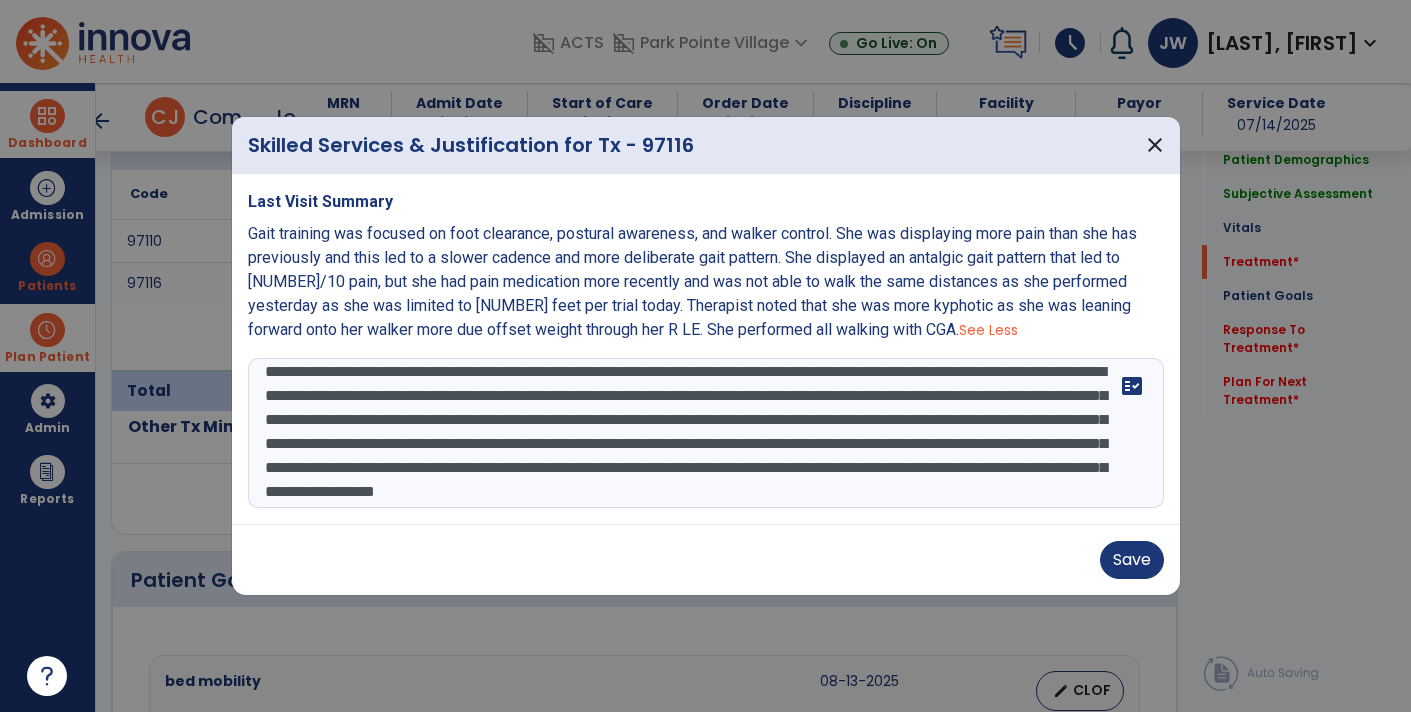 click on "**********" at bounding box center [706, 433] 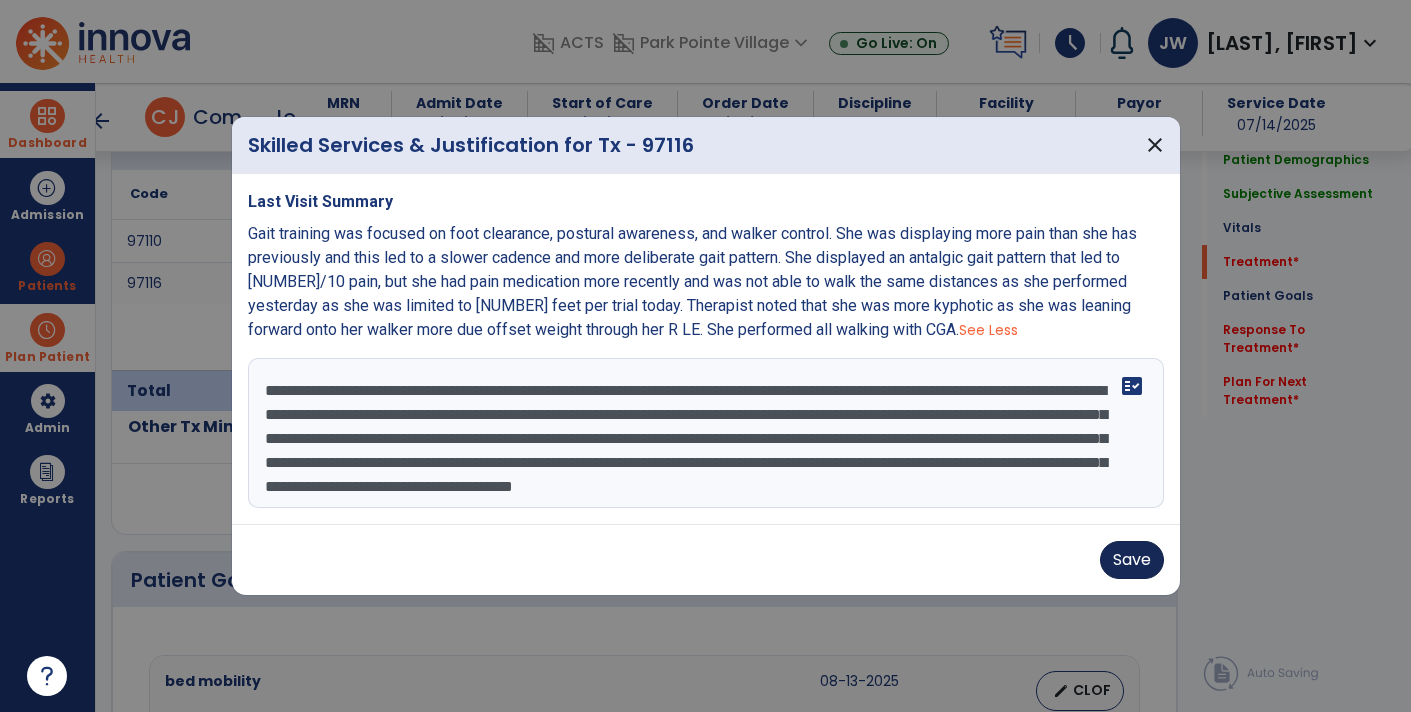 type on "**********" 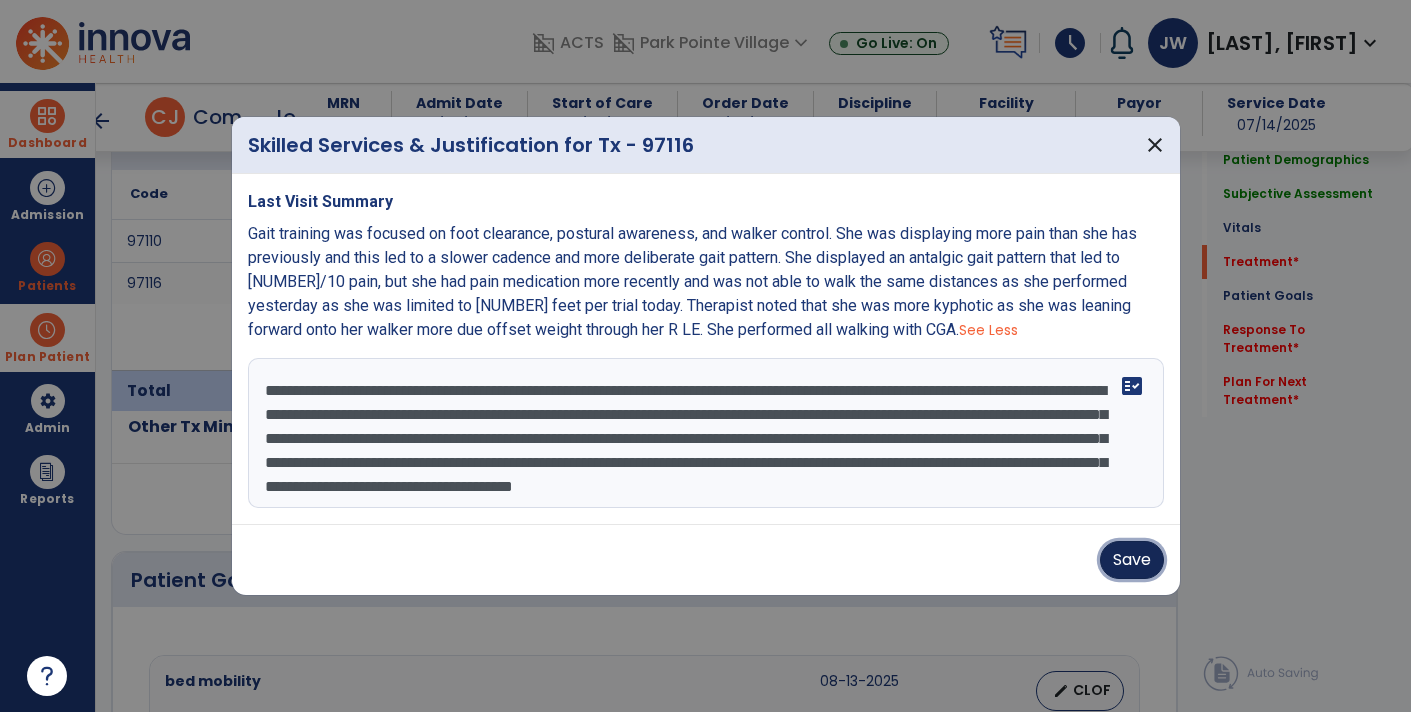 click on "Save" at bounding box center (1132, 560) 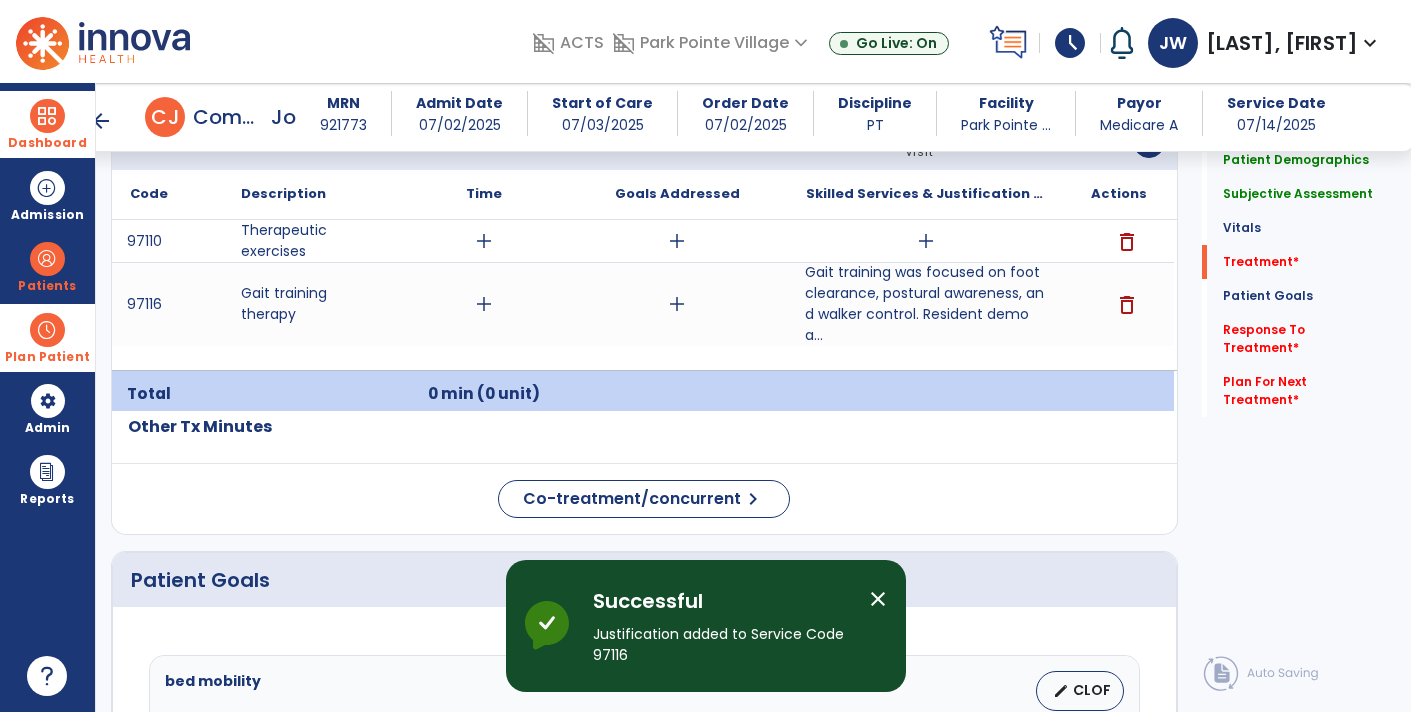 click on "add" at bounding box center (926, 241) 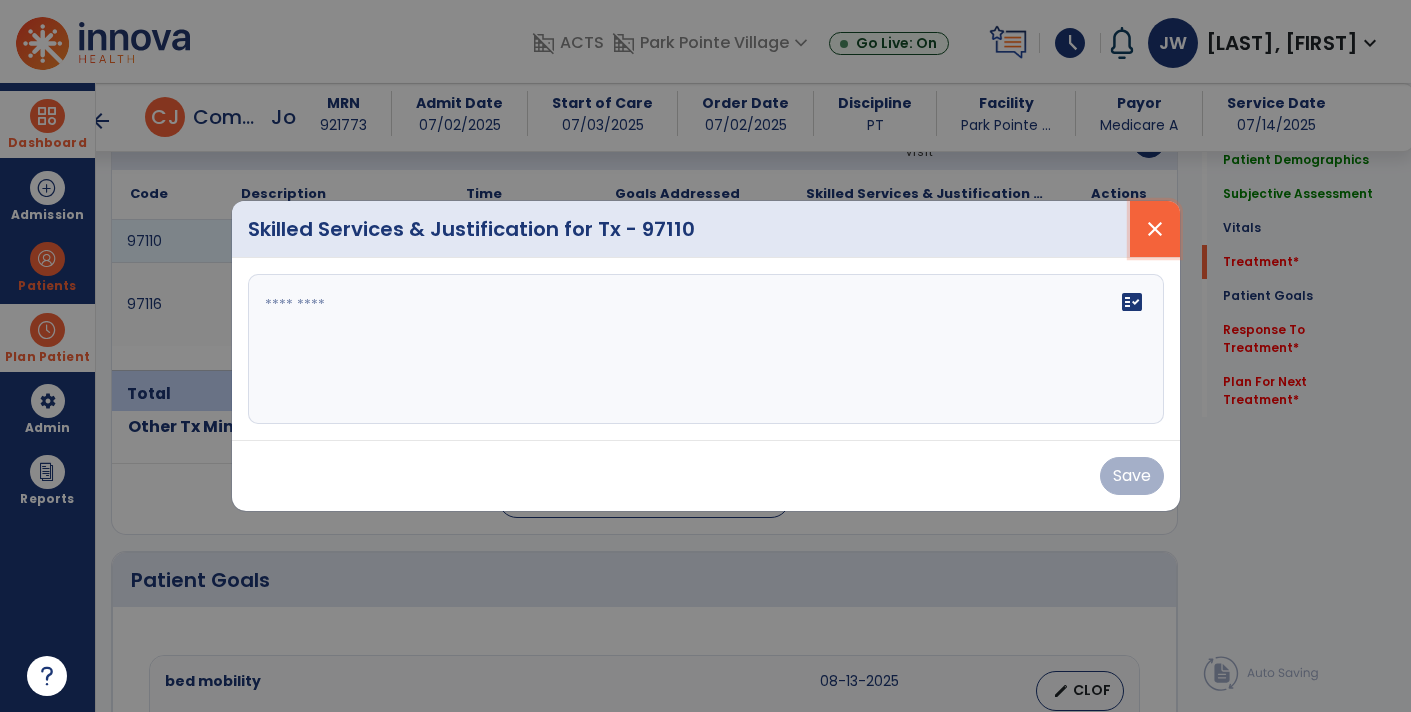 click on "close" at bounding box center (1155, 229) 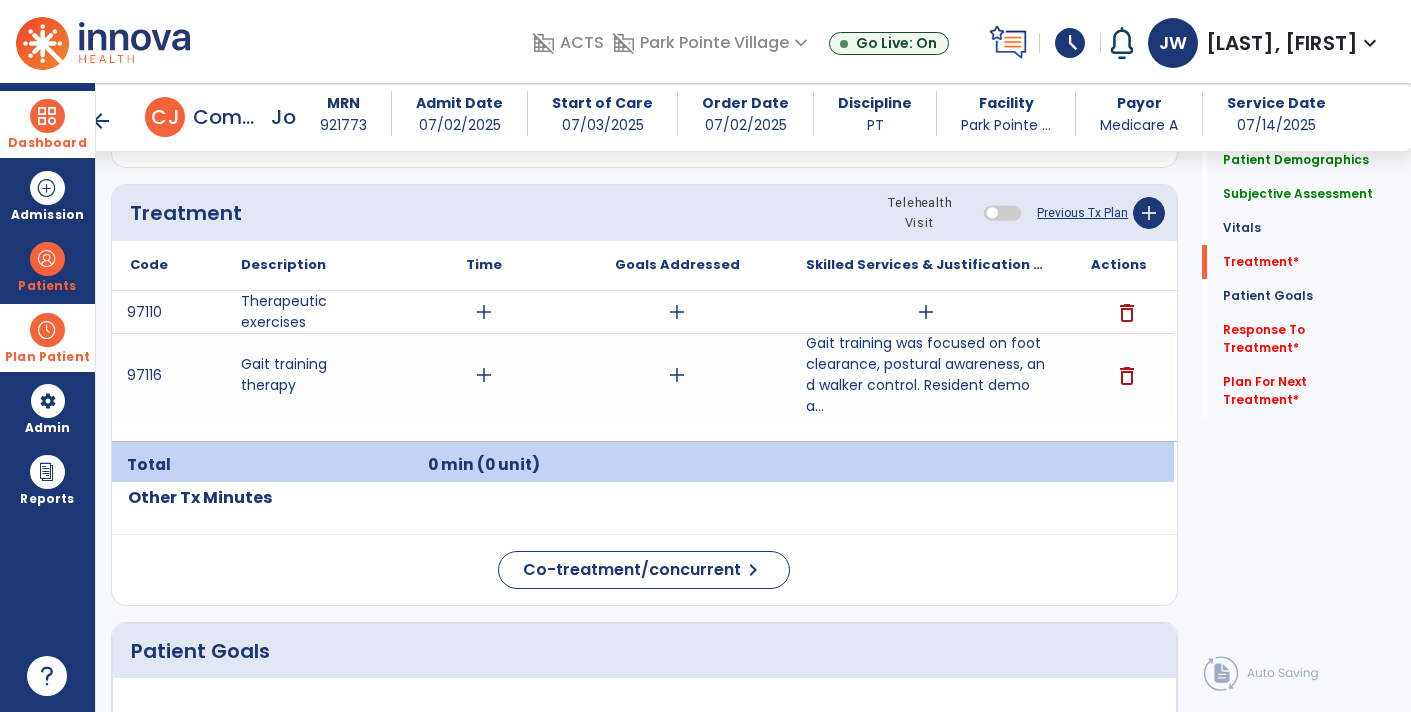 scroll, scrollTop: 1141, scrollLeft: 0, axis: vertical 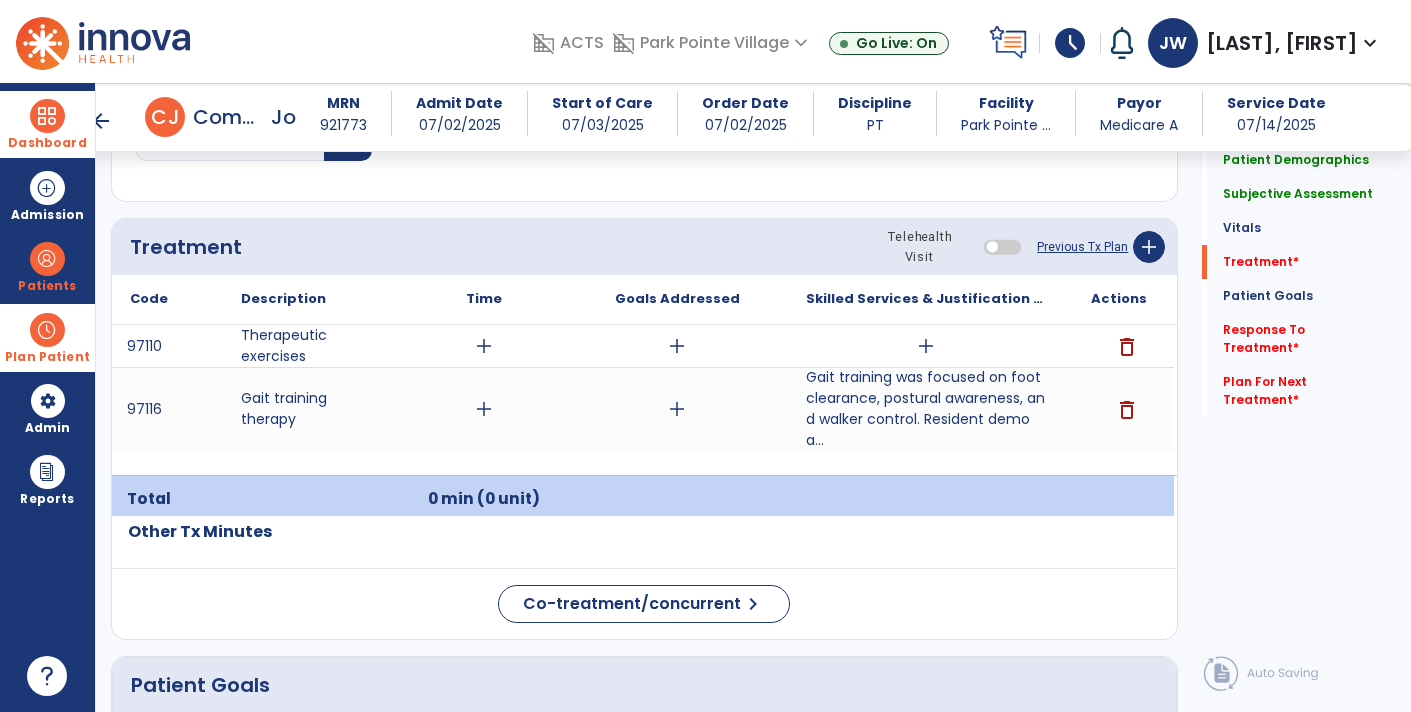 click on "Previous Tx Plan" 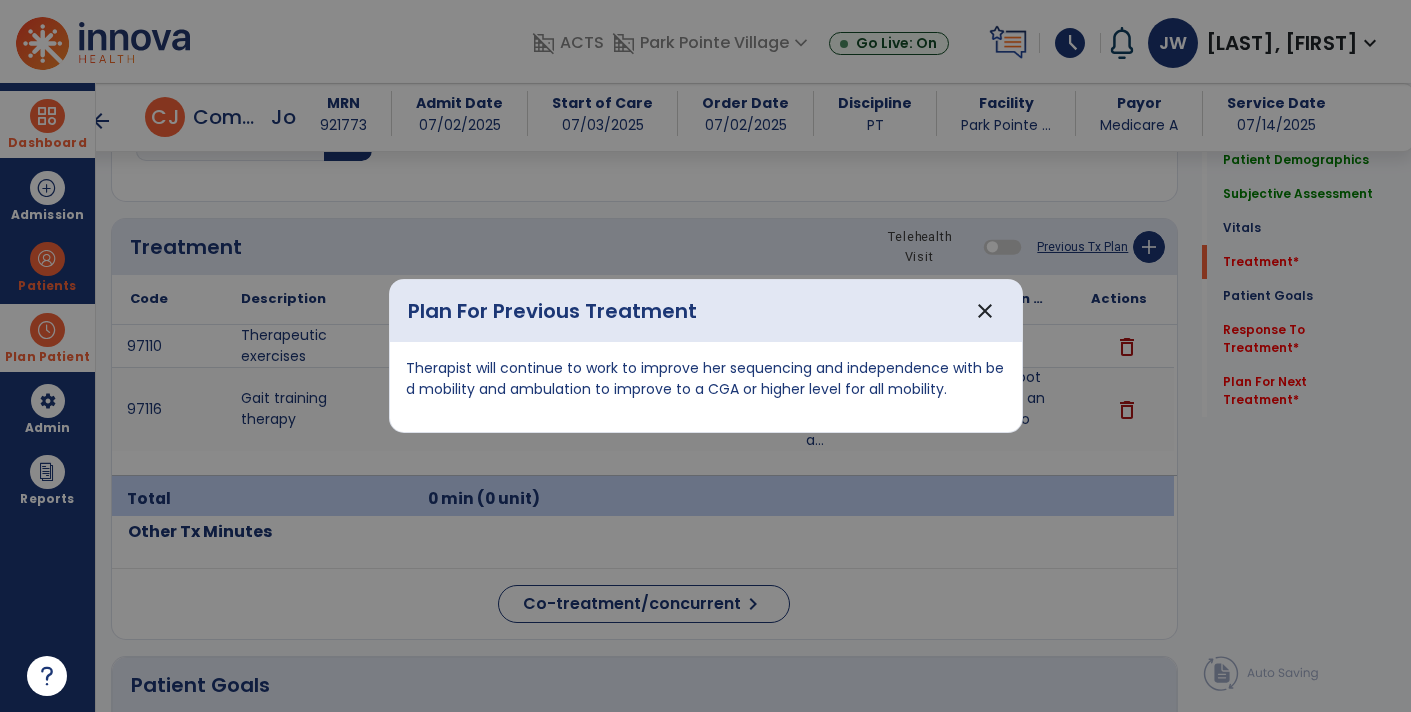 click on "Therapist will continue to work to improve her sequencing and independence with bed mobility and ambulation to improve to a CGA or higher level for all mobility." at bounding box center (706, 379) 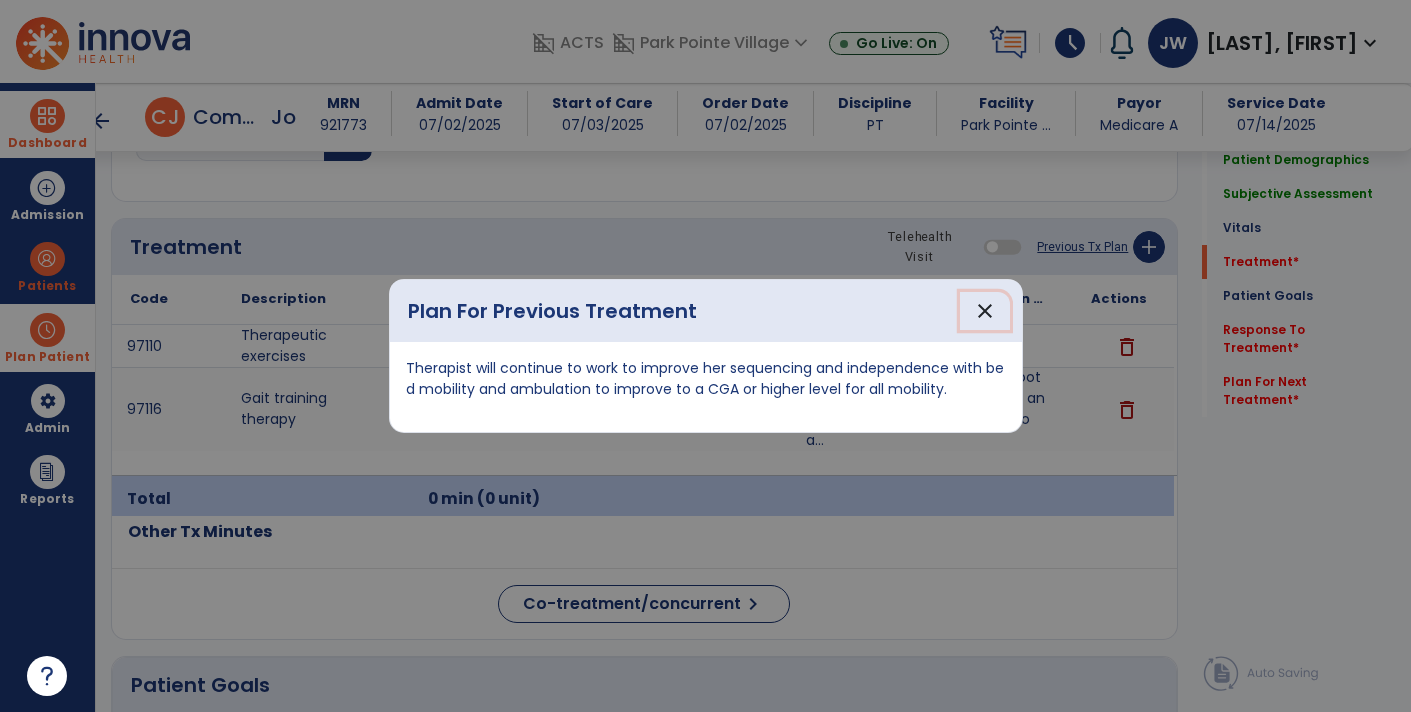 click on "close" at bounding box center [985, 311] 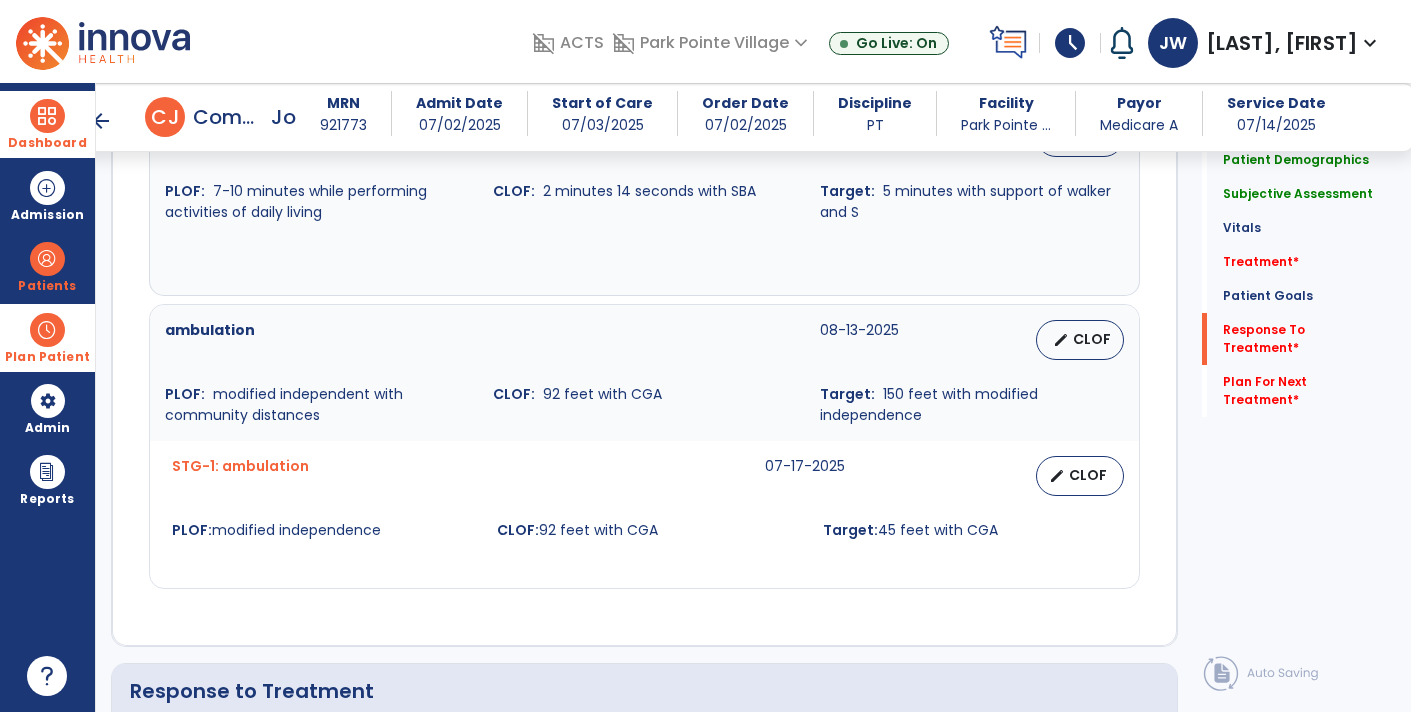 scroll, scrollTop: 2916, scrollLeft: 0, axis: vertical 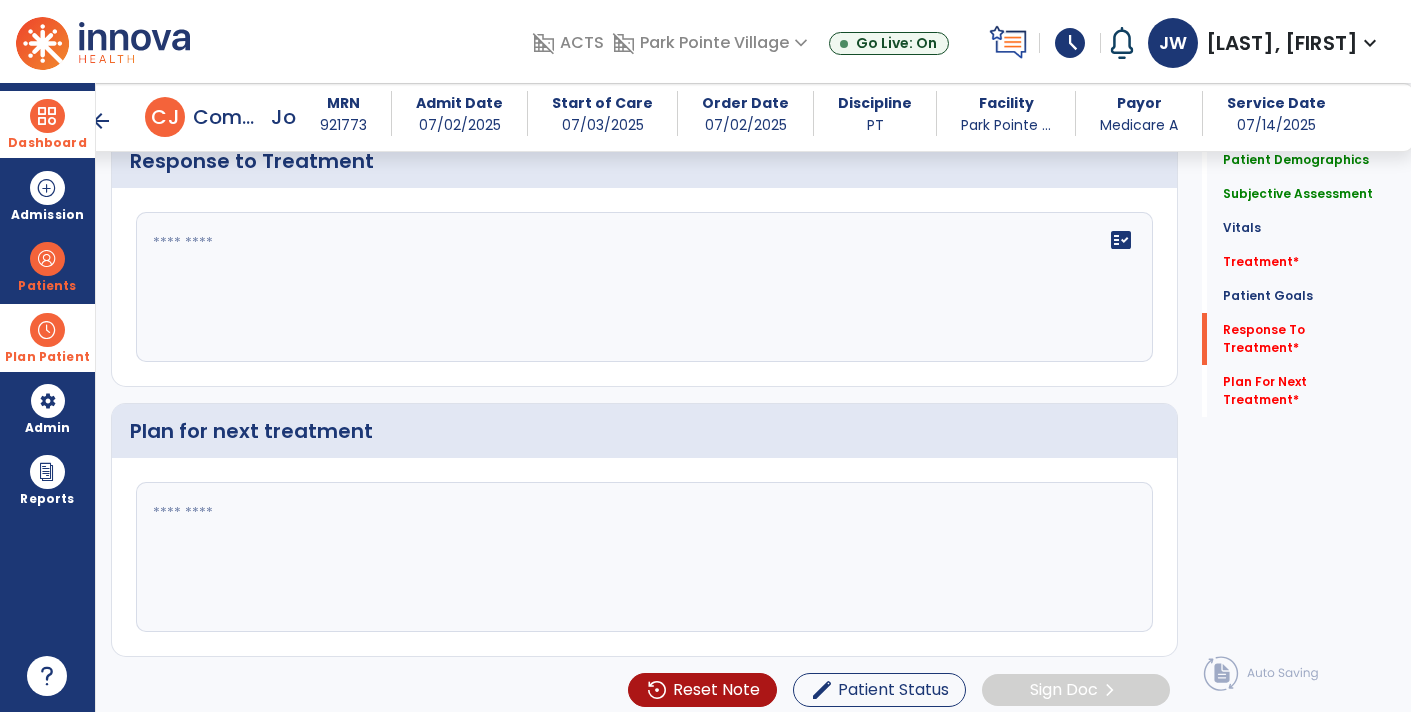 click 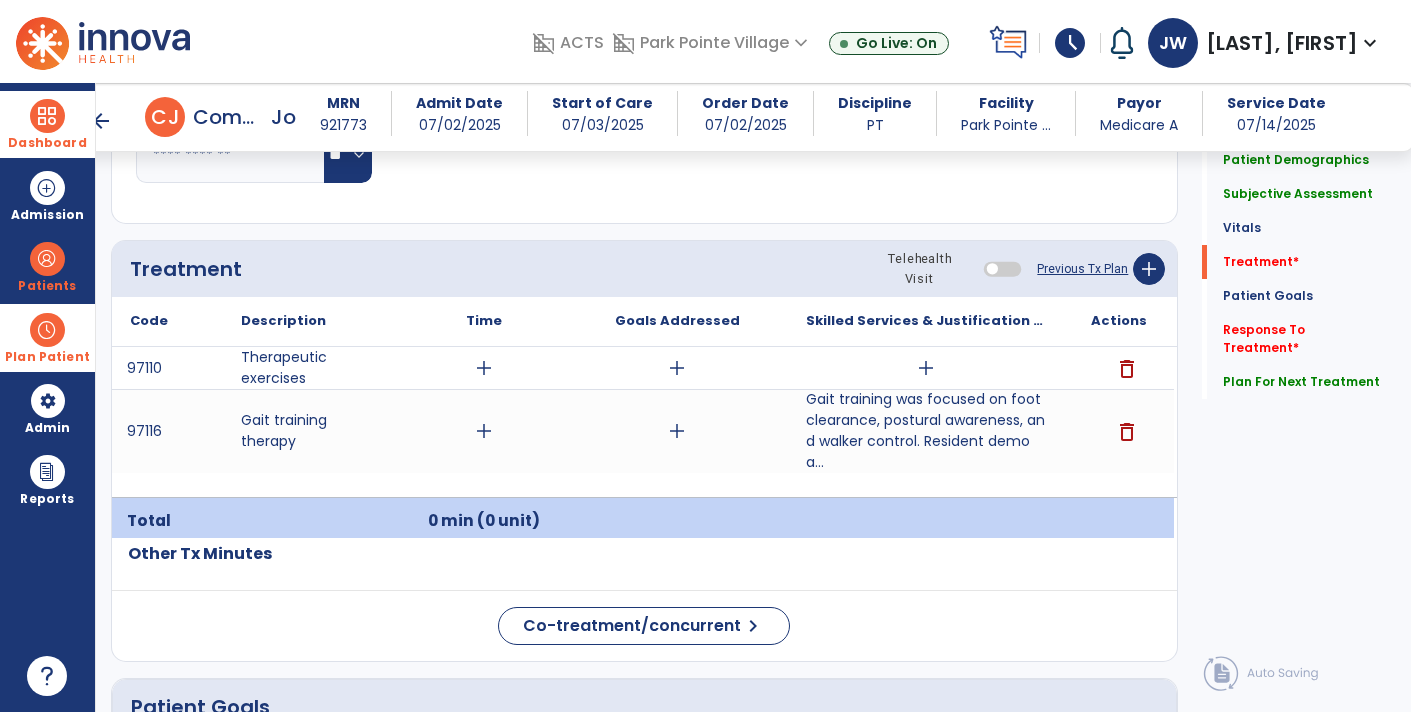 scroll, scrollTop: 1117, scrollLeft: 0, axis: vertical 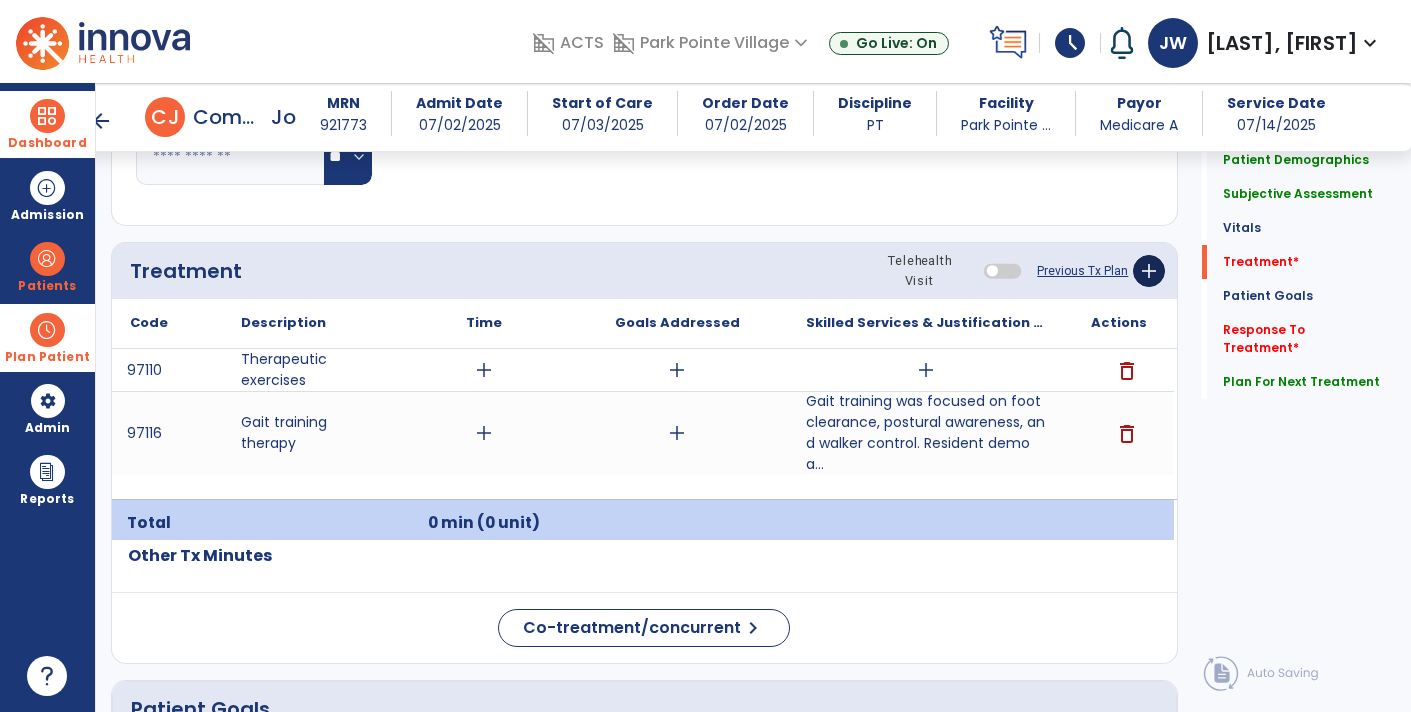 type on "**********" 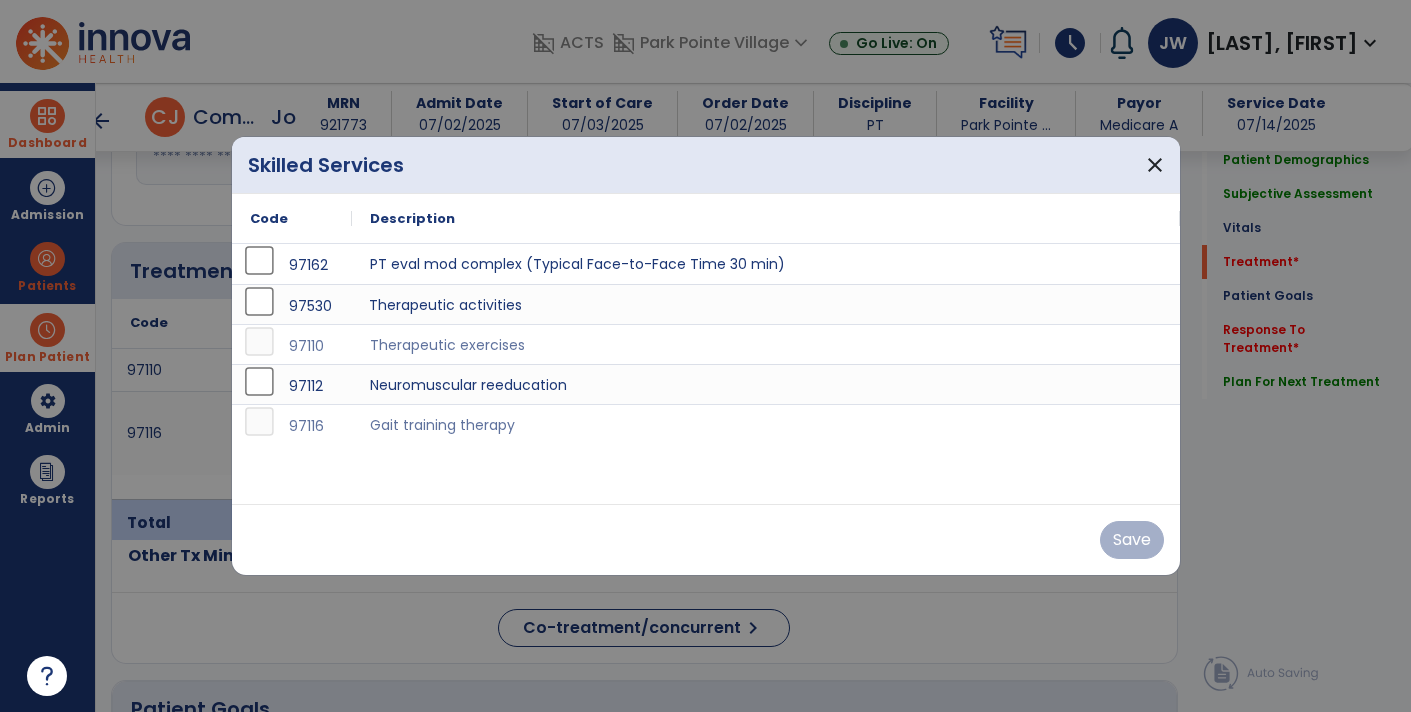 click on "Therapeutic activities" at bounding box center [766, 304] 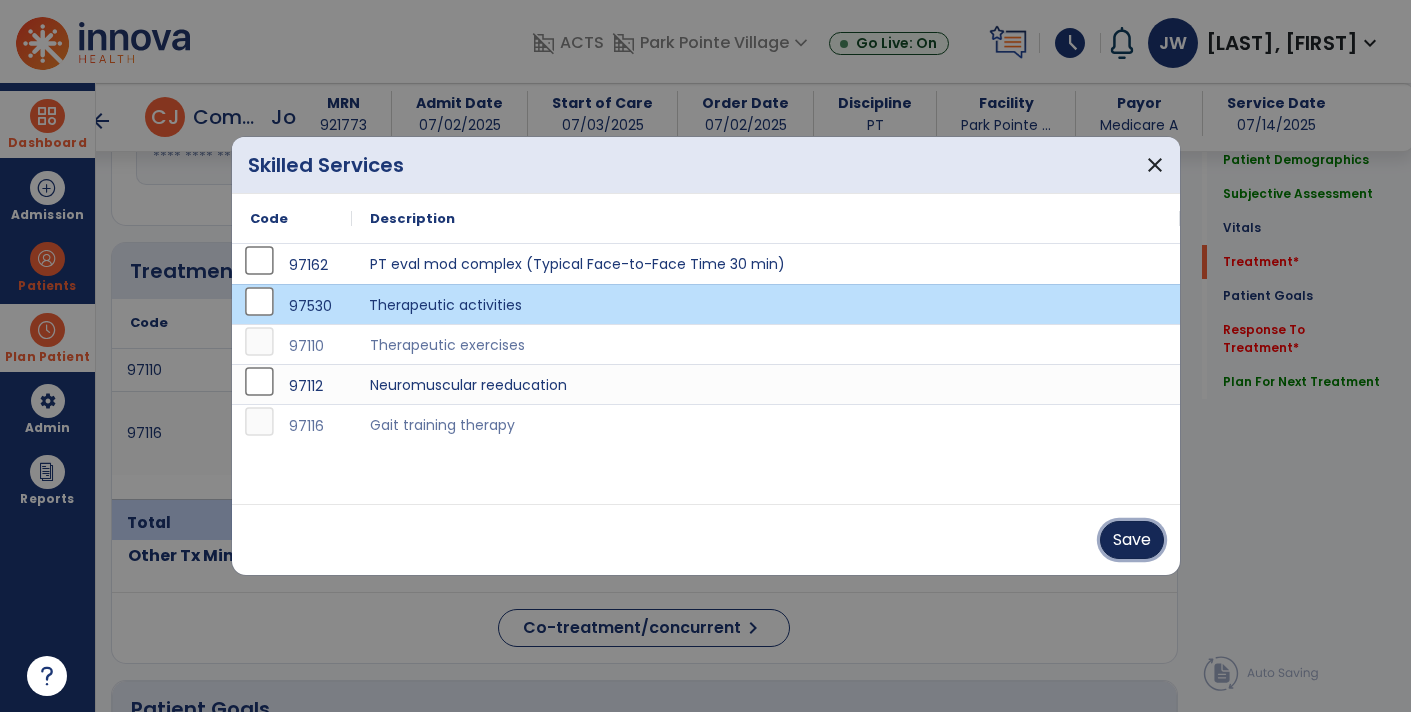 click on "Save" at bounding box center (1132, 540) 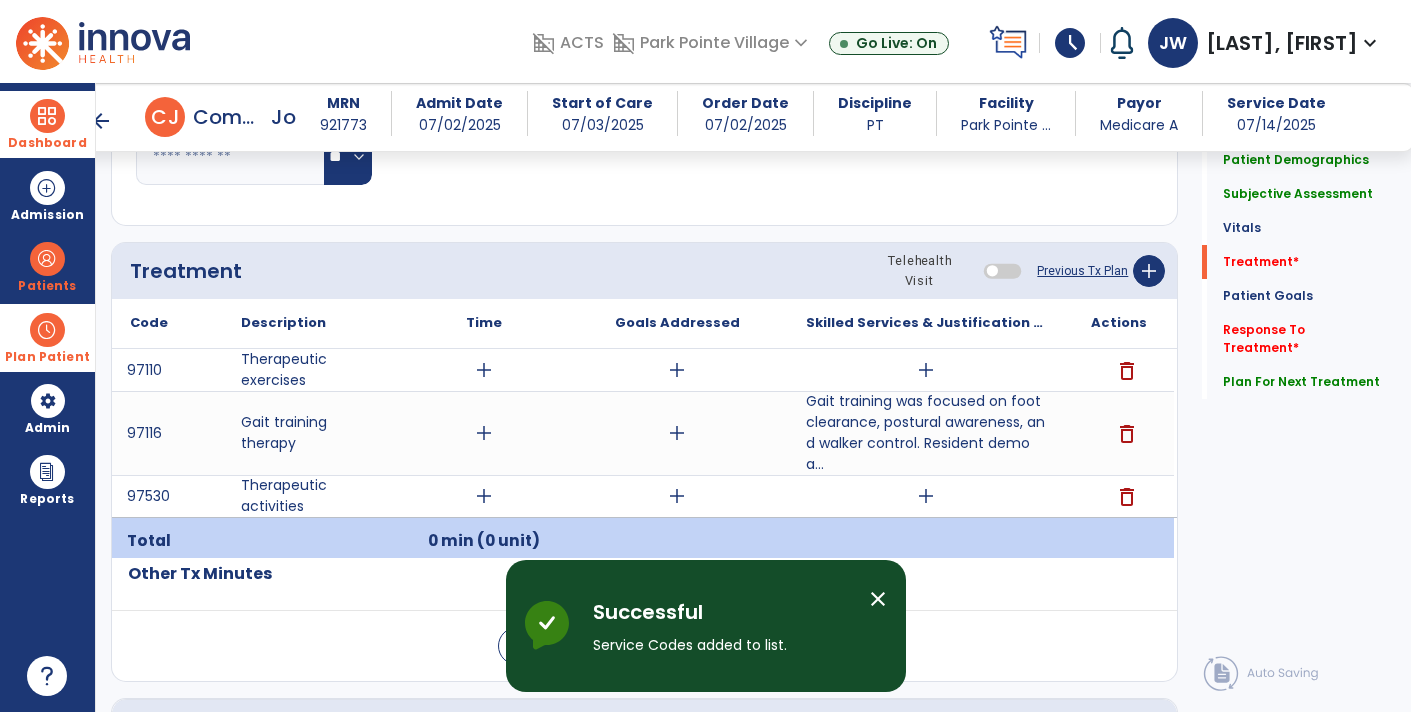 click on "add" at bounding box center [926, 496] 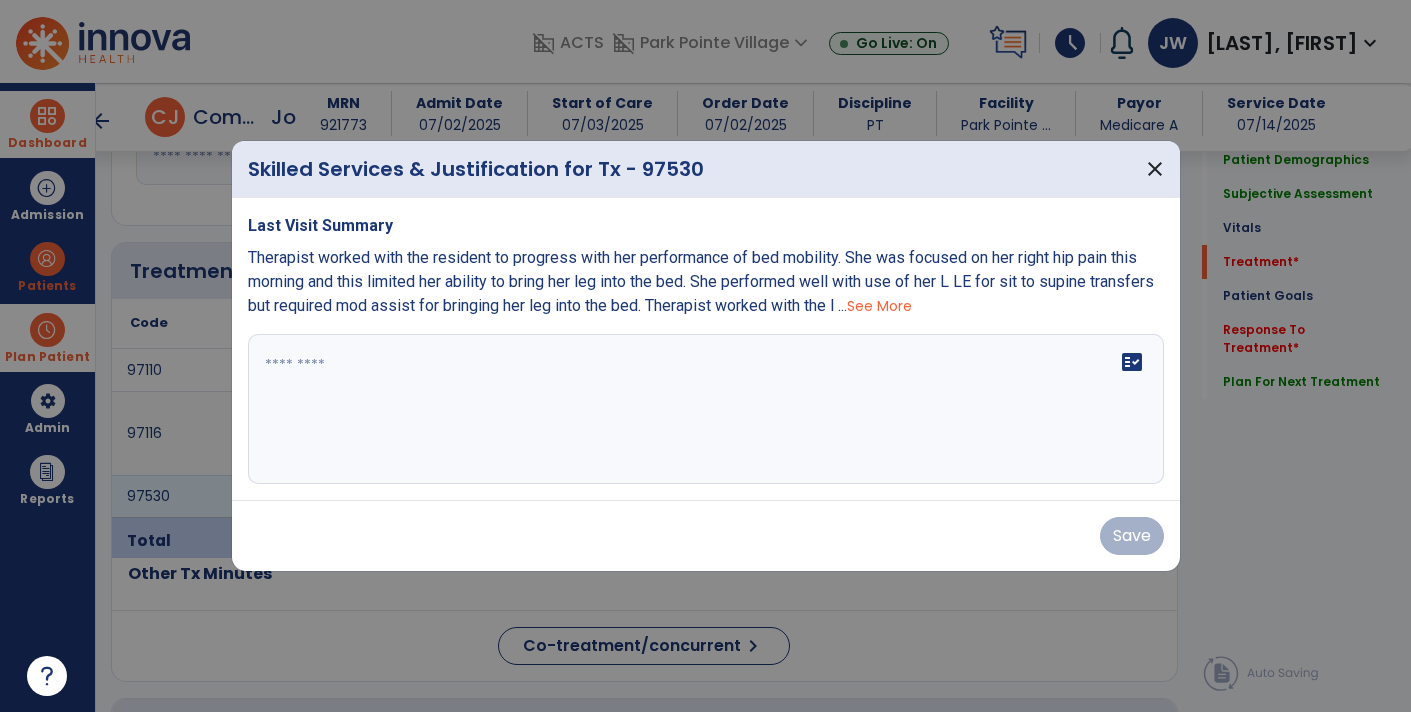click on "See More" at bounding box center (879, 306) 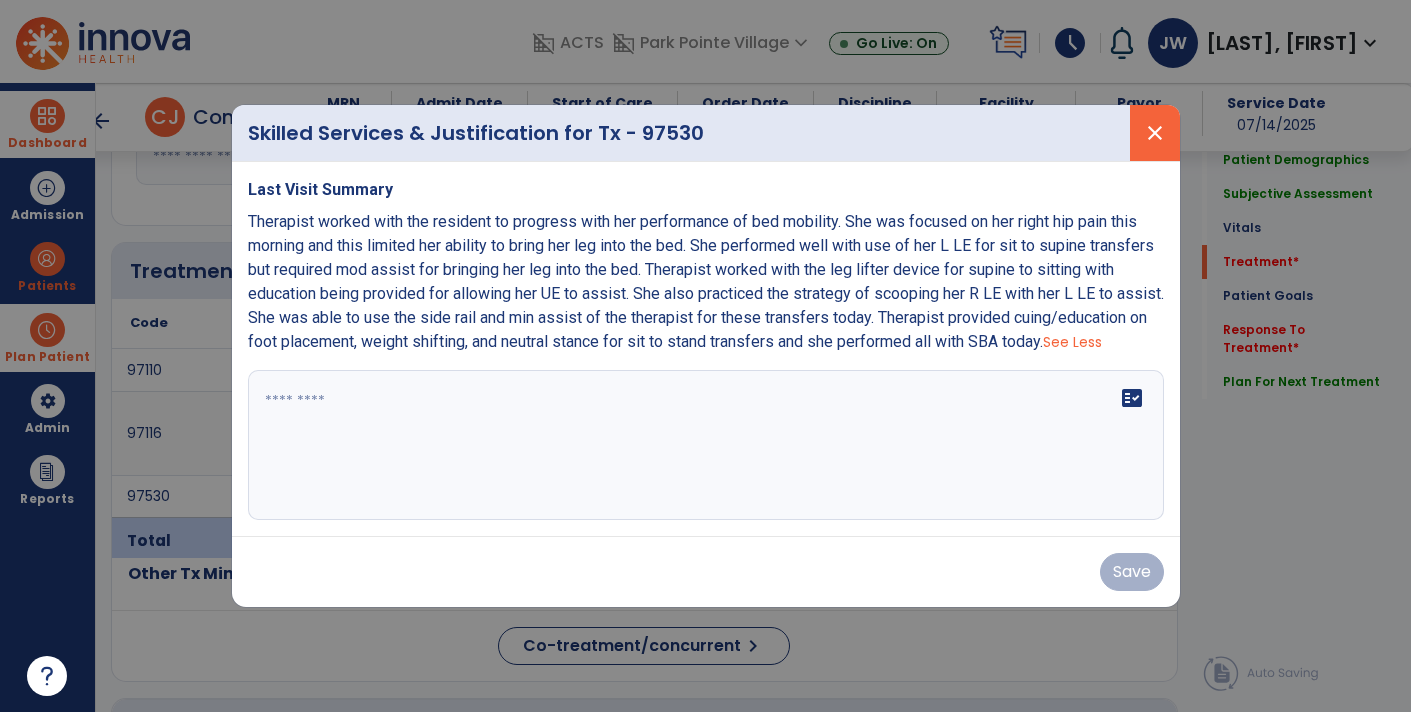 click on "close" at bounding box center (1155, 133) 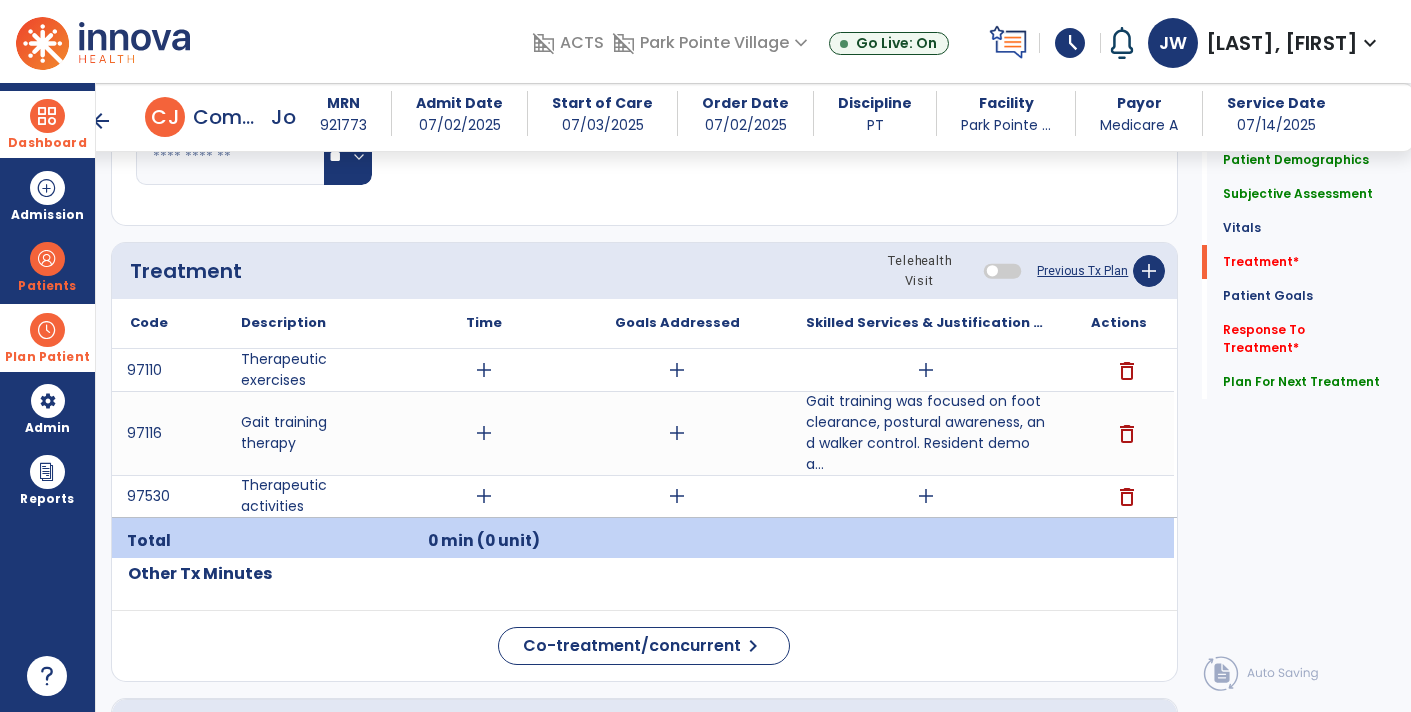 click on "Dashboard  dashboard  Therapist Dashboard  view_quilt  Operations Dashboard Admission Patients  format_list_bulleted  Patient List  space_dashboard  Patient Board  insert_chart  PDPM Board Plan Patient  event_note  Planner  content_paste_go  Scheduler  content_paste_go  Whiteboard Admin  manage_accounts  Users Reports  export_notes  Billing Exports  note_alt  EOM Report  event_note  Minutes By Payor  inbox_customize  Service Log  playlist_add_check  Triple Check Report" at bounding box center (48, 397) 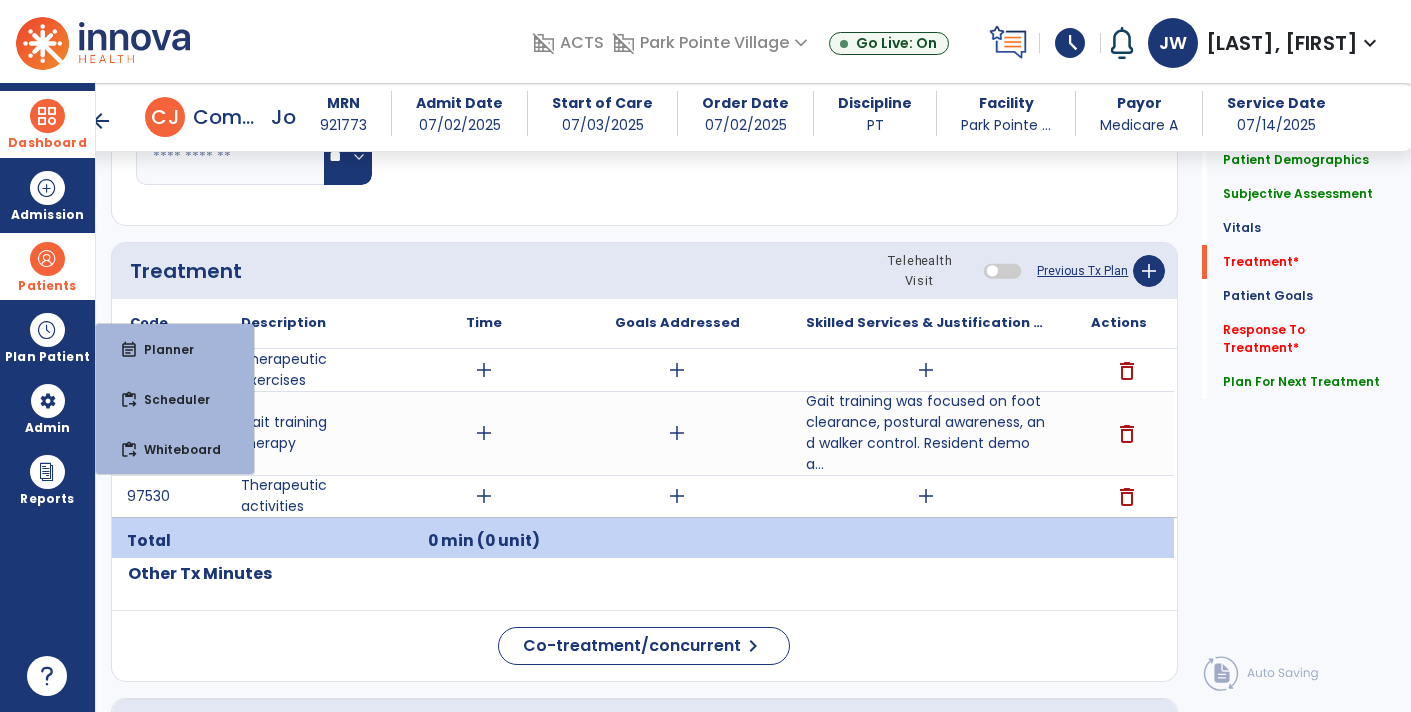 click on "Patients" at bounding box center (47, 266) 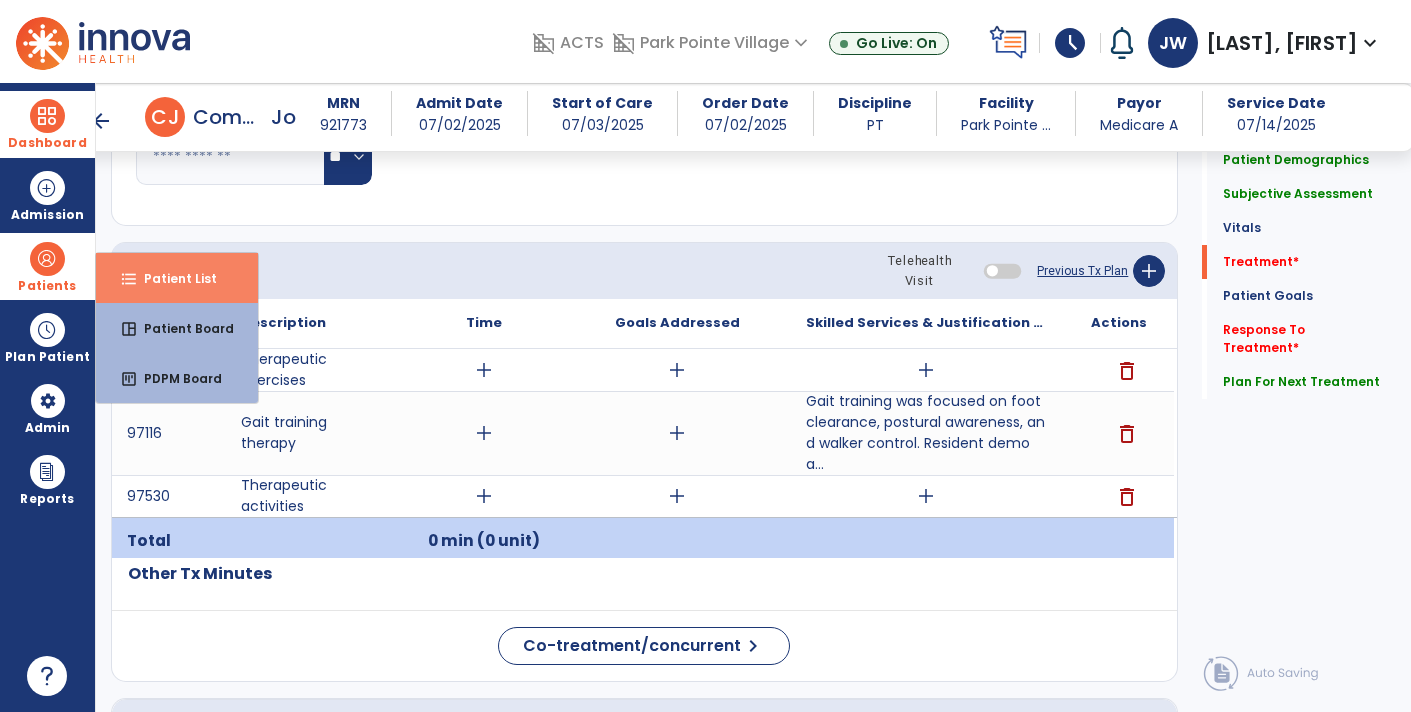 click on "Patient List" at bounding box center [172, 278] 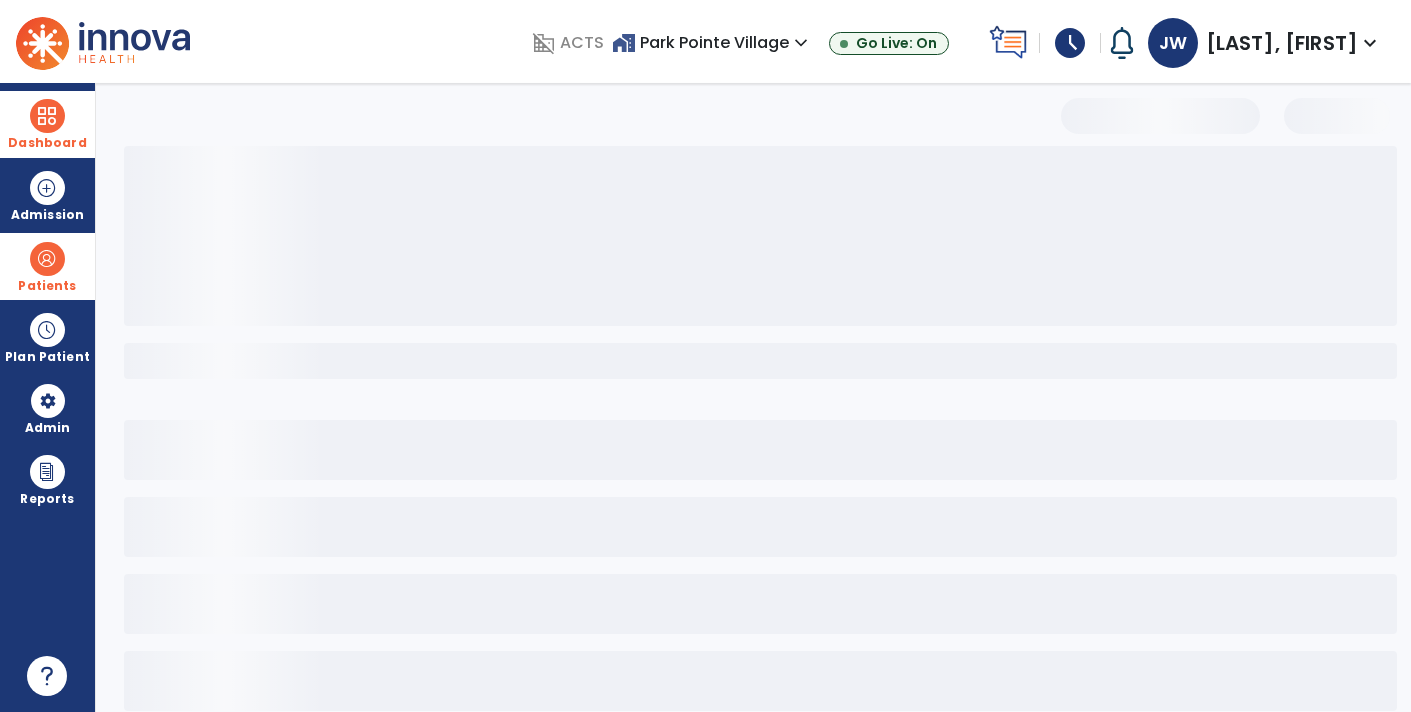 scroll, scrollTop: 30, scrollLeft: 0, axis: vertical 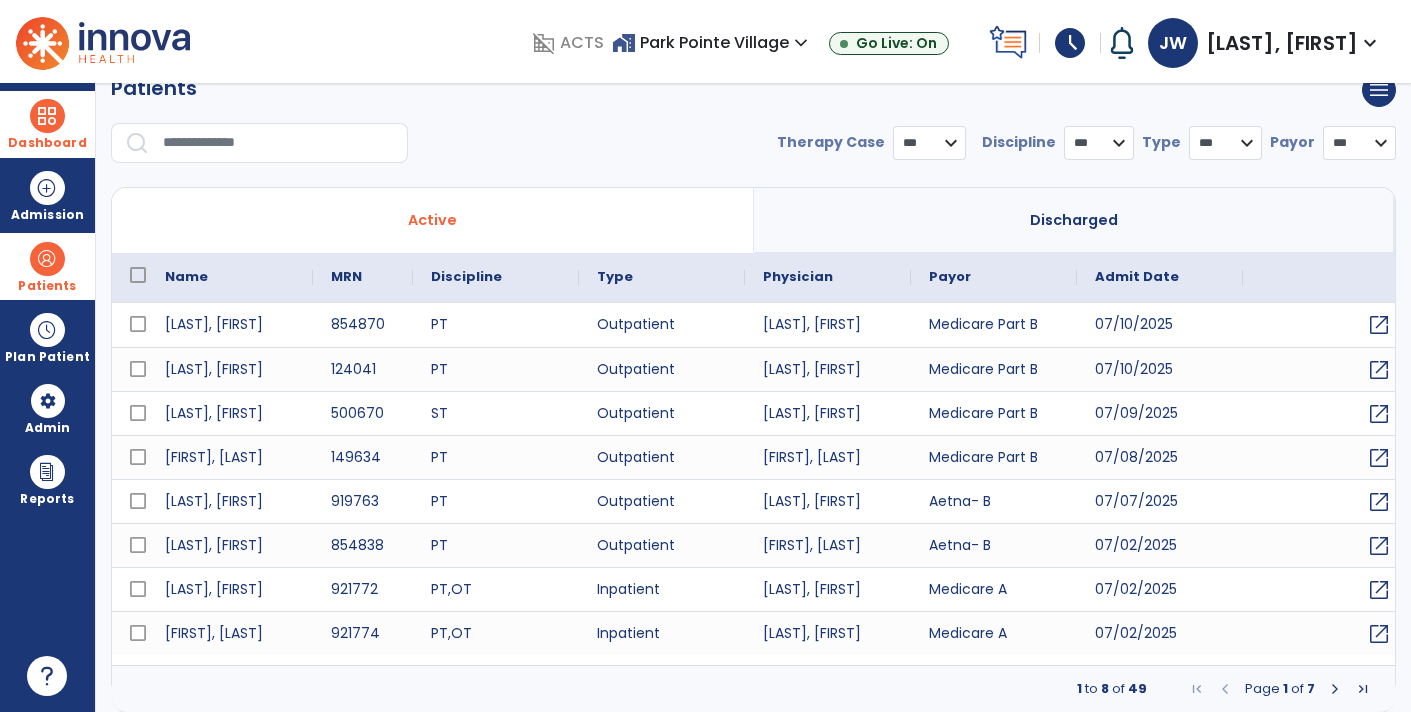 select on "***" 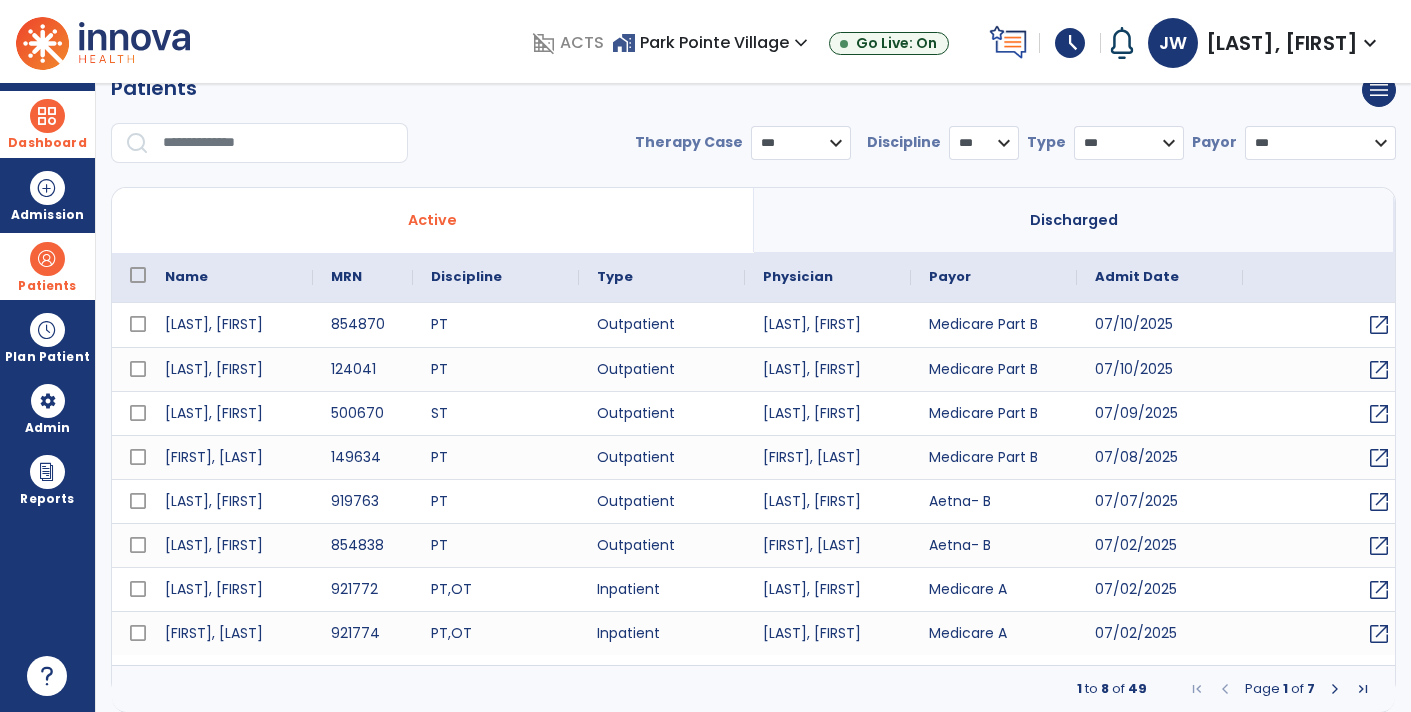 click at bounding box center [278, 143] 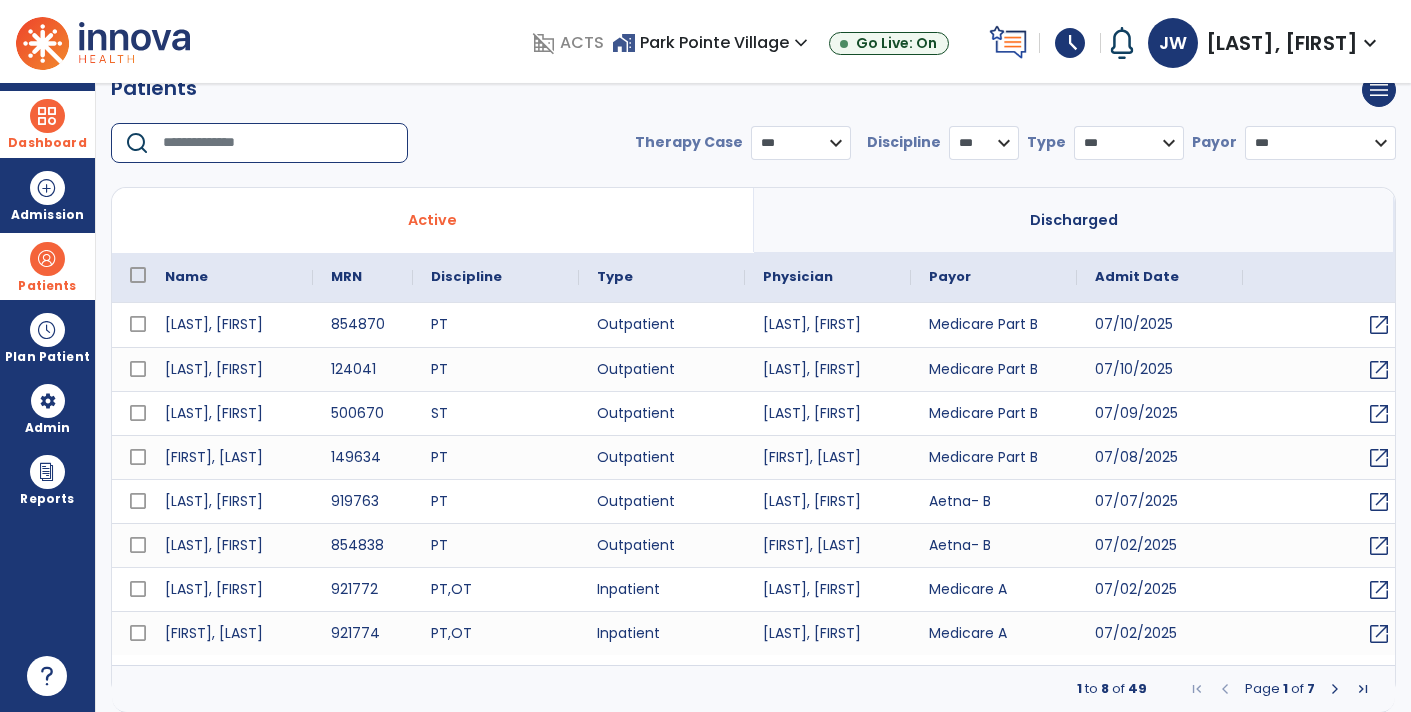 type on "*" 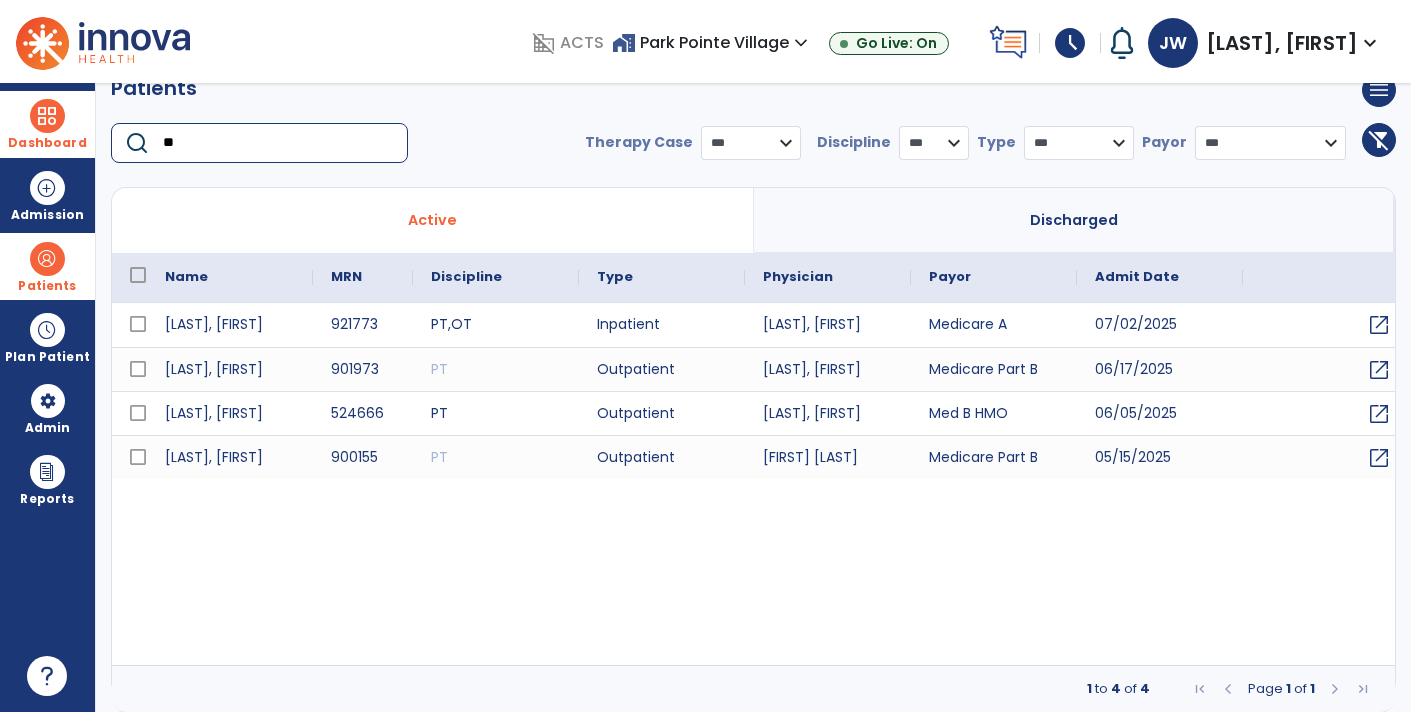 type on "**" 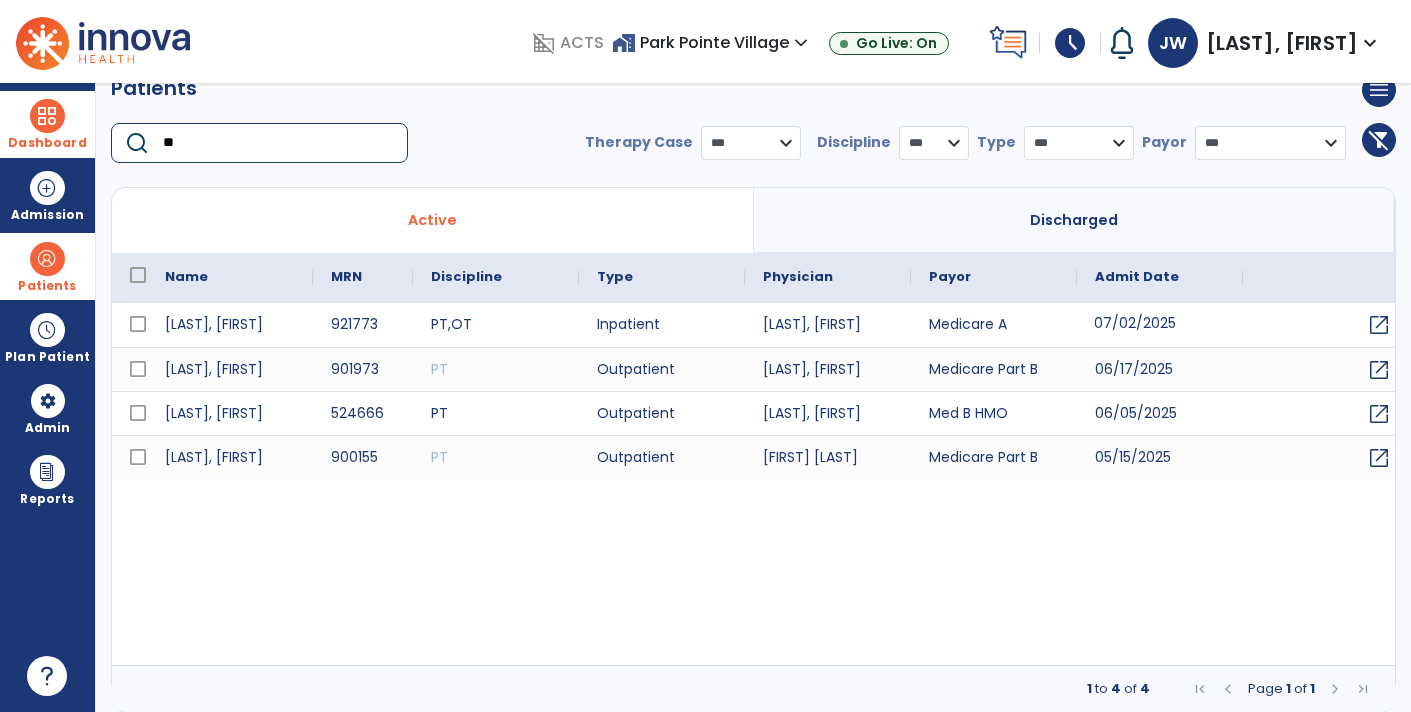 click on "07/02/2025" at bounding box center (1160, 325) 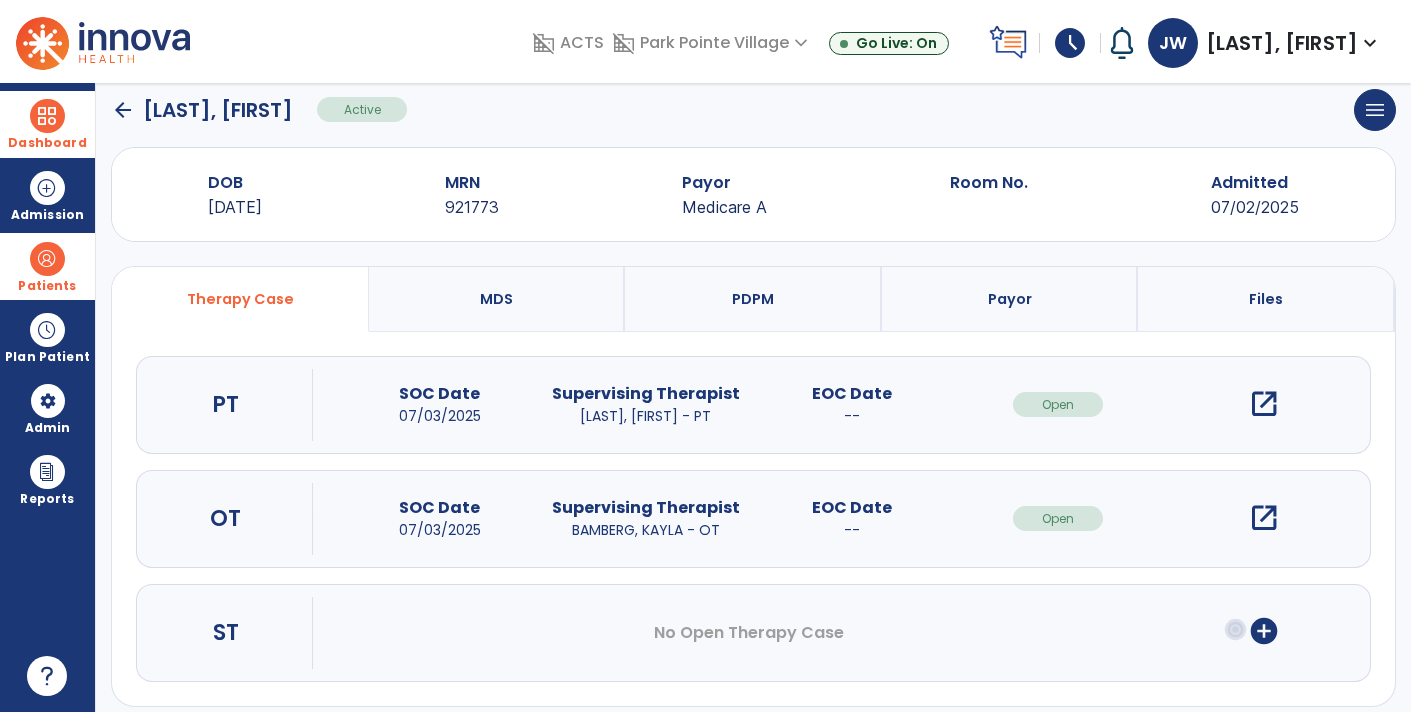 click on "open_in_new" at bounding box center (1264, 404) 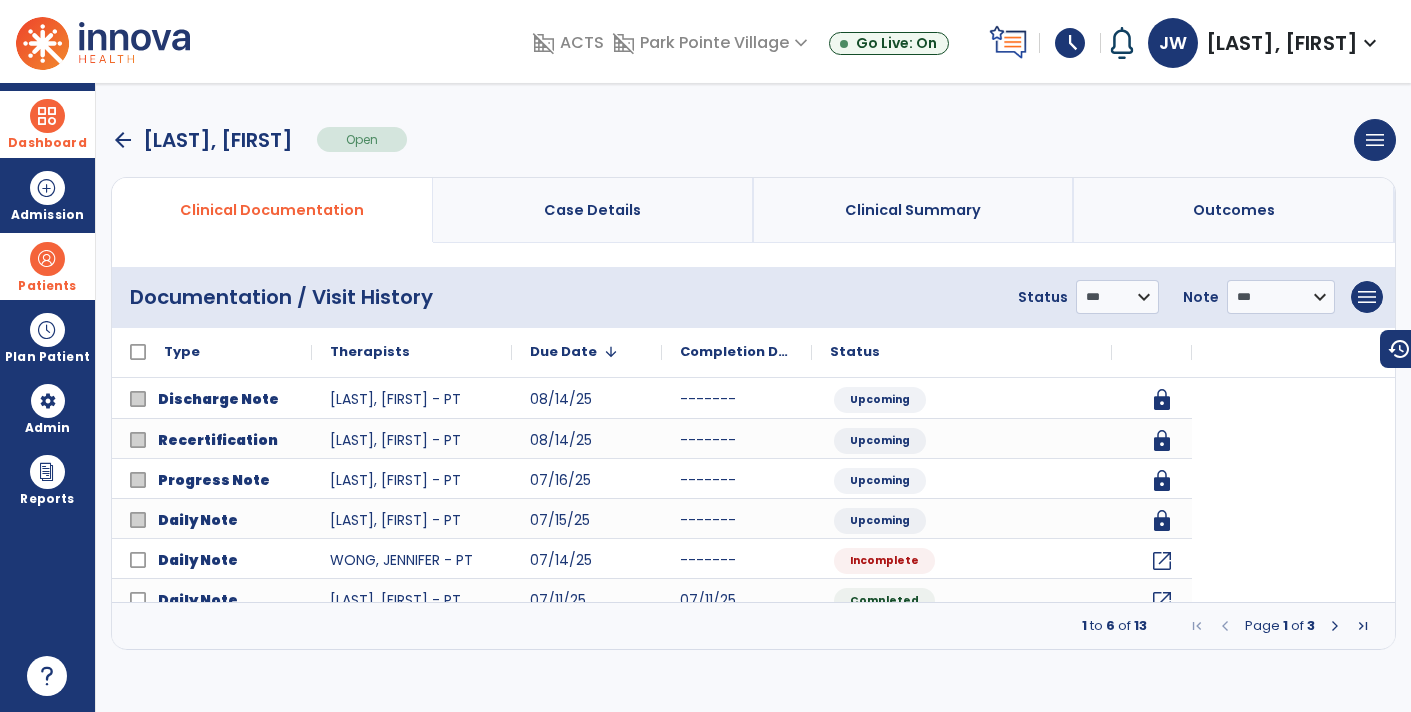 scroll, scrollTop: 0, scrollLeft: 0, axis: both 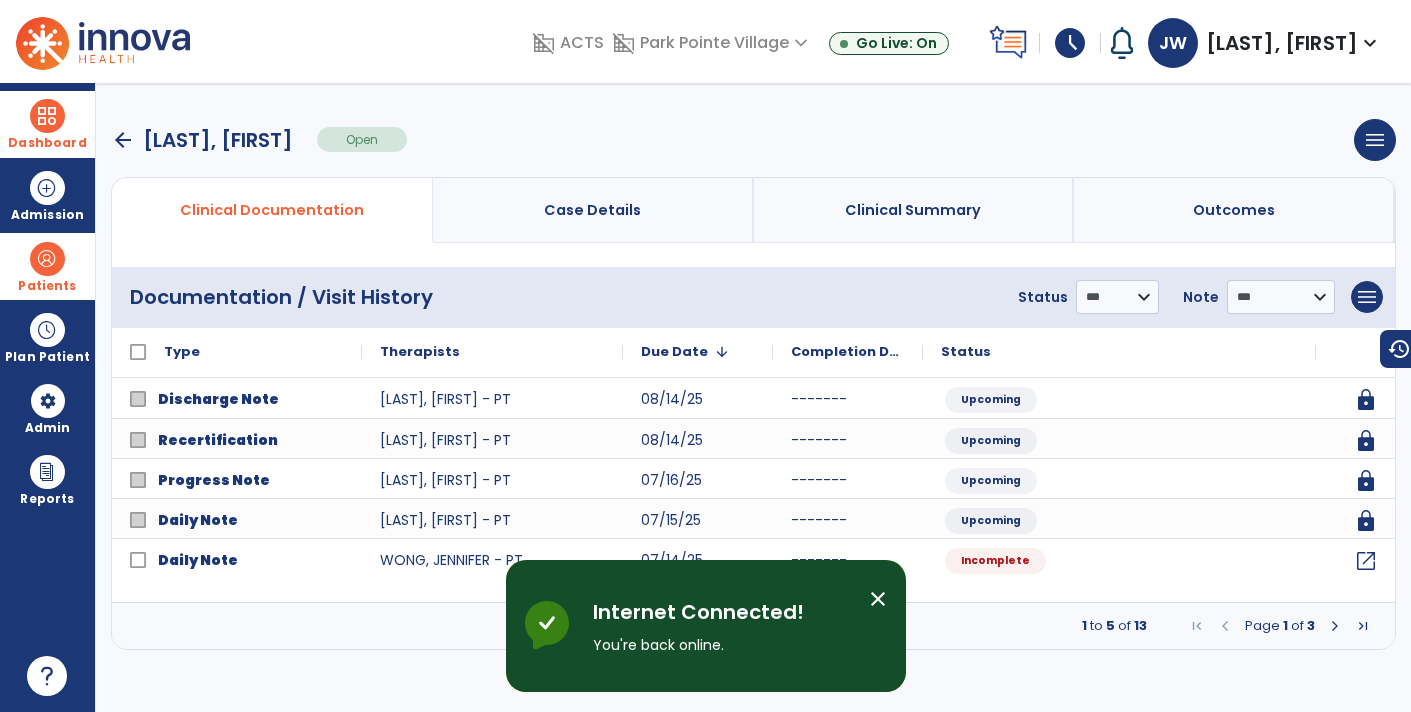 click on "domain_disabled   ACTS   domain_disabled   Park Pointe Village   expand_more   Park Pointe Village   Sandbox  Go Live: On schedule My Time:   Monday, Jul 14    ***** stop  Stop   Open your timecard  arrow_right Notifications  No Notifications yet   JW   Wong, Jennifer   expand_more   home   Home   person   Profile   help   Help   logout   Log out" at bounding box center [705, 41] 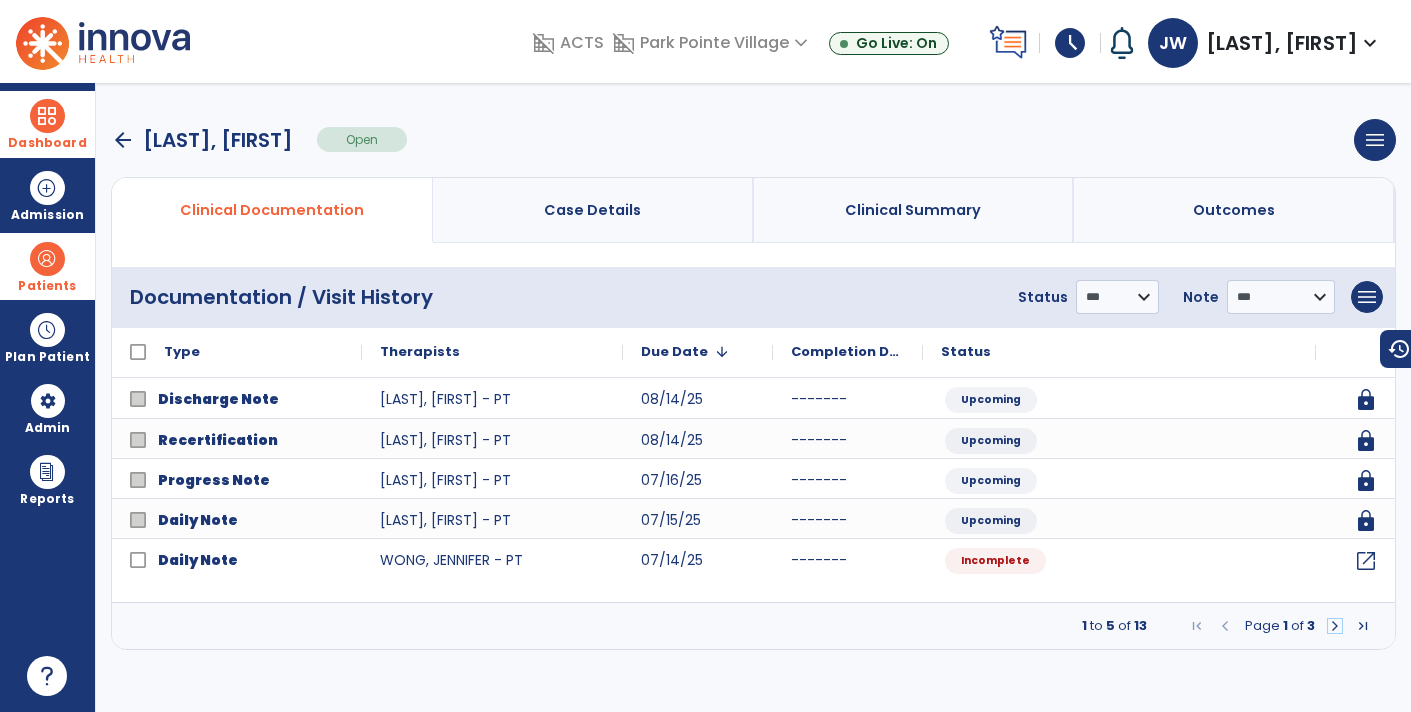 click at bounding box center [1335, 626] 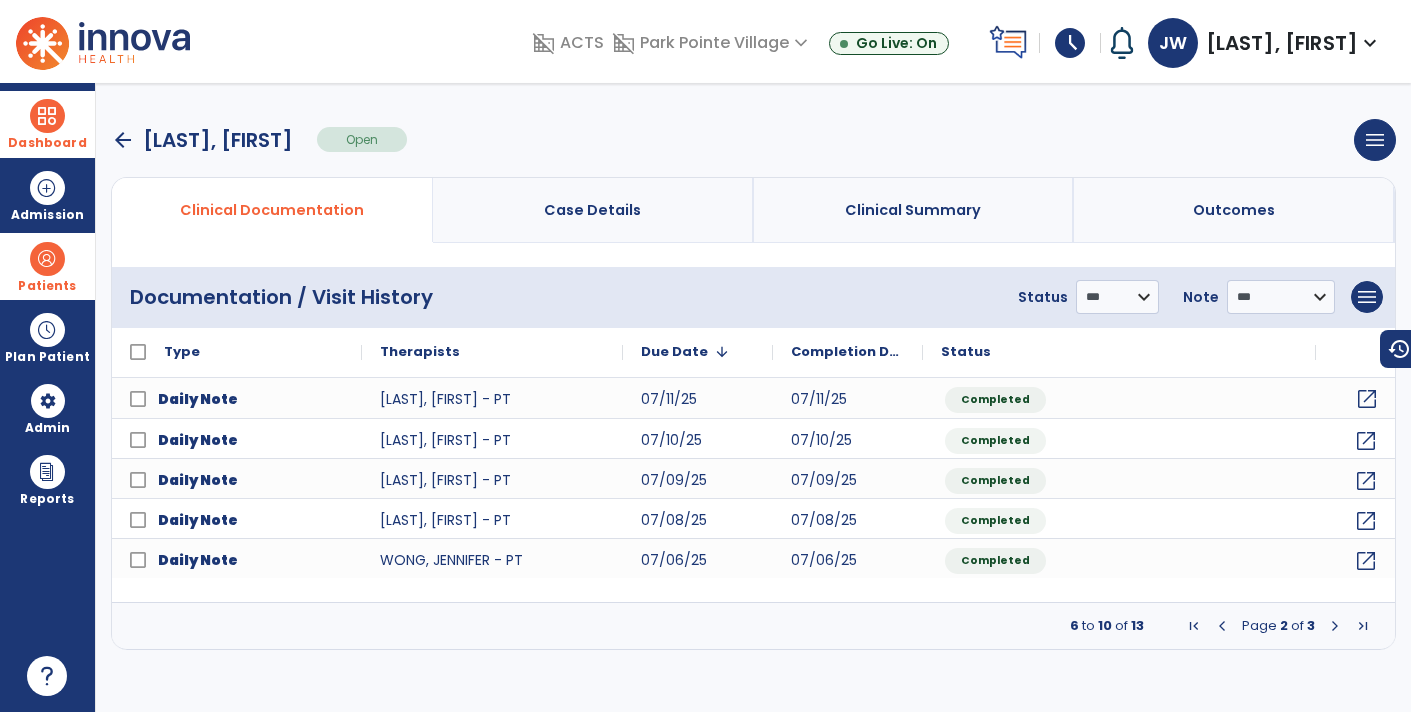click on "open_in_new" 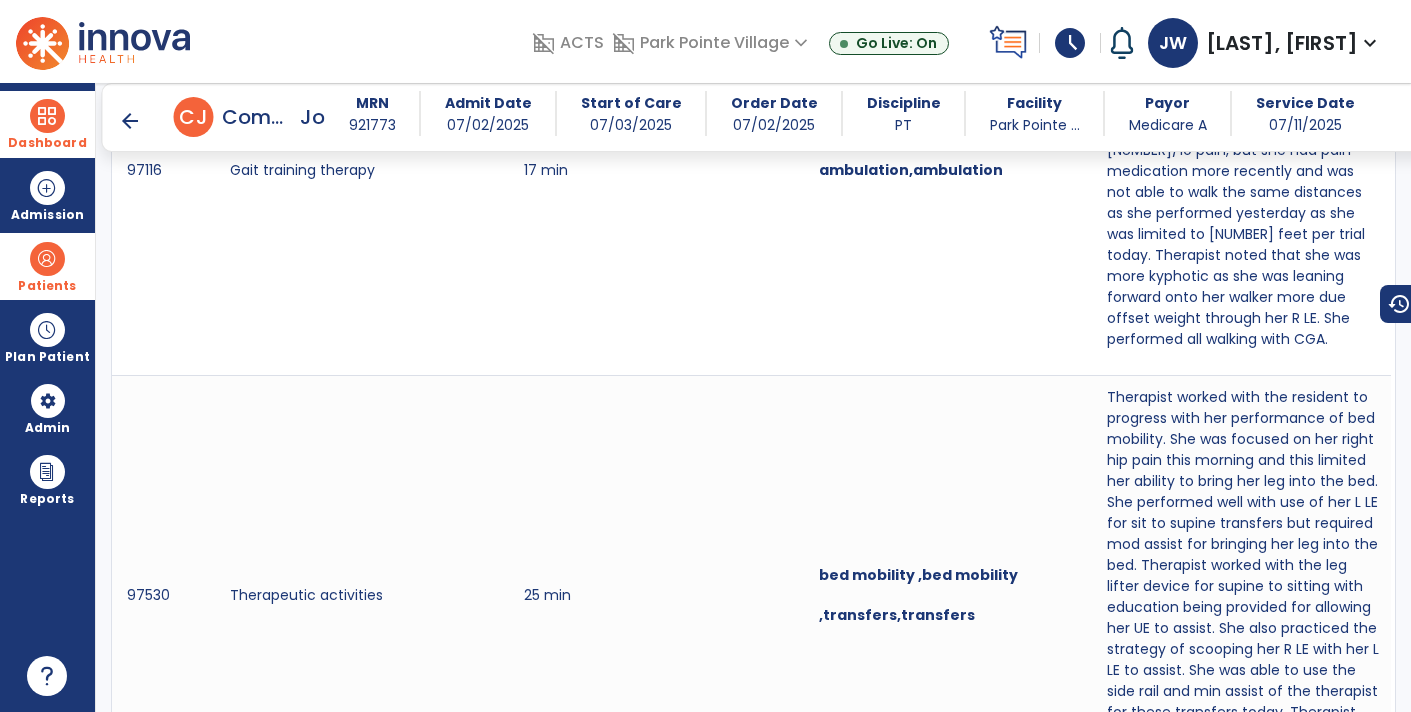 scroll, scrollTop: 1426, scrollLeft: 0, axis: vertical 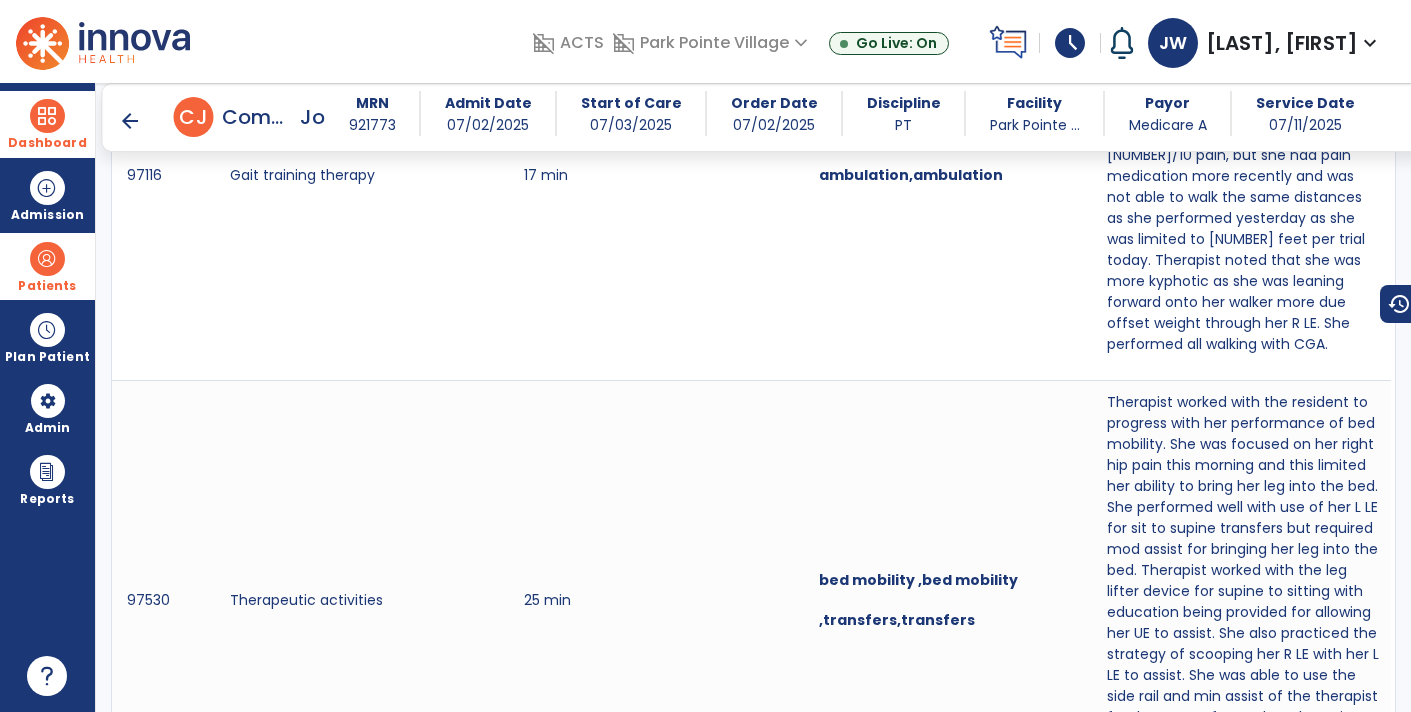 click on "arrow_back" at bounding box center [130, 121] 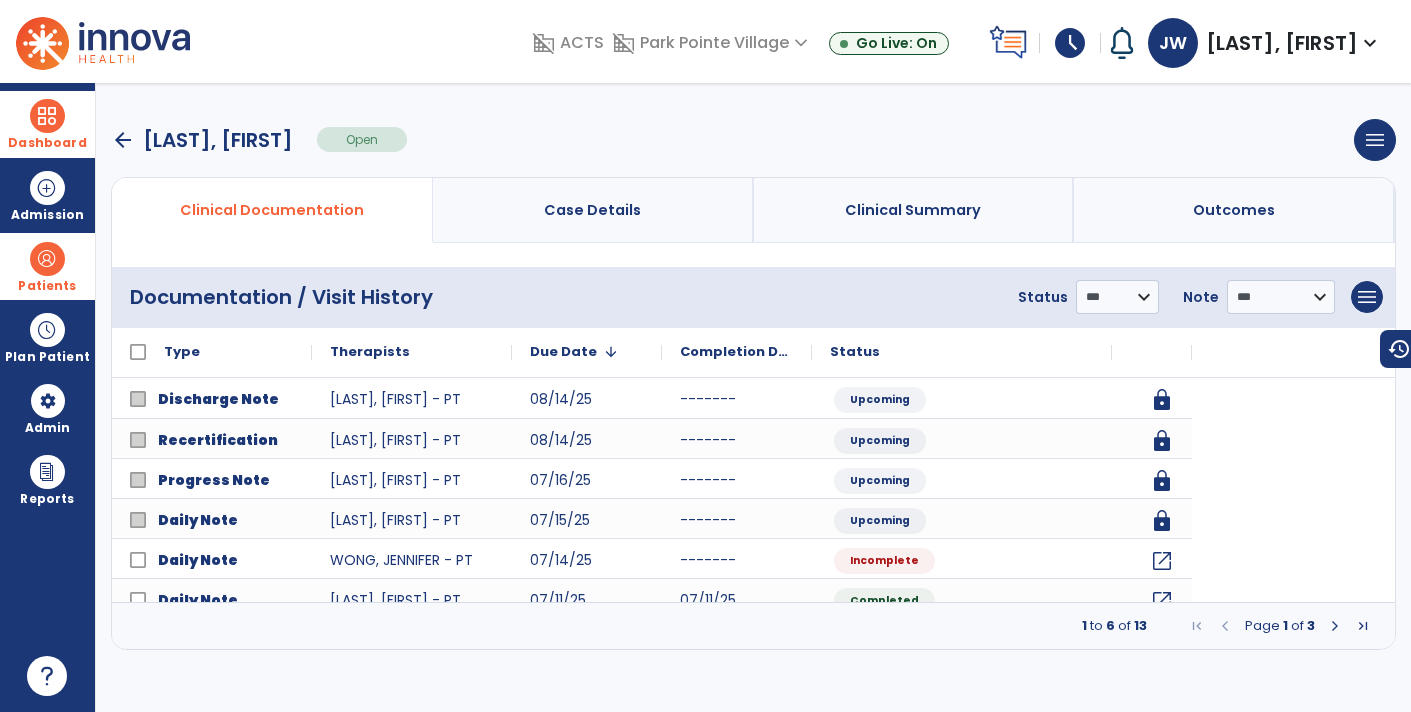 scroll, scrollTop: 0, scrollLeft: 0, axis: both 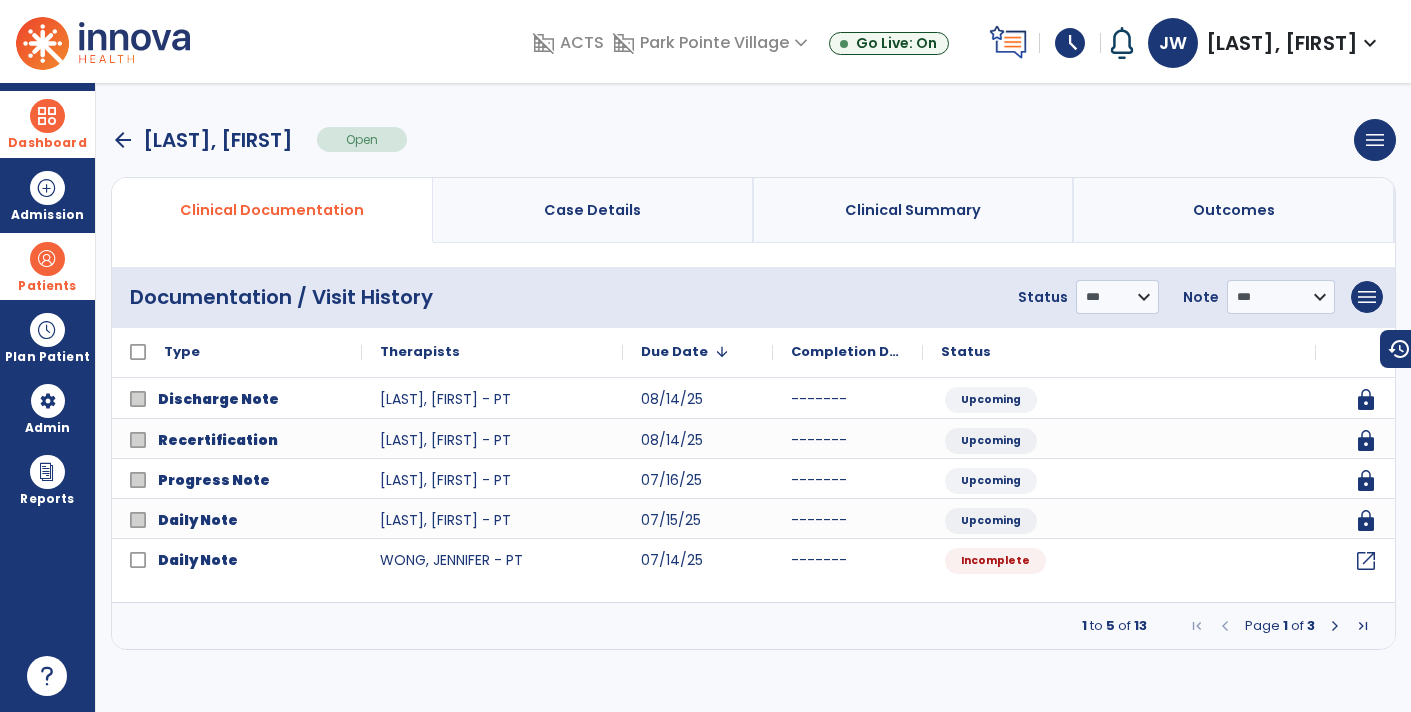 click at bounding box center (1335, 626) 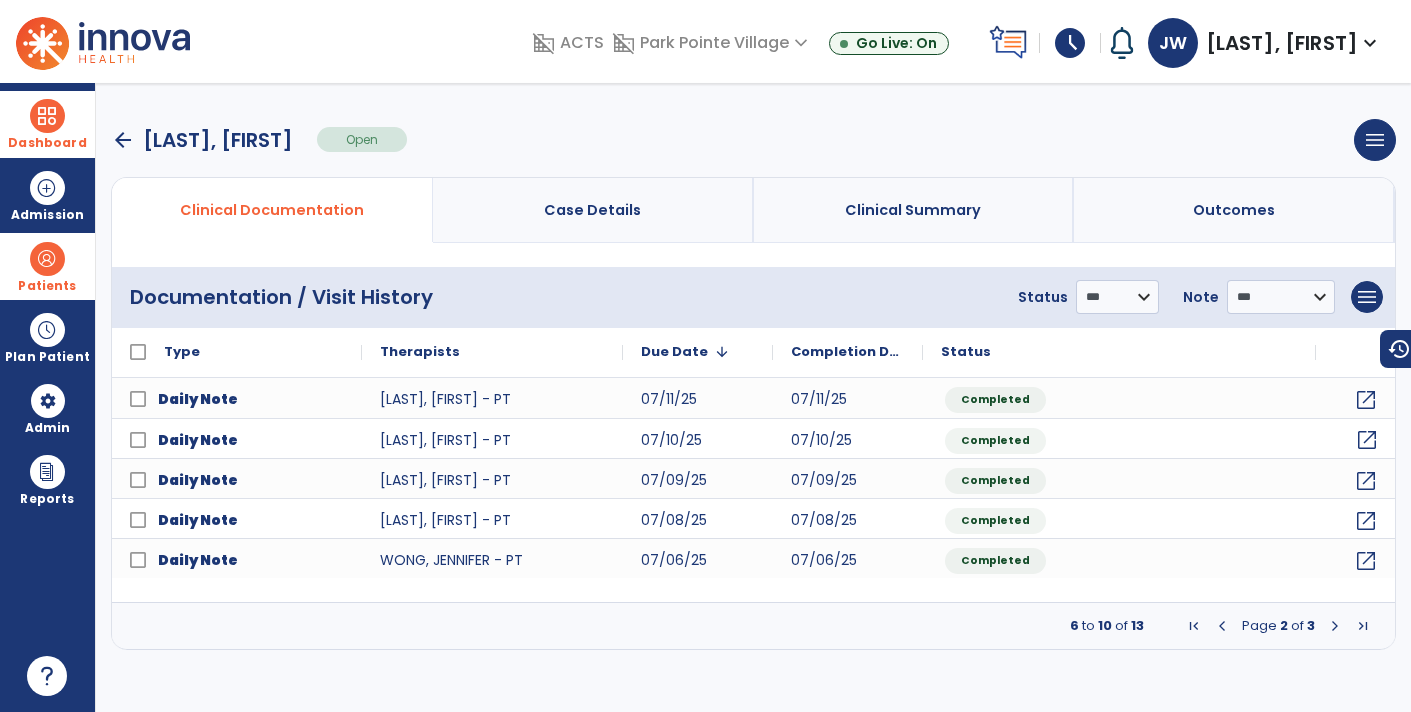 click on "open_in_new" 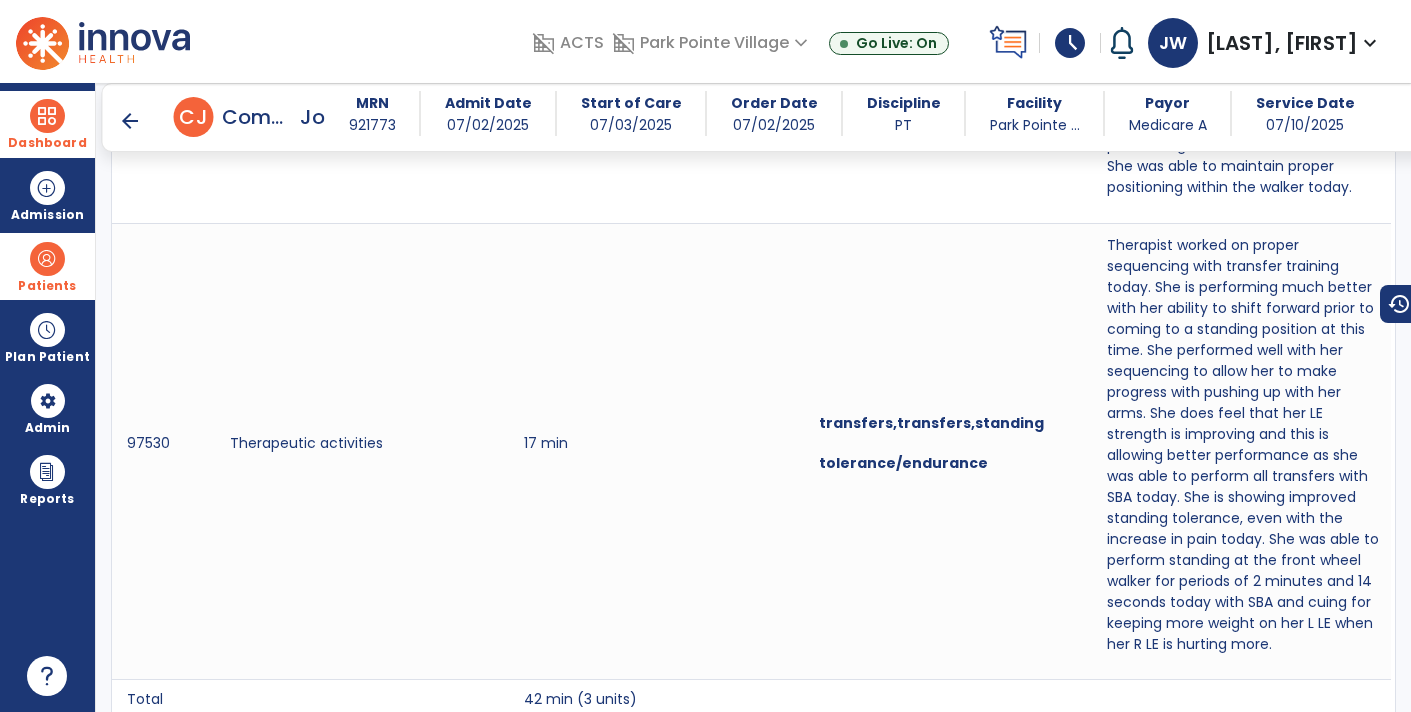 scroll, scrollTop: 1649, scrollLeft: 0, axis: vertical 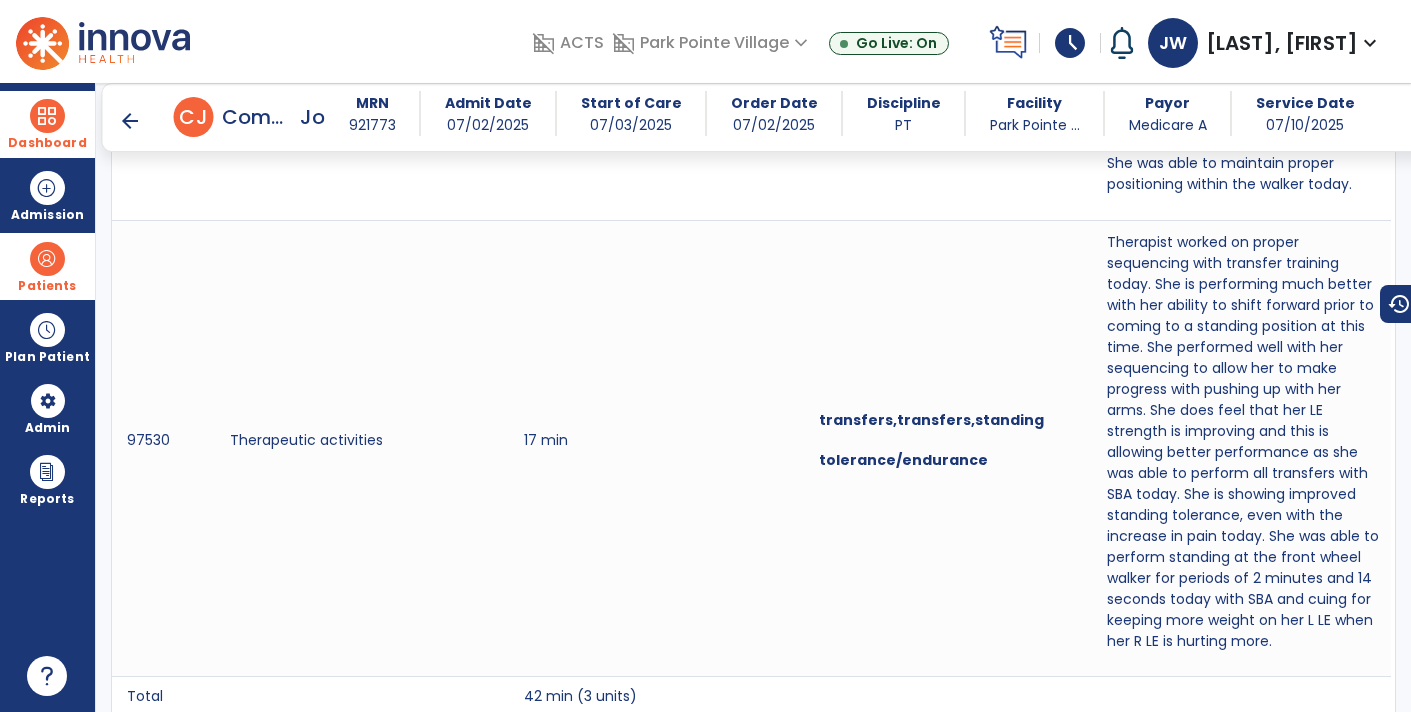 click on "arrow_back" at bounding box center [130, 121] 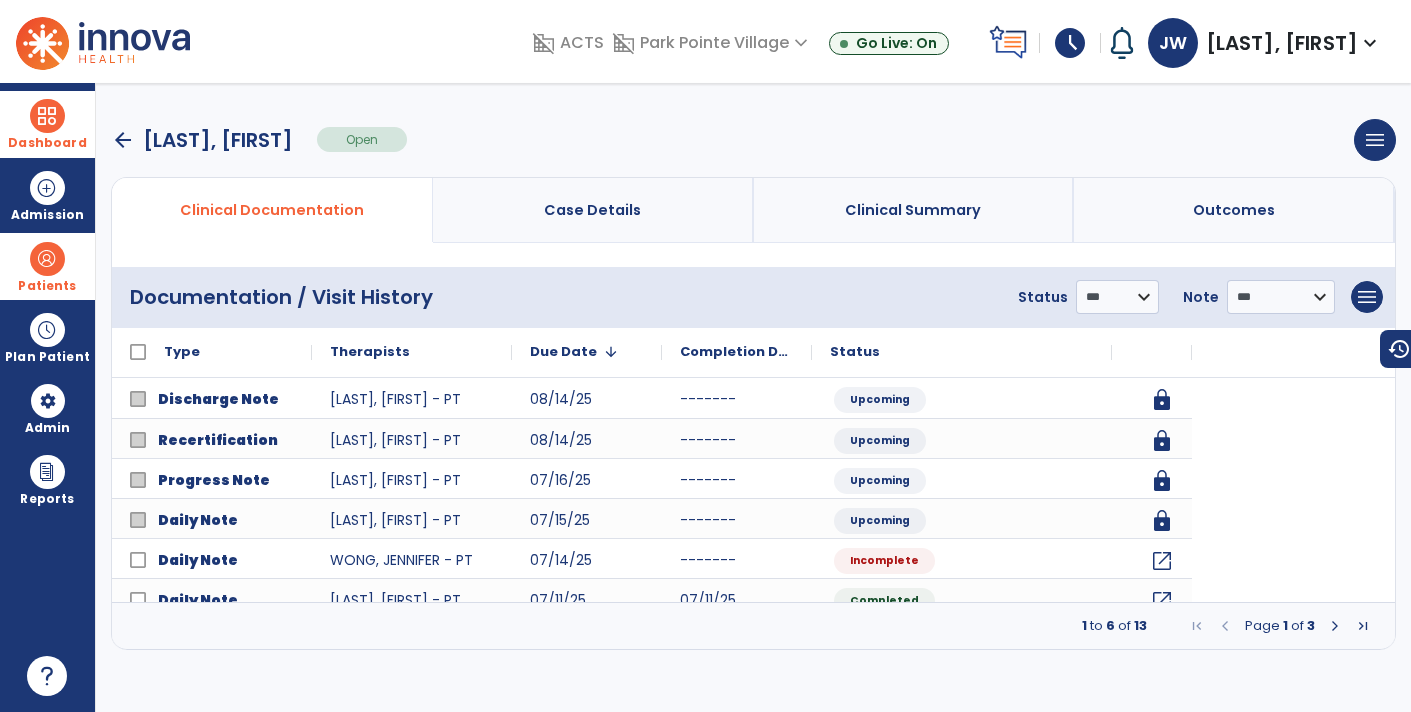 scroll, scrollTop: 0, scrollLeft: 0, axis: both 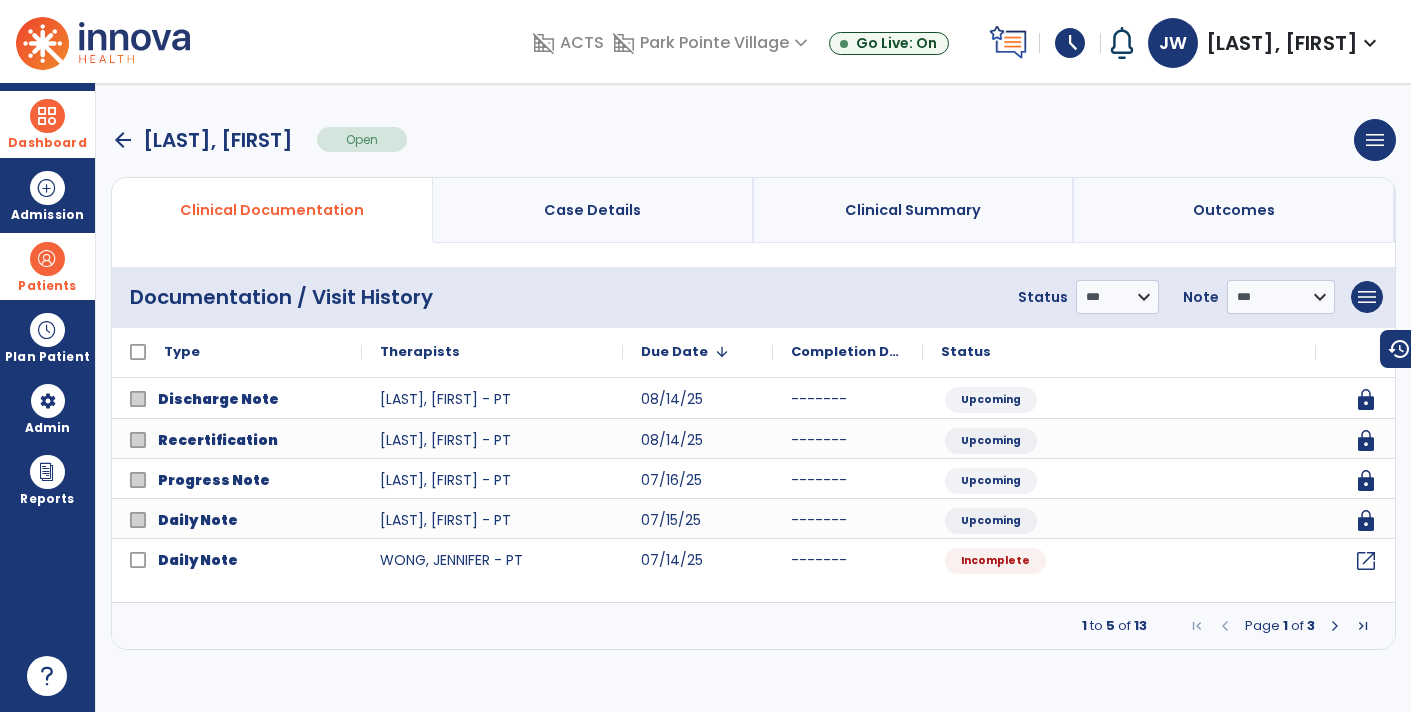 click at bounding box center (1335, 626) 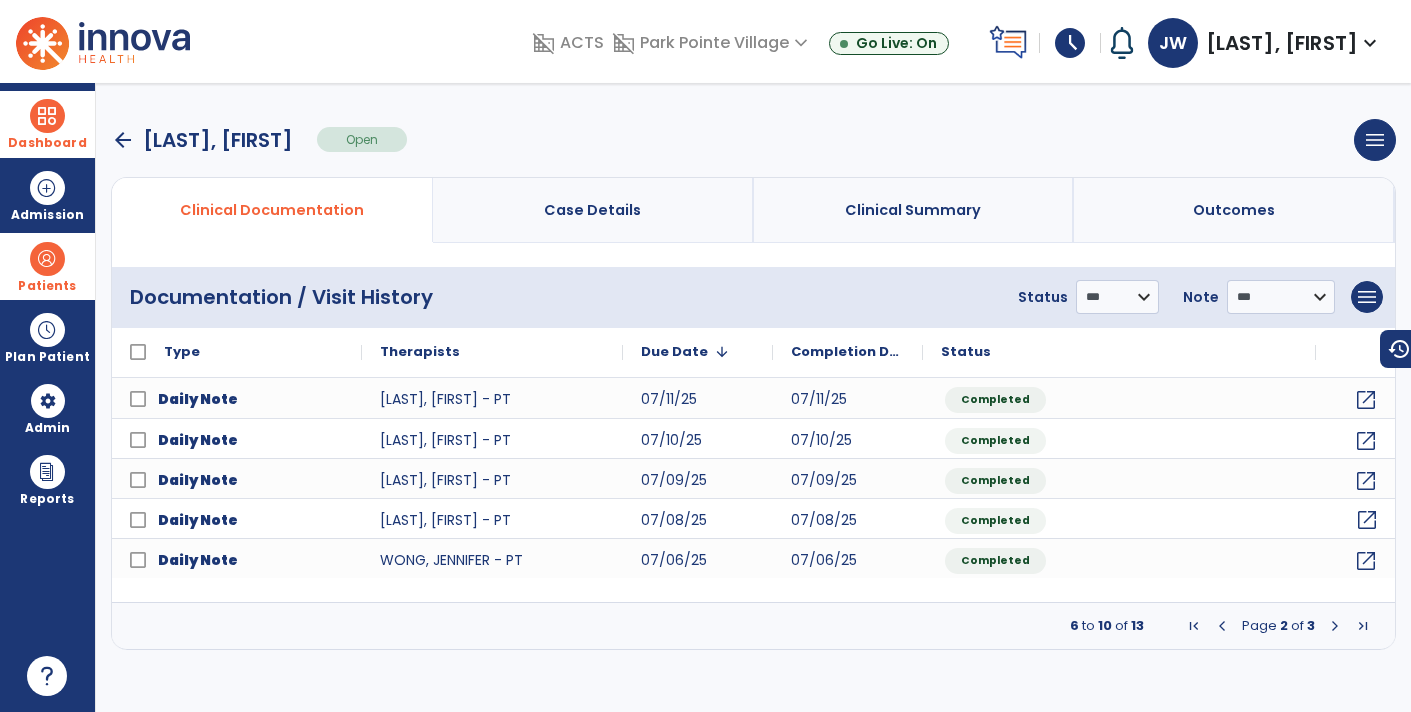 click on "open_in_new" 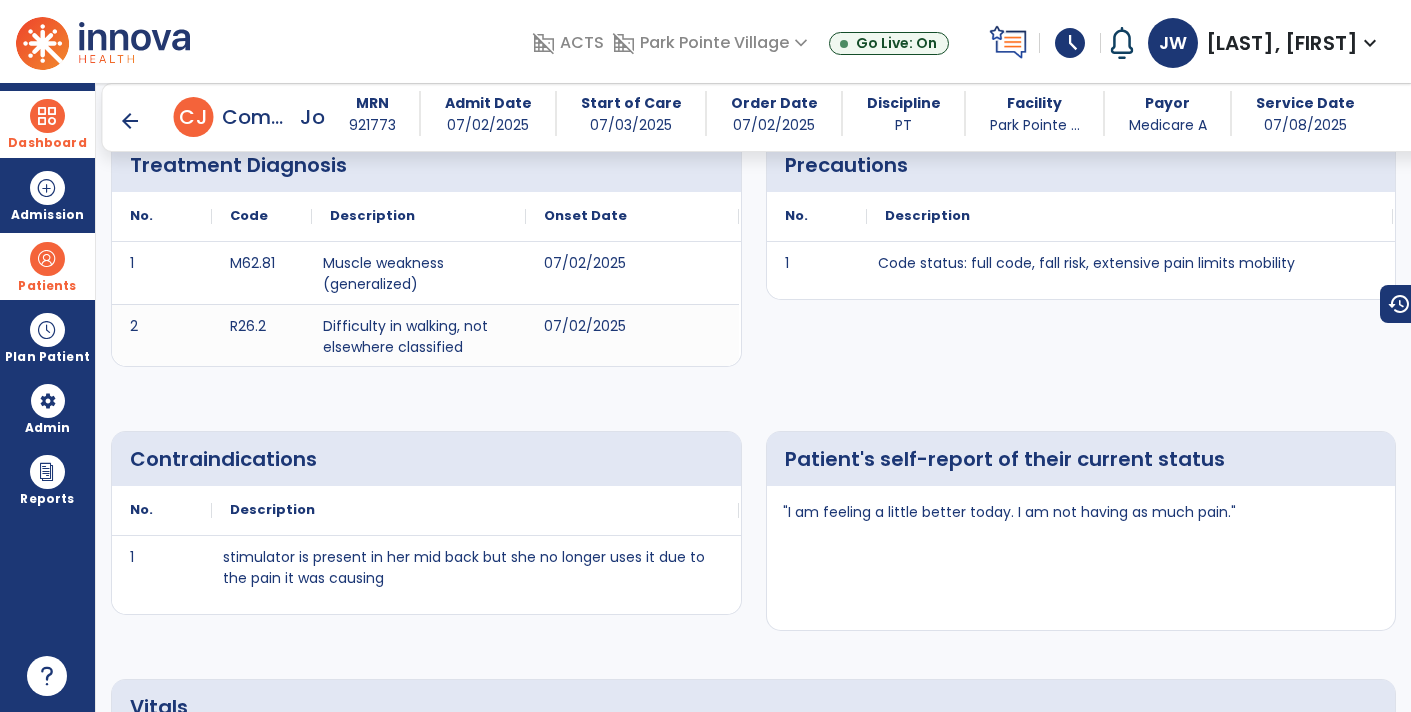 scroll, scrollTop: 0, scrollLeft: 0, axis: both 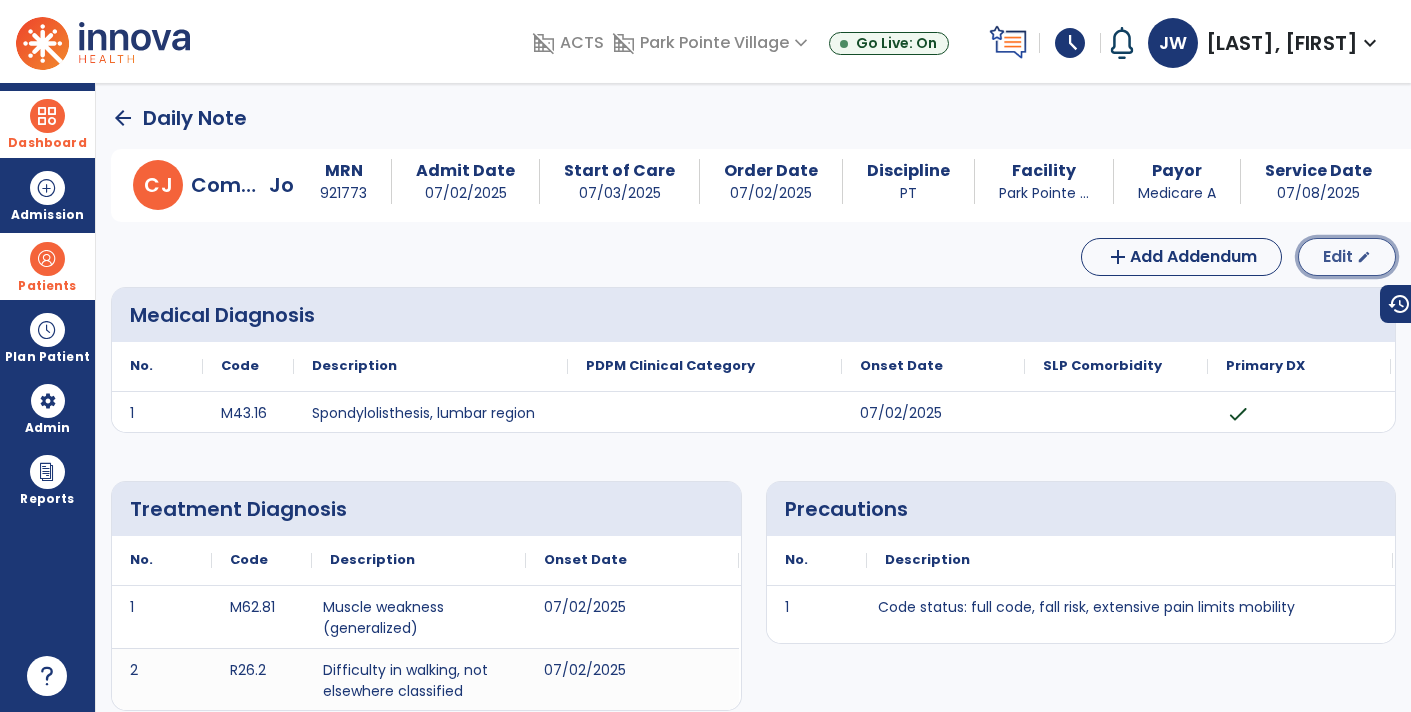 click on "Edit" 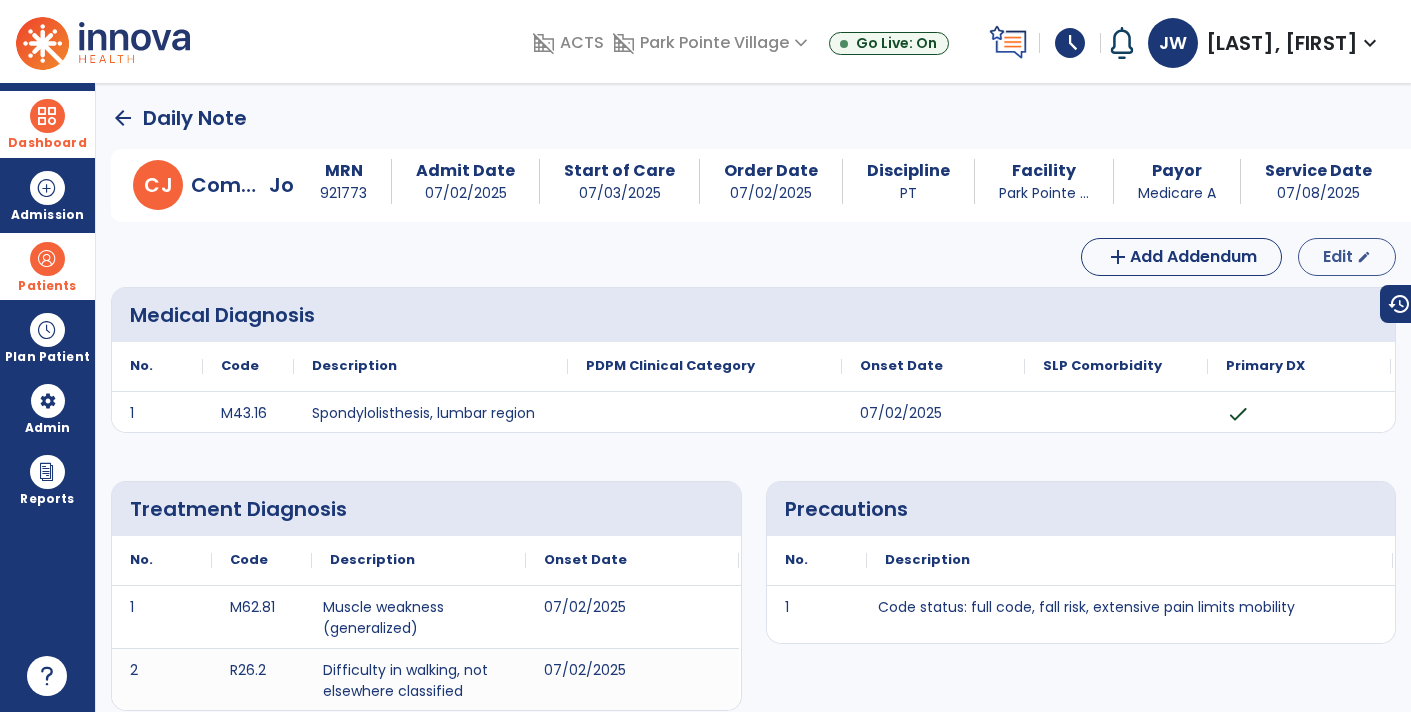 select on "*" 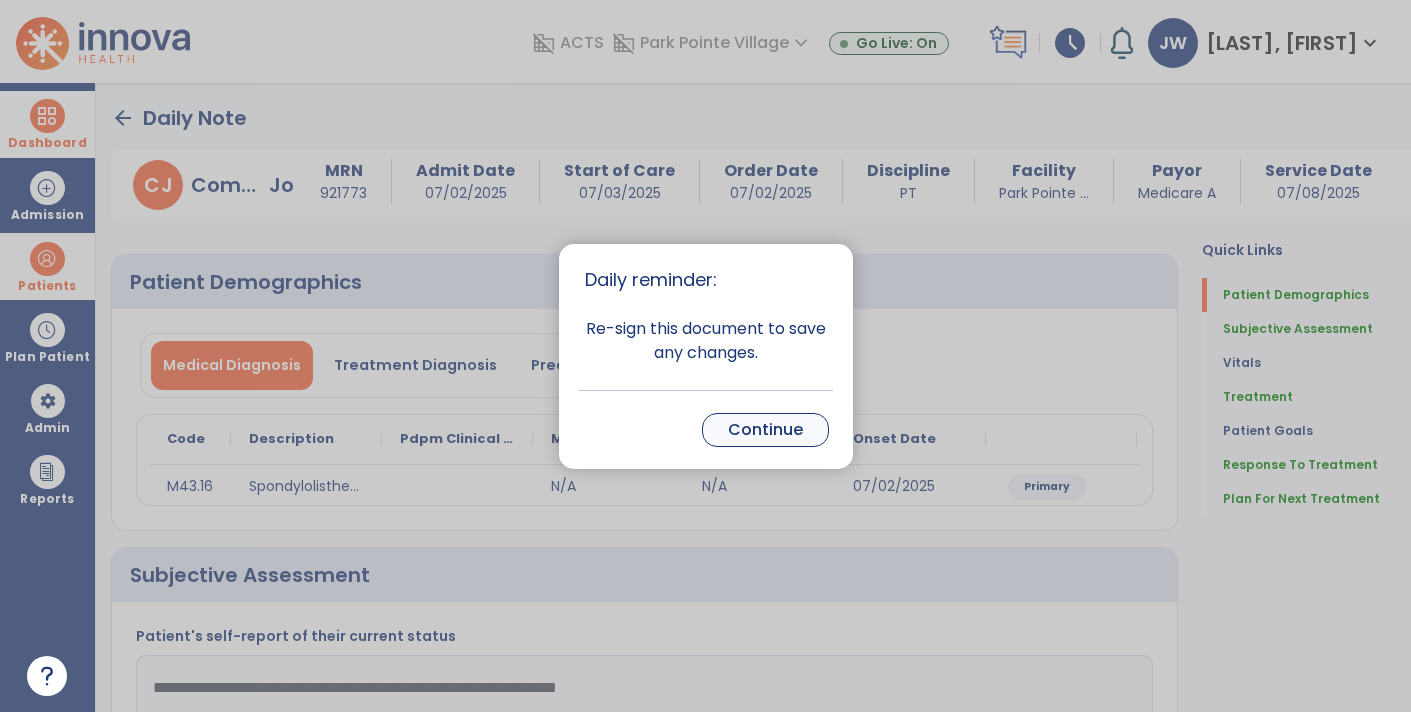click on "Continue" at bounding box center [765, 430] 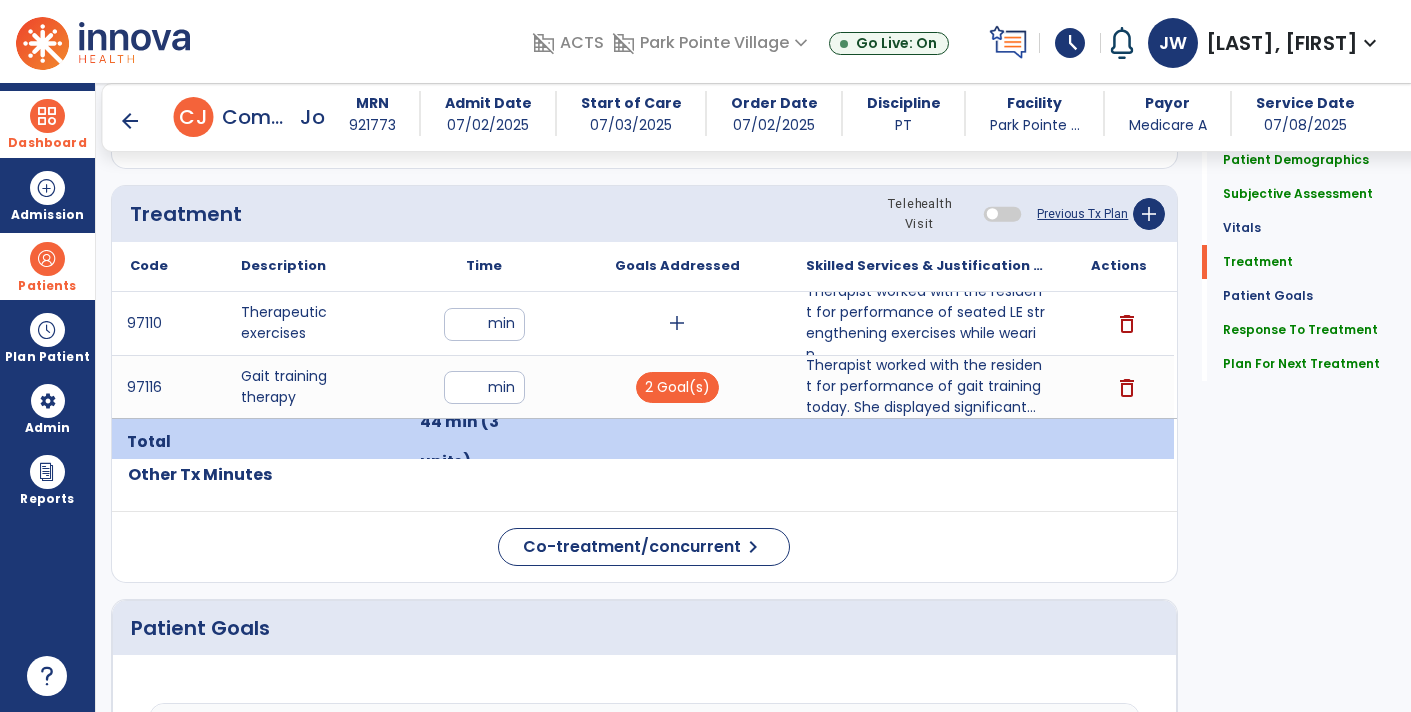 scroll, scrollTop: 1064, scrollLeft: 0, axis: vertical 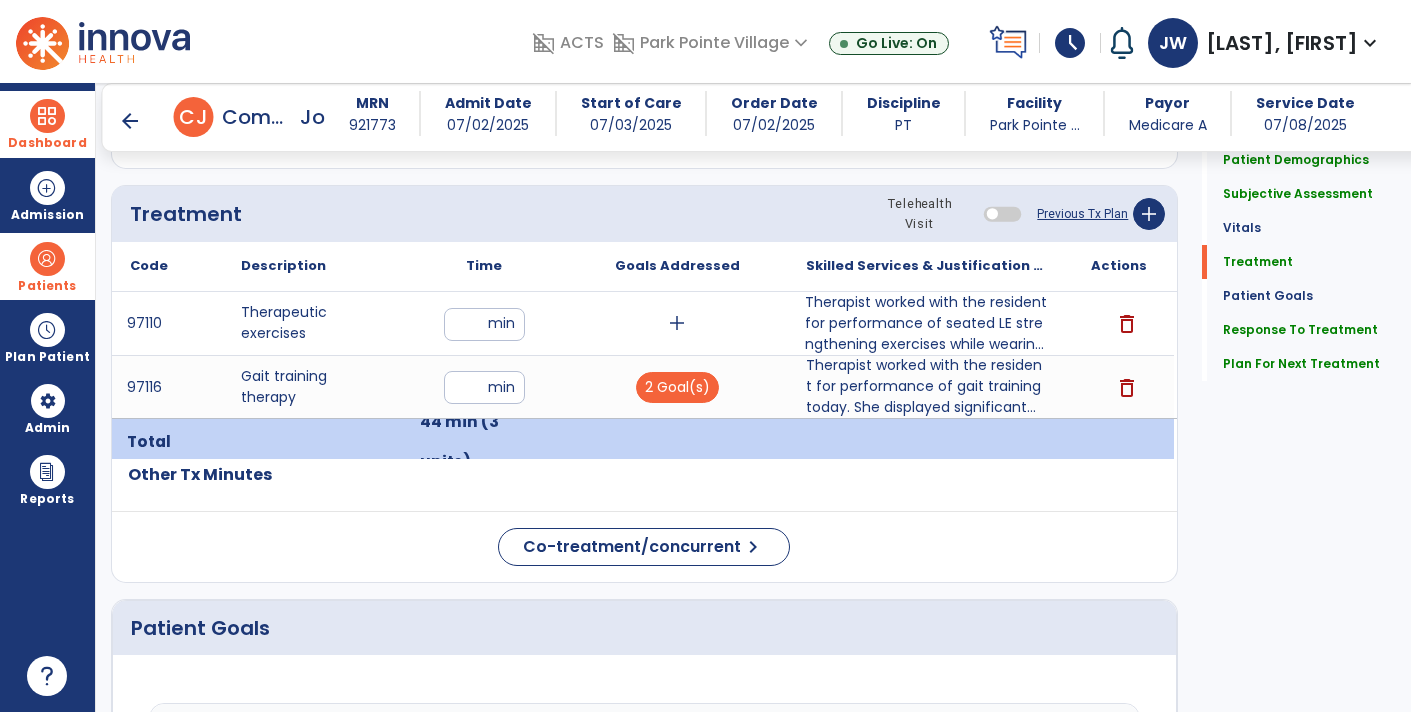 click on "Therapist worked with the resident for performance of seated LE strengthening exercises while wearin..." at bounding box center (926, 323) 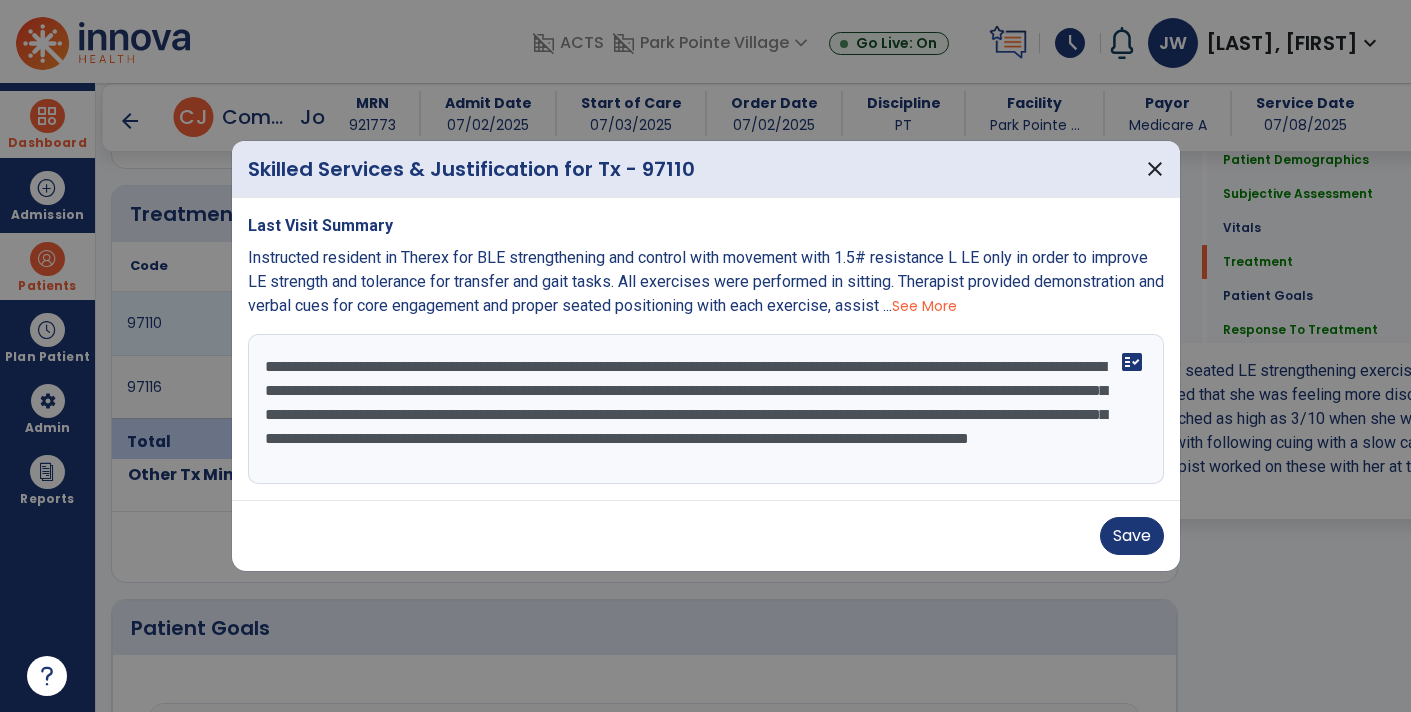 click on "**********" at bounding box center (706, 409) 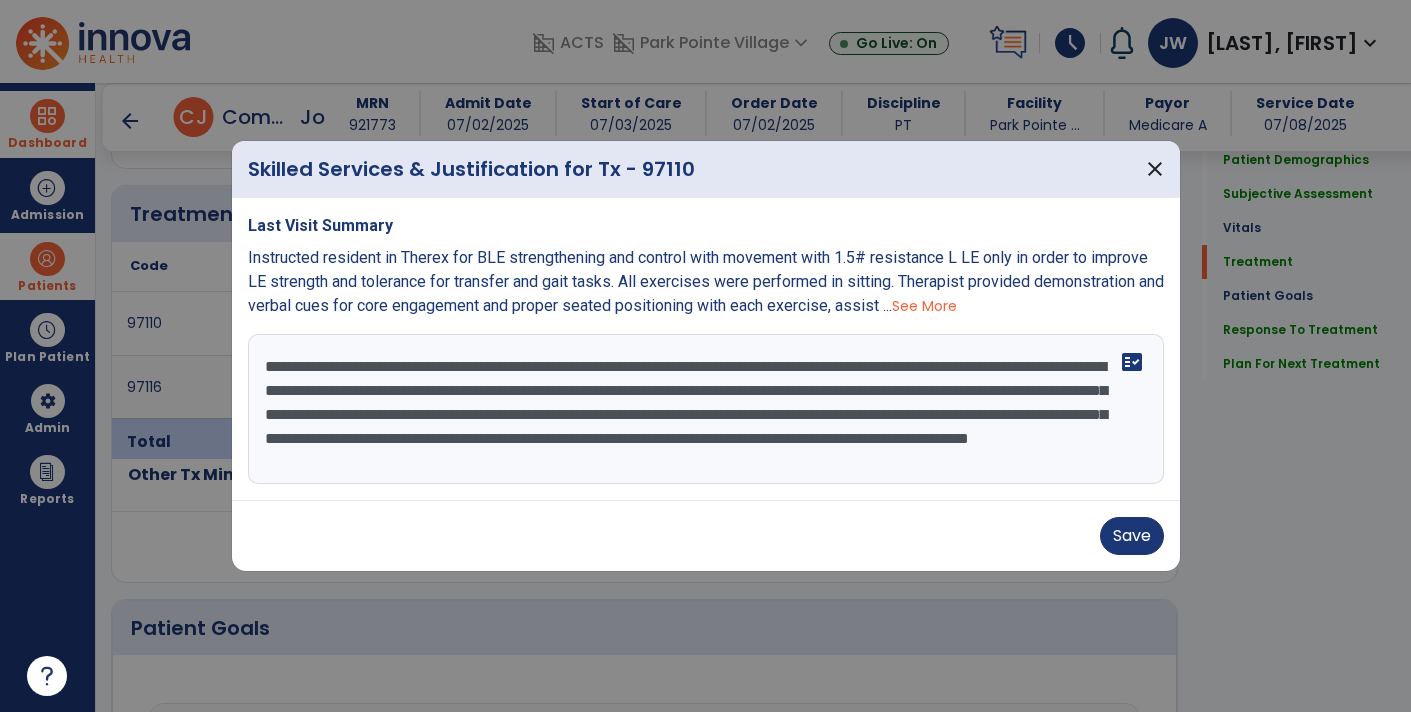click on "**********" at bounding box center (706, 409) 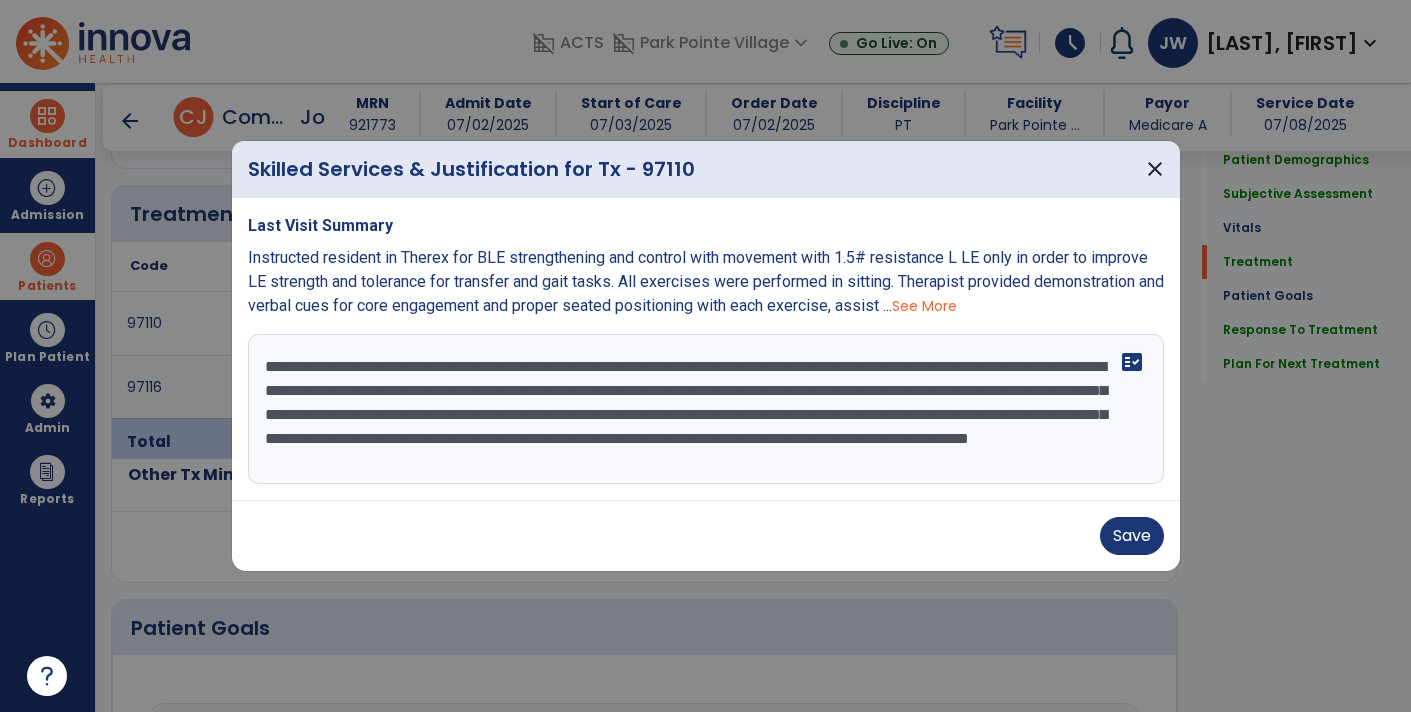 scroll, scrollTop: 14, scrollLeft: 0, axis: vertical 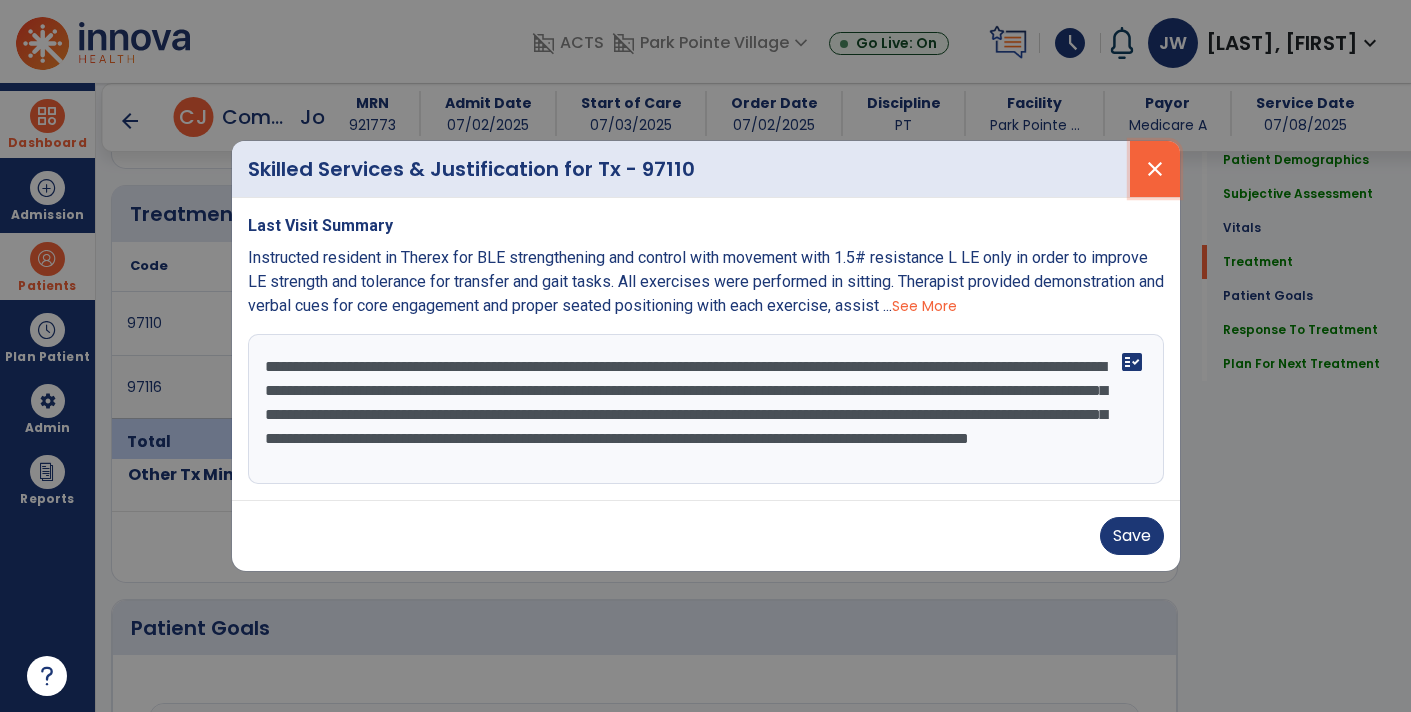 click on "close" at bounding box center [1155, 169] 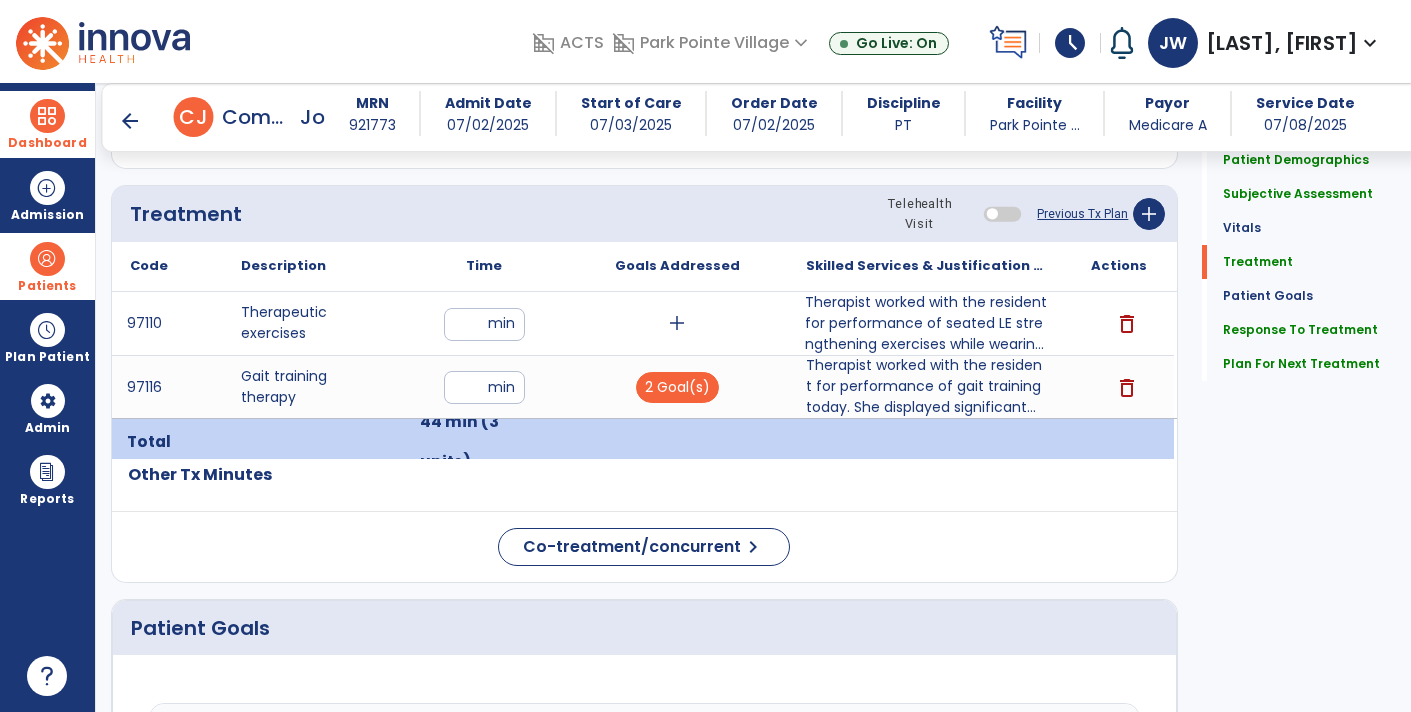 click on "arrow_back" at bounding box center (130, 121) 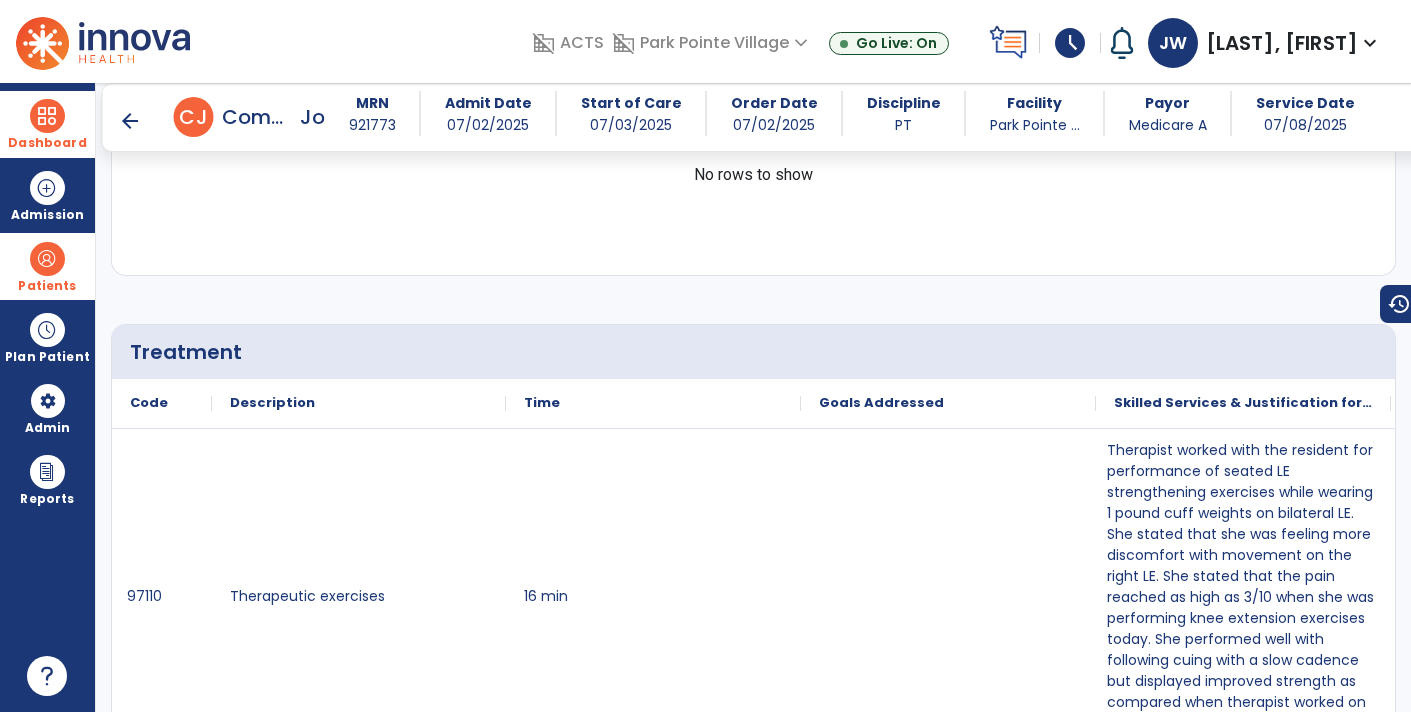 scroll, scrollTop: 942, scrollLeft: 0, axis: vertical 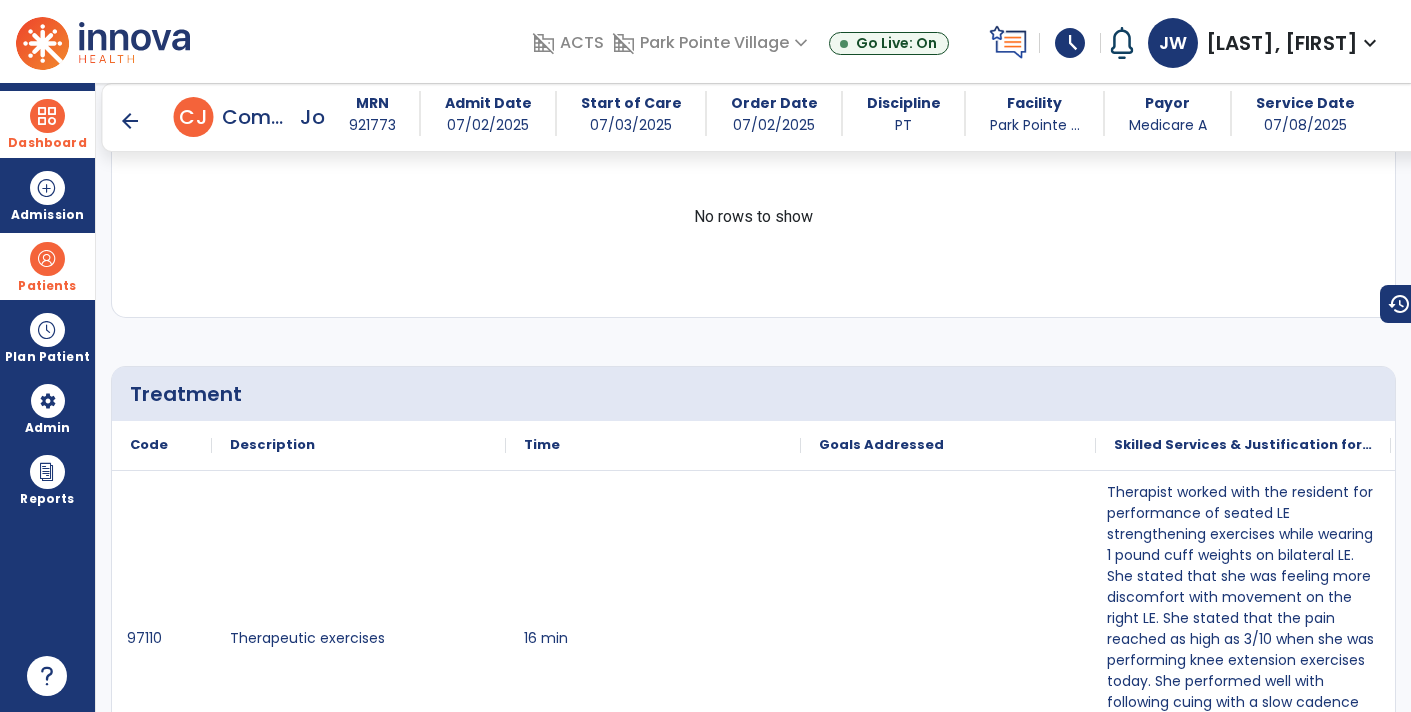 click at bounding box center [47, 116] 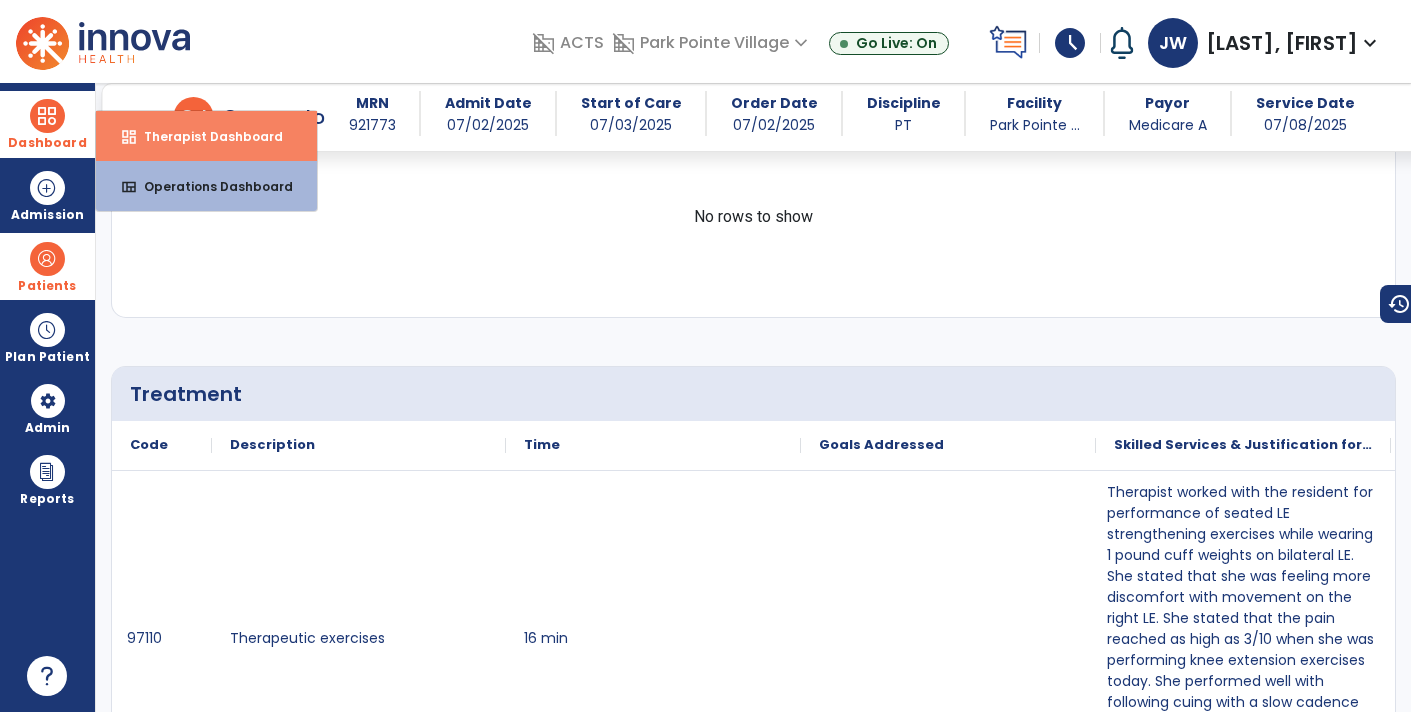 click on "dashboard  Therapist Dashboard" at bounding box center [206, 136] 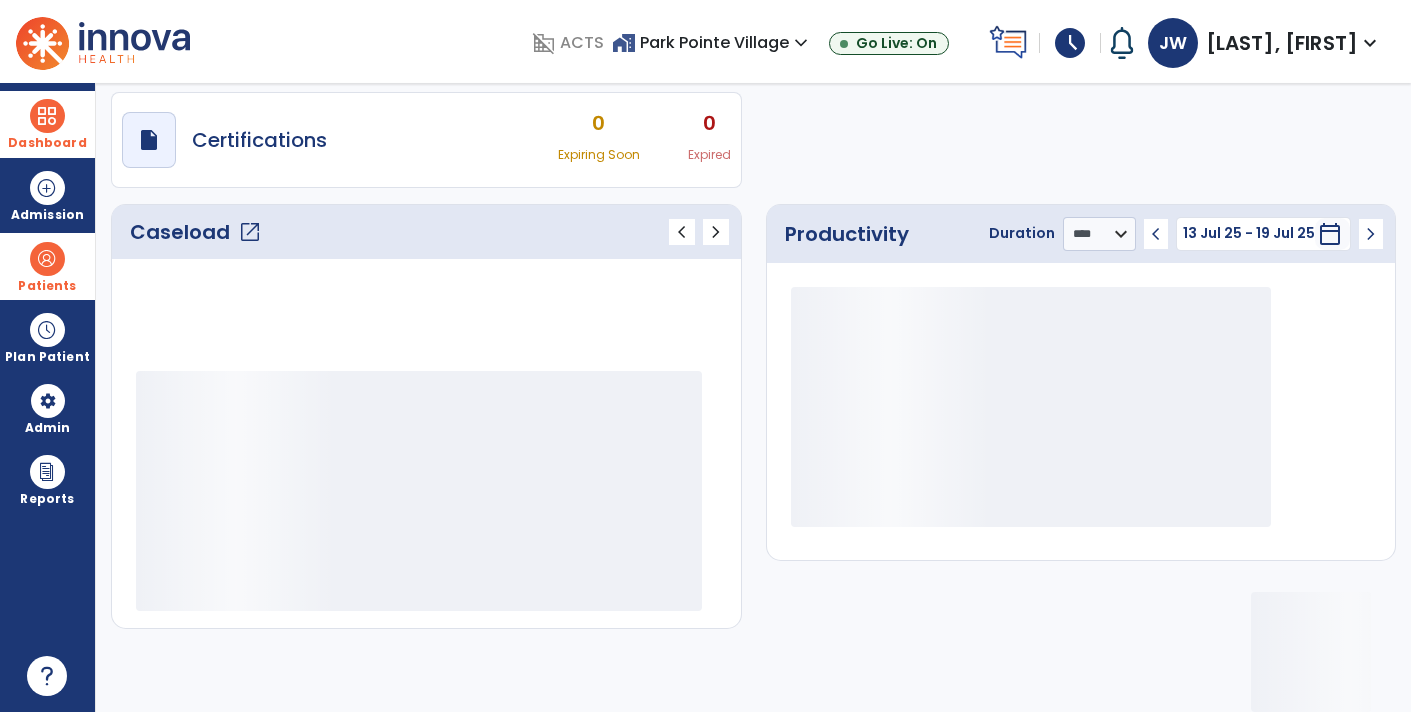 scroll, scrollTop: 161, scrollLeft: 0, axis: vertical 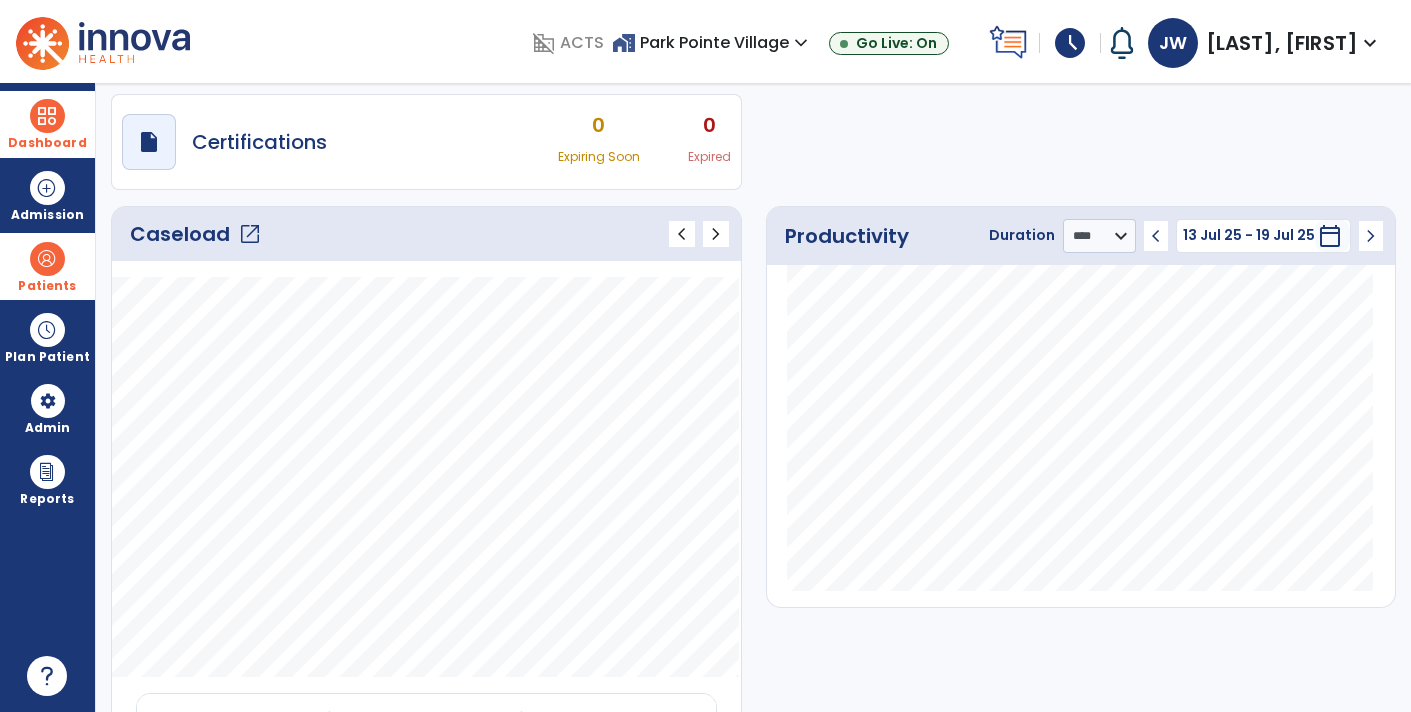 click on "Dashboard" at bounding box center [47, 124] 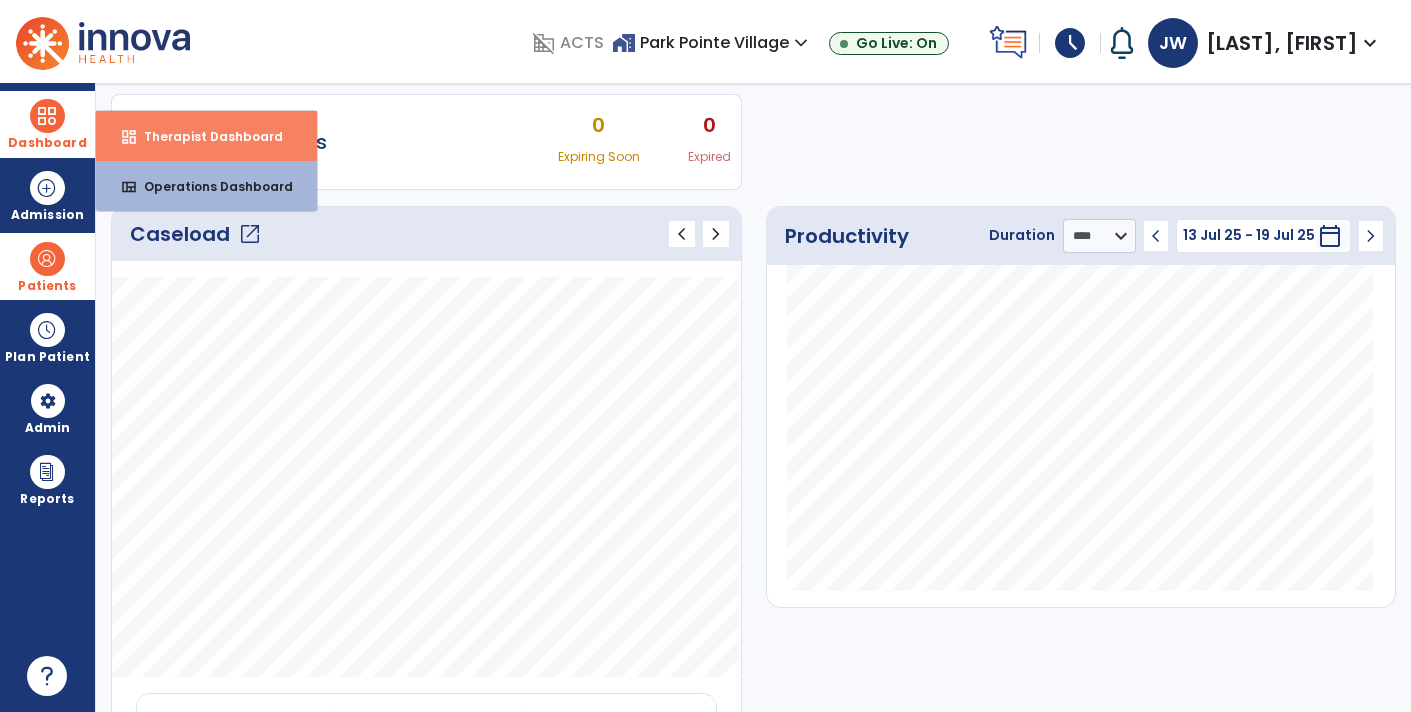 click on "Therapist Dashboard" at bounding box center (205, 136) 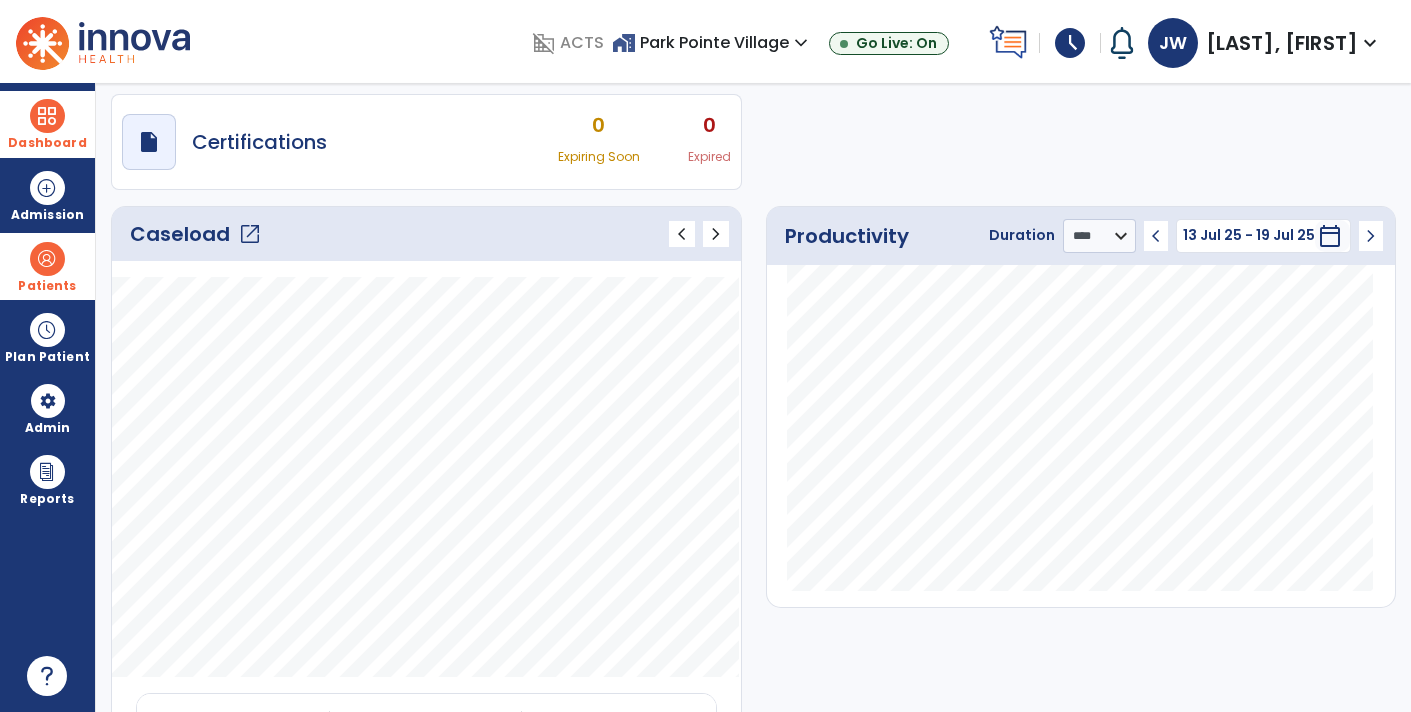 scroll, scrollTop: 0, scrollLeft: 0, axis: both 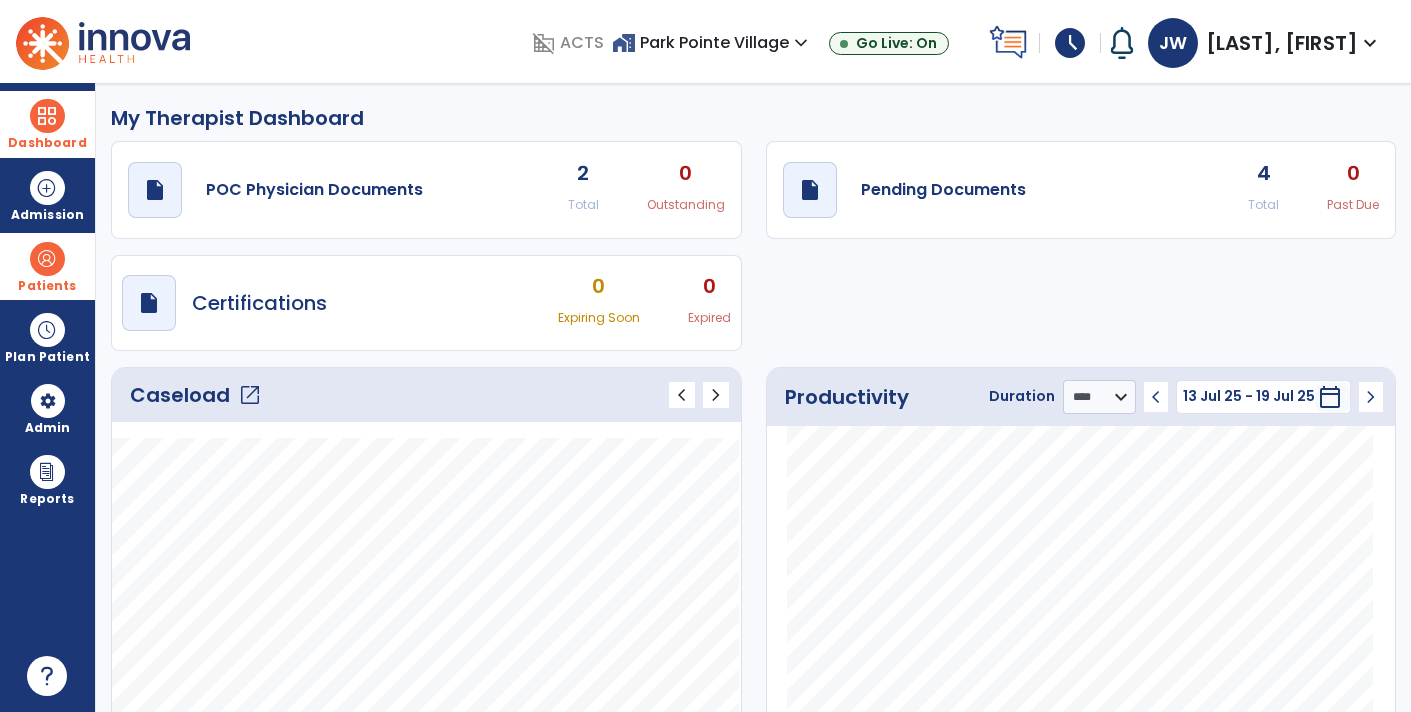 click on "Total" 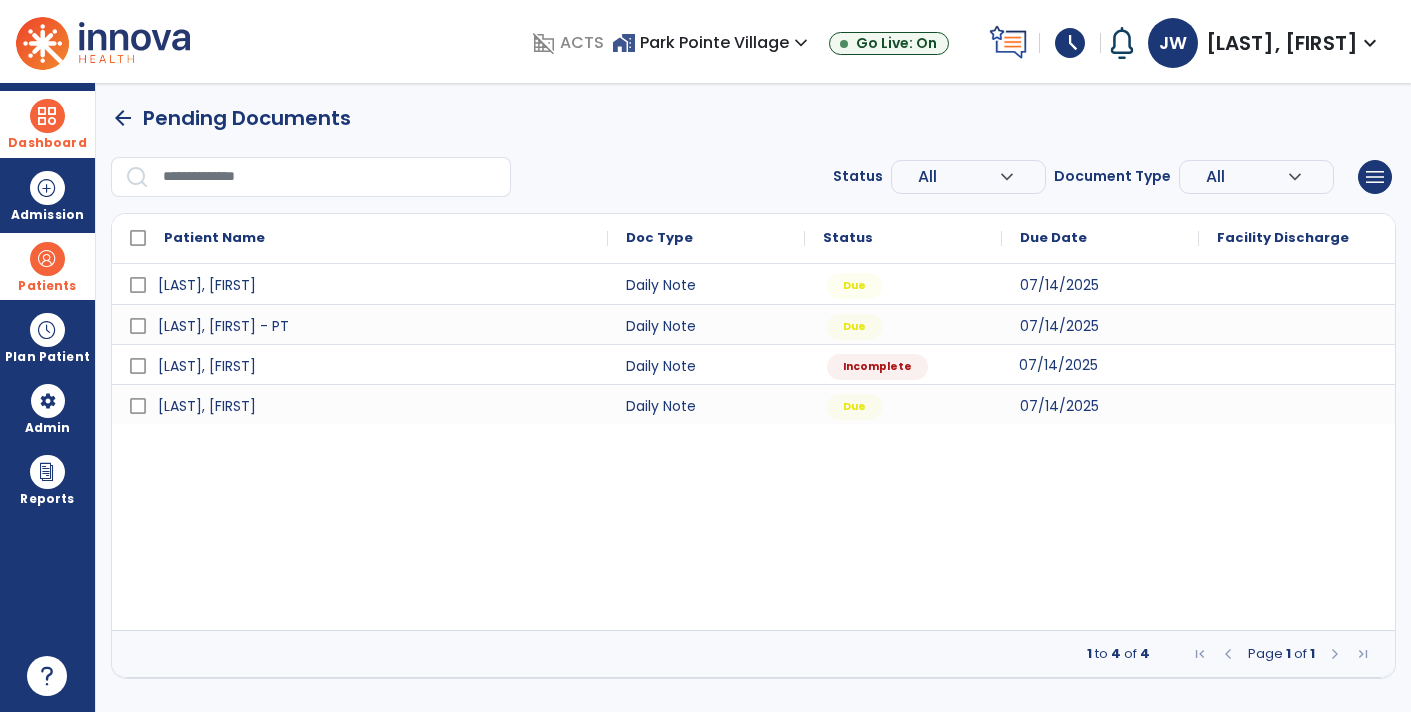 click on "07/14/2025" at bounding box center [1100, 364] 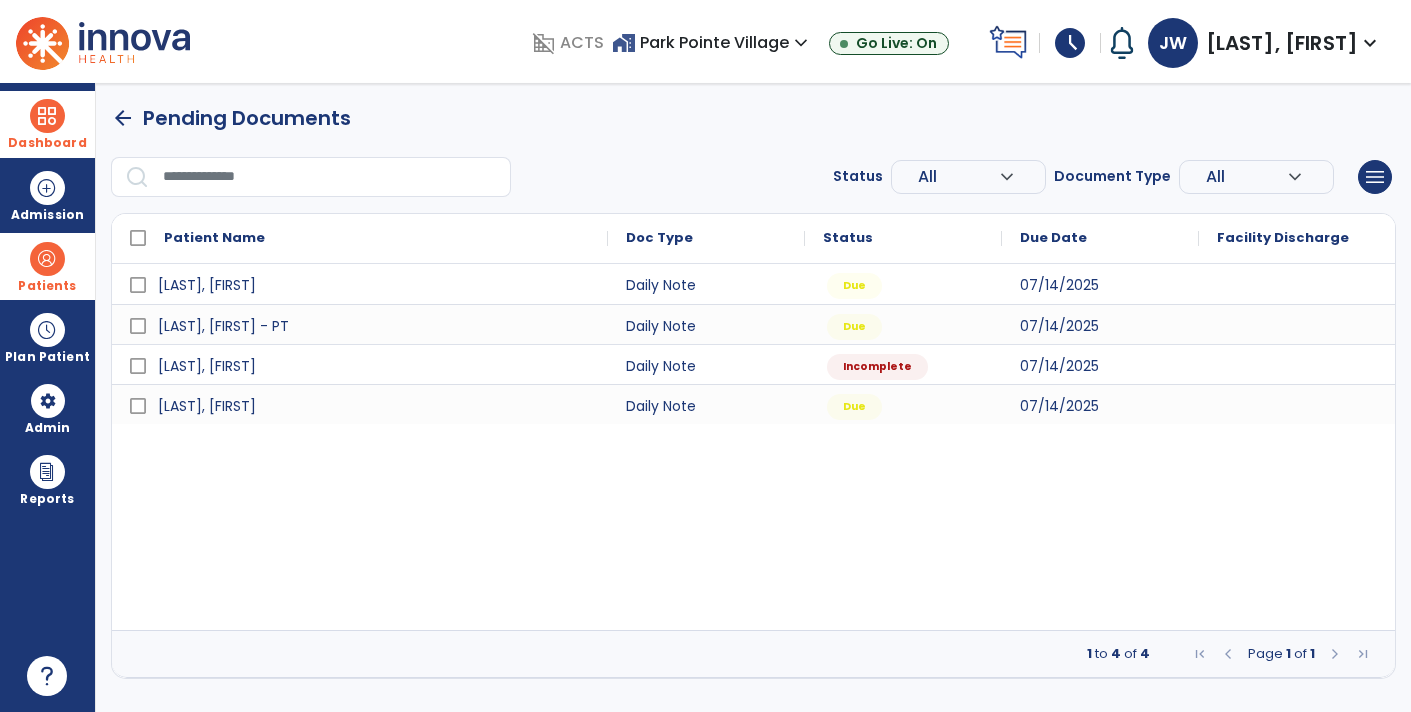 select on "*" 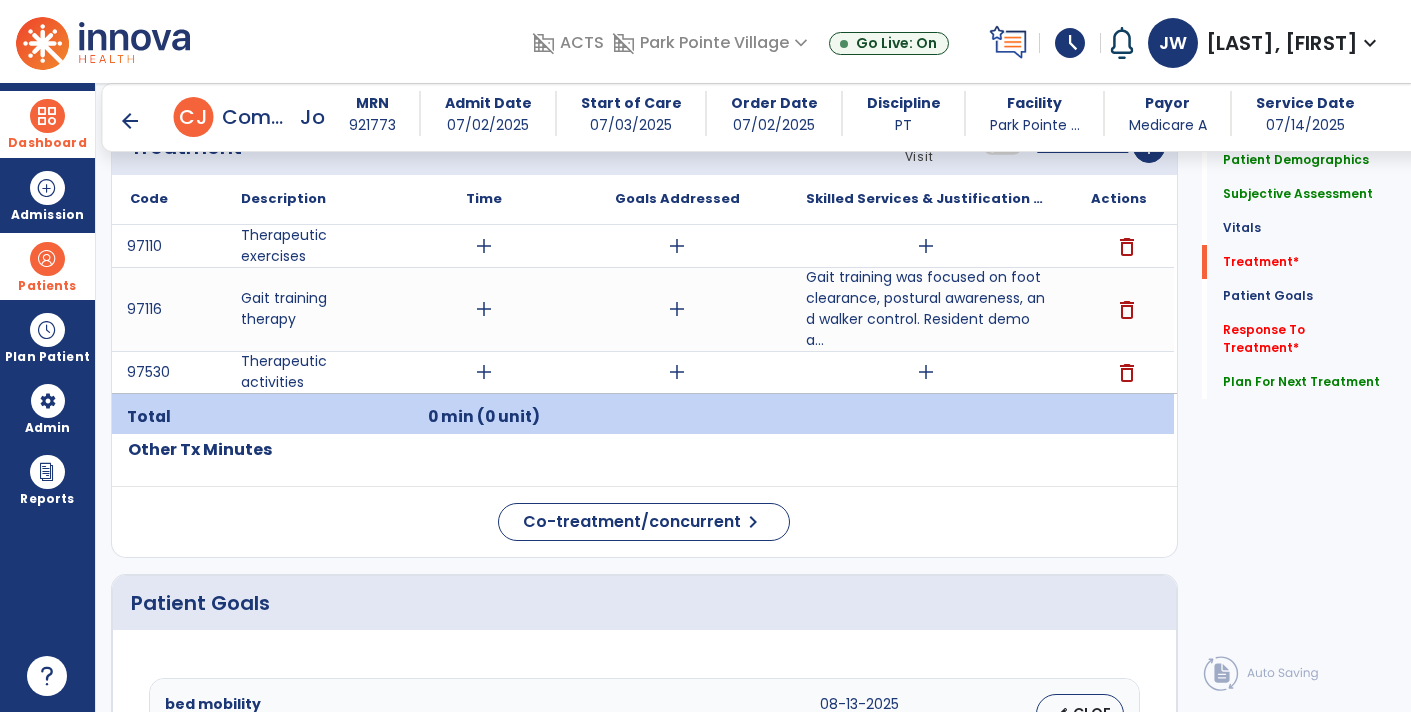 scroll, scrollTop: 1141, scrollLeft: 0, axis: vertical 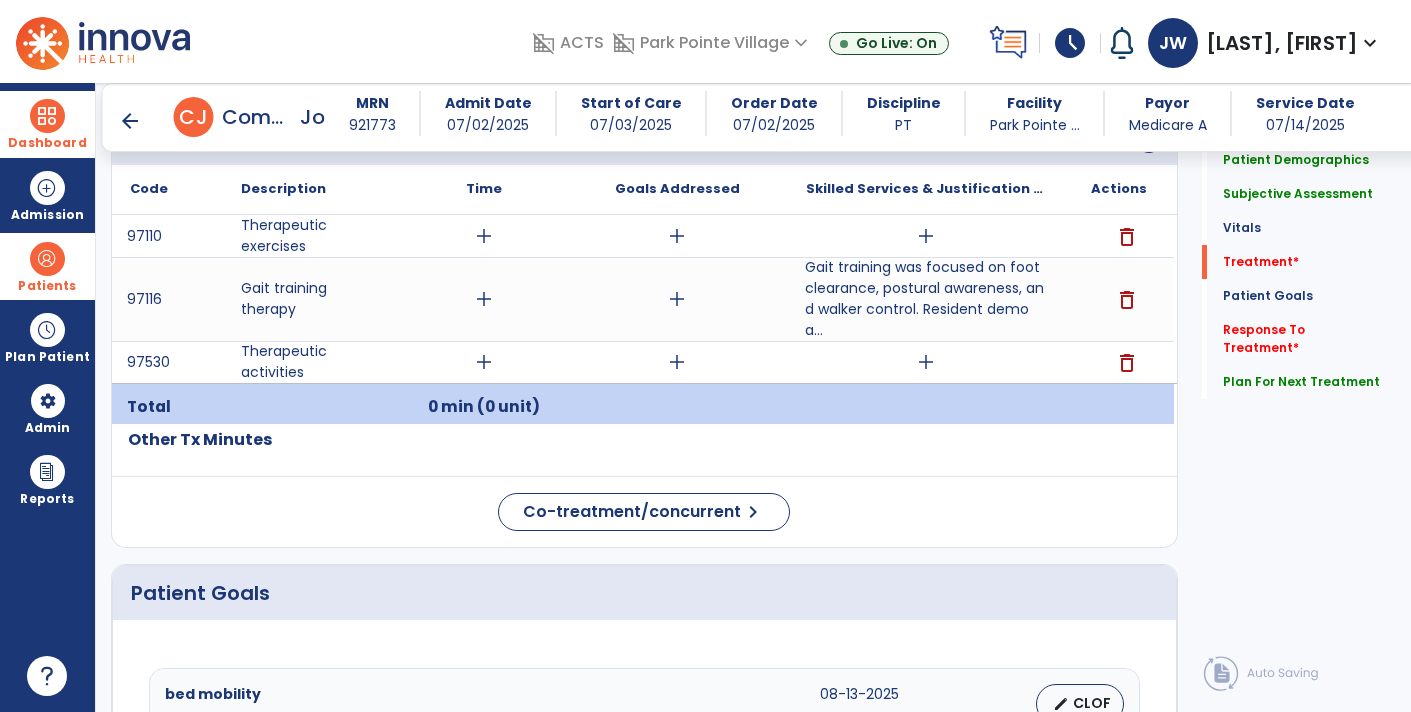 click on "Gait training was focused on foot clearance, postural awareness, and walker control. Resident demo a..." at bounding box center (926, 299) 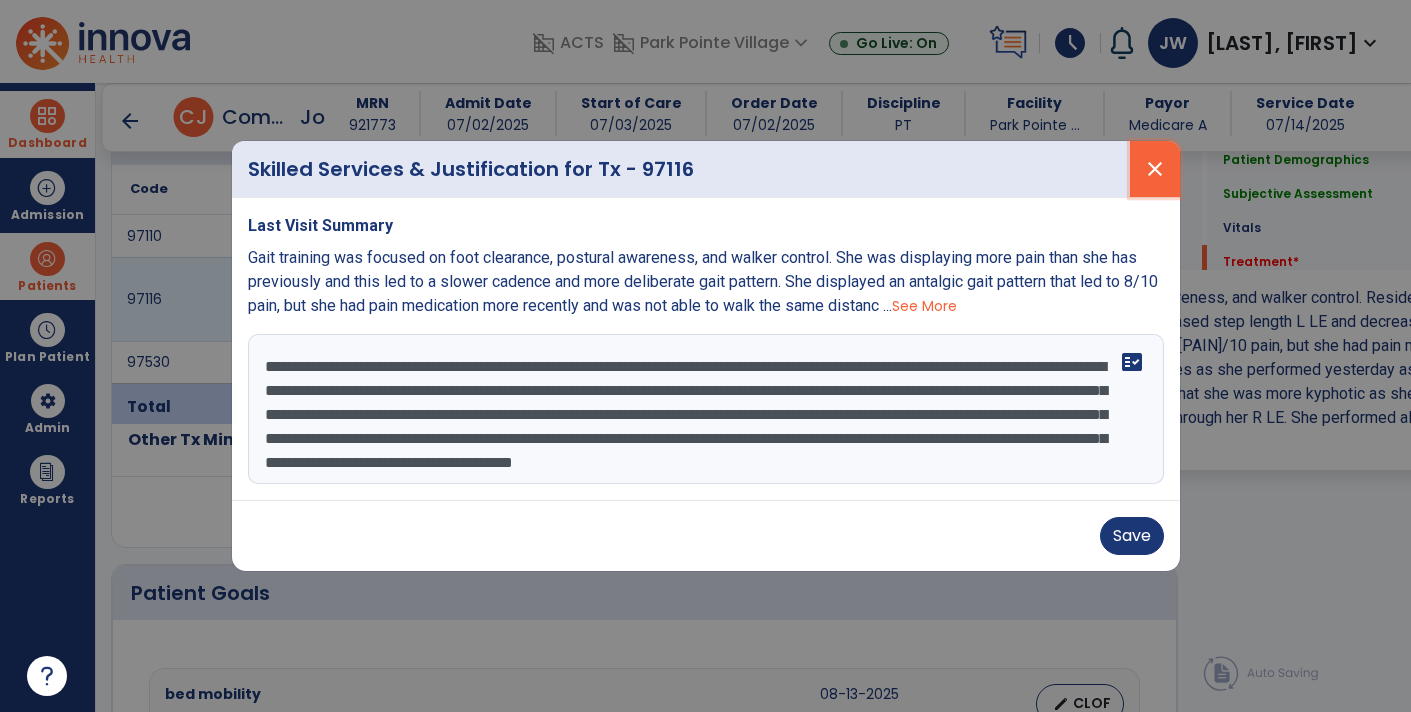 click on "close" at bounding box center [1155, 169] 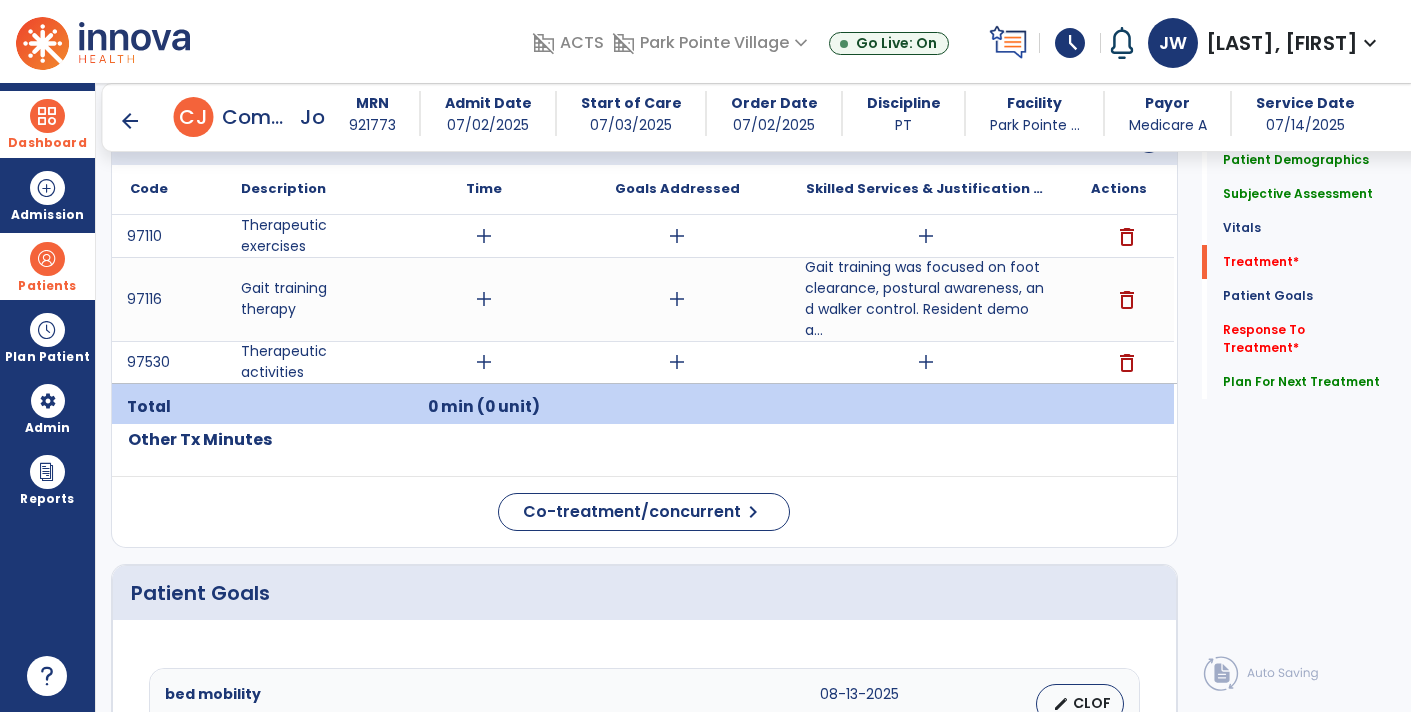 click on "add" at bounding box center [926, 236] 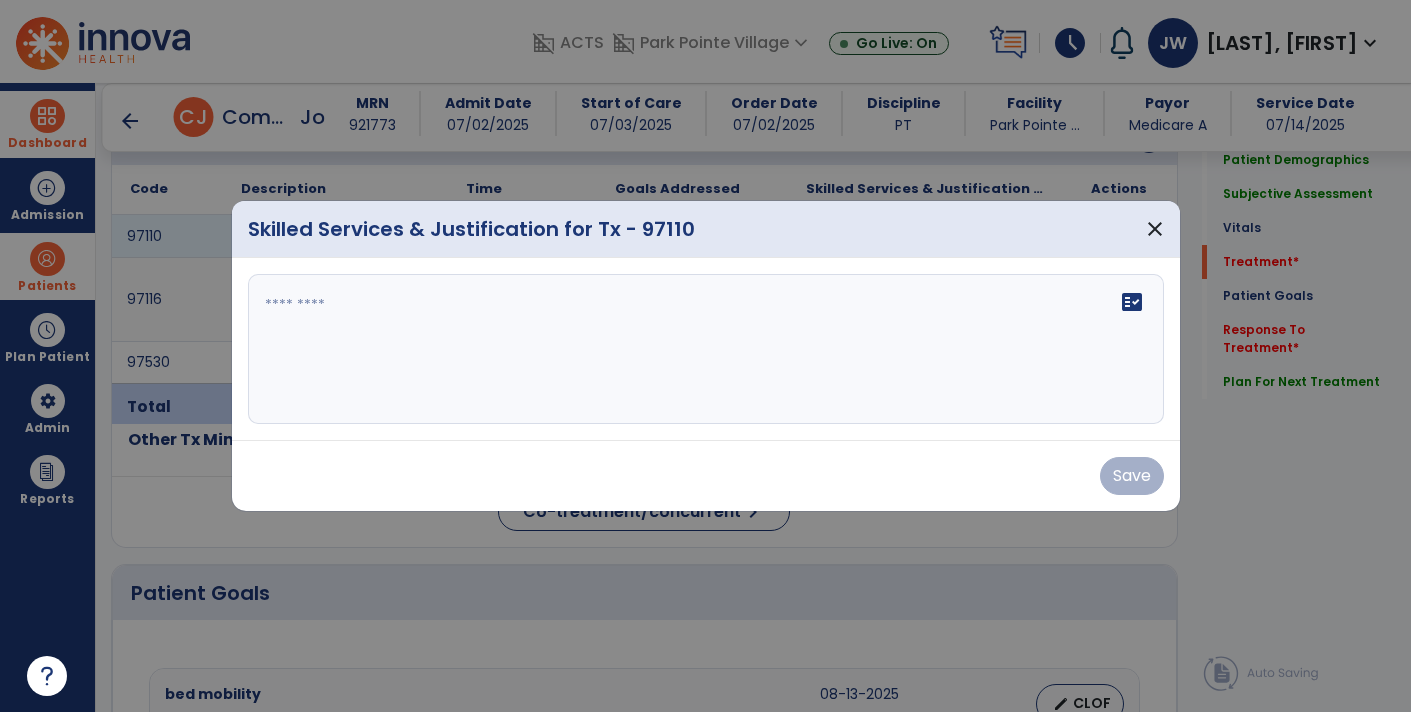 click on "fact_check" at bounding box center (706, 349) 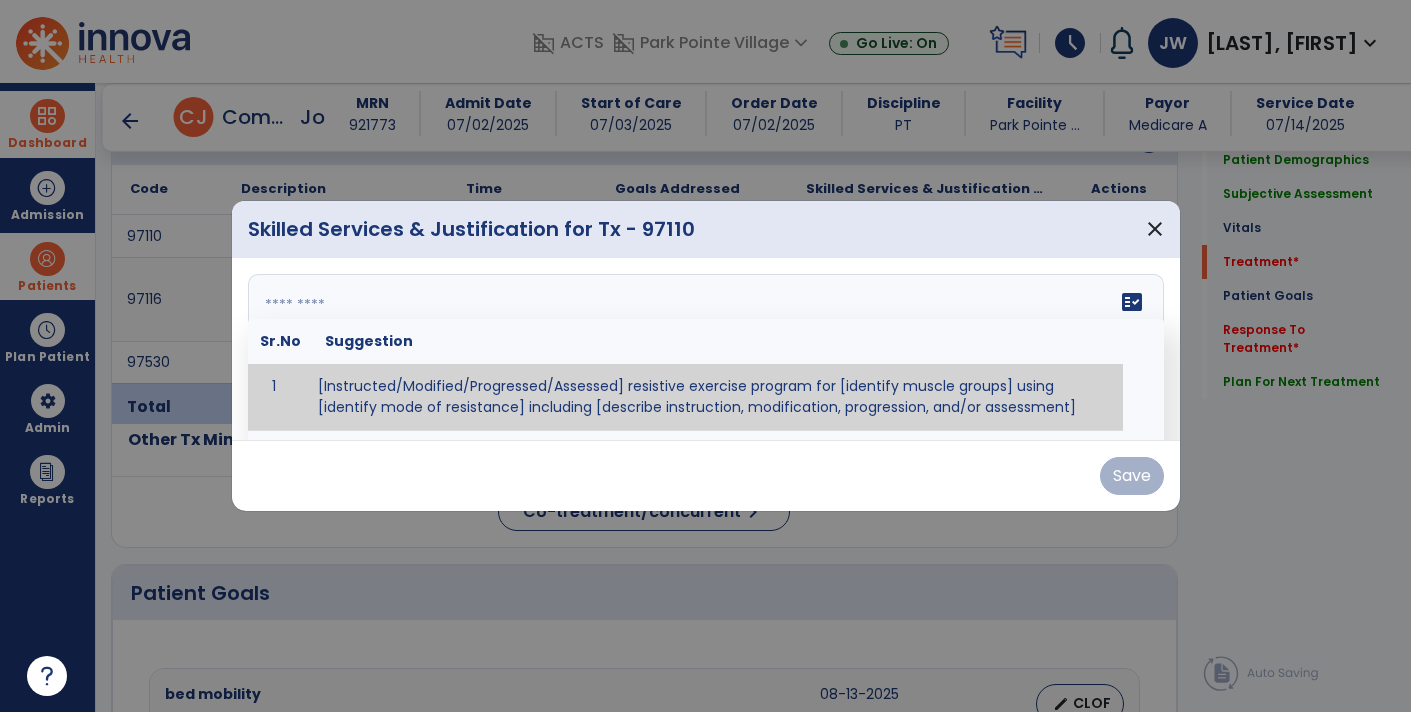 paste on "**********" 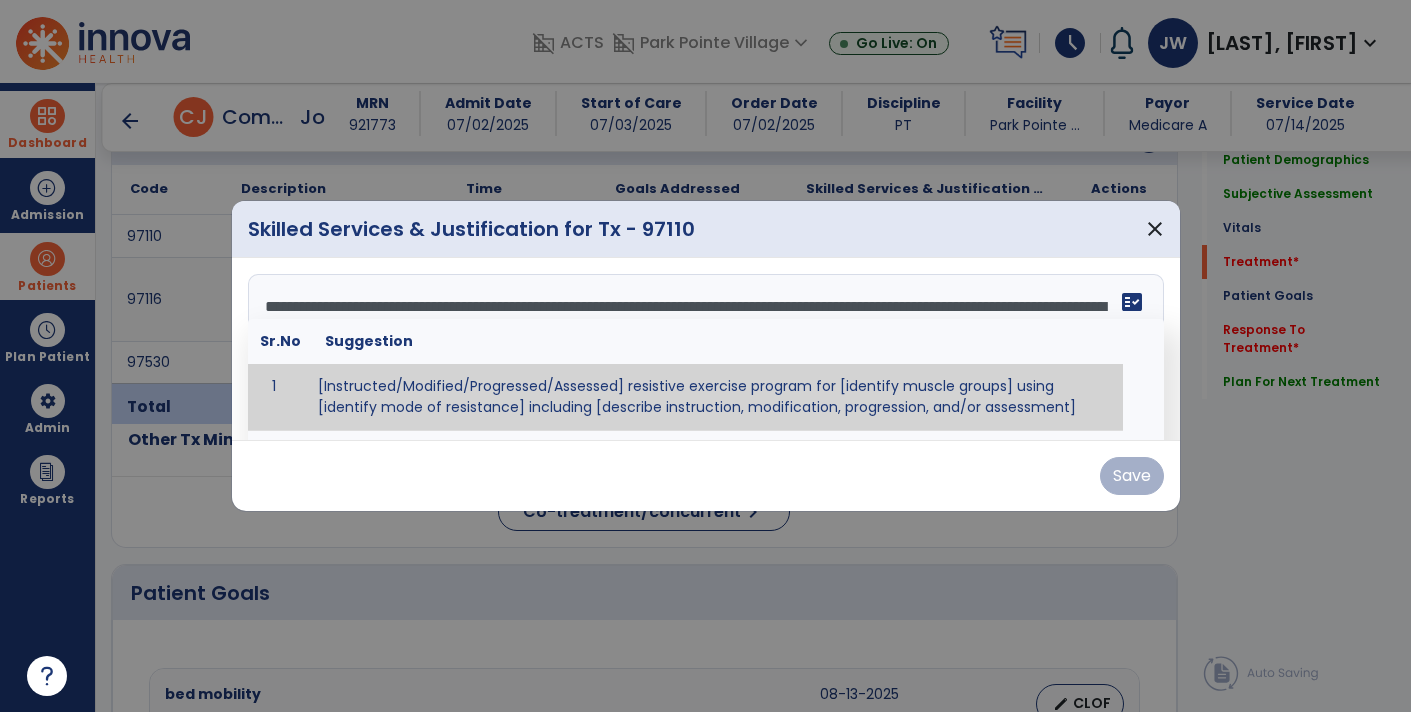 scroll, scrollTop: 15, scrollLeft: 0, axis: vertical 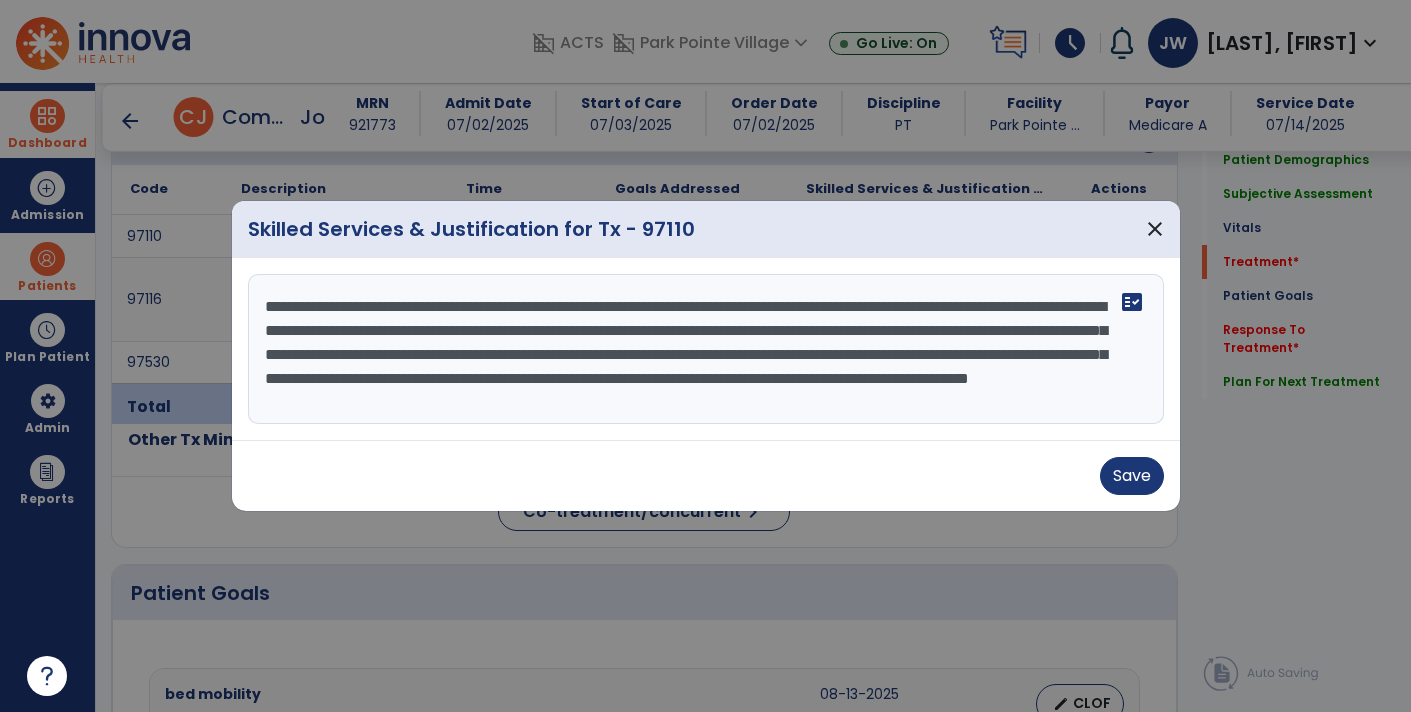 click on "**********" at bounding box center (706, 349) 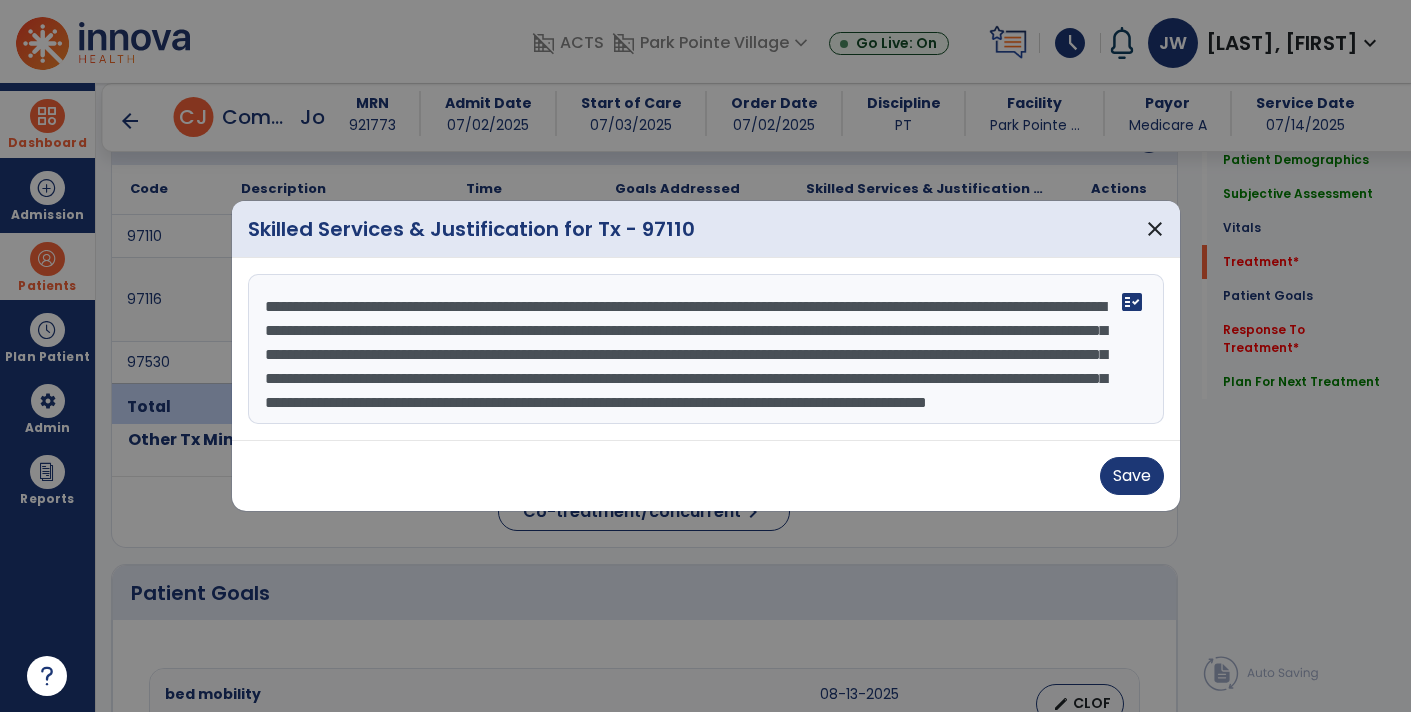 click on "**********" at bounding box center (706, 349) 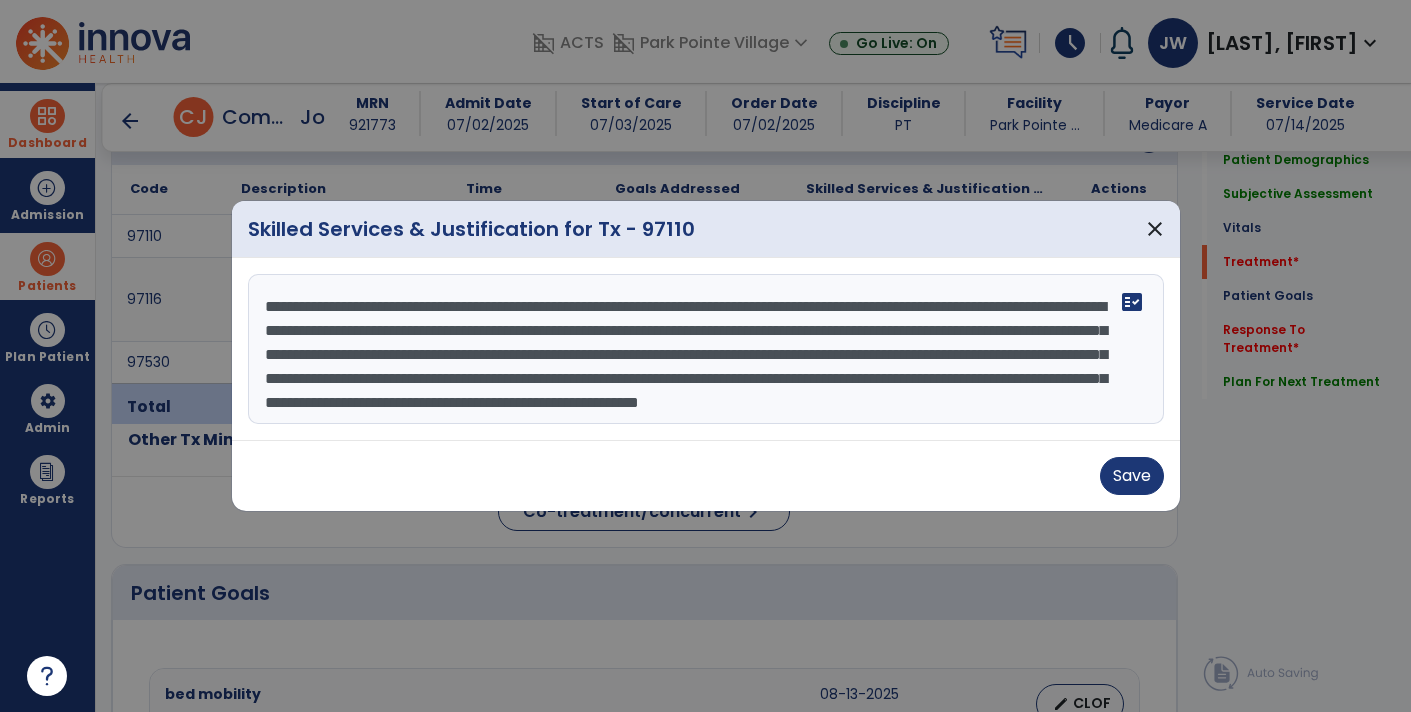 click on "**********" at bounding box center (706, 349) 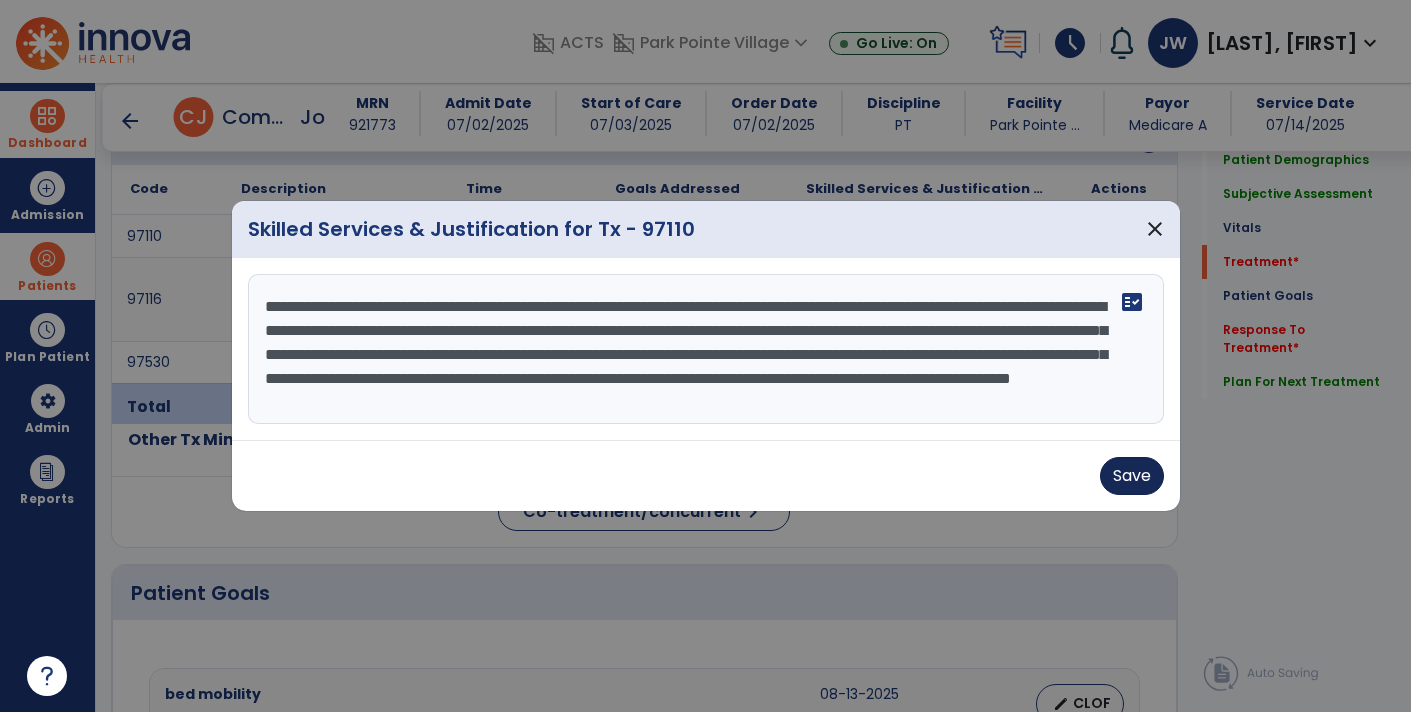 type on "**********" 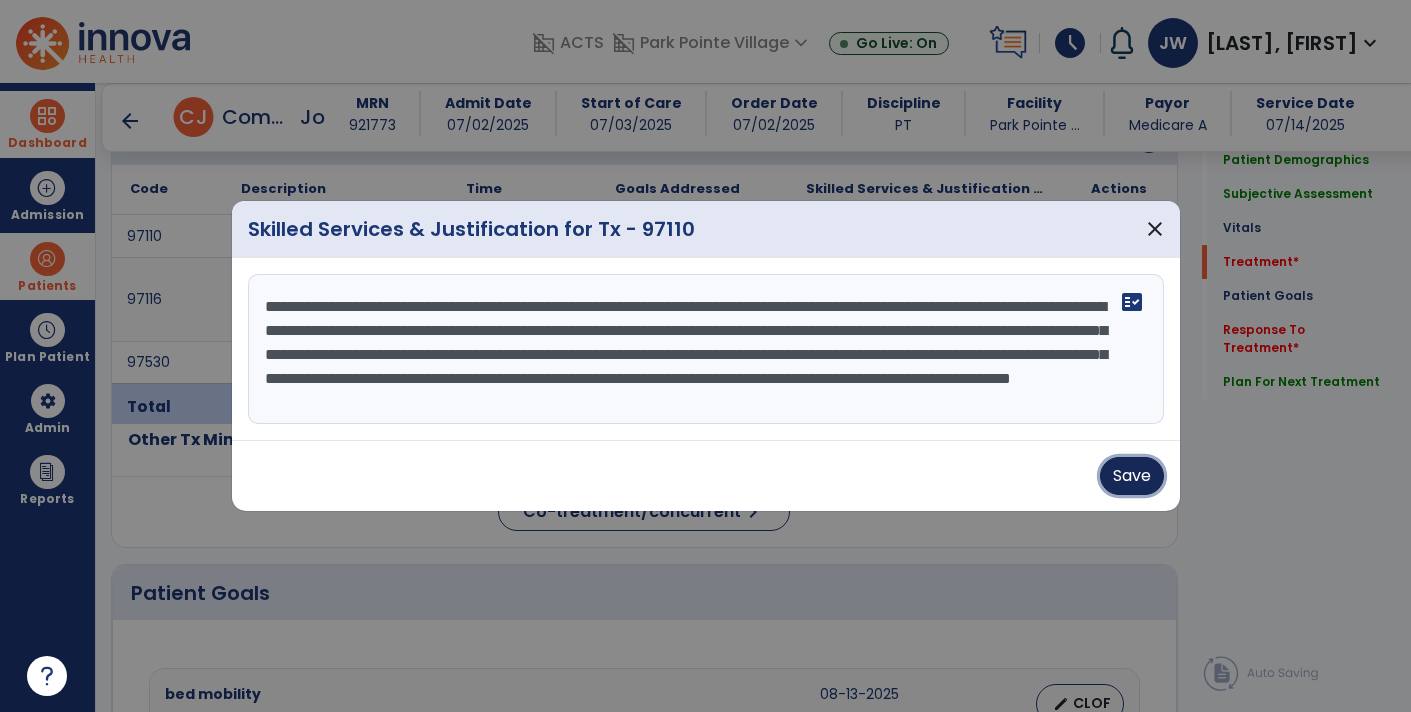 click on "Save" at bounding box center (1132, 476) 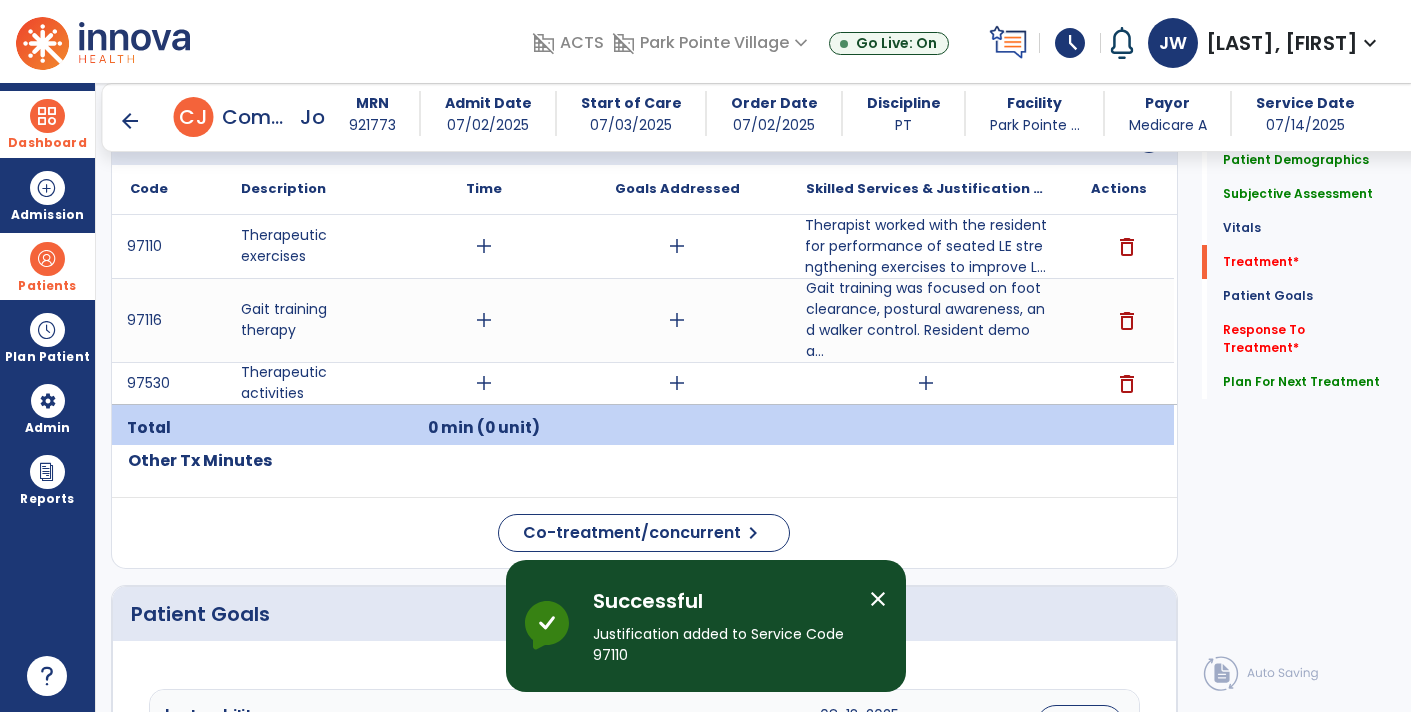 click on "delete" at bounding box center [1127, 384] 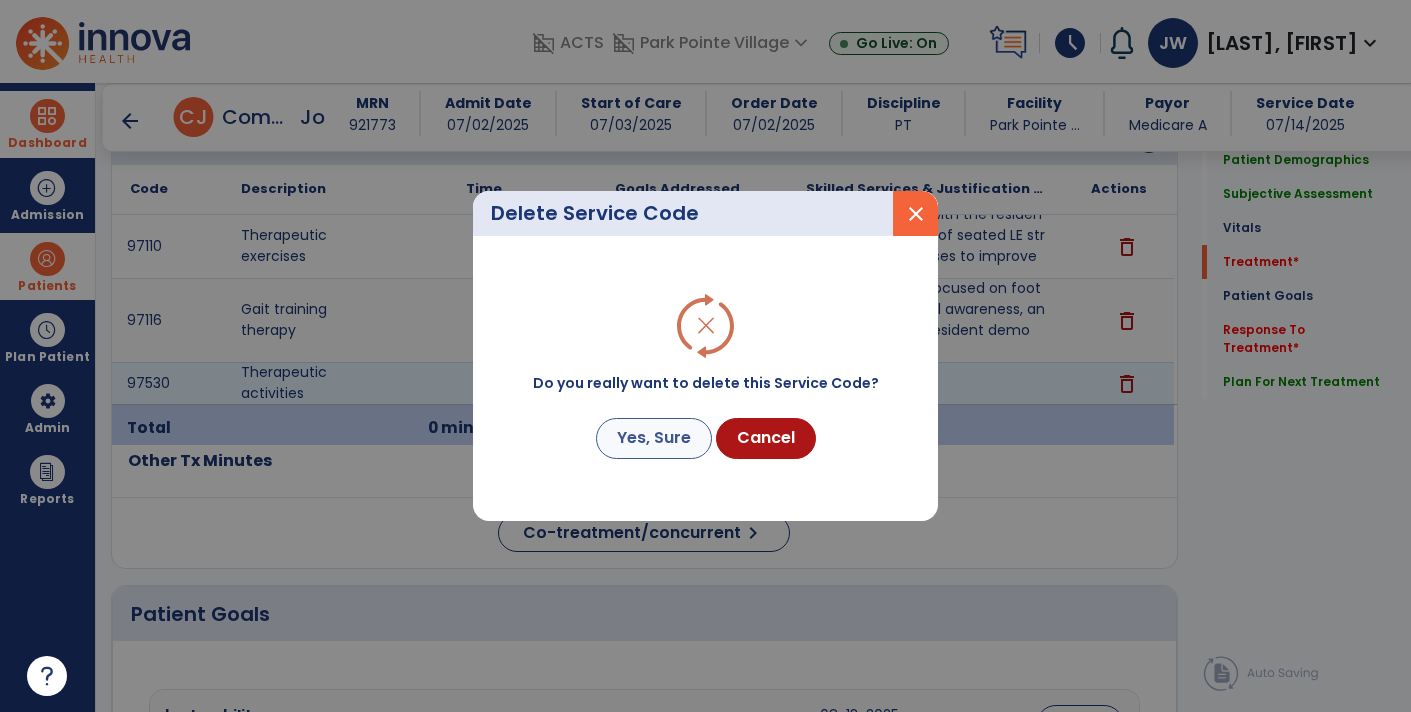 click on "Yes, Sure" at bounding box center [654, 438] 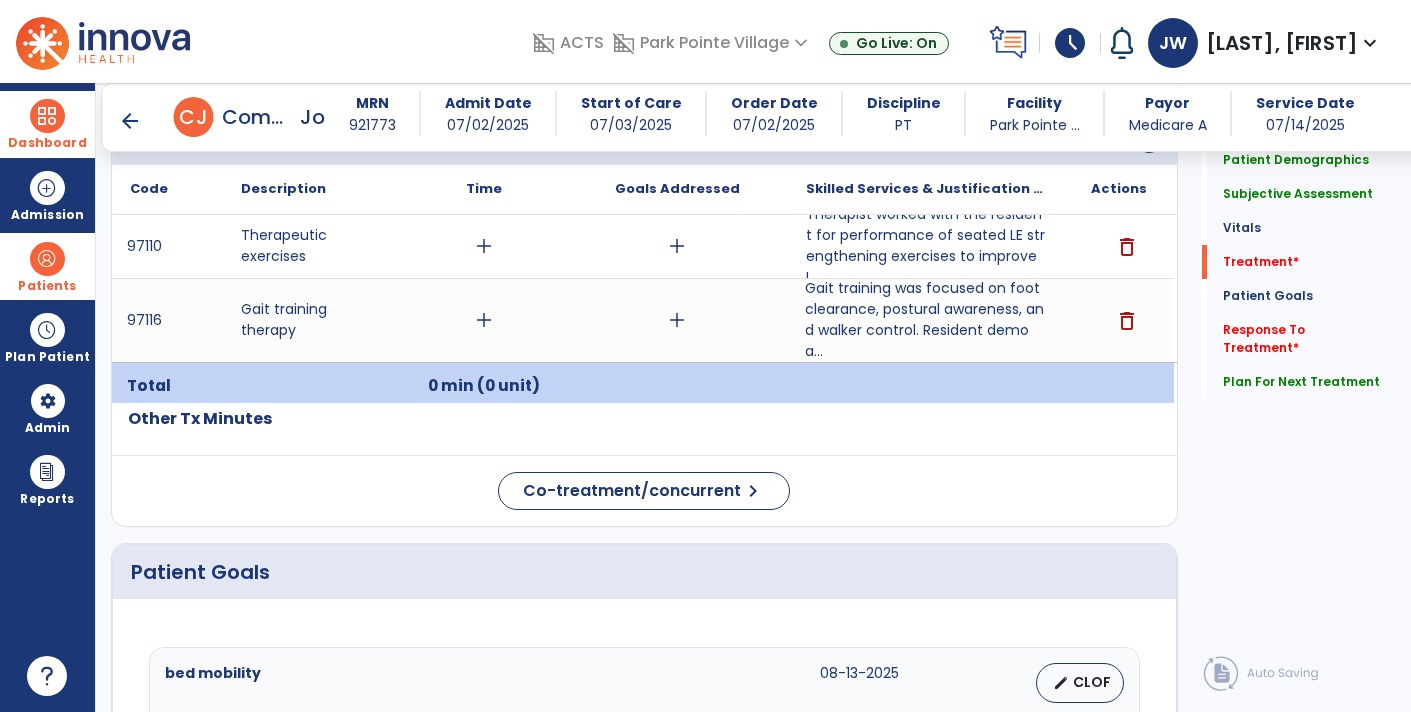 click on "Gait training was focused on foot clearance, postural awareness, and walker control. Resident demo a..." at bounding box center [926, 320] 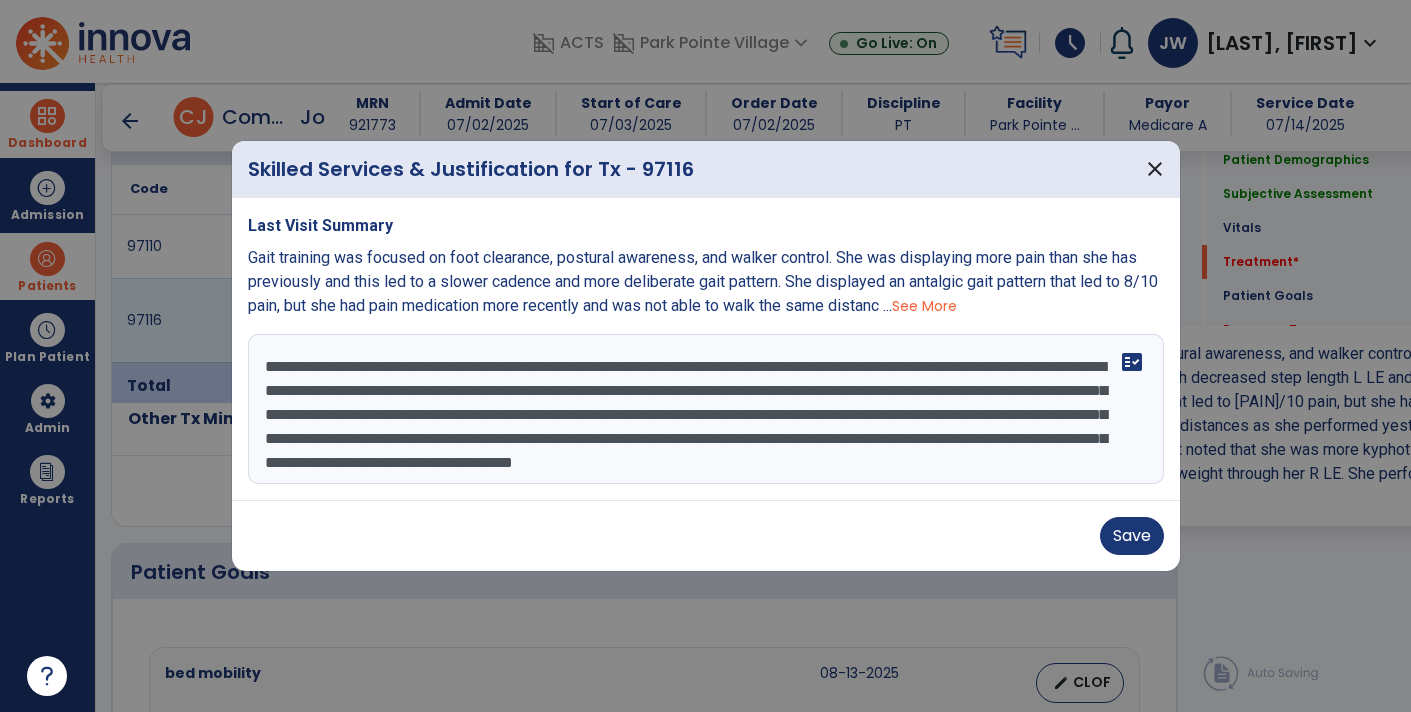 click on "**********" at bounding box center (706, 409) 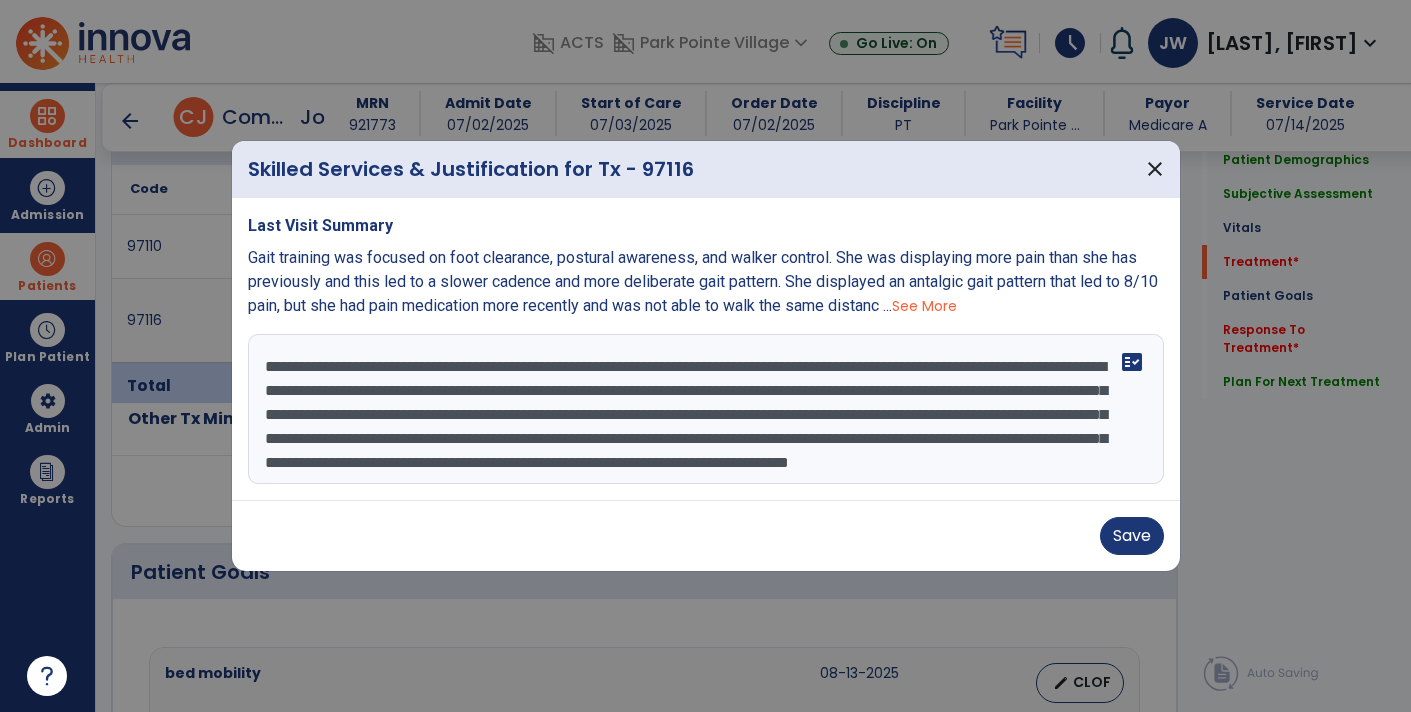 click on "**********" at bounding box center [706, 409] 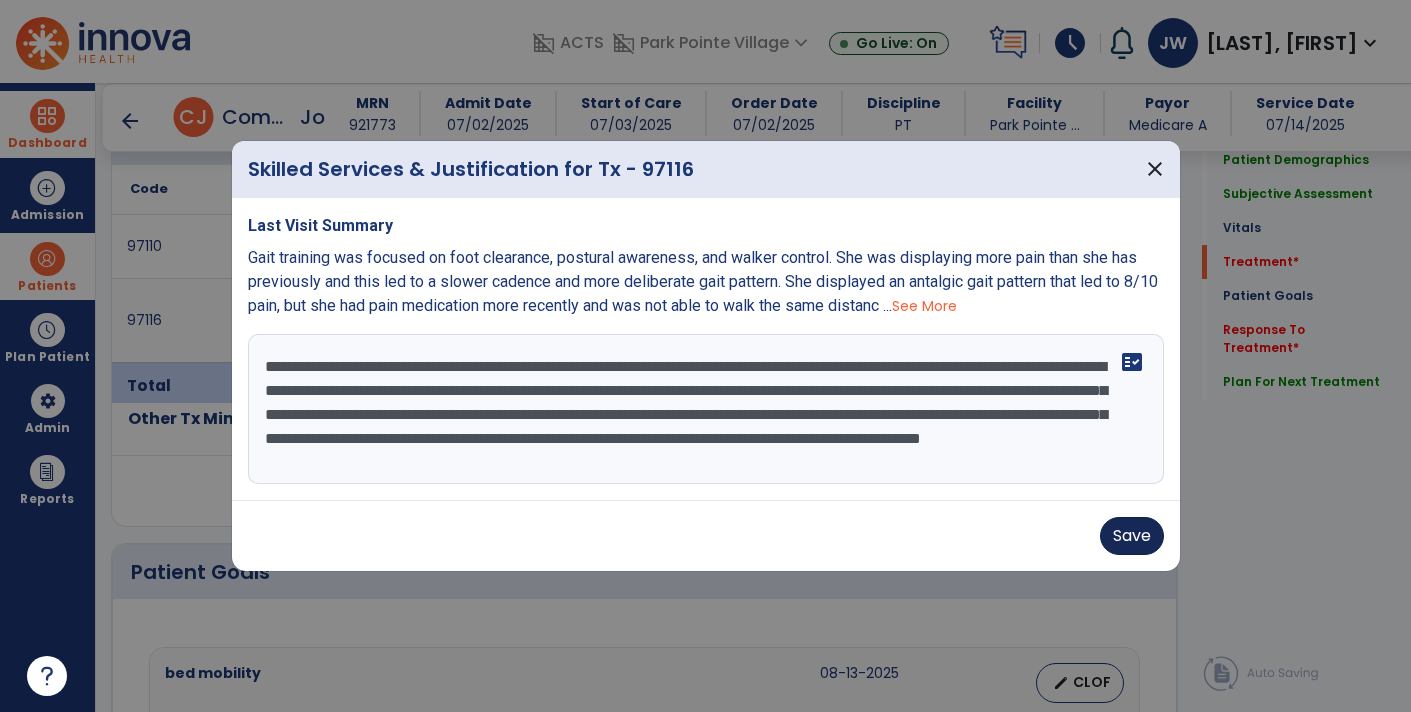 type on "**********" 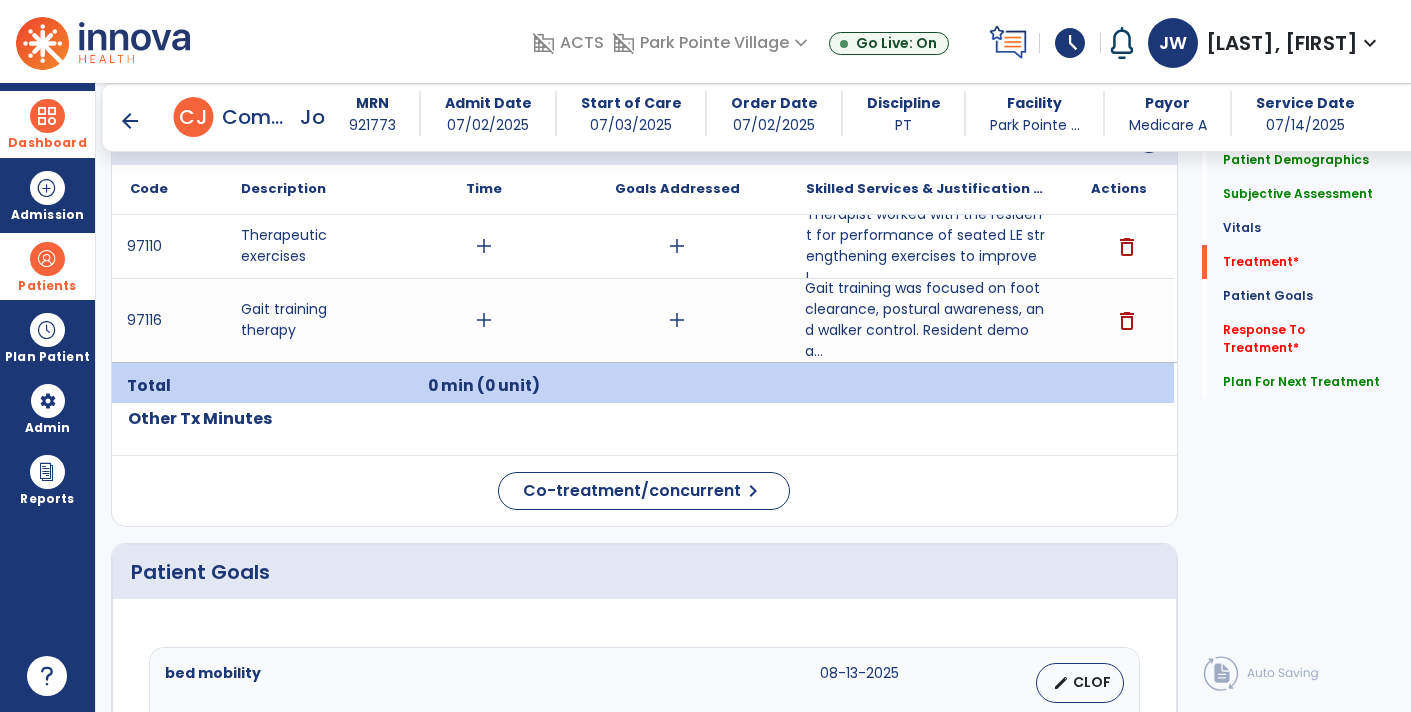 click on "Gait training was focused on foot clearance, postural awareness, and walker control. Resident demo a..." at bounding box center [926, 320] 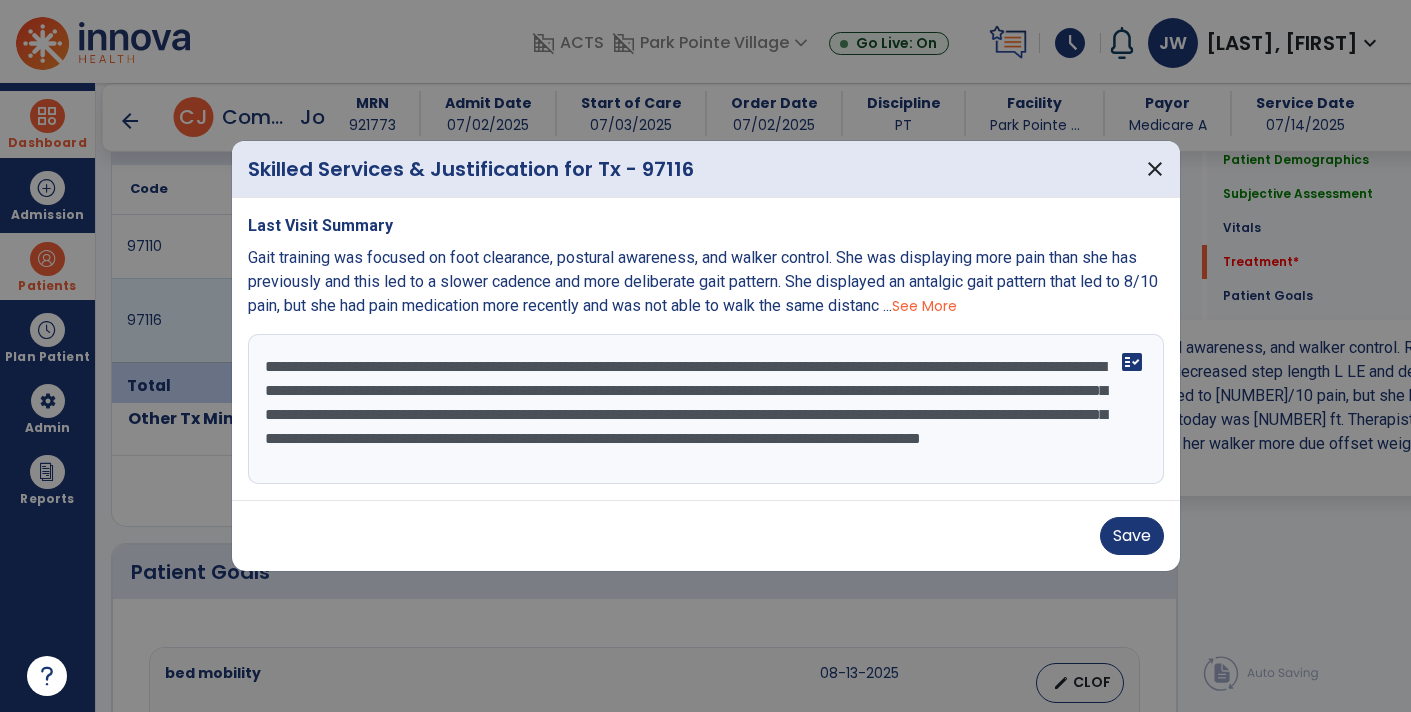 click on "**********" at bounding box center [706, 409] 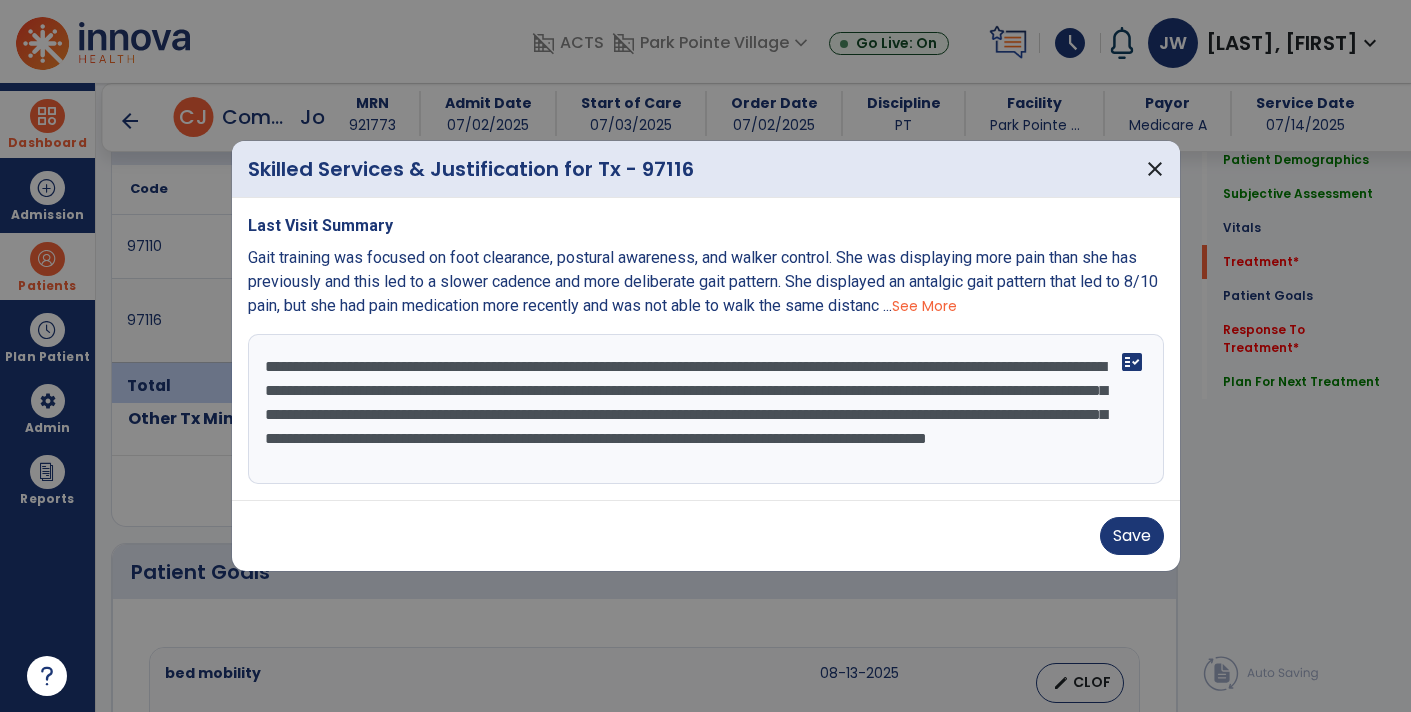 click on "Gait training was focused on foot clearance, postural awareness, and walker control. She was displaying more pain than she has previously and this led to a slower cadence and more deliberate gait pattern. She displayed an antalgic gait pattern that led to [NUMBER]/10 pain, but she had pain medication more recently and was not able to walk the same distanc ...  See More  Gait training was focused on foot clearance, postural awareness, and walker control. Resident demo antalgic gait with a step to pattern using FWW with decreased step length L LE and decreased heel strike B. She displayed an antalgic gait pattern that led to [NUMBER]/10 pain, but she had pain medication just prior to session today. Longest trial today was [NUMBER] ft. Therapist noted that she was more kyphotic as she was leaning forward onto her walker more due offset weight through her R LE. She performed all walking with CGA. See Less
fact_check" at bounding box center [706, 349] 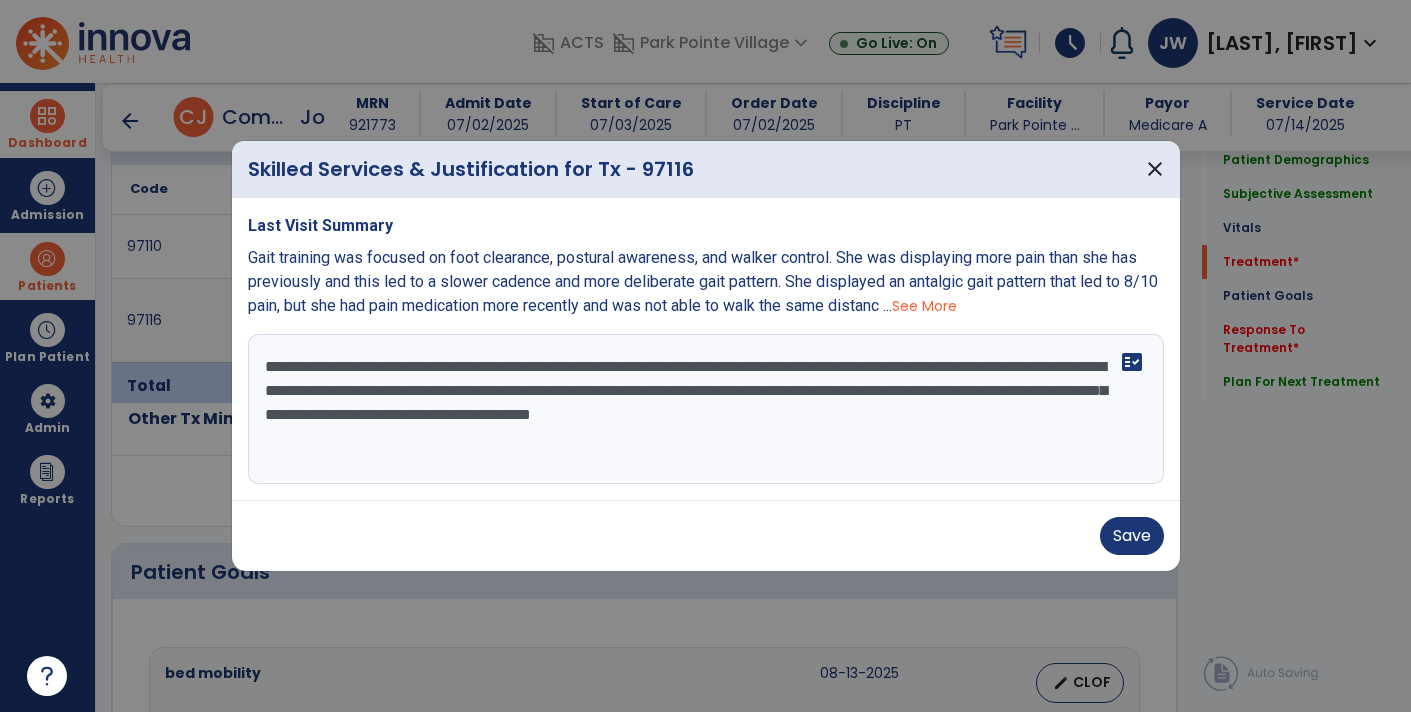 click on "Last Visit Summary Gait training was focused on foot clearance, postural awareness, and walker control. She was displaying more pain than she has previously and this led to a slower cadence and more deliberate gait pattern. She displayed an antalgic gait pattern that led to [PAIN]/10 pain, but she had pain medication more recently and was not able to walk the same distanc ...  See More  Gait training was focused on foot clearance, postural awareness, and walker control. Resident demo antalgic gait with a step to pattern using FWW with decreased step length L LE and decreased heel strike B. RShe displayed an antalgic gait pattern that led to [PAIN]/10 pain, but she had pain medication just prior to session today. Longest trial today was 72 ft. Therapist noted that she was more kyphotic as she was leaning forward onto her walker more due offset weight through her R LE. She performed all walking with CGA. See Less
fact_check" at bounding box center [706, 349] 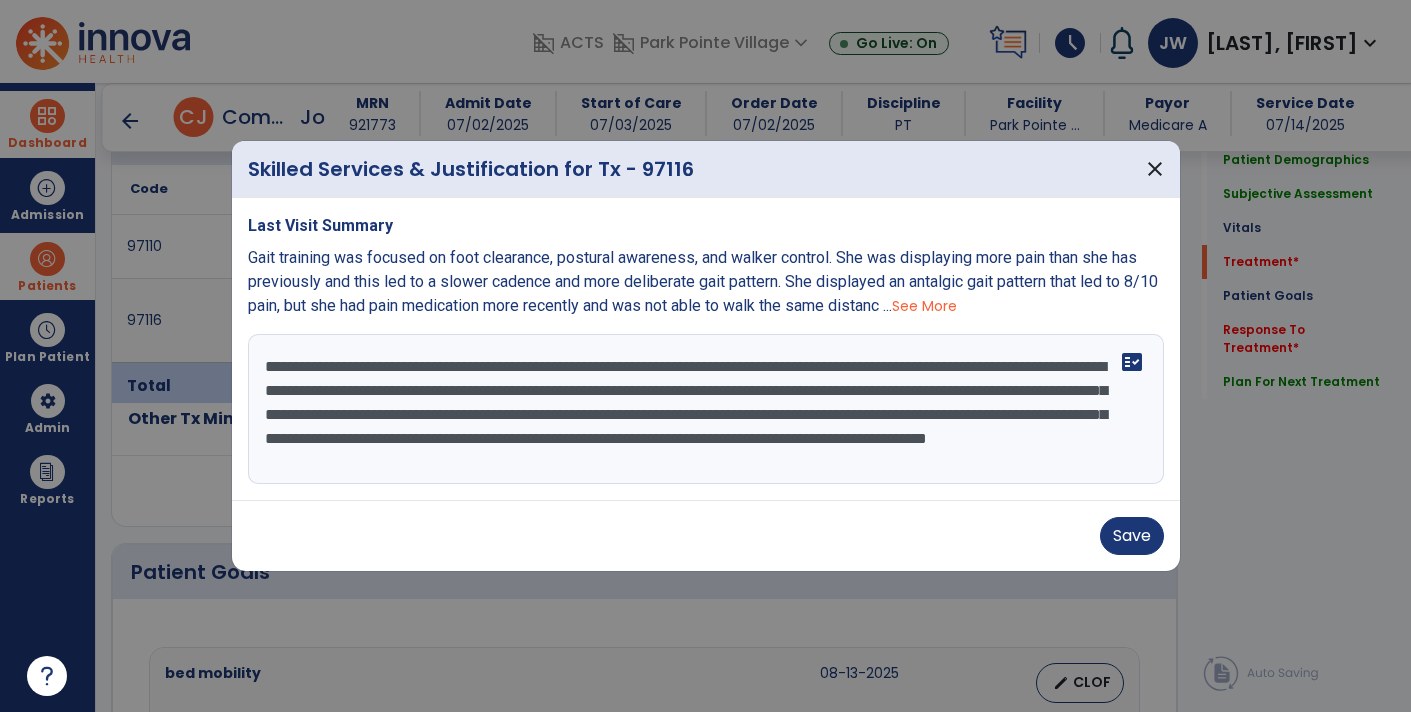 click on "**********" at bounding box center (706, 409) 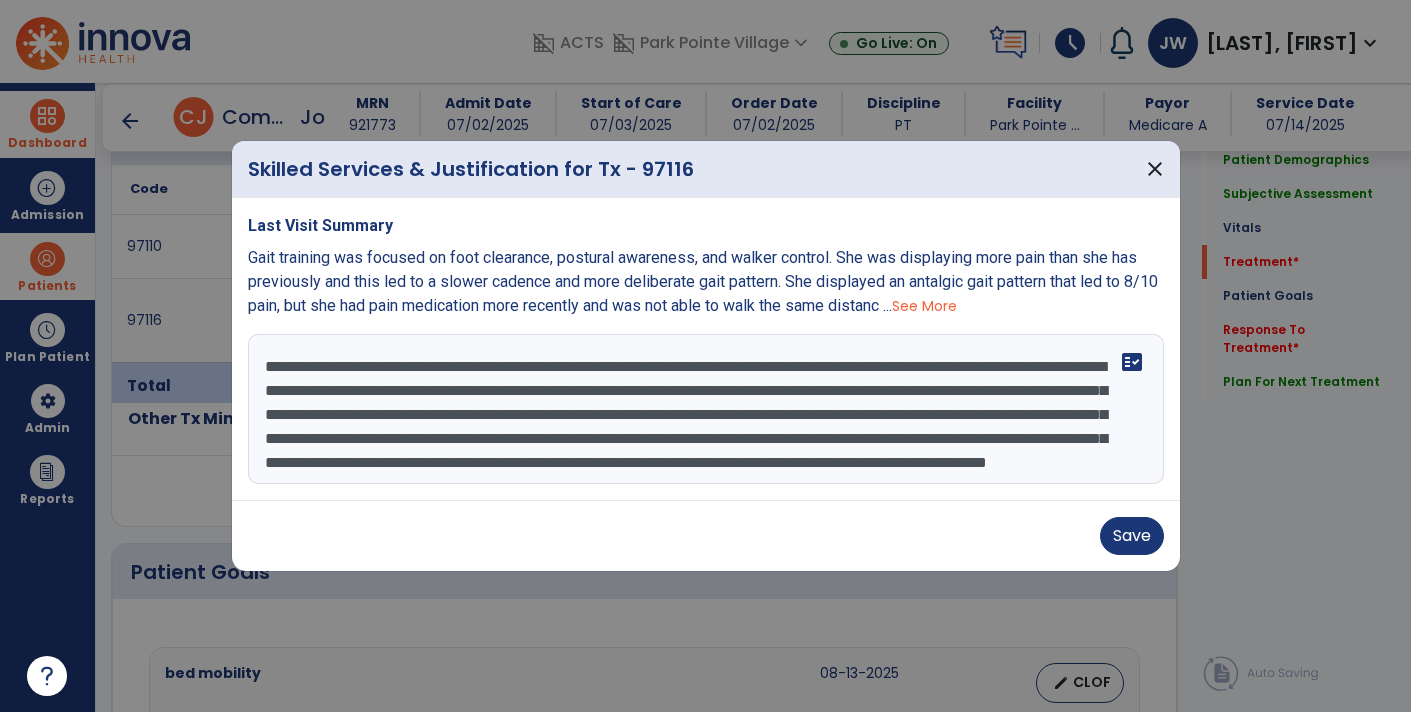 scroll, scrollTop: 63, scrollLeft: 0, axis: vertical 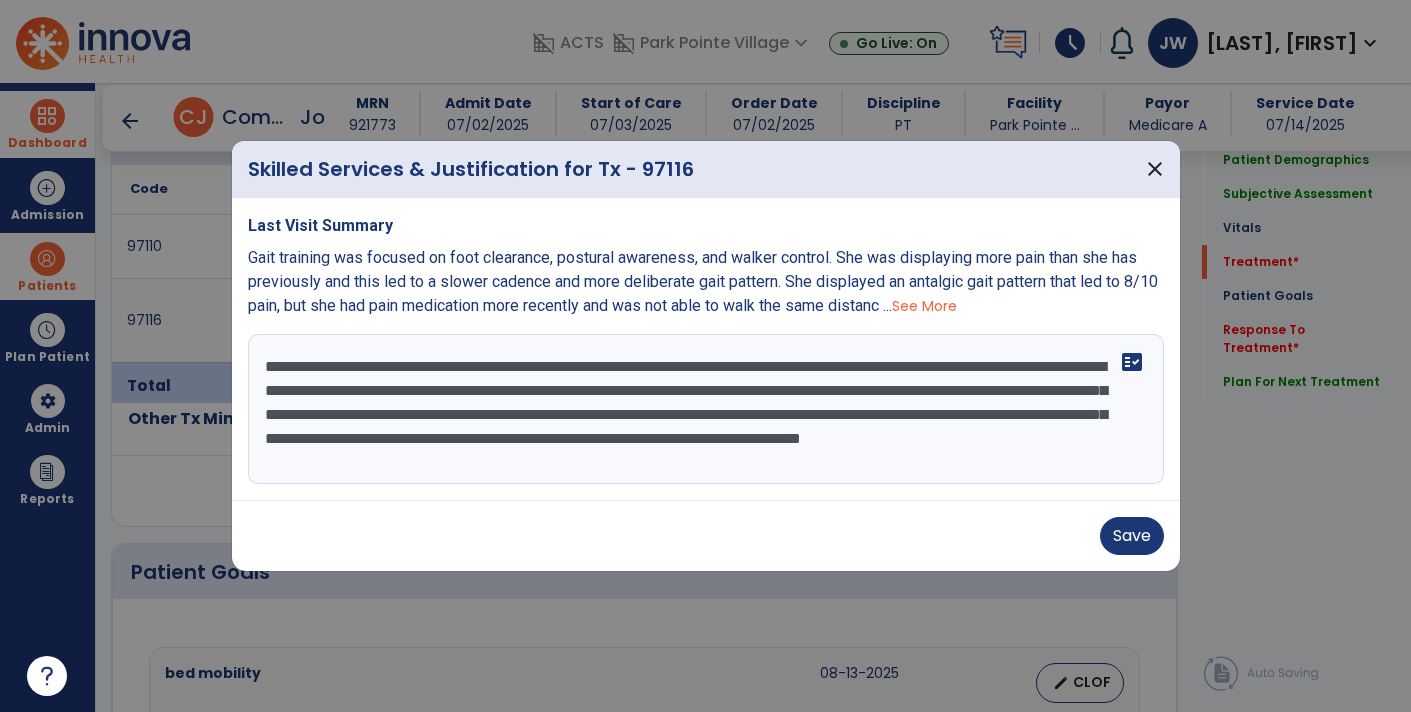 click on "**********" at bounding box center [706, 409] 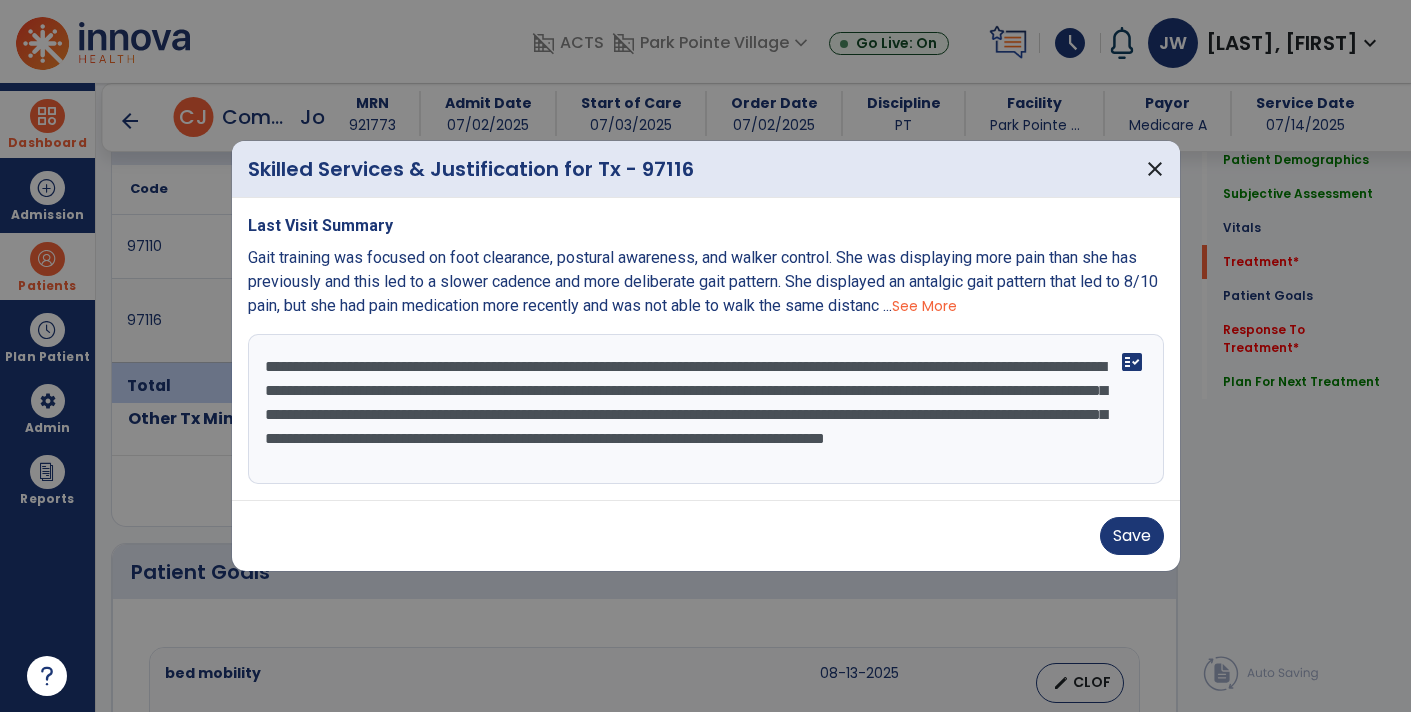 scroll, scrollTop: 23, scrollLeft: 0, axis: vertical 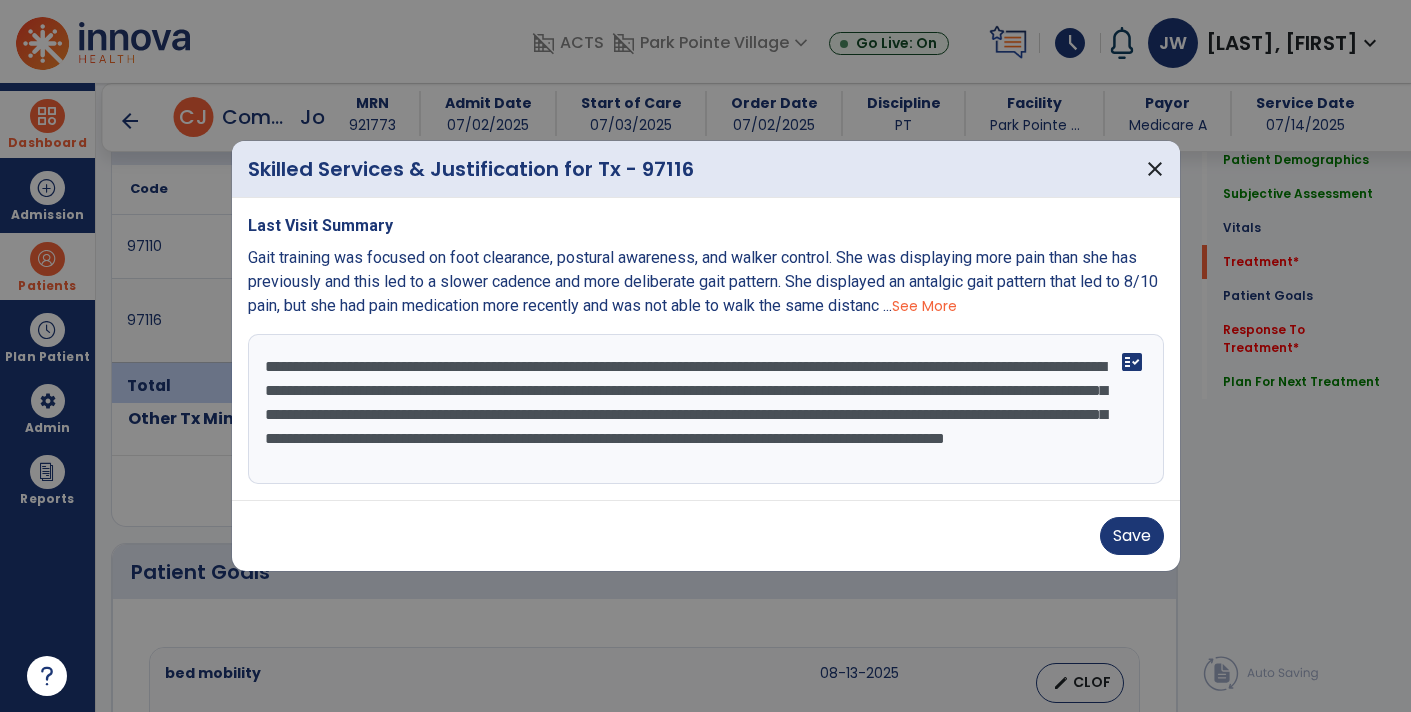 drag, startPoint x: 635, startPoint y: 396, endPoint x: 533, endPoint y: 388, distance: 102.31325 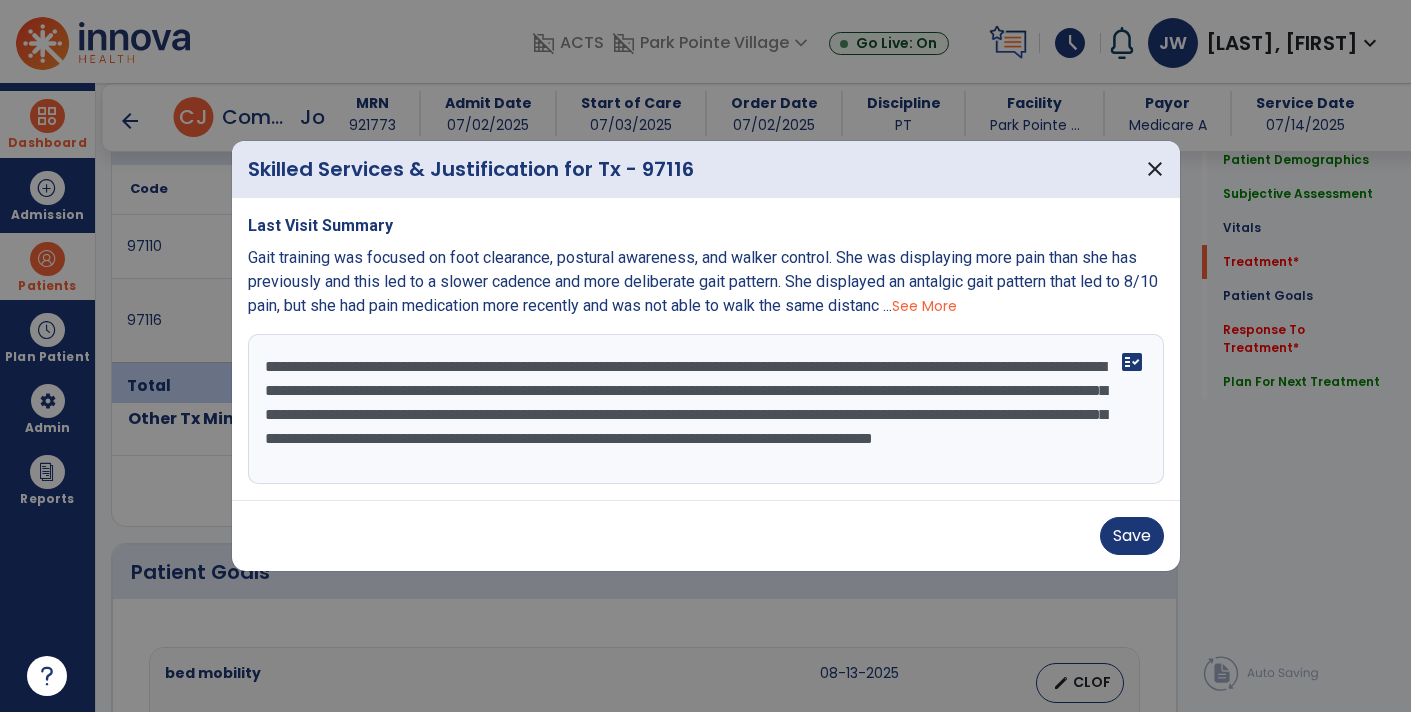 scroll, scrollTop: 24, scrollLeft: 0, axis: vertical 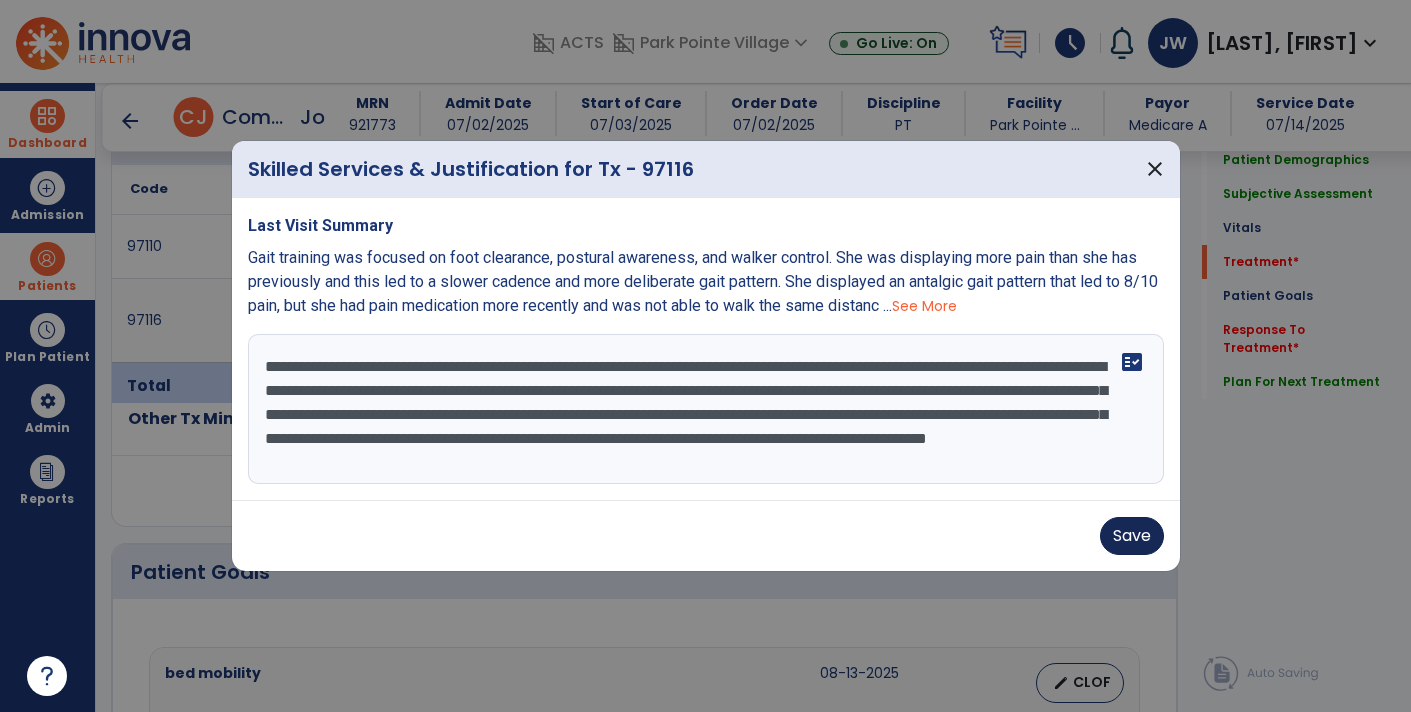 type on "**********" 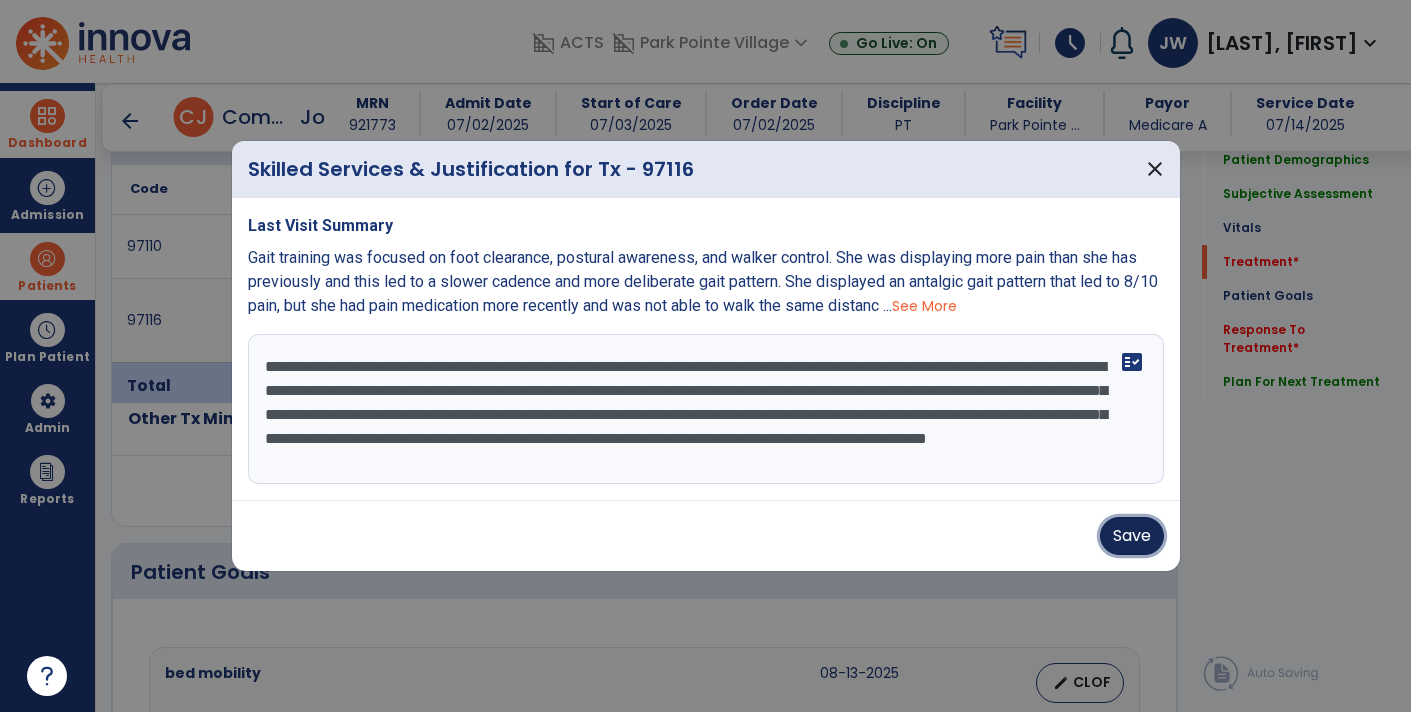 click on "Save" at bounding box center (1132, 536) 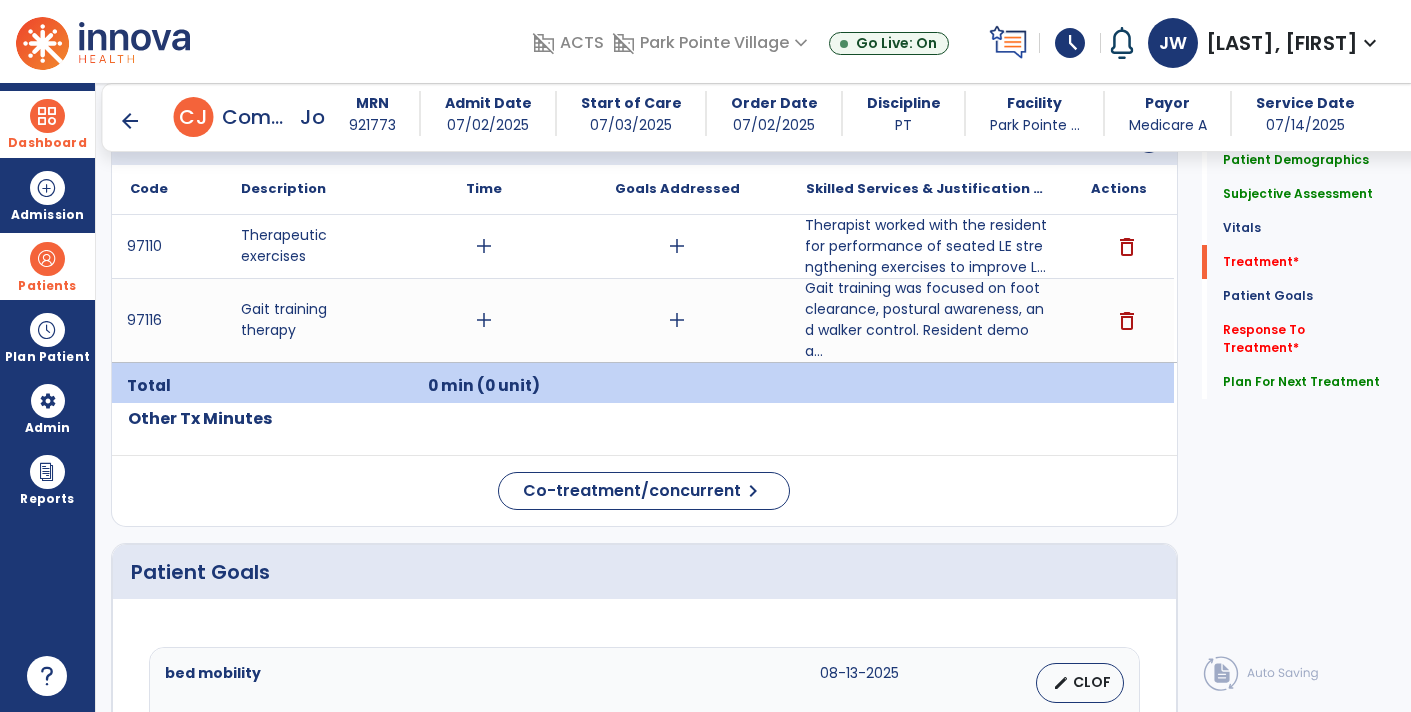 click on "Therapist worked with the resident for performance of seated LE strengthening exercises to improve L..." at bounding box center (926, 246) 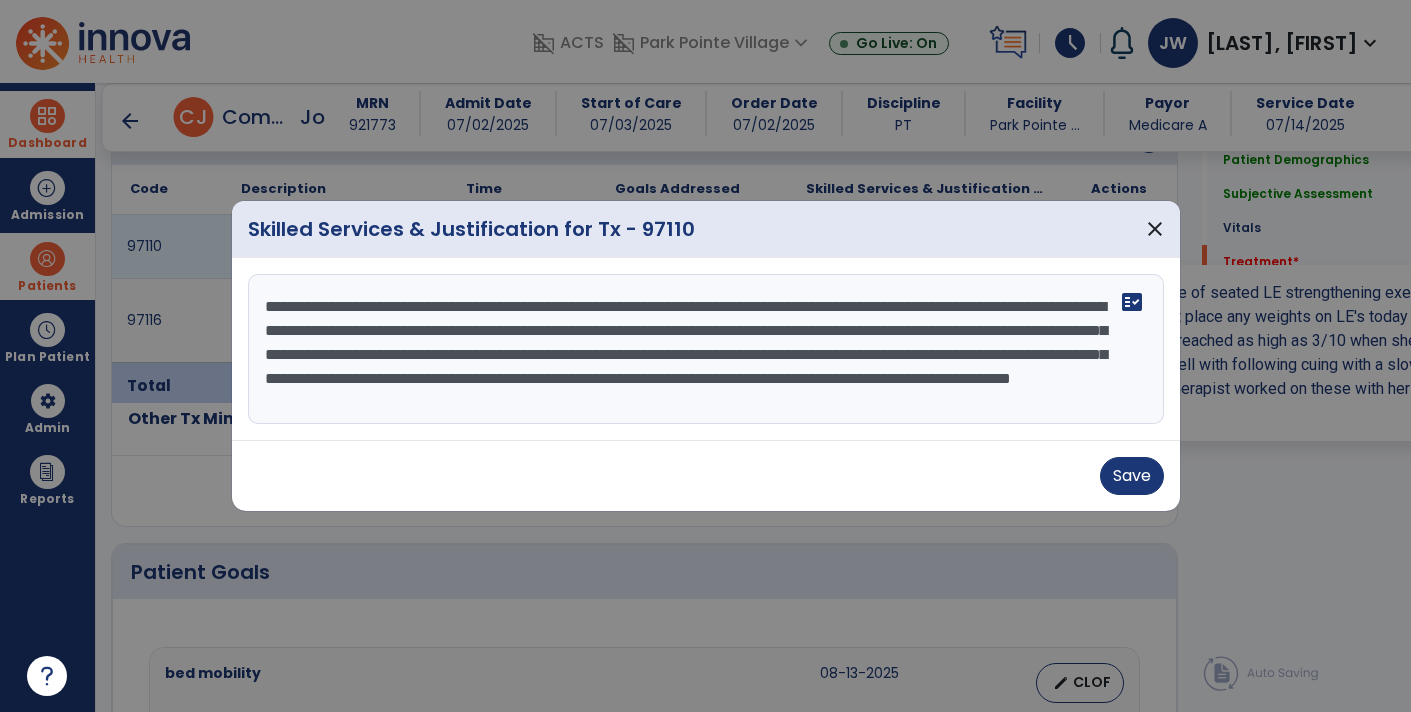 scroll, scrollTop: 24, scrollLeft: 0, axis: vertical 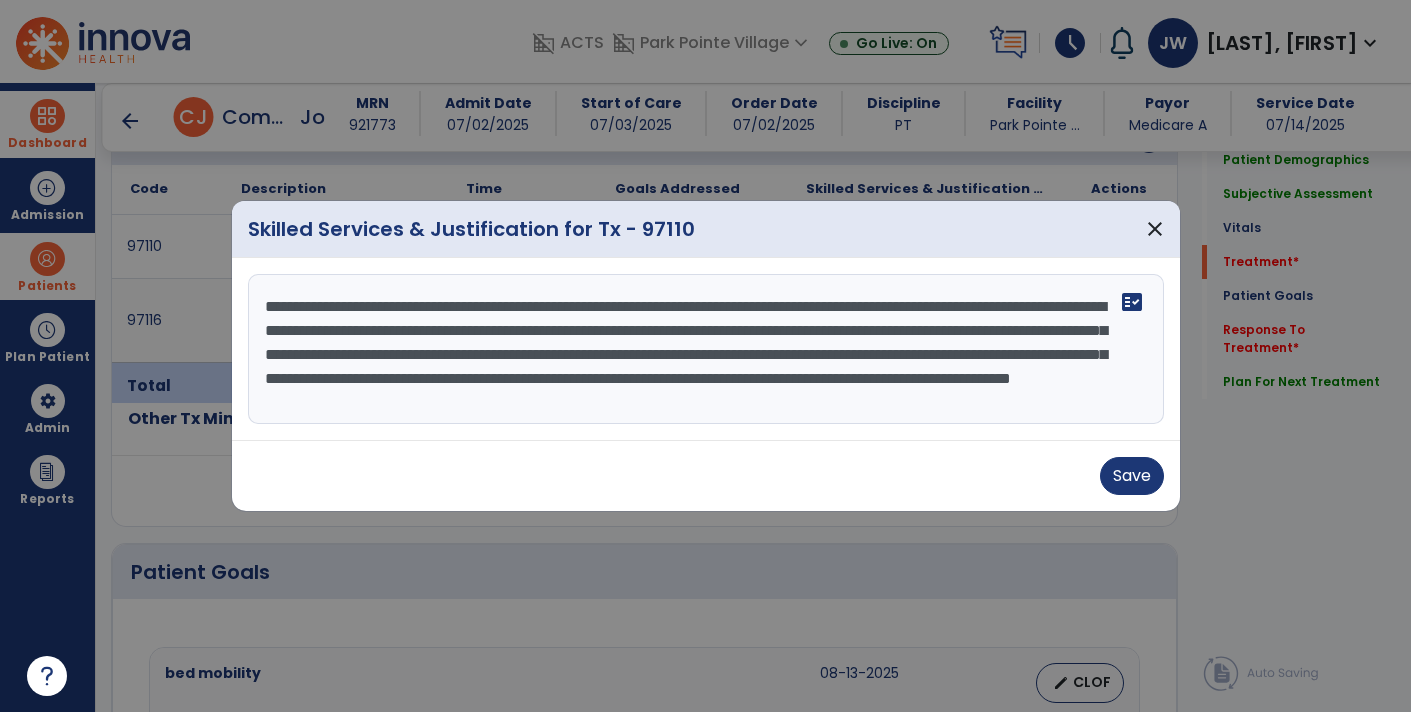 click on "**********" at bounding box center [706, 349] 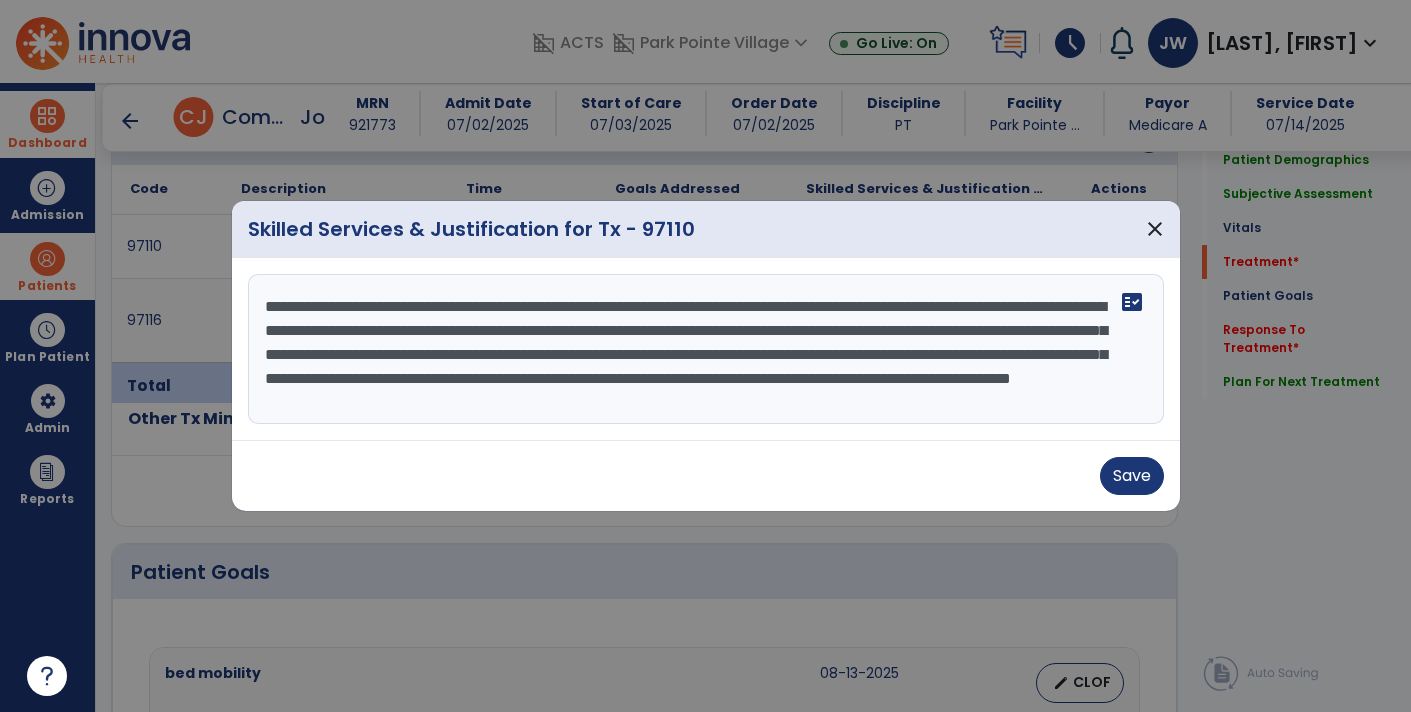 click on "**********" at bounding box center (706, 349) 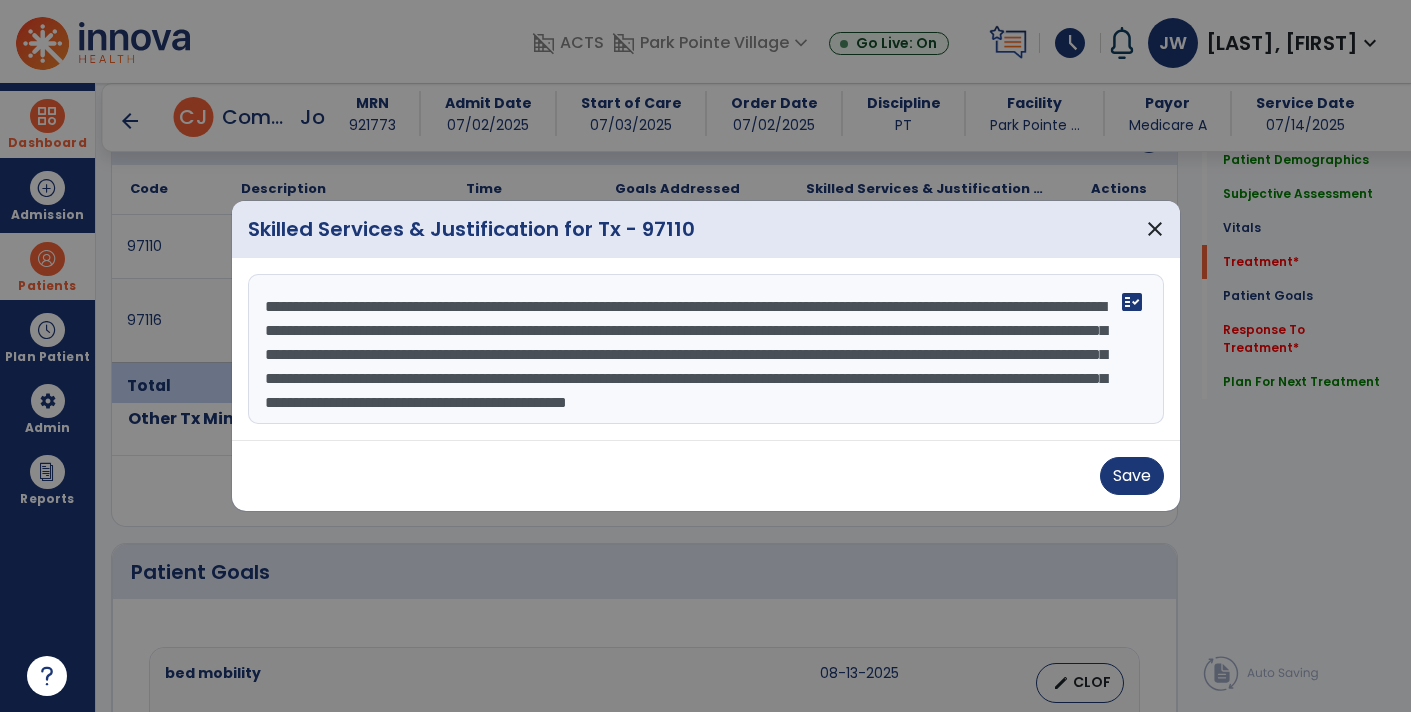 drag, startPoint x: 967, startPoint y: 358, endPoint x: 504, endPoint y: 356, distance: 463.00433 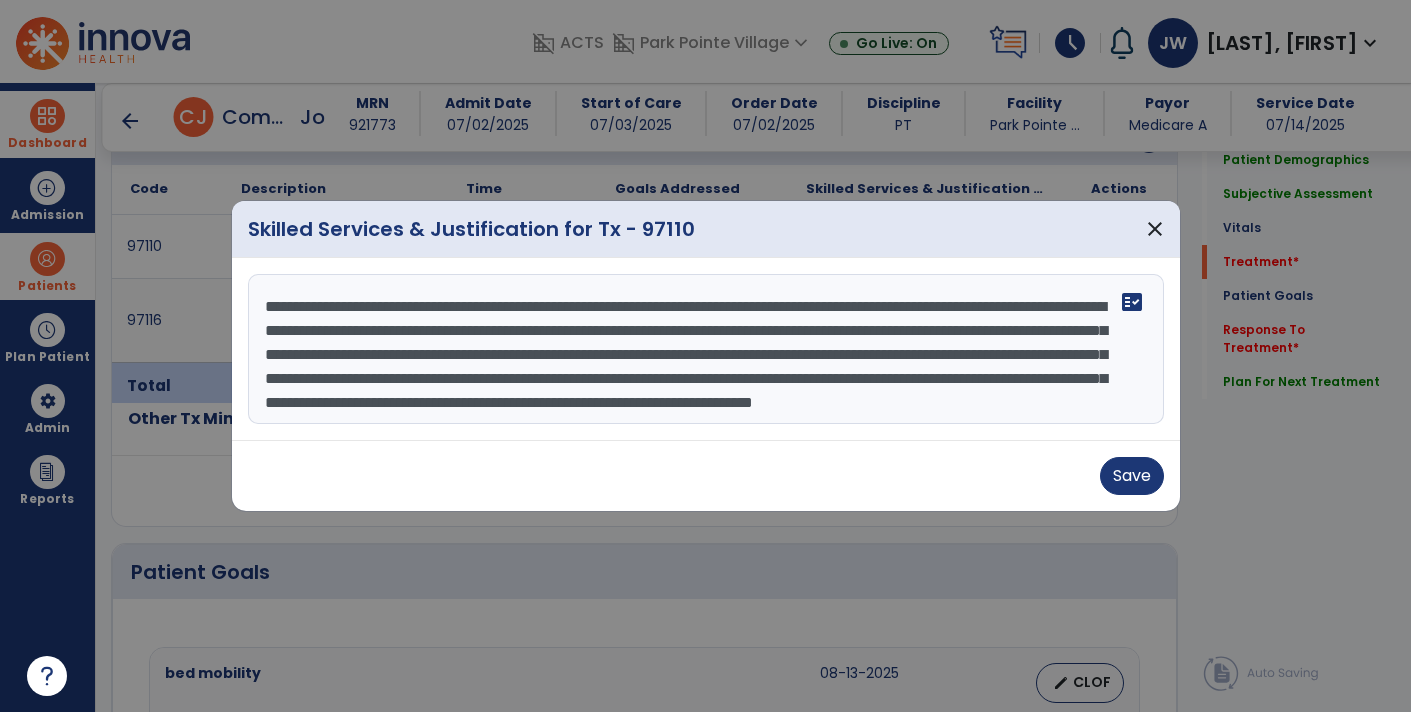 scroll, scrollTop: 47, scrollLeft: 0, axis: vertical 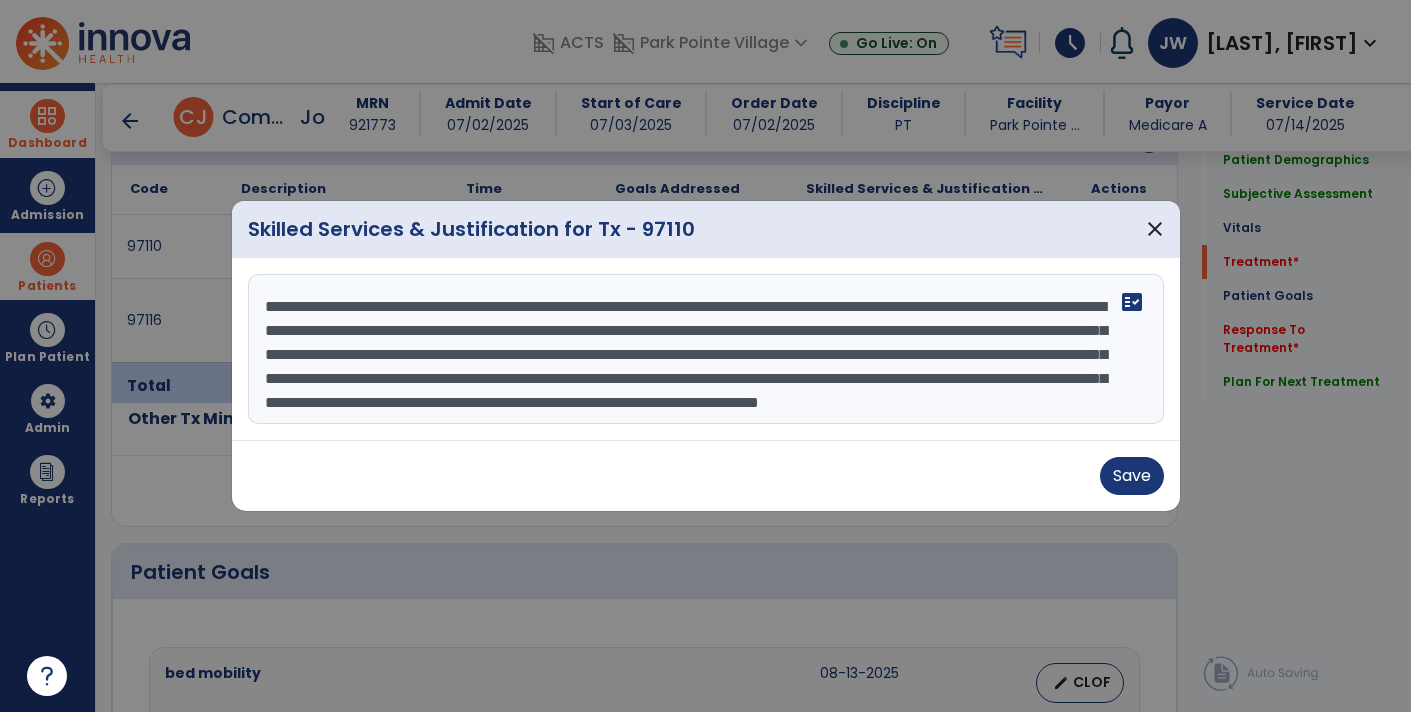 drag, startPoint x: 342, startPoint y: 376, endPoint x: 998, endPoint y: 387, distance: 656.0922 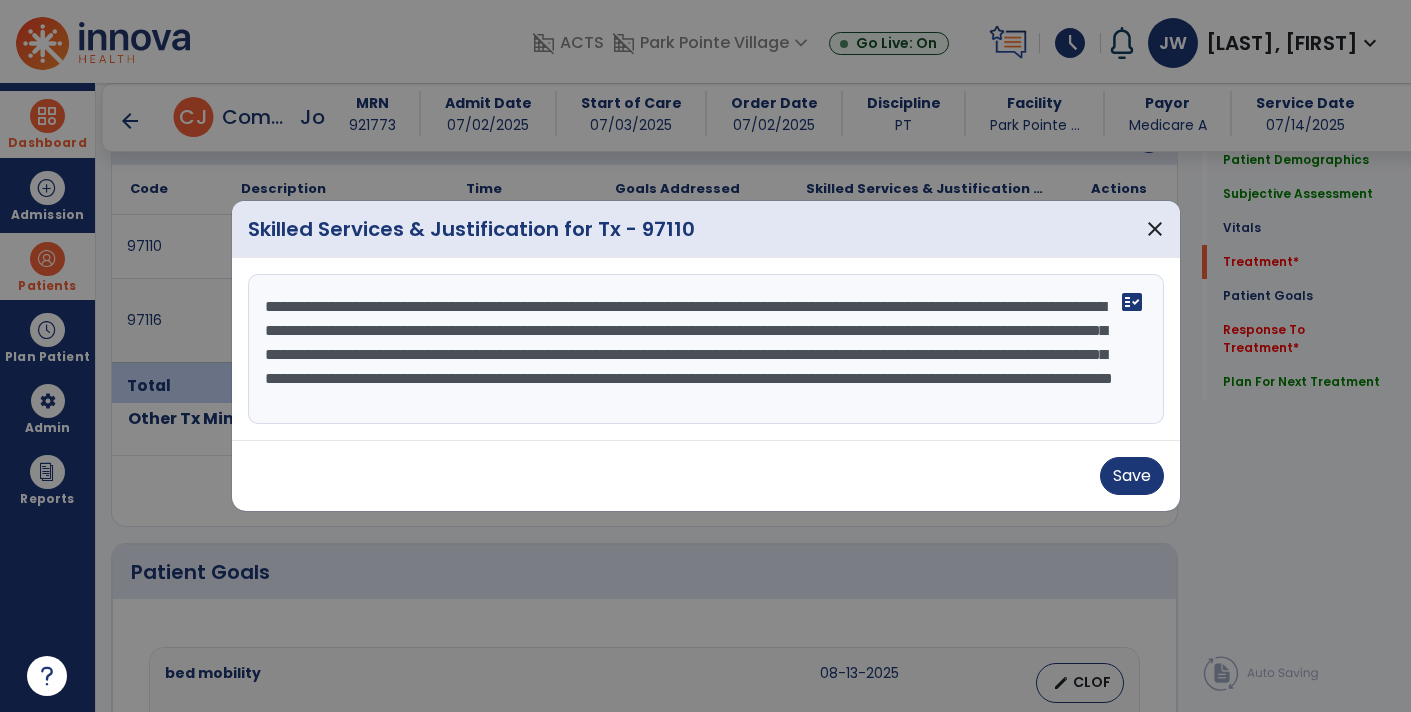 scroll, scrollTop: 24, scrollLeft: 0, axis: vertical 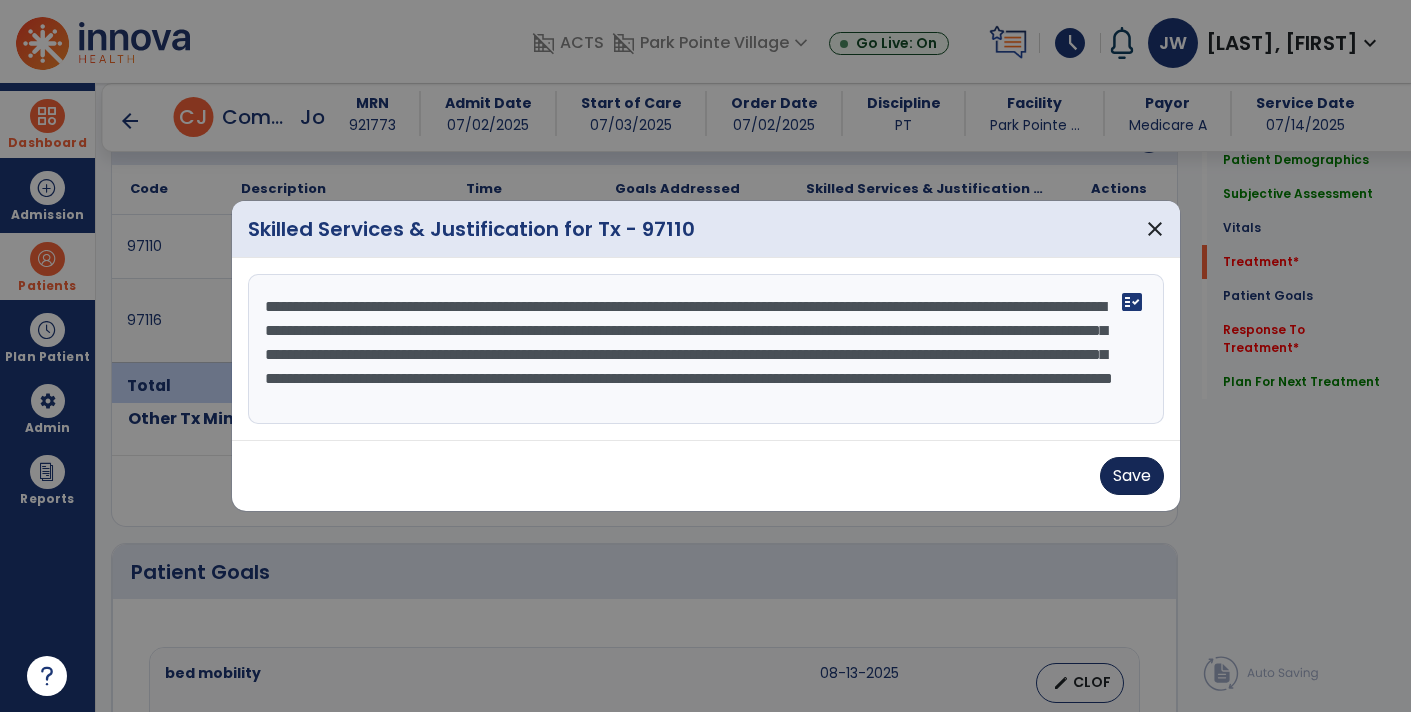type on "**********" 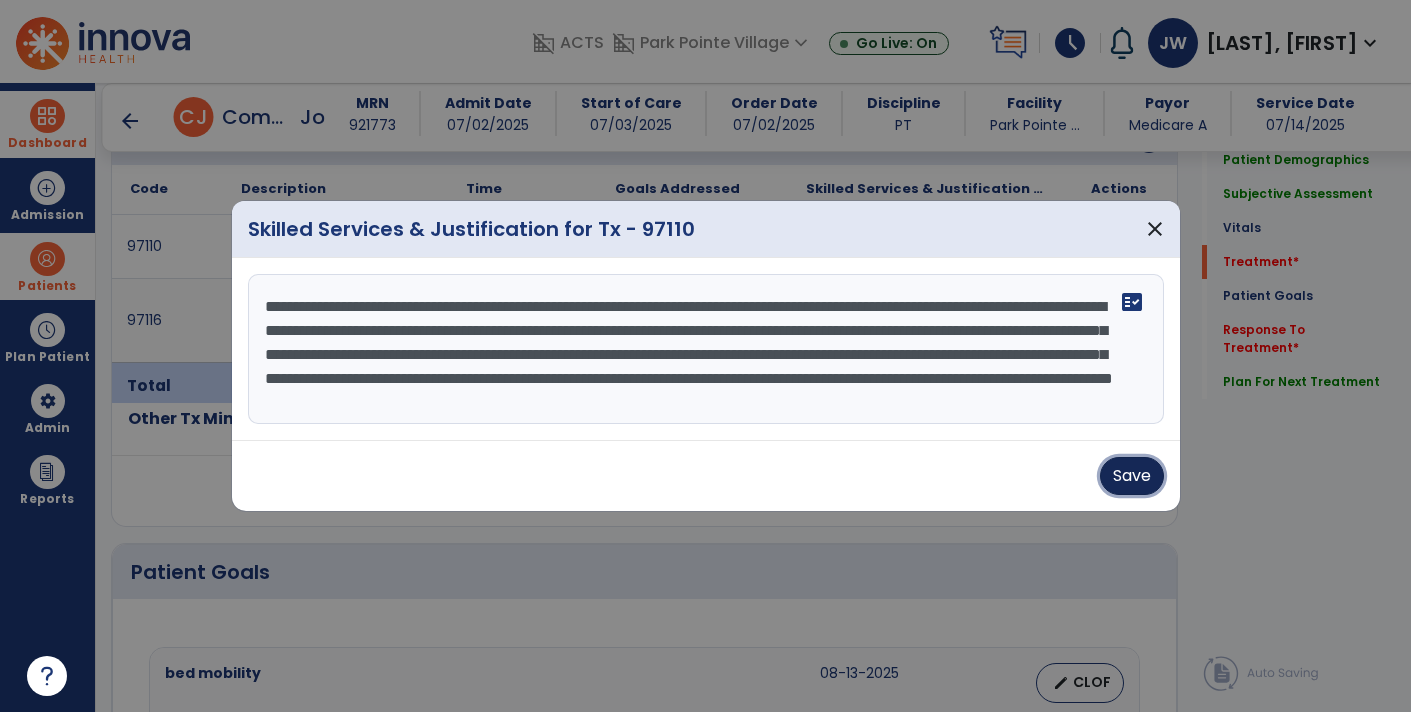 click on "Save" at bounding box center [1132, 476] 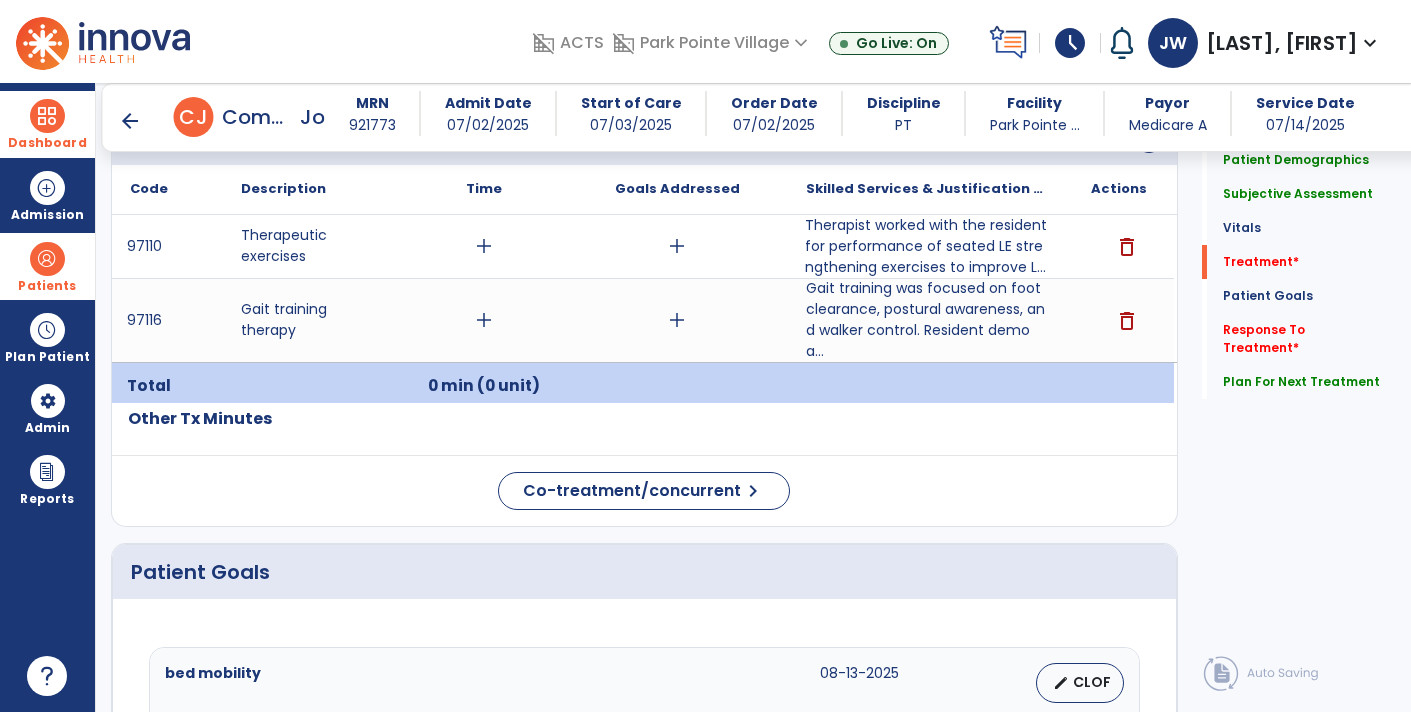 click on "add" at bounding box center (677, 246) 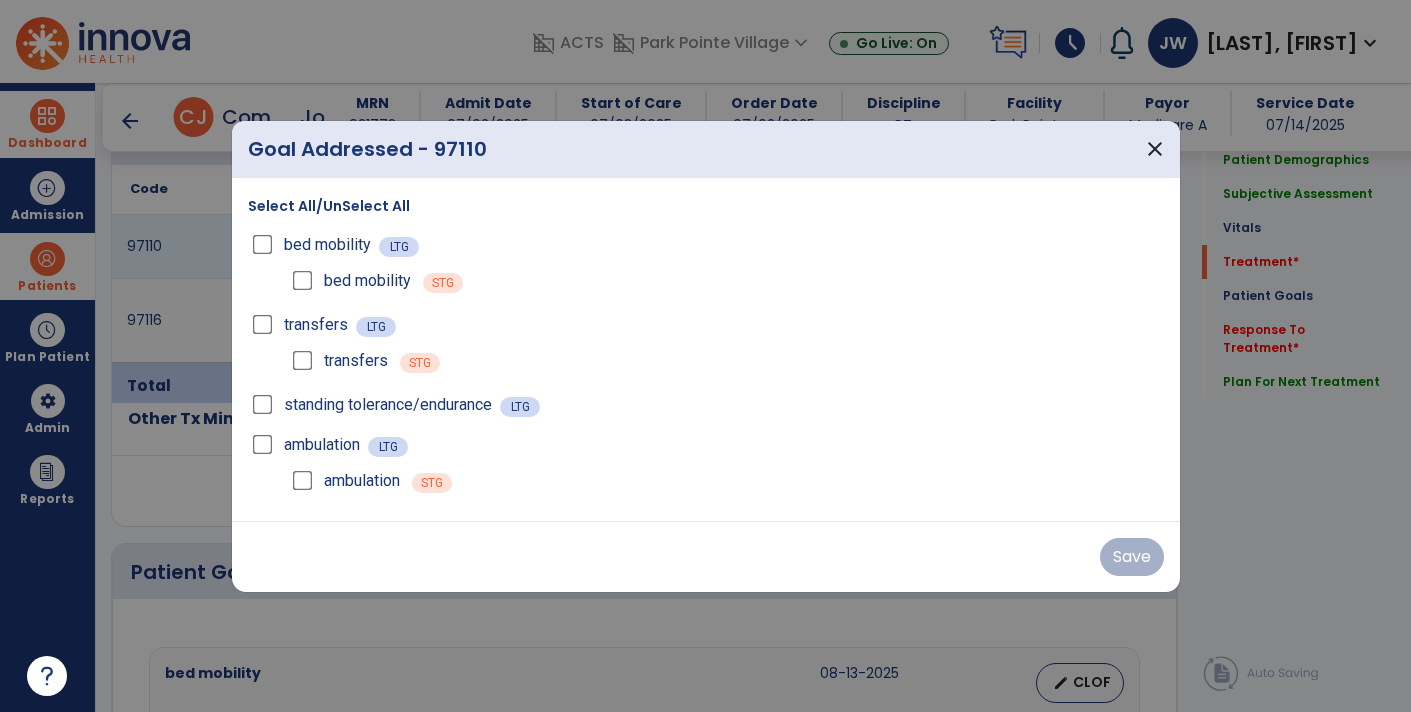 click on "Select All/UnSelect All bed mobility   LTG  bed mobility   STG  transfers  LTG  transfers  STG  standing tolerance/endurance  LTG  ambulation  LTG  ambulation  STG" at bounding box center (706, 349) 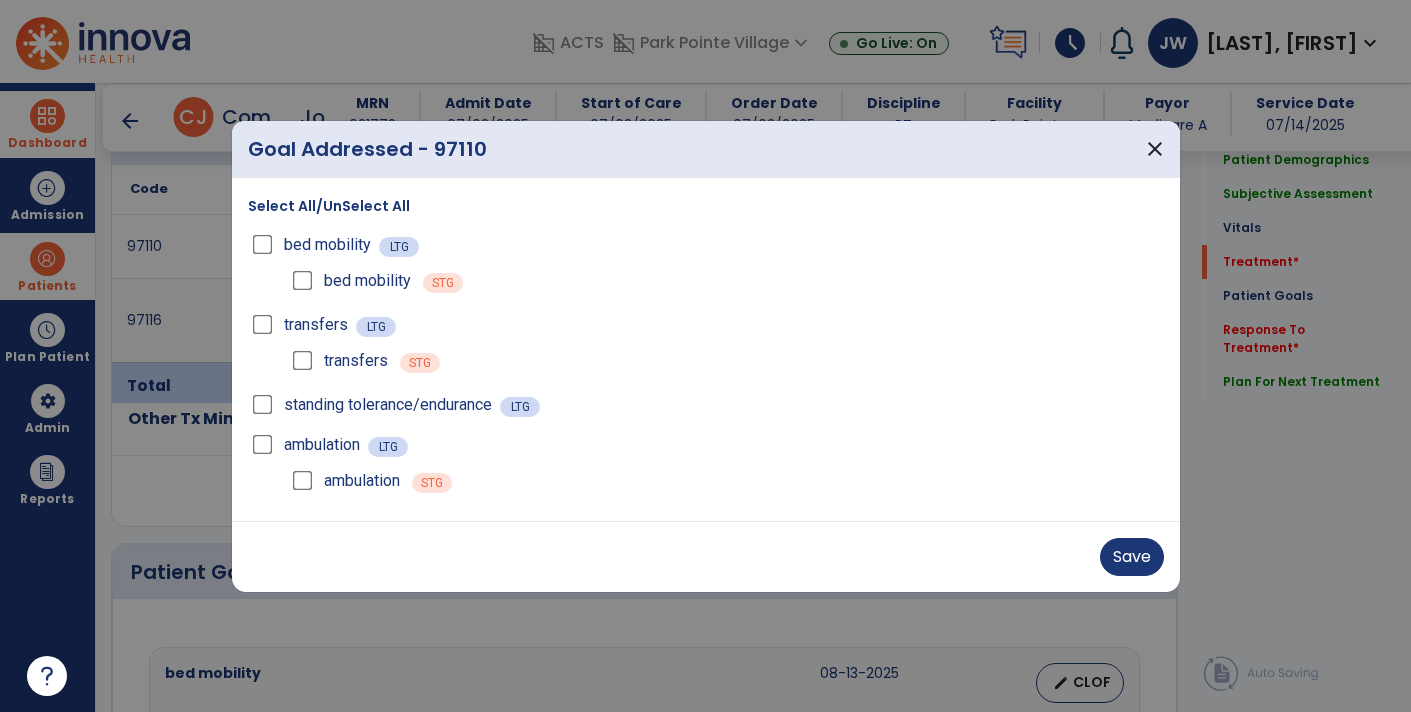 click on "Save" at bounding box center [706, 556] 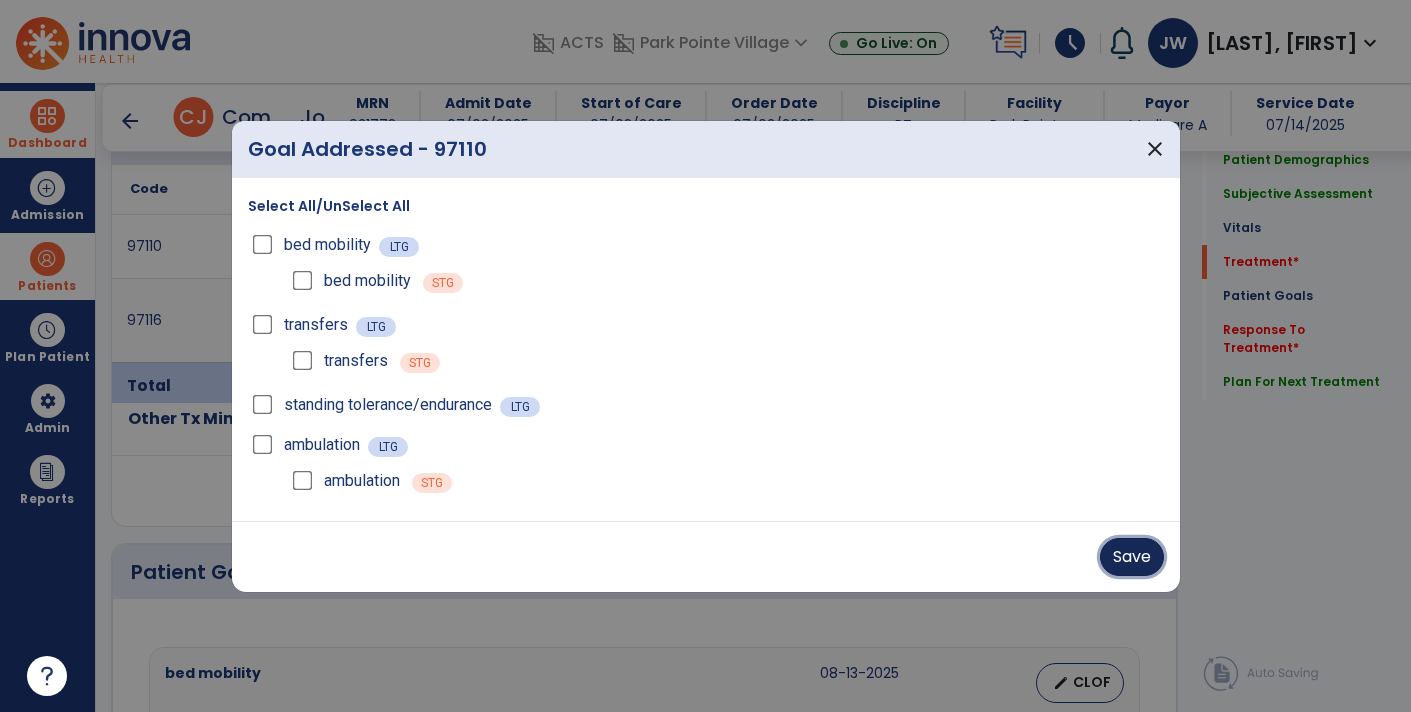 click on "Save" at bounding box center (1132, 557) 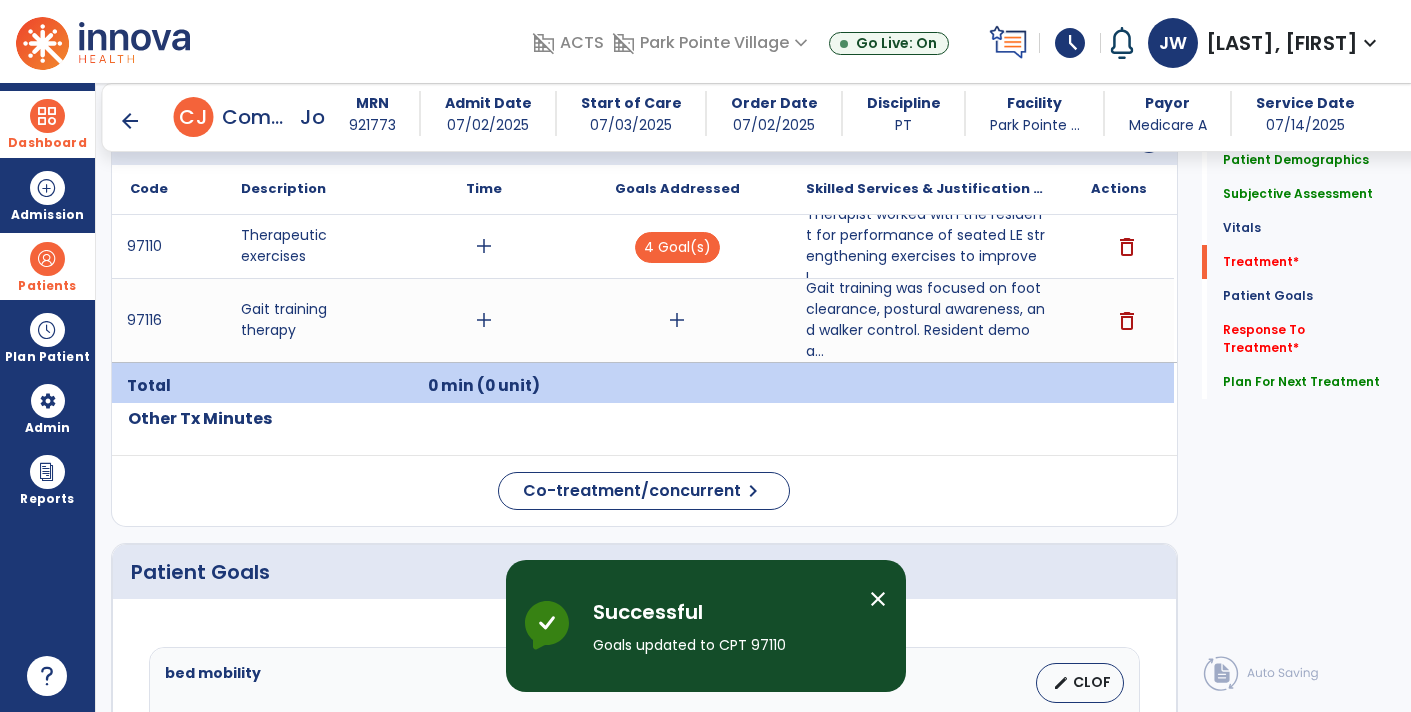 click on "add" at bounding box center (677, 320) 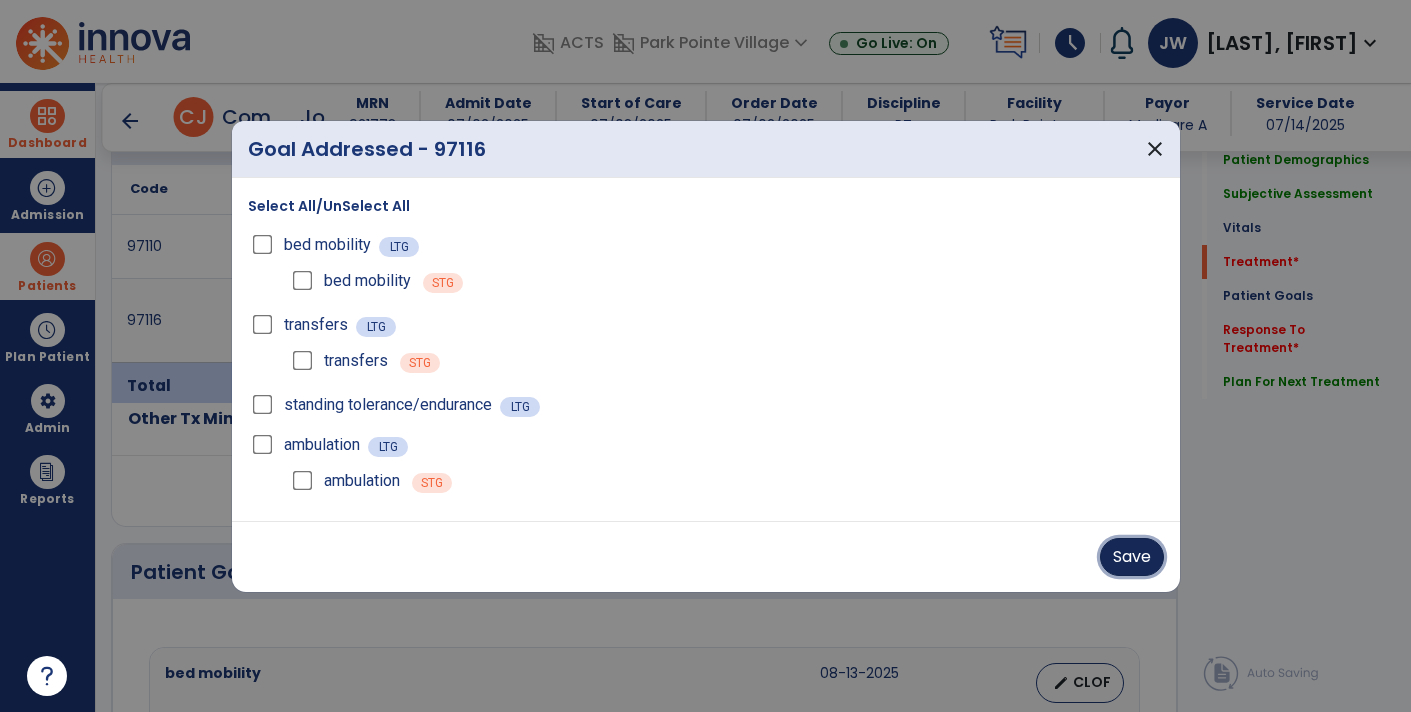 click on "Save" at bounding box center [1132, 557] 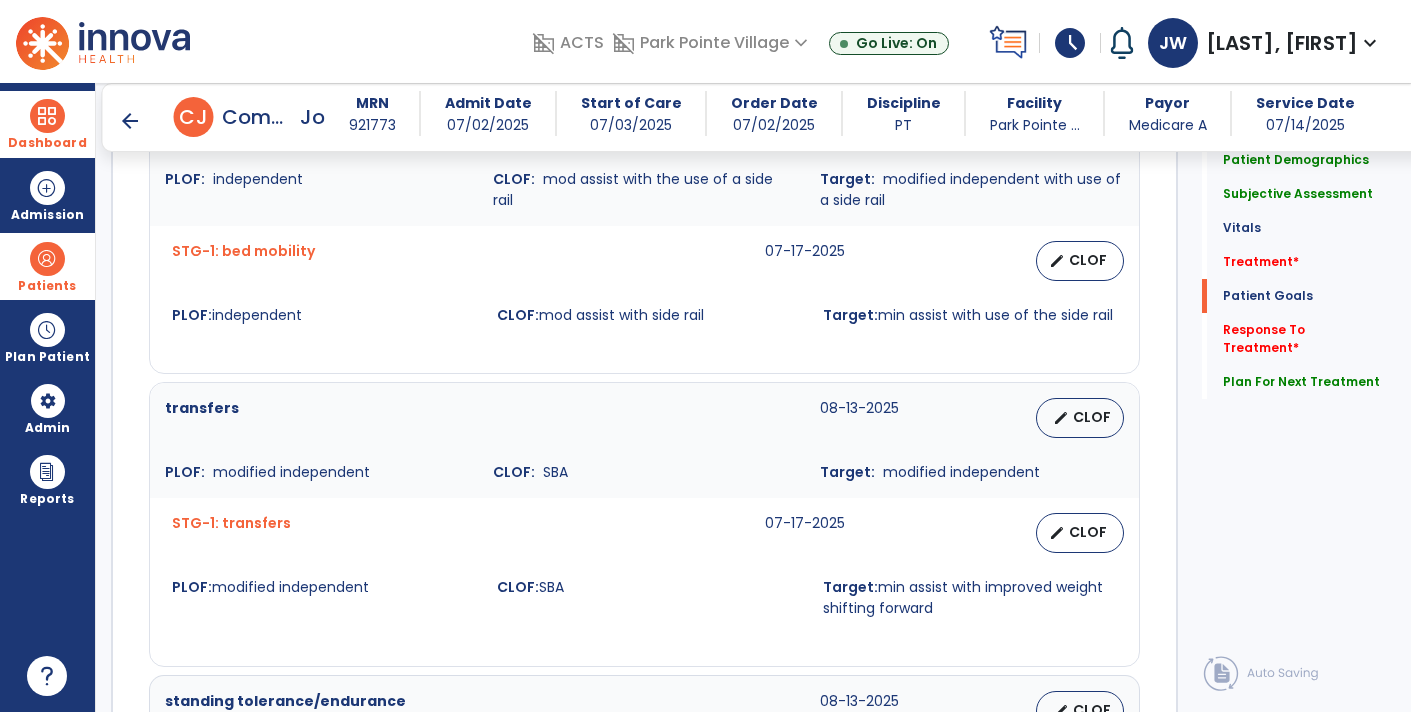 scroll, scrollTop: 1714, scrollLeft: 0, axis: vertical 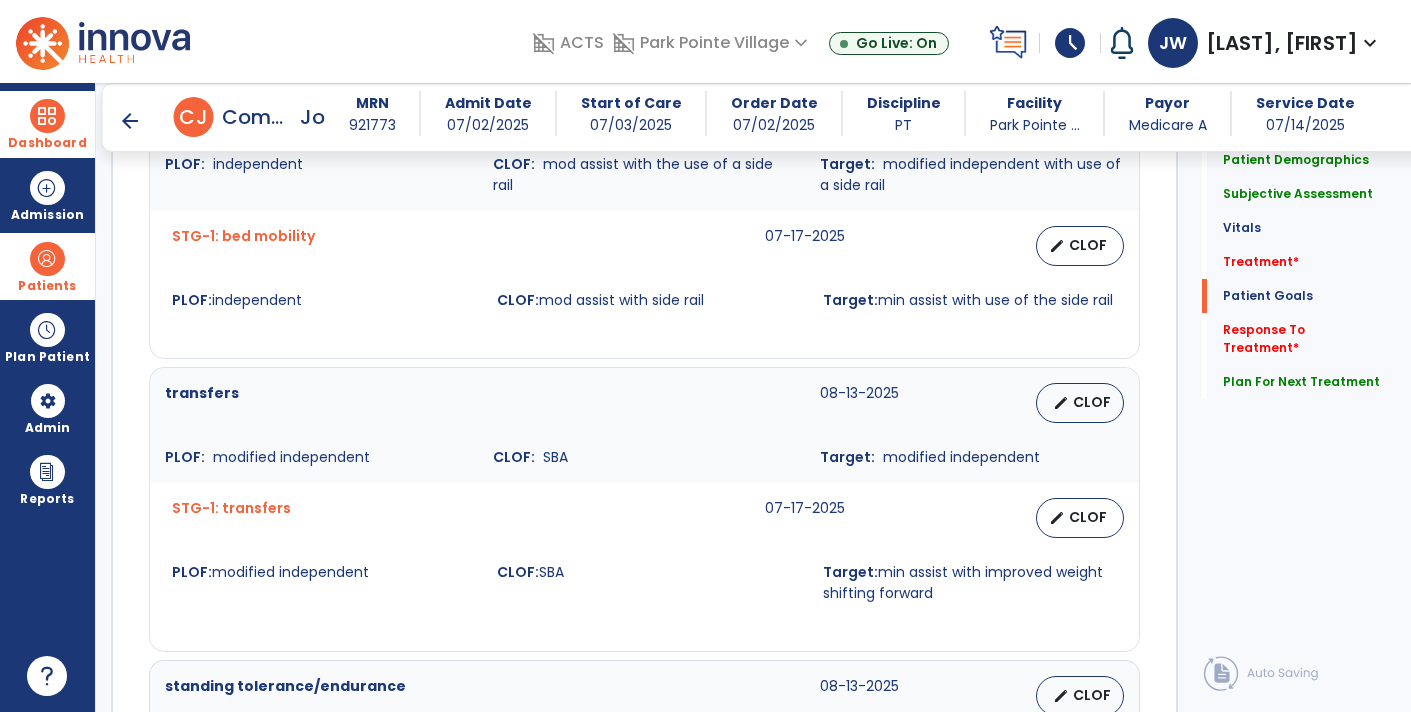 click on "arrow_back" at bounding box center (130, 121) 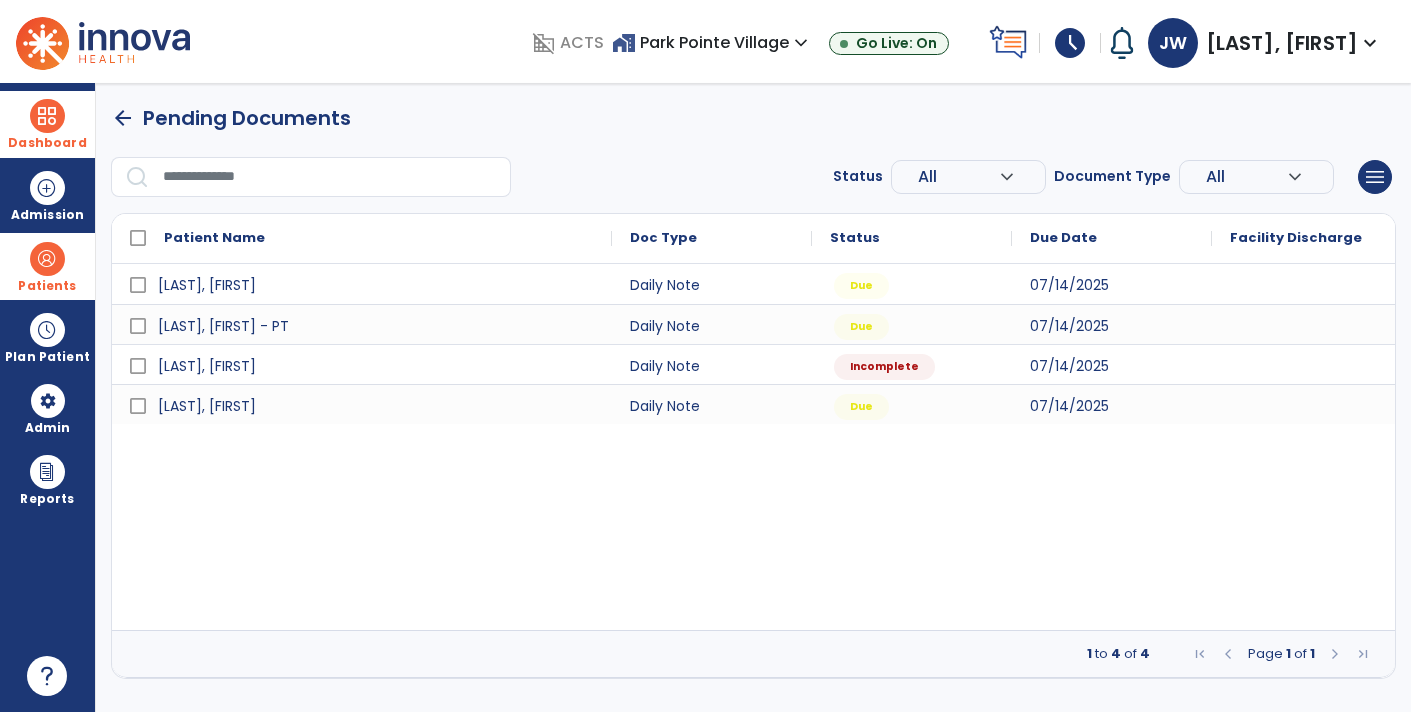 click on "Patients" at bounding box center [47, 286] 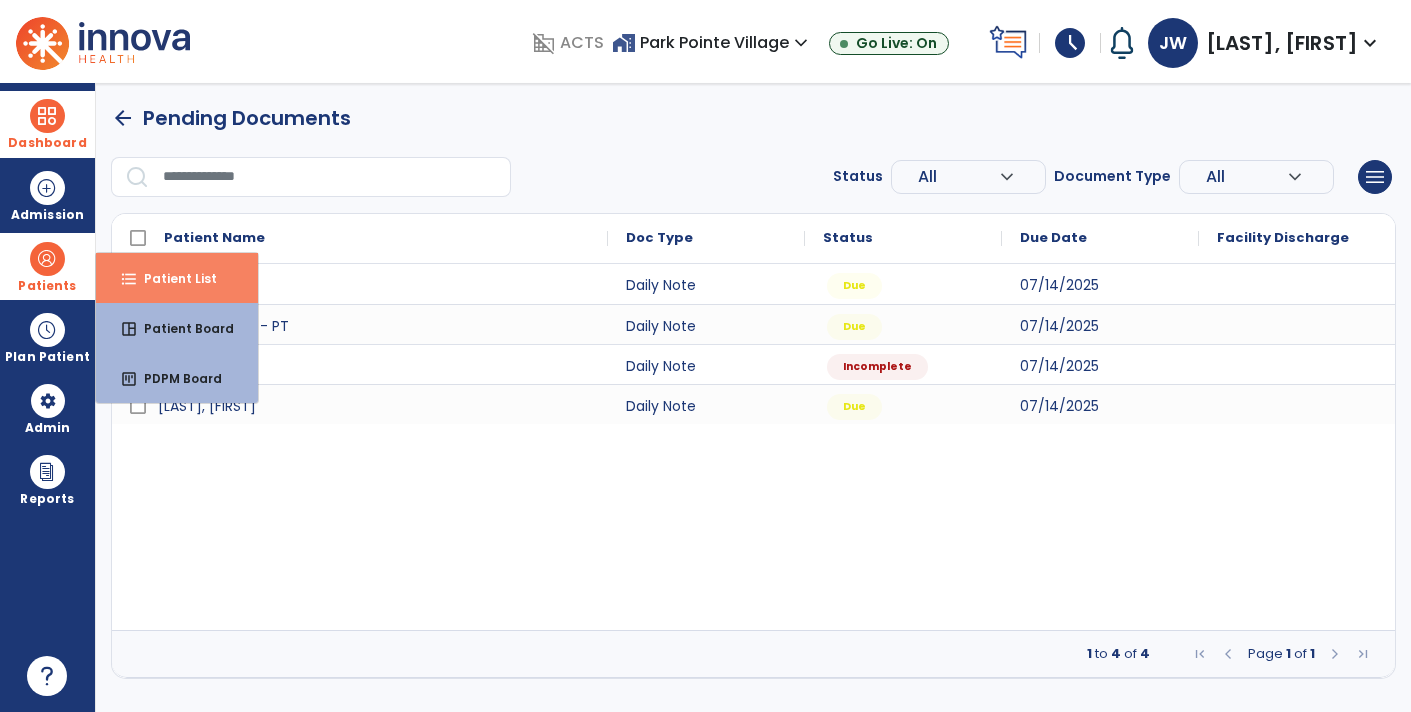 click on "Patient List" at bounding box center (172, 278) 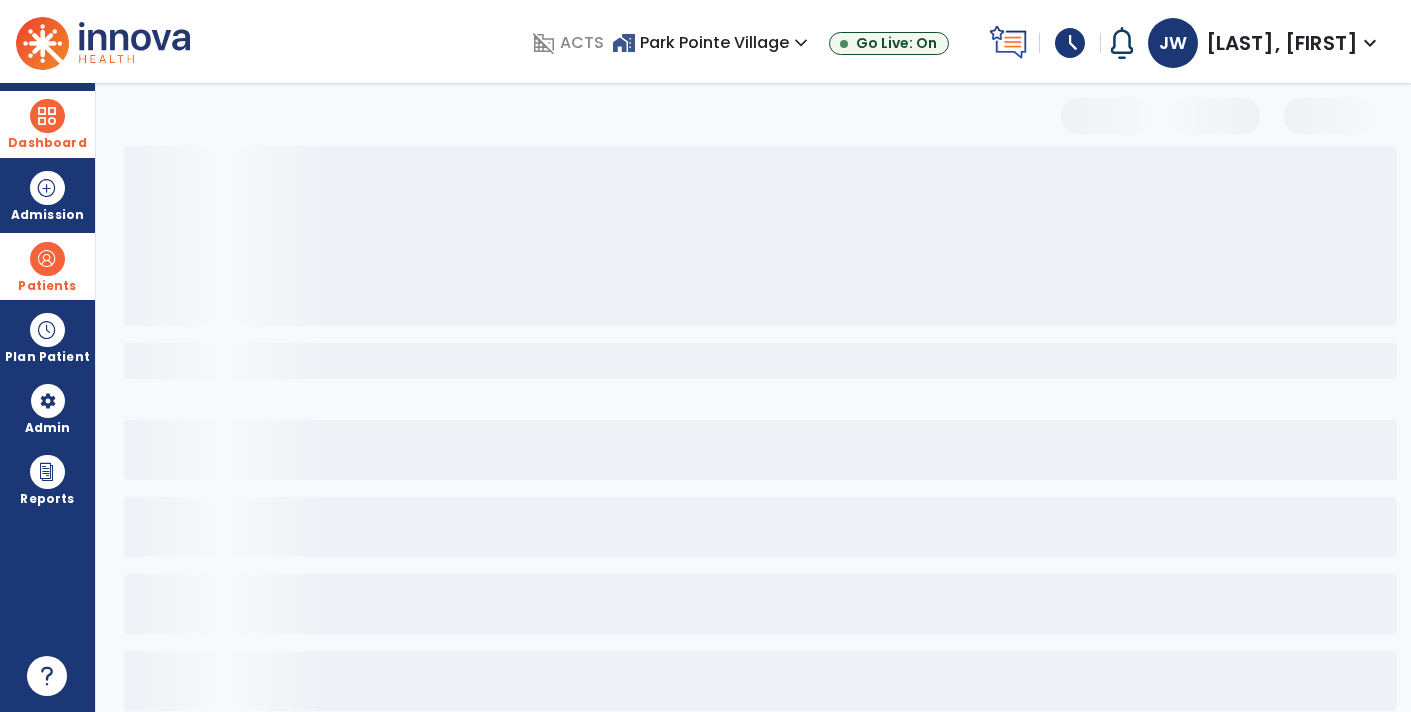 select on "***" 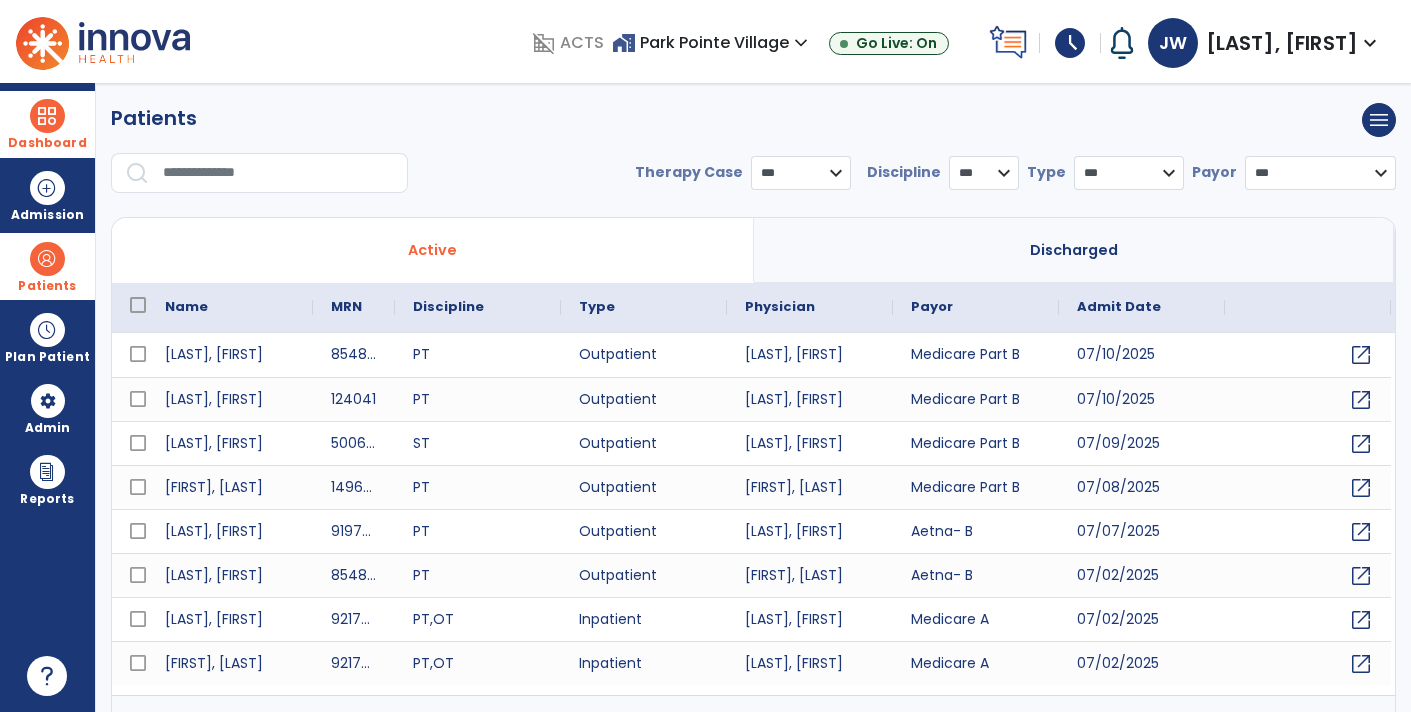 click at bounding box center [278, 173] 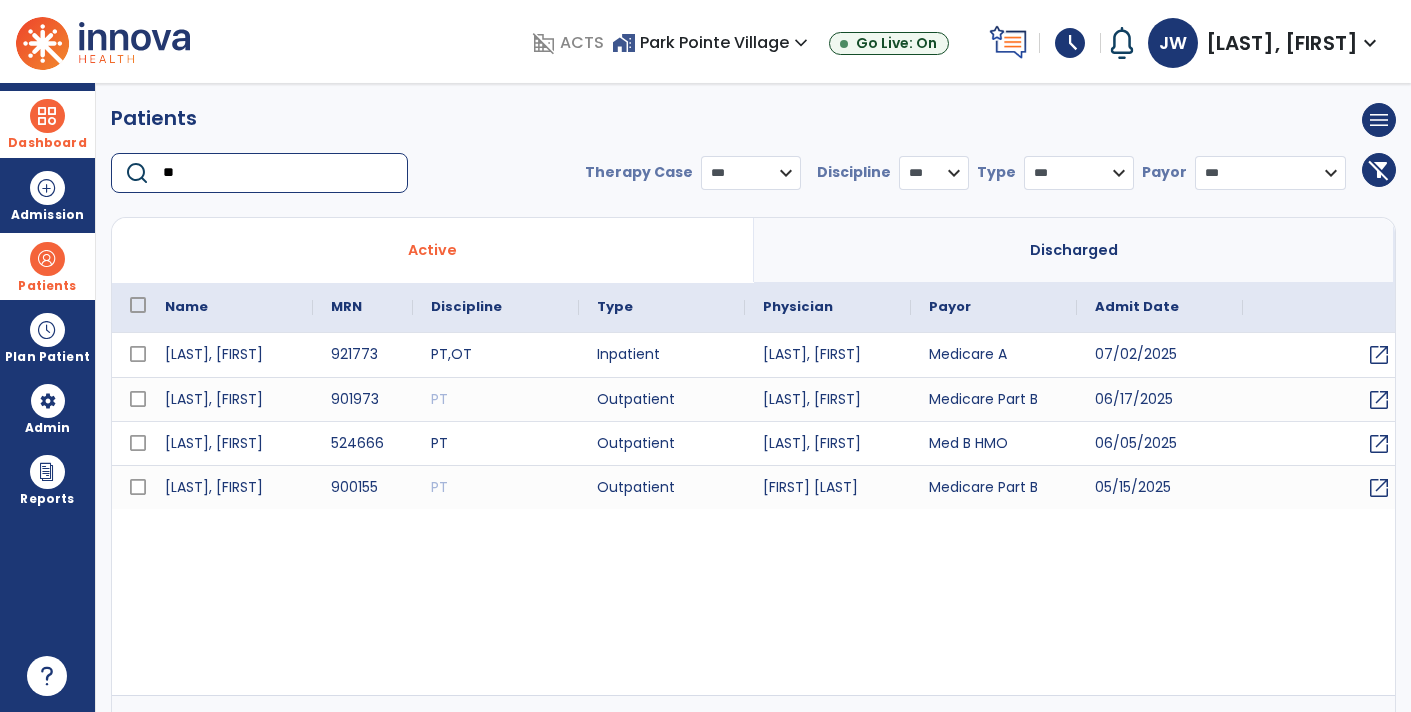 type on "**" 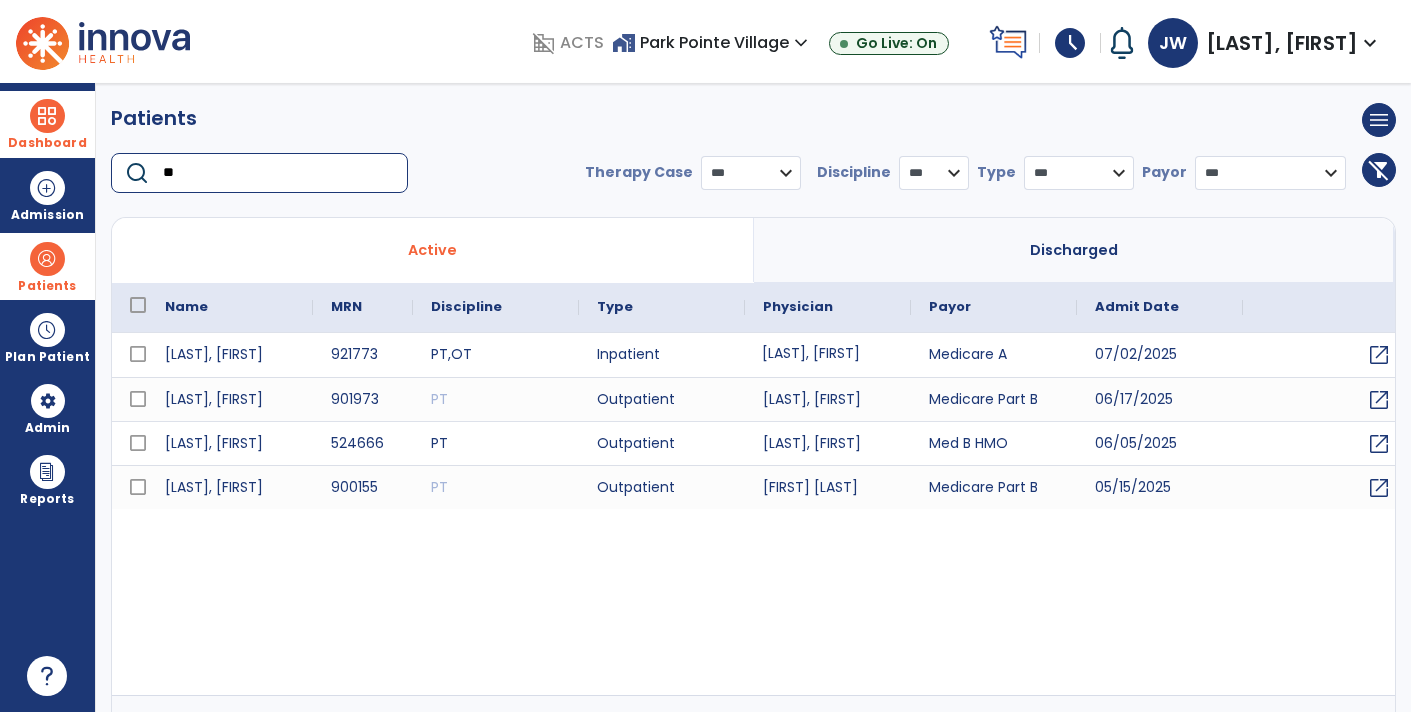 click on "[LAST], [FIRST]" at bounding box center (828, 355) 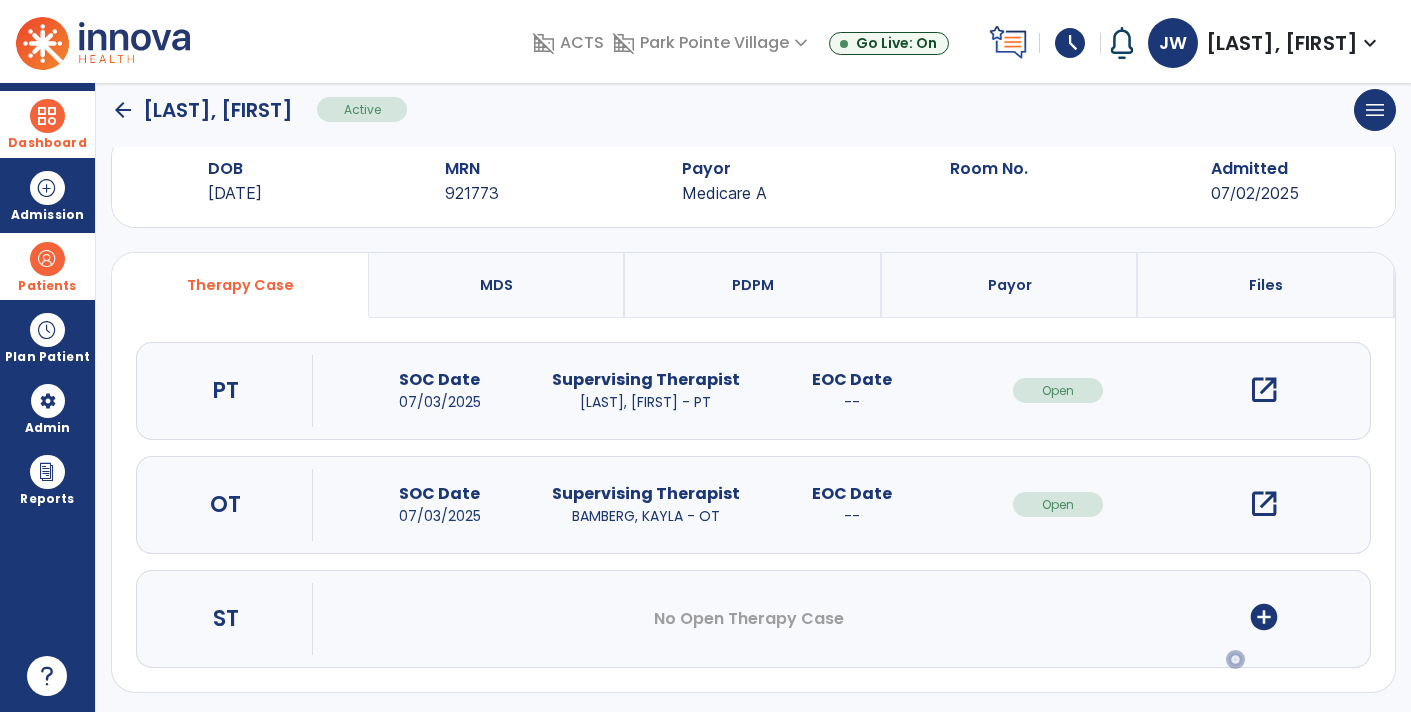 scroll, scrollTop: 44, scrollLeft: 0, axis: vertical 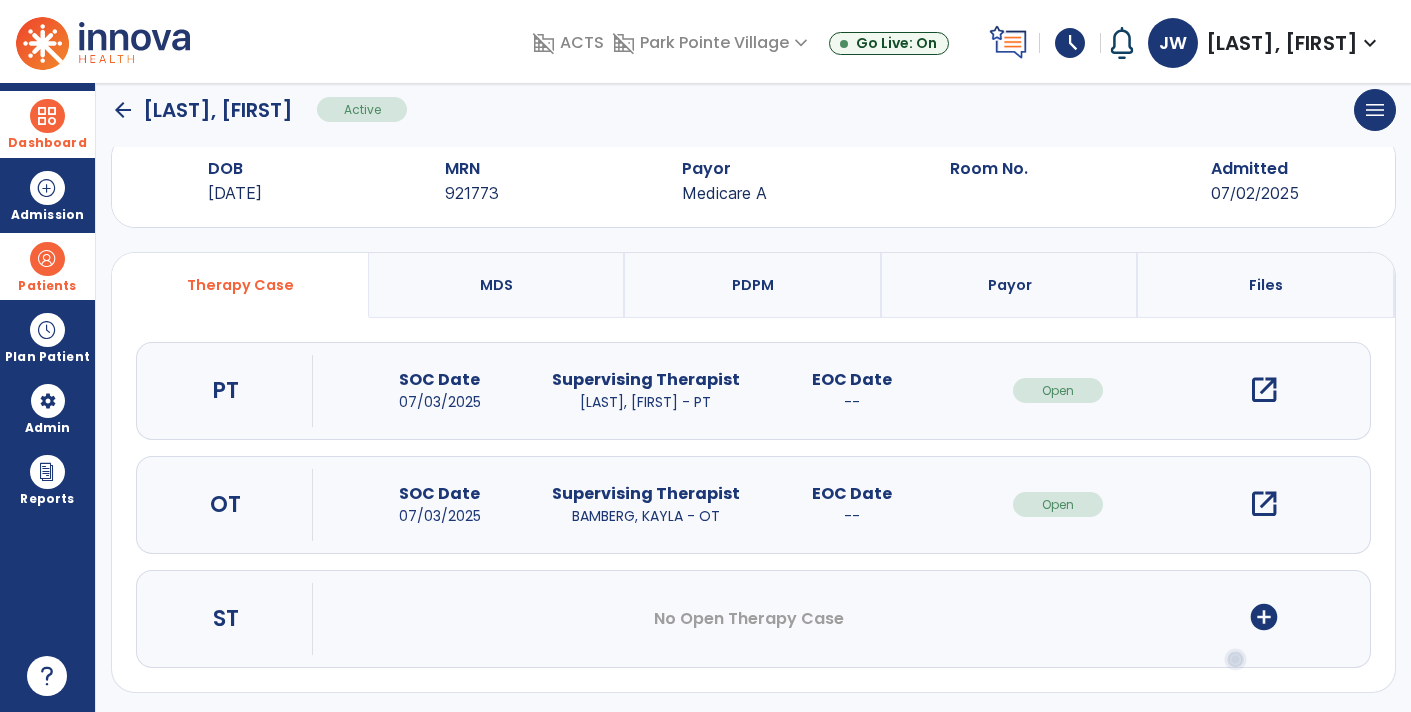 click on "open_in_new" at bounding box center [1264, 390] 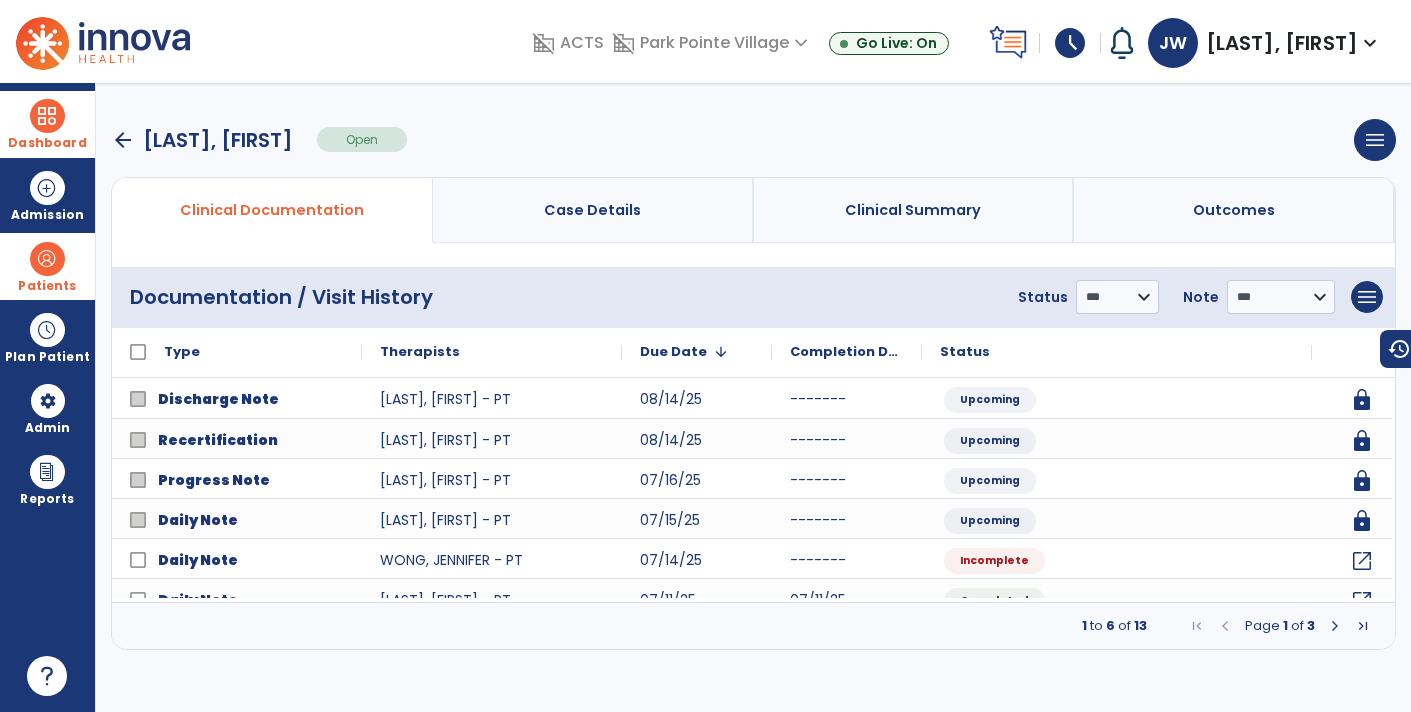 scroll, scrollTop: 0, scrollLeft: 0, axis: both 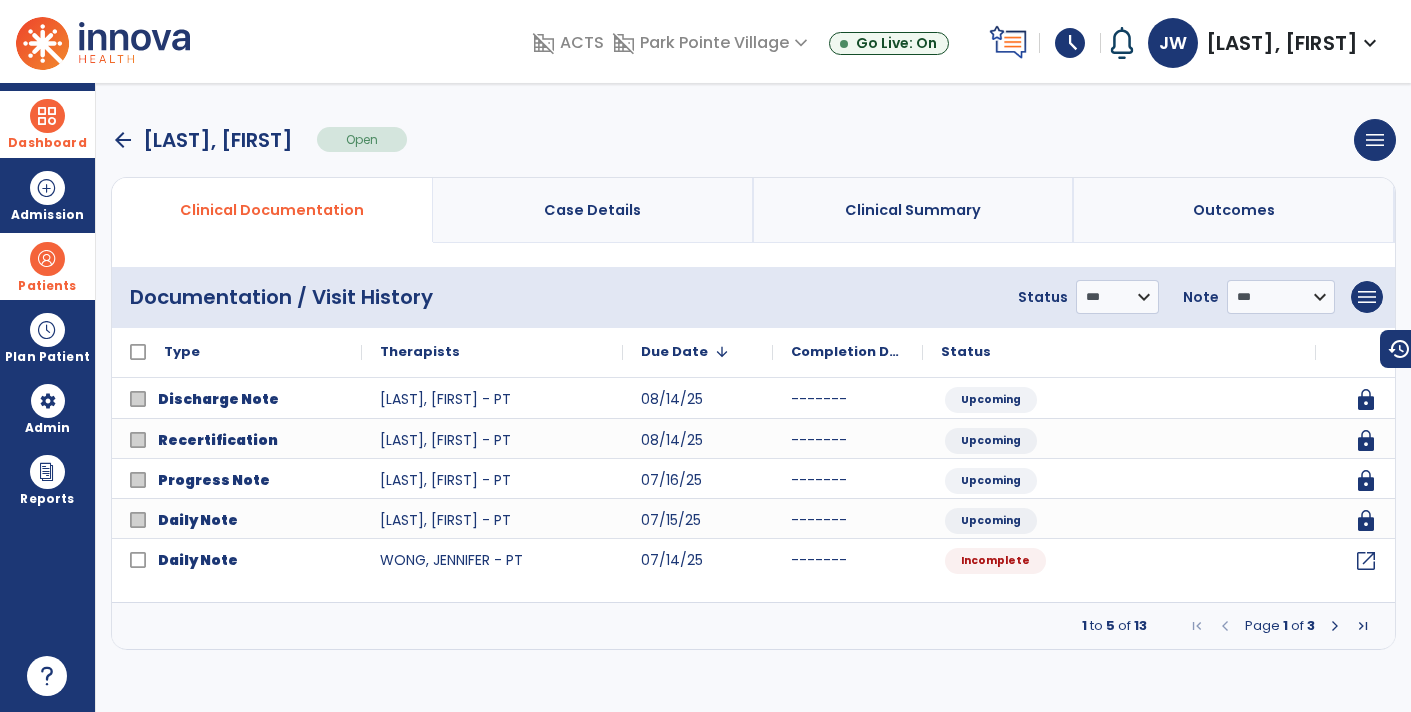 click at bounding box center (1335, 626) 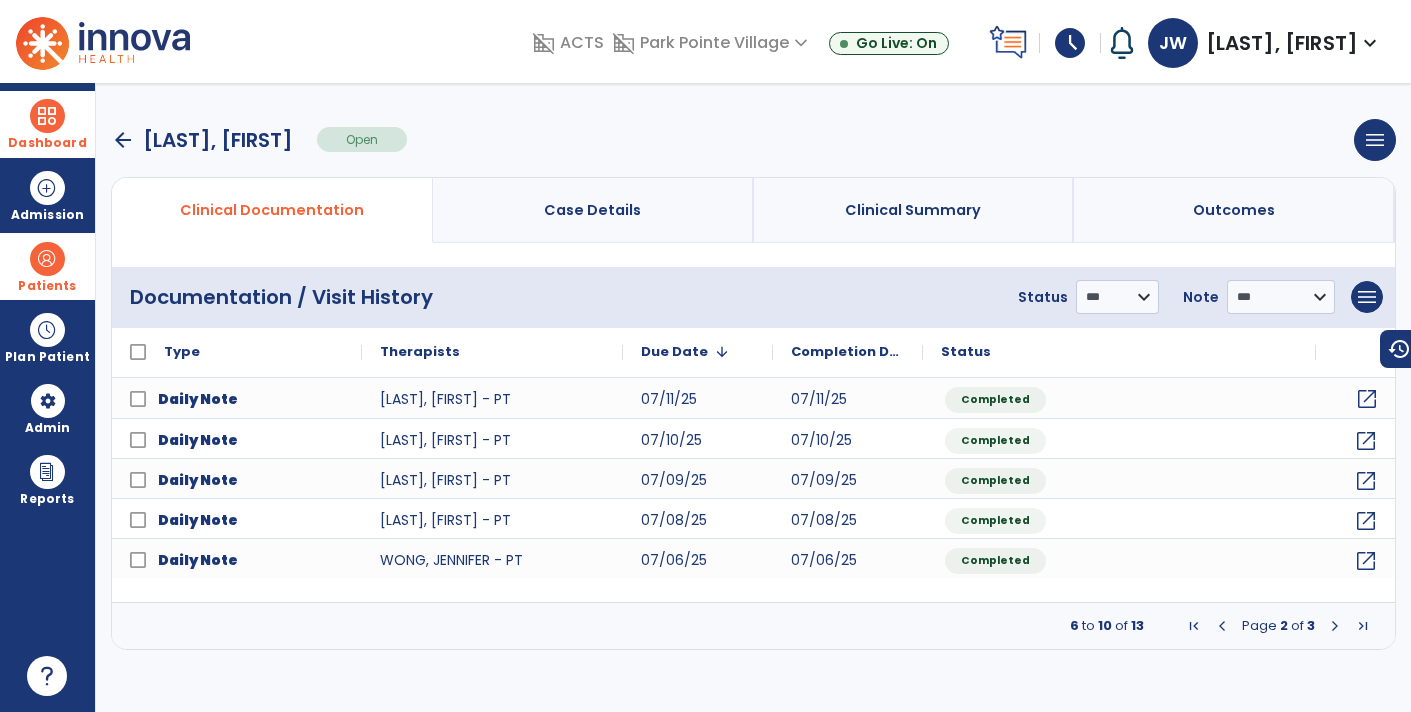 click on "open_in_new" 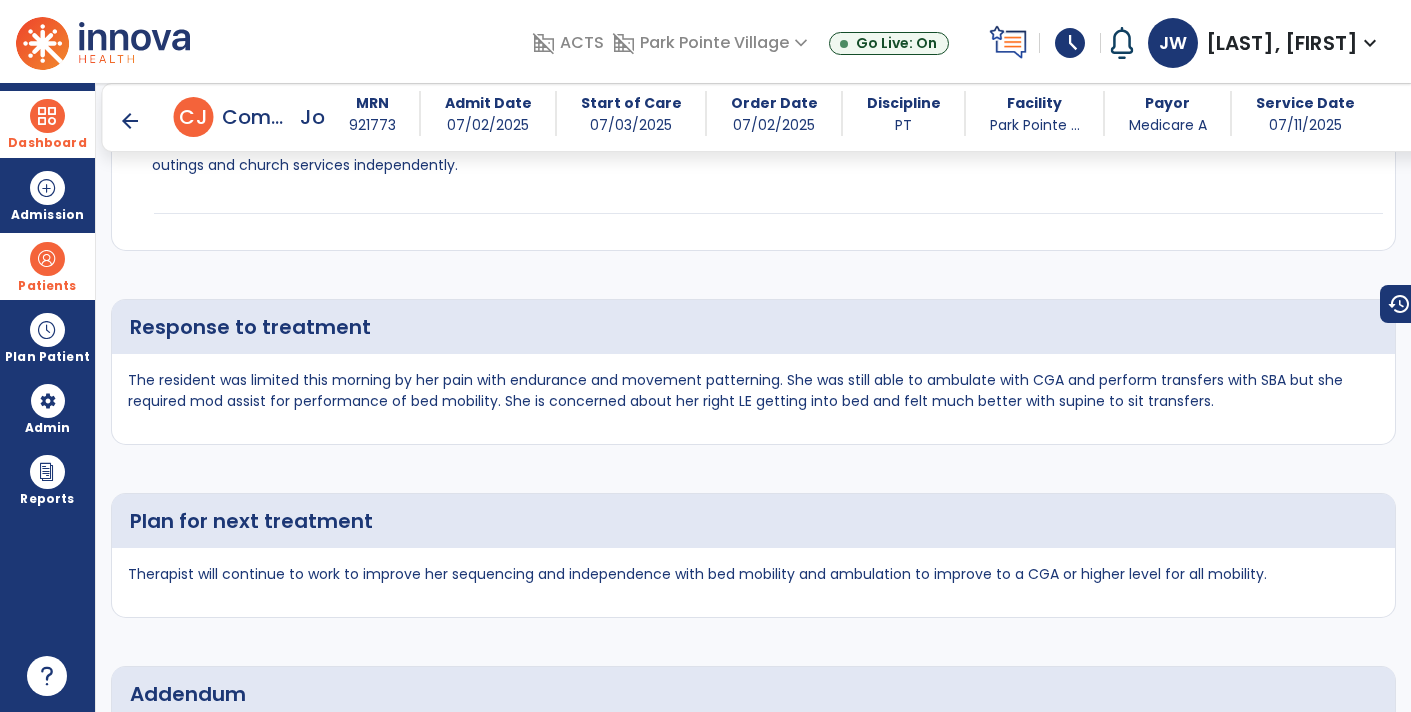 scroll, scrollTop: 4091, scrollLeft: 0, axis: vertical 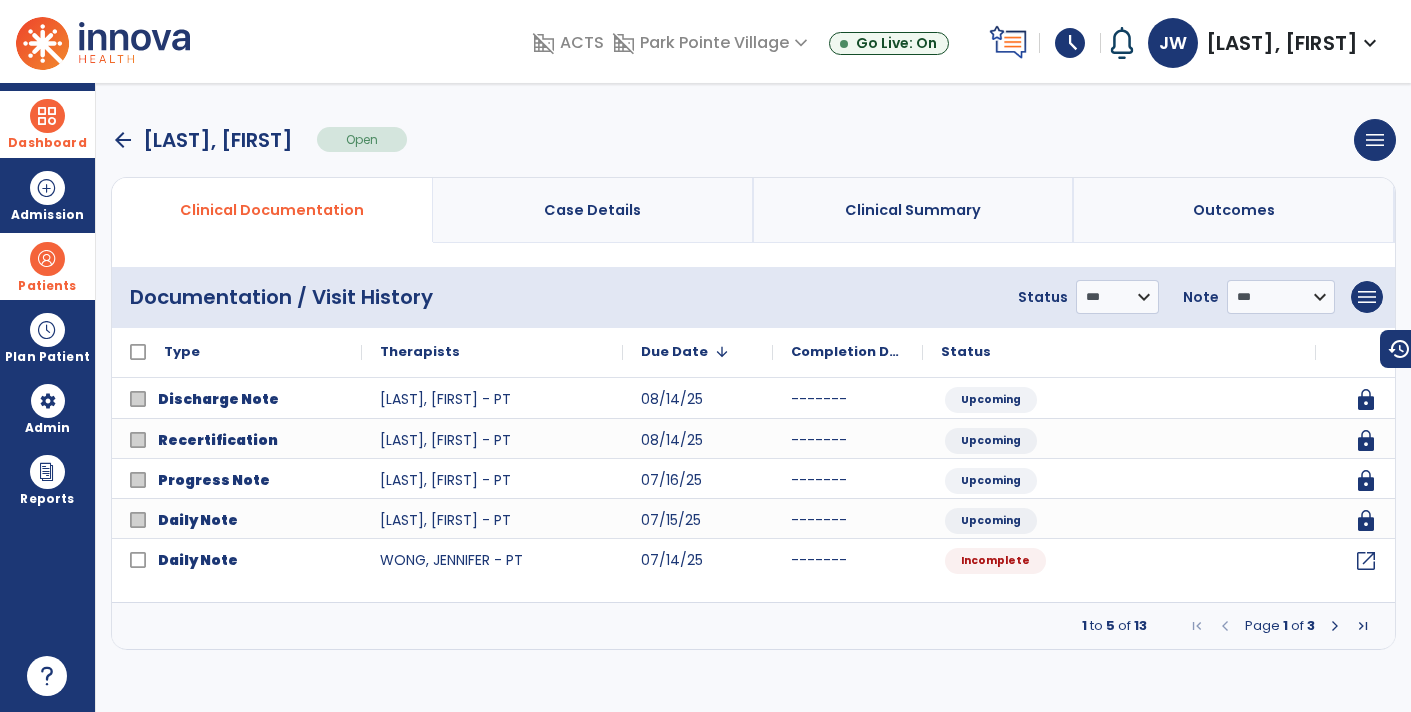 click at bounding box center (1335, 626) 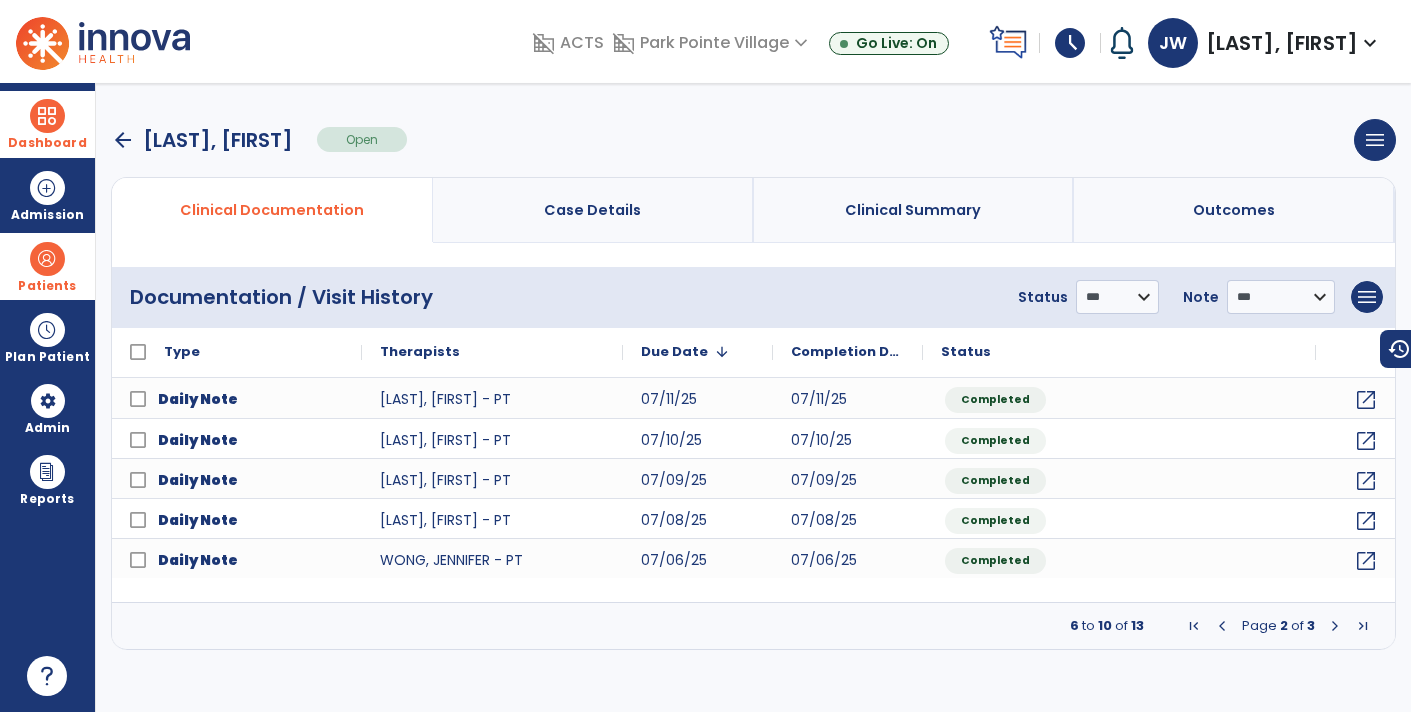 click at bounding box center [1335, 626] 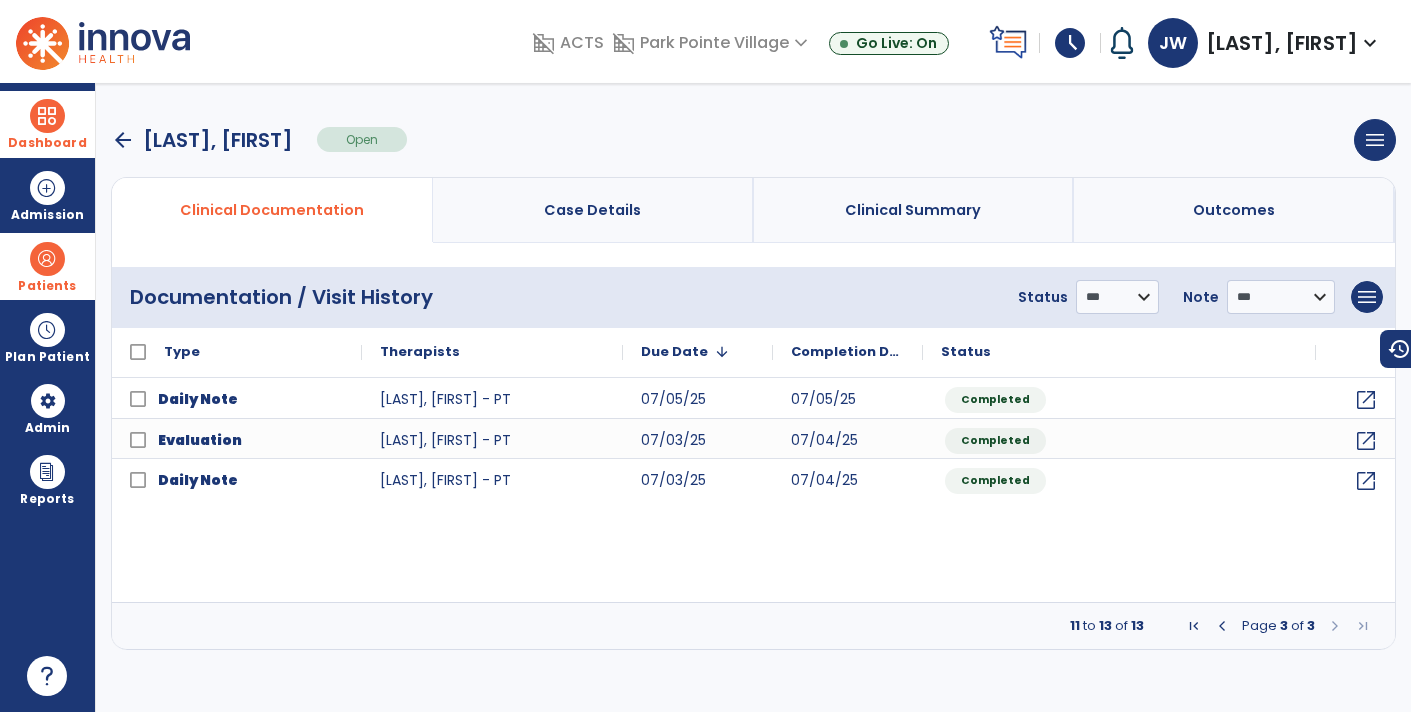 click at bounding box center [1222, 626] 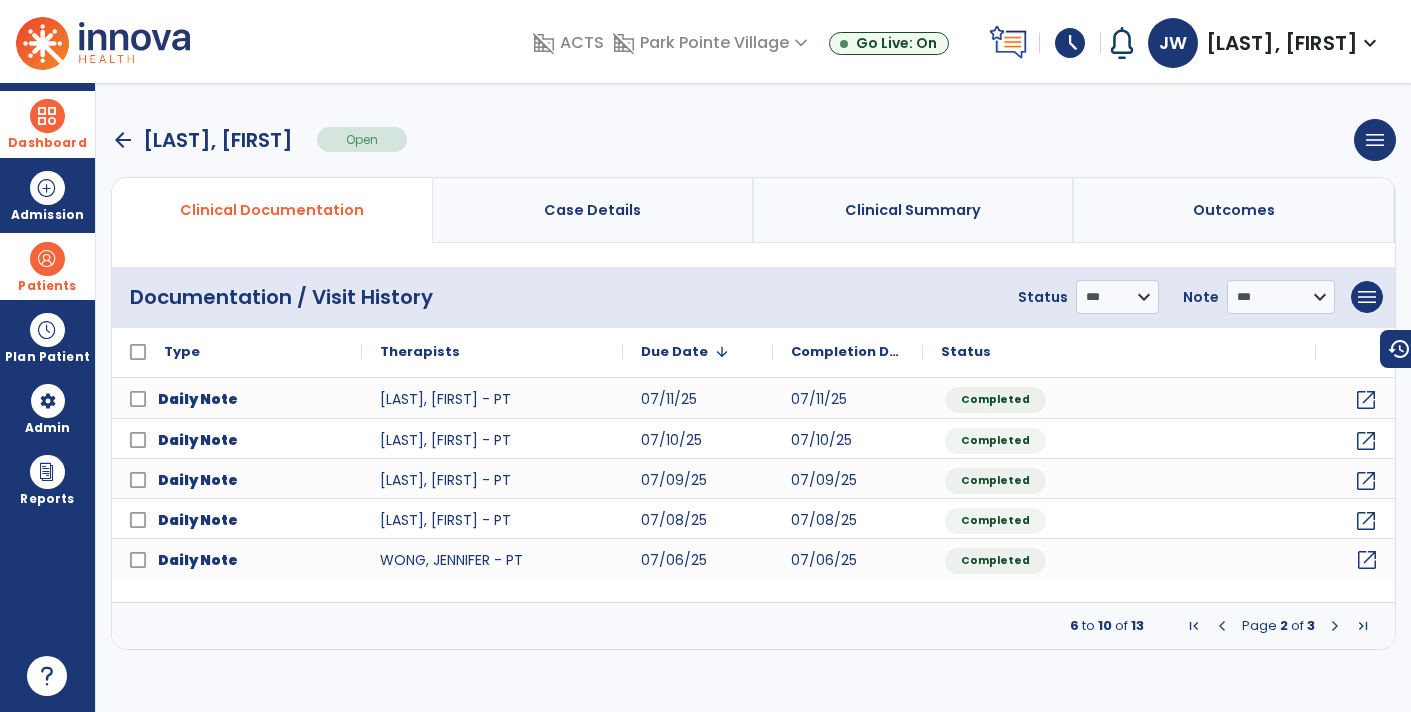 click on "open_in_new" 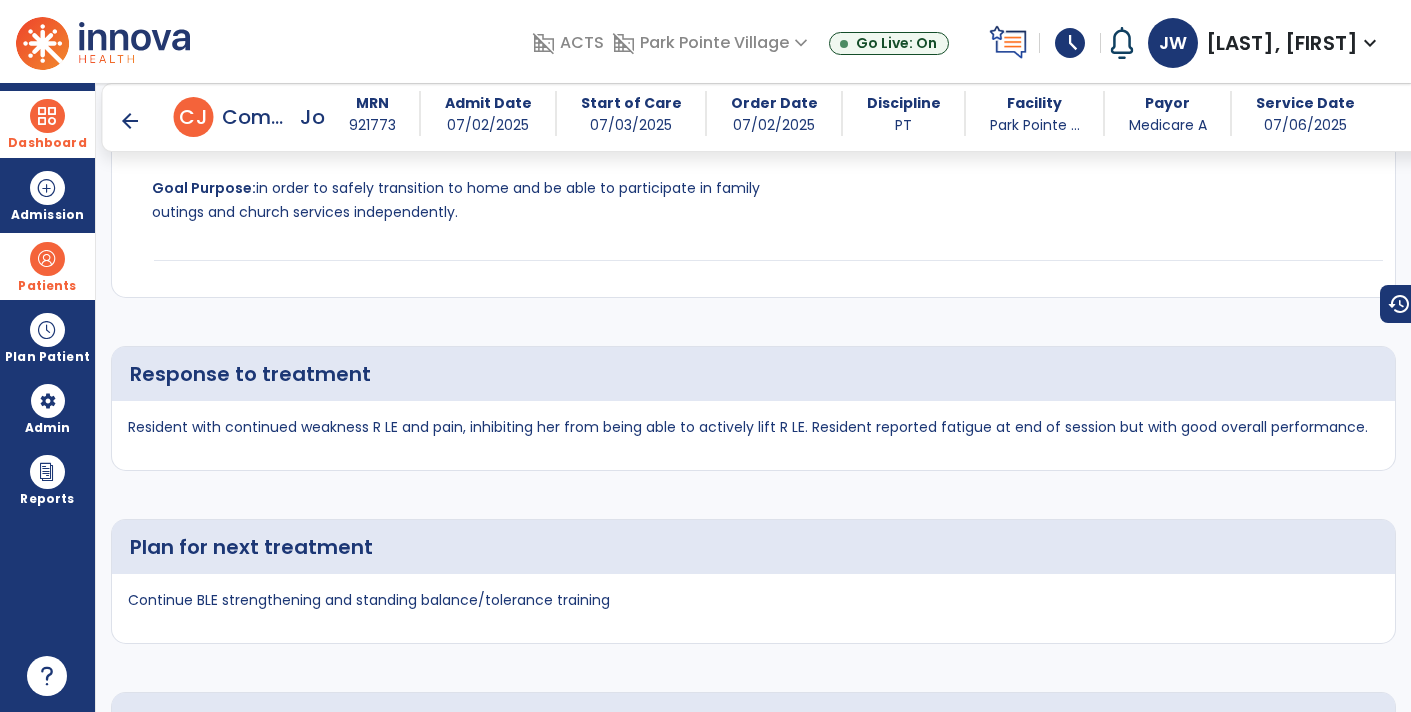 scroll, scrollTop: 4177, scrollLeft: 0, axis: vertical 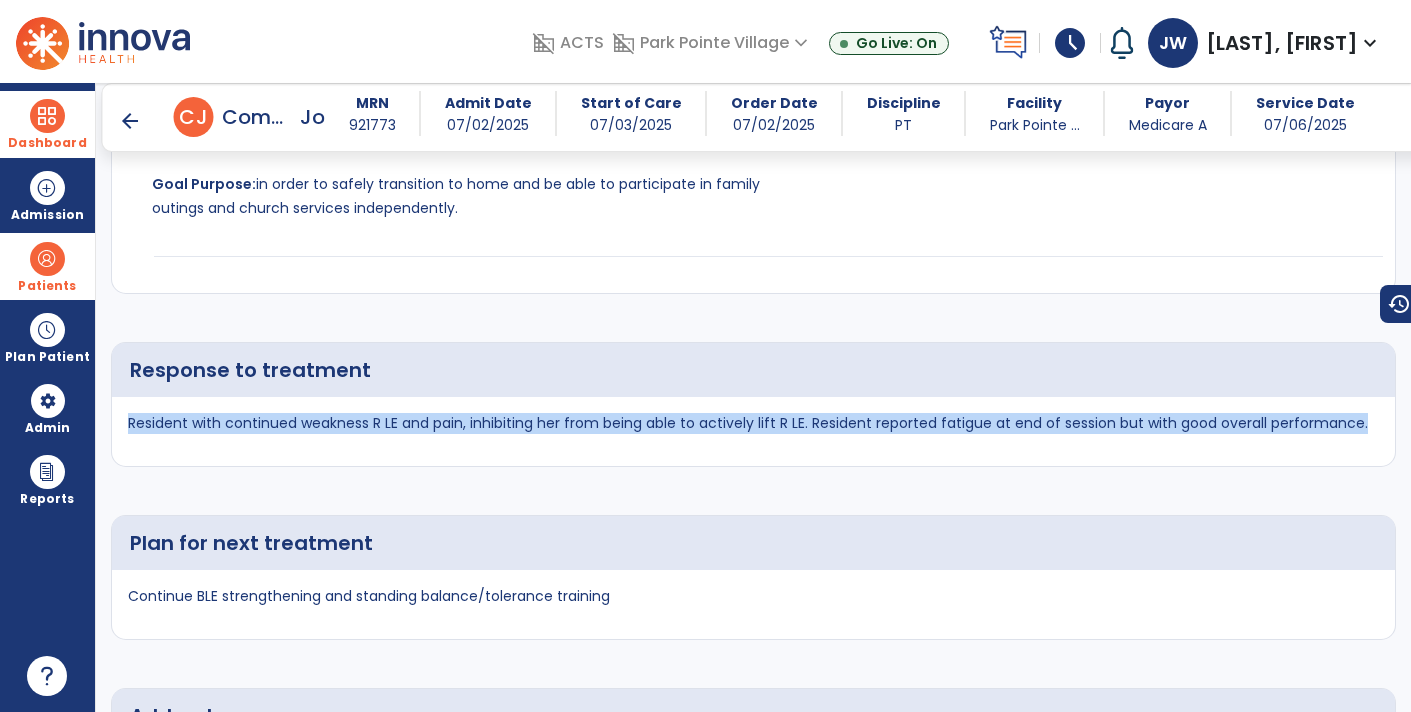 click on "arrow_back" at bounding box center (130, 121) 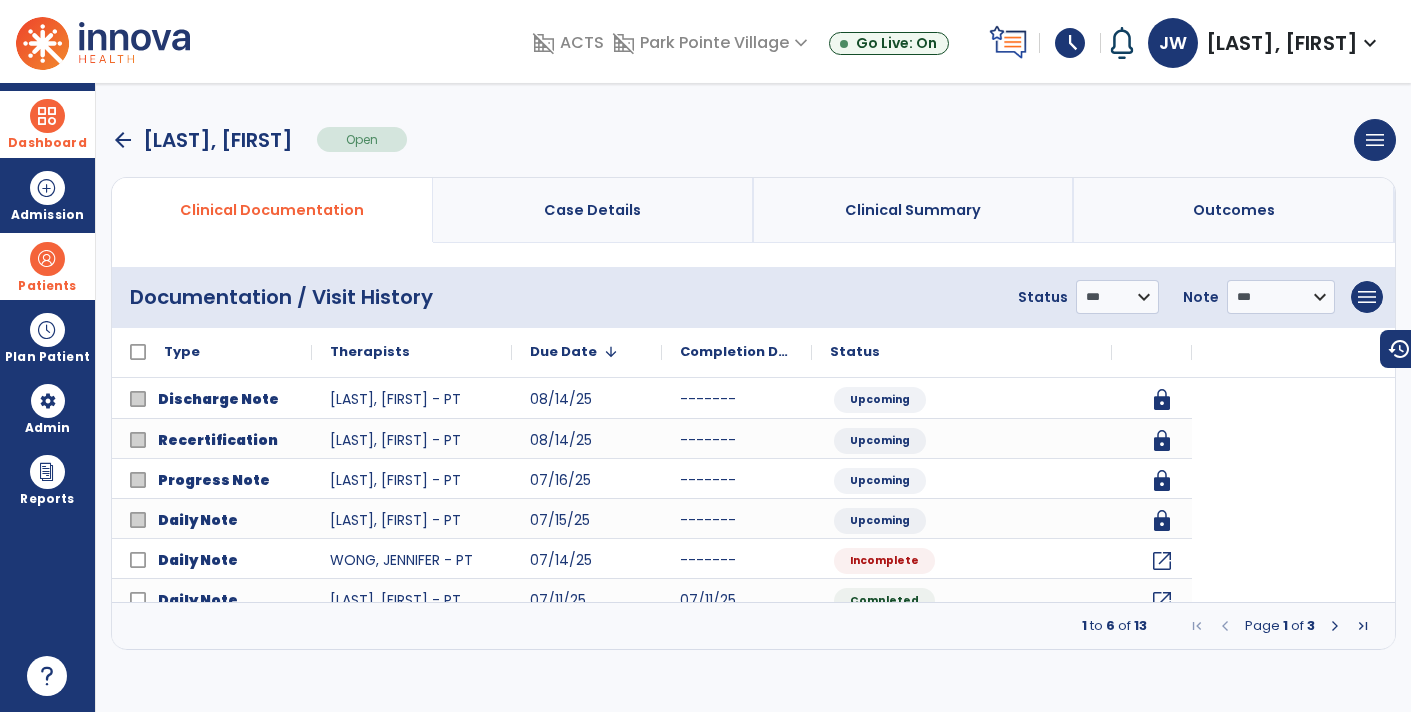 scroll, scrollTop: 0, scrollLeft: 0, axis: both 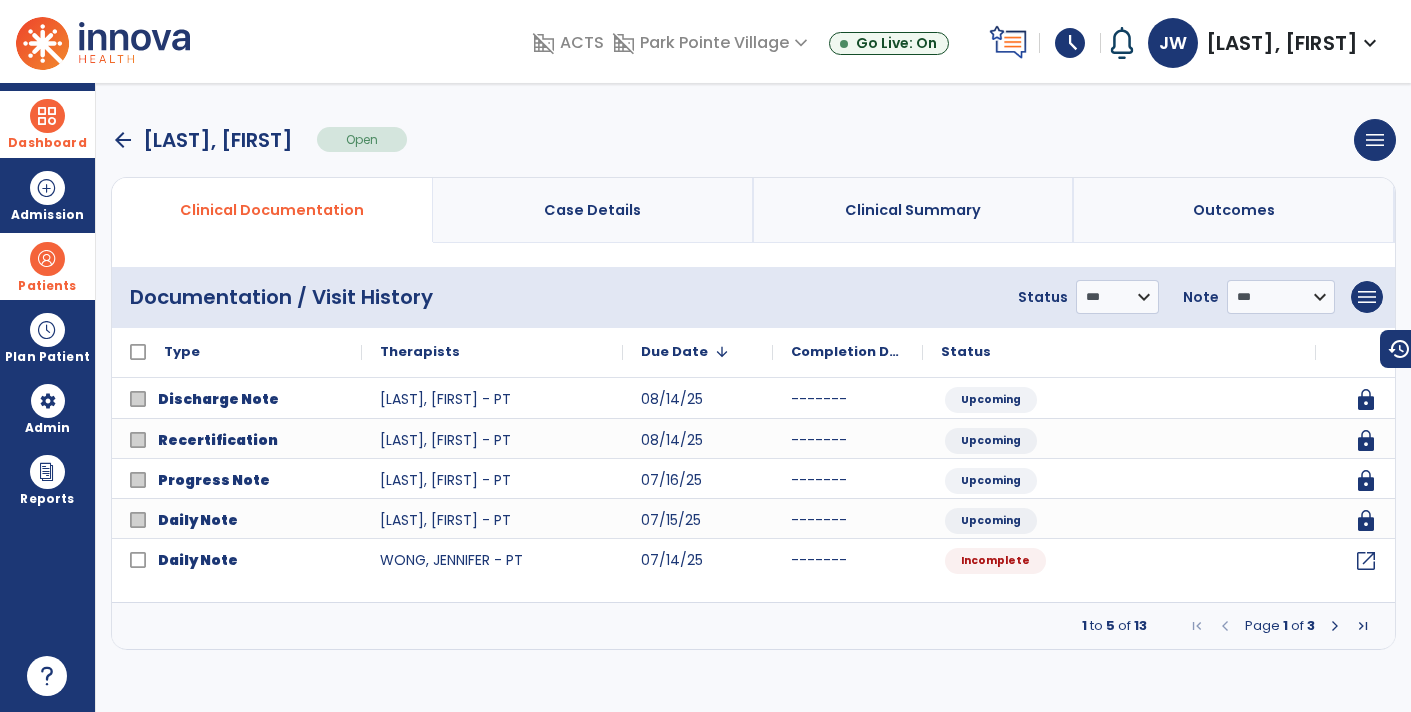 click at bounding box center (47, 116) 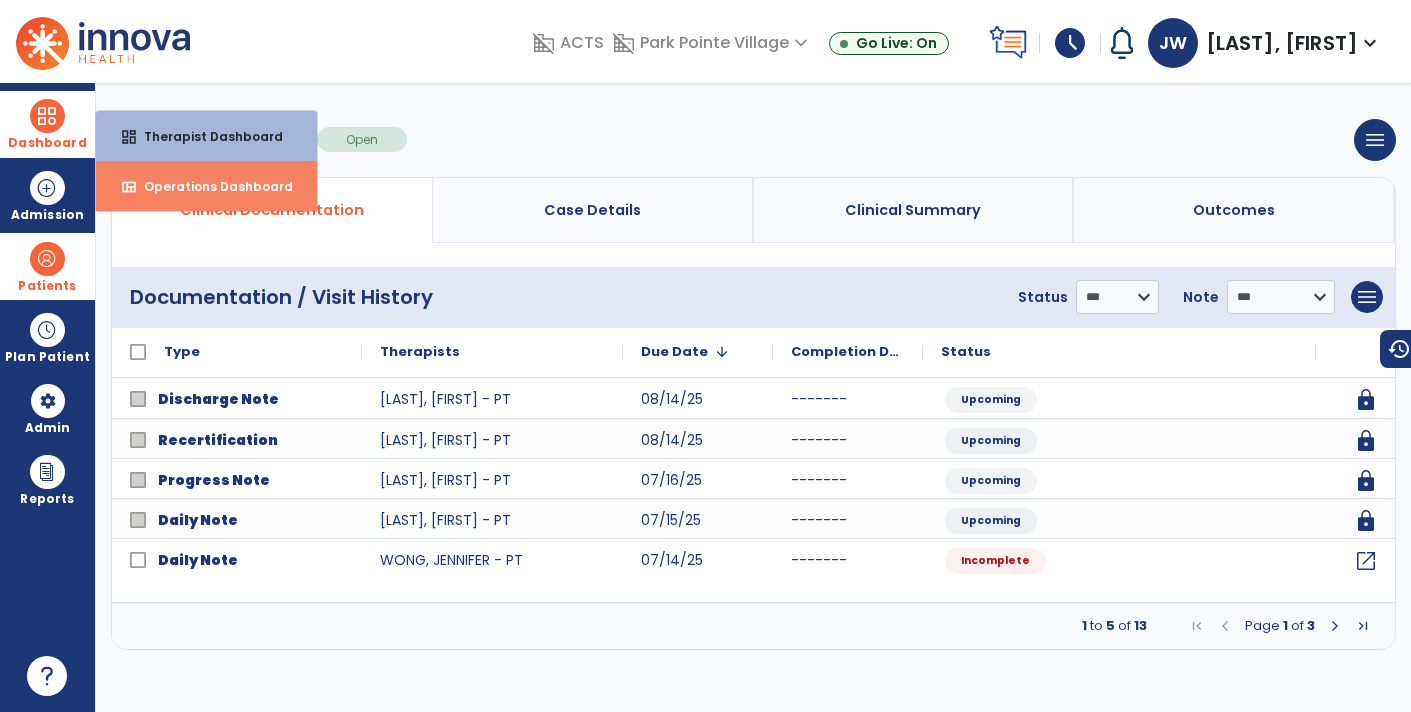 click on "view_quilt  Operations Dashboard" at bounding box center [206, 186] 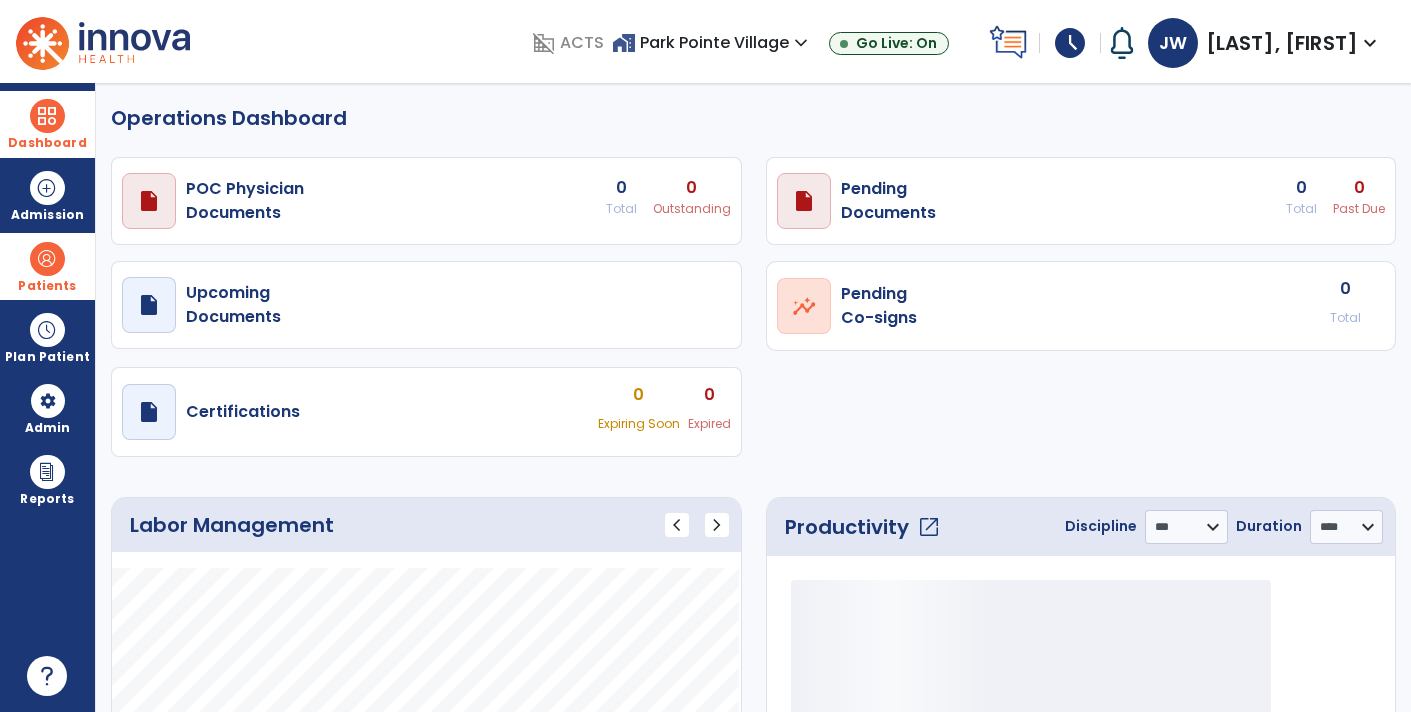 select on "***" 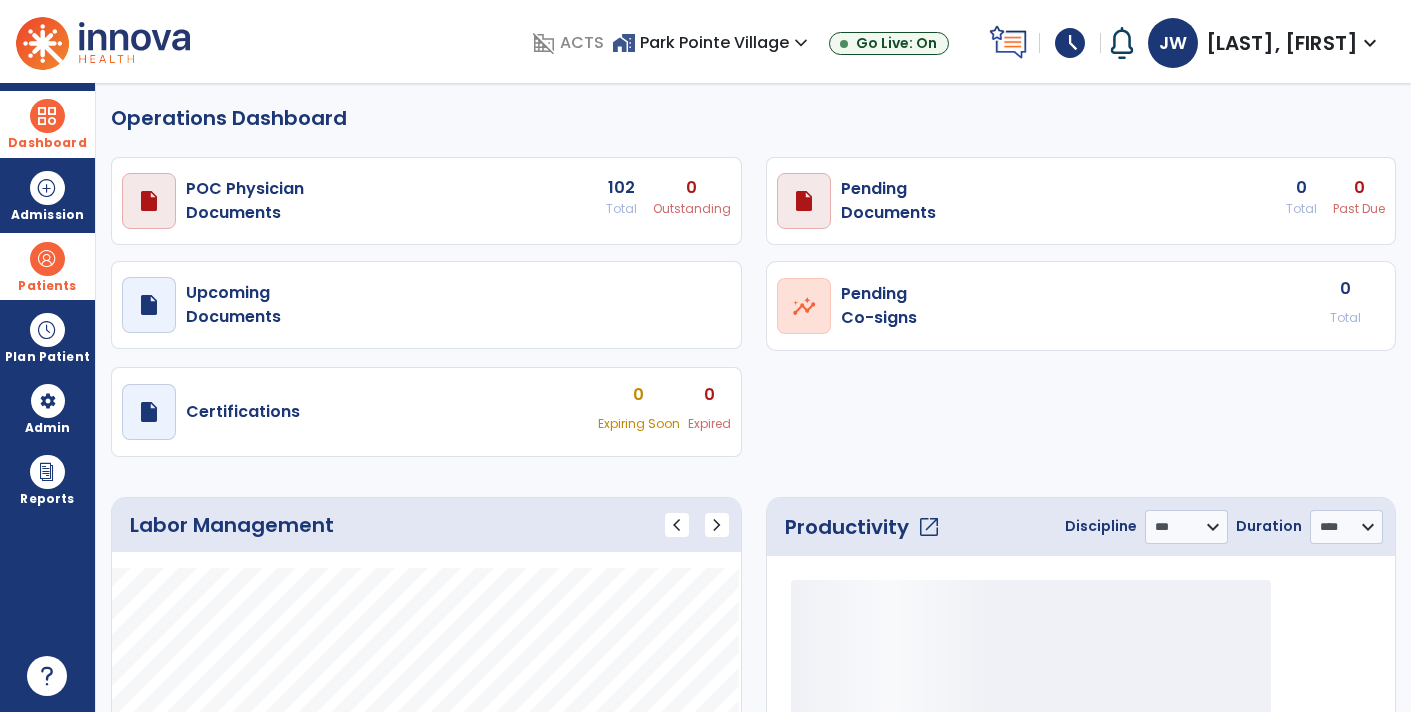 click at bounding box center [47, 116] 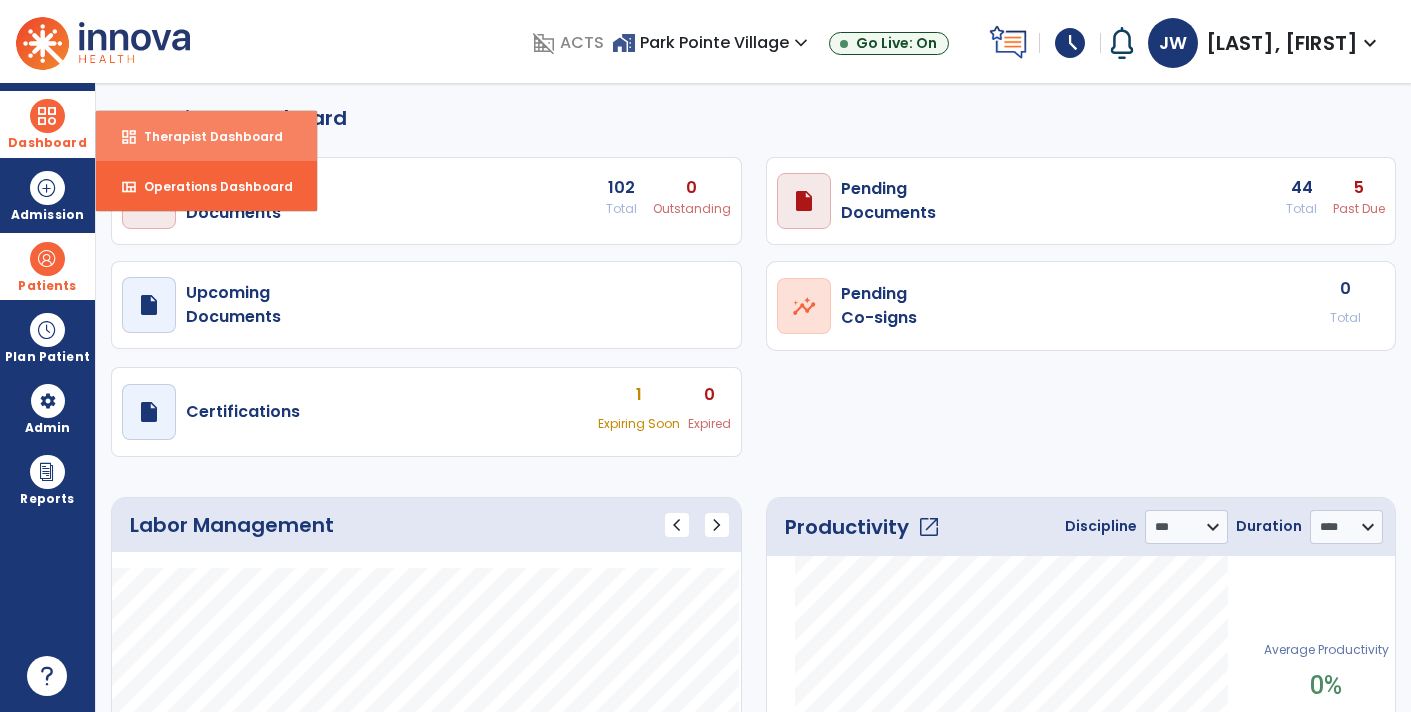 click on "Therapist Dashboard" at bounding box center (205, 136) 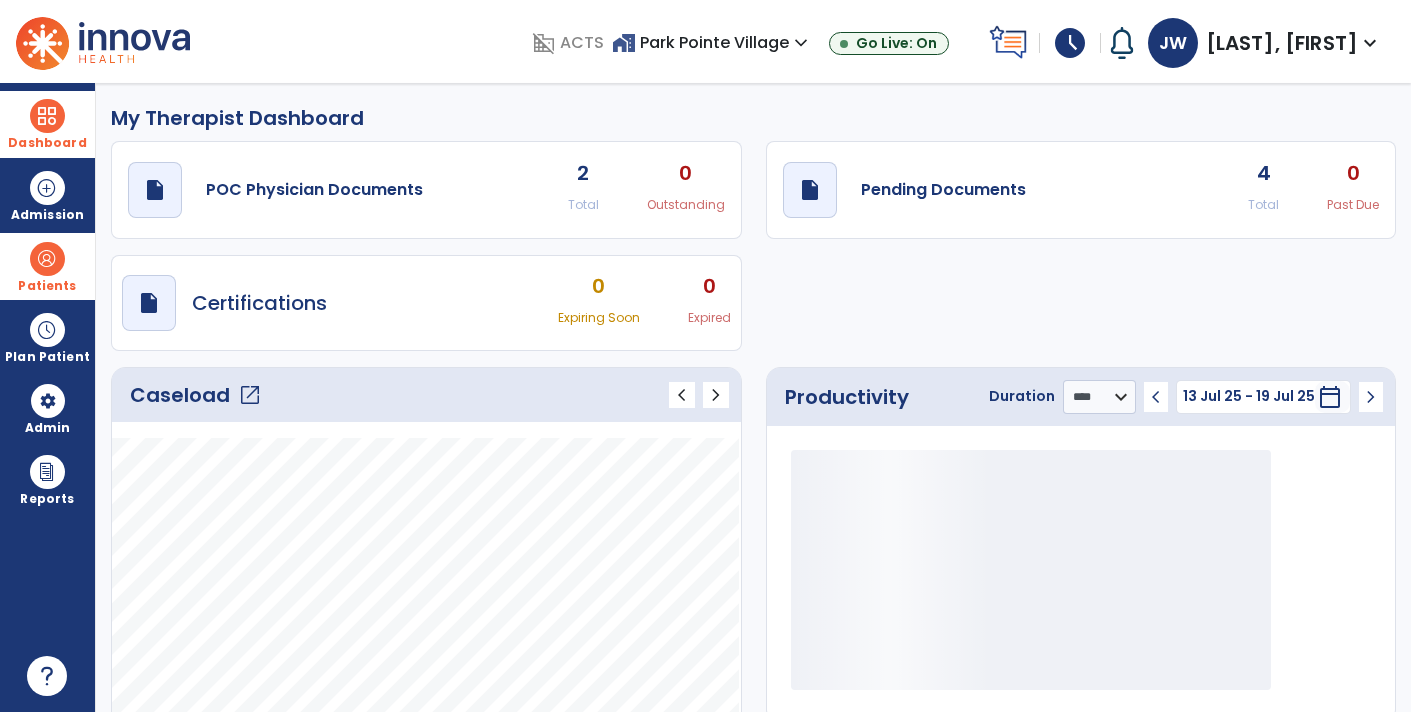 click on "draft   open_in_new  Pending Documents 4 Total 0 Past Due" 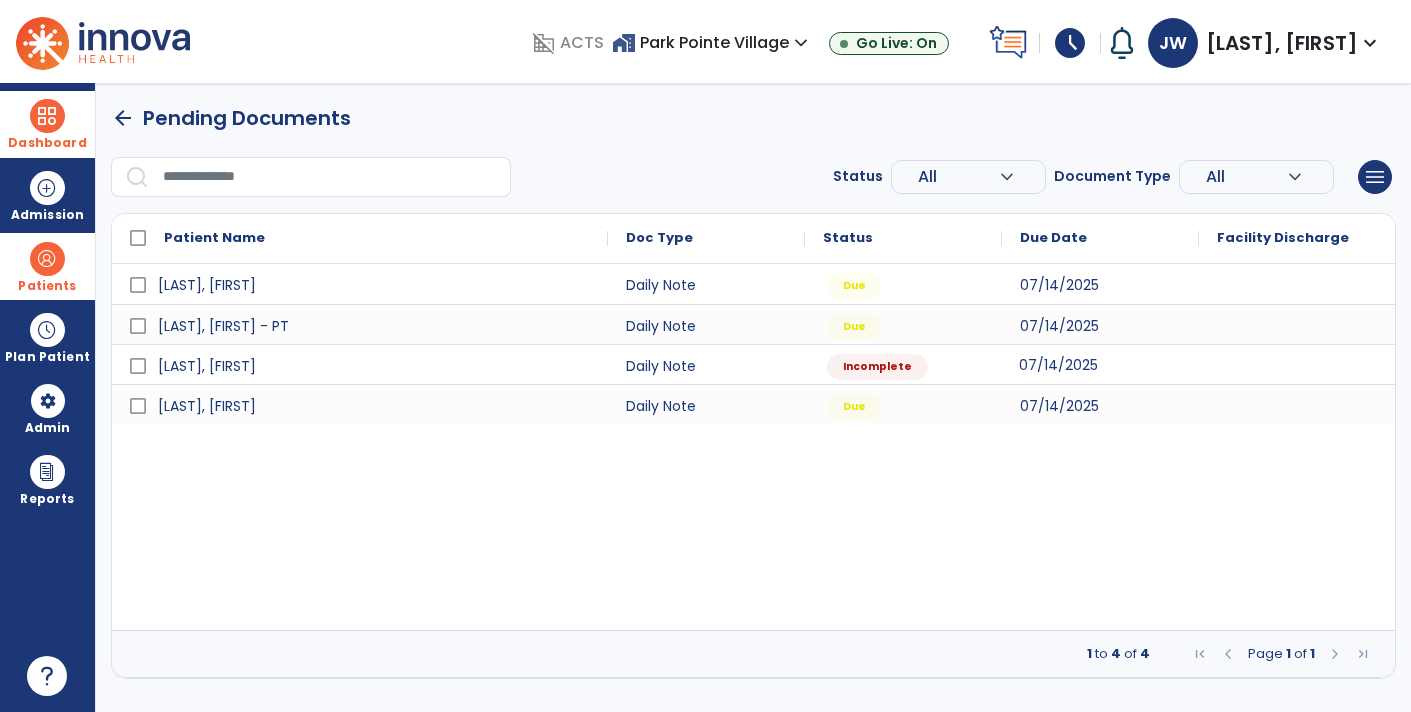 click on "07/14/2025" at bounding box center (1100, 364) 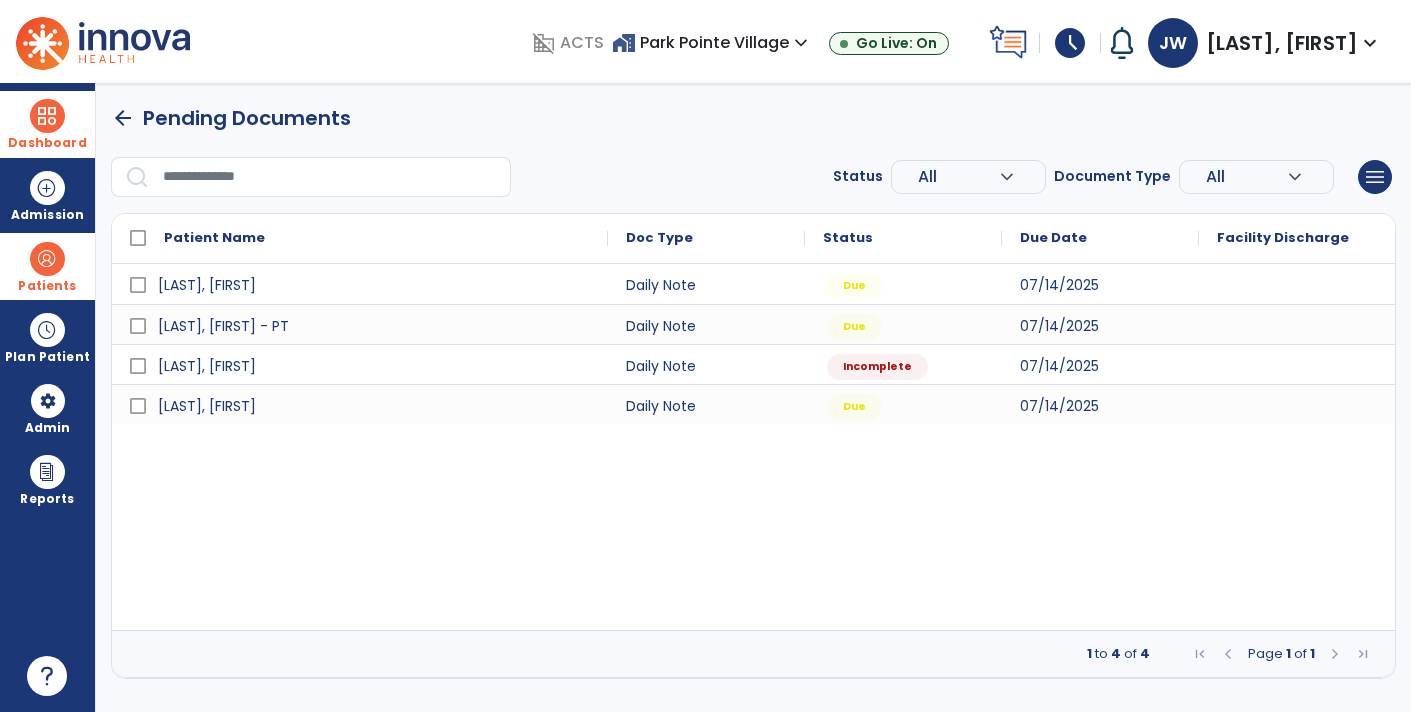 select on "*" 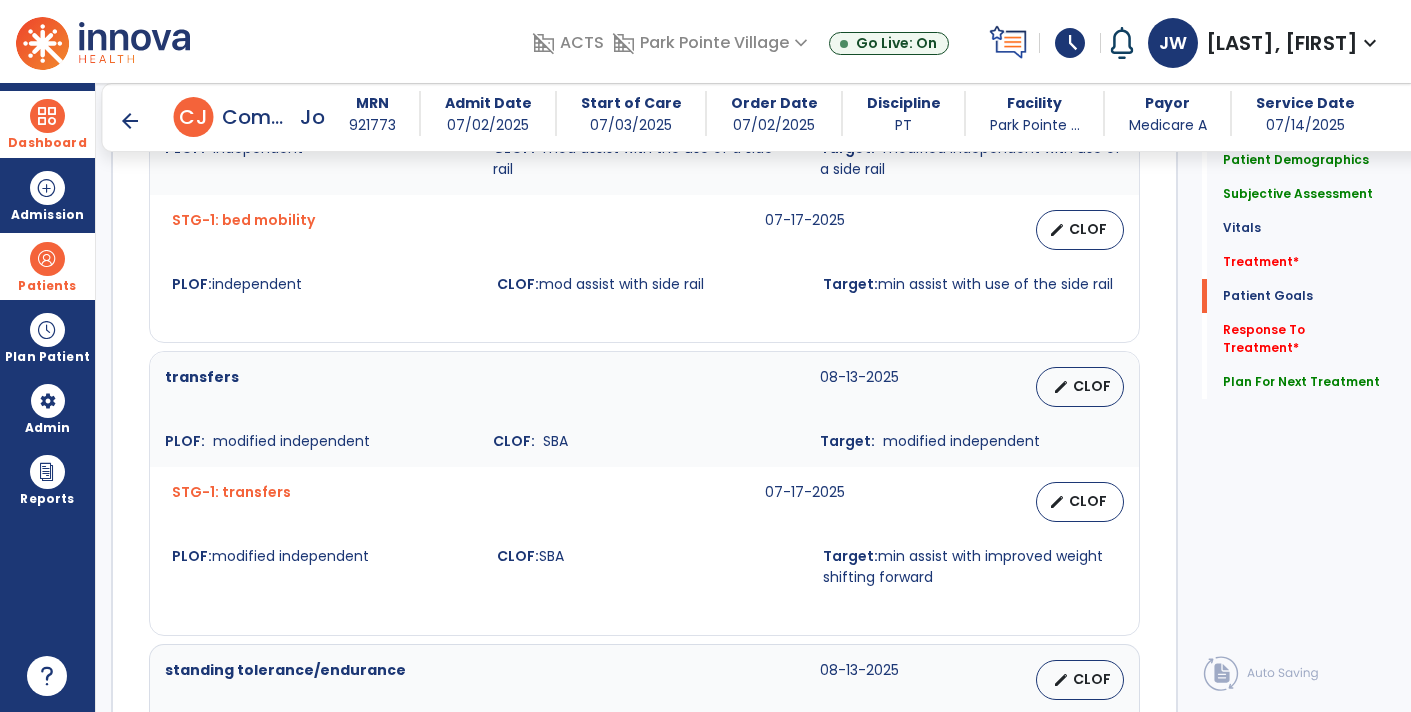 scroll, scrollTop: 2803, scrollLeft: 0, axis: vertical 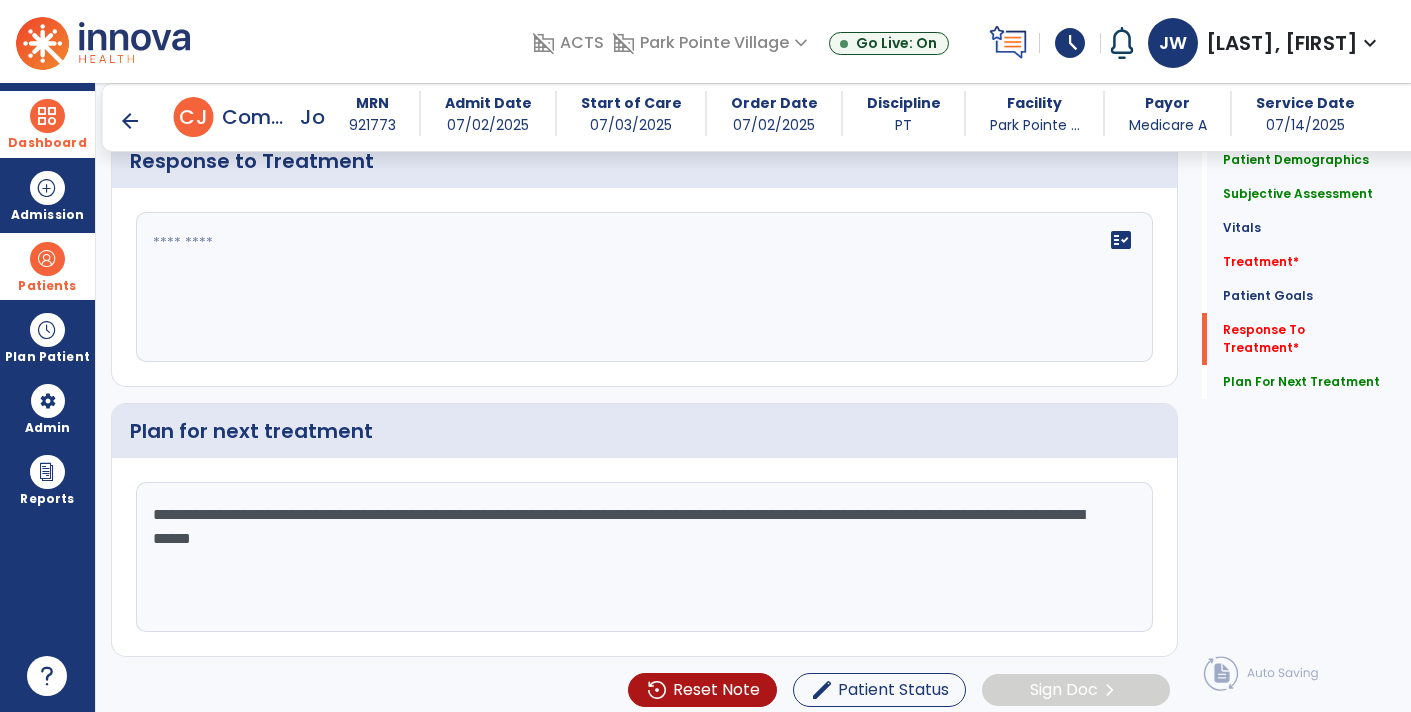 click on "fact_check" 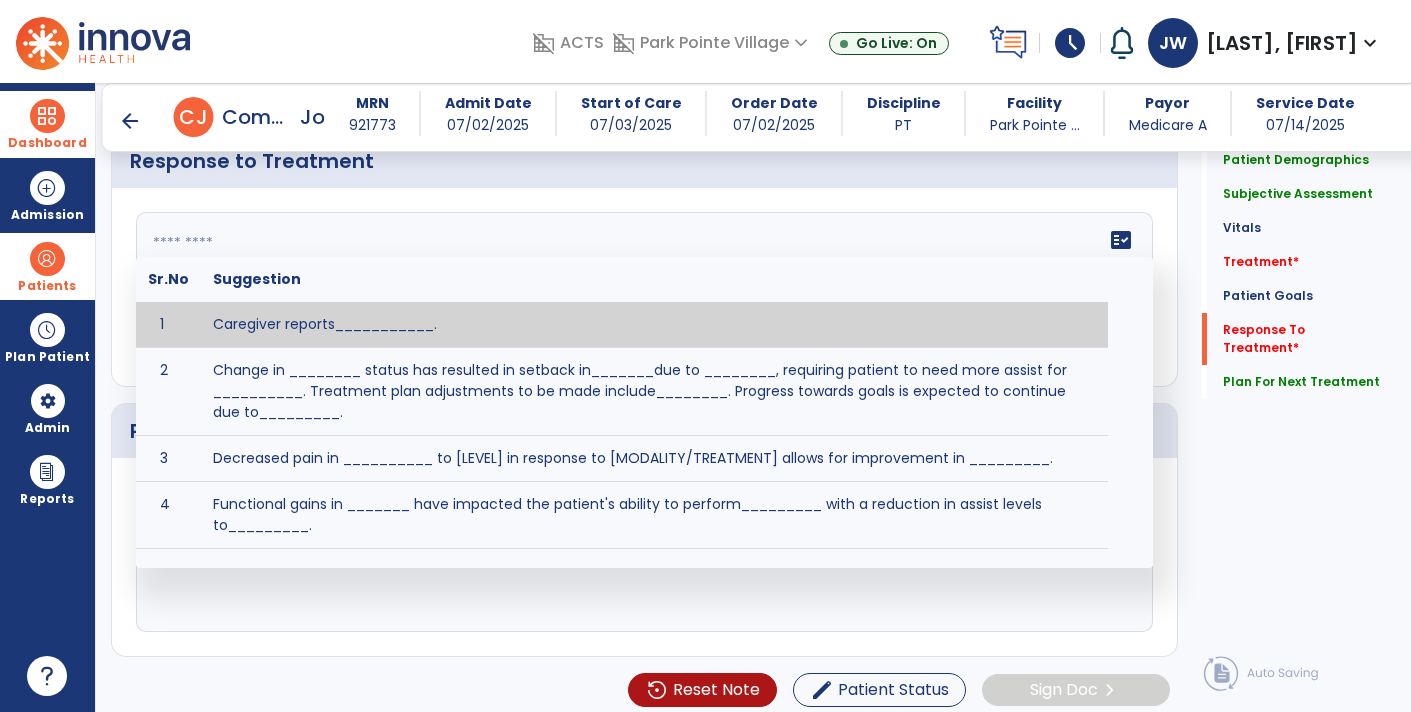 paste on "**********" 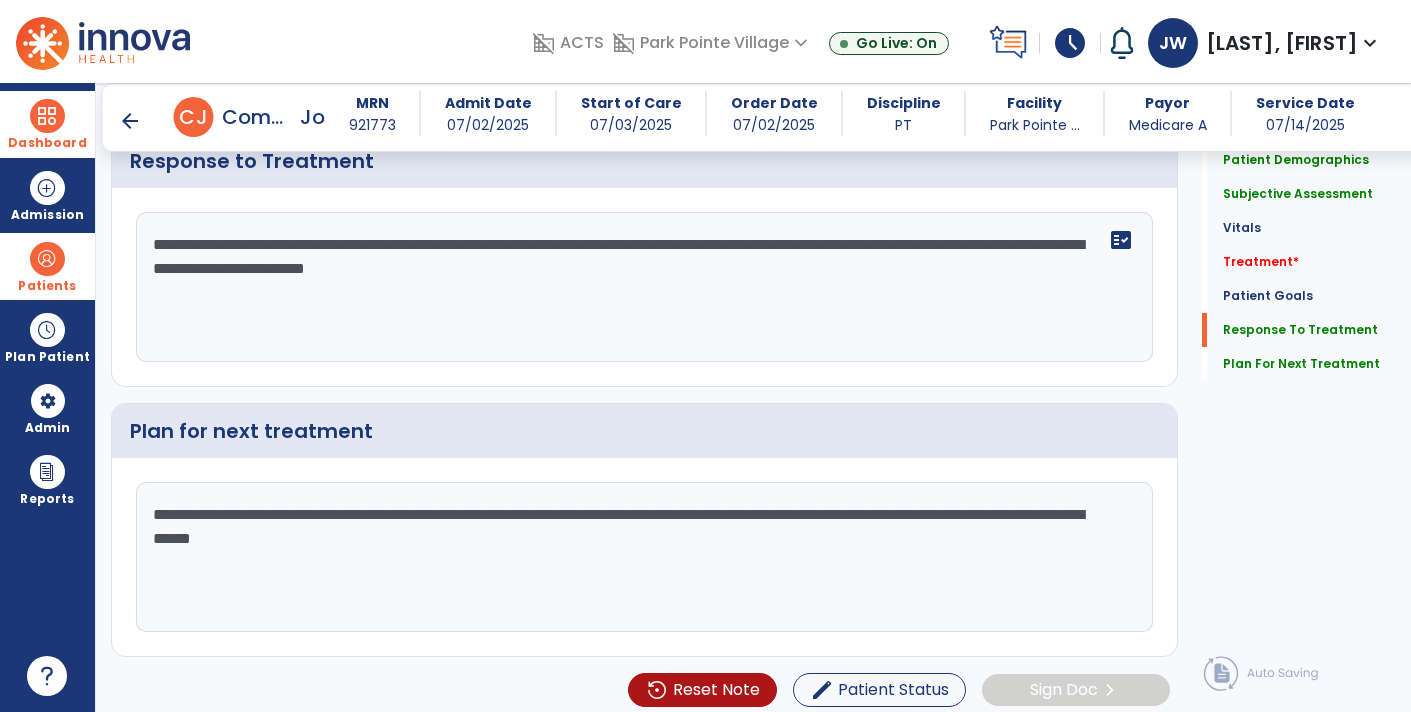 scroll, scrollTop: 2803, scrollLeft: 0, axis: vertical 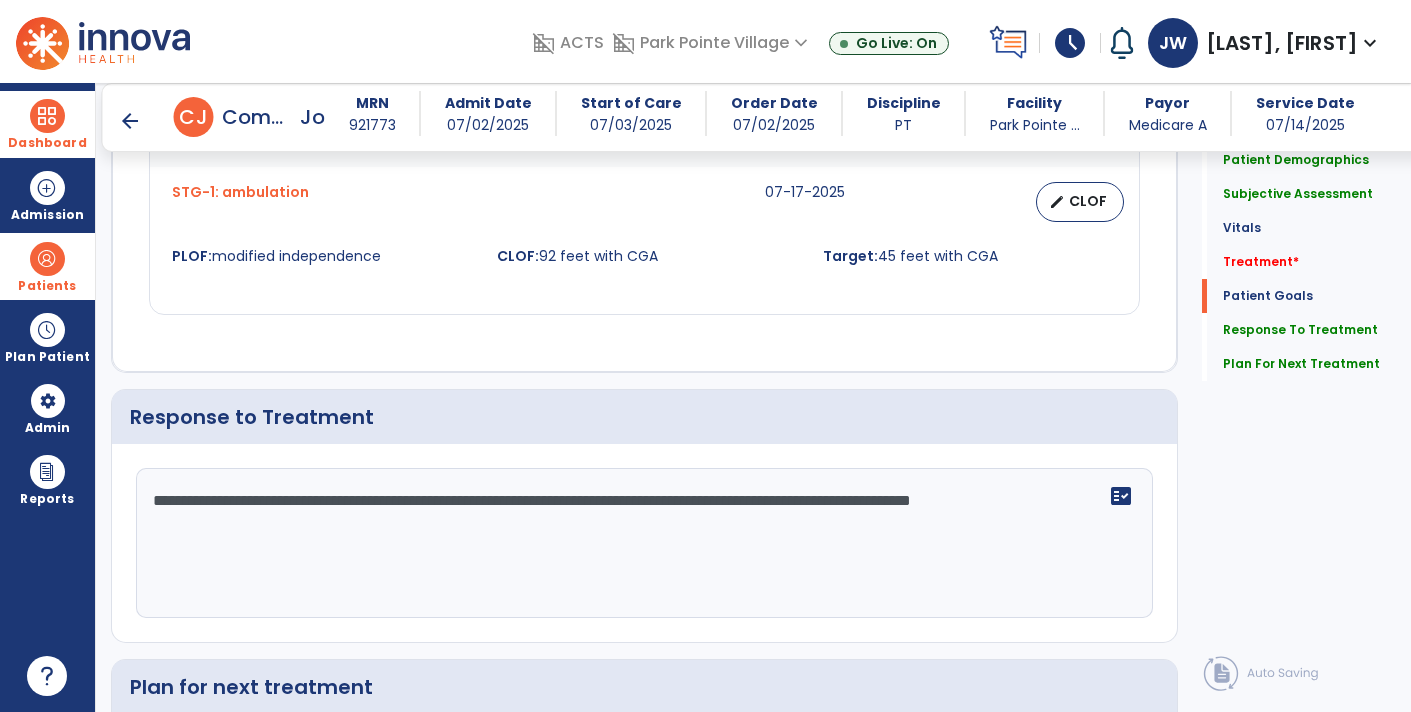 click on "**********" 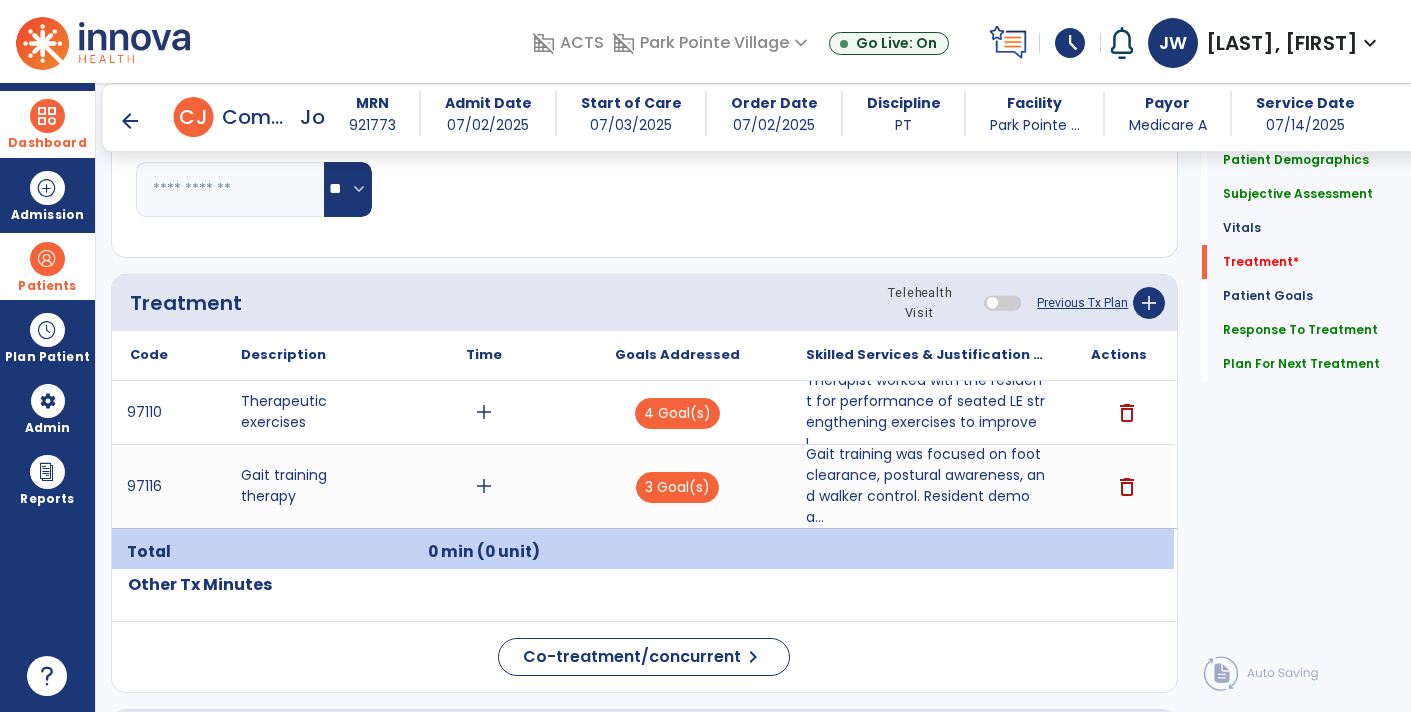 scroll, scrollTop: 960, scrollLeft: 0, axis: vertical 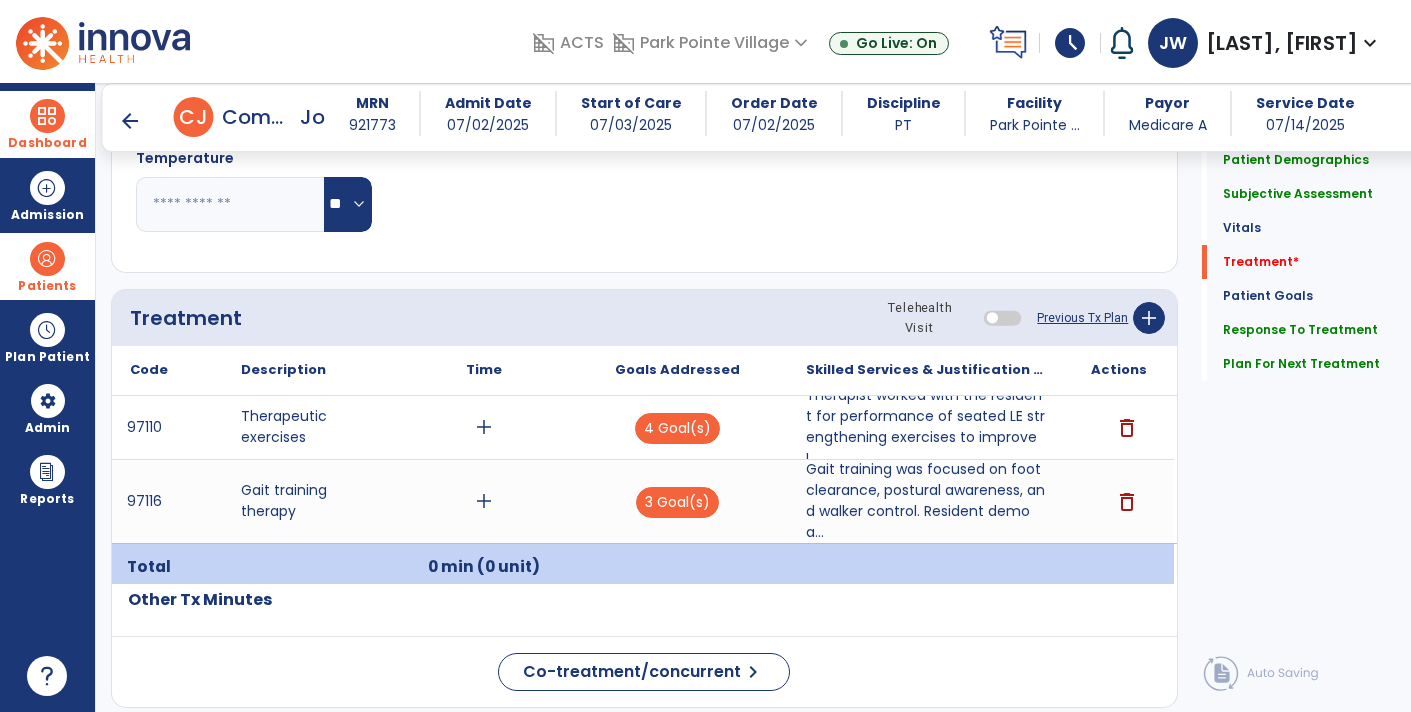 type on "**********" 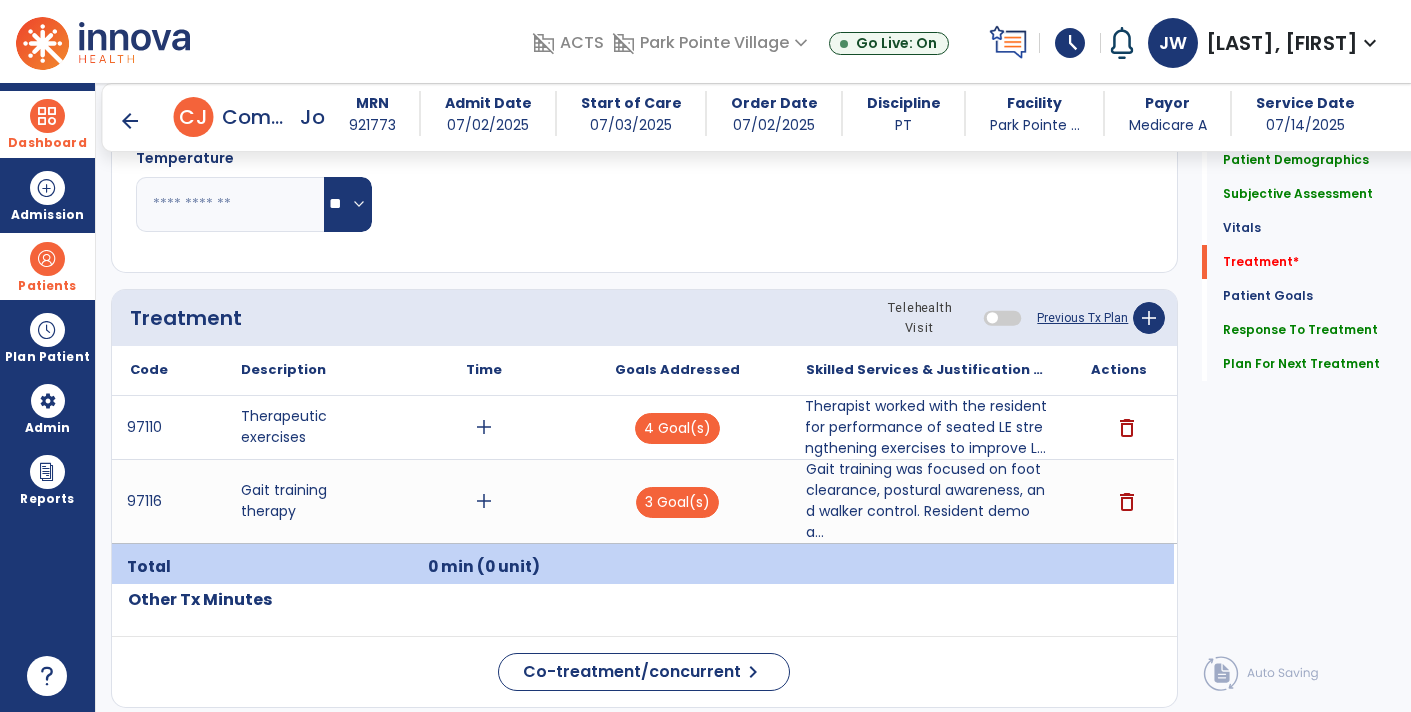 click on "Therapist worked with the resident for performance of seated LE strengthening exercises to improve L..." at bounding box center [926, 427] 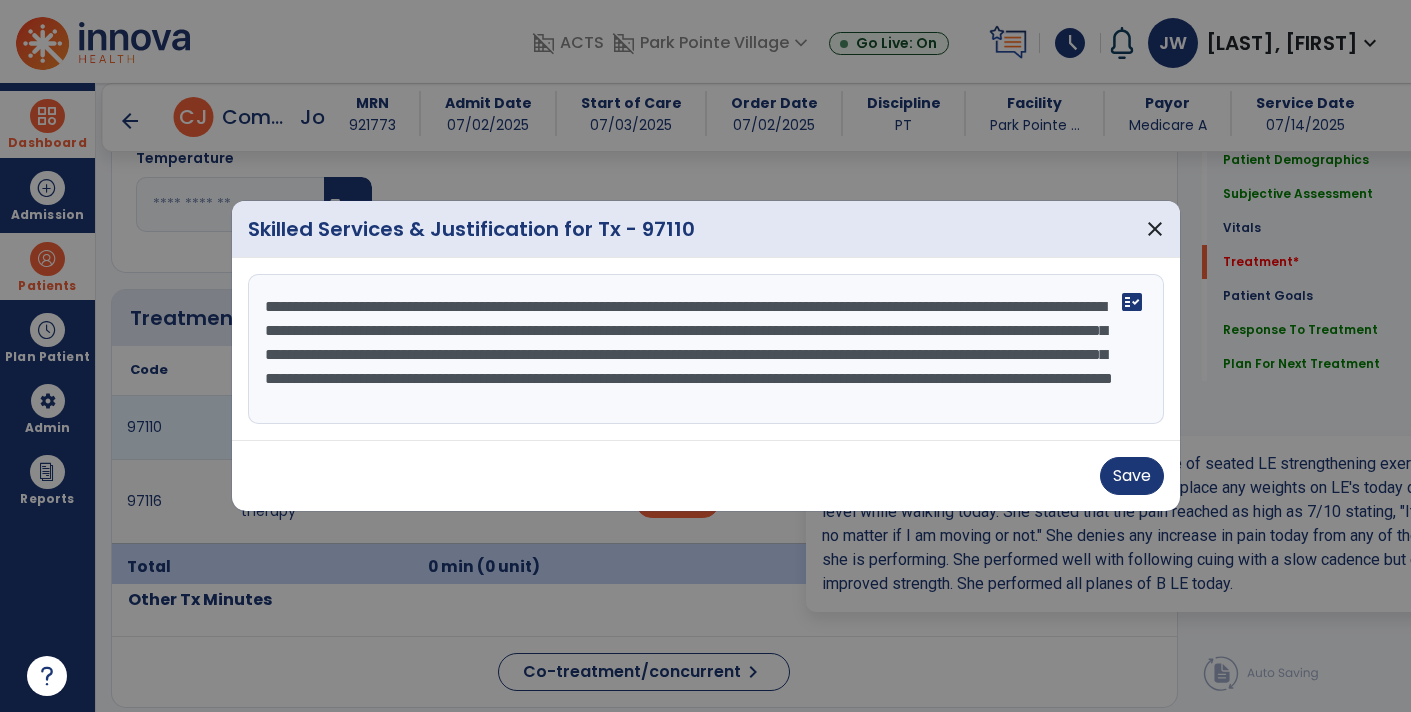 click on "**********" at bounding box center [706, 349] 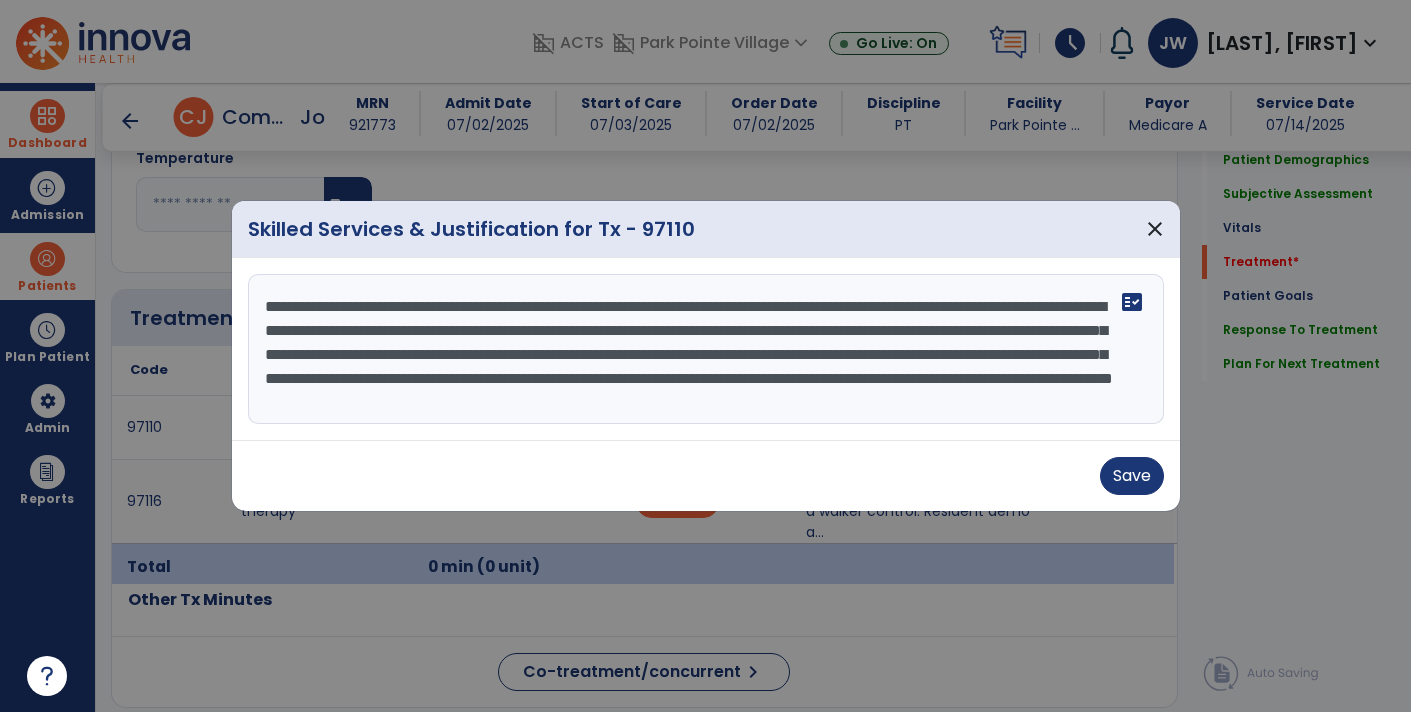 scroll, scrollTop: 24, scrollLeft: 0, axis: vertical 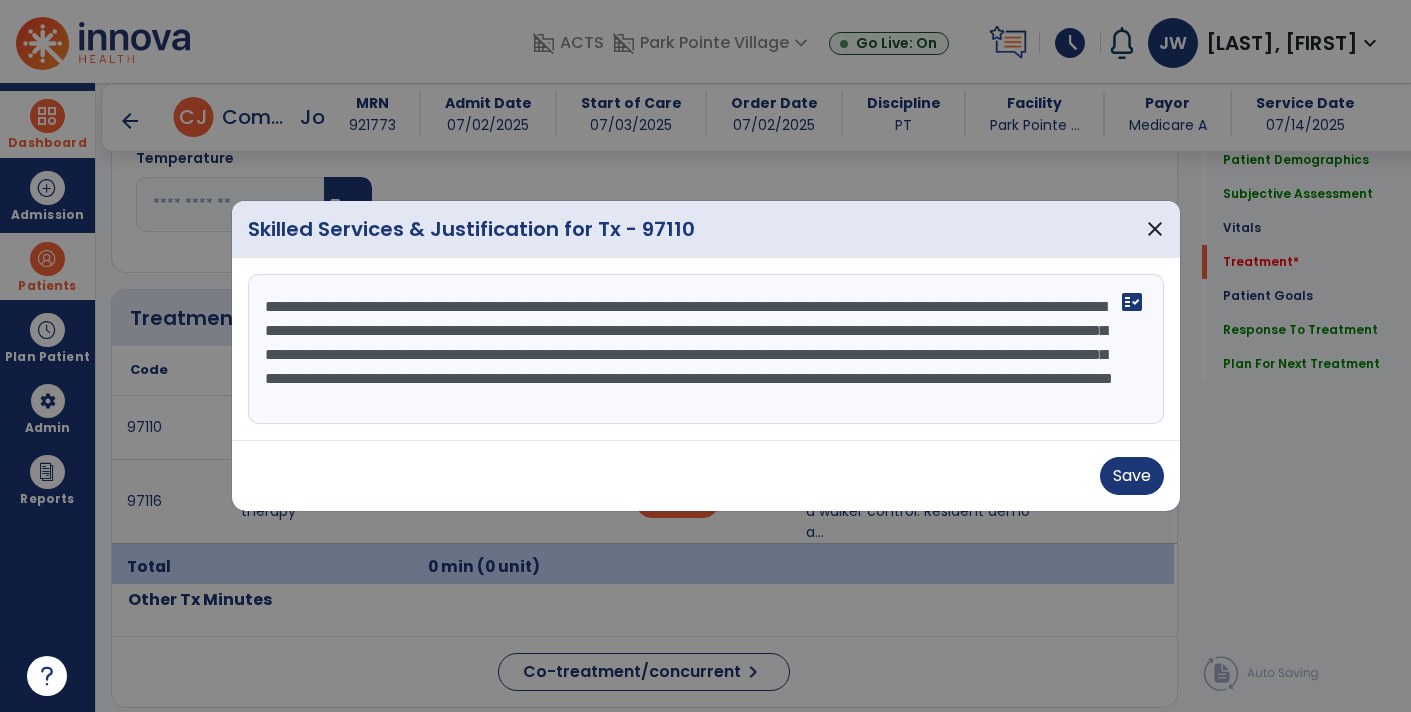 click on "**********" at bounding box center [706, 349] 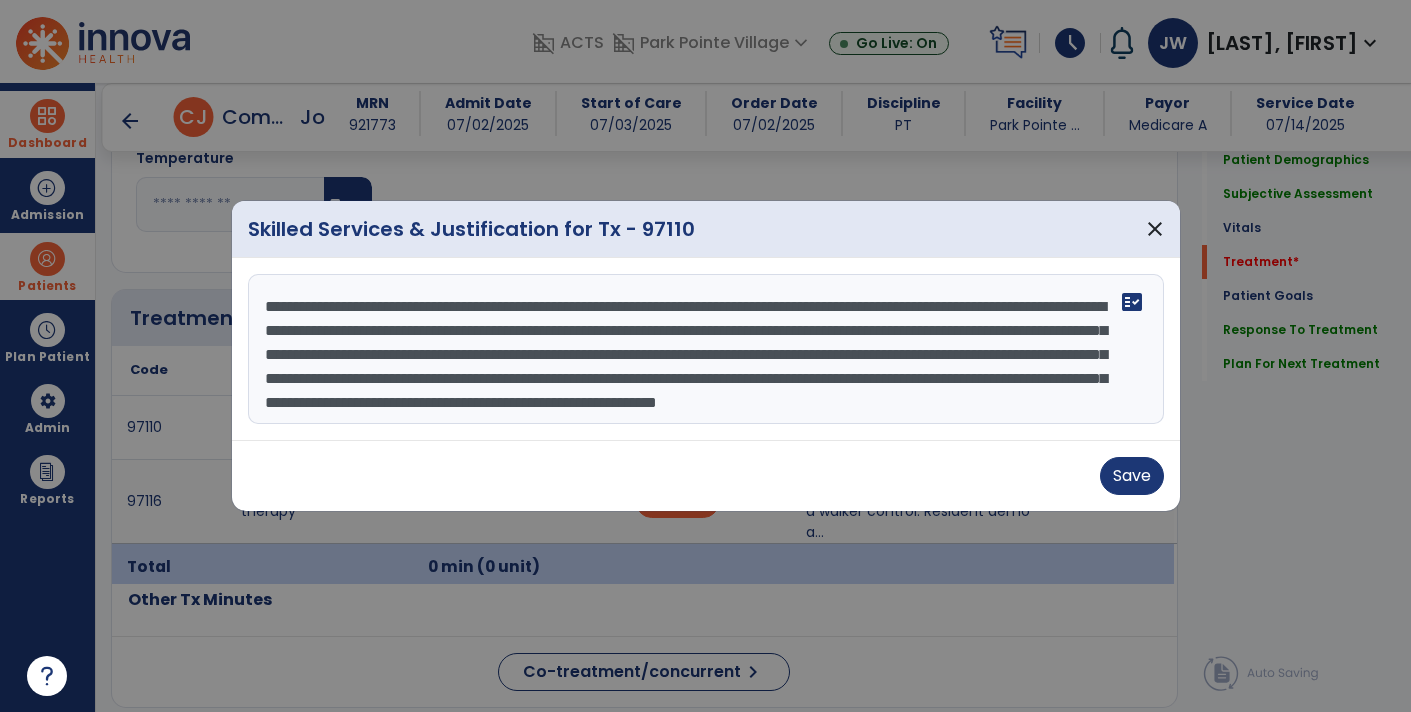 scroll, scrollTop: 38, scrollLeft: 0, axis: vertical 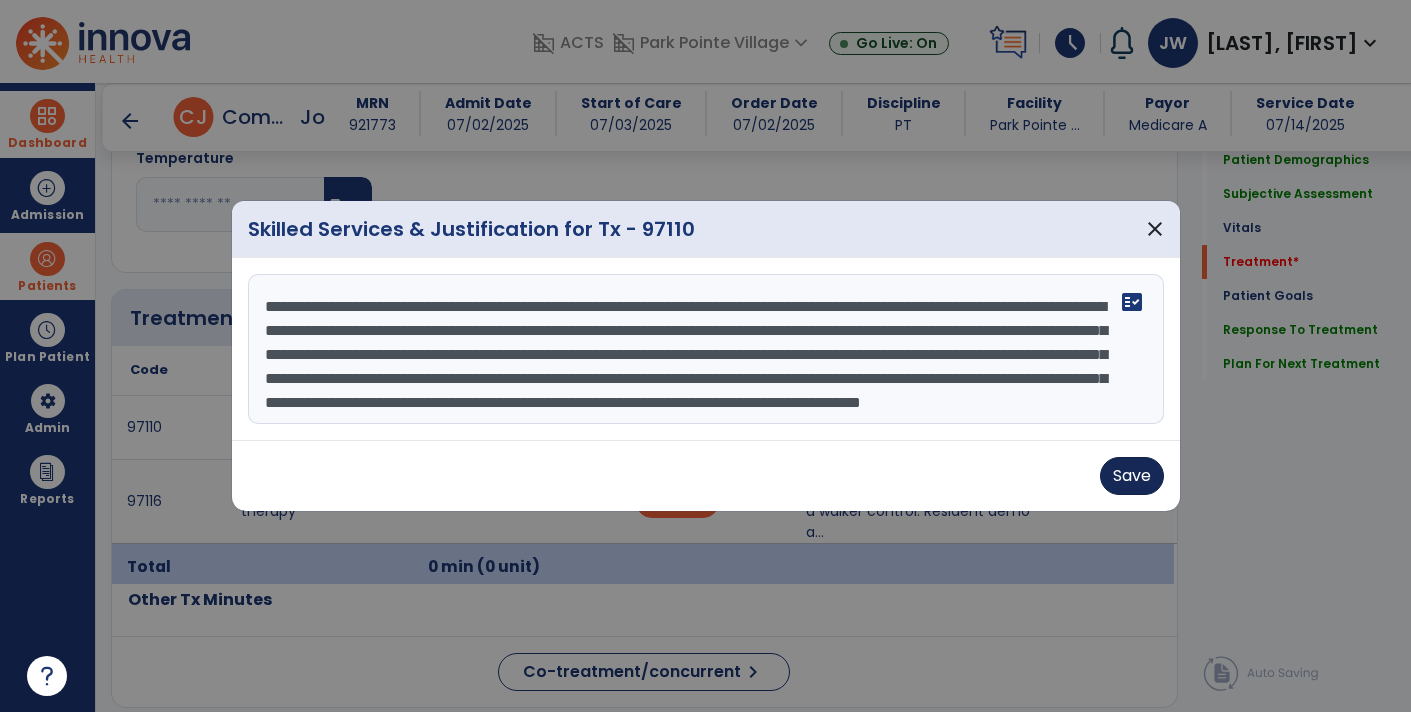 type on "**********" 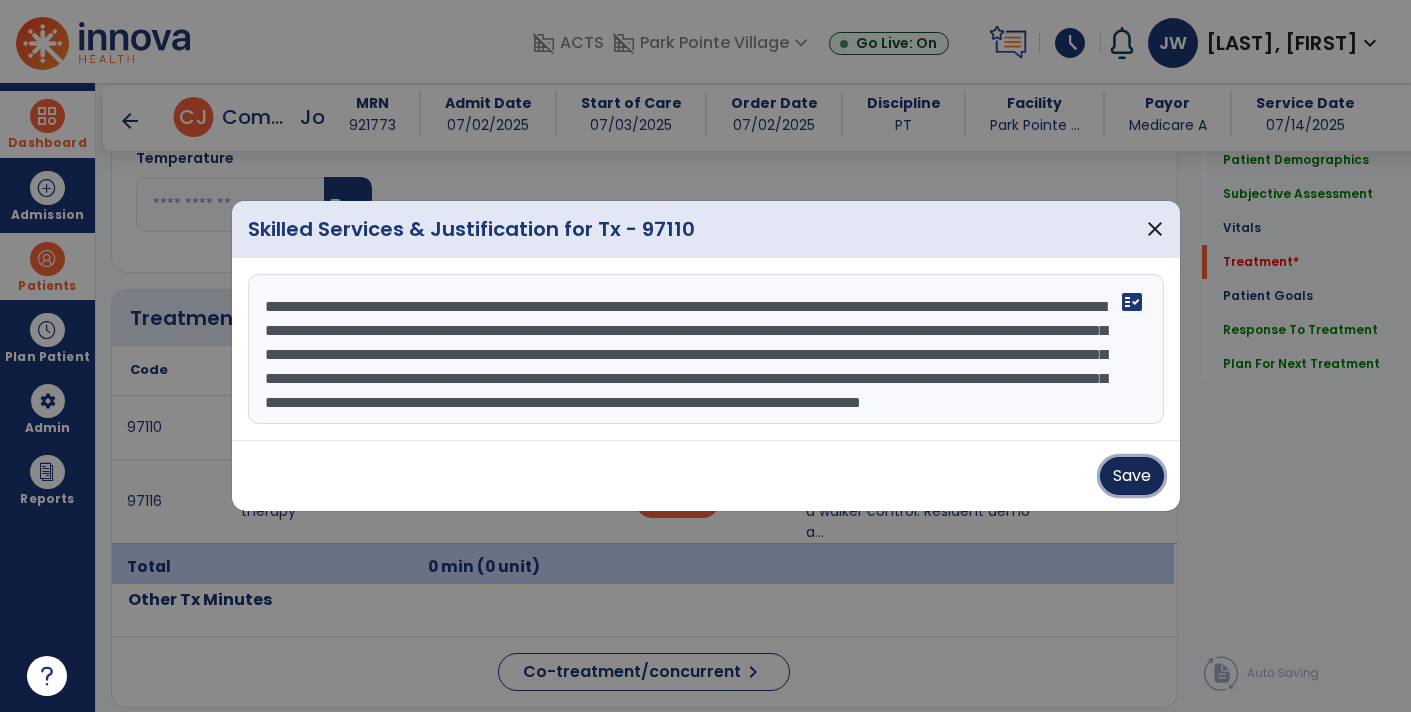 click on "Save" at bounding box center (1132, 476) 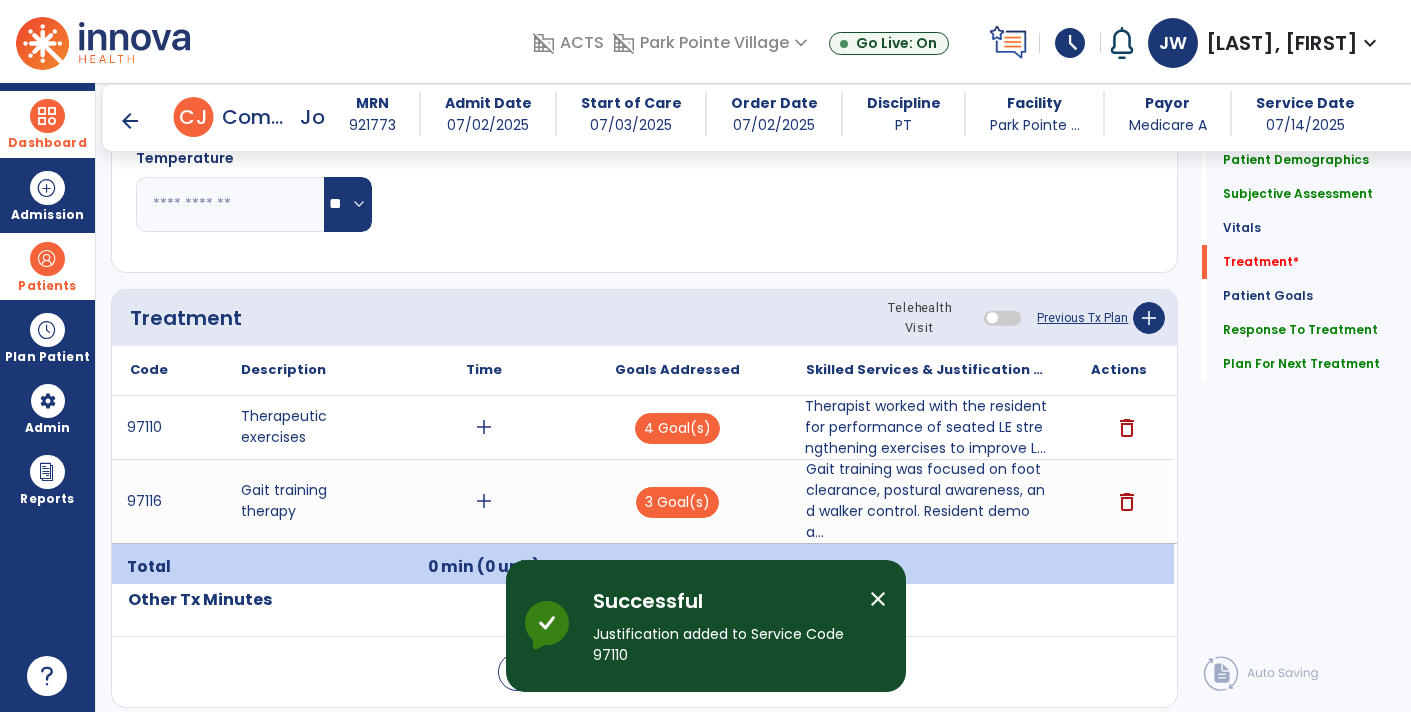 click on "add" at bounding box center (484, 501) 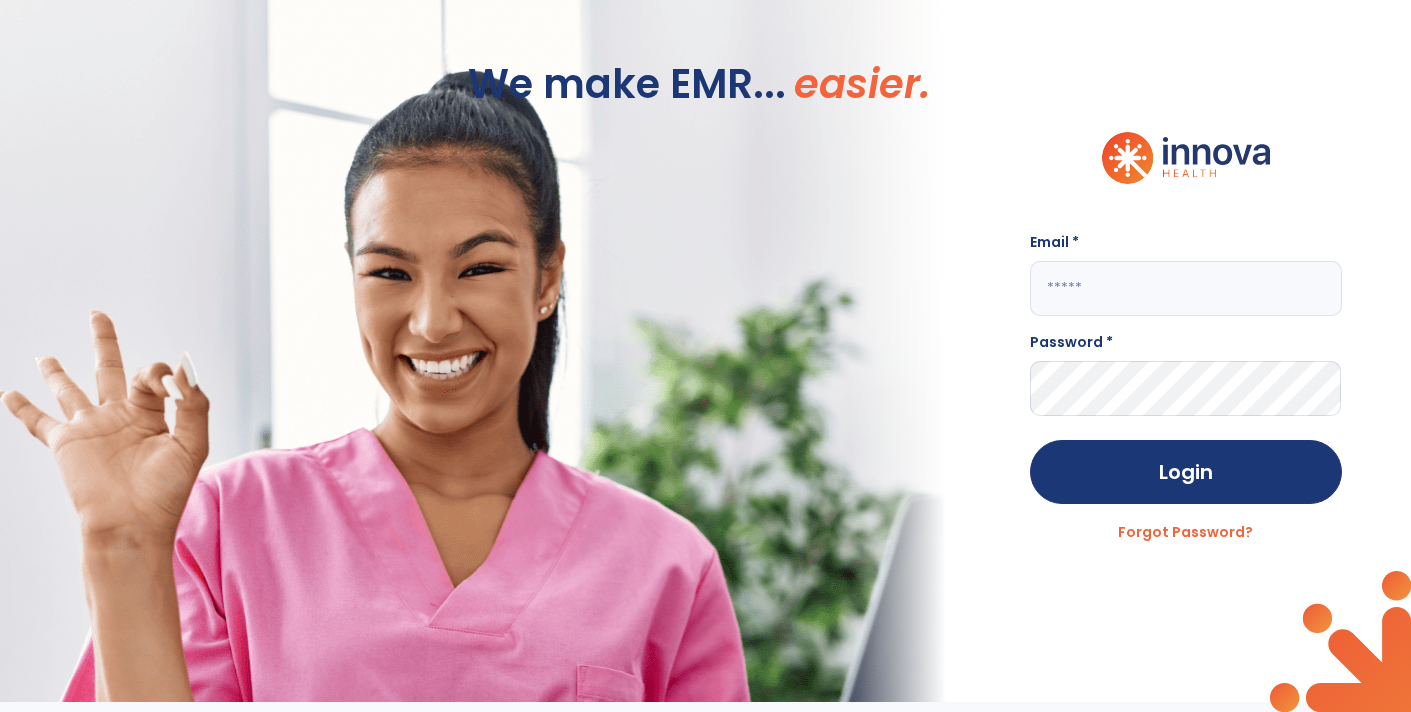 scroll, scrollTop: 0, scrollLeft: 0, axis: both 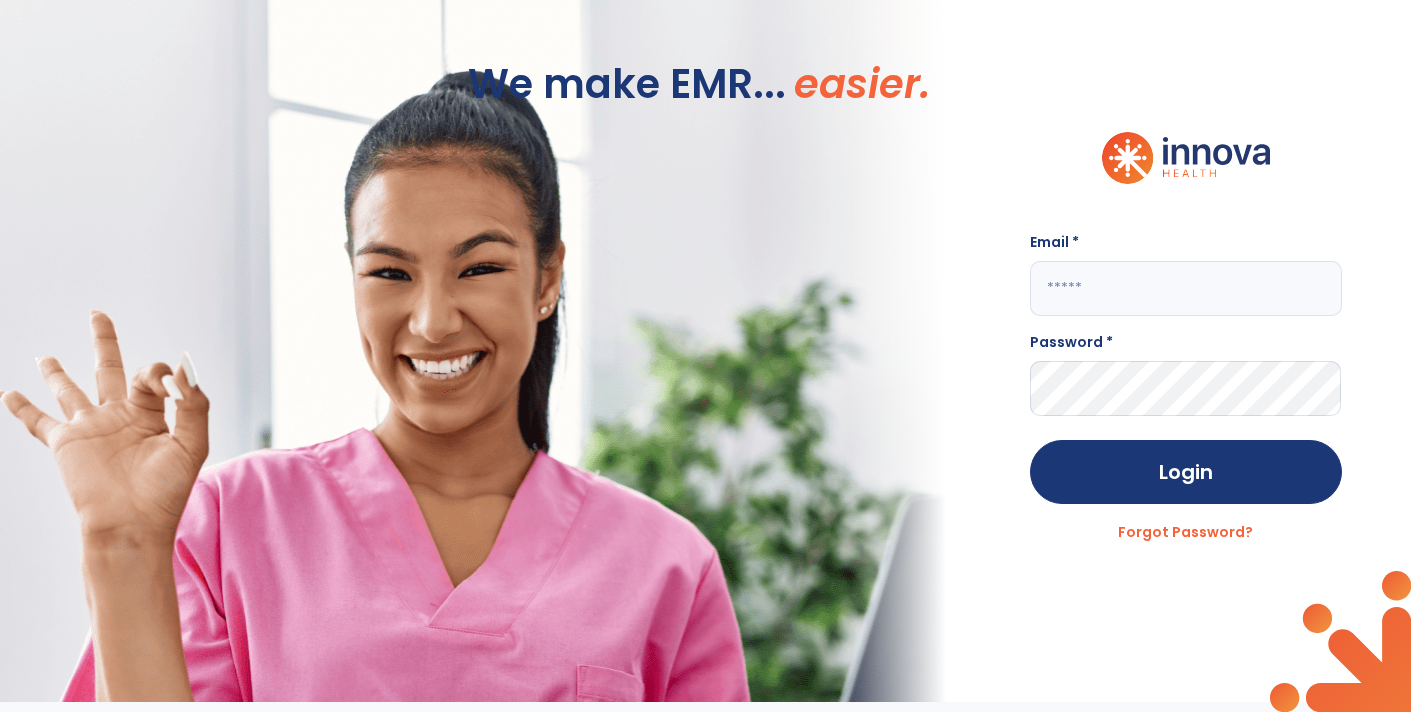 click 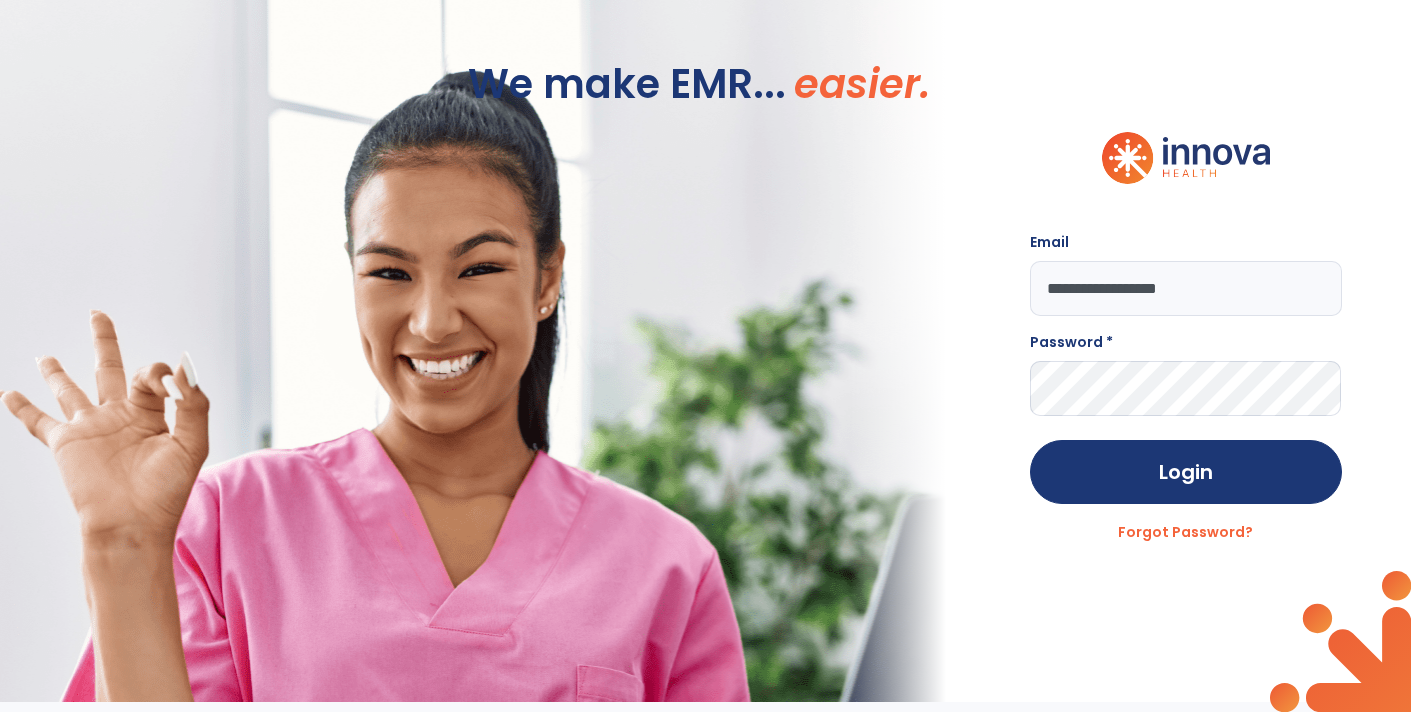 type on "**********" 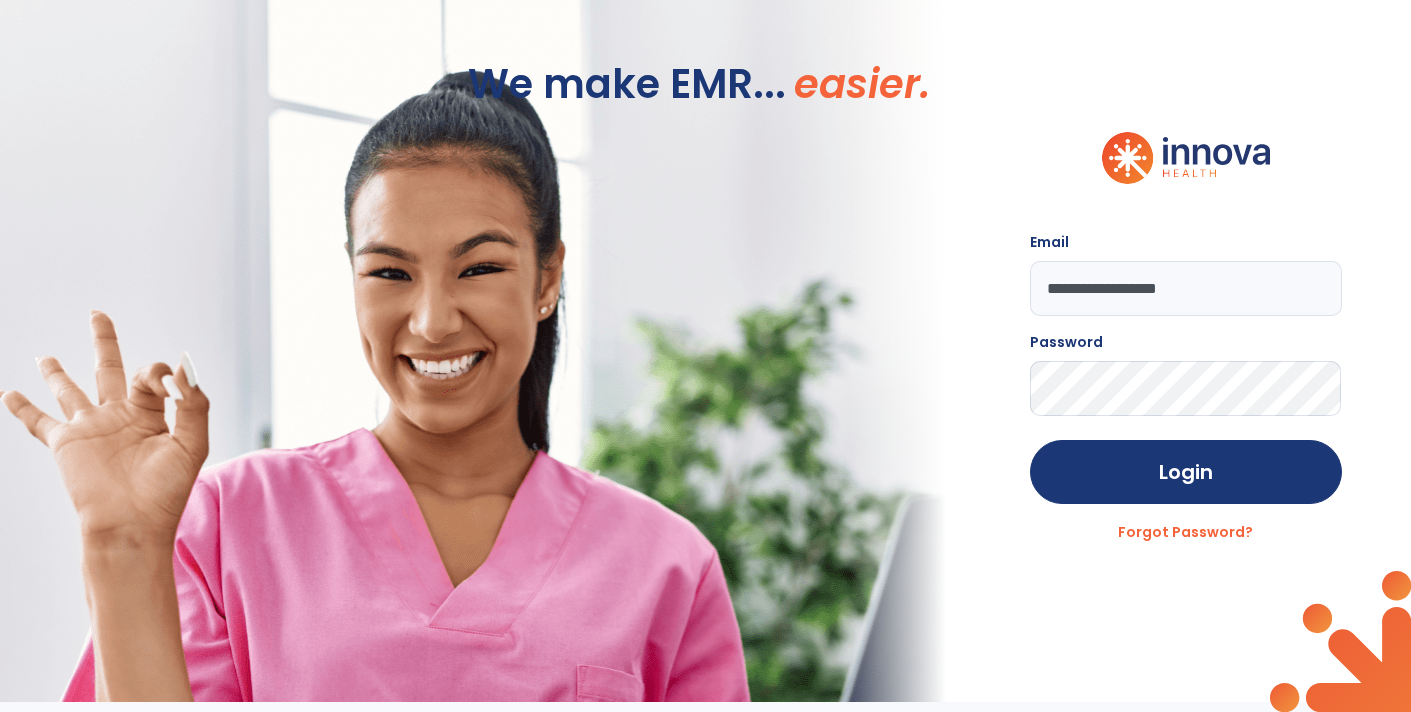 click on "Login" 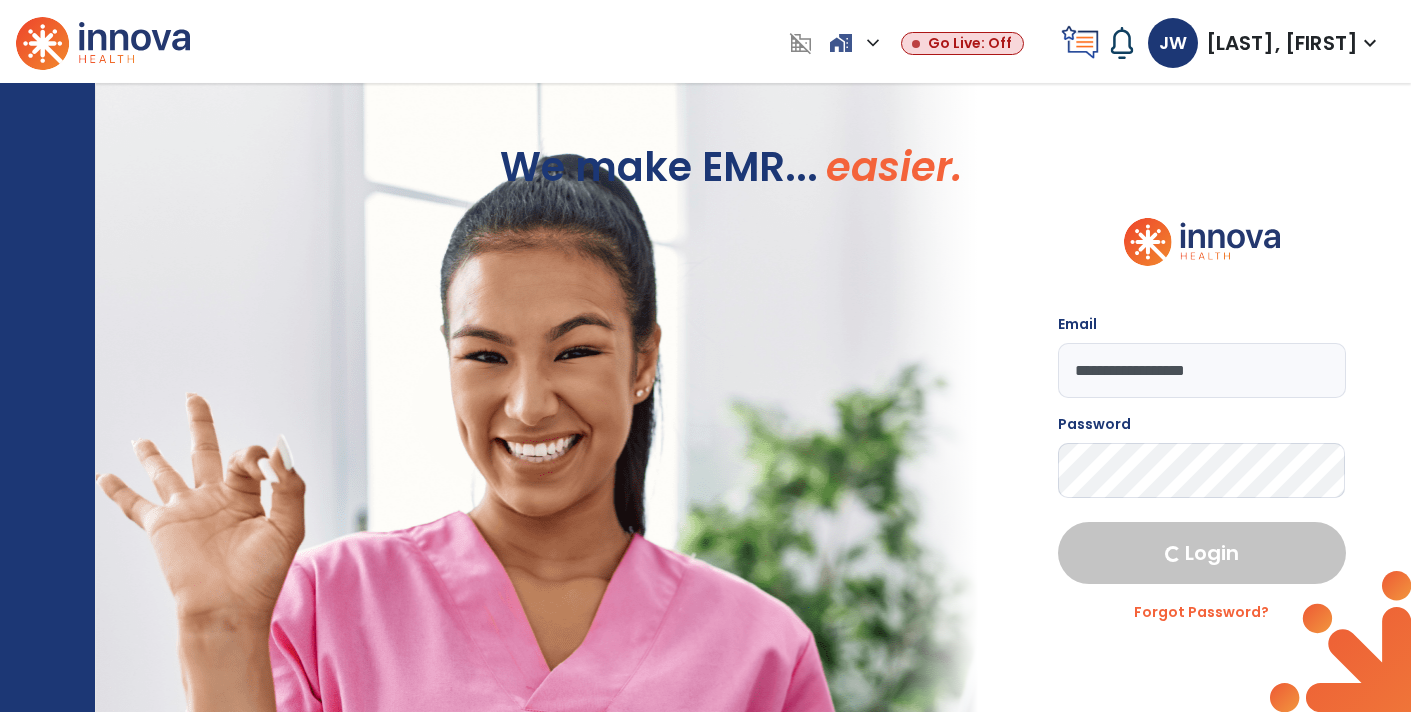 select on "****" 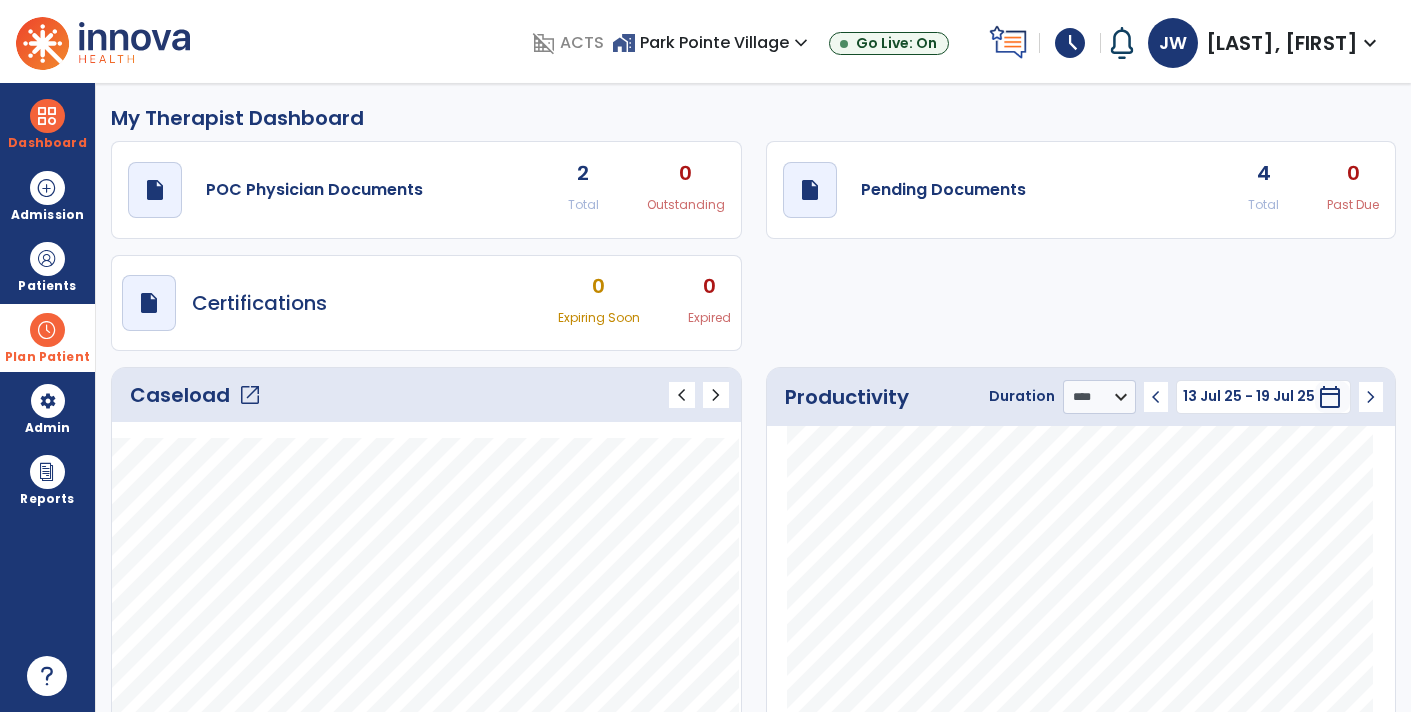 click at bounding box center [47, 330] 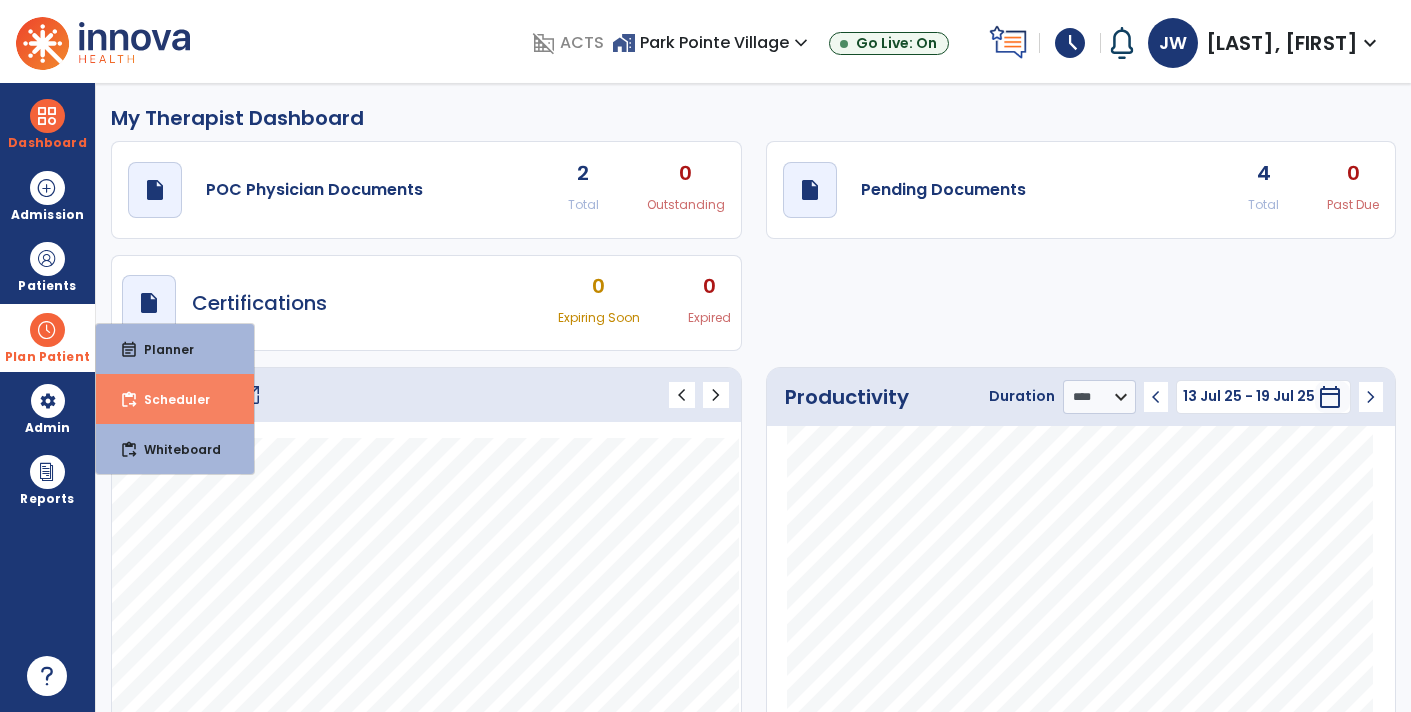click on "content_paste_go  Scheduler" at bounding box center [175, 399] 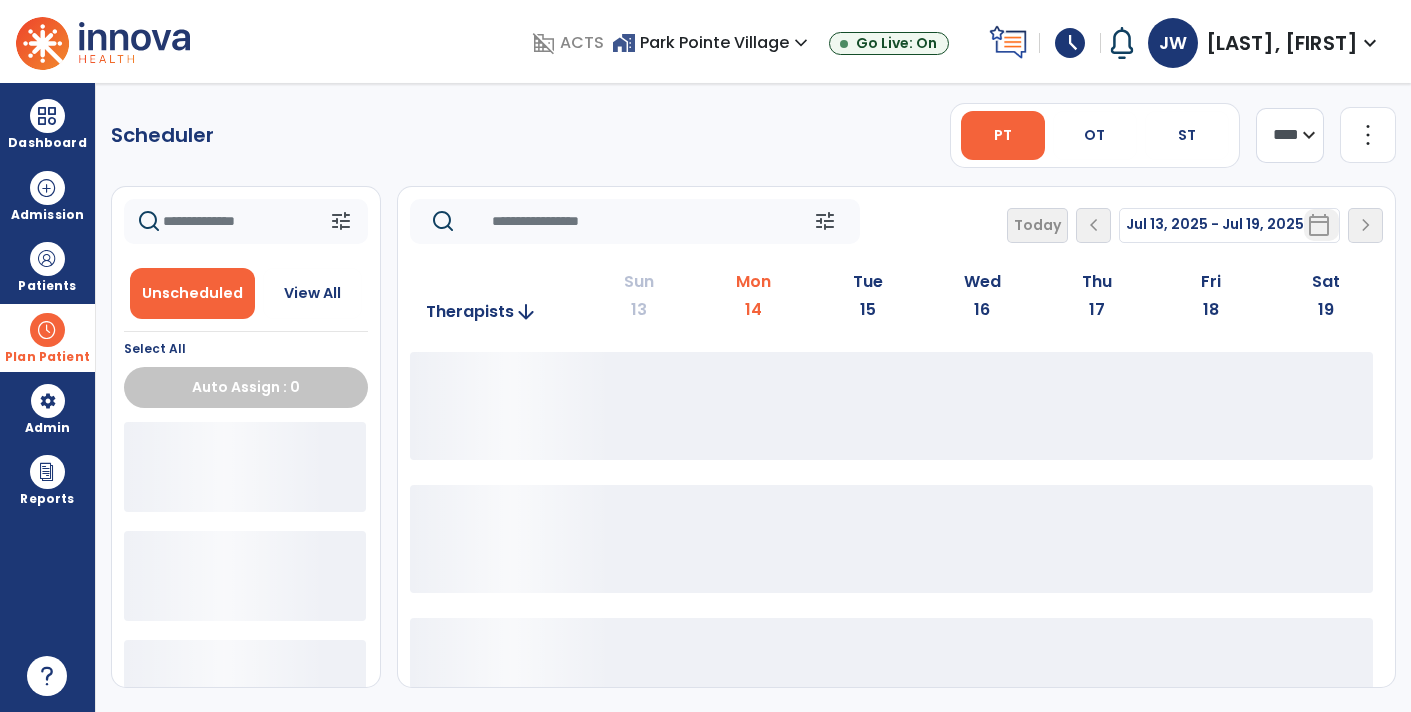 scroll, scrollTop: 0, scrollLeft: 0, axis: both 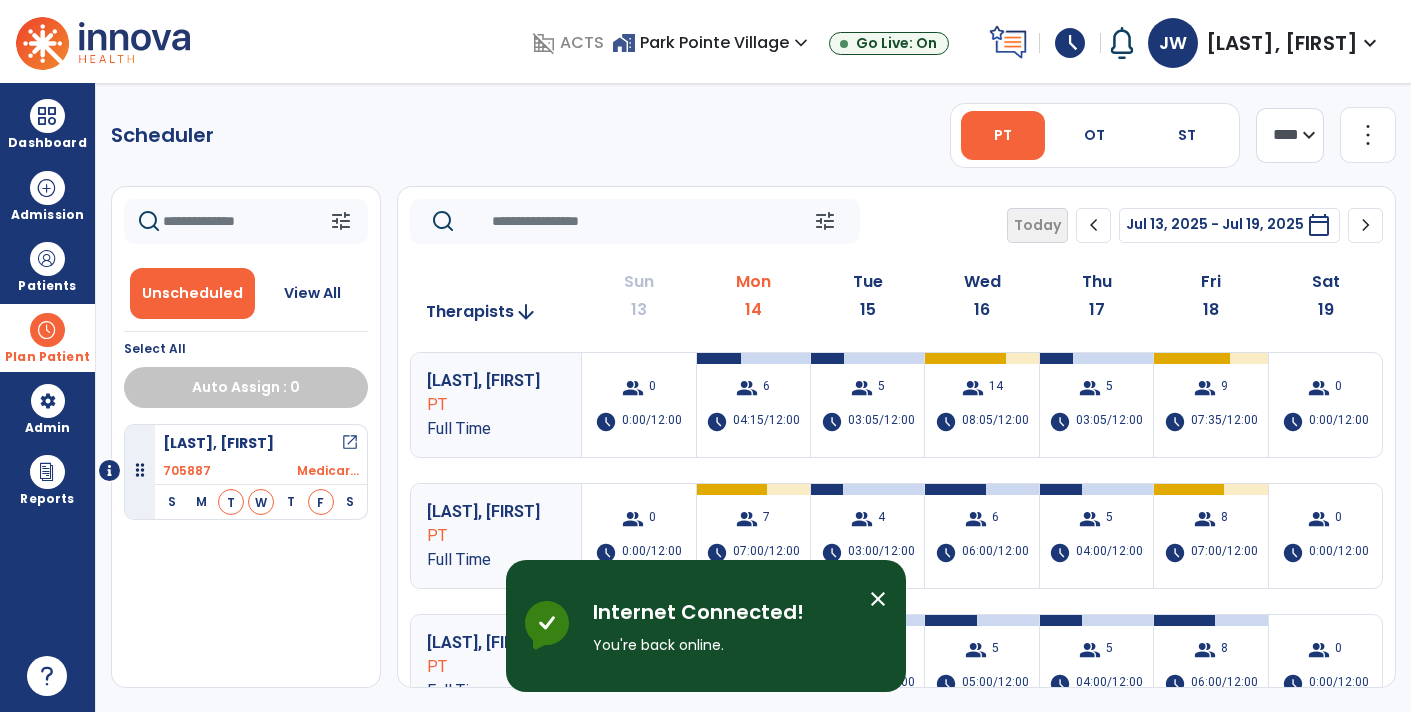 click 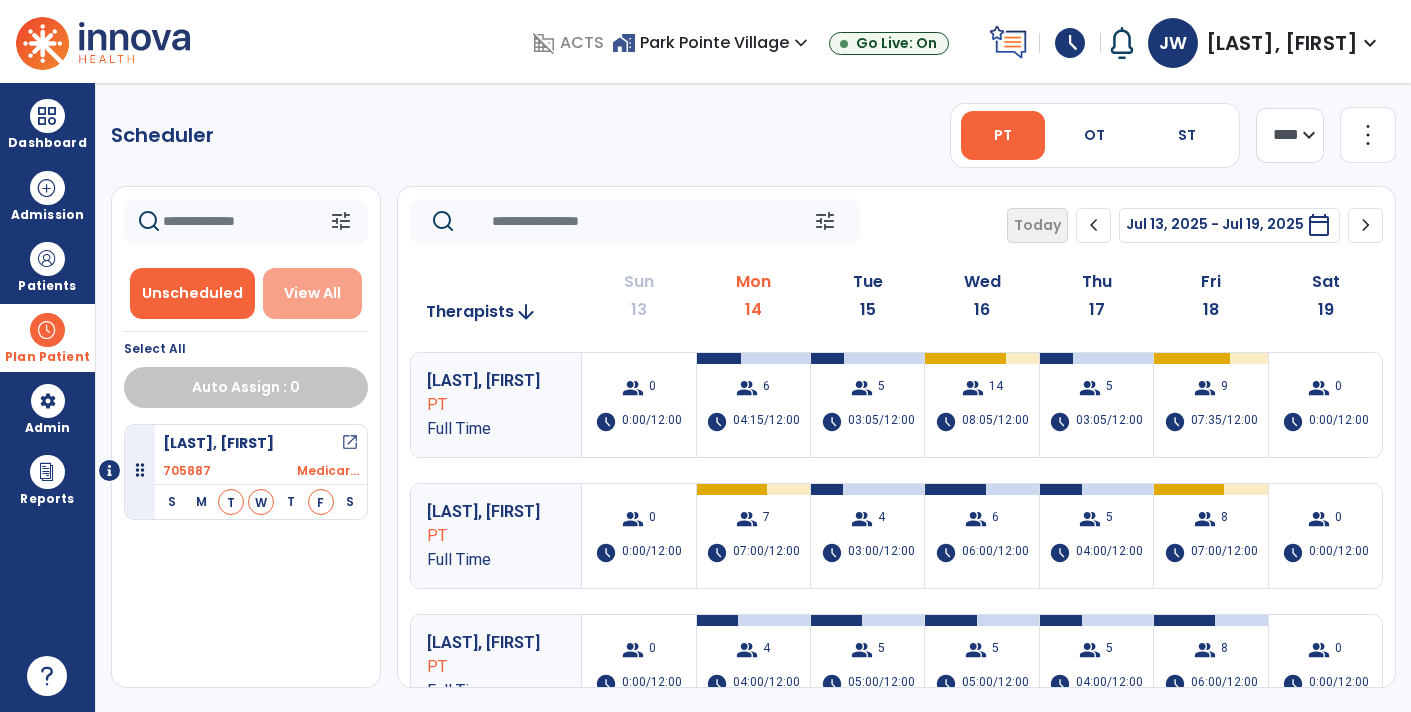 click on "View All" at bounding box center [312, 293] 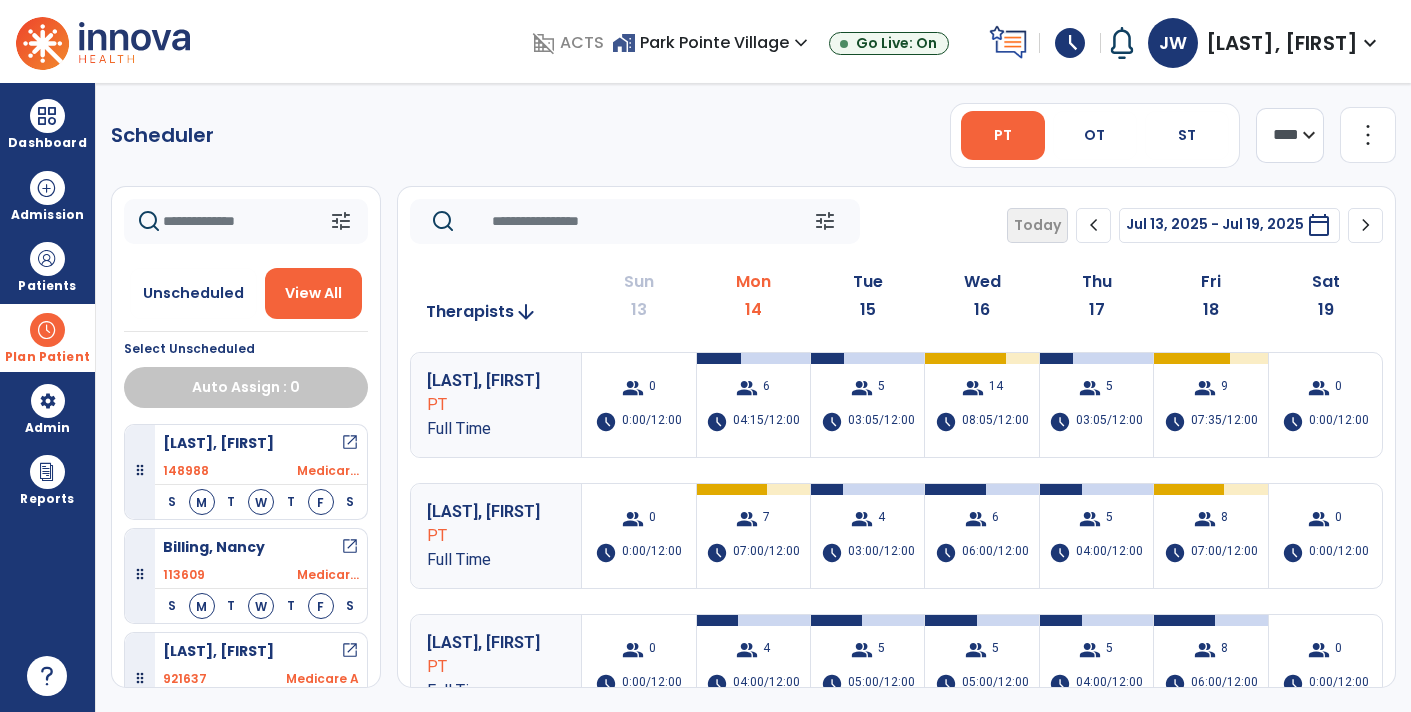 click 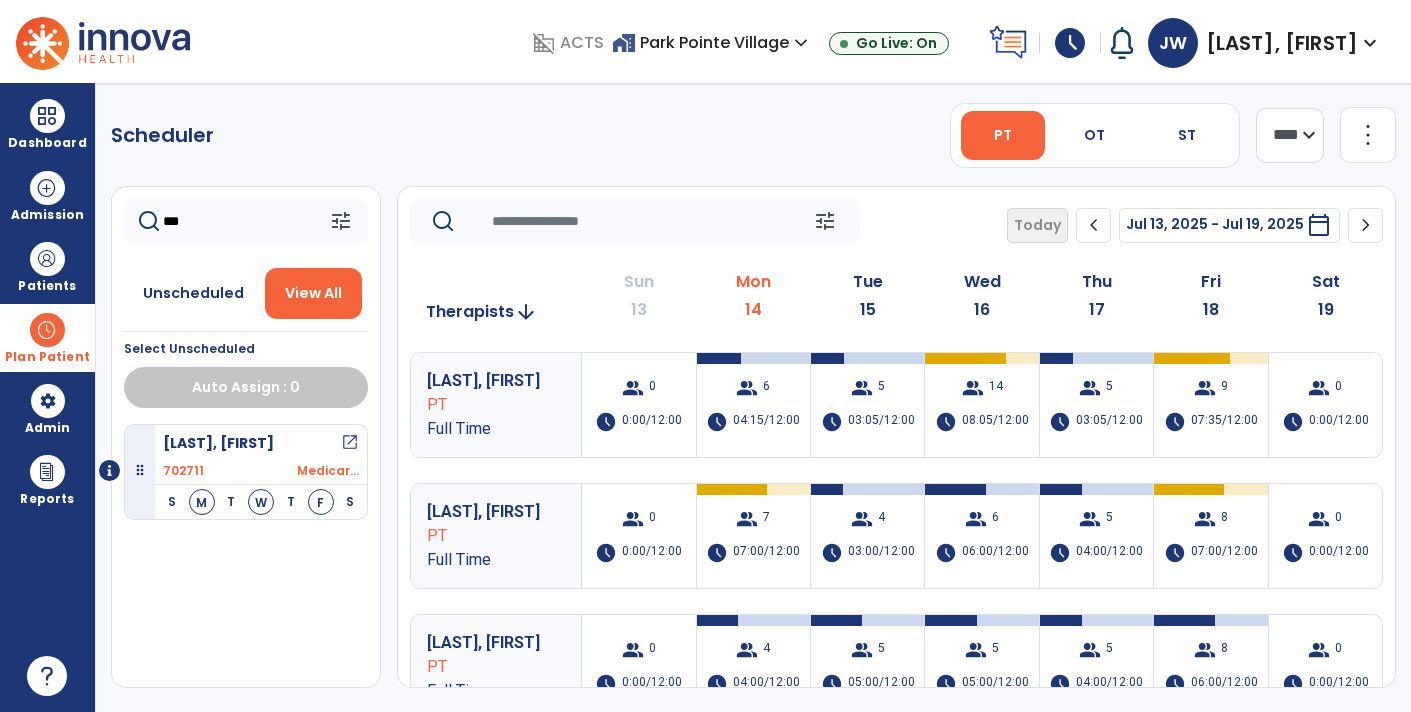 type on "***" 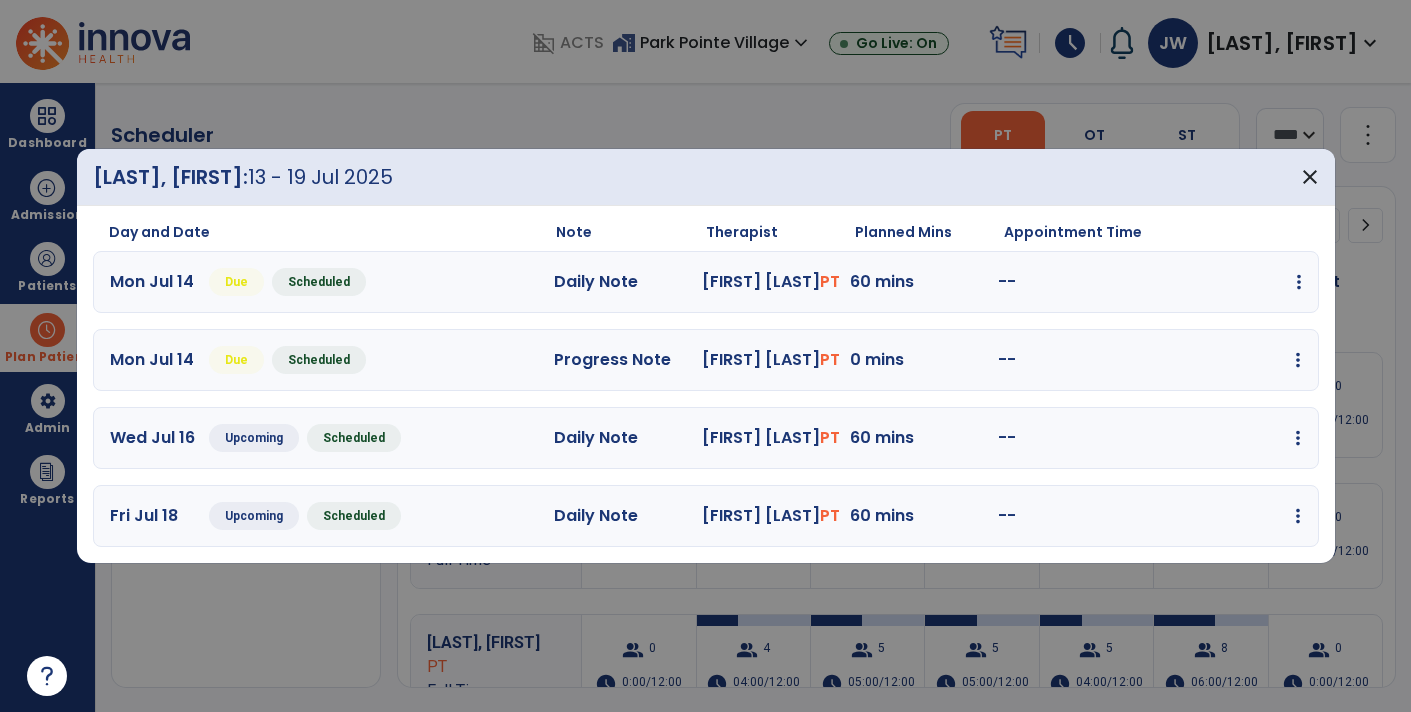 click at bounding box center (1299, 282) 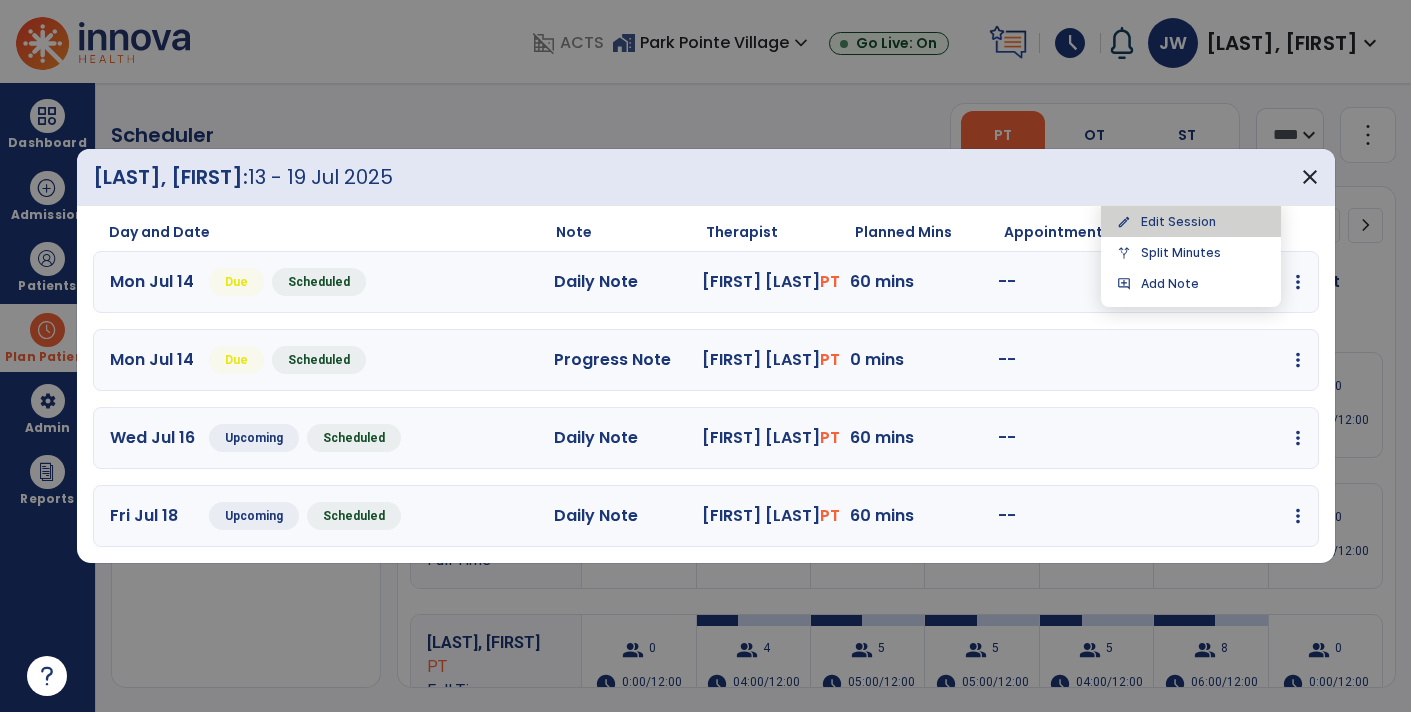 click on "edit   Edit Session" at bounding box center [1191, 221] 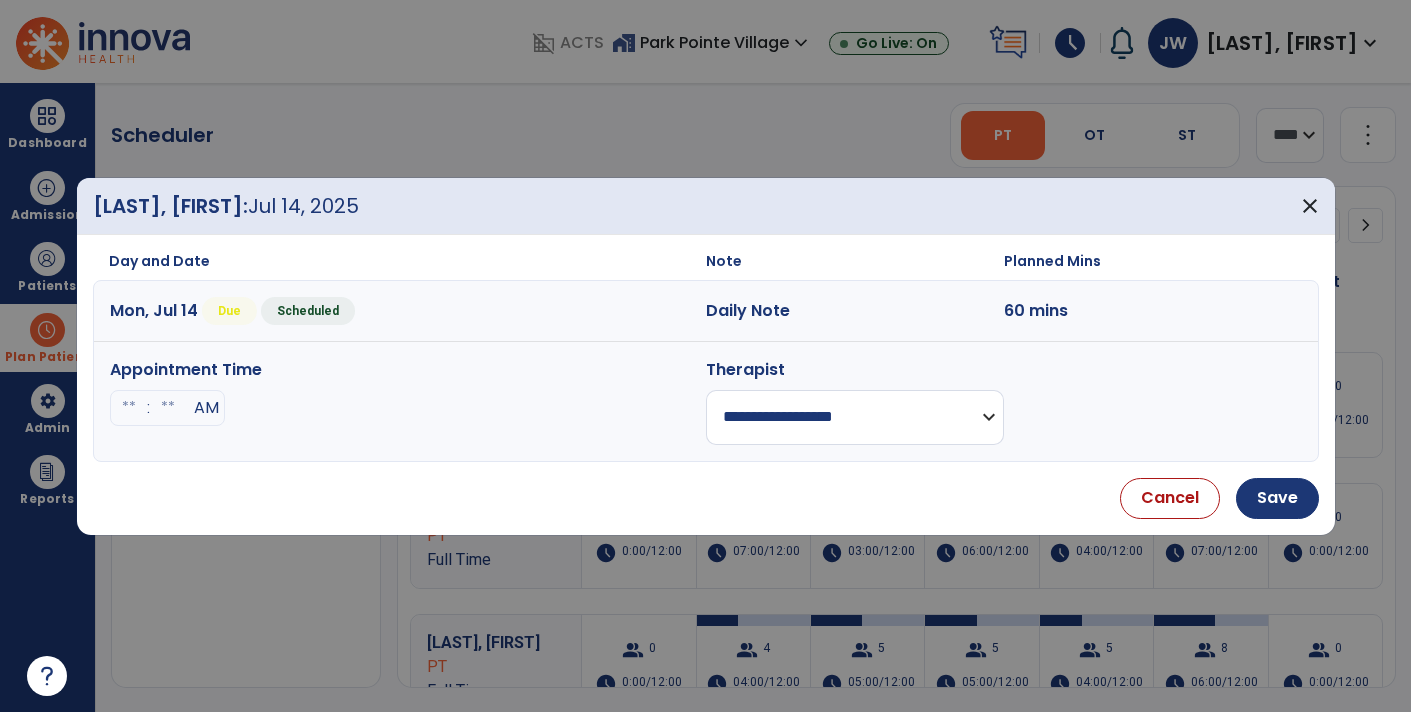 click on "**********" at bounding box center (855, 417) 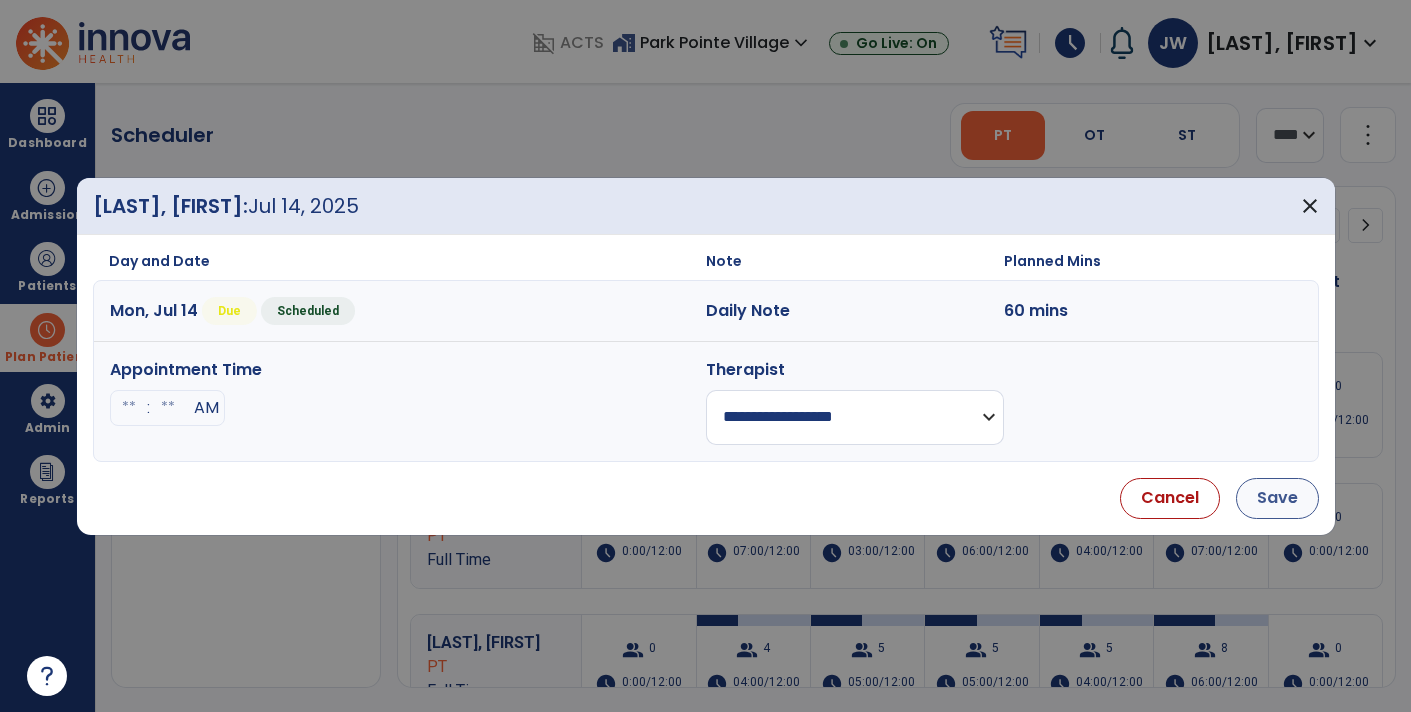click on "Save" at bounding box center [1277, 498] 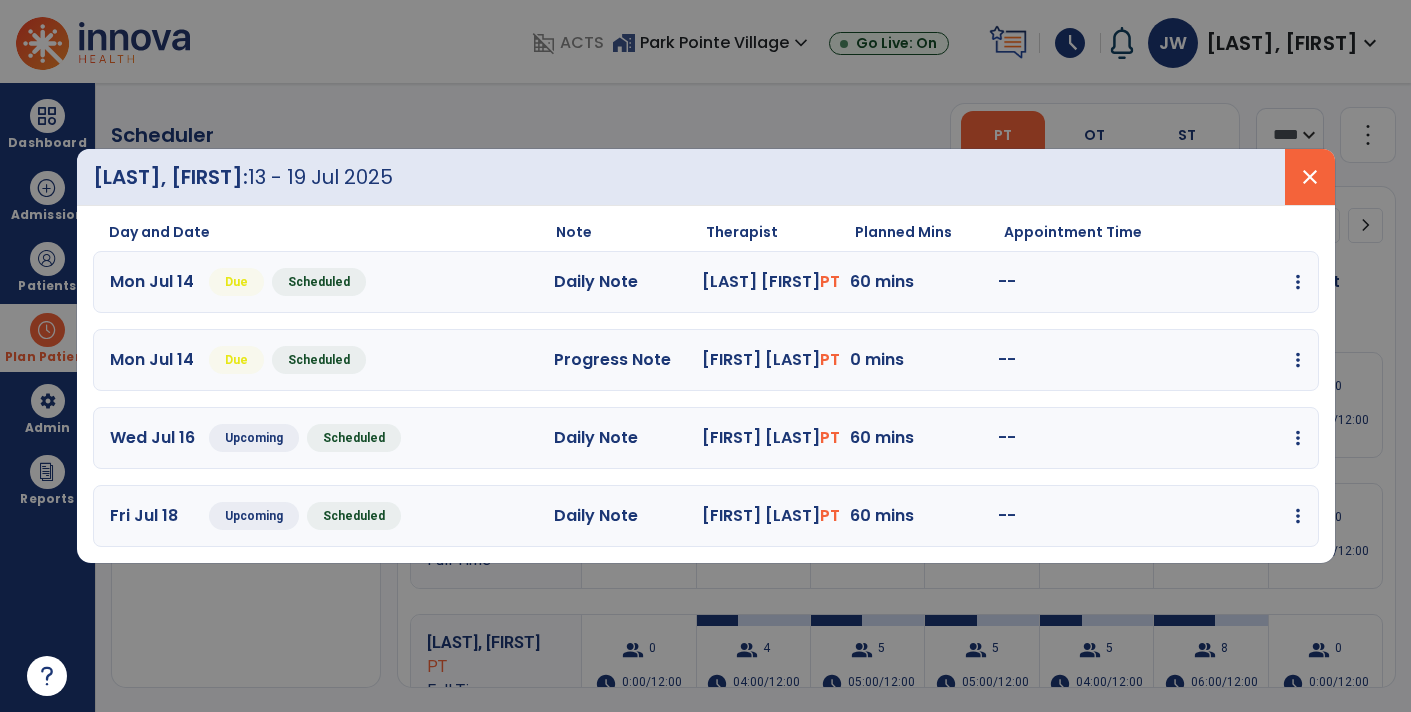 click on "close" at bounding box center [1310, 177] 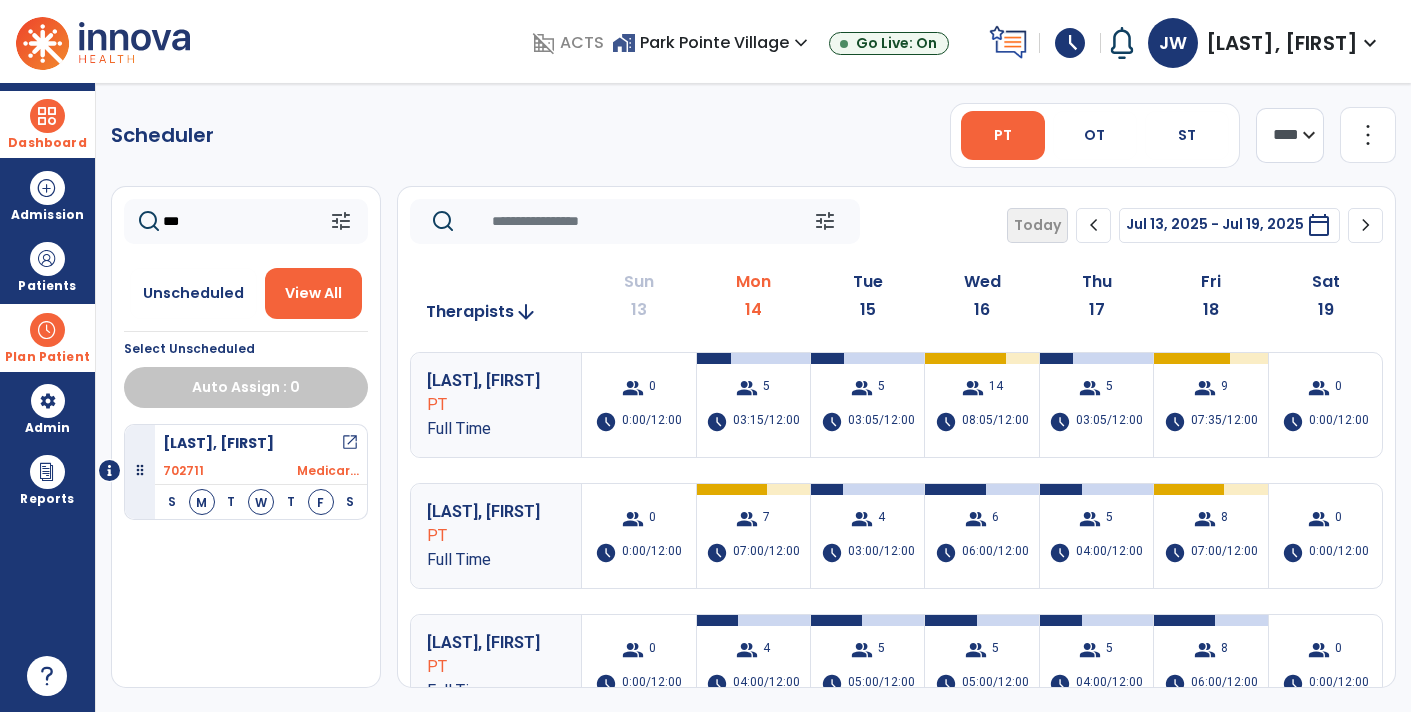 click at bounding box center (47, 116) 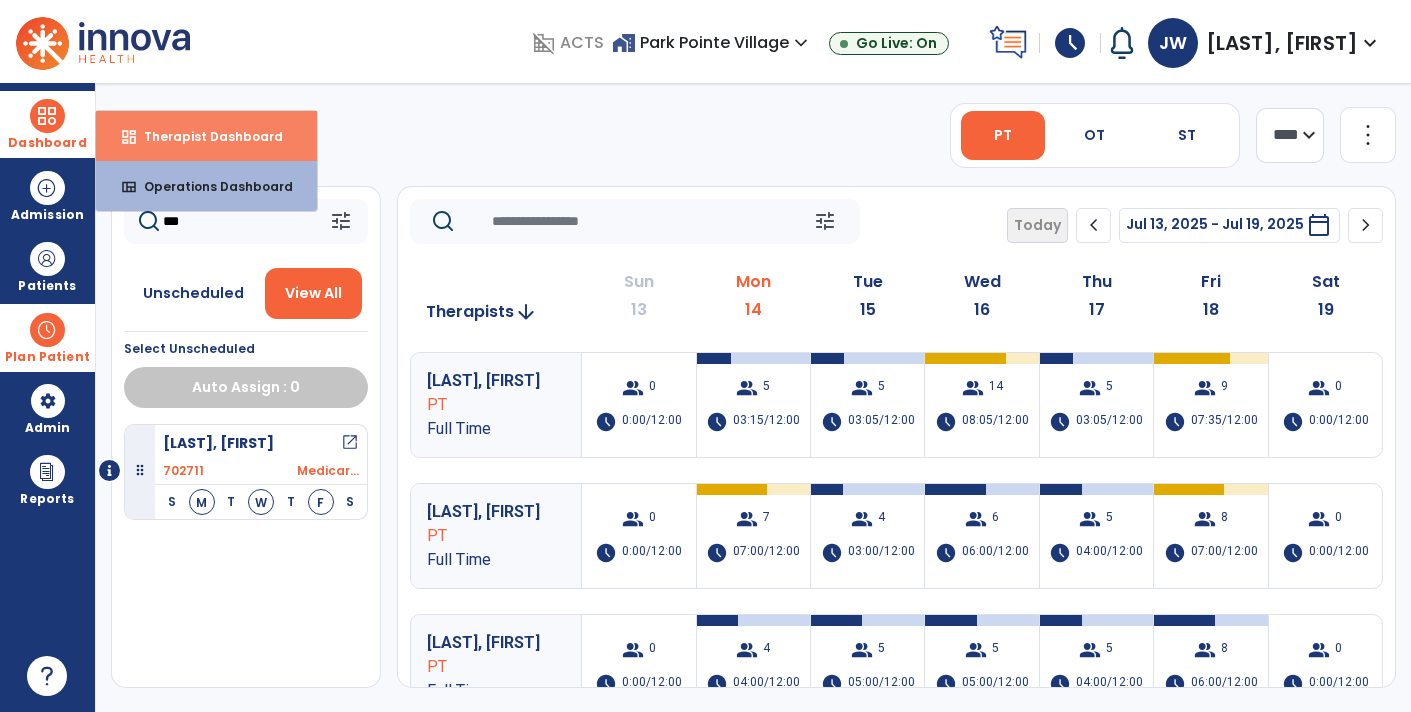 click on "dashboard  Therapist Dashboard" at bounding box center (206, 136) 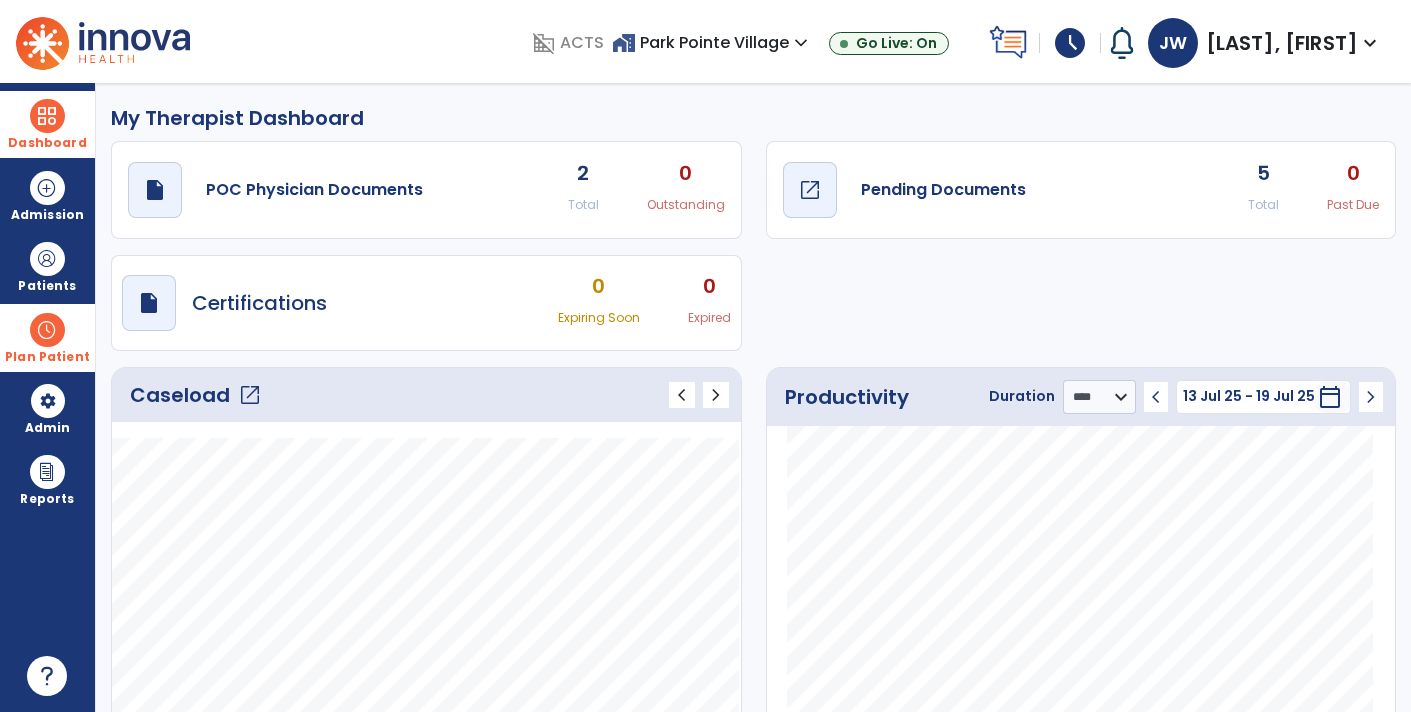 click on "Pending Documents" 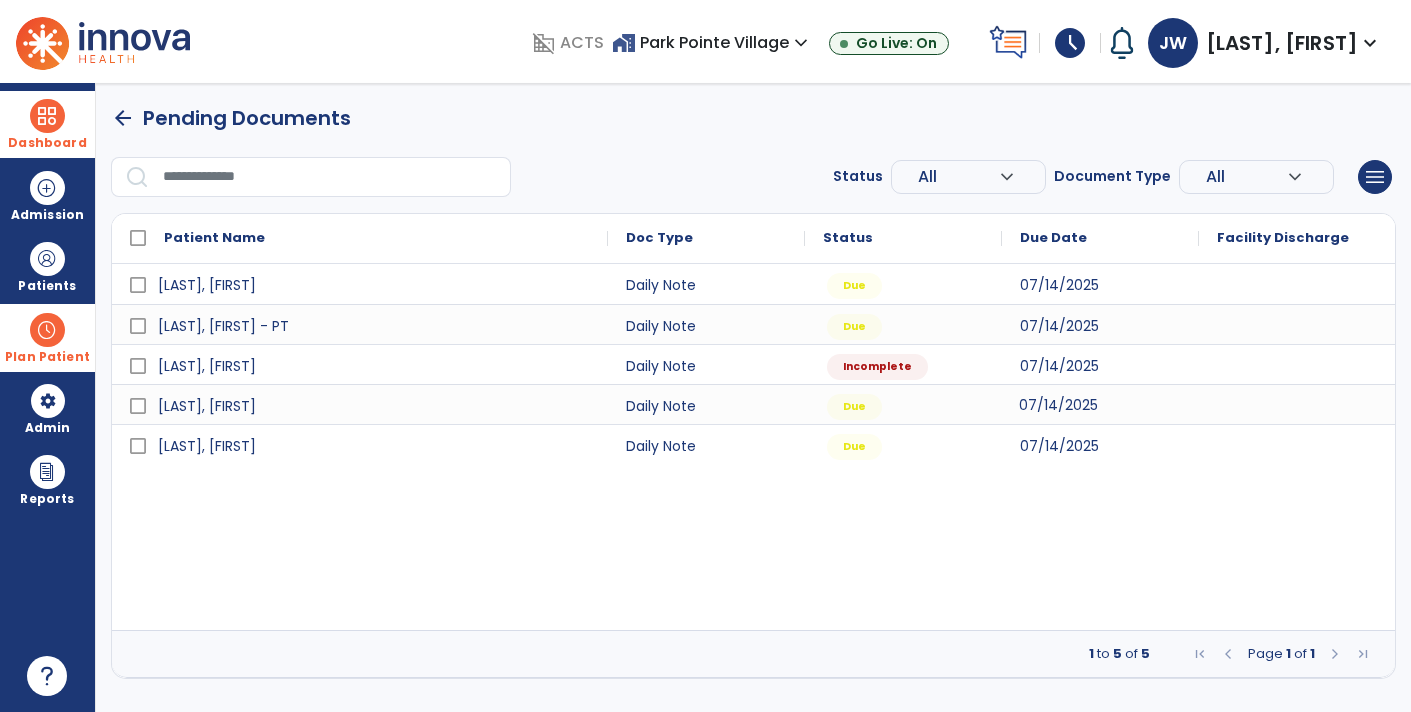 click on "07/14/2025" at bounding box center [1100, 404] 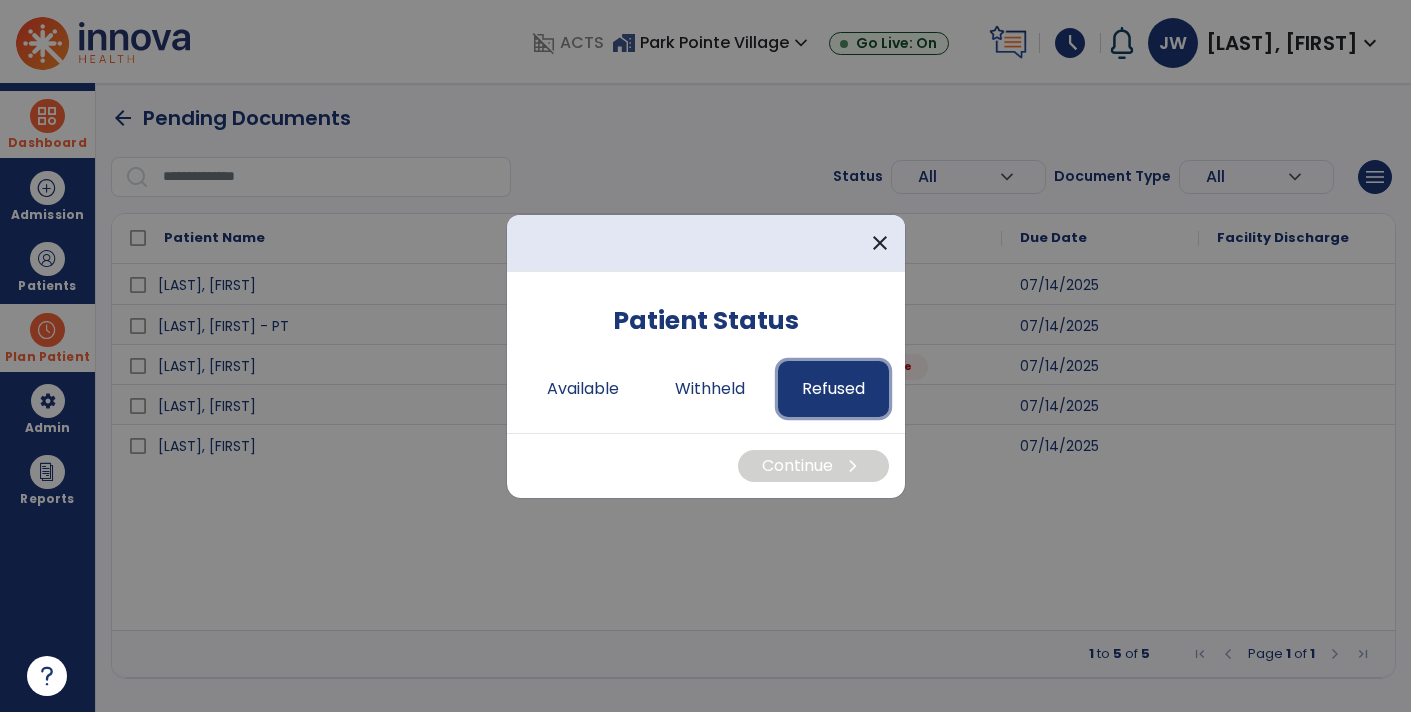 click on "Refused" at bounding box center [833, 389] 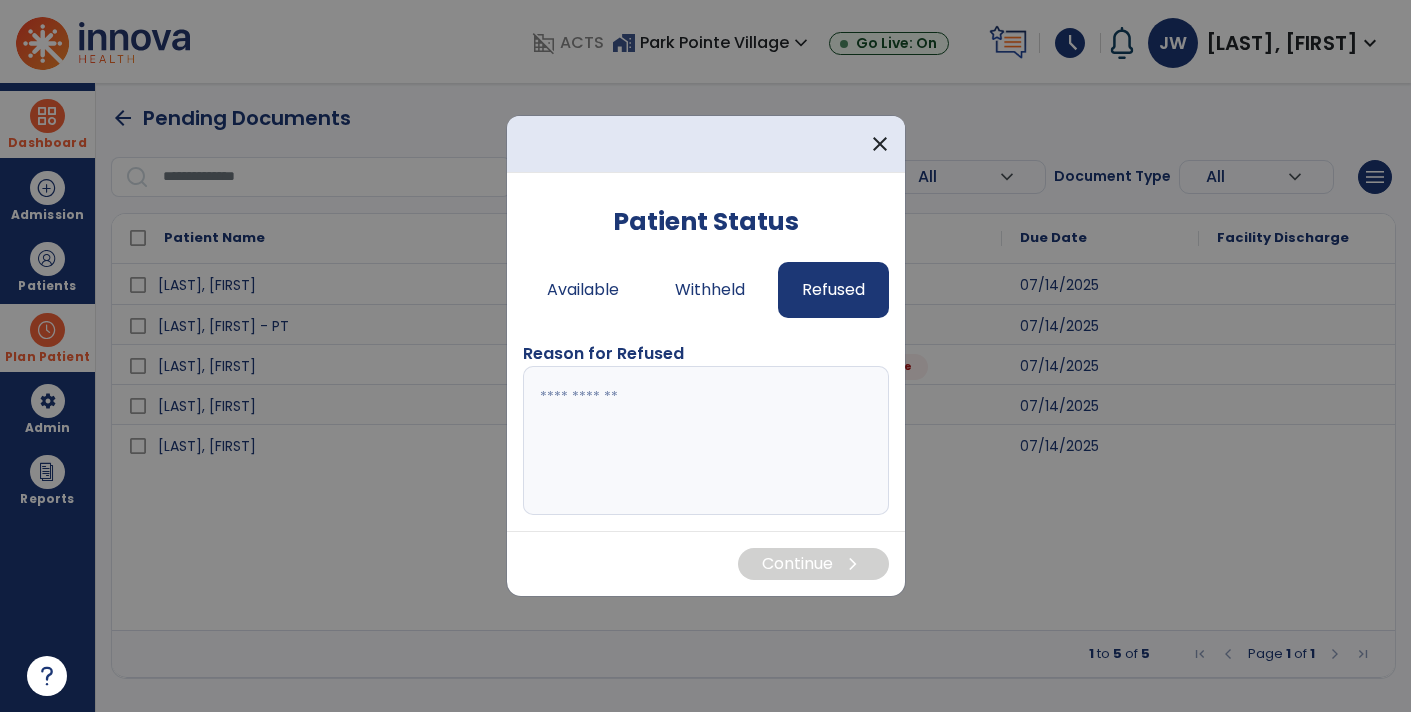 click at bounding box center [706, 441] 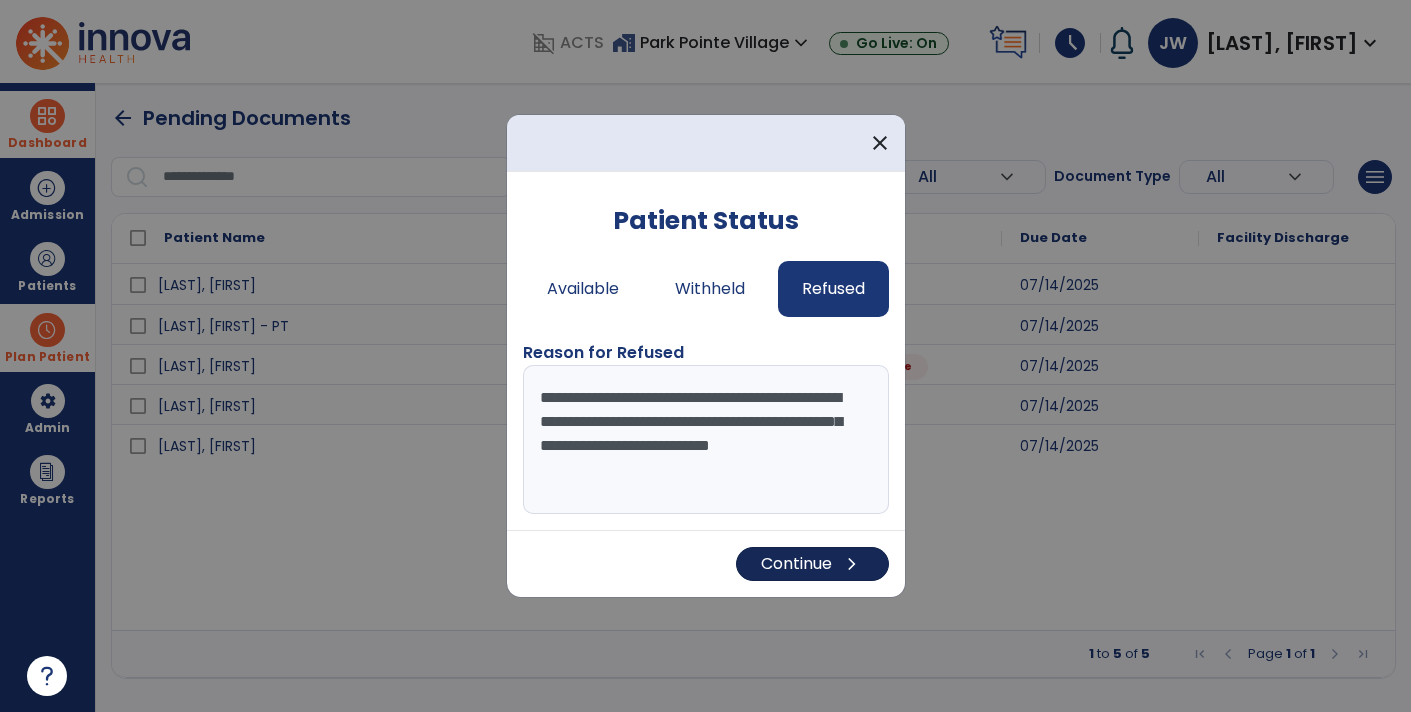 type on "**********" 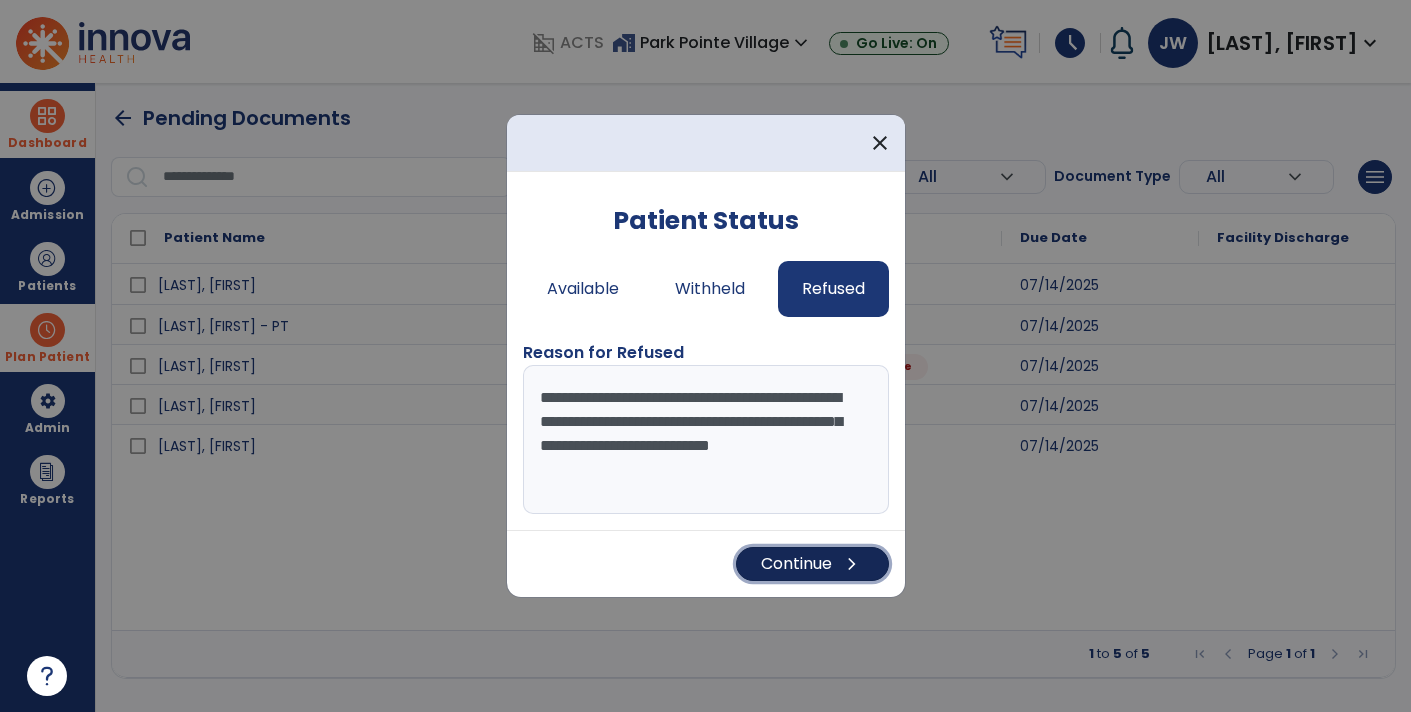 click on "chevron_right" at bounding box center (852, 564) 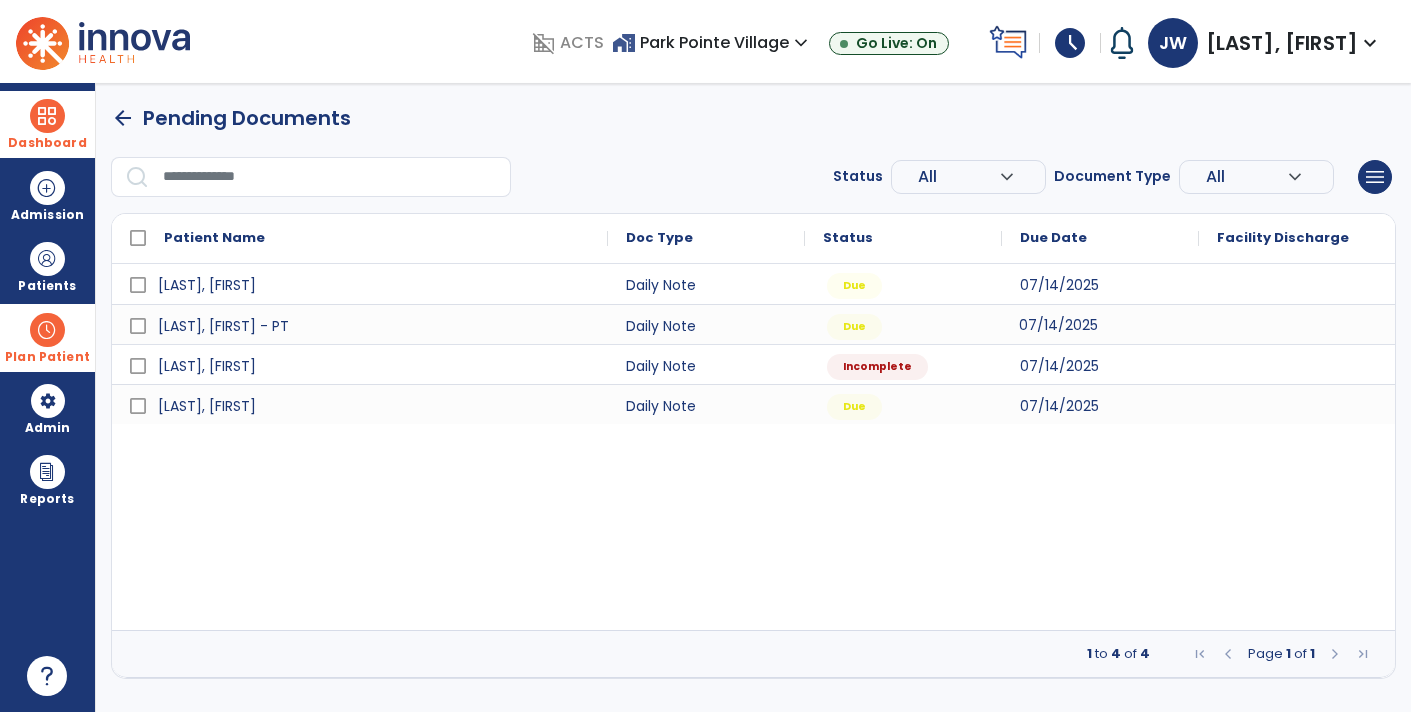 click on "07/14/2025" at bounding box center (1100, 324) 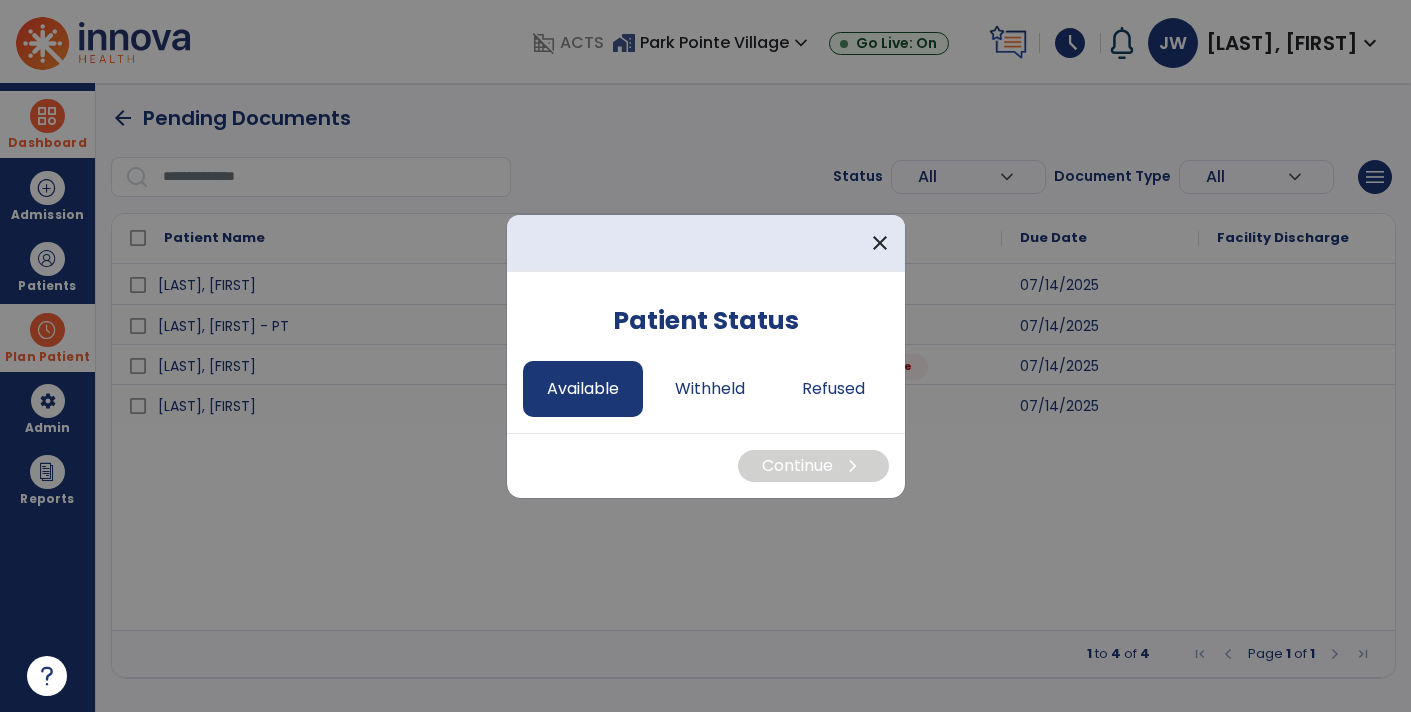 click on "Available" at bounding box center (583, 389) 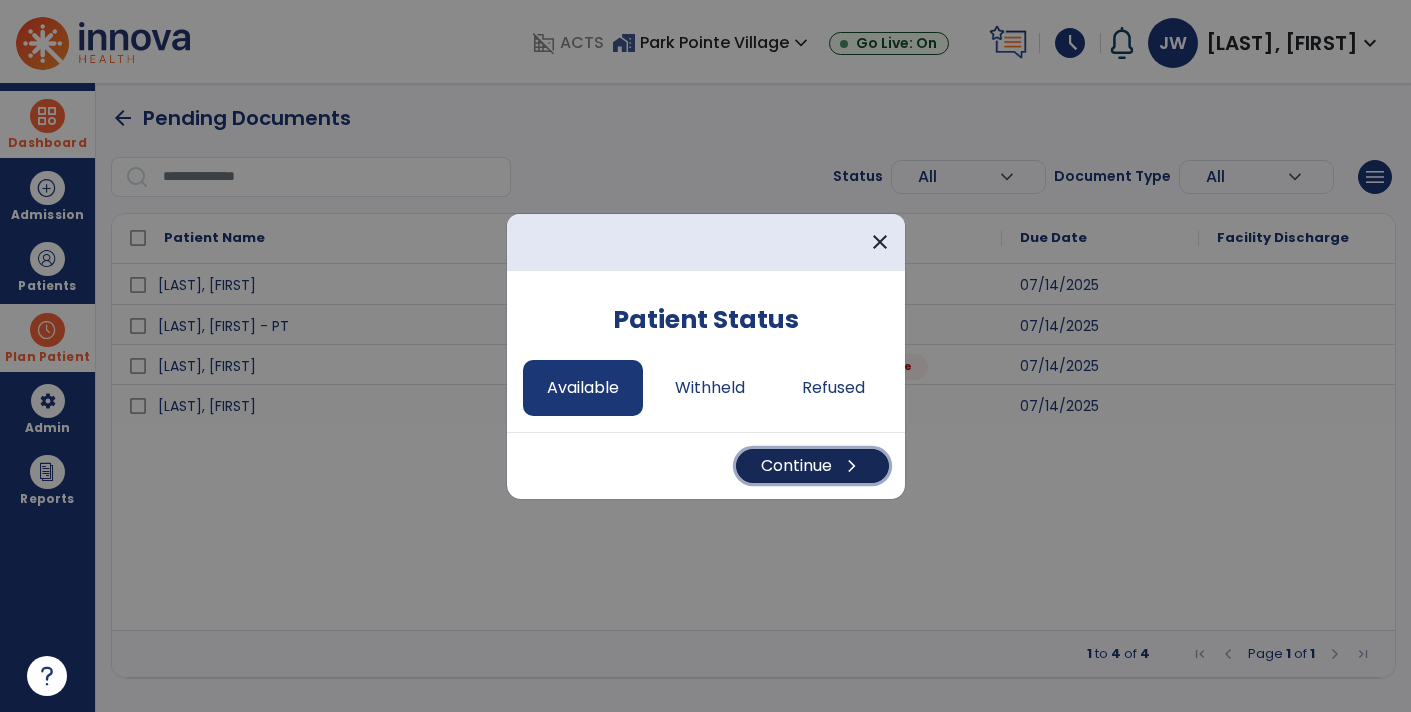 click on "Continue   chevron_right" at bounding box center (812, 466) 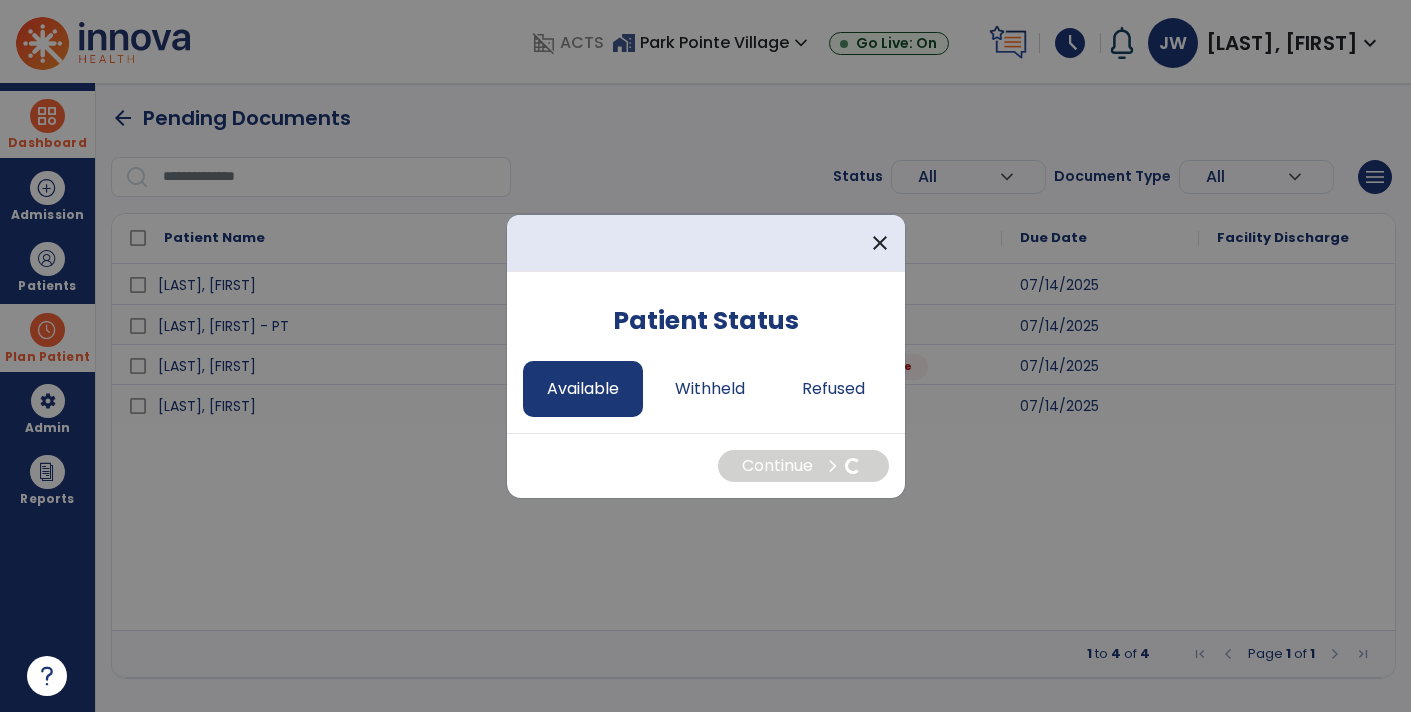 select on "*" 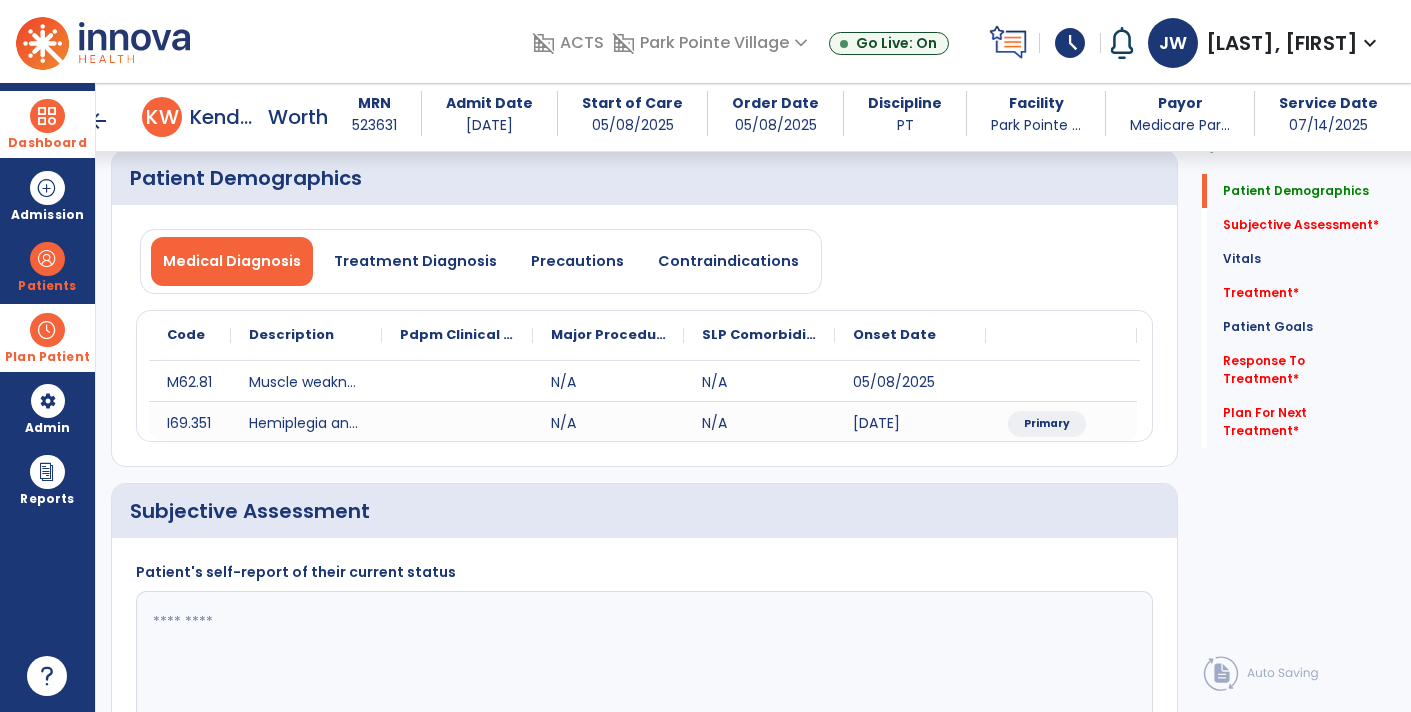 scroll, scrollTop: 88, scrollLeft: 0, axis: vertical 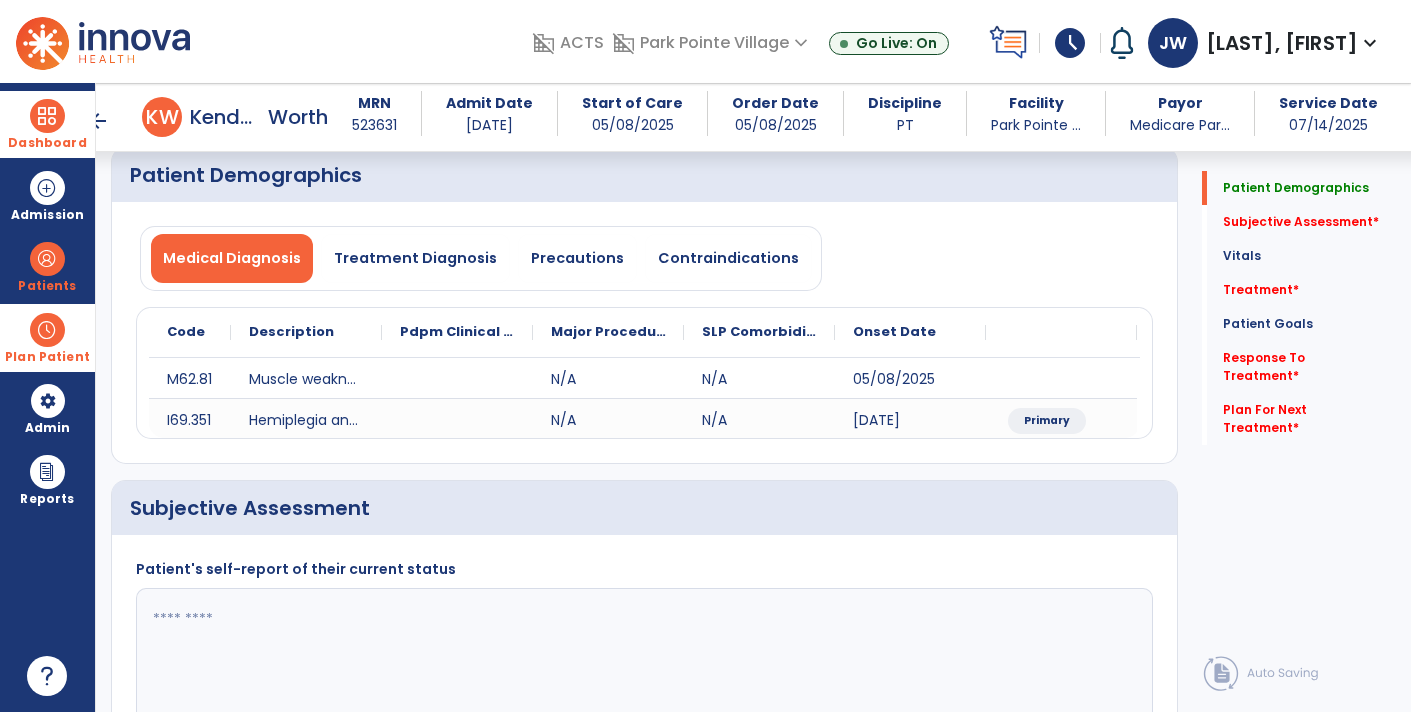 click 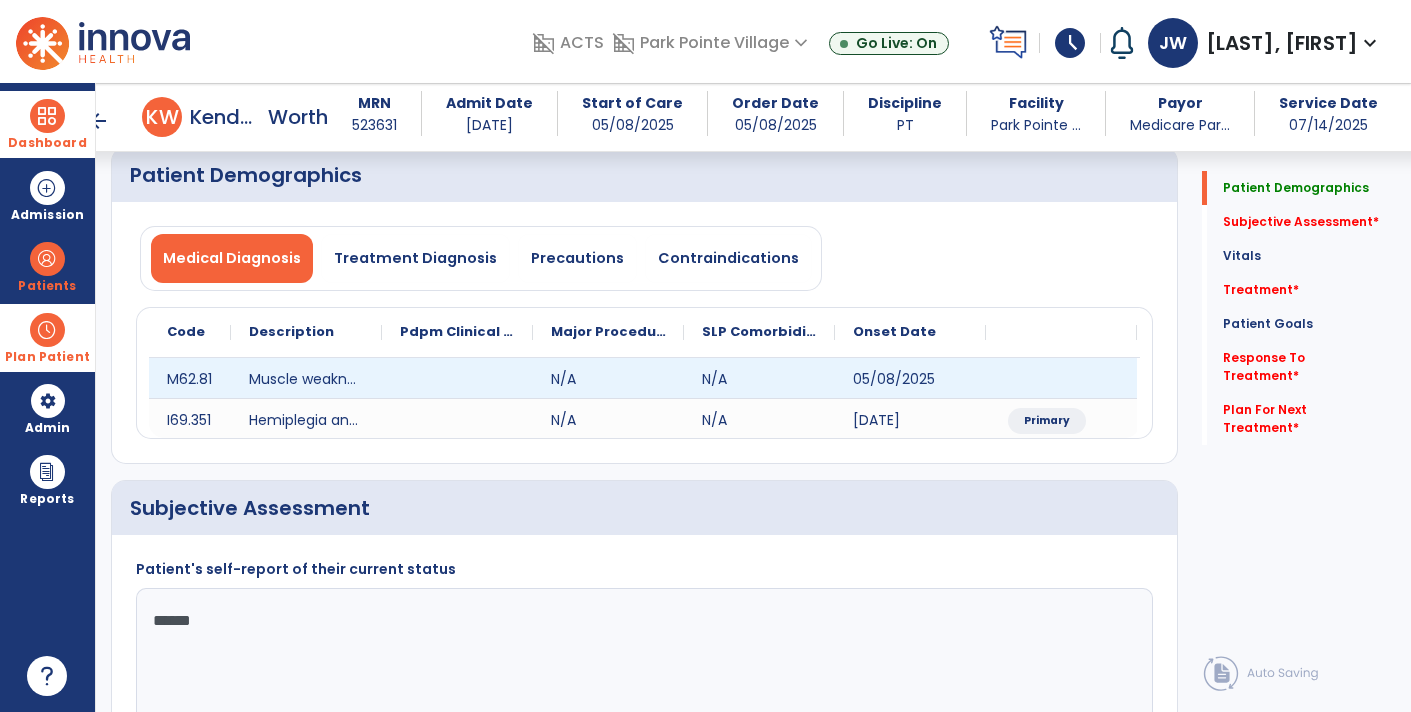 type on "*******" 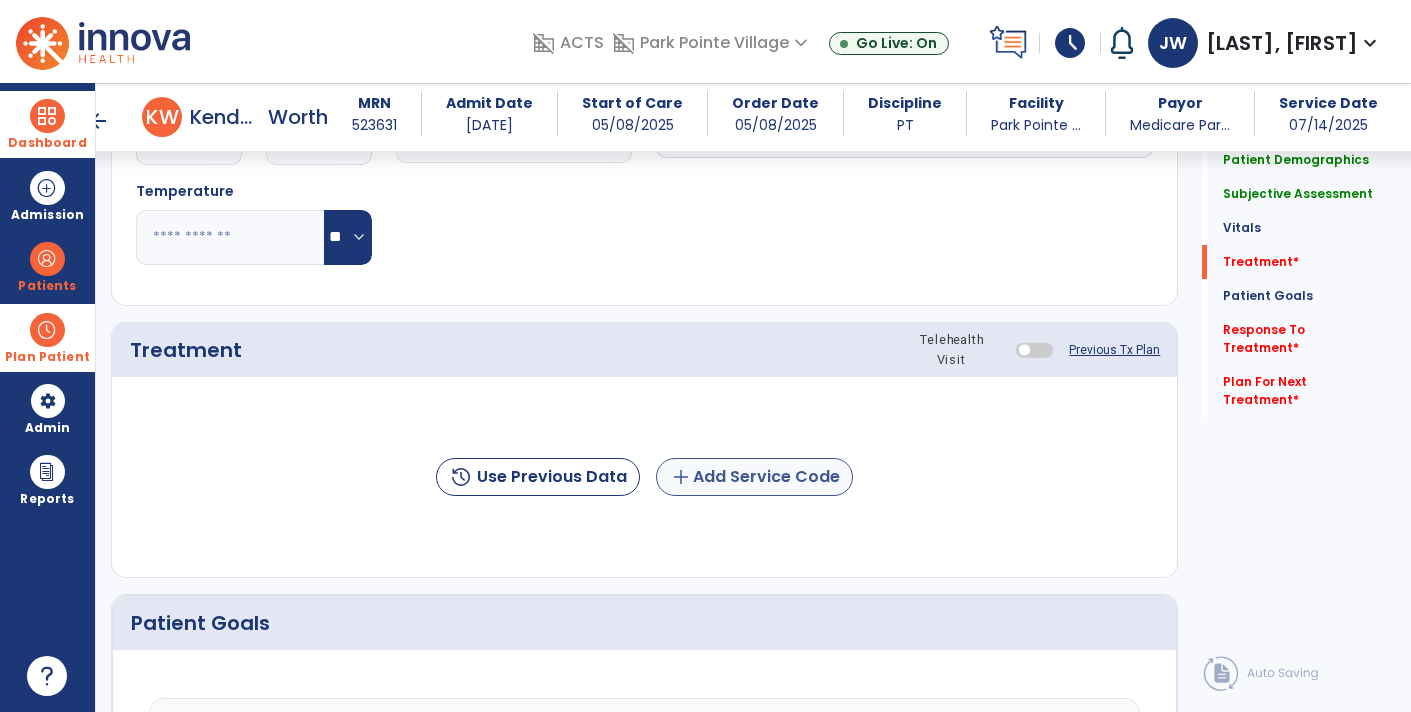 type on "**********" 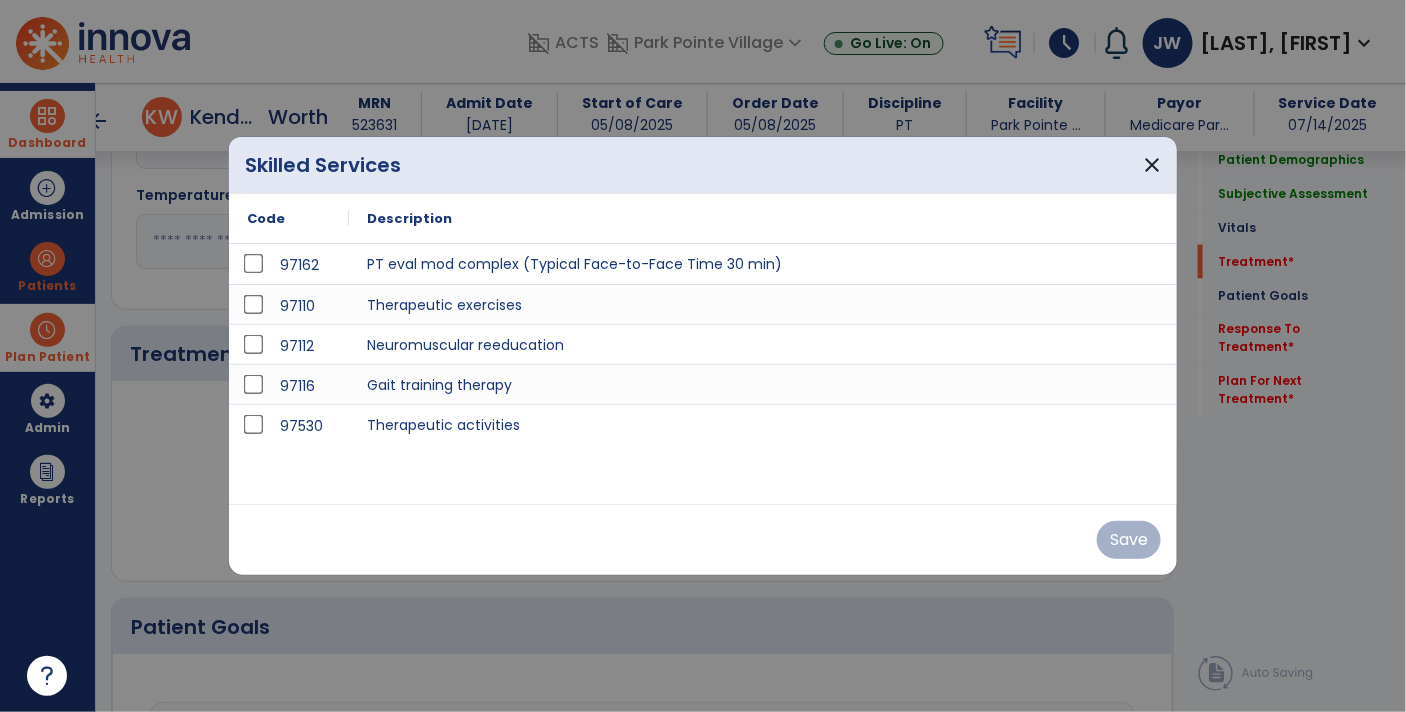scroll, scrollTop: 967, scrollLeft: 0, axis: vertical 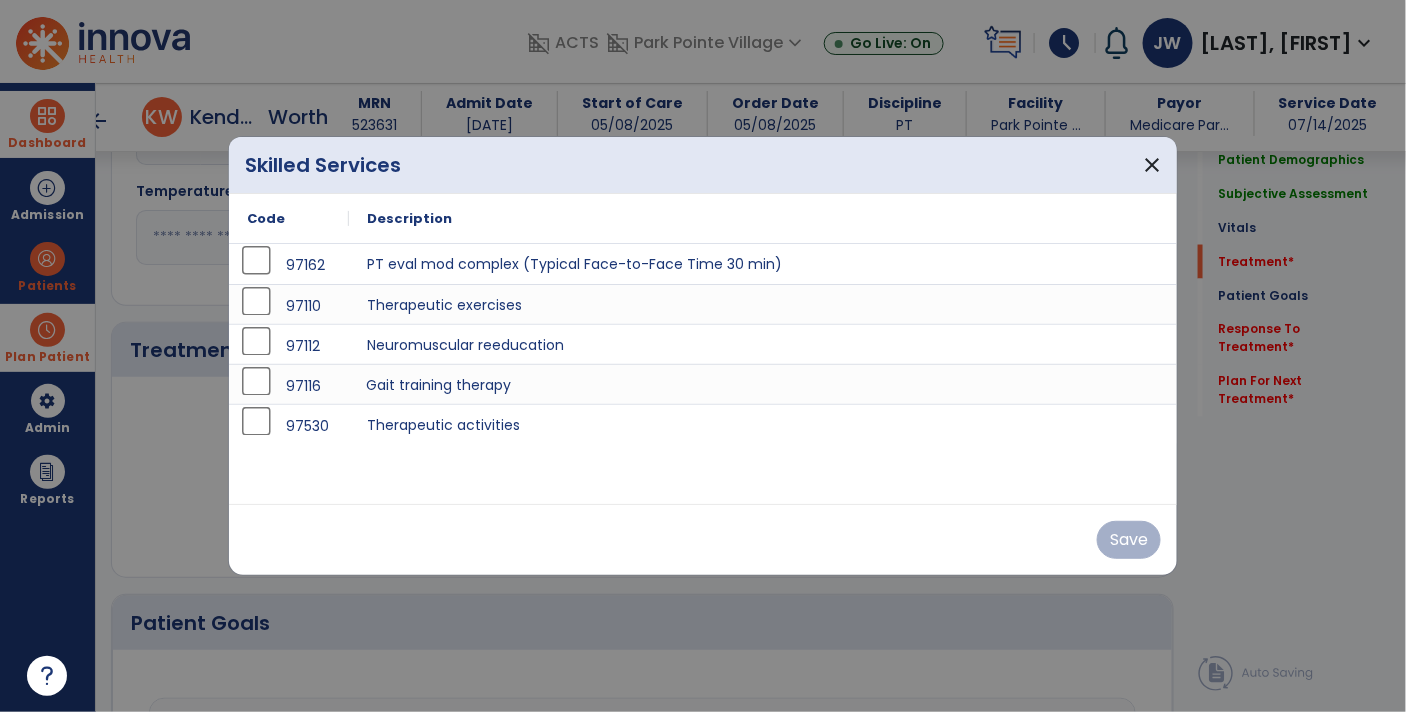 click on "Gait training therapy" at bounding box center [763, 384] 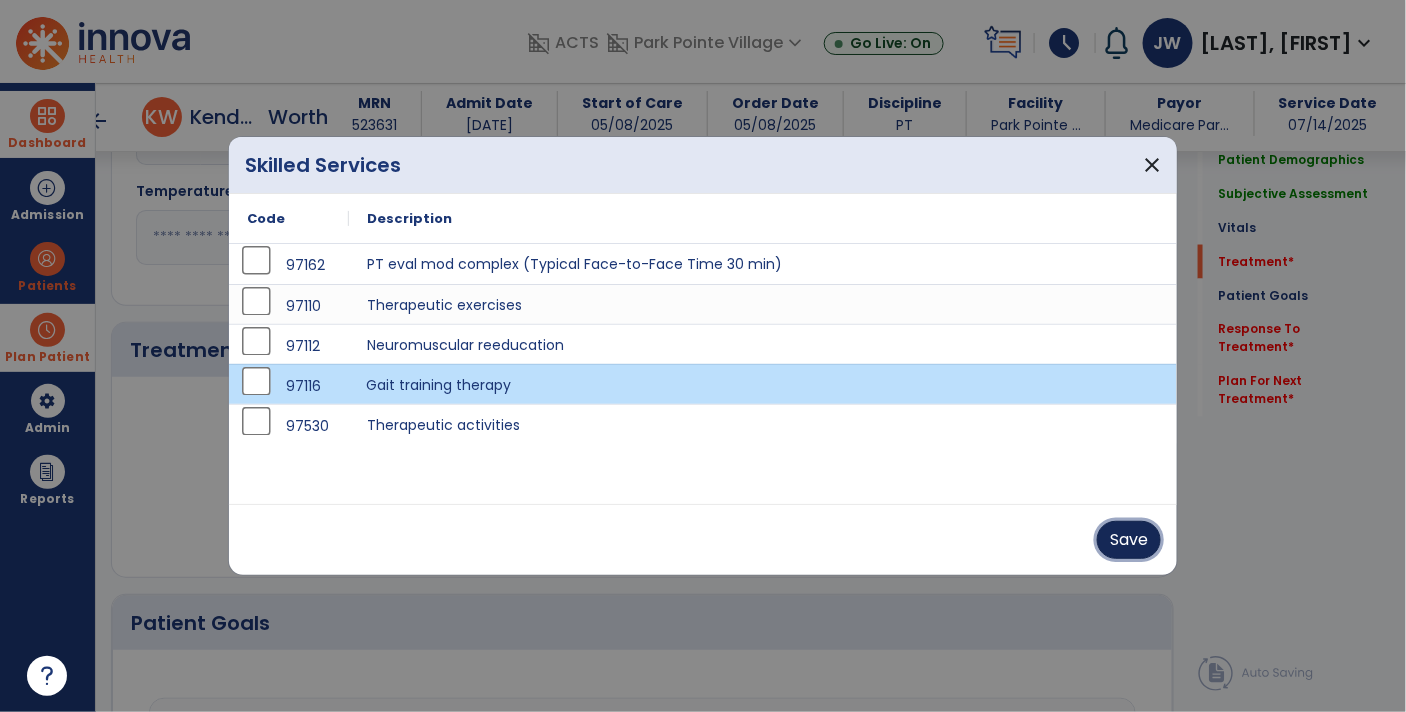 click on "Save" at bounding box center [1129, 540] 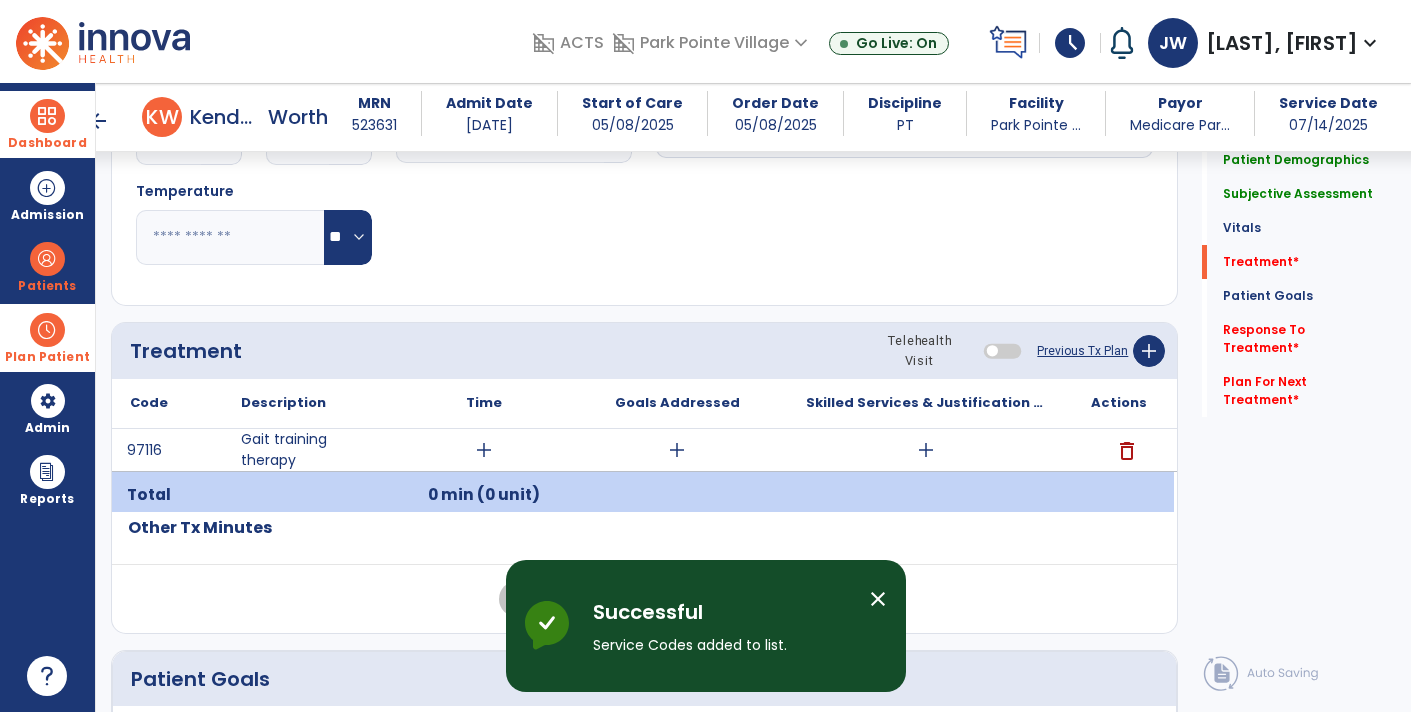 click on "add" at bounding box center [926, 450] 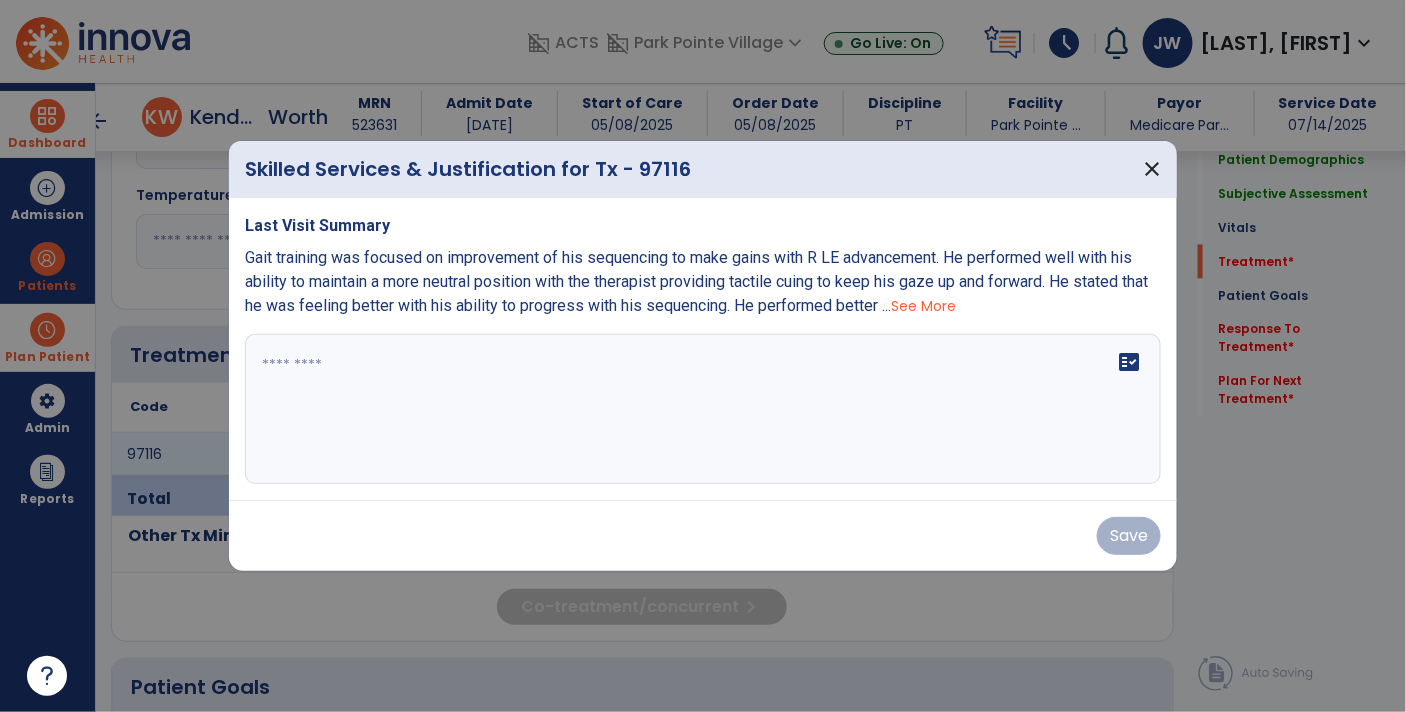 scroll, scrollTop: 967, scrollLeft: 0, axis: vertical 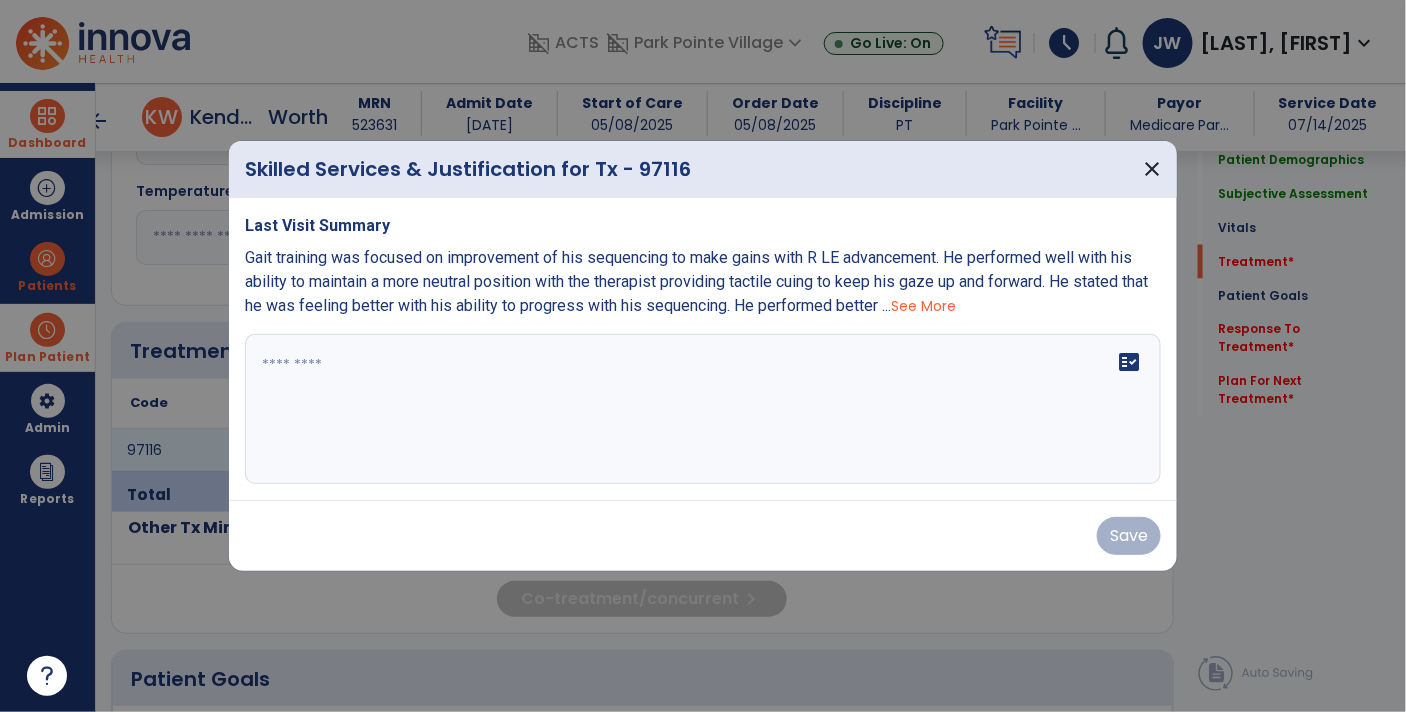 click on "See More" at bounding box center [923, 306] 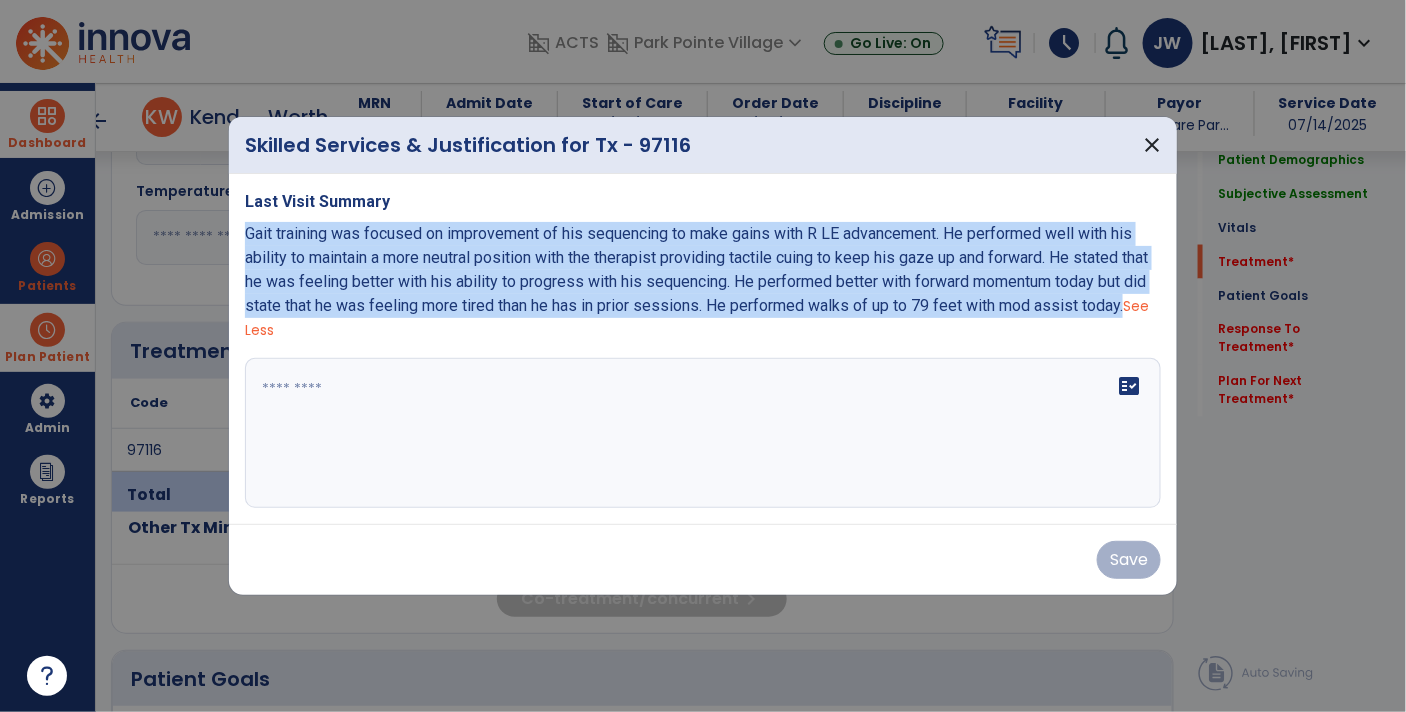 click on "fact_check" at bounding box center (703, 433) 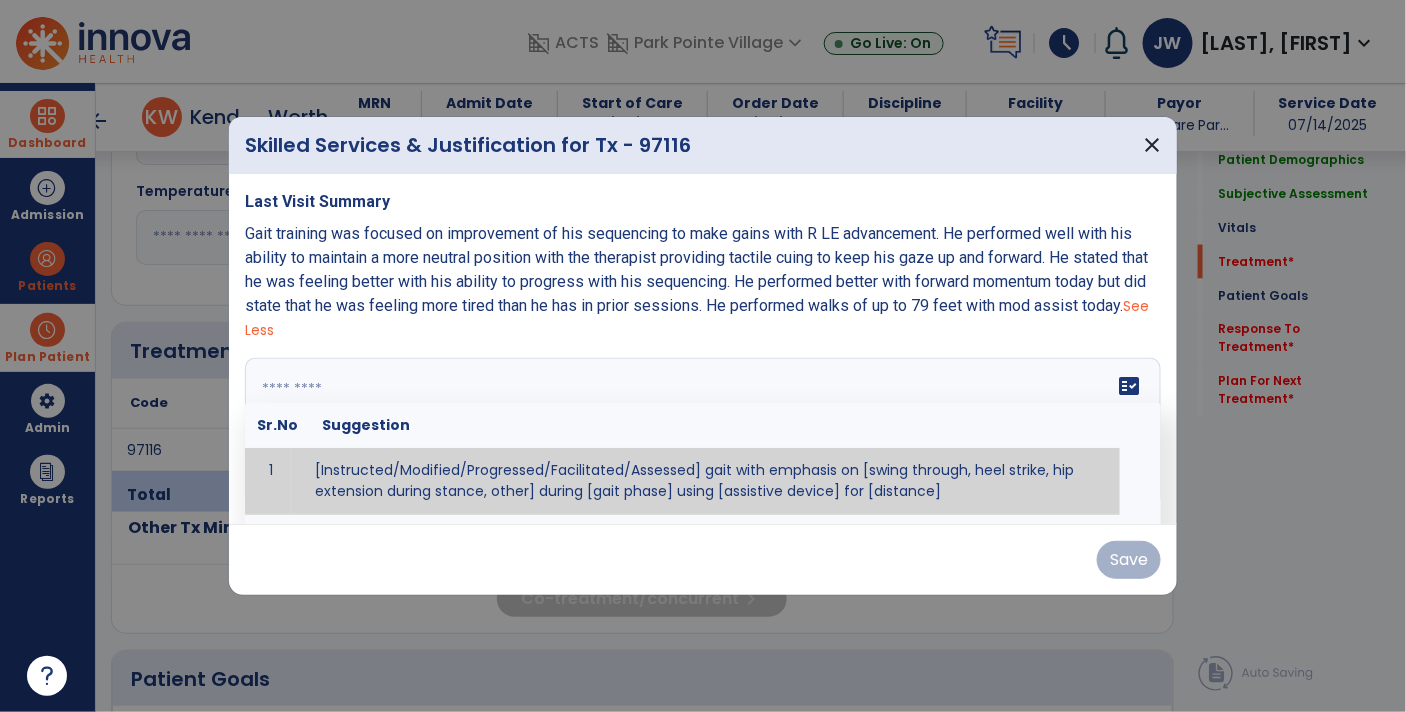 paste on "**********" 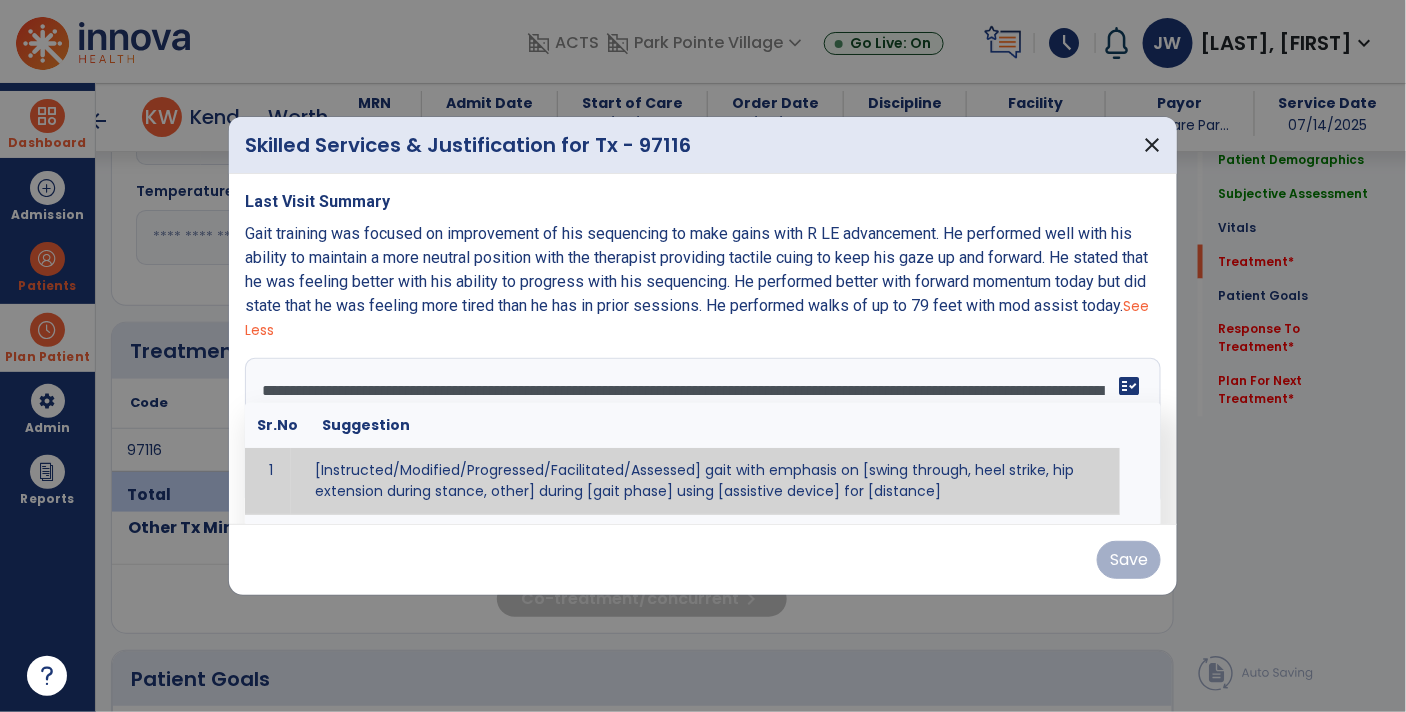 scroll, scrollTop: 15, scrollLeft: 0, axis: vertical 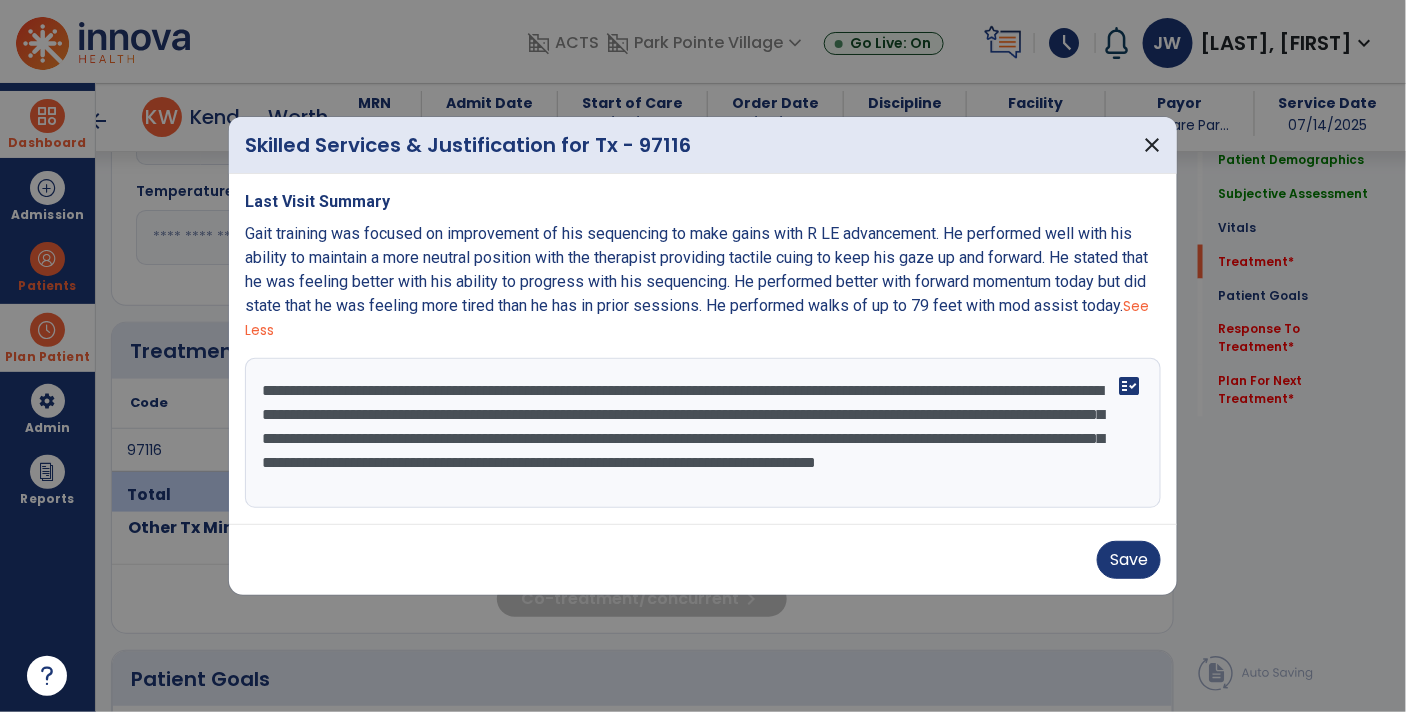 click on "**********" at bounding box center [703, 433] 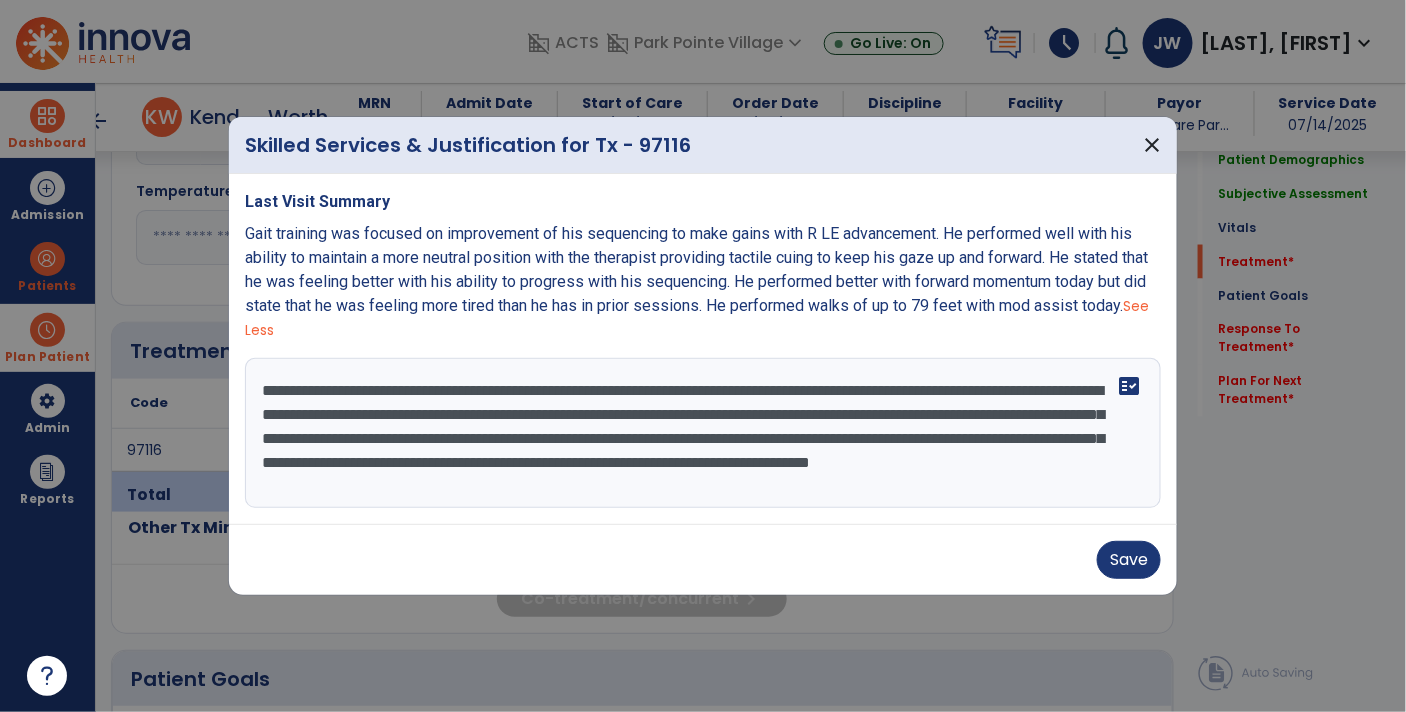 scroll, scrollTop: 0, scrollLeft: 0, axis: both 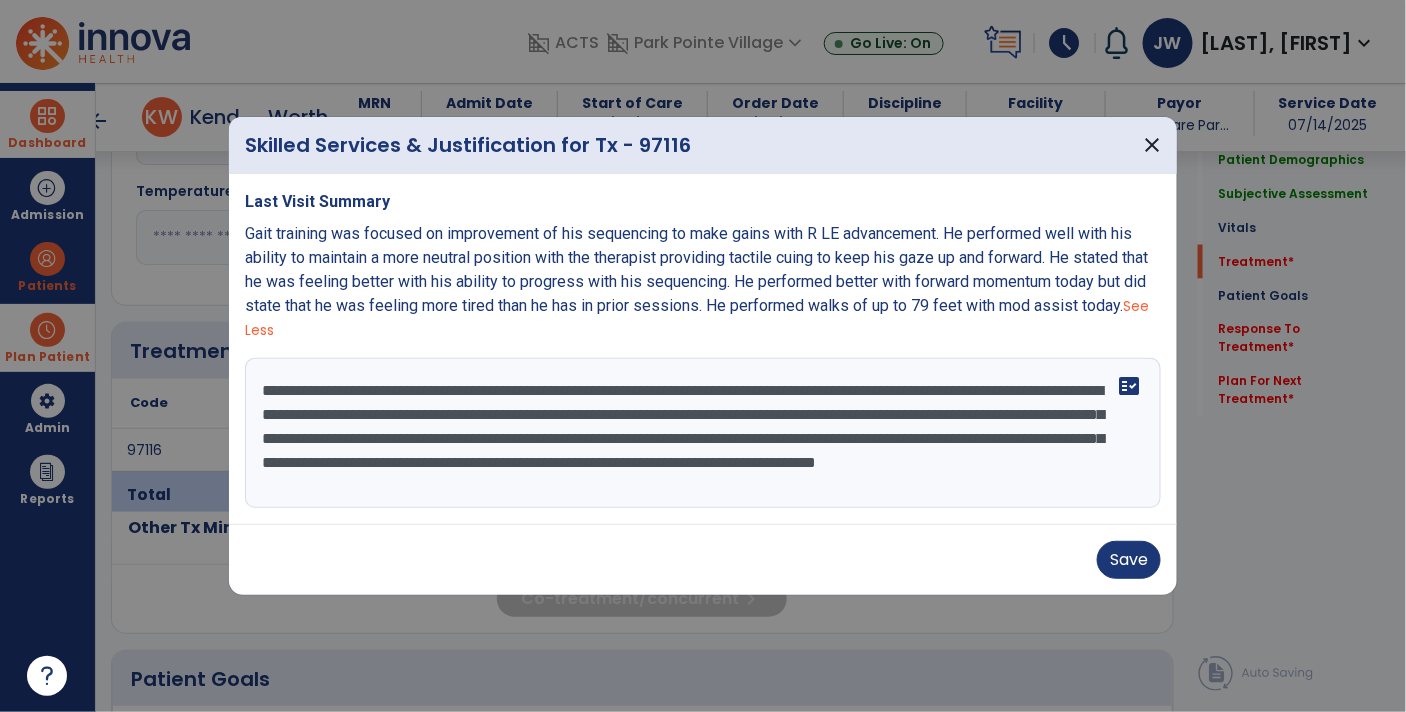 click on "**********" at bounding box center [703, 433] 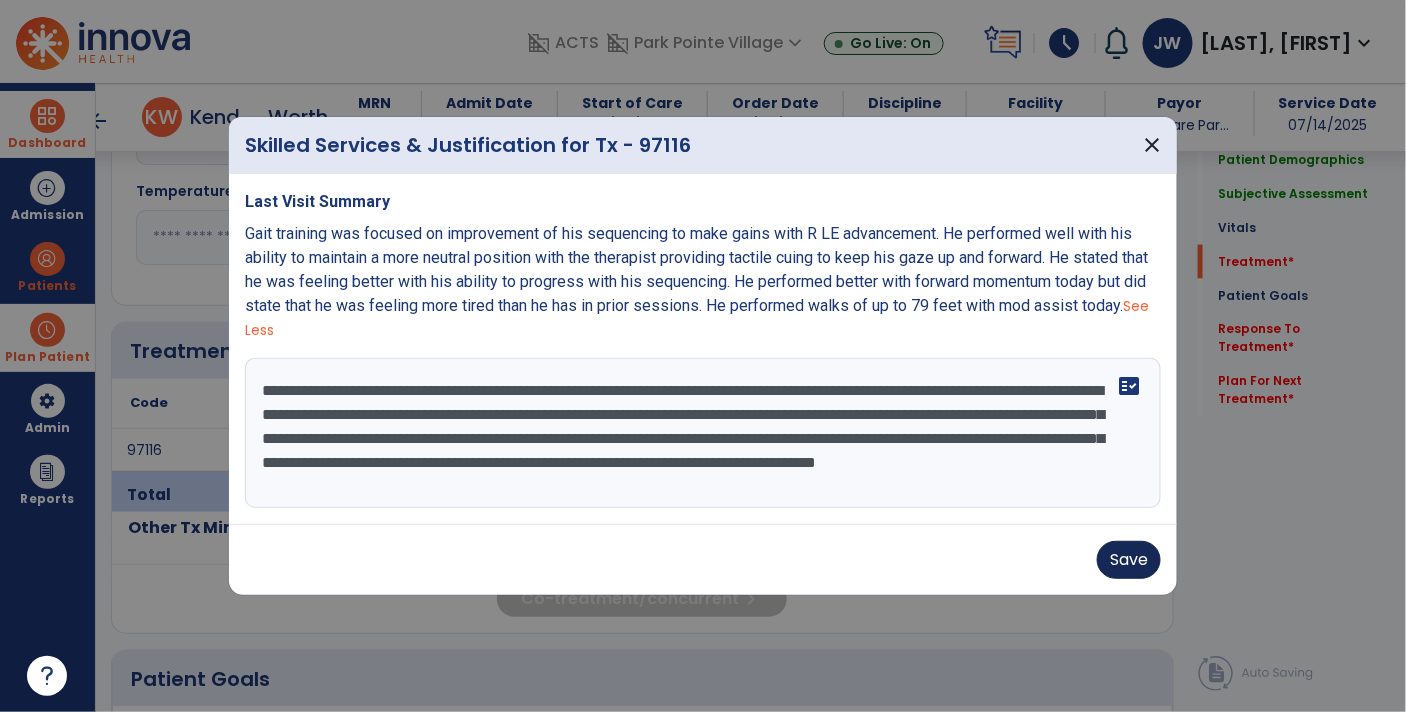 type on "**********" 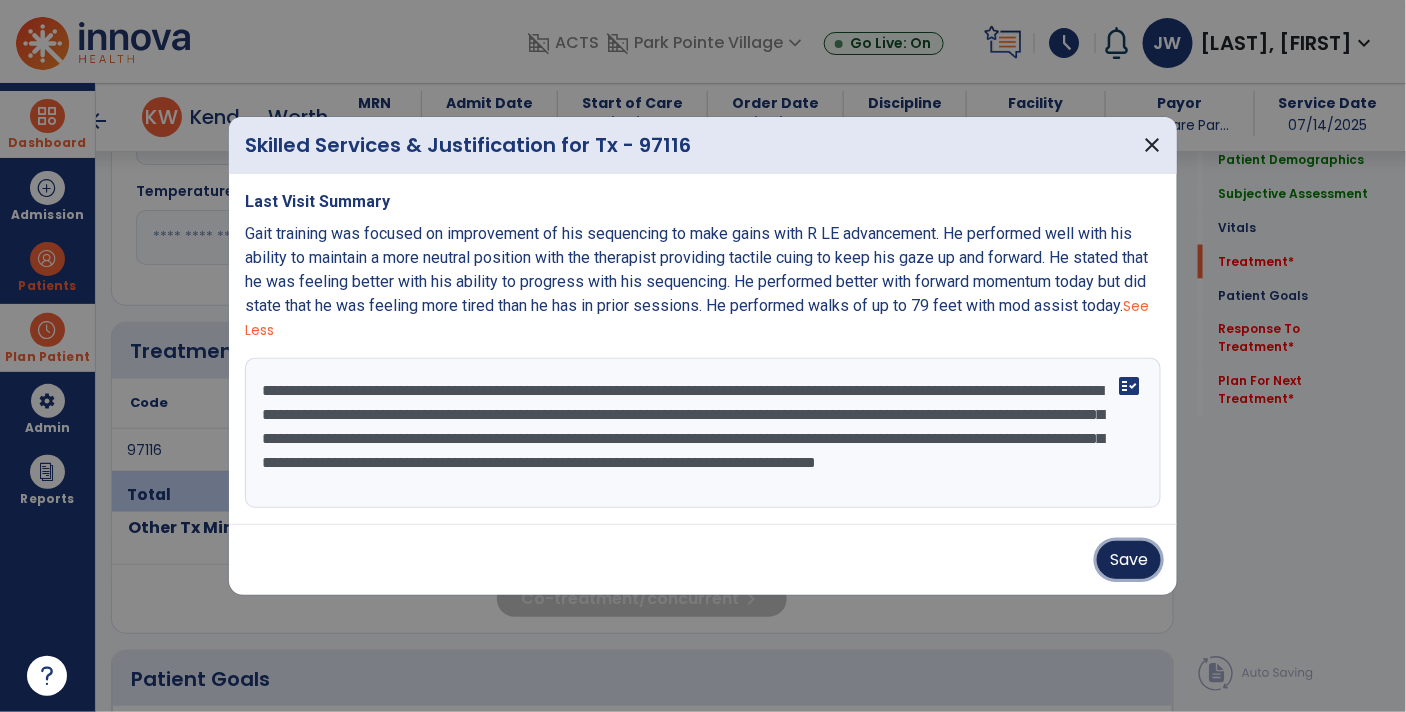 click on "Save" at bounding box center [1129, 560] 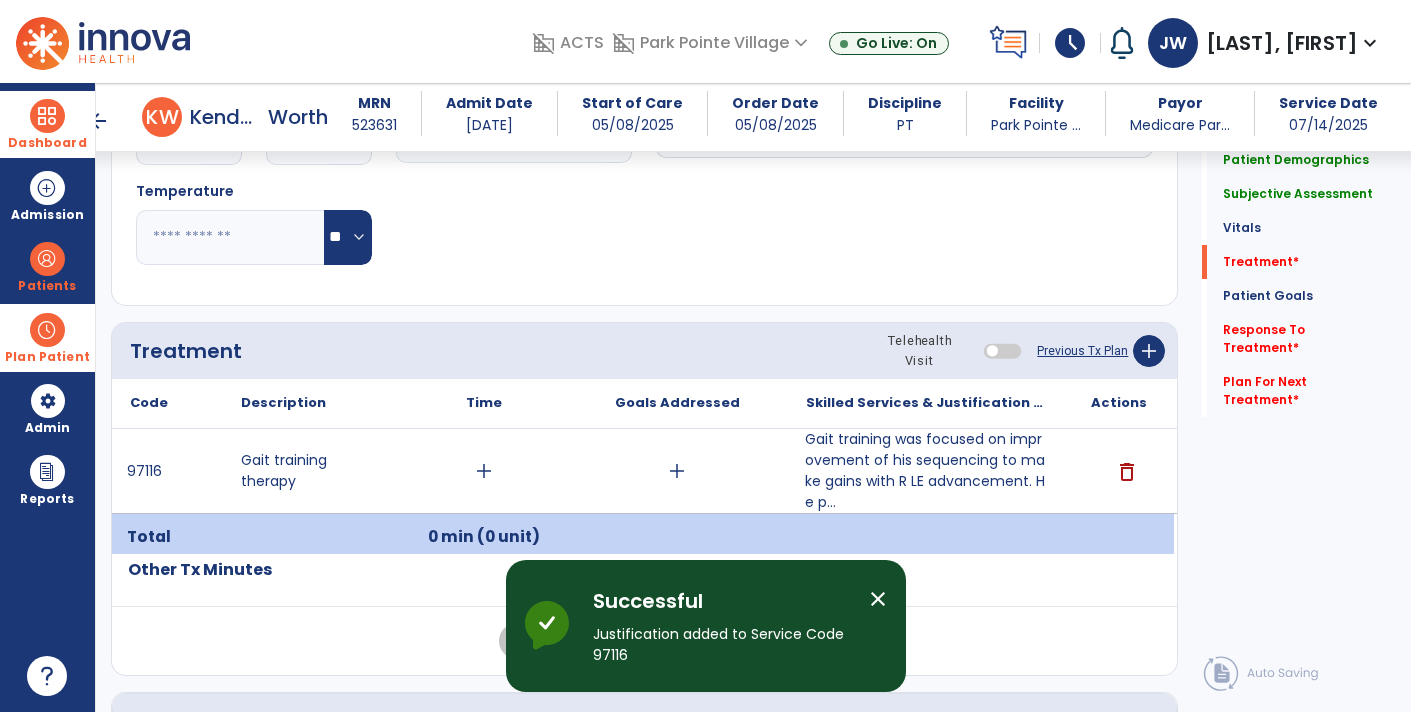 click on "add" at bounding box center (677, 471) 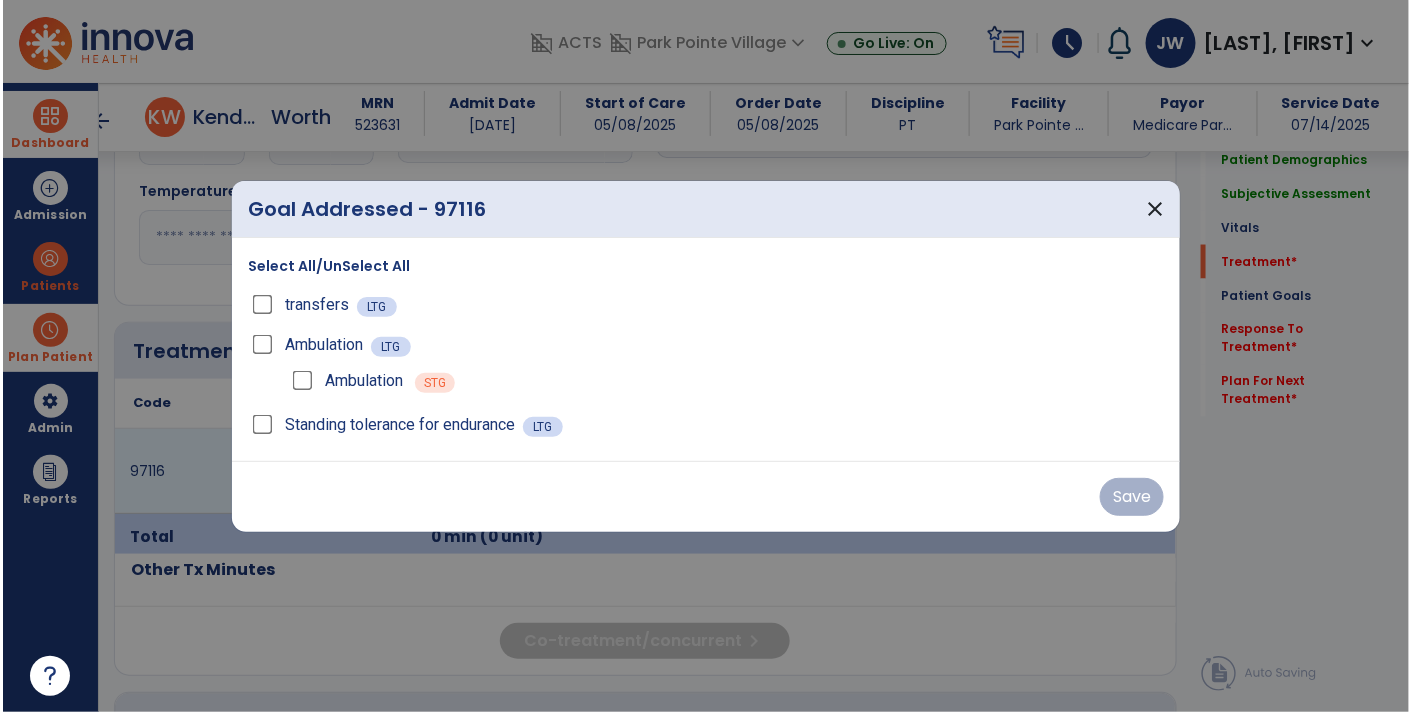 scroll, scrollTop: 967, scrollLeft: 0, axis: vertical 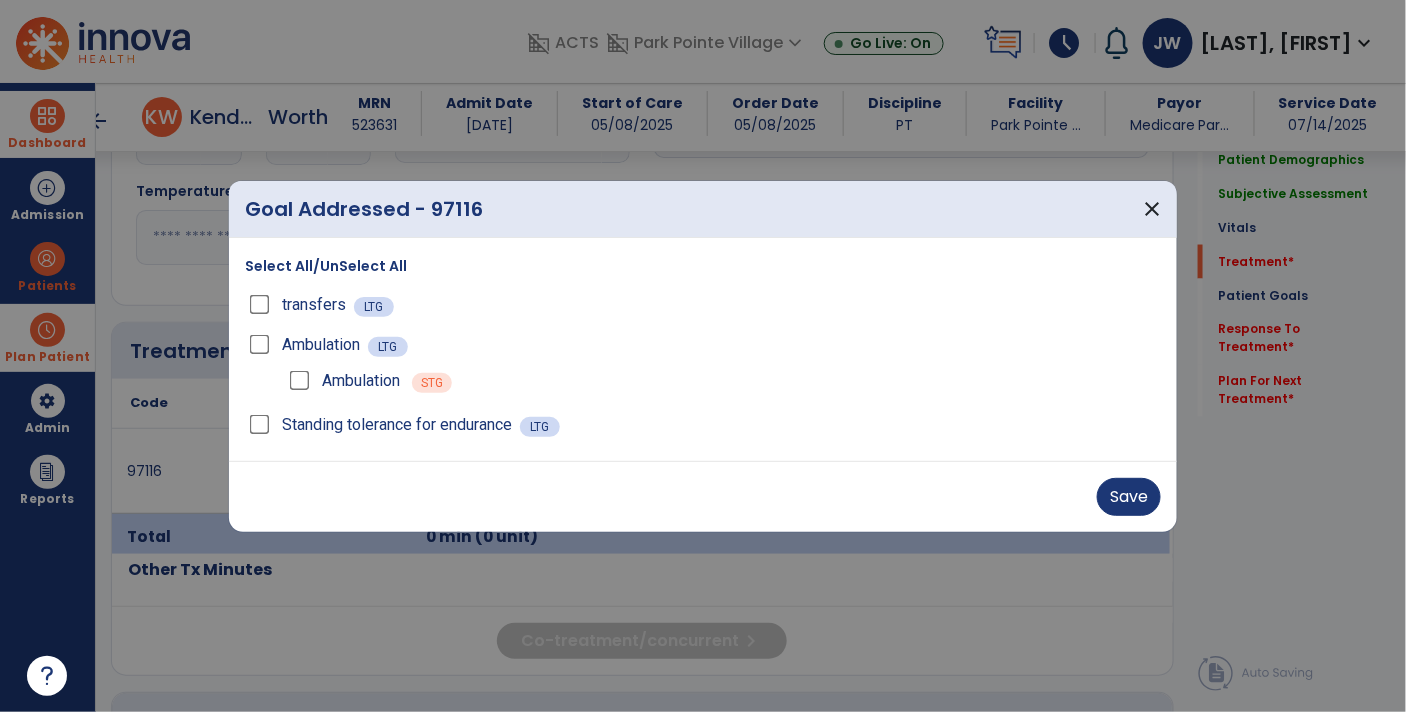 click on "Select All/UnSelect All transfers  LTG  Ambulation  LTG  Ambulation  STG  Standing tolerance for endurance  LTG" at bounding box center (703, 349) 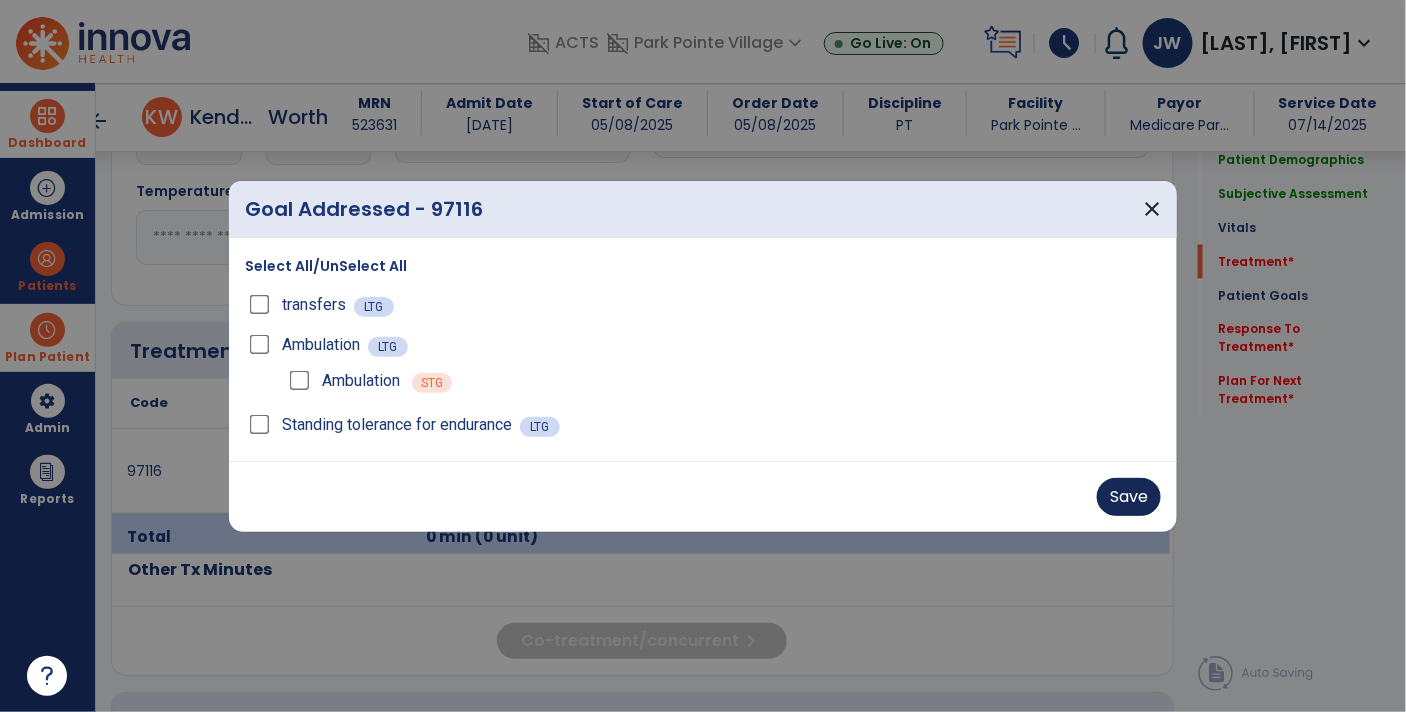 click on "Save" at bounding box center [1129, 497] 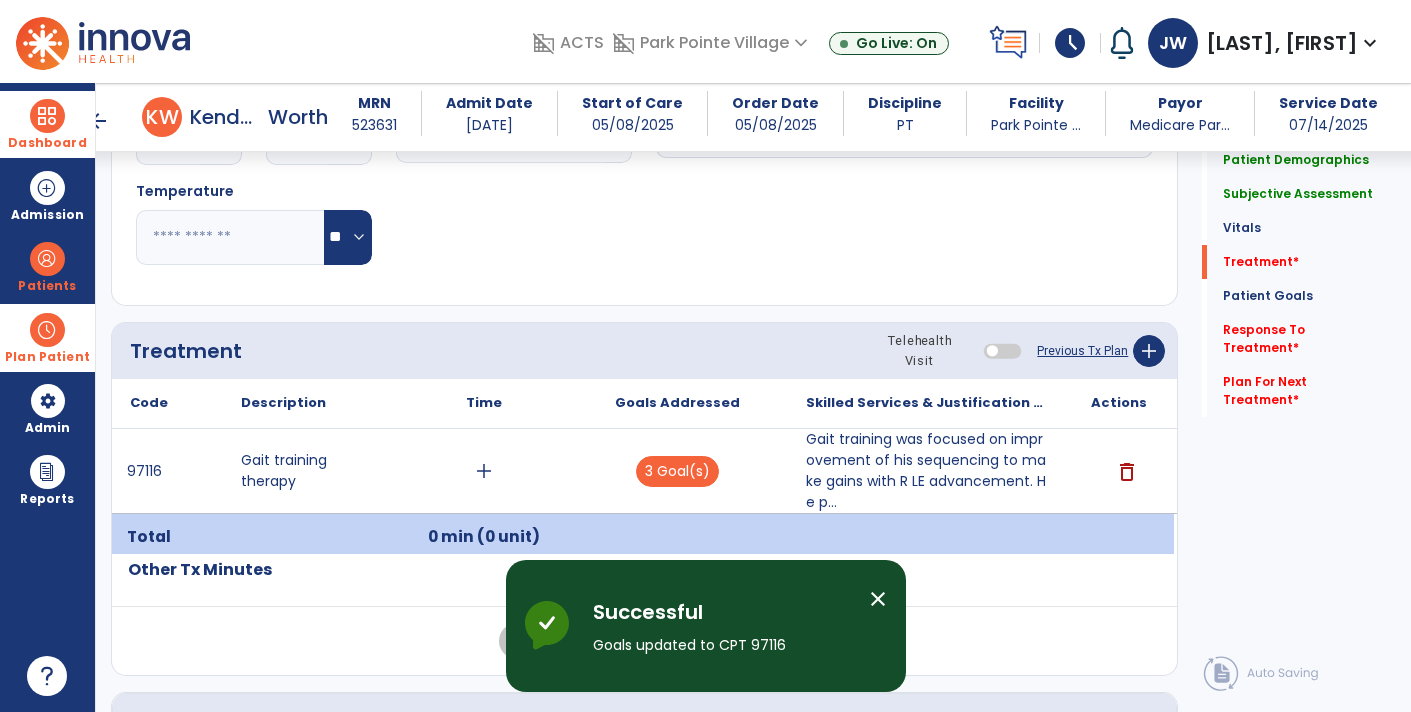 click on "Dashboard" at bounding box center (47, 143) 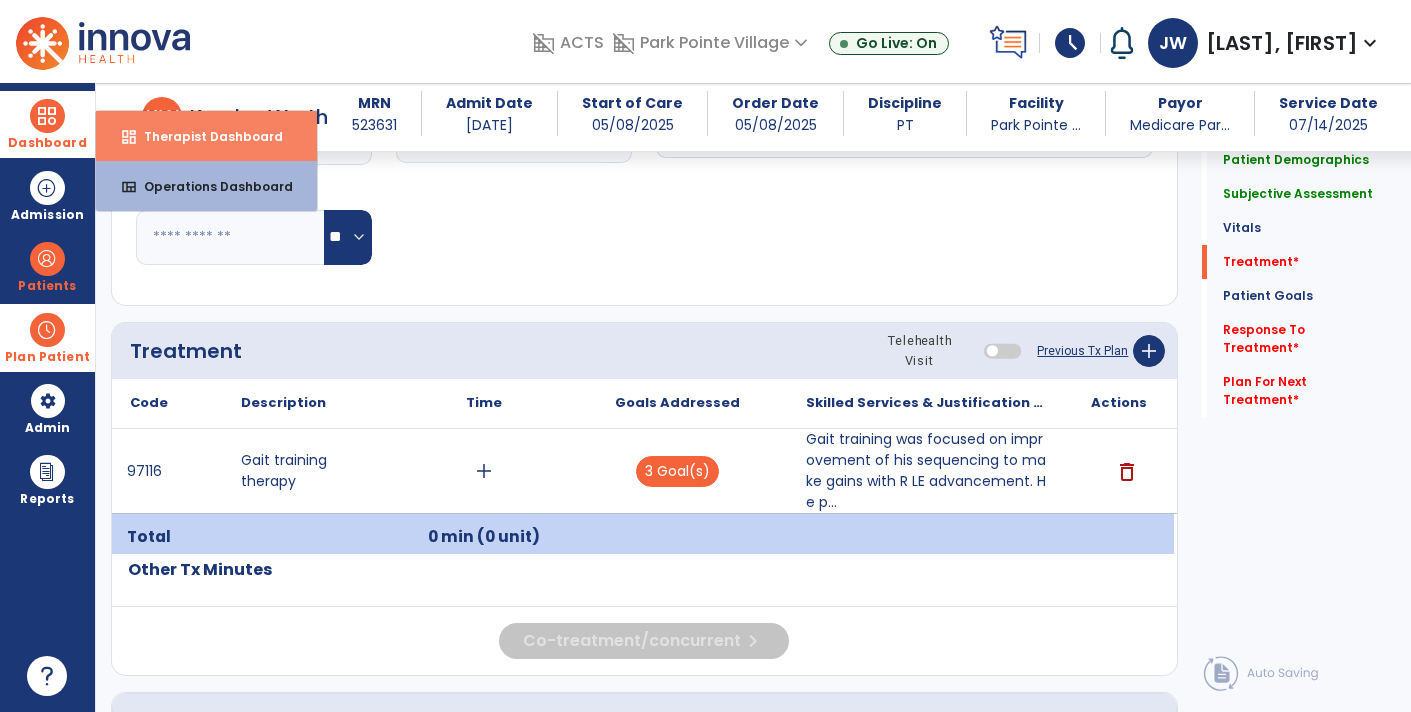 click on "dashboard  Therapist Dashboard" at bounding box center [206, 136] 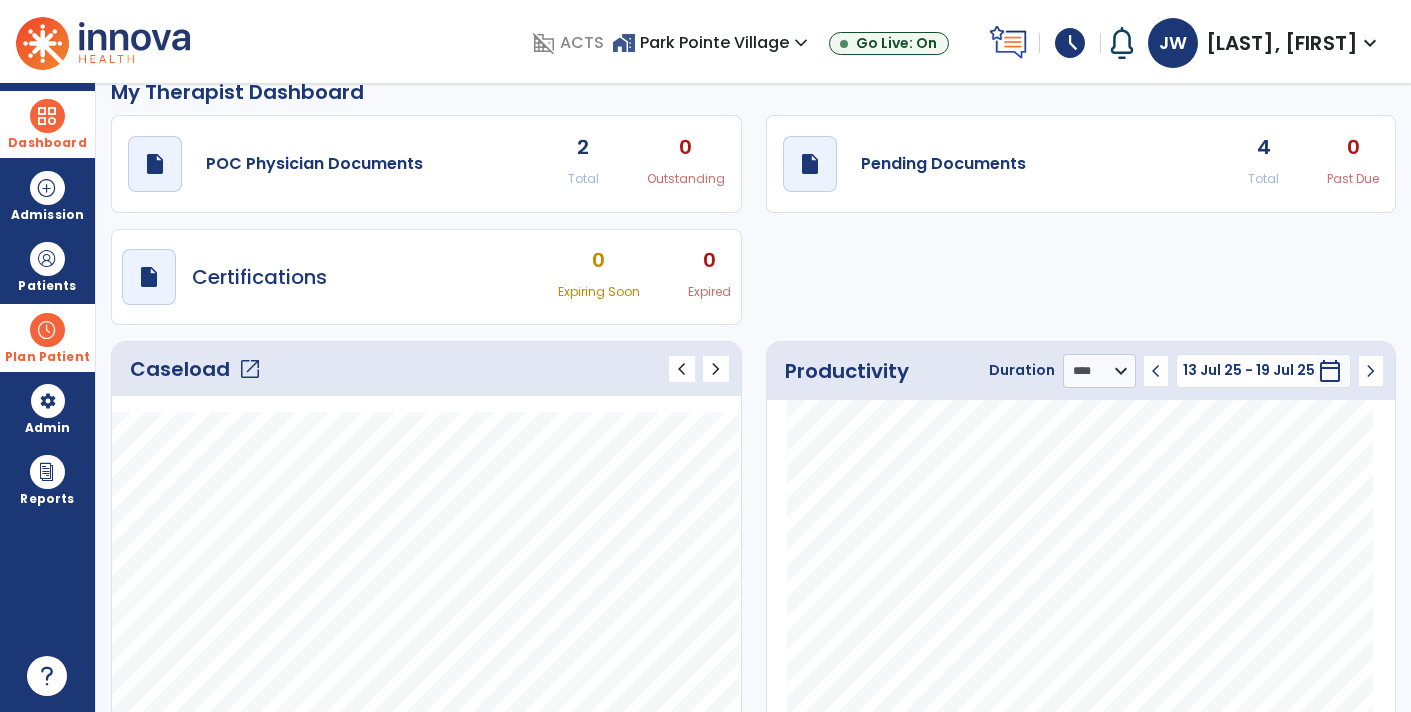 scroll, scrollTop: 0, scrollLeft: 0, axis: both 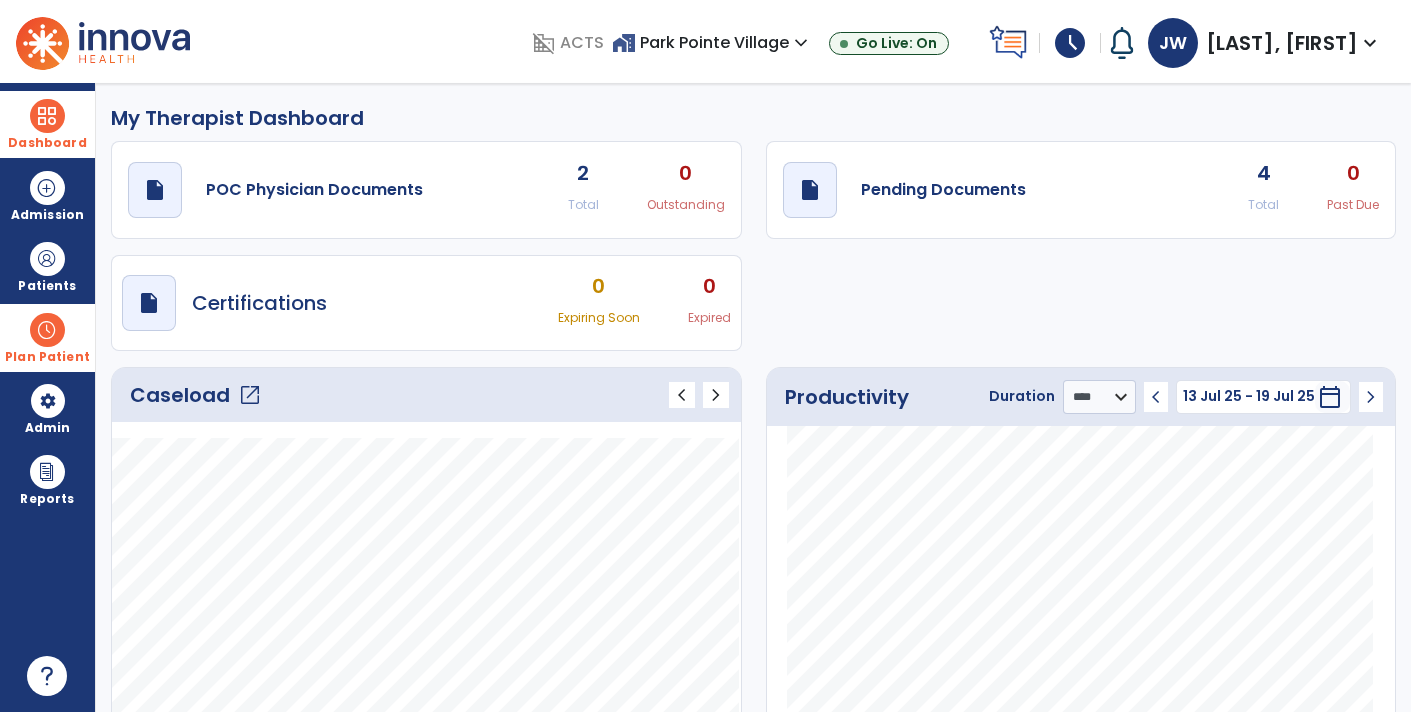 click on "4 Total" 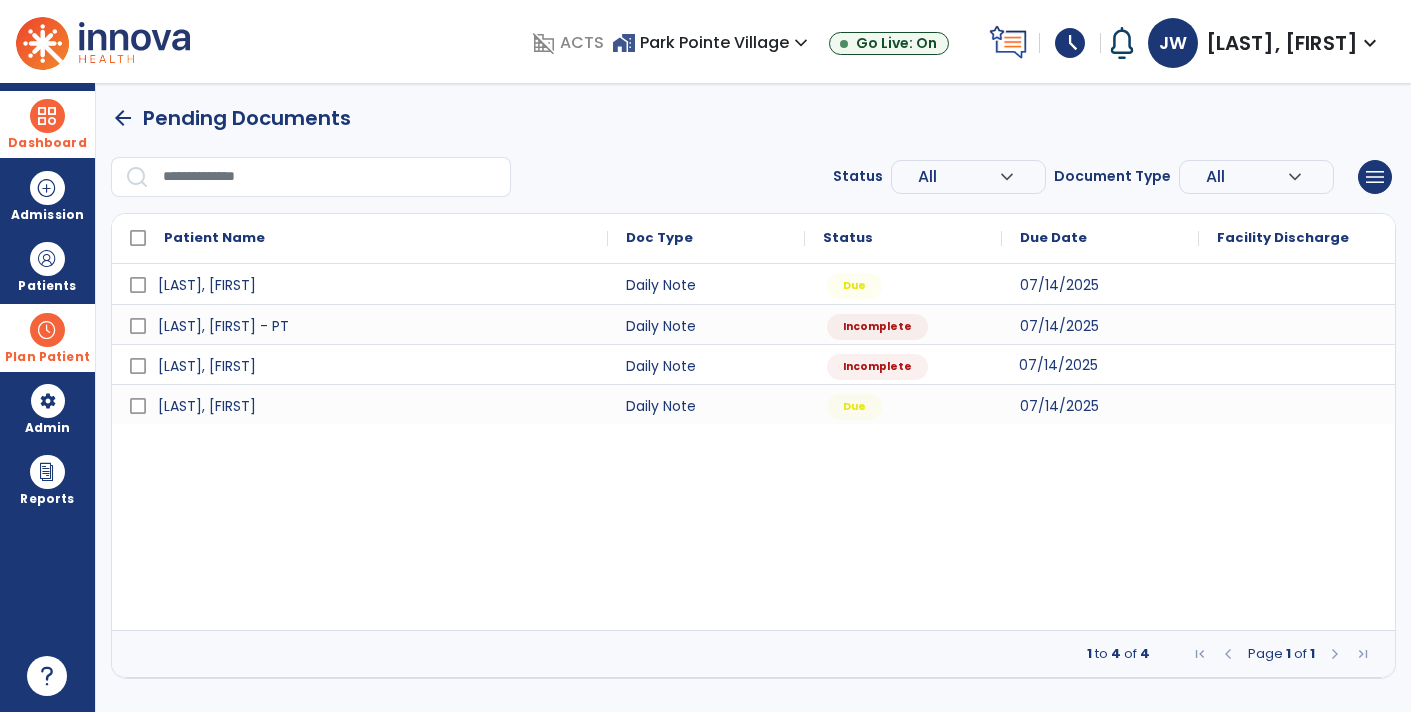 click on "07/14/2025" at bounding box center (1100, 364) 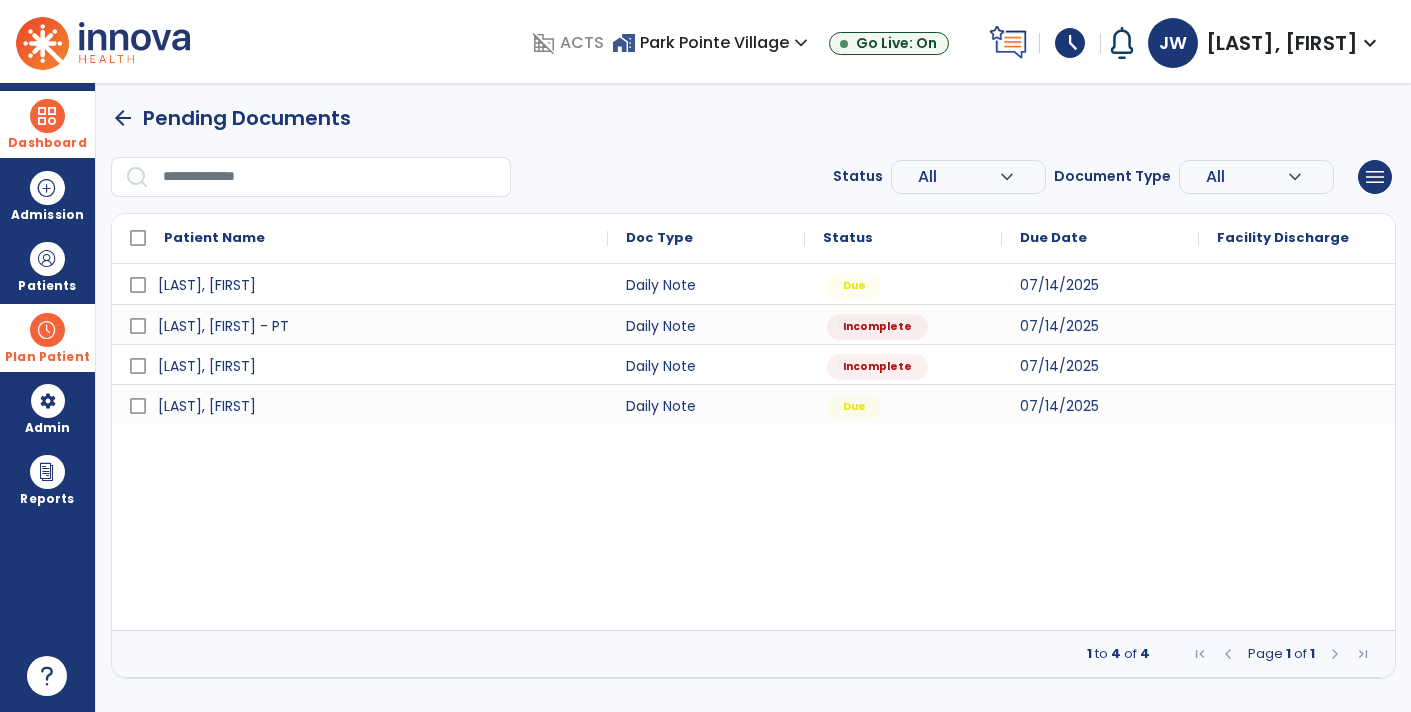 select on "*" 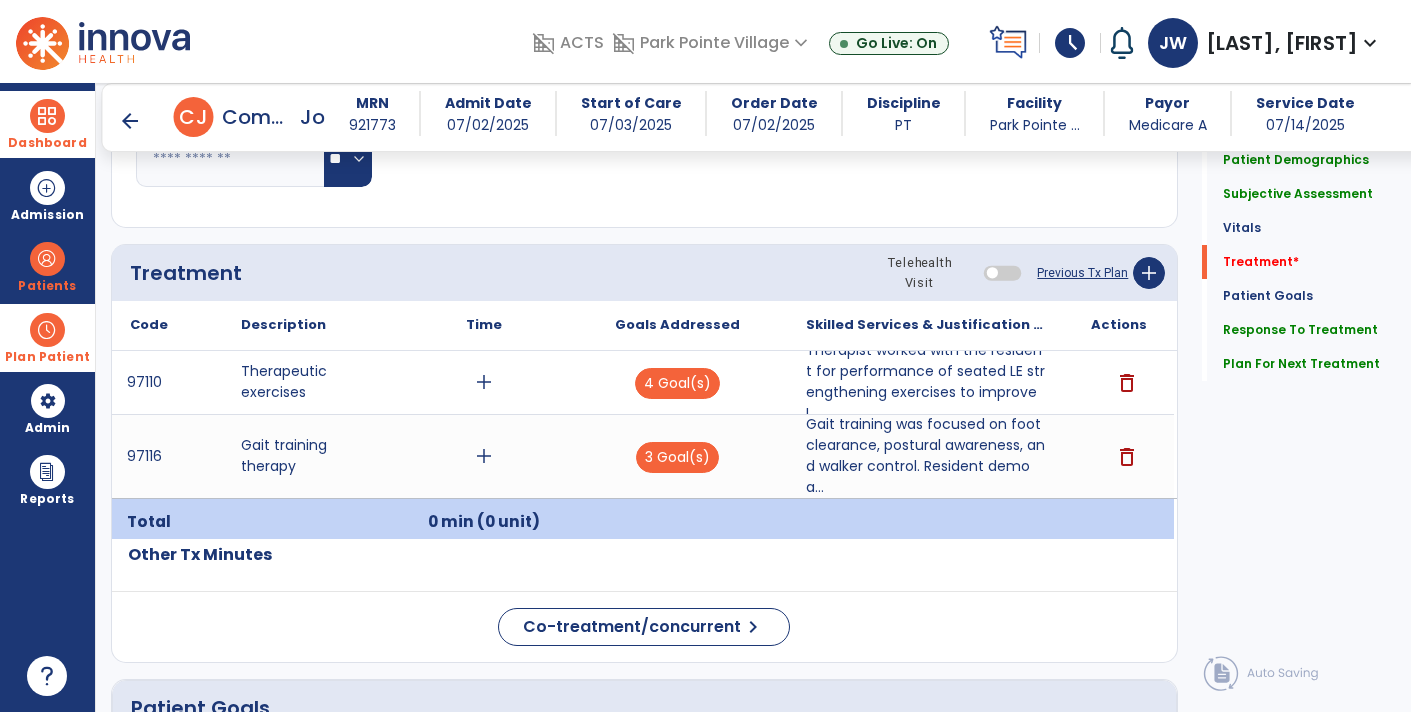 scroll, scrollTop: 1009, scrollLeft: 0, axis: vertical 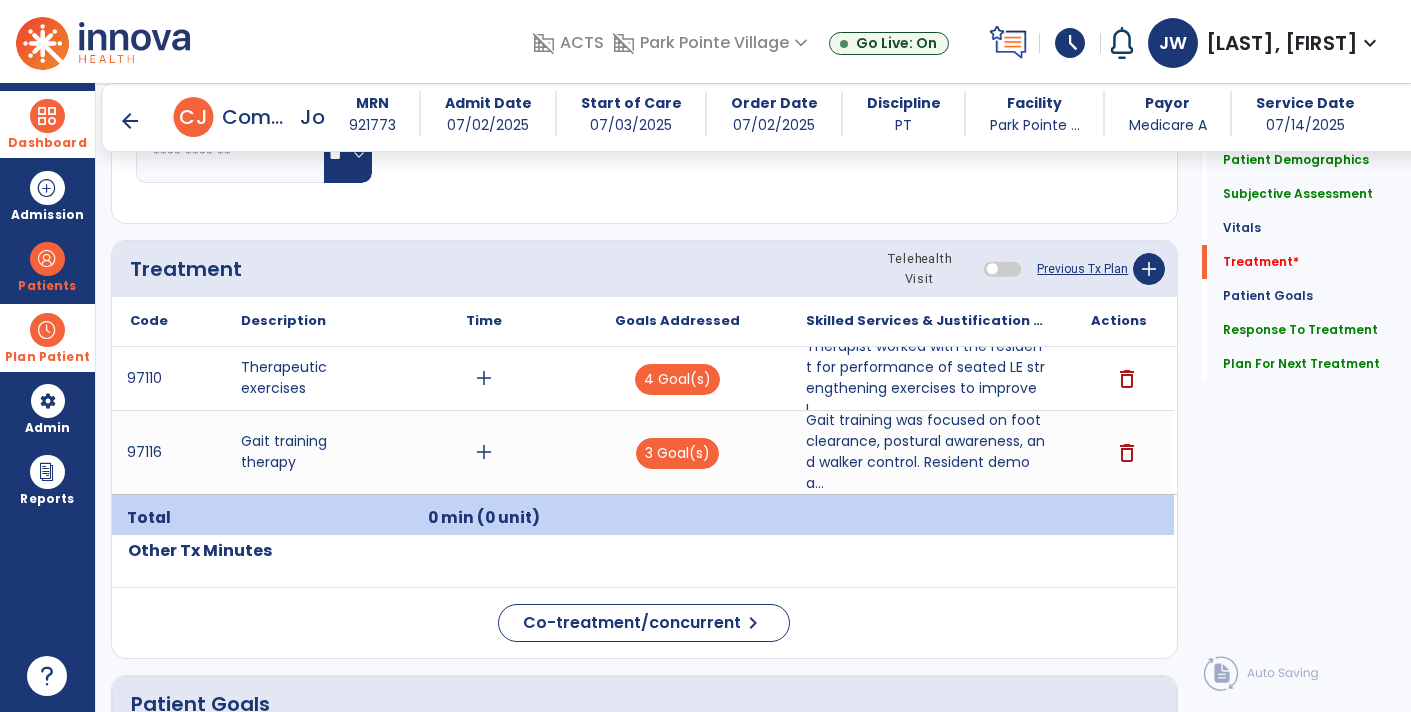 click on "add" at bounding box center [484, 452] 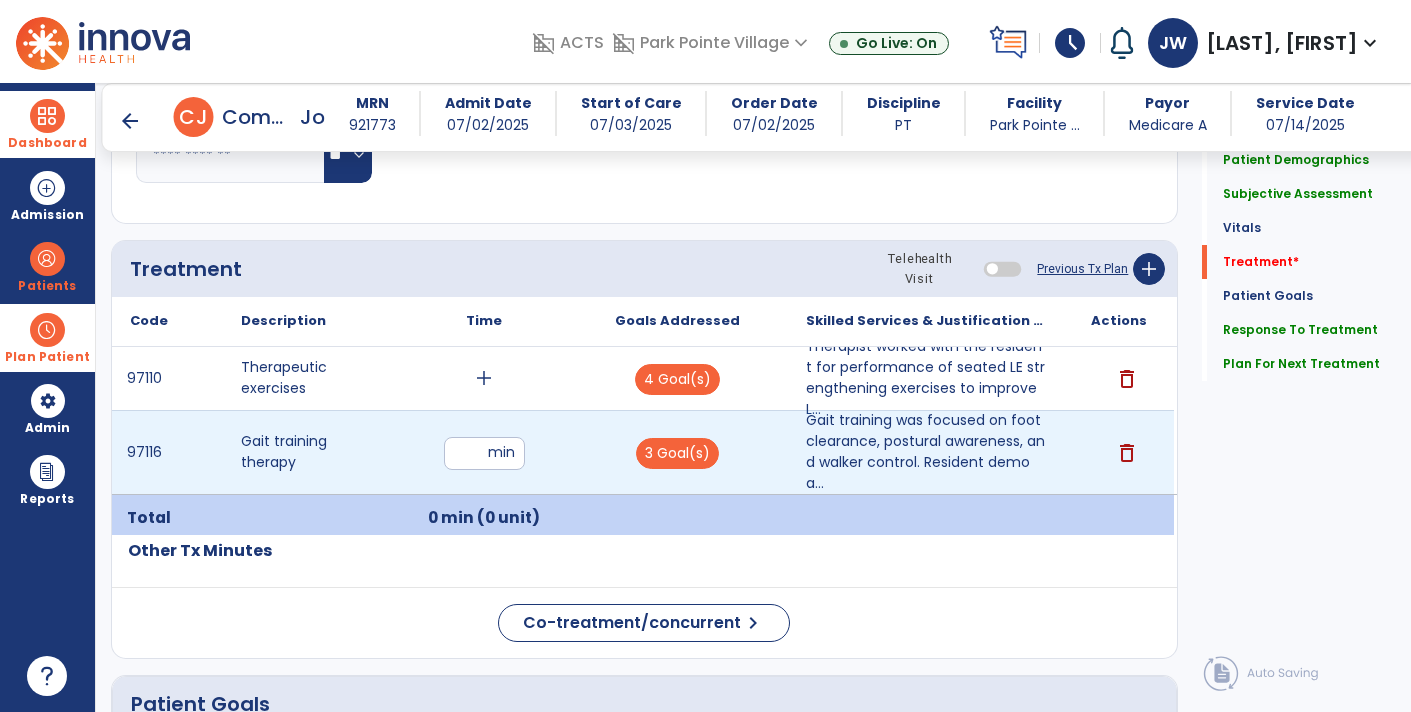 type on "**" 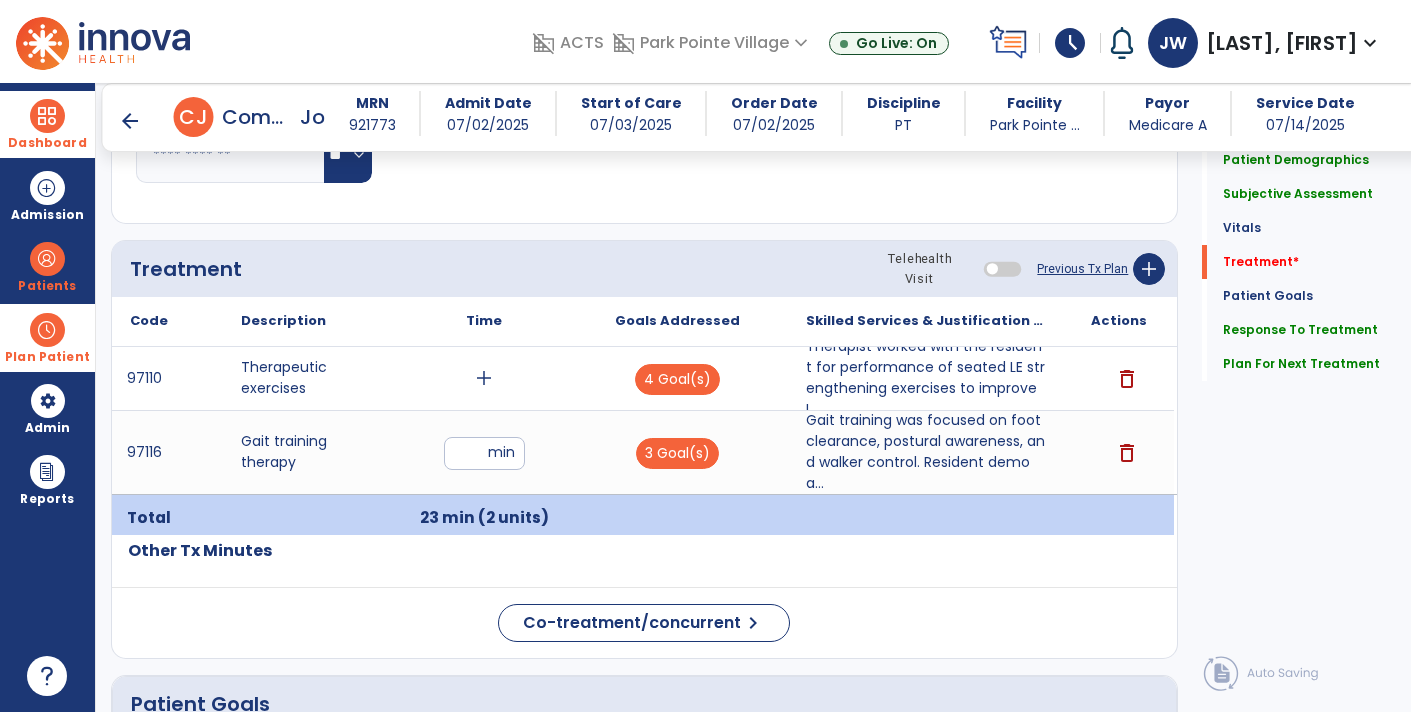 click on "add" at bounding box center (484, 378) 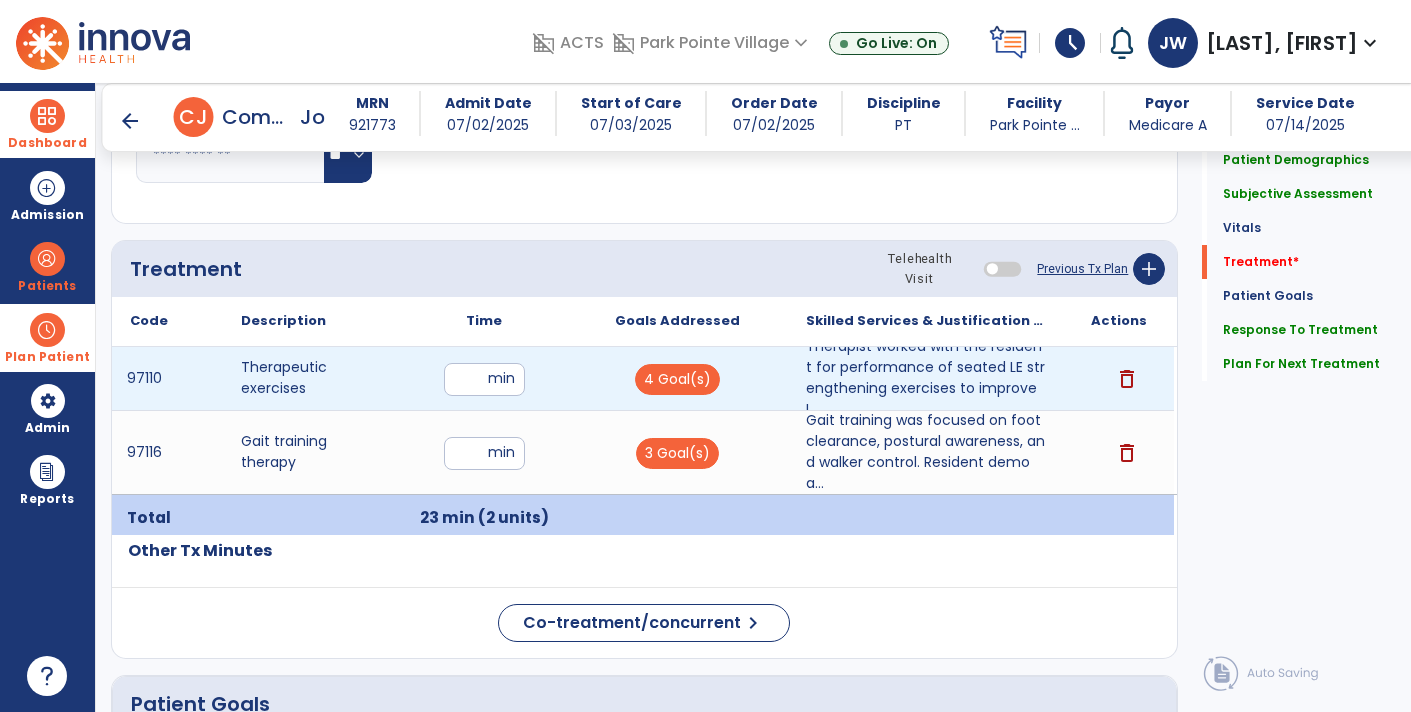 type on "**" 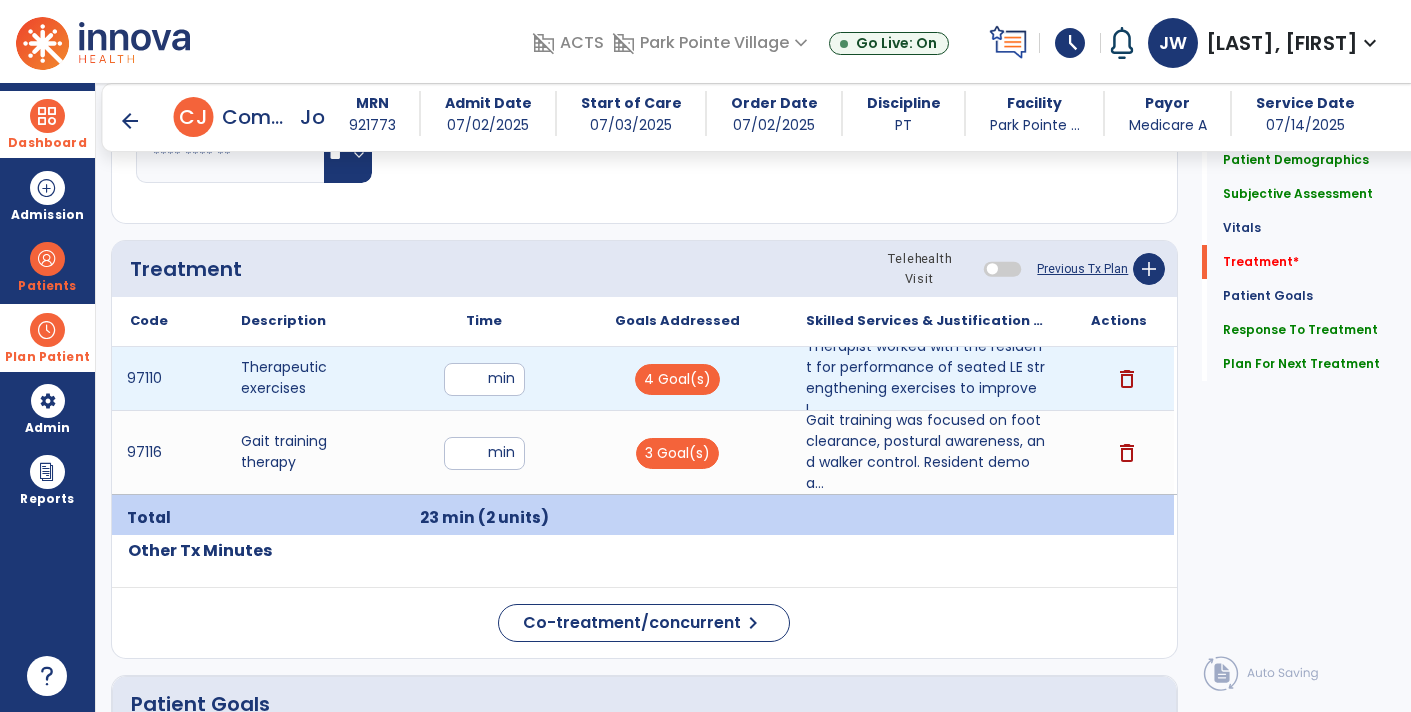 click on "Treatment Telehealth Visit  Previous Tx Plan   add
Code
Description
Time" 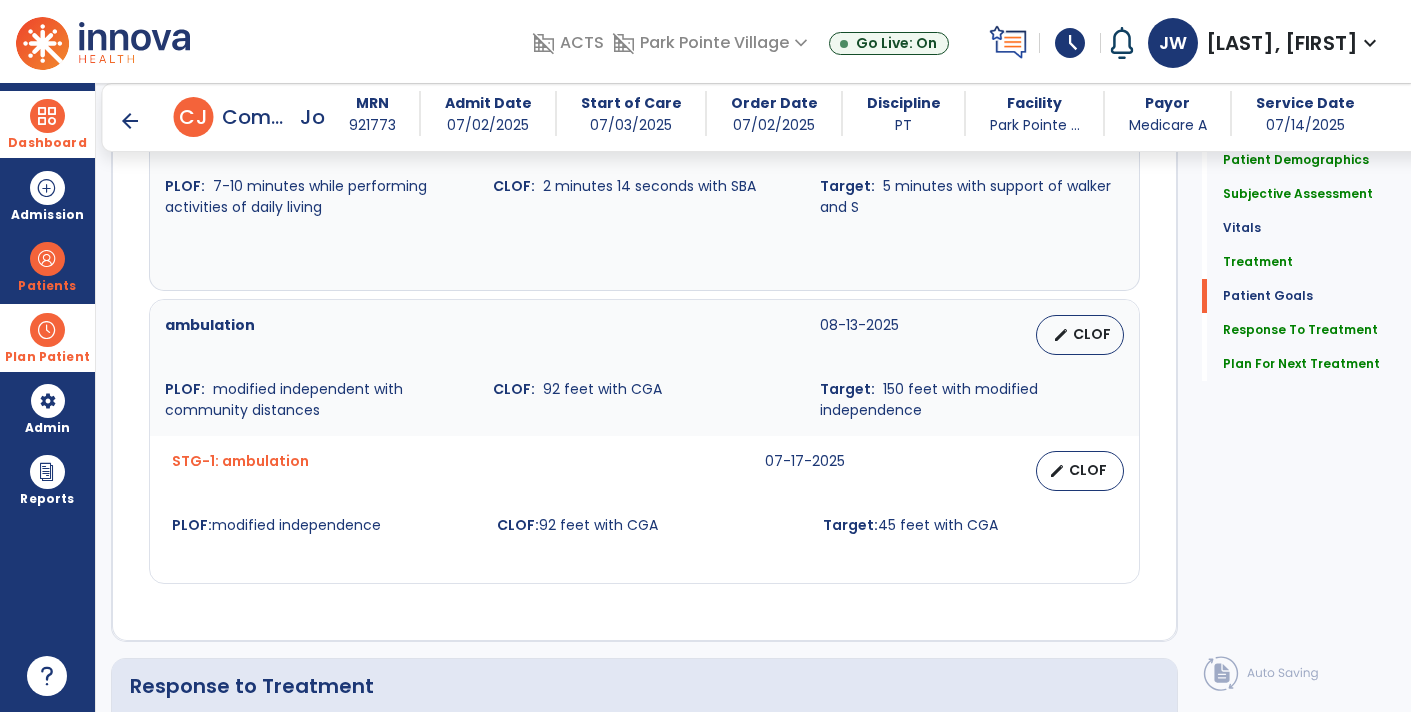scroll, scrollTop: 2803, scrollLeft: 0, axis: vertical 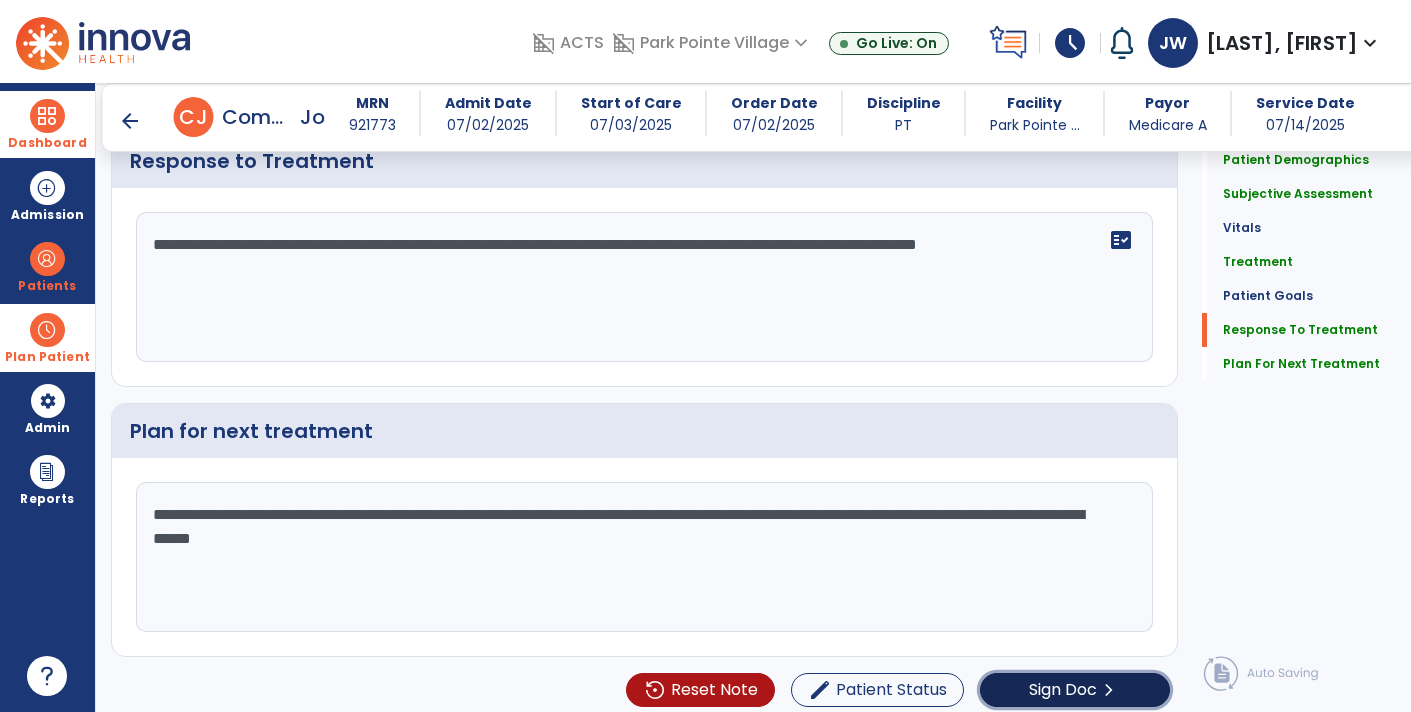 click on "chevron_right" 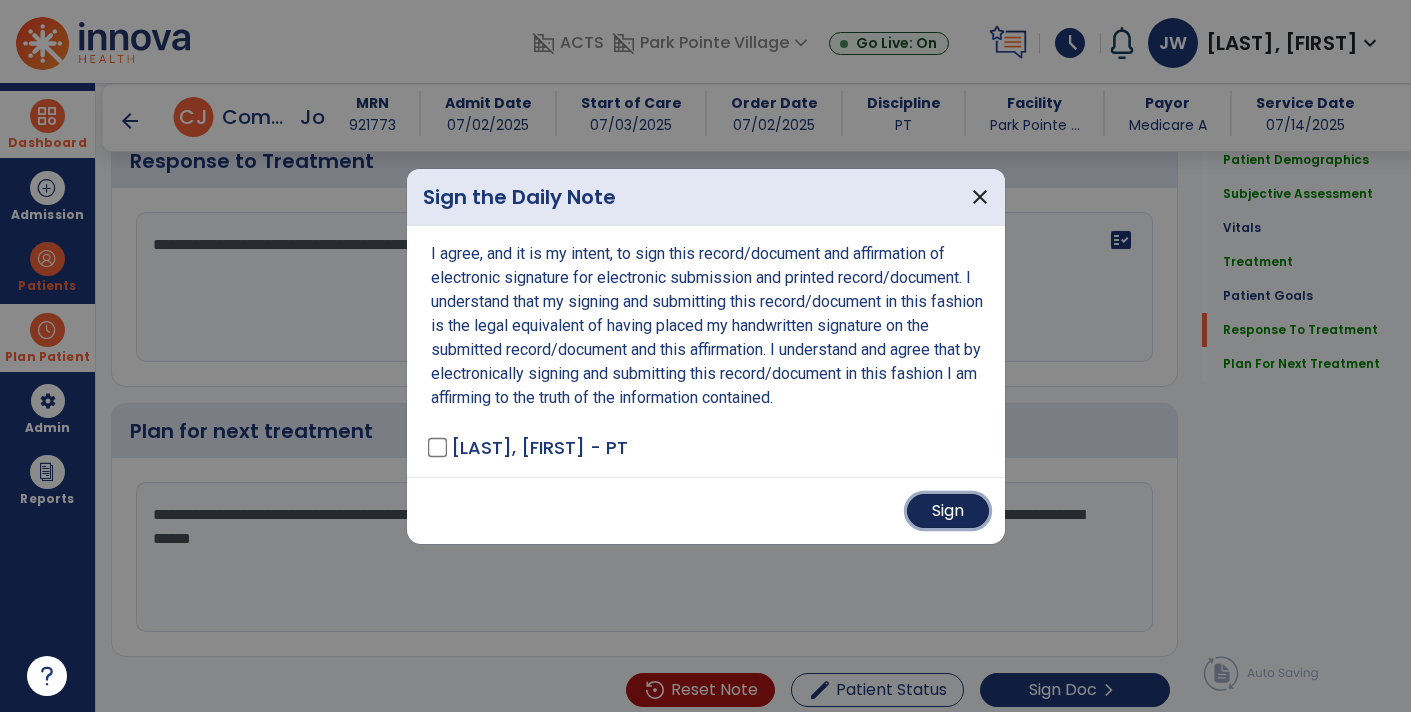 click on "Sign" at bounding box center (948, 511) 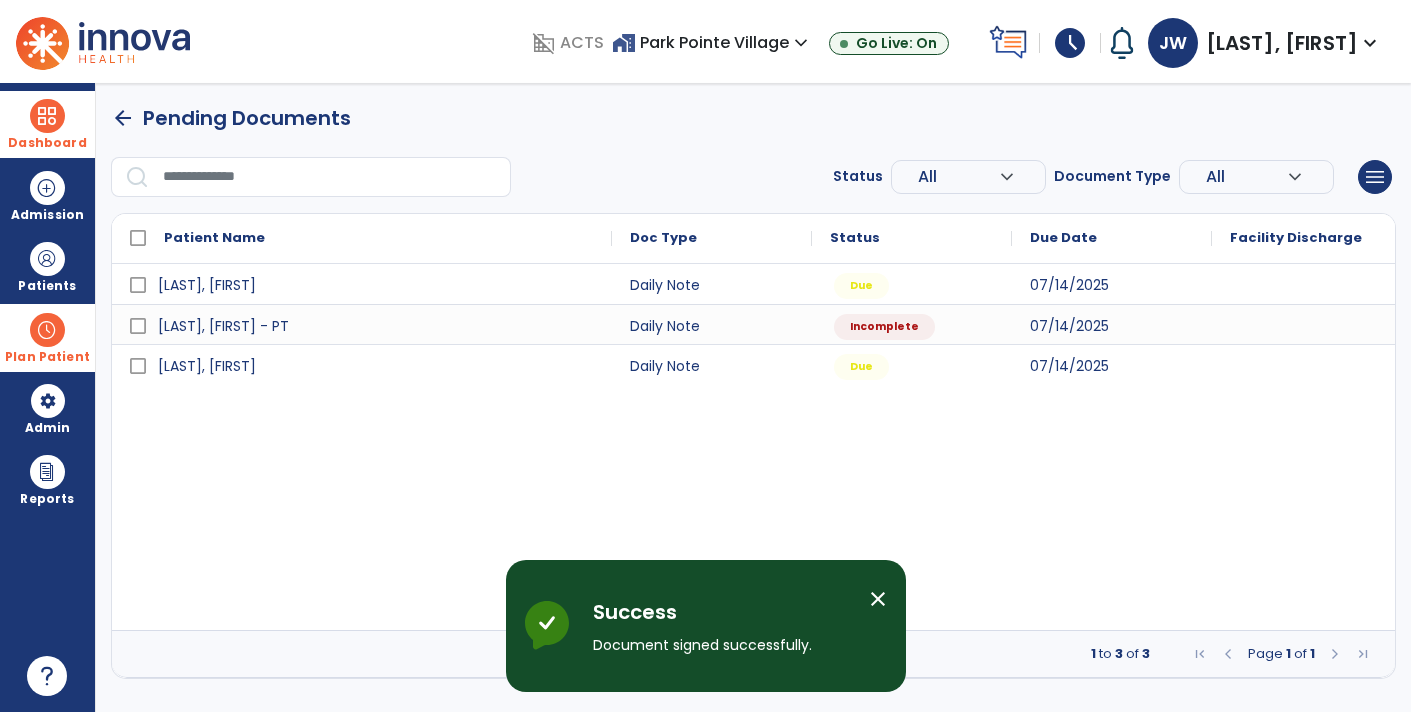scroll, scrollTop: 0, scrollLeft: 0, axis: both 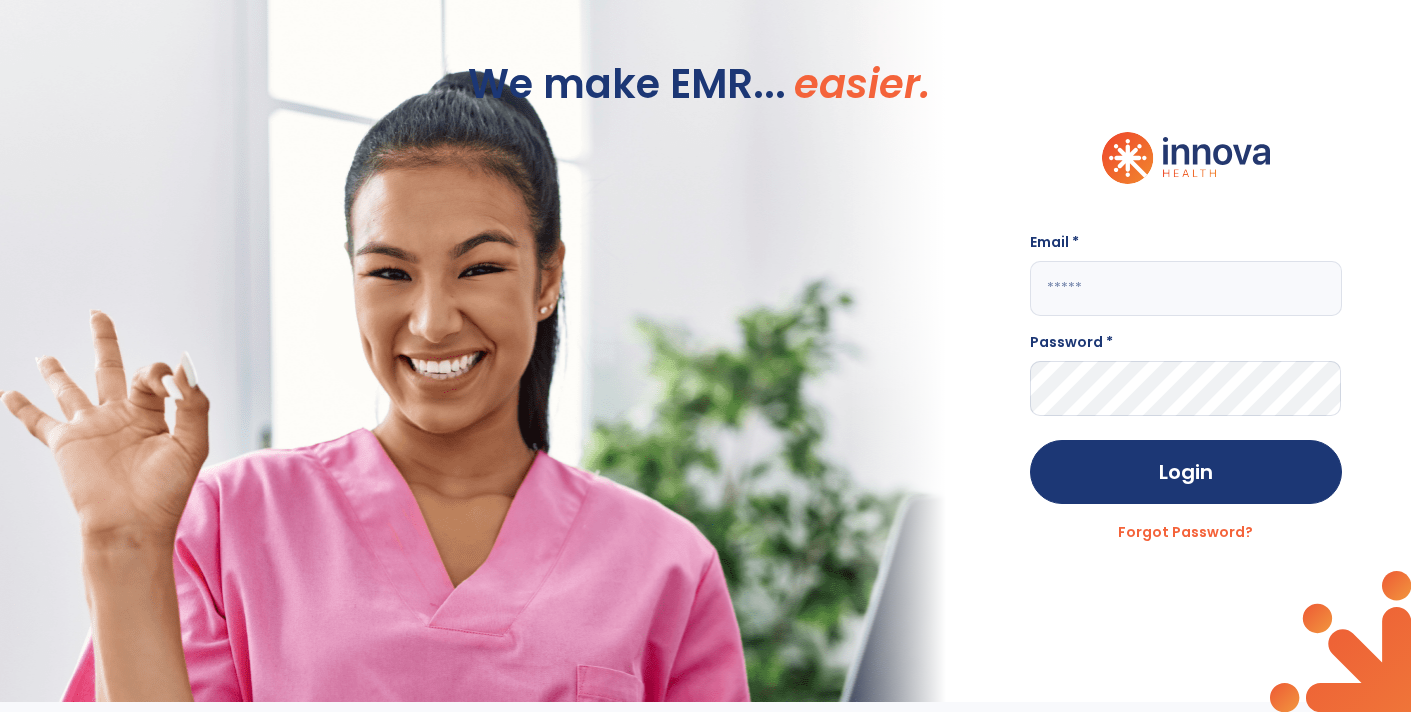 click 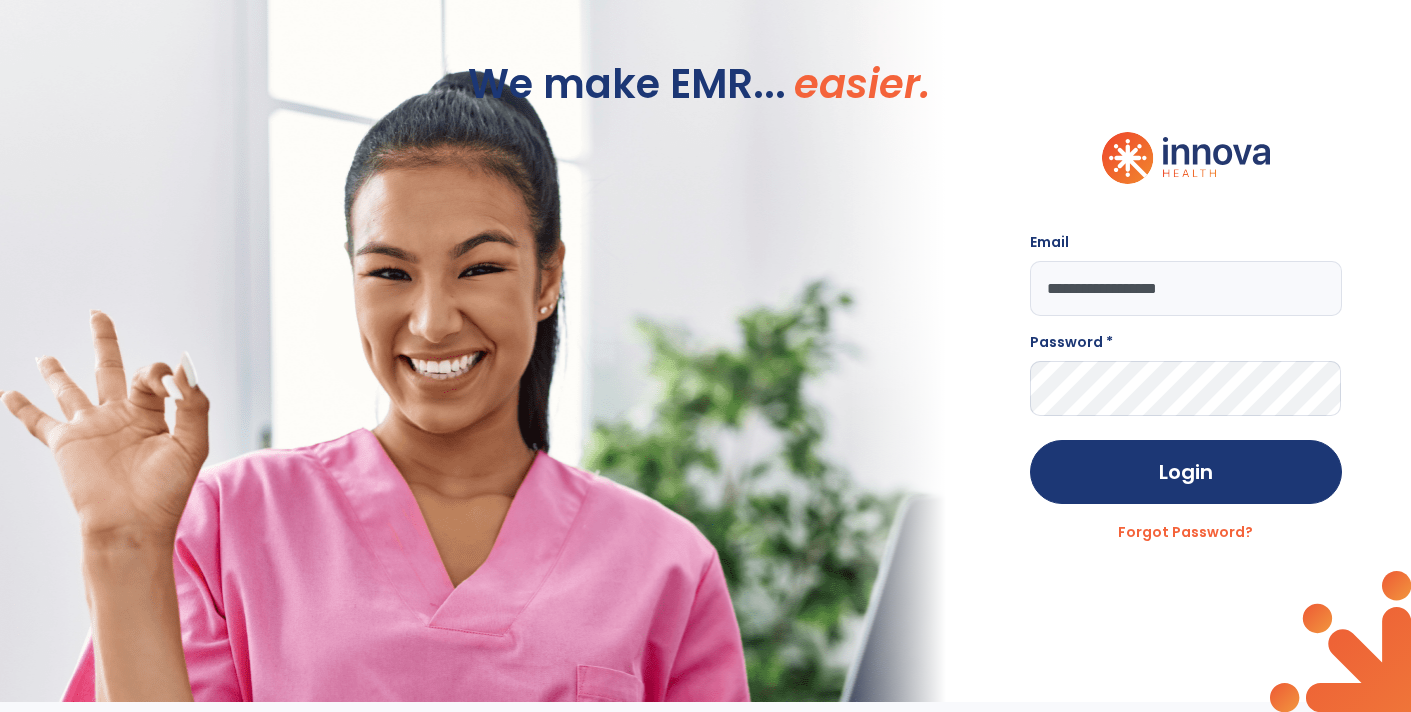 type on "**********" 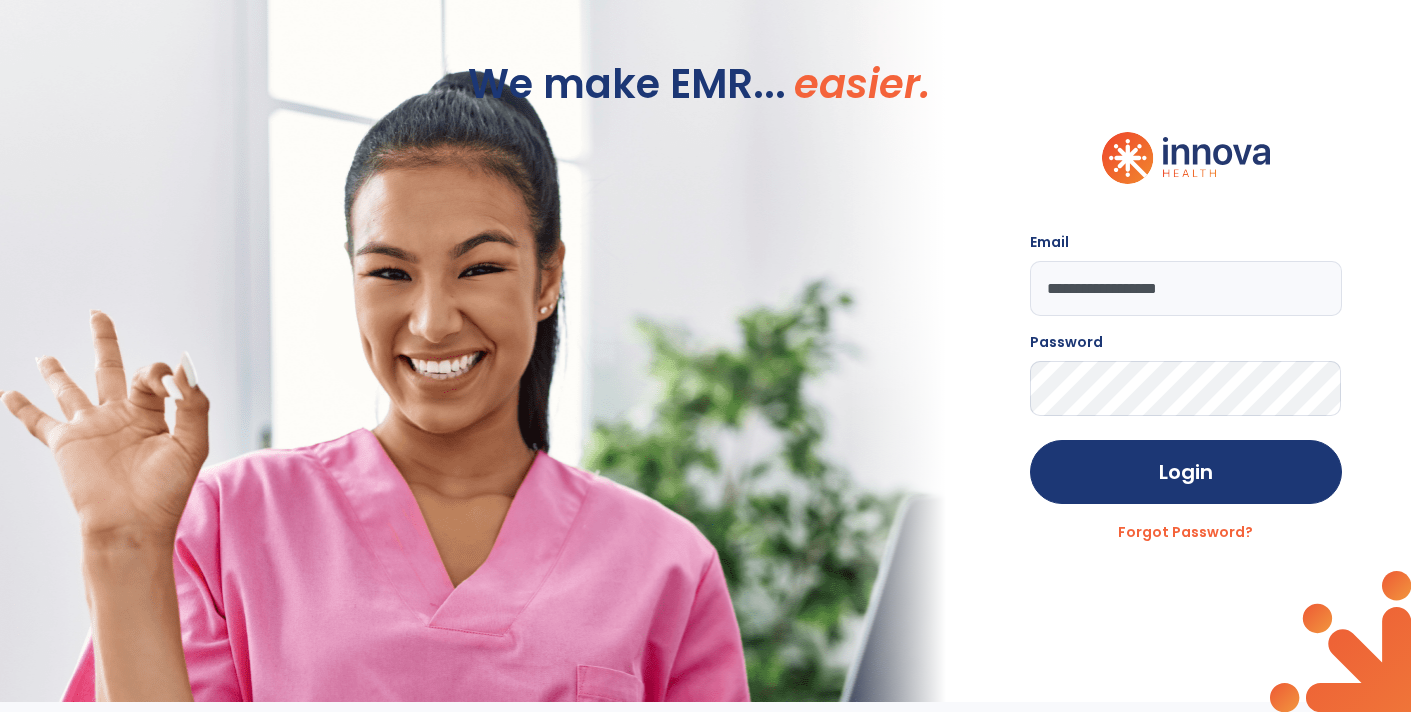 click on "Login" 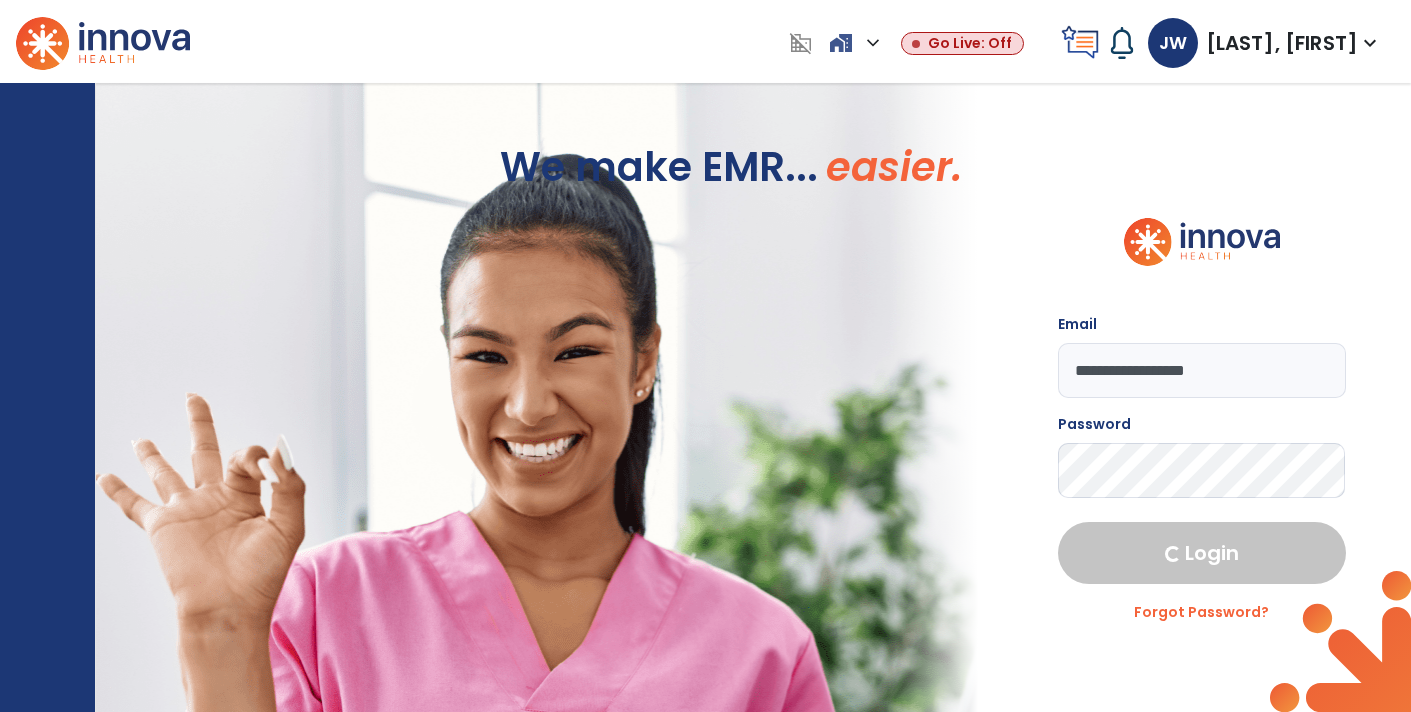 select on "****" 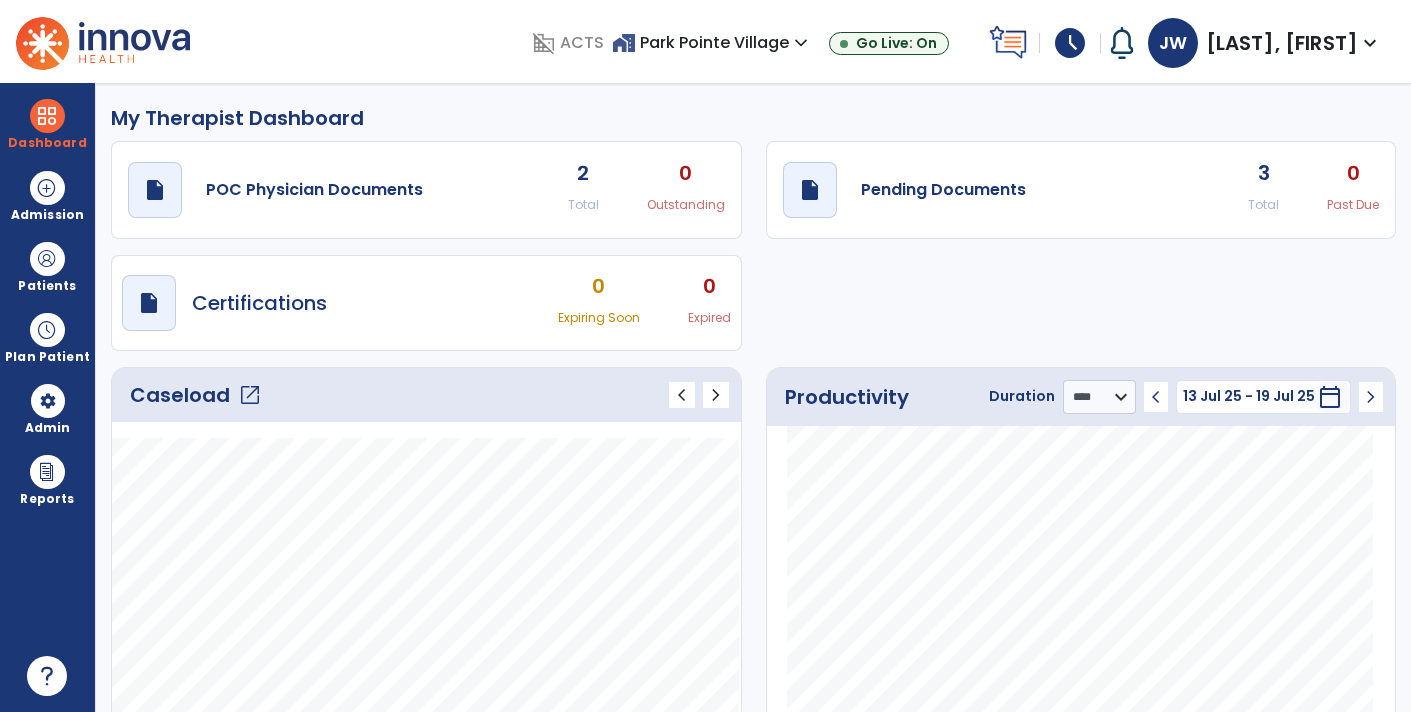 click on "draft   open_in_new  Pending Documents 3 Total 0 Past Due" 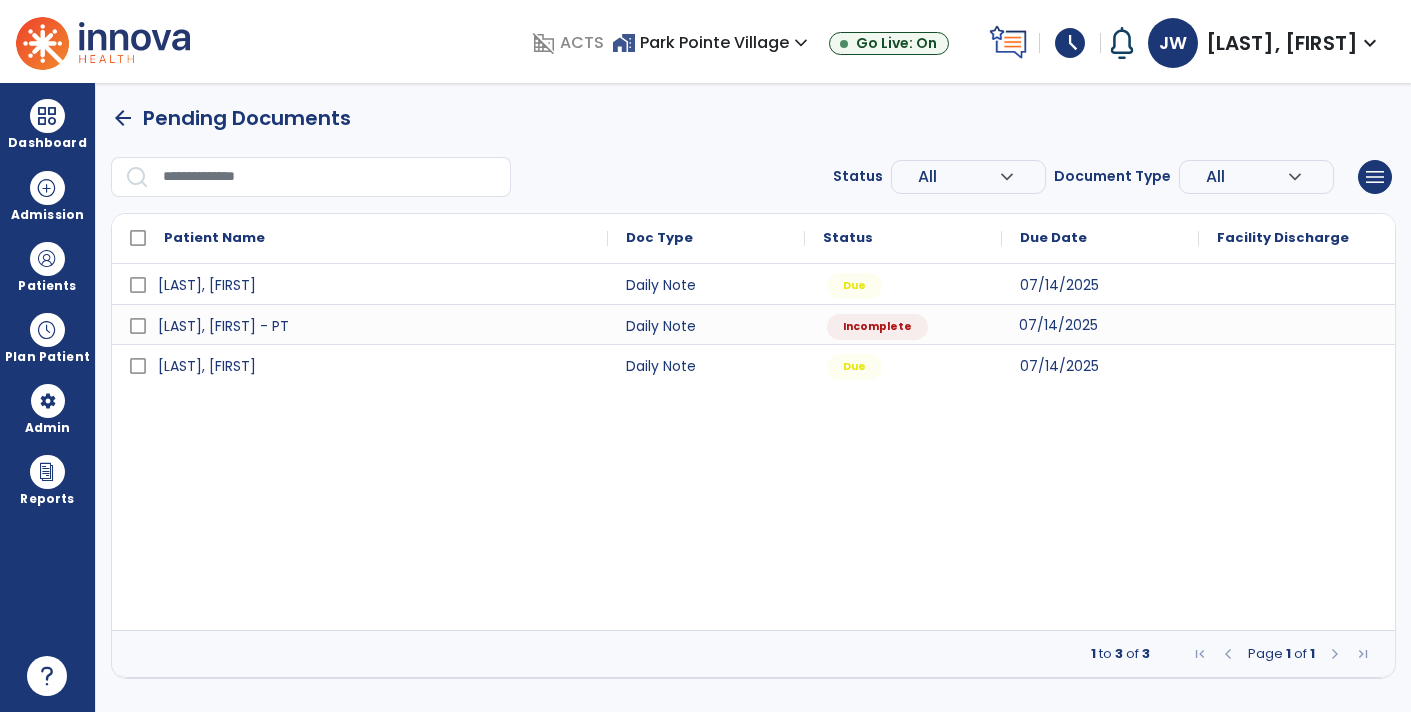 click on "07/14/2025" at bounding box center (1058, 325) 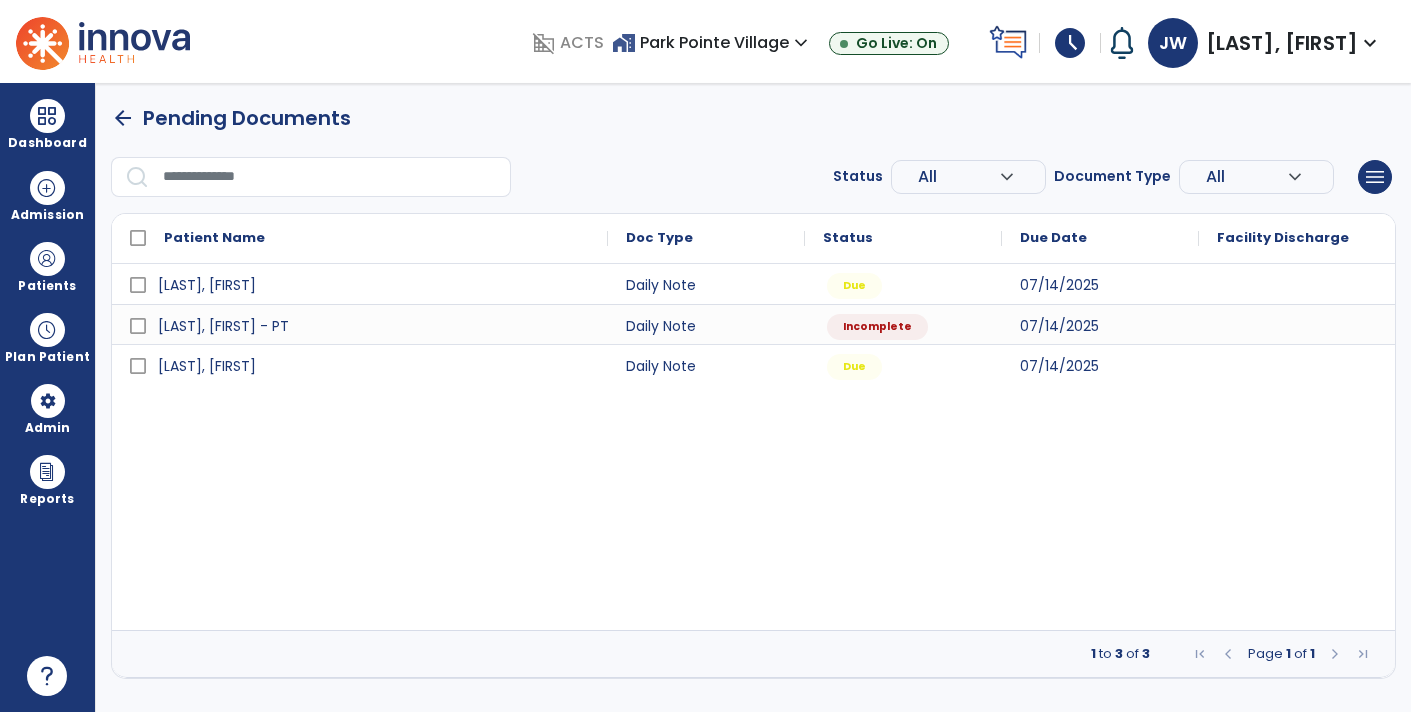 select on "*" 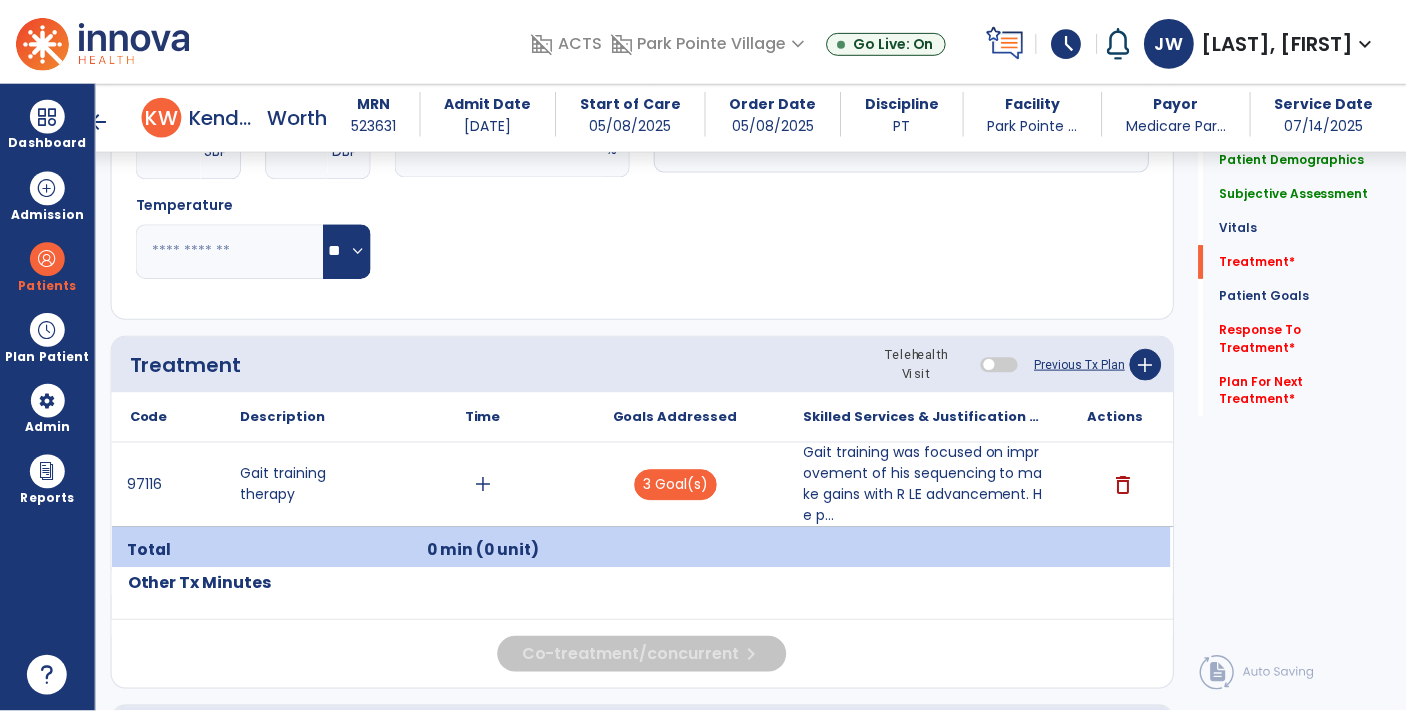 scroll, scrollTop: 951, scrollLeft: 0, axis: vertical 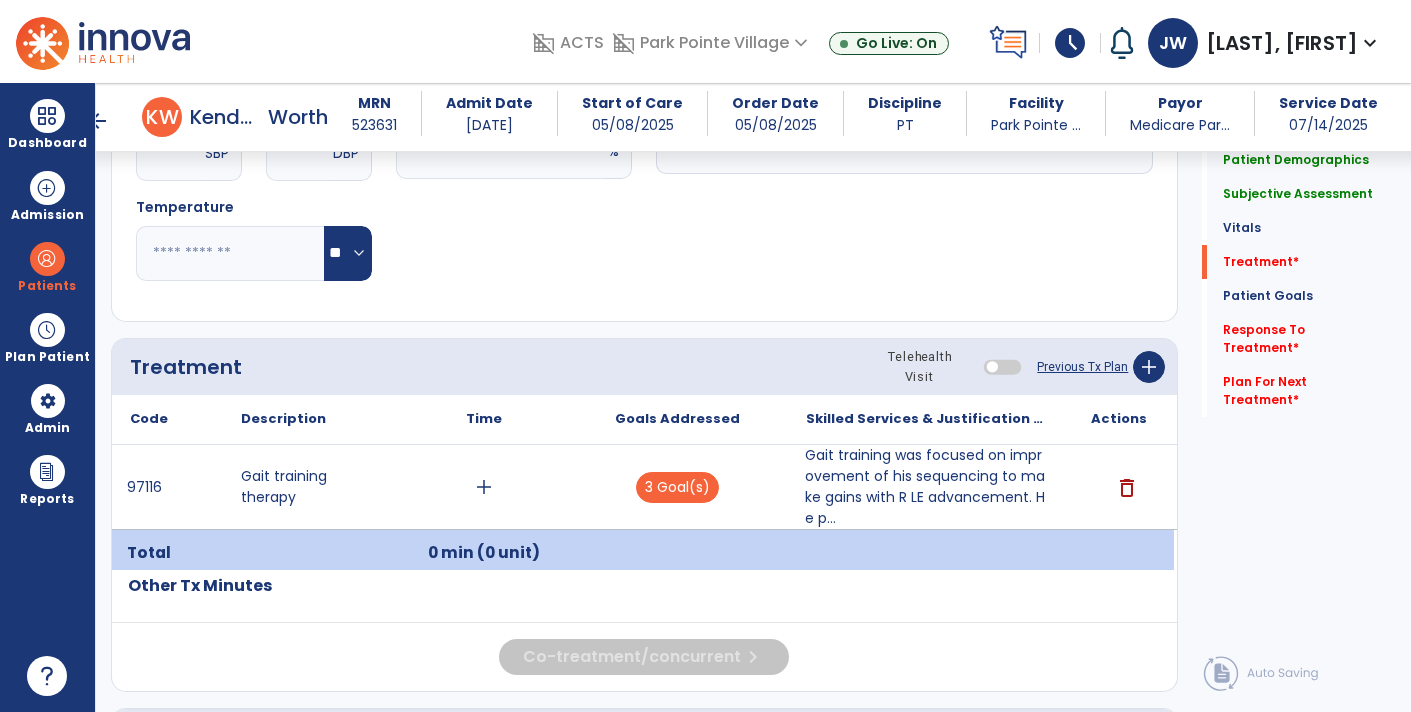 click on "Gait training was focused on improvement of his sequencing to make gains with R LE advancement. He p..." at bounding box center [926, 487] 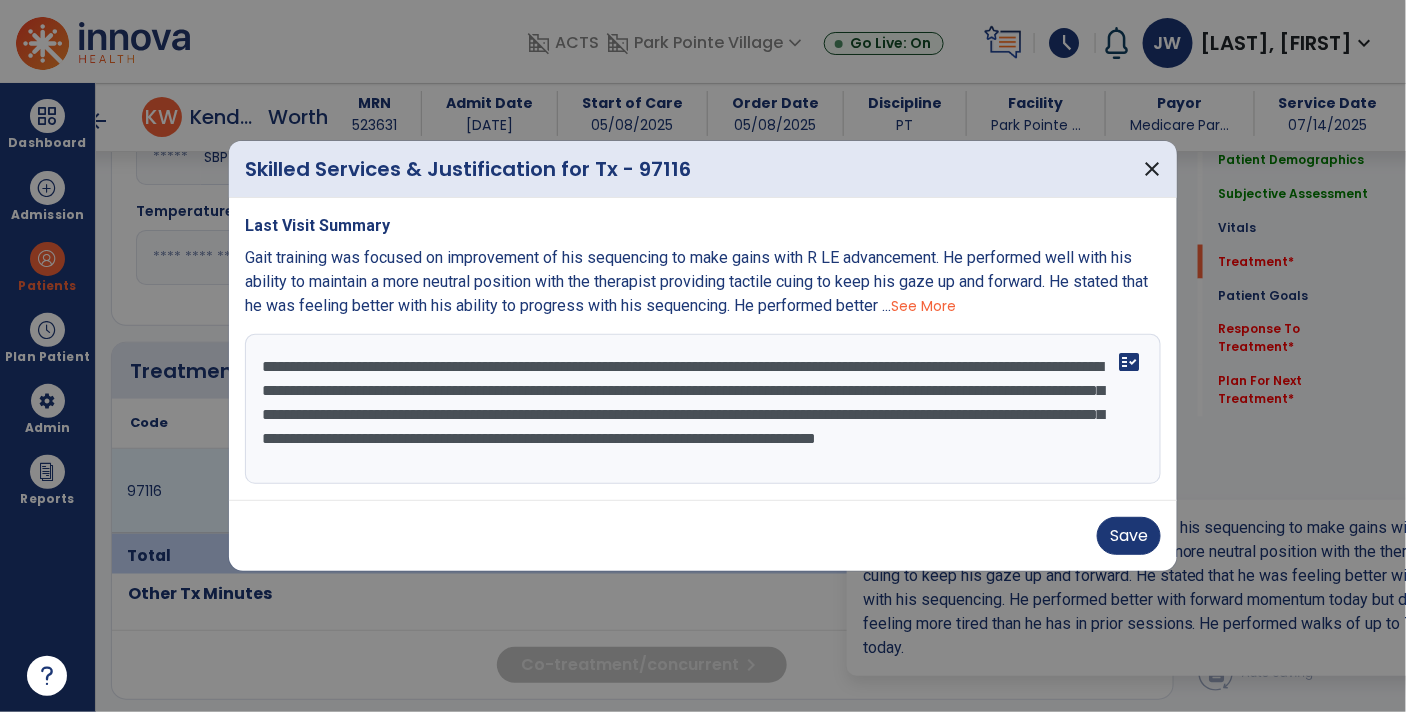 scroll, scrollTop: 951, scrollLeft: 0, axis: vertical 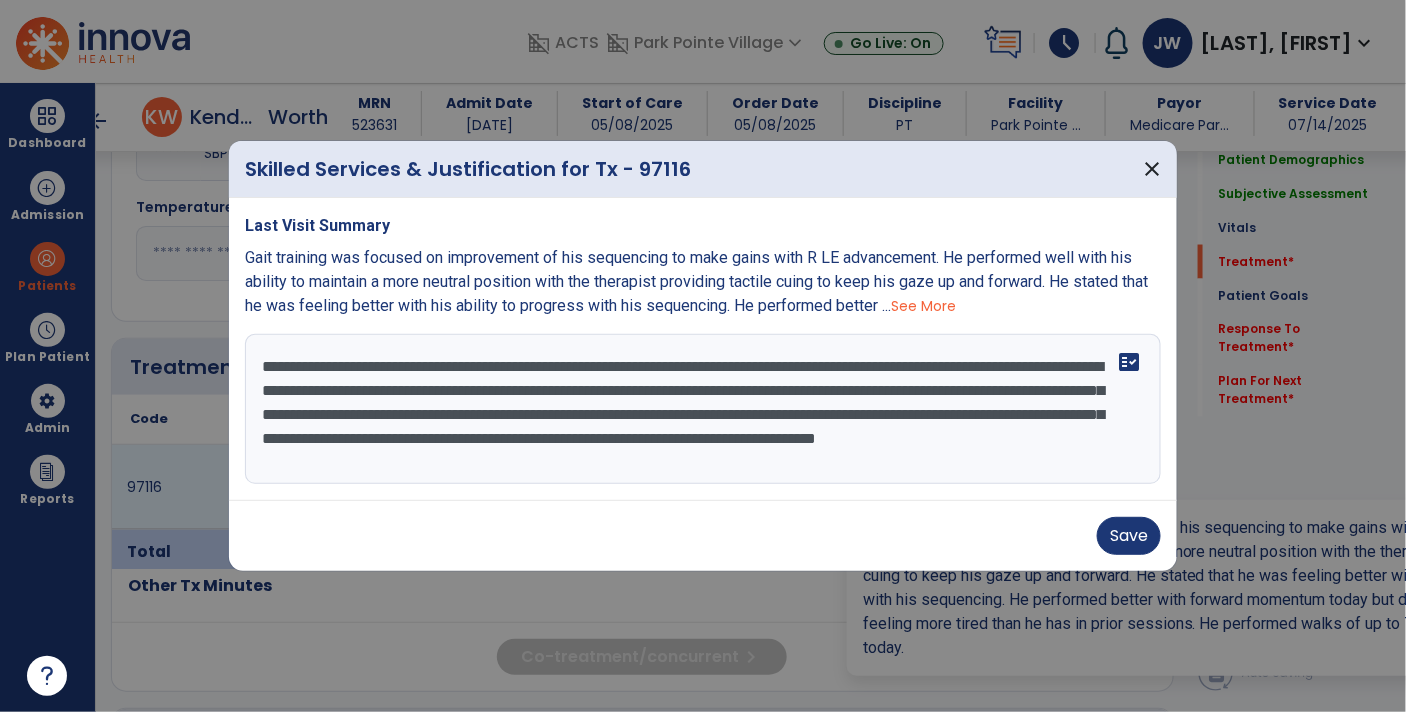 click on "**********" at bounding box center [703, 409] 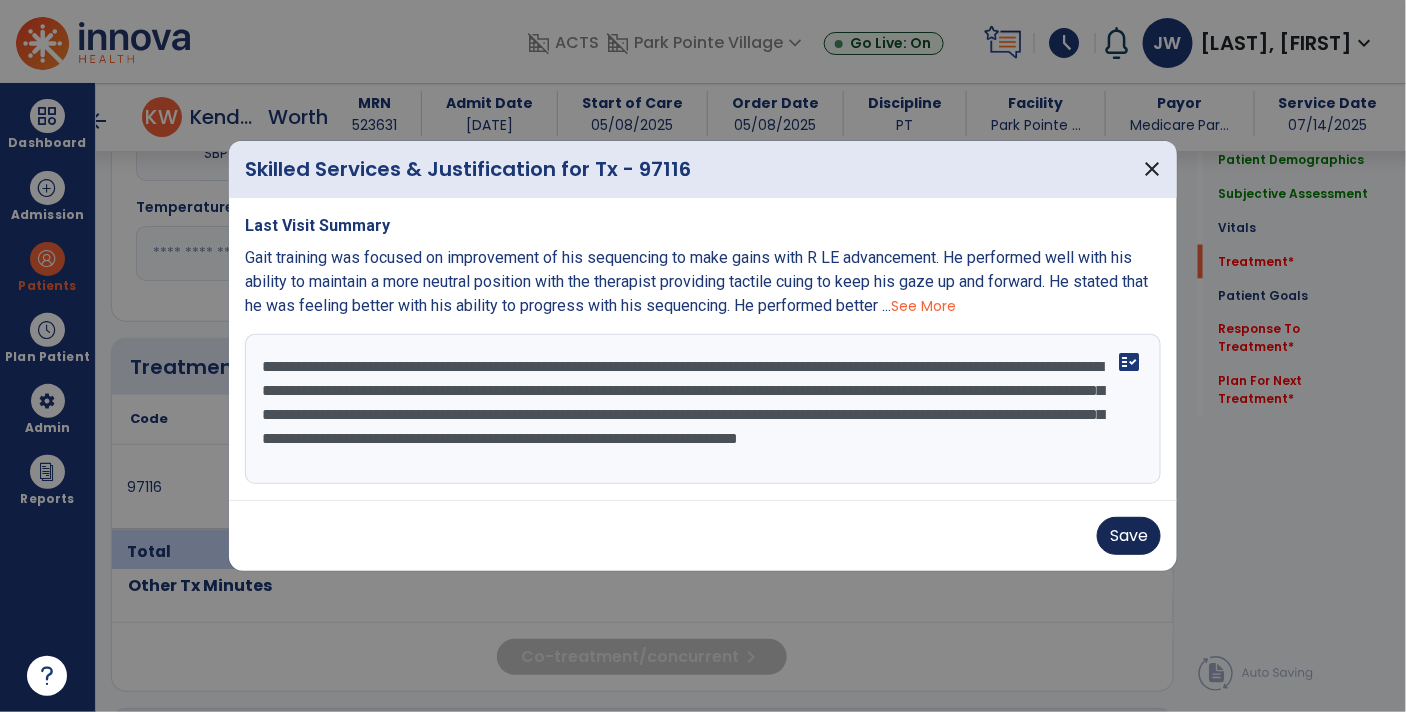 type on "**********" 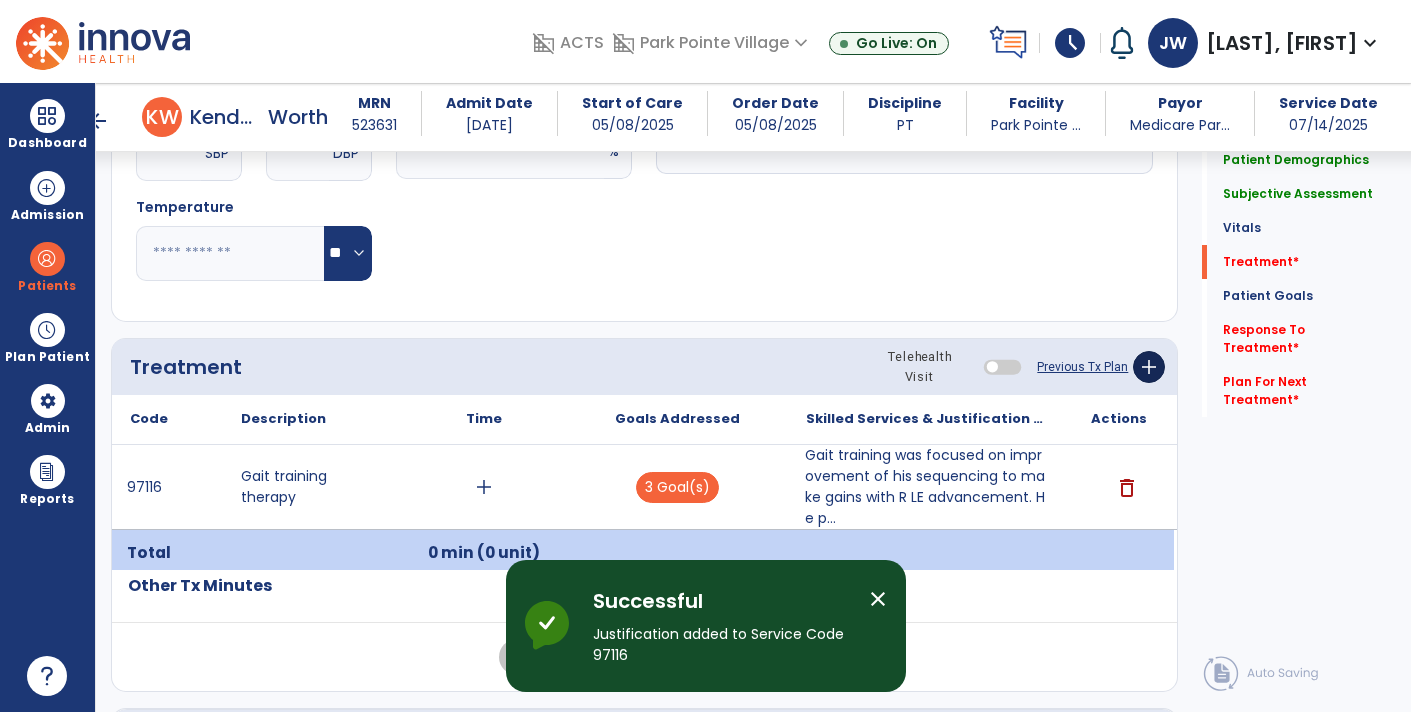 click on "add" 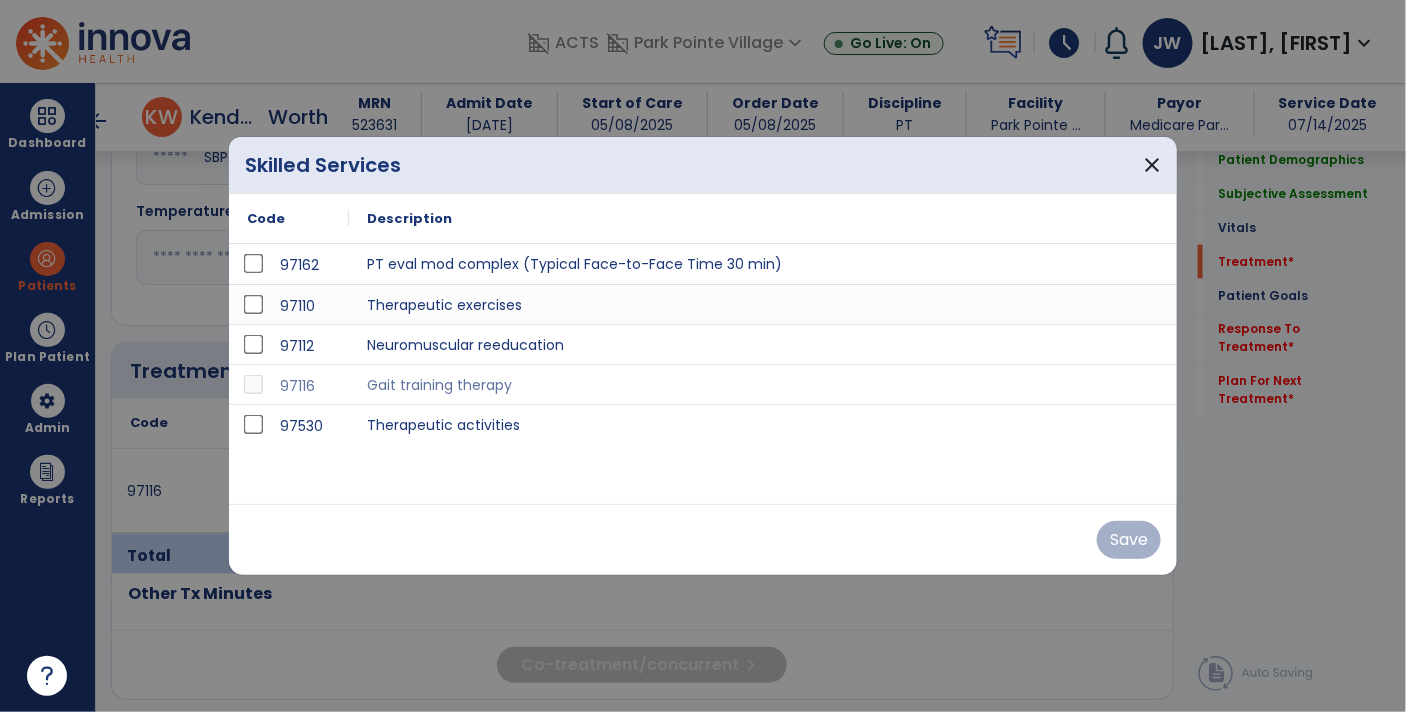 scroll, scrollTop: 951, scrollLeft: 0, axis: vertical 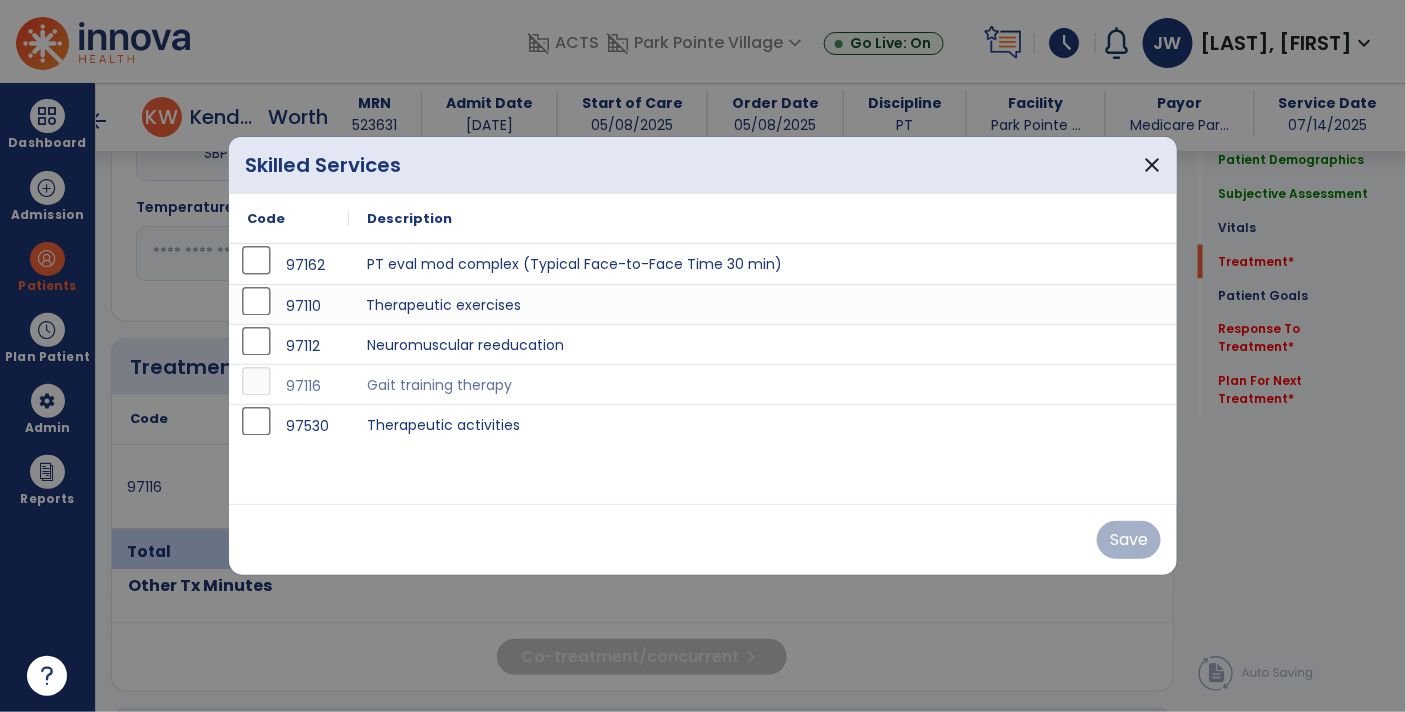 click on "Therapeutic exercises" at bounding box center [763, 304] 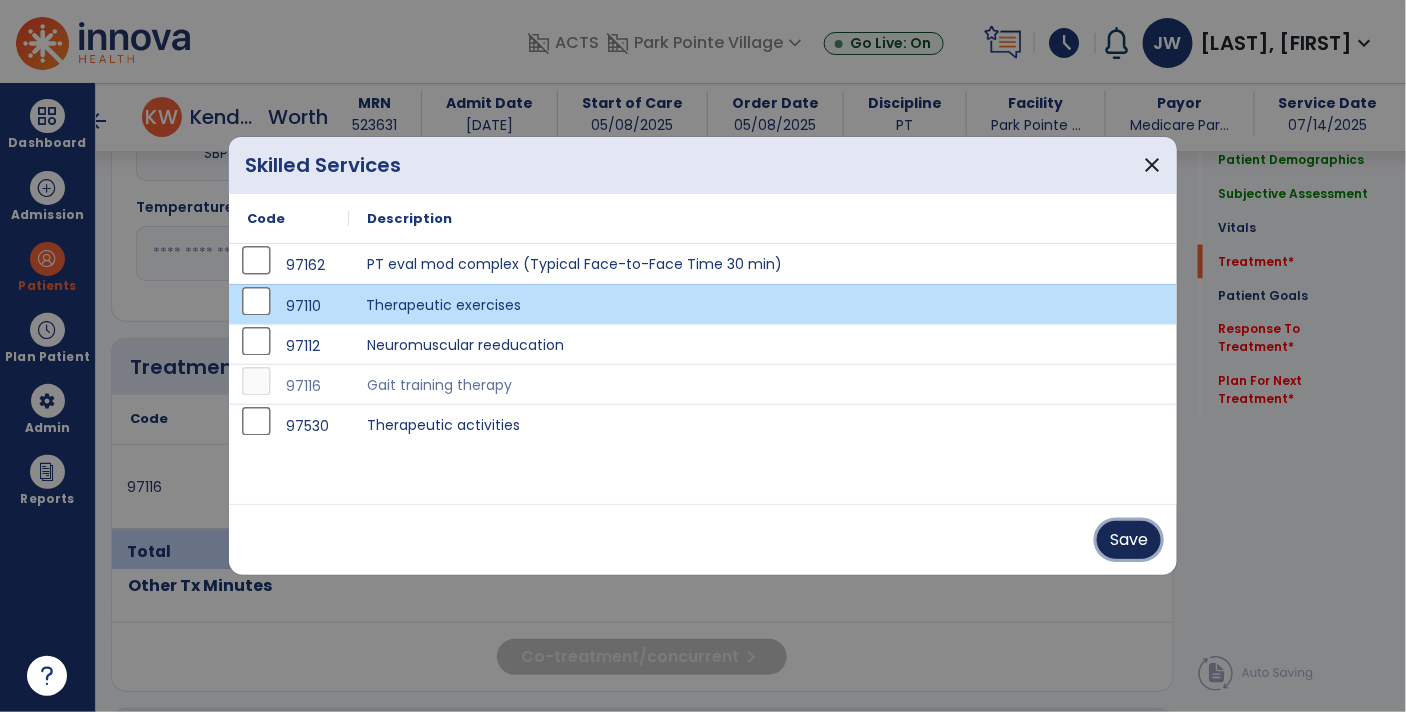 click on "Save" at bounding box center [1129, 540] 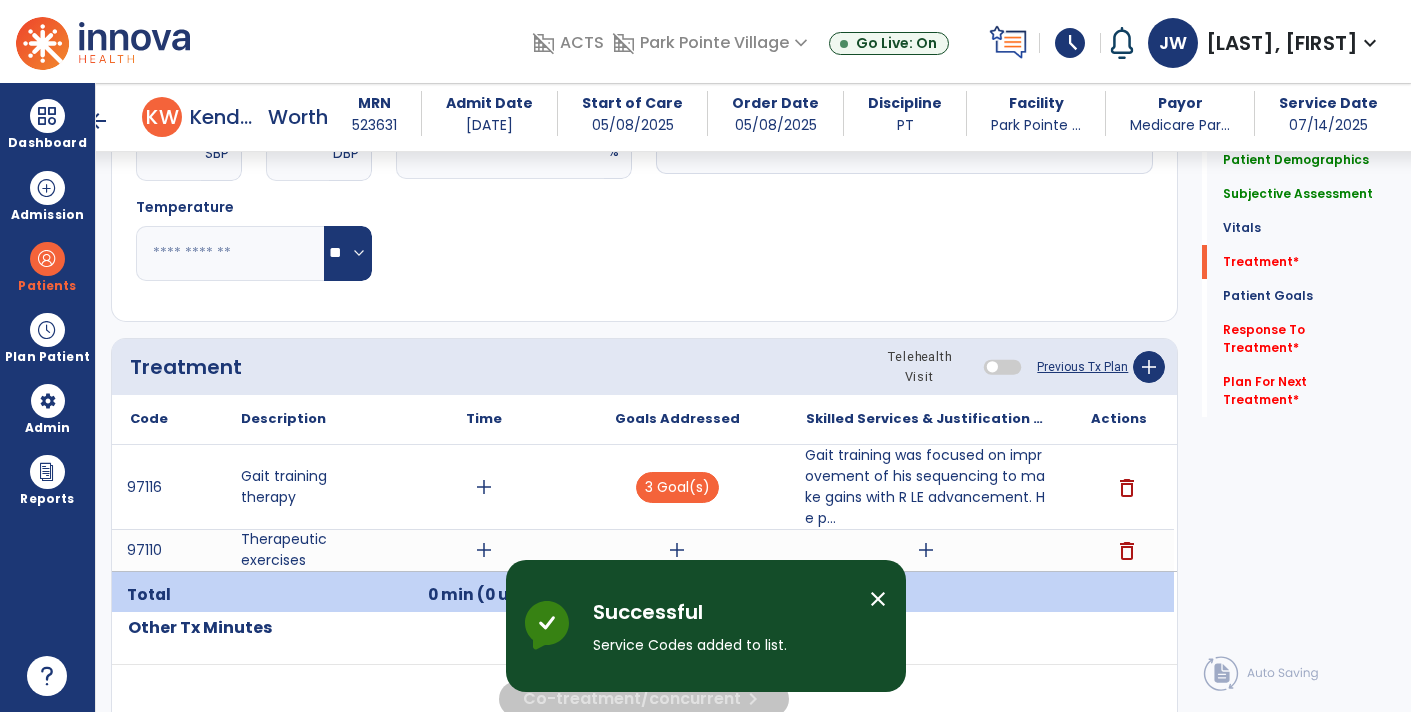 click on "add" at bounding box center (926, 550) 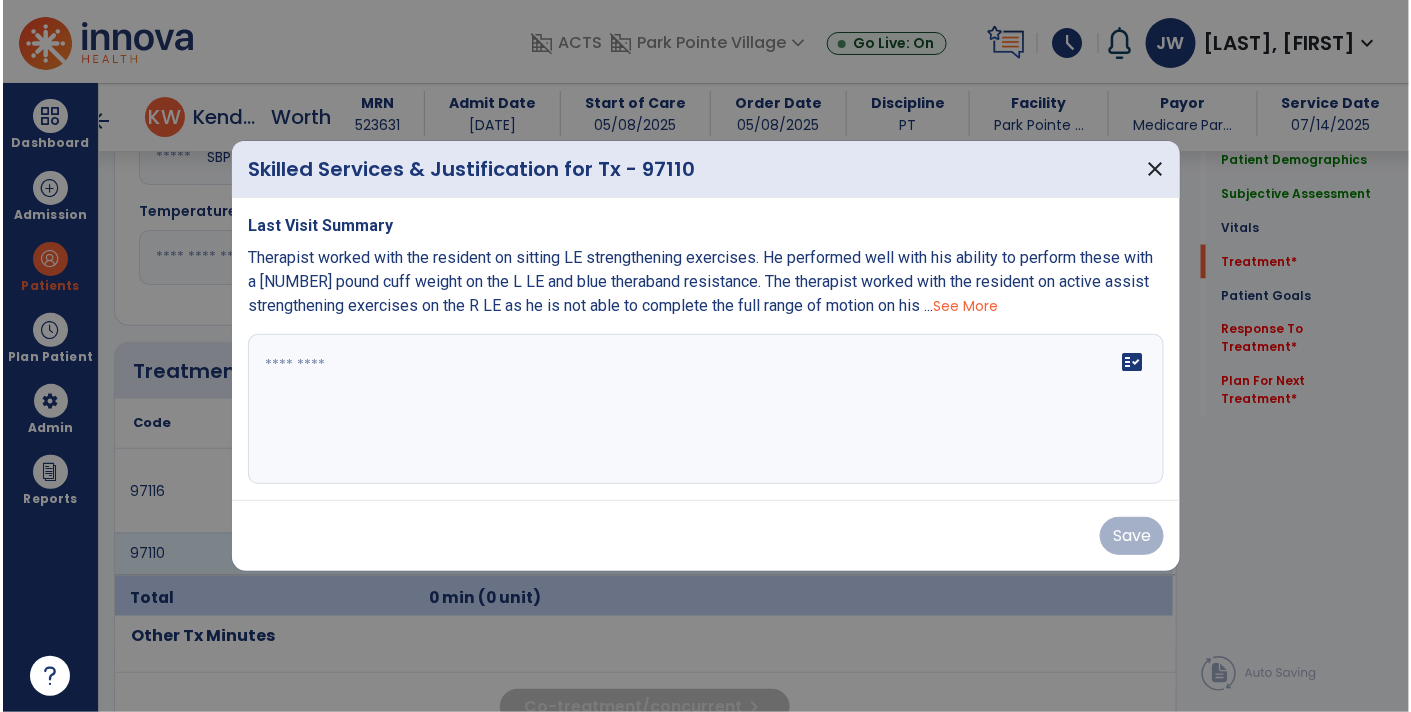 scroll, scrollTop: 951, scrollLeft: 0, axis: vertical 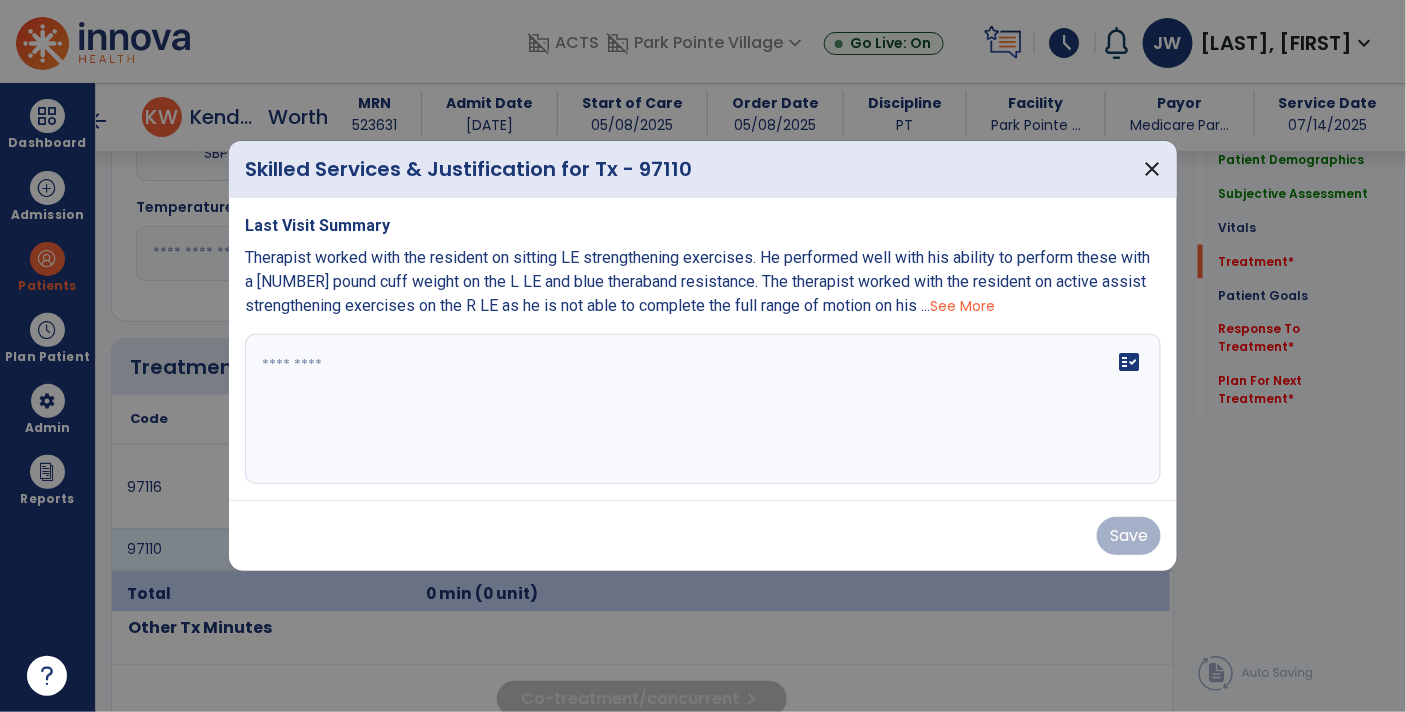 click on "See More" at bounding box center (962, 306) 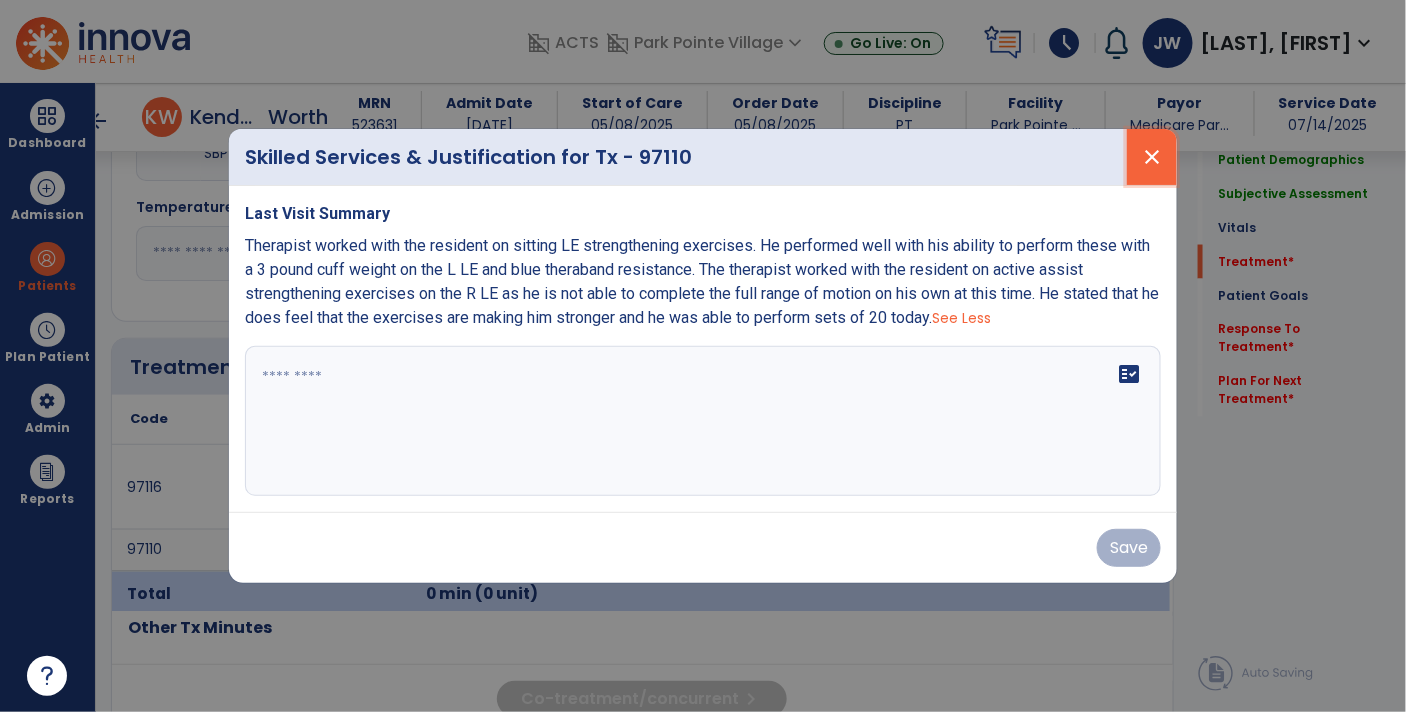 click on "close" at bounding box center [1152, 157] 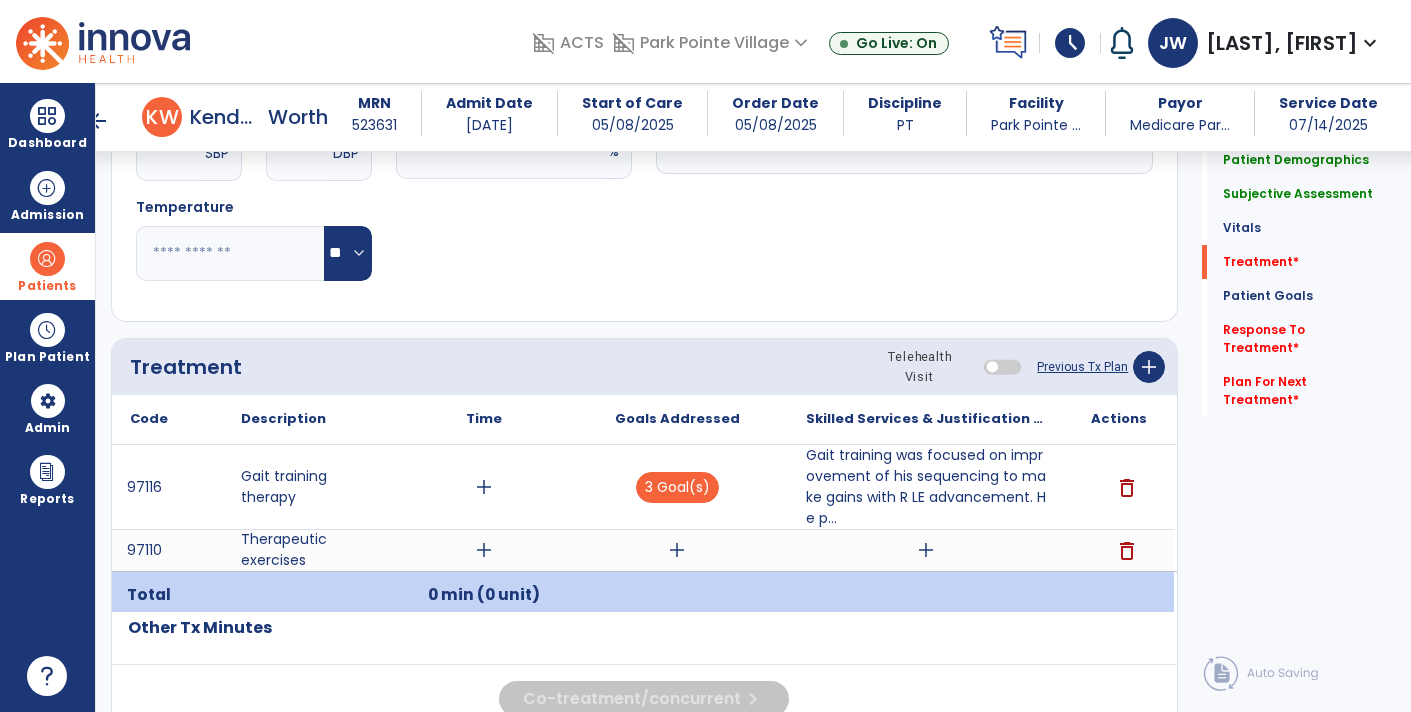 click at bounding box center [47, 259] 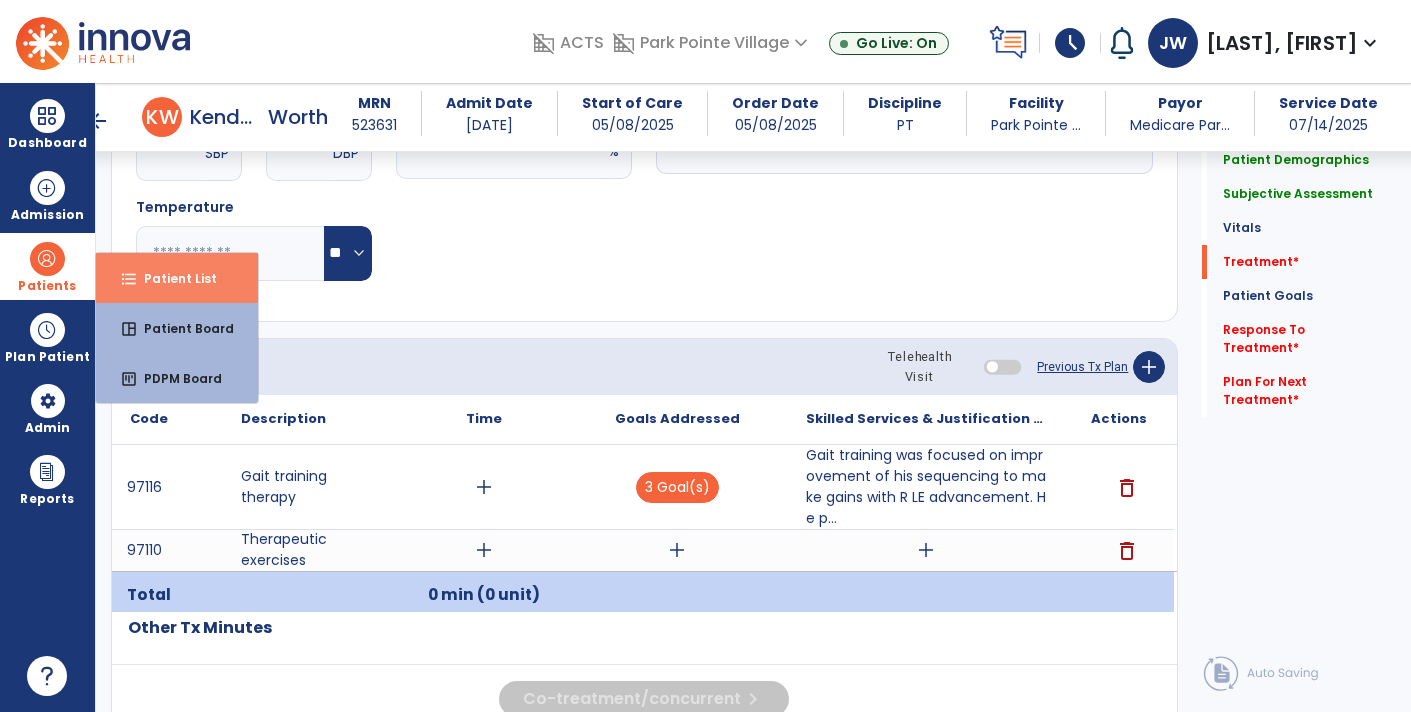 click on "format_list_bulleted  Patient List" at bounding box center [177, 278] 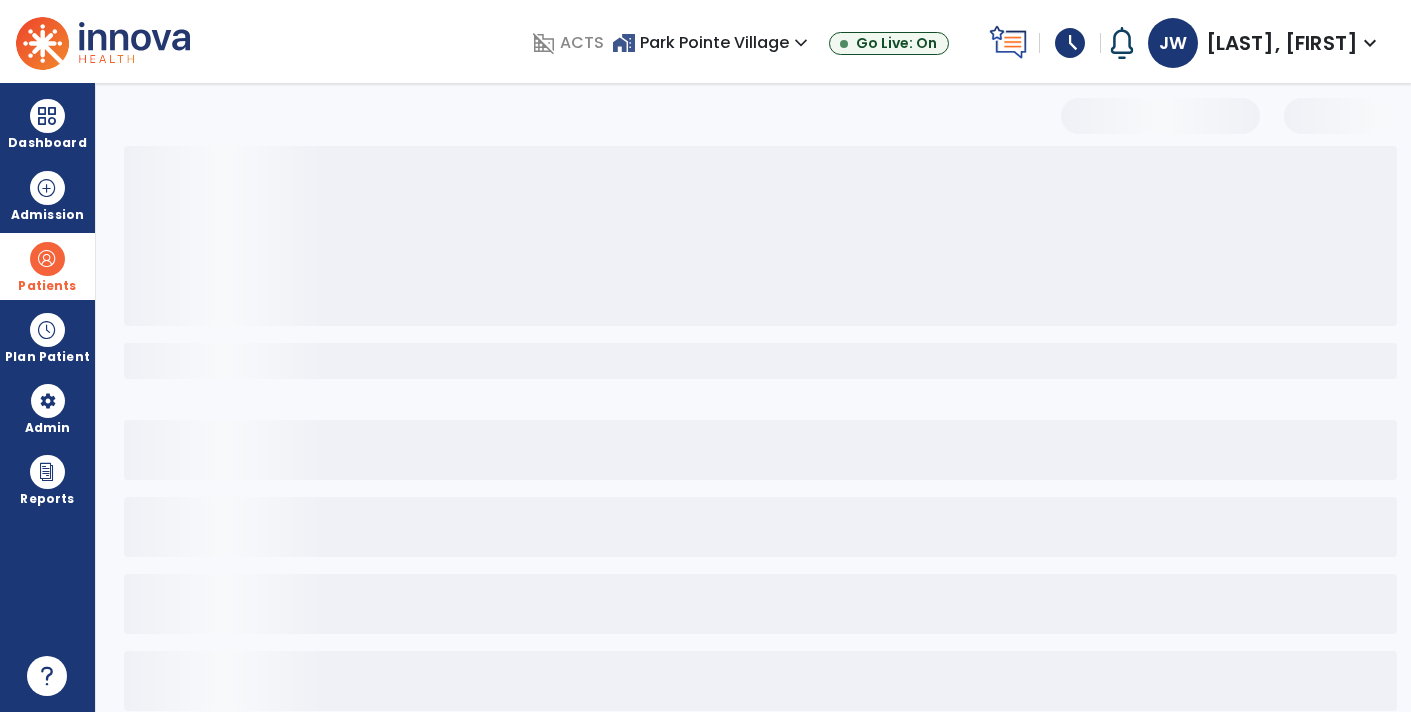 scroll, scrollTop: 30, scrollLeft: 0, axis: vertical 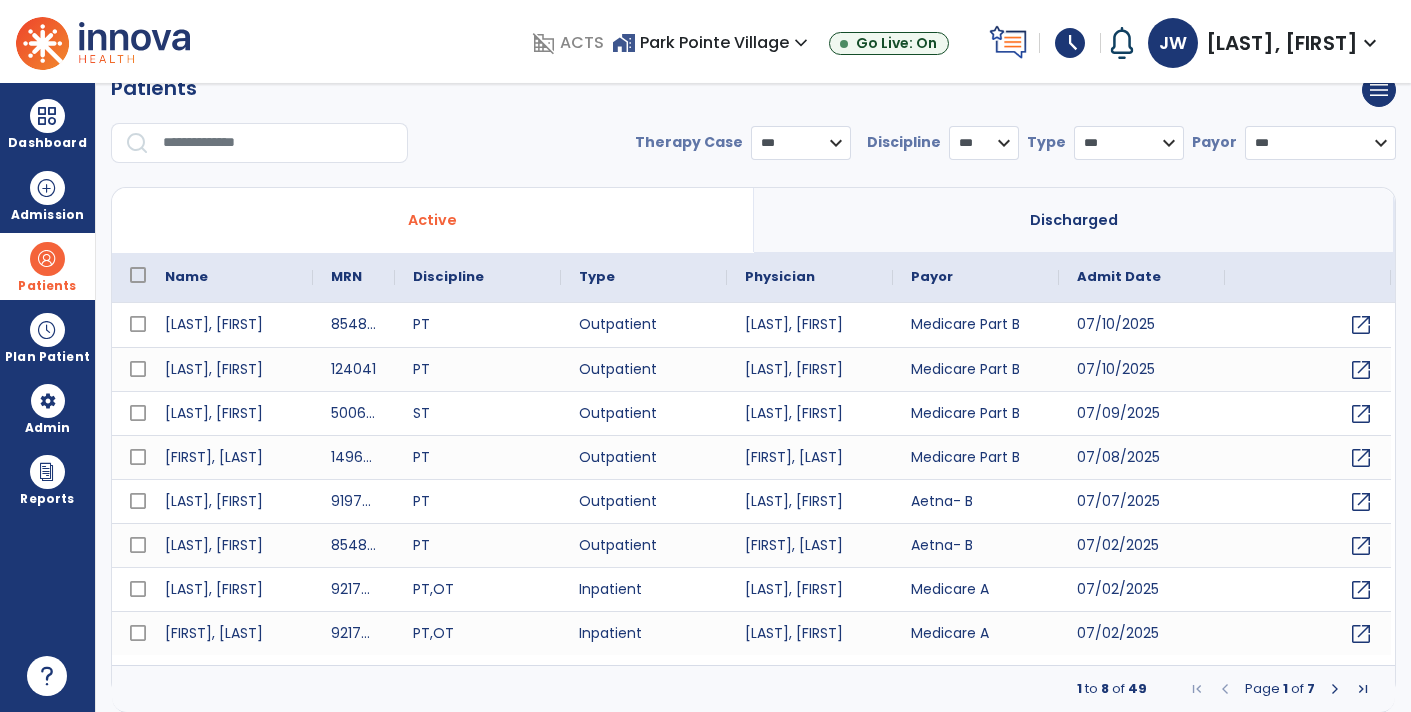 click at bounding box center [278, 143] 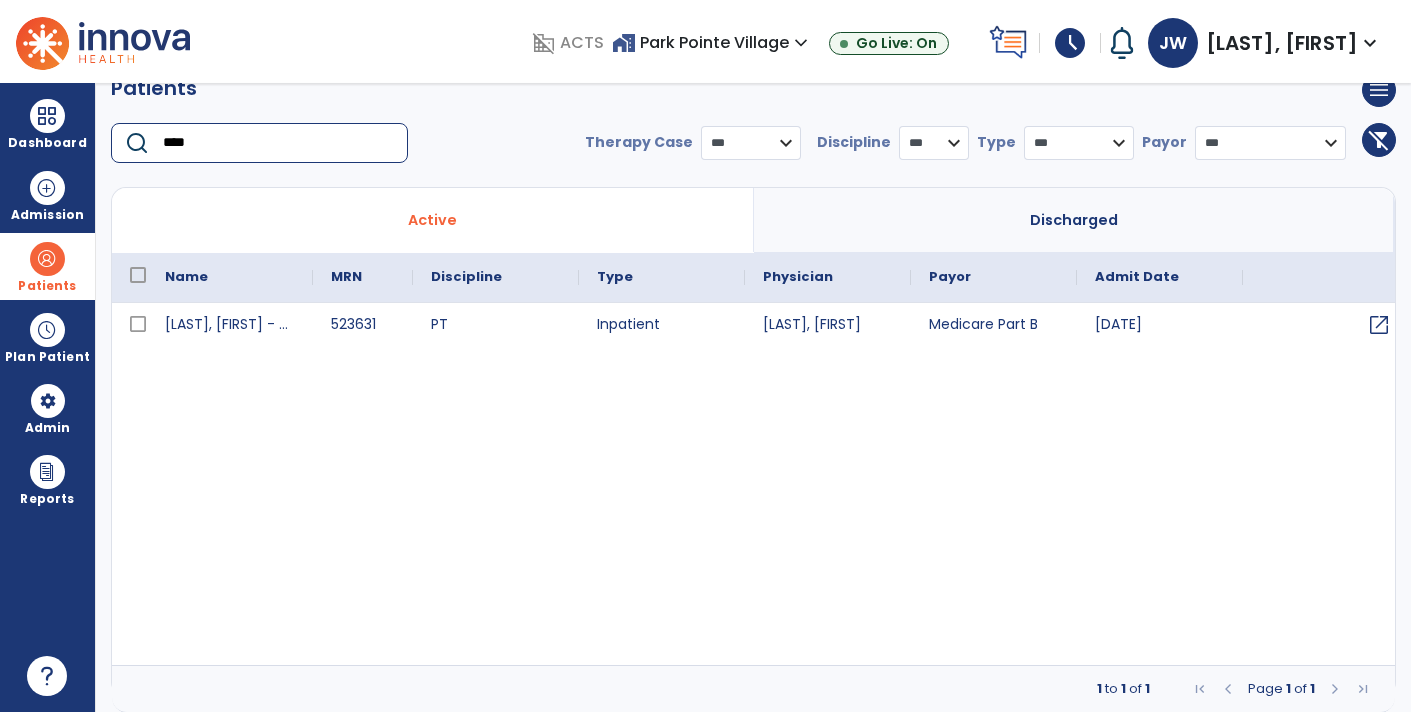 type on "****" 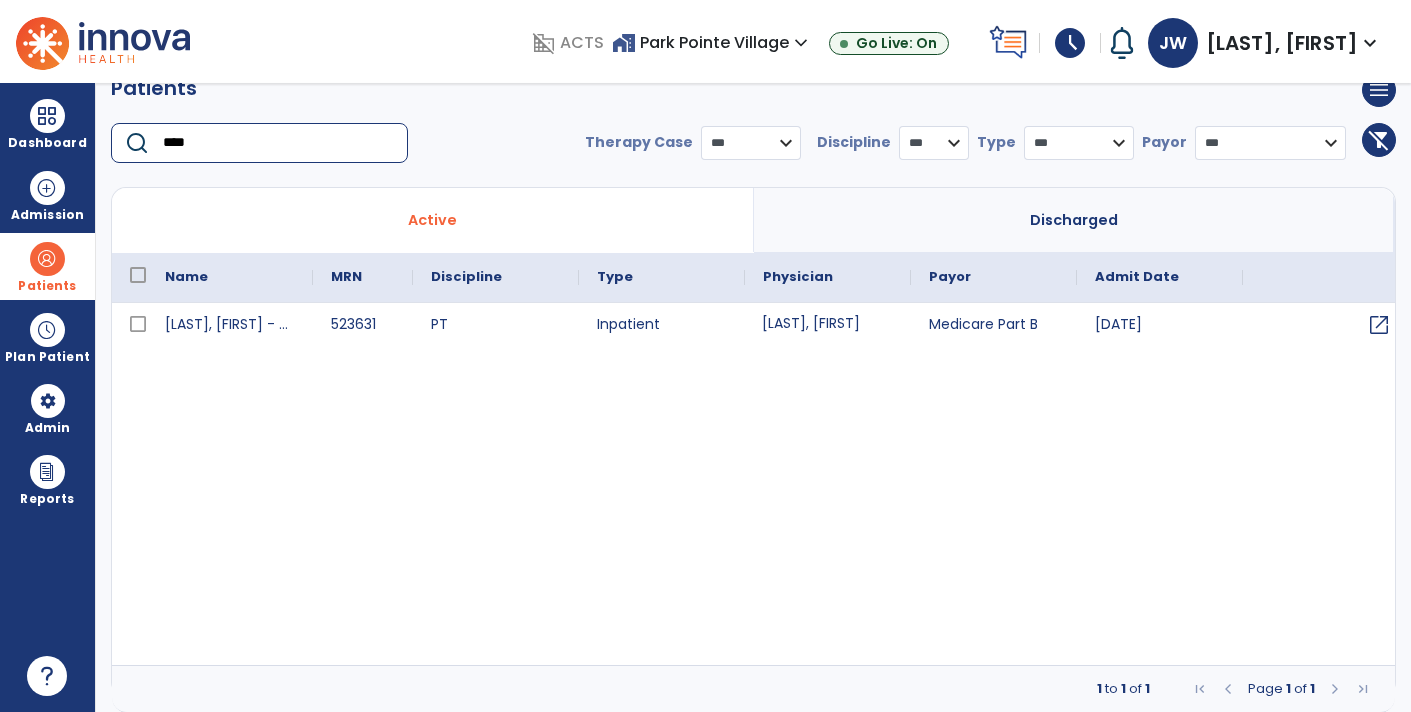 click on "[LAST], [FIRST]" at bounding box center [828, 325] 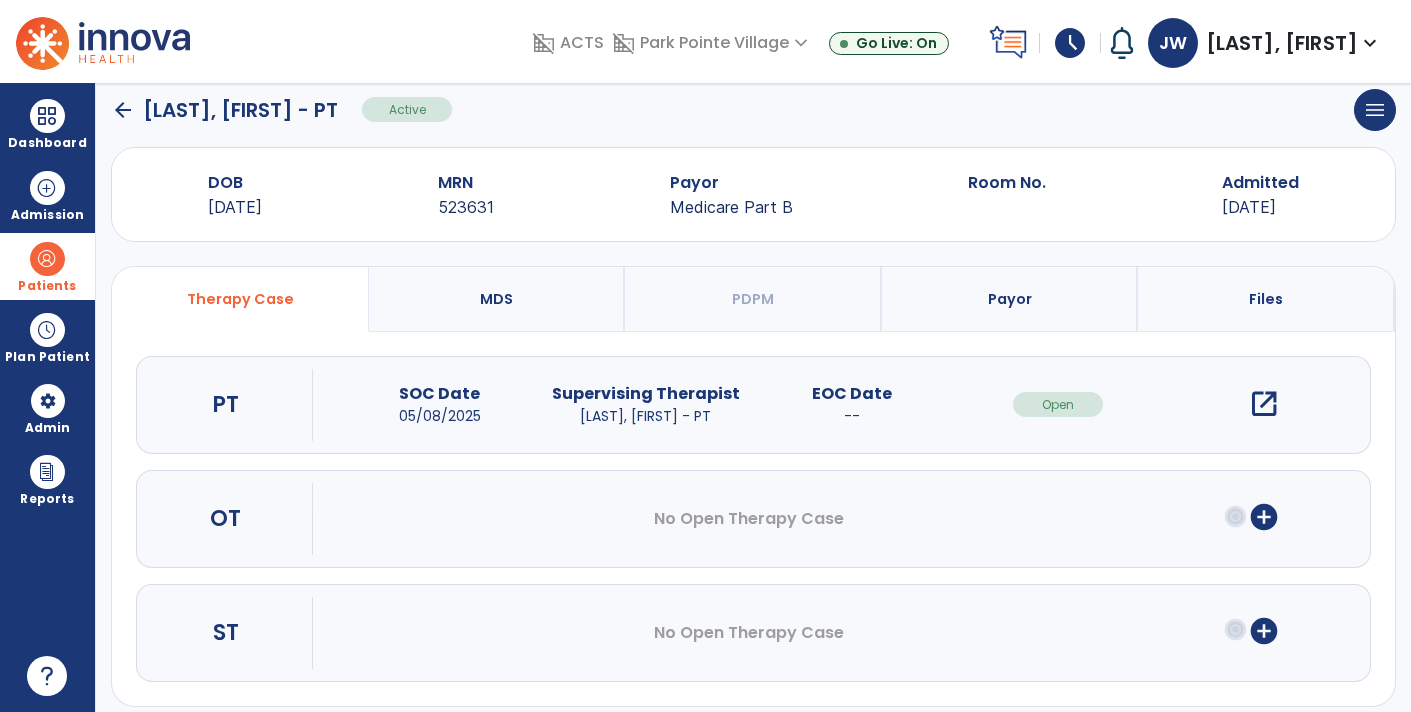 click on "open_in_new" at bounding box center (1264, 404) 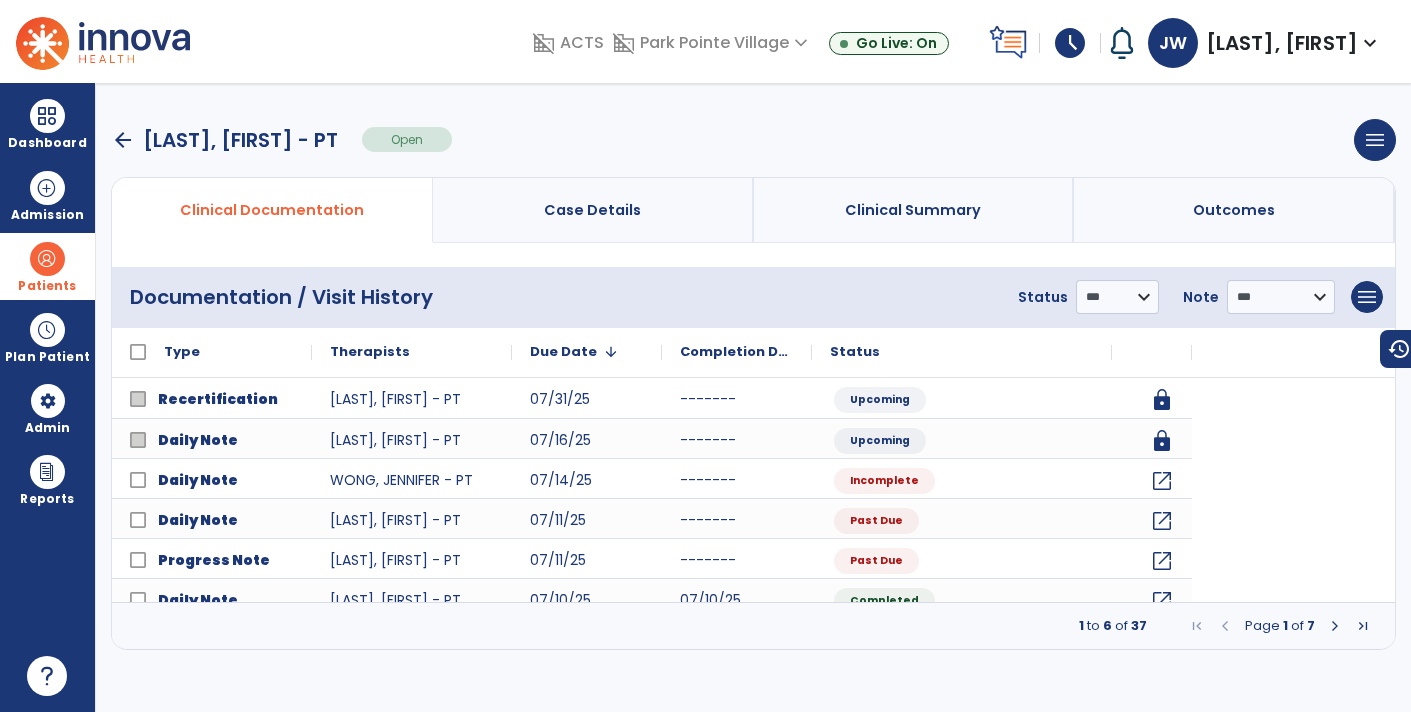 scroll, scrollTop: 0, scrollLeft: 0, axis: both 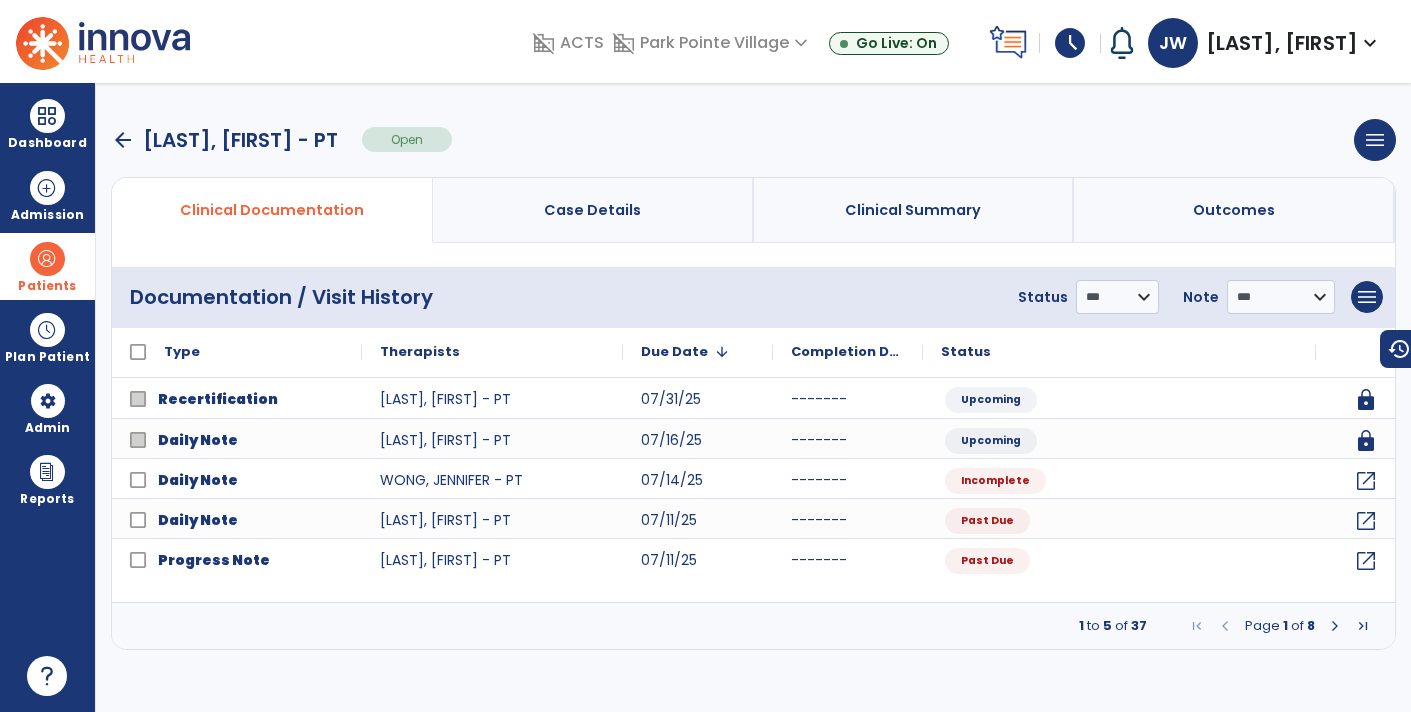 click at bounding box center (1335, 626) 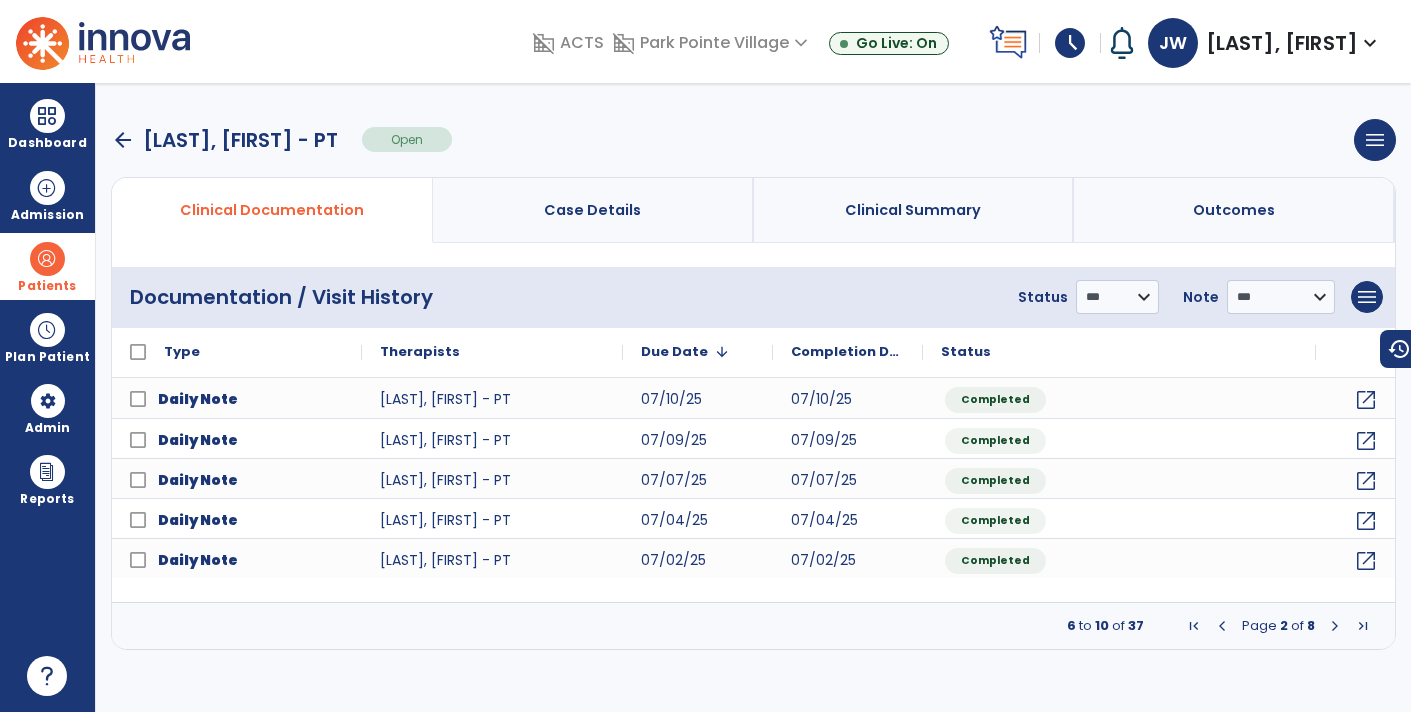 click at bounding box center (1335, 626) 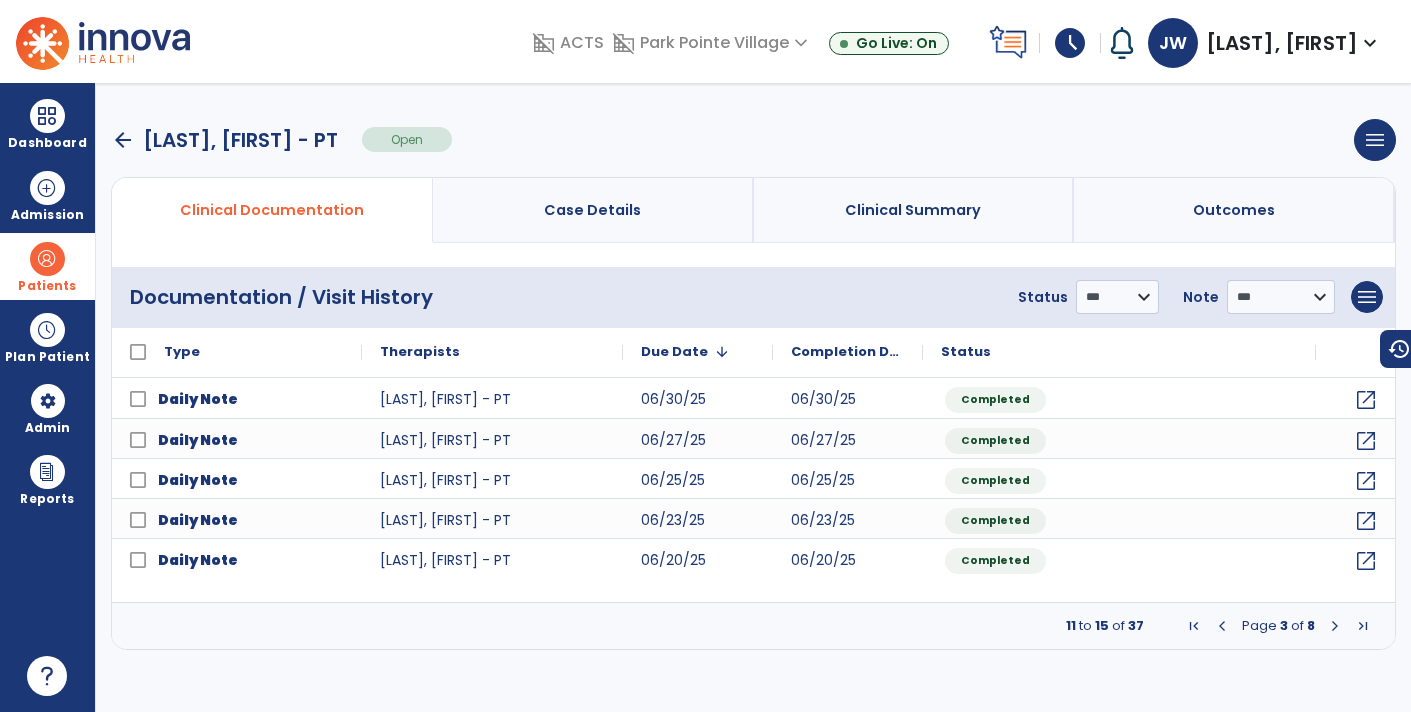 click on "11
to
15
of
37
Page
3
of
8" at bounding box center (753, 626) 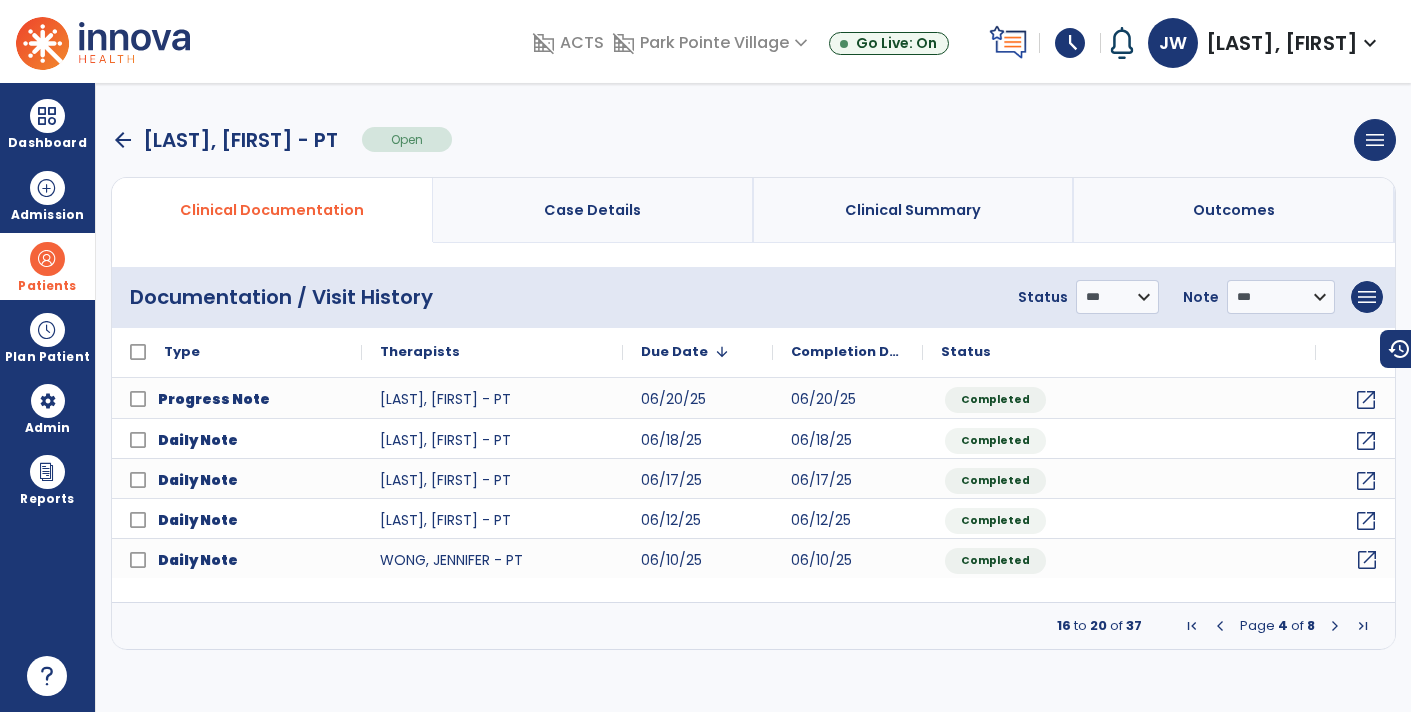 click on "open_in_new" 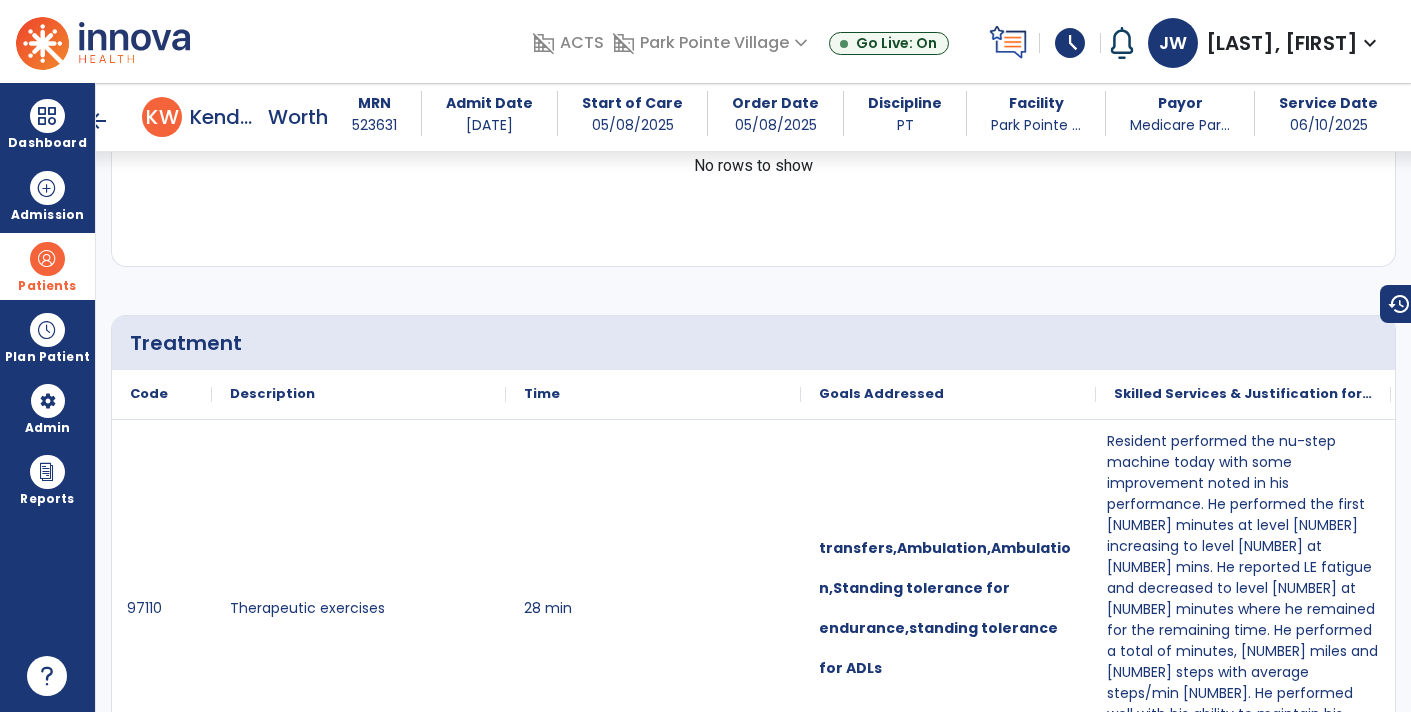 scroll, scrollTop: 1092, scrollLeft: 0, axis: vertical 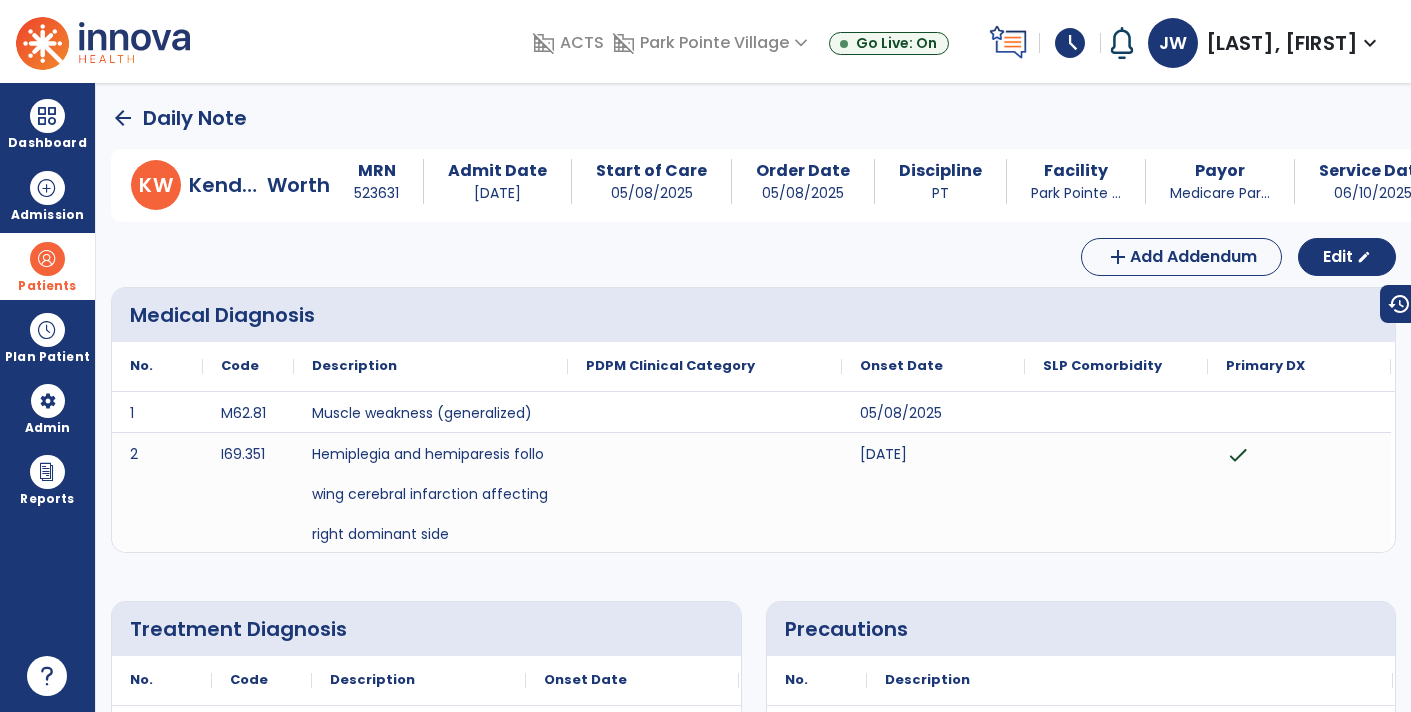 click on "arrow_back" 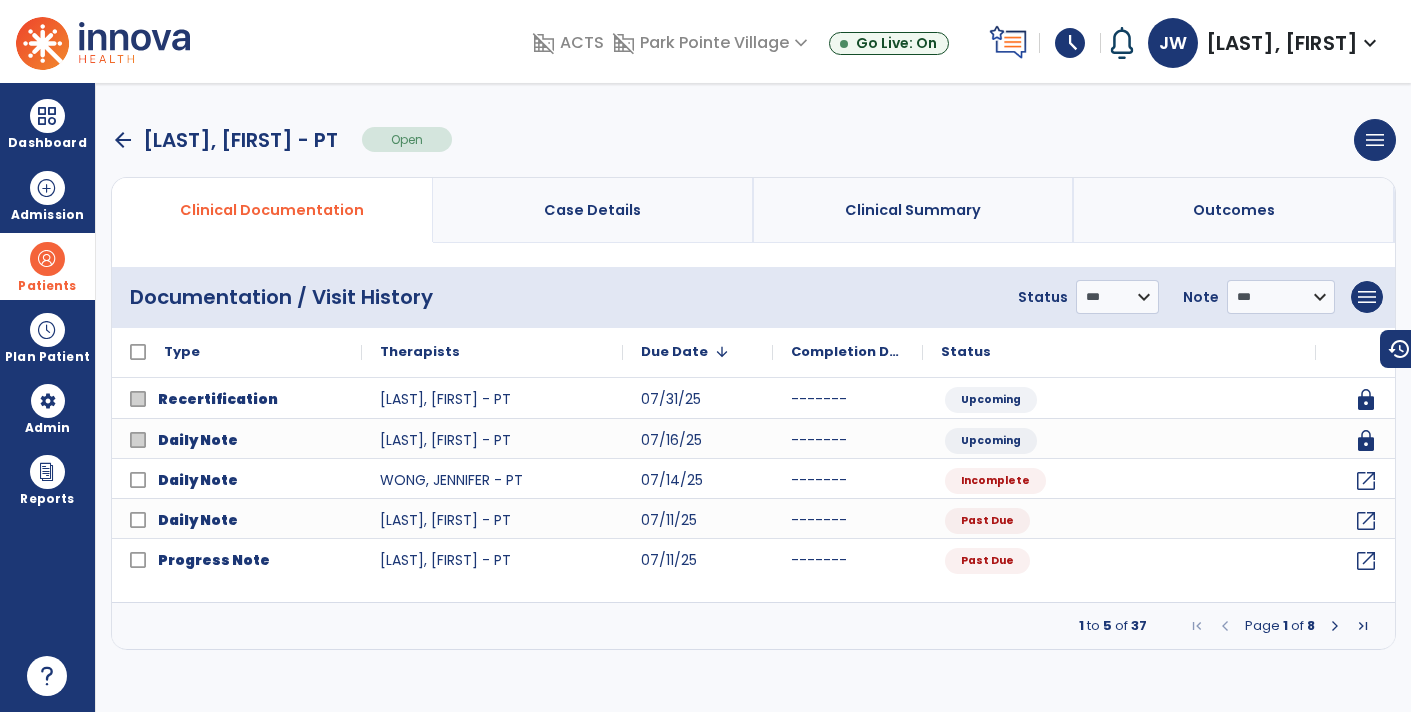 click at bounding box center [1335, 626] 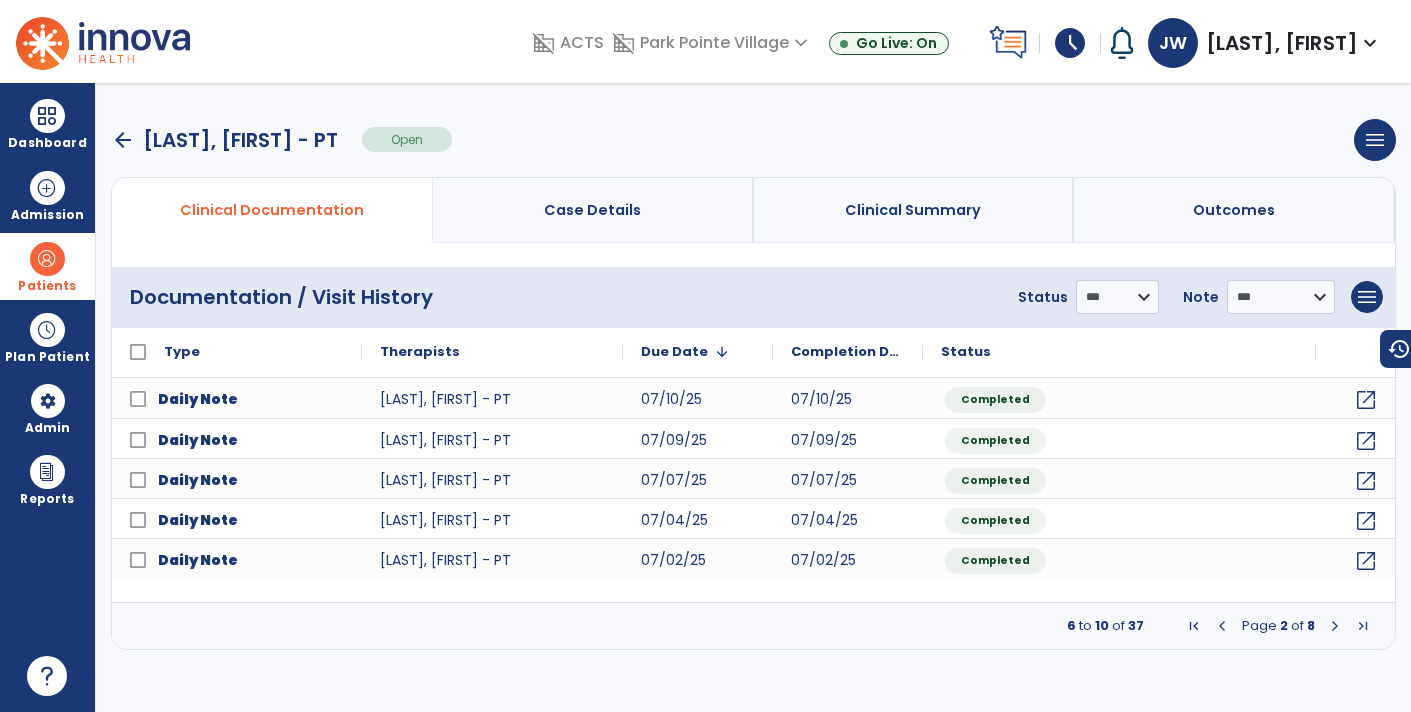 click at bounding box center (1335, 626) 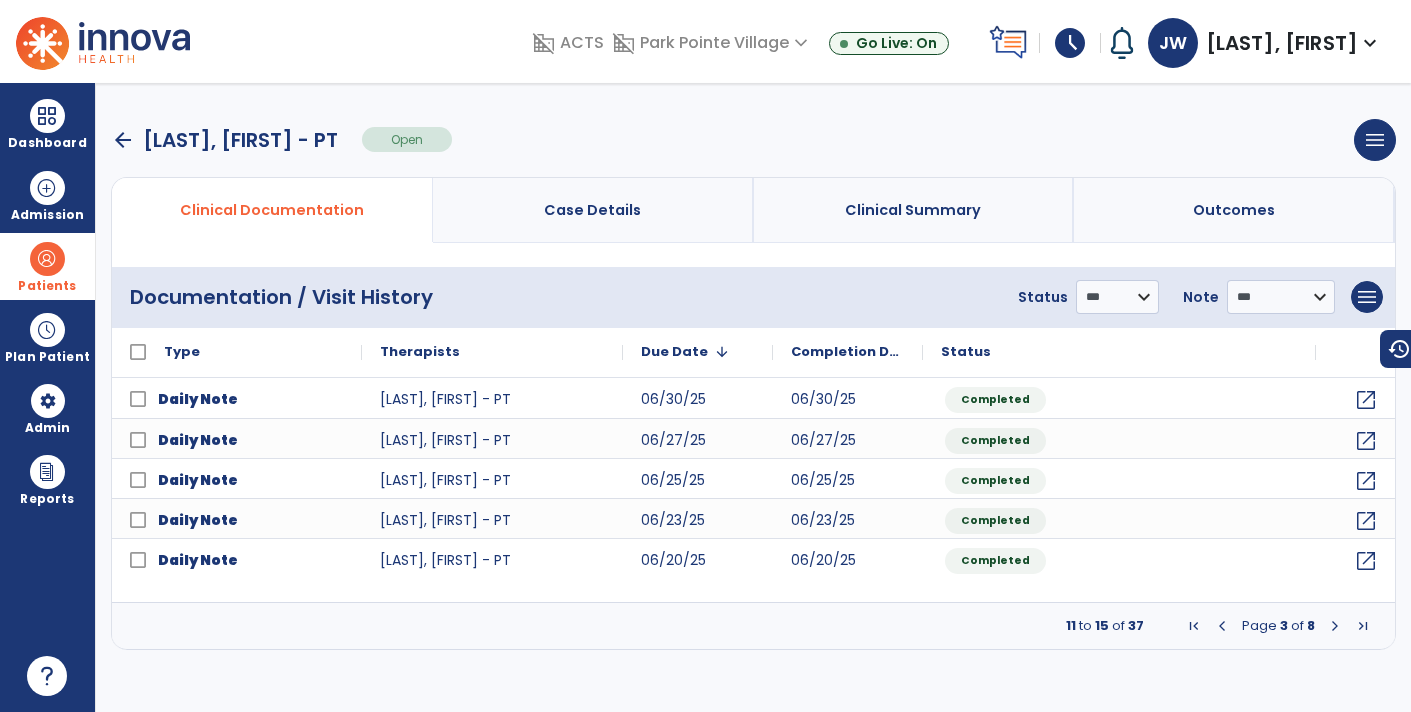 click at bounding box center (1335, 626) 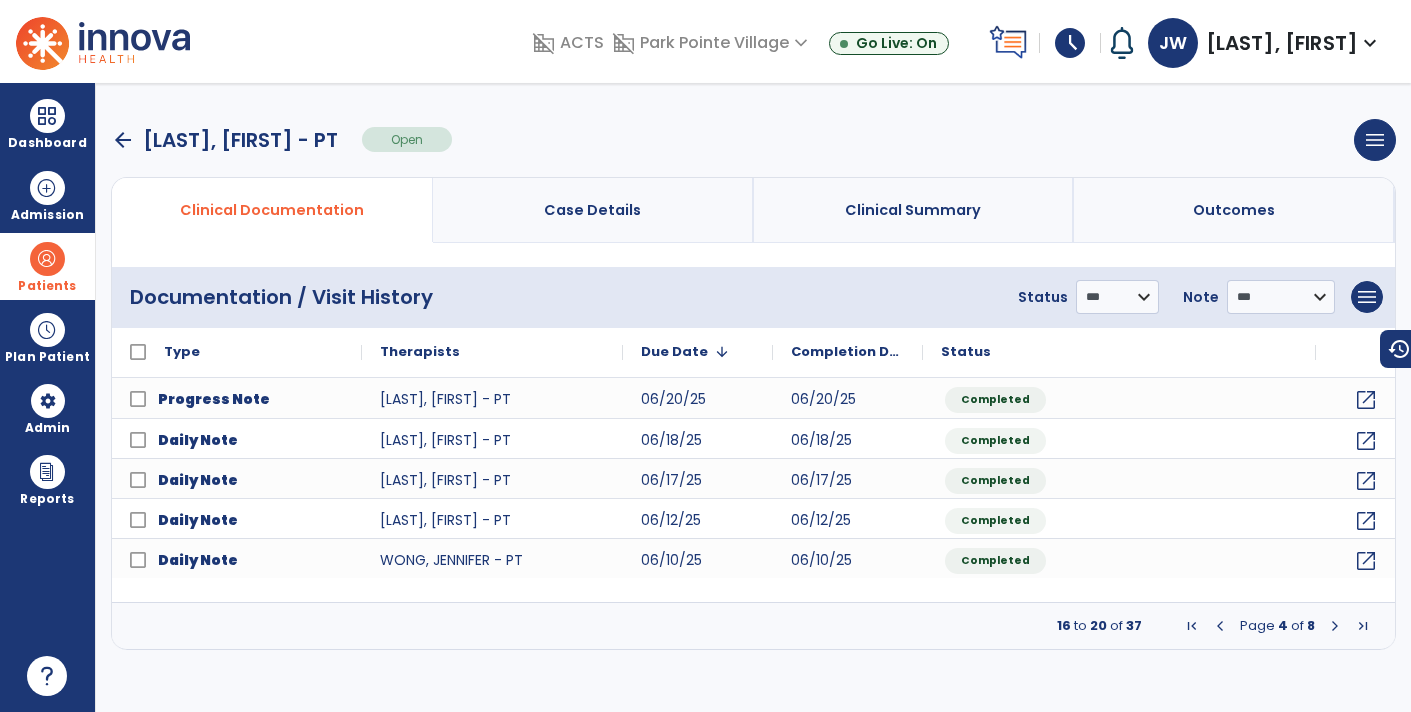 click at bounding box center [1335, 626] 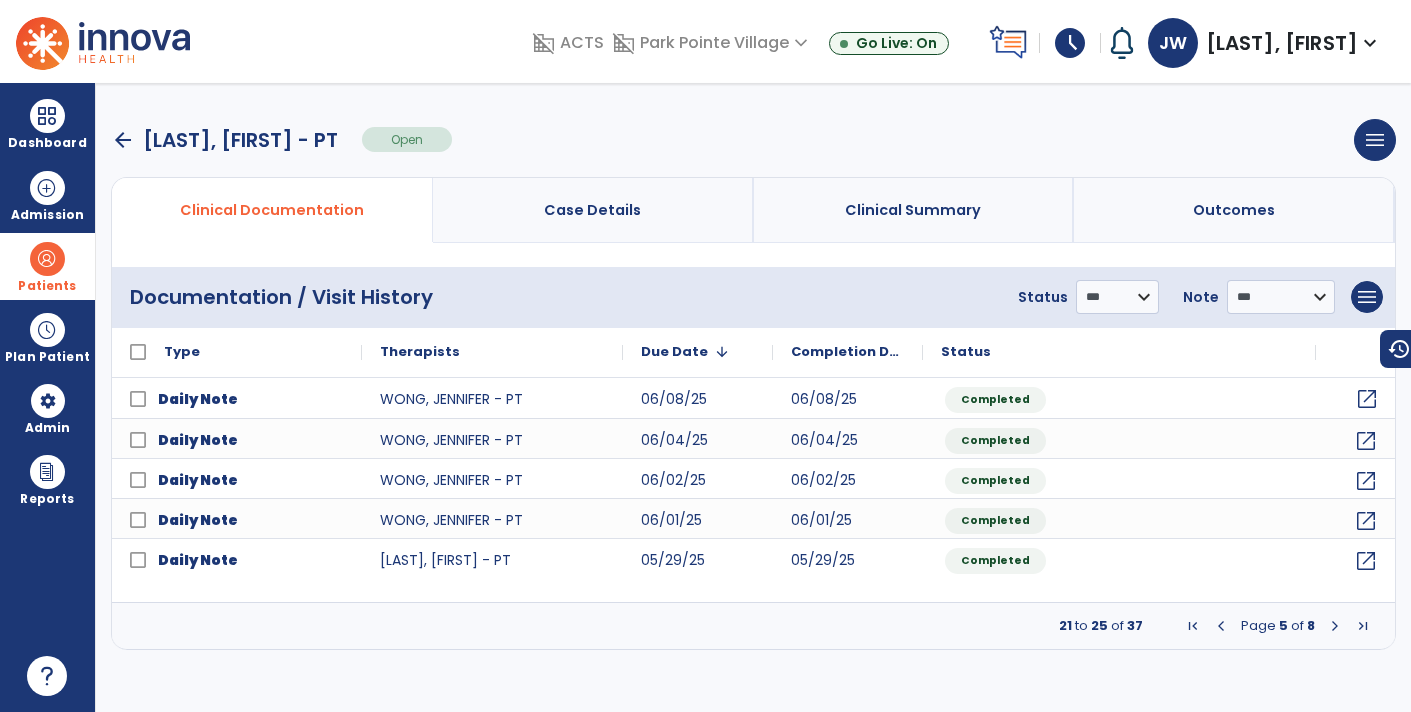 click on "open_in_new" 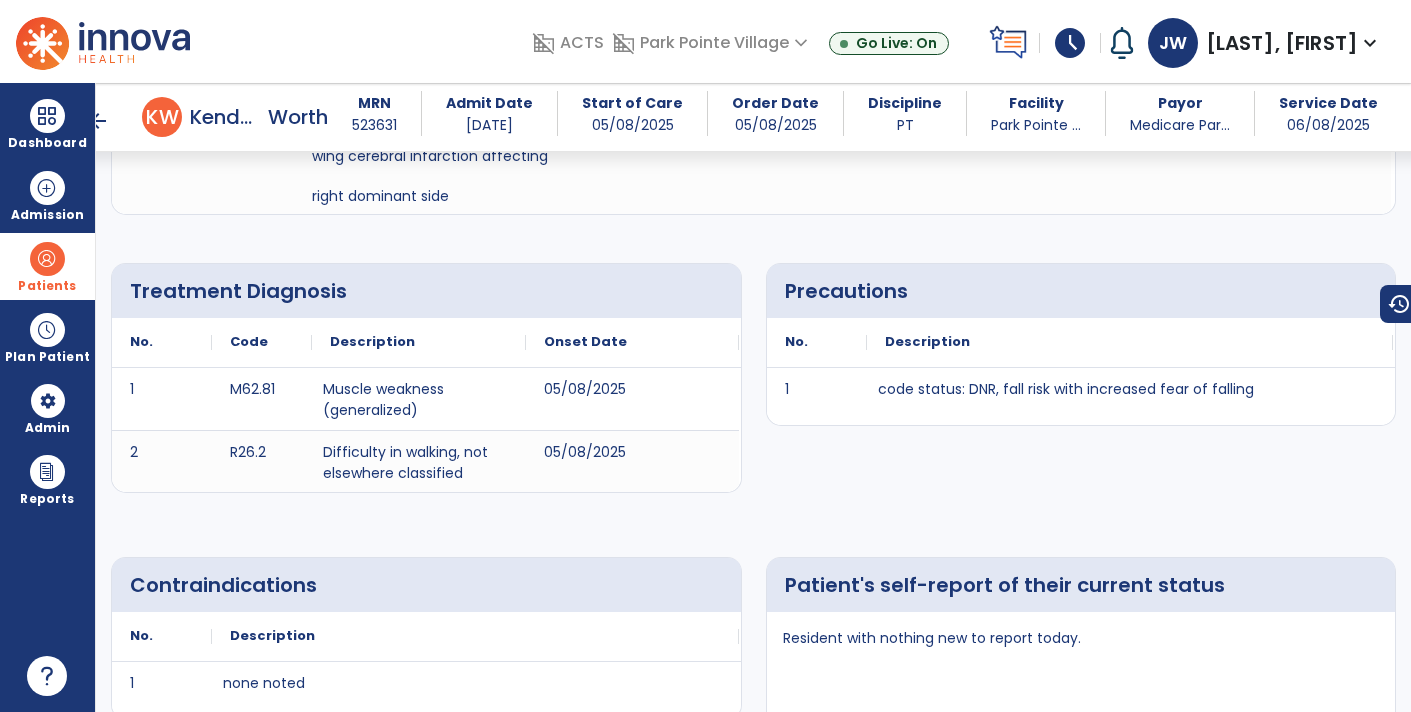 scroll, scrollTop: 0, scrollLeft: 0, axis: both 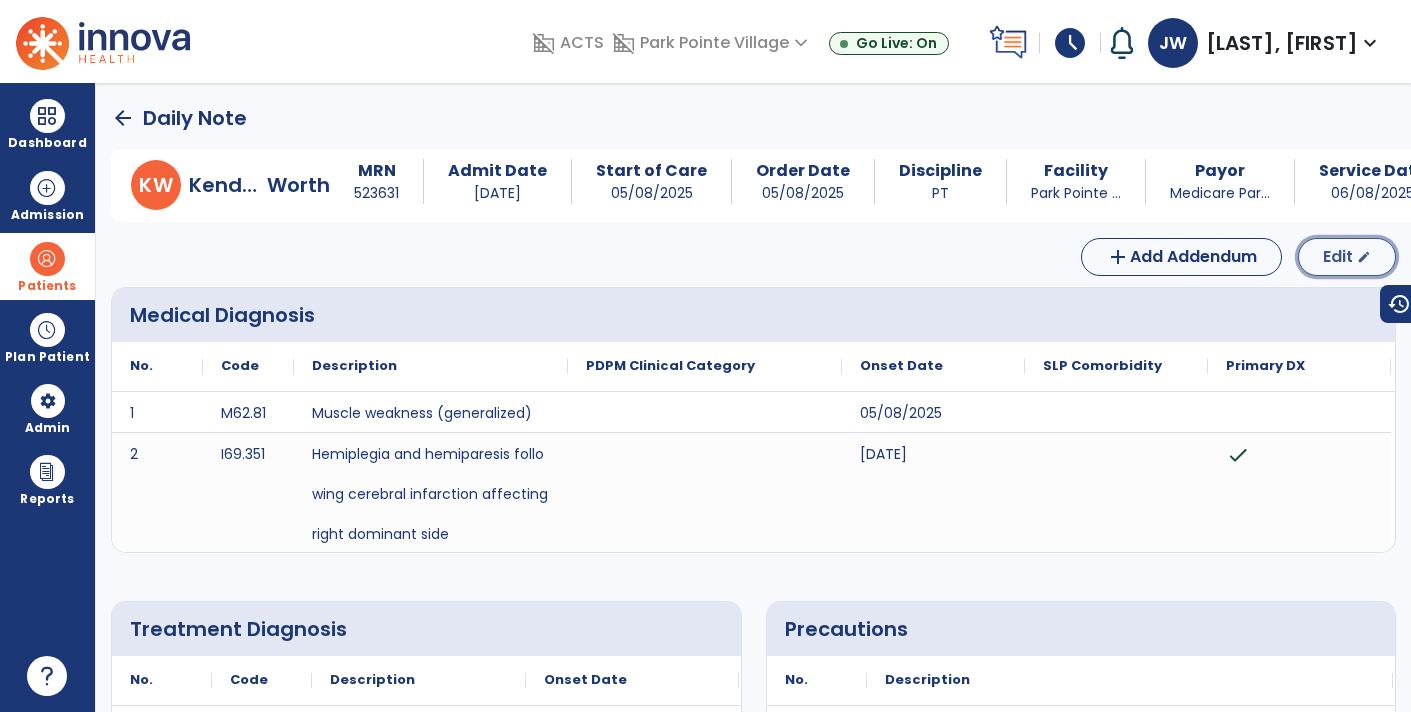 click on "Edit" 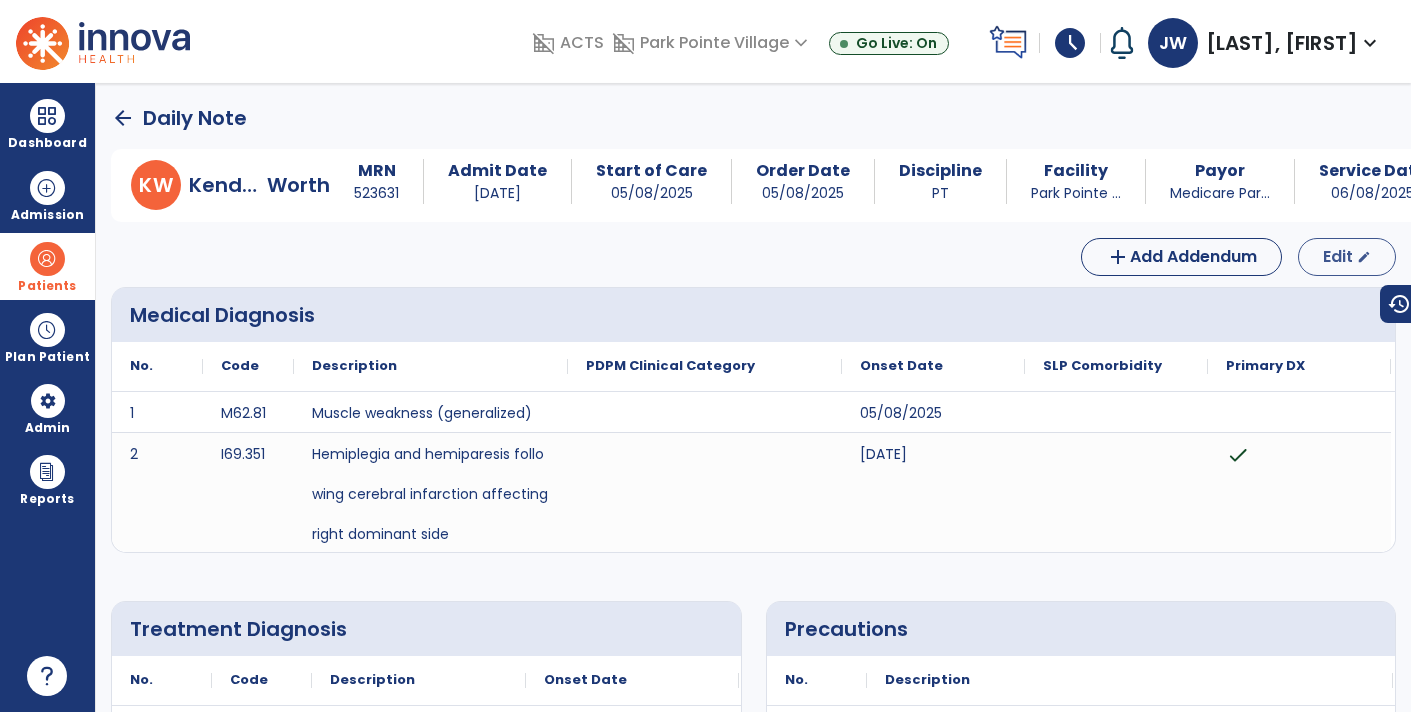 select on "*" 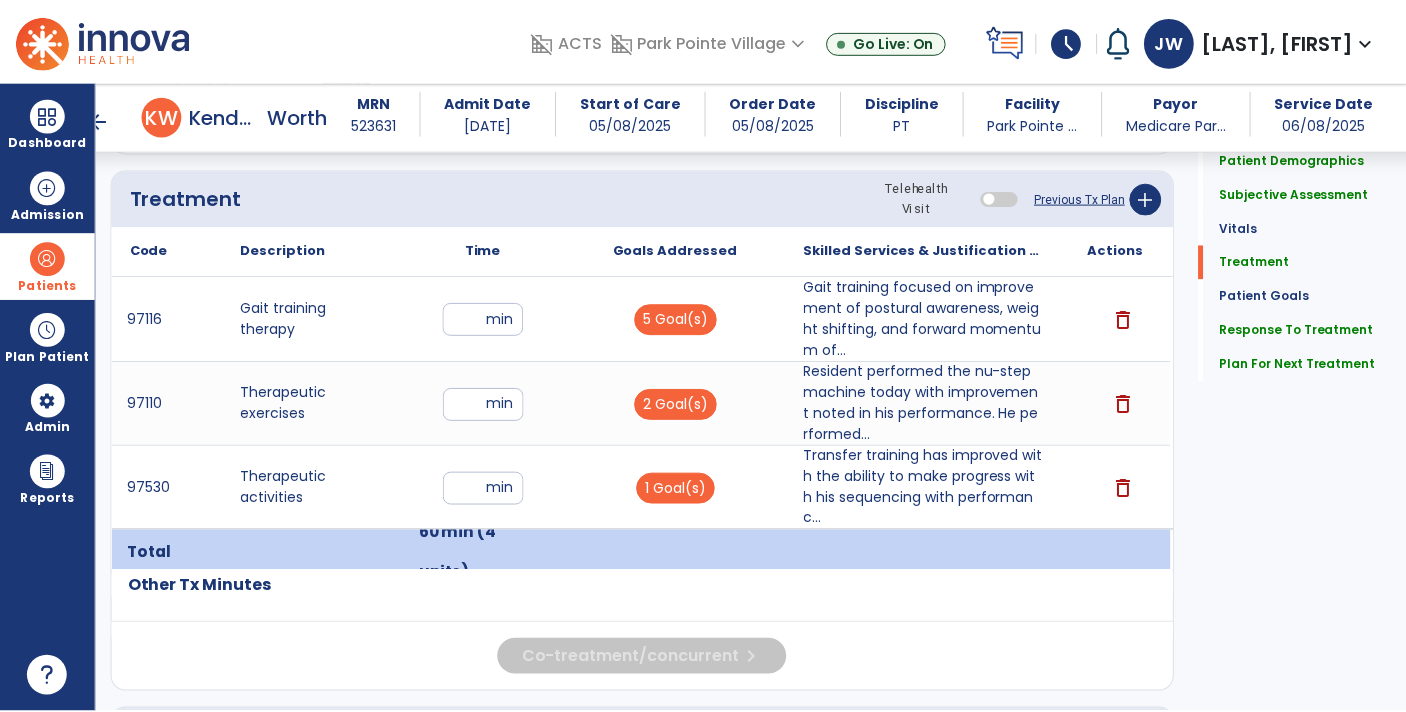 scroll, scrollTop: 1145, scrollLeft: 0, axis: vertical 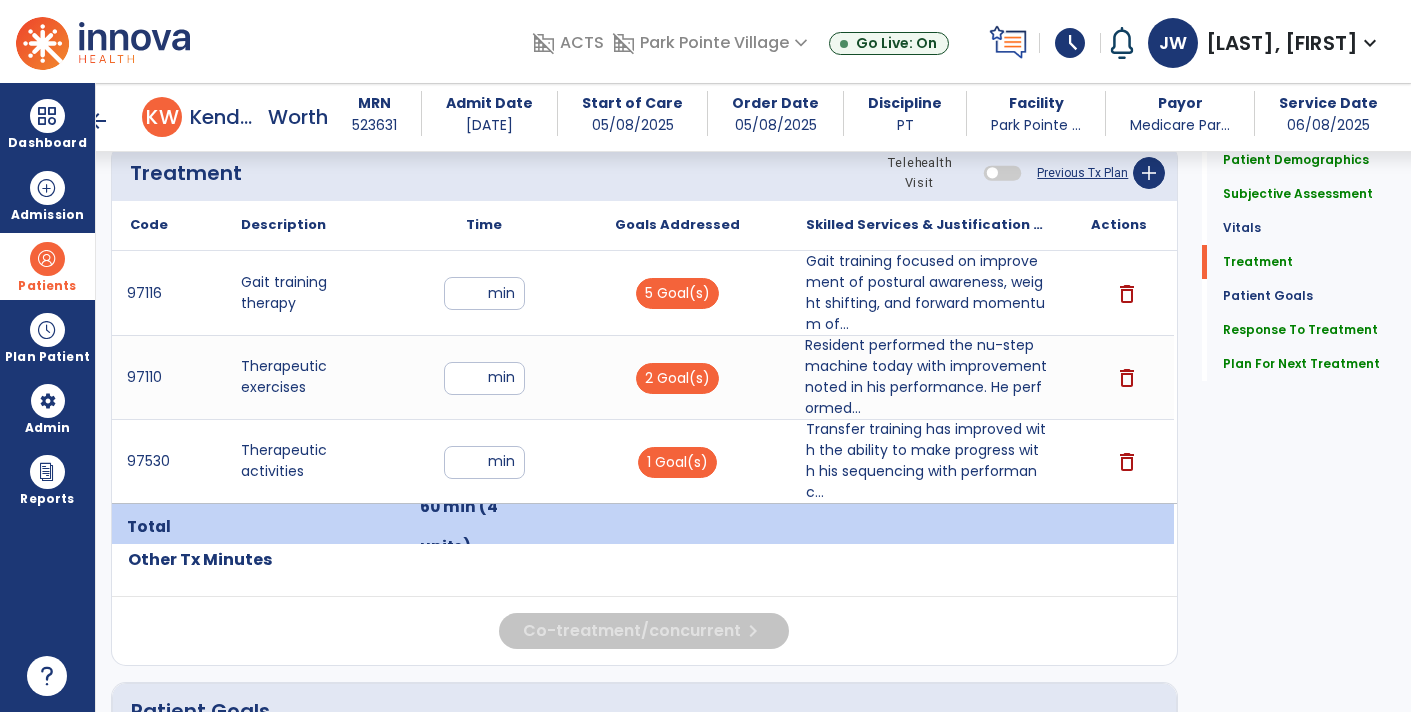 click on "Resident performed the nu-step machine today with improvement noted in his performance. He performed..." at bounding box center [926, 377] 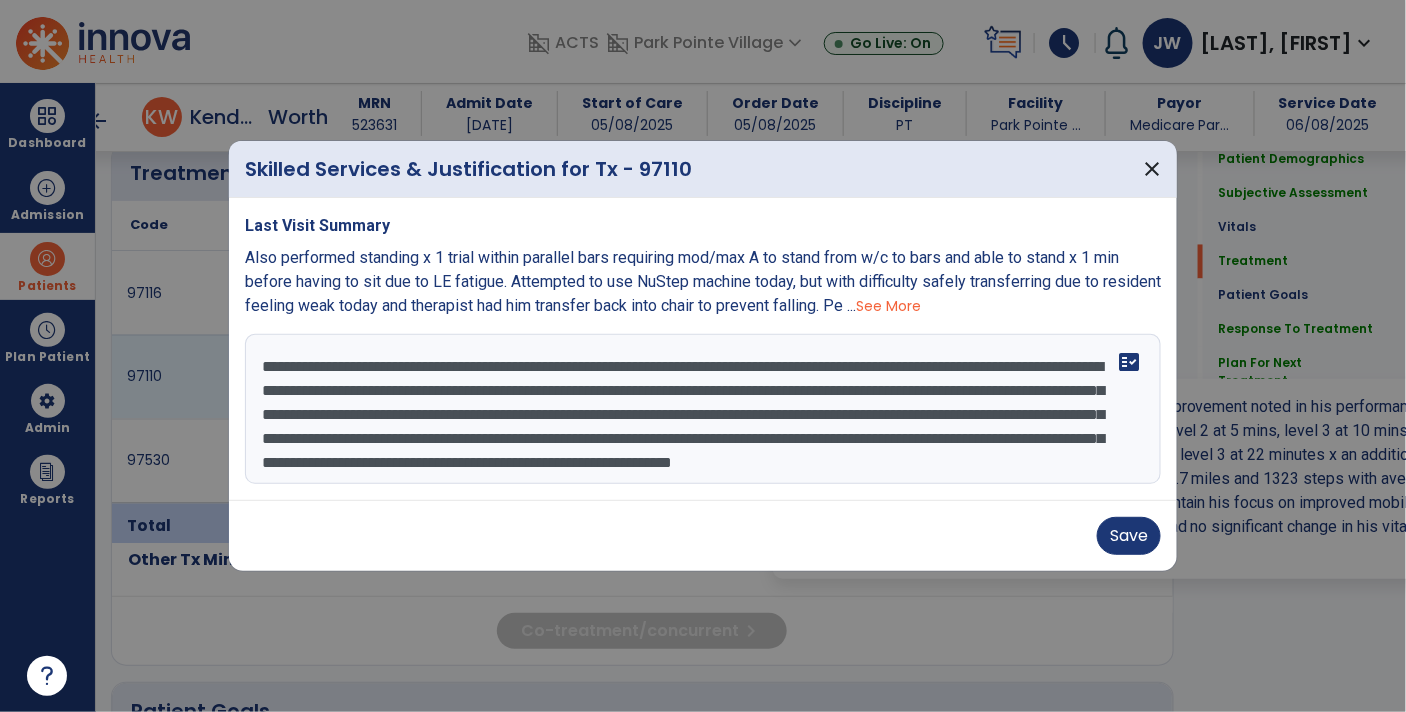 scroll, scrollTop: 1145, scrollLeft: 0, axis: vertical 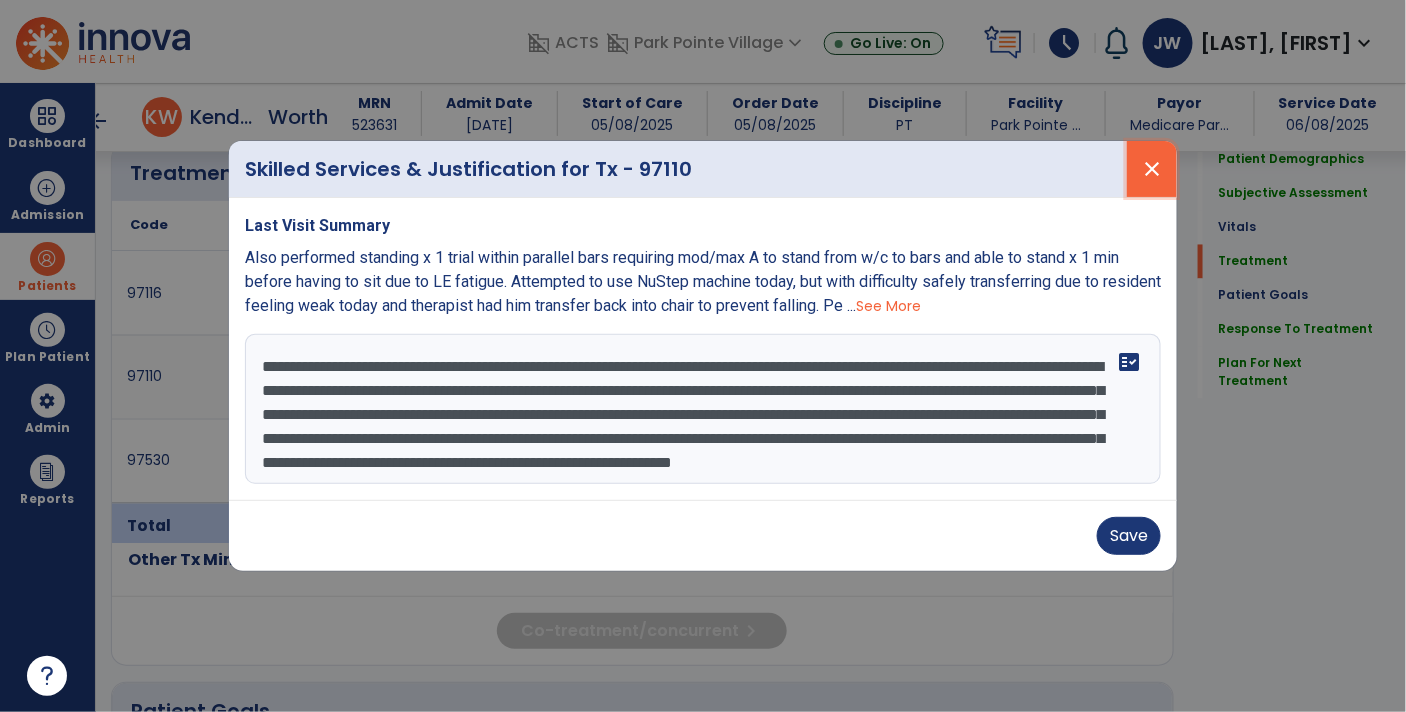 click on "close" at bounding box center (1152, 169) 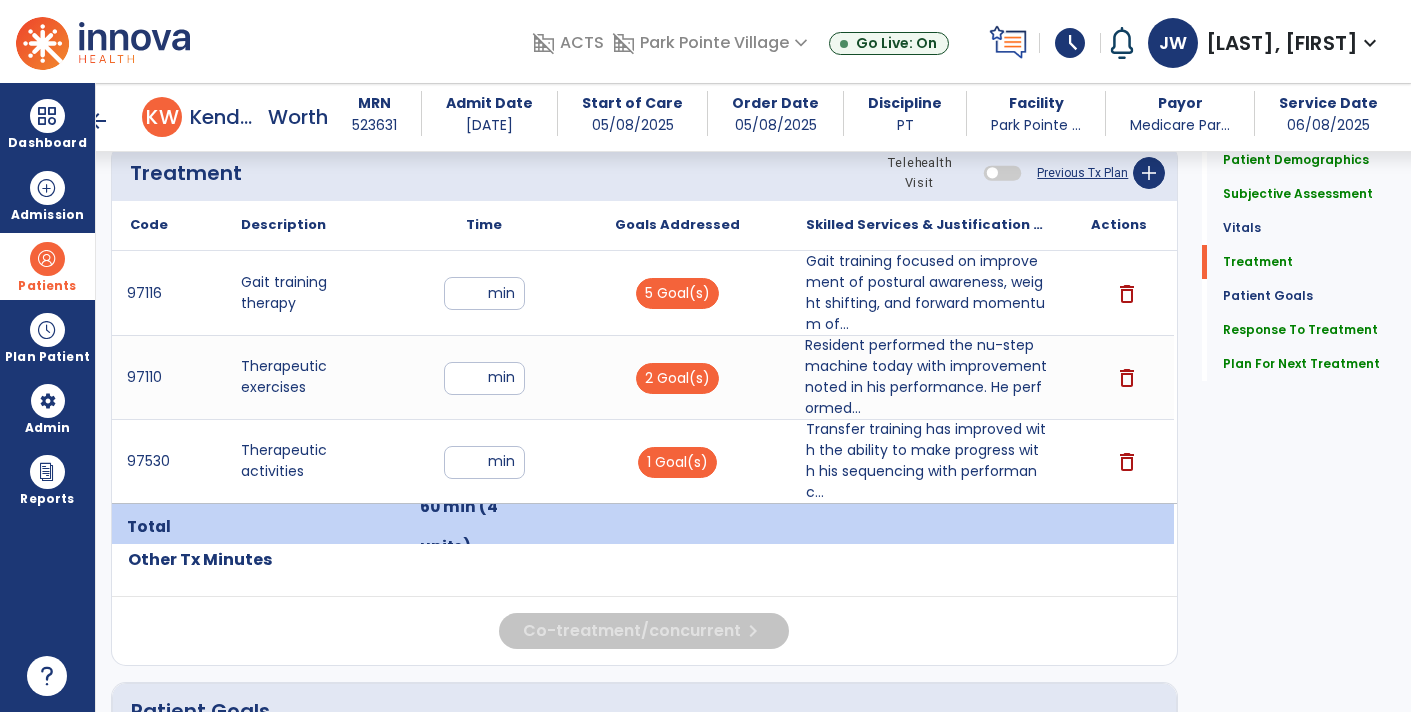click on "arrow_back" at bounding box center (98, 121) 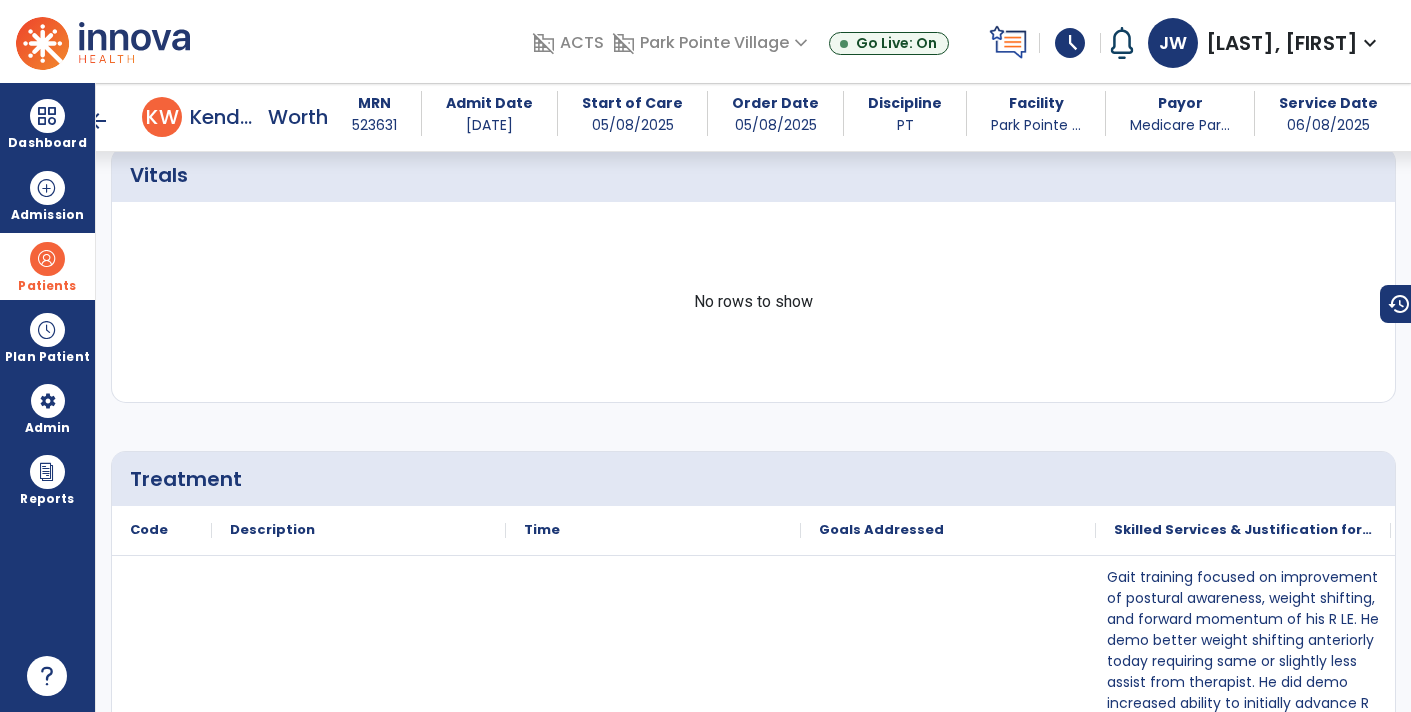 scroll, scrollTop: 1036, scrollLeft: 0, axis: vertical 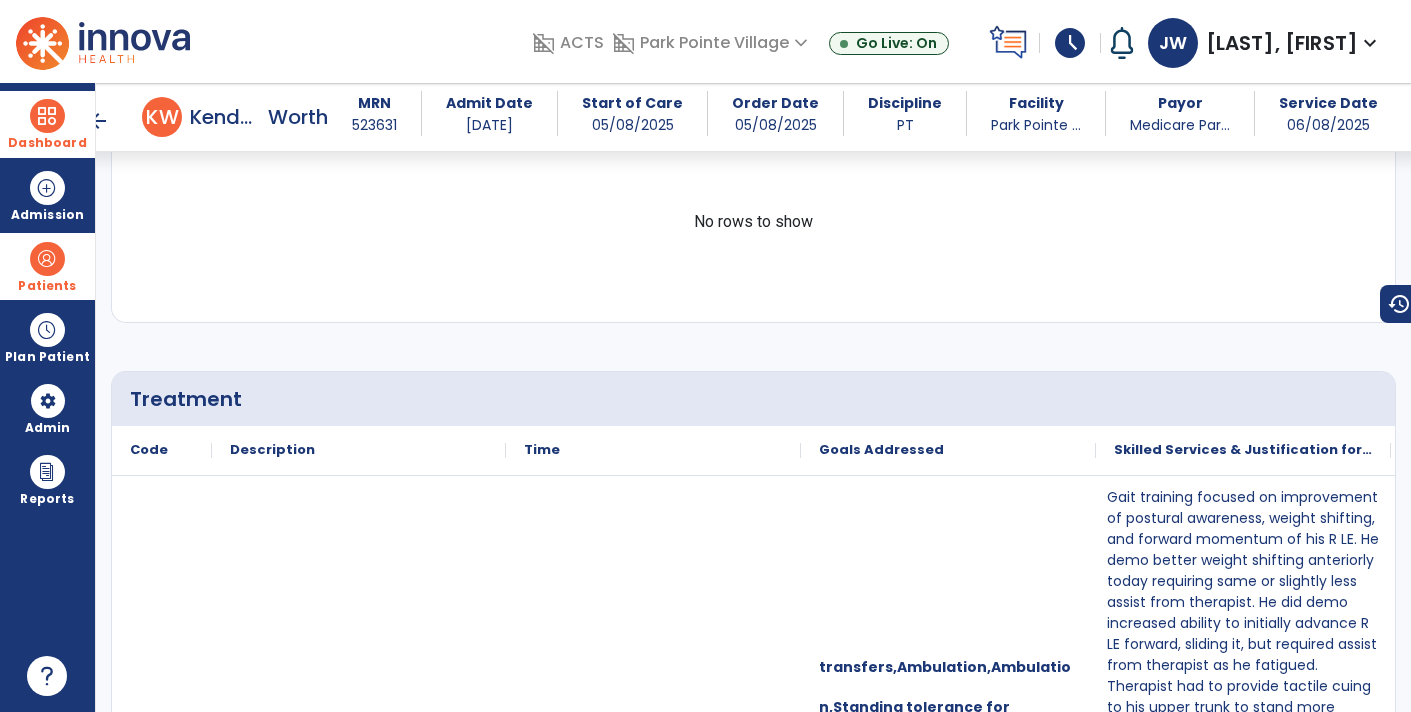 click at bounding box center (47, 116) 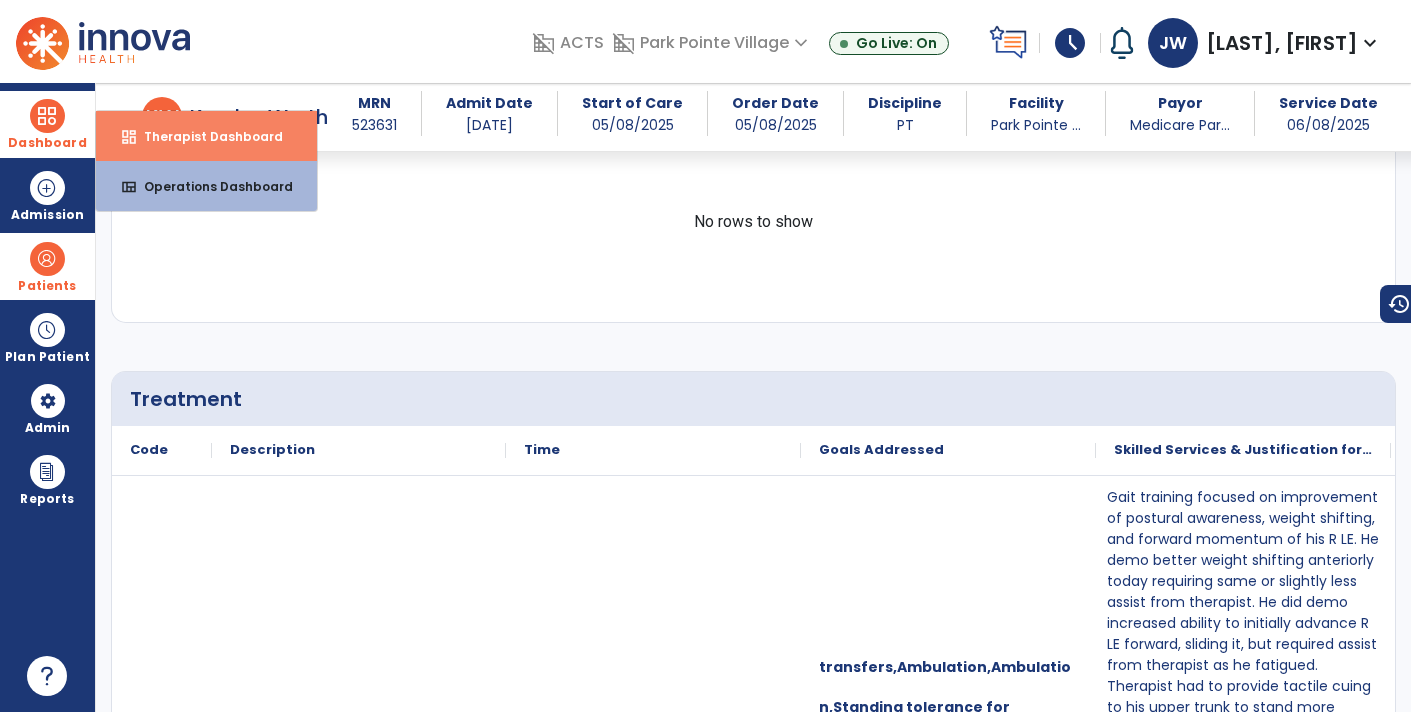click on "dashboard  Therapist Dashboard" at bounding box center (206, 136) 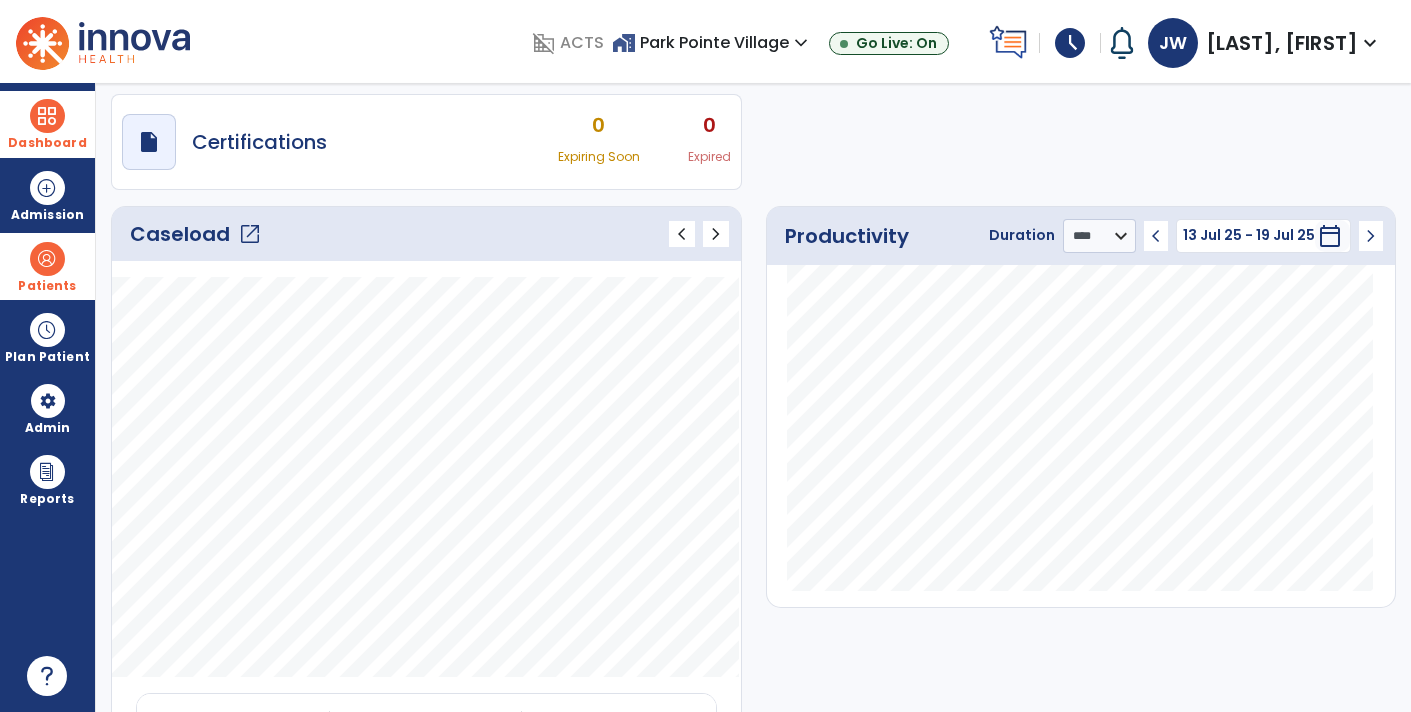 scroll, scrollTop: 0, scrollLeft: 0, axis: both 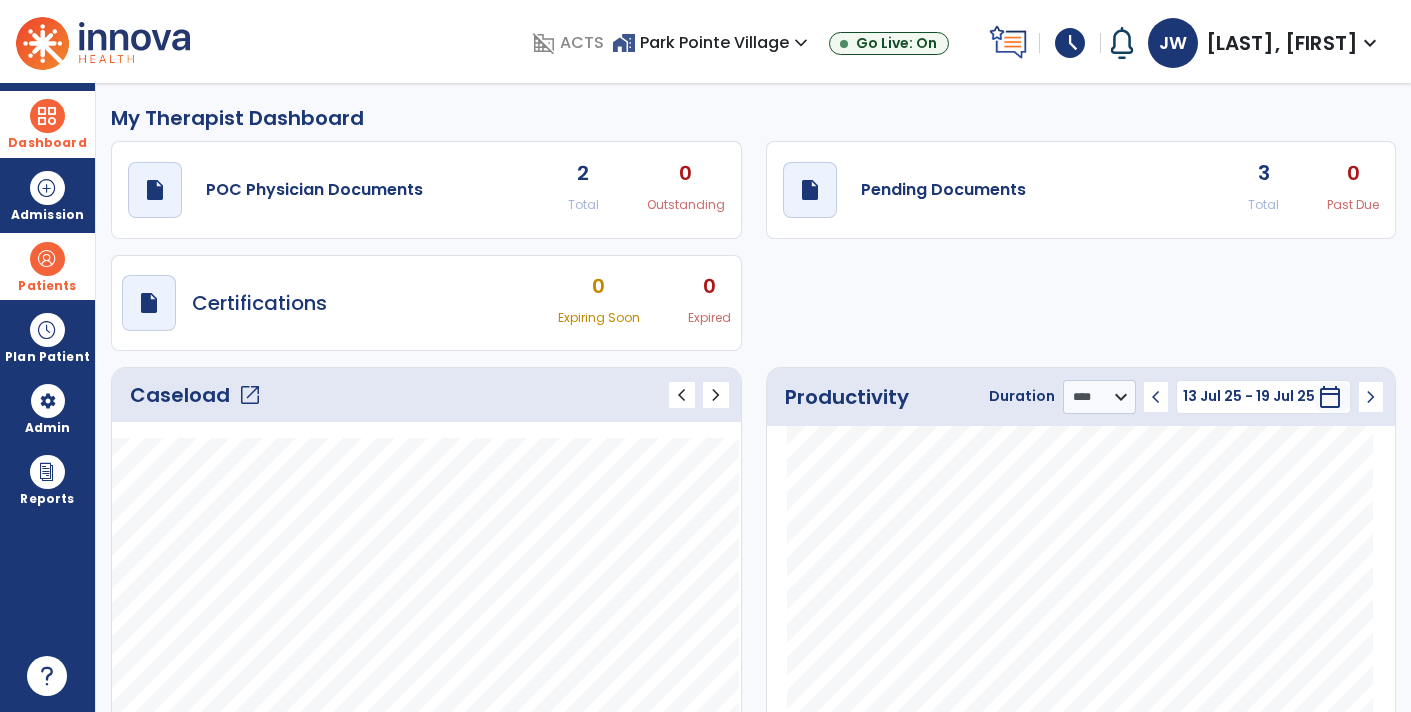 click on "Total" 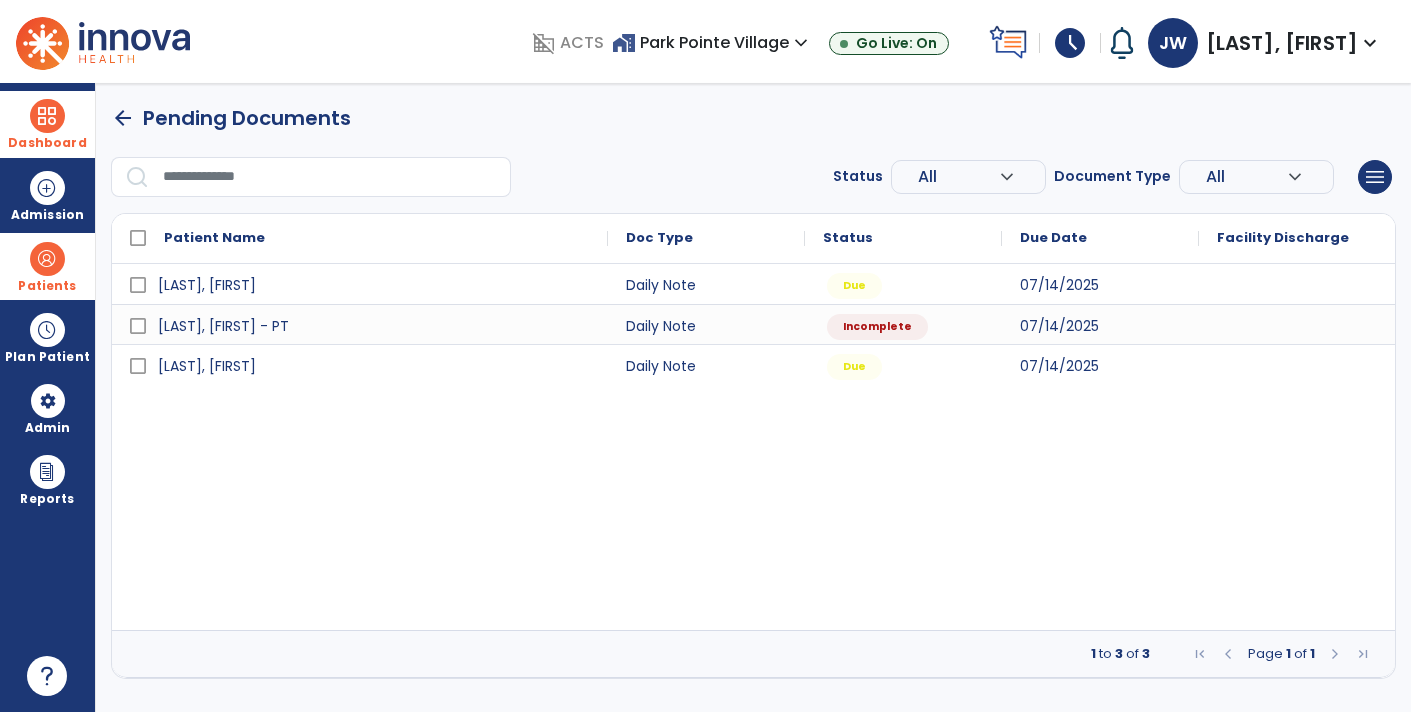 click at bounding box center (1297, 324) 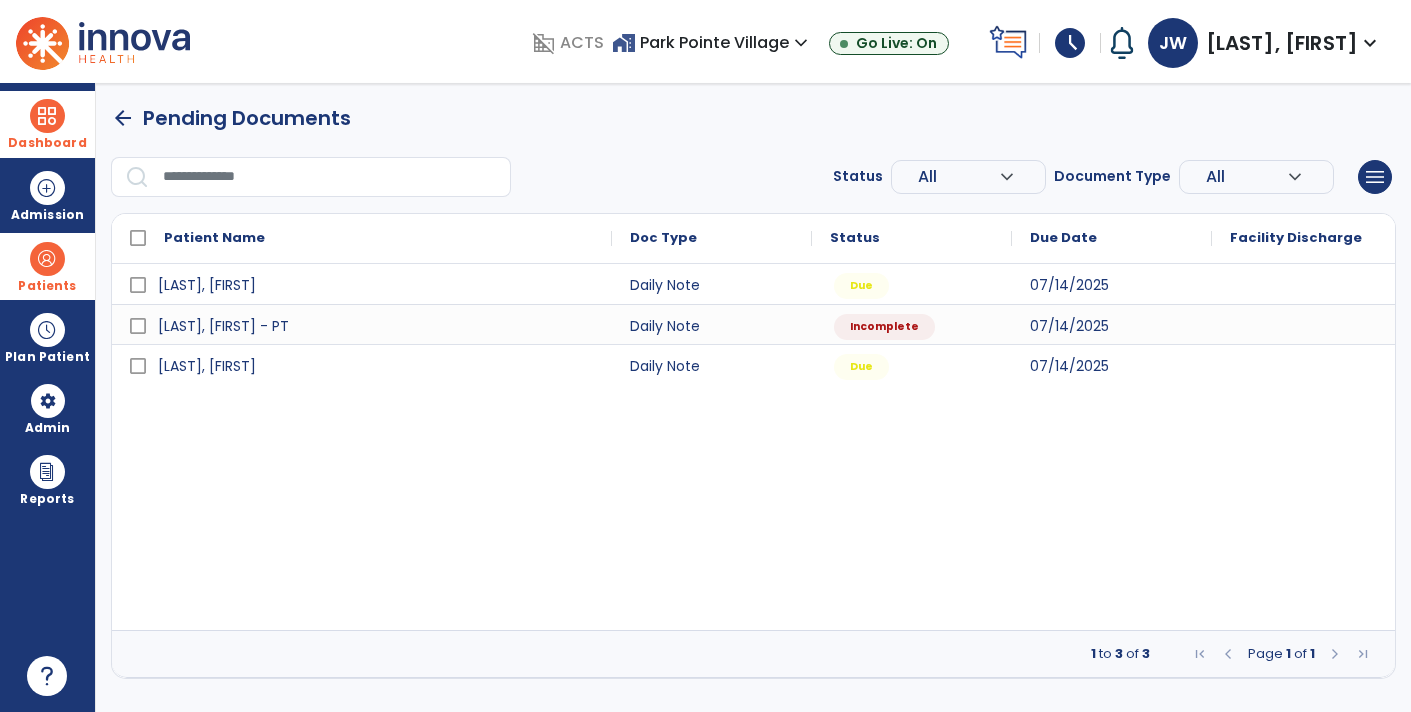 select on "*" 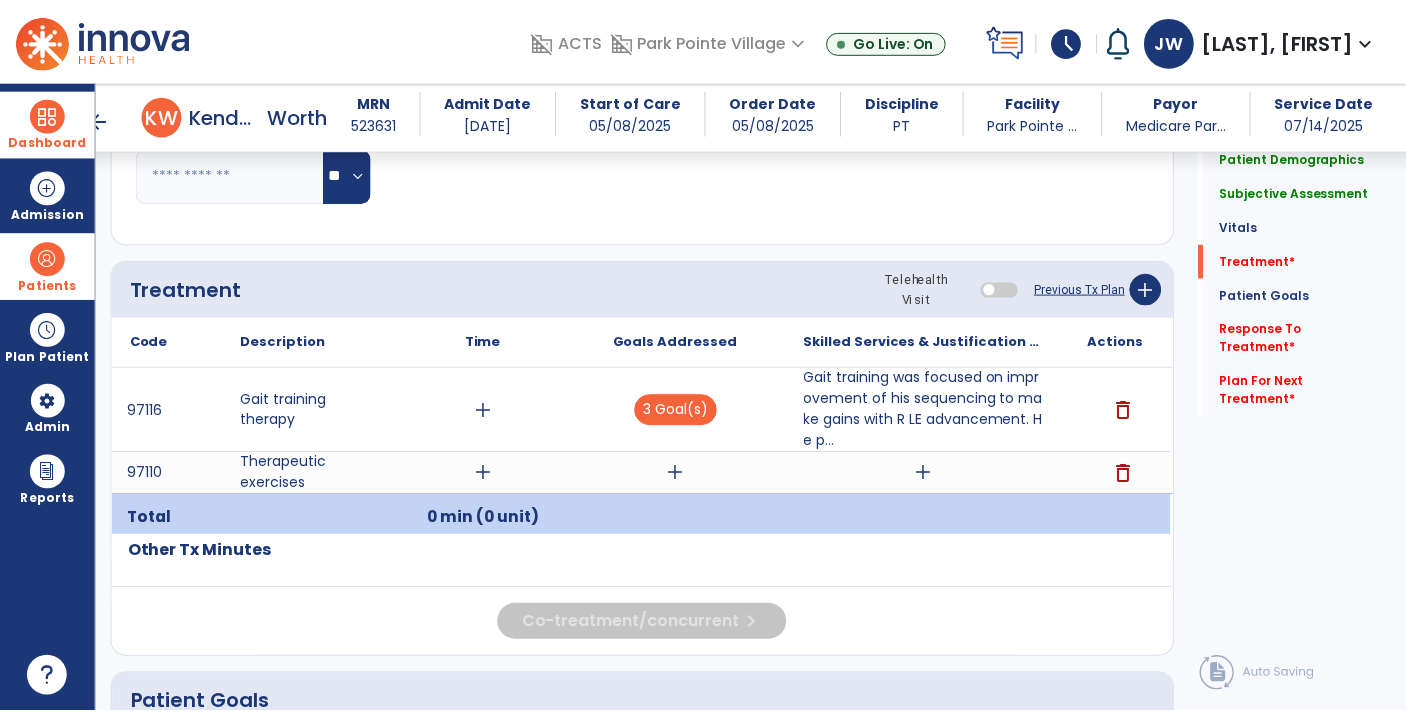 scroll, scrollTop: 995, scrollLeft: 0, axis: vertical 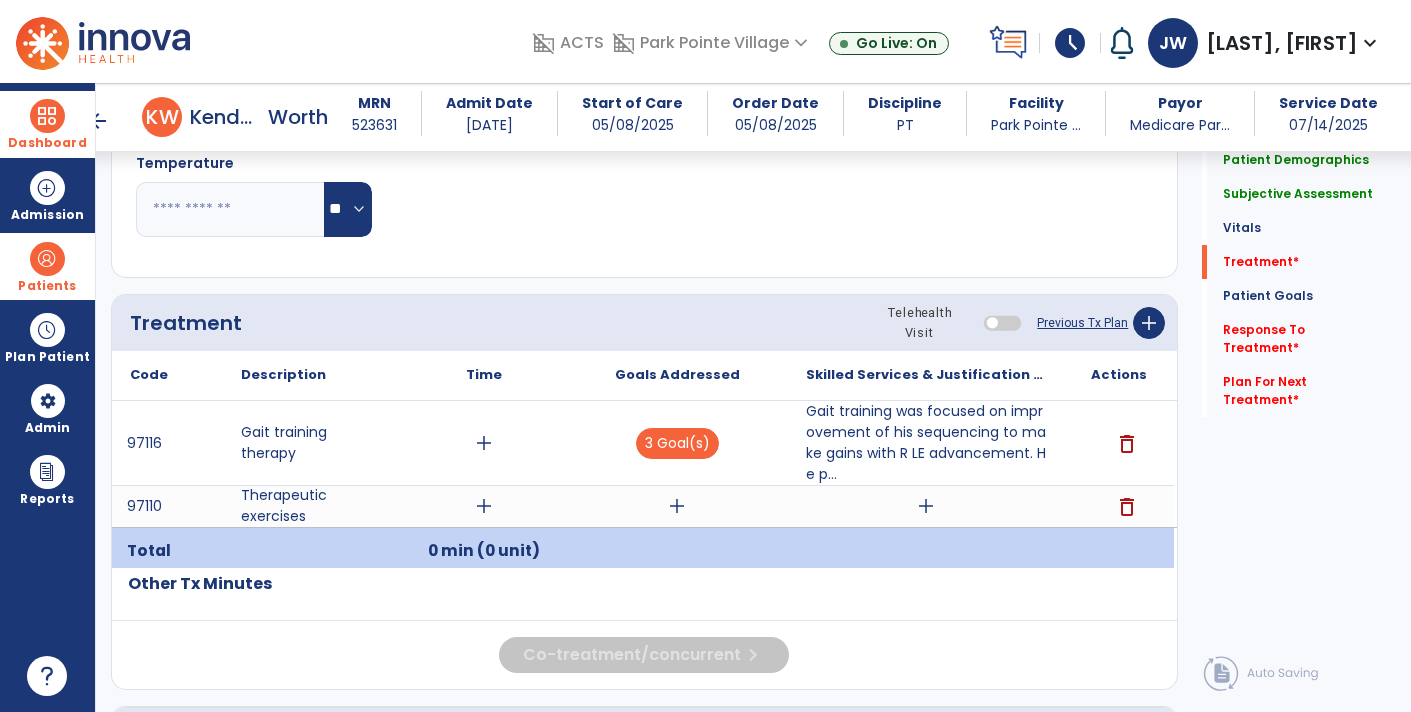 click on "add" at bounding box center [926, 506] 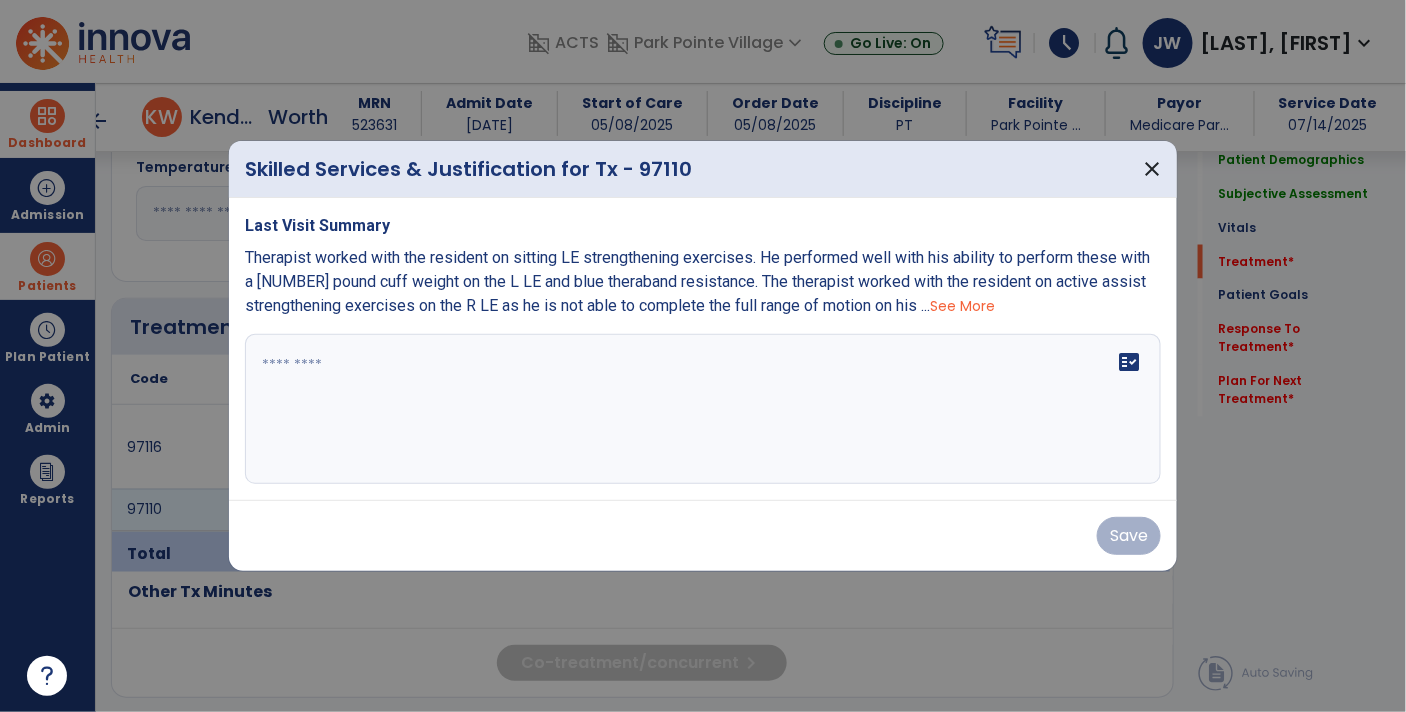 scroll, scrollTop: 995, scrollLeft: 0, axis: vertical 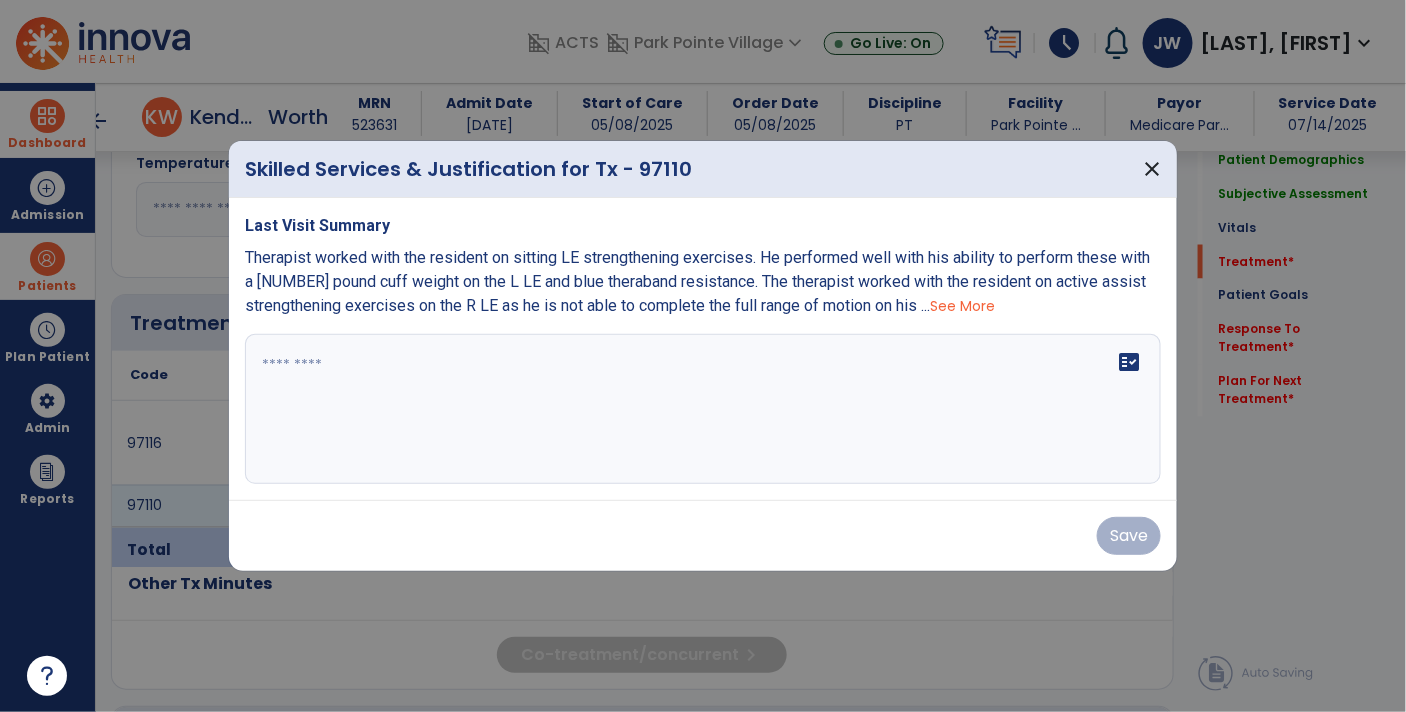 click on "fact_check" at bounding box center (703, 409) 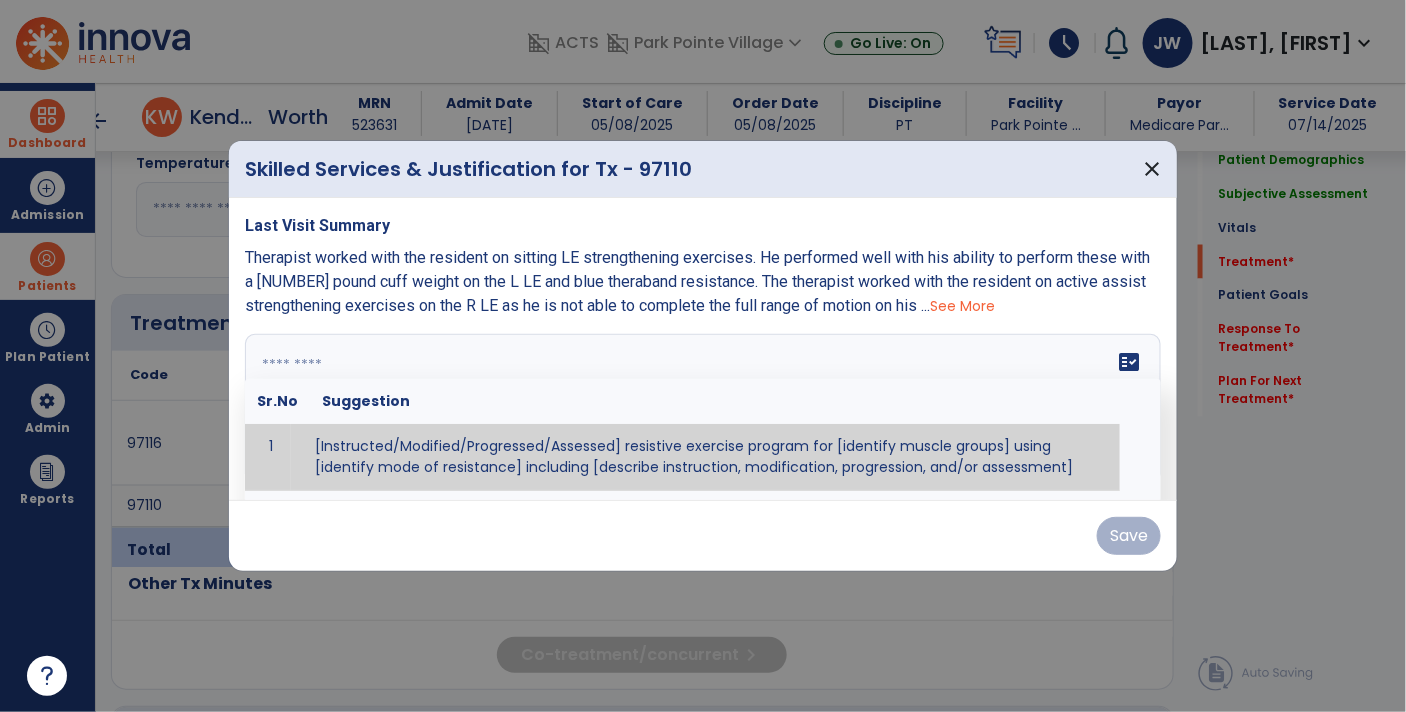 paste on "**********" 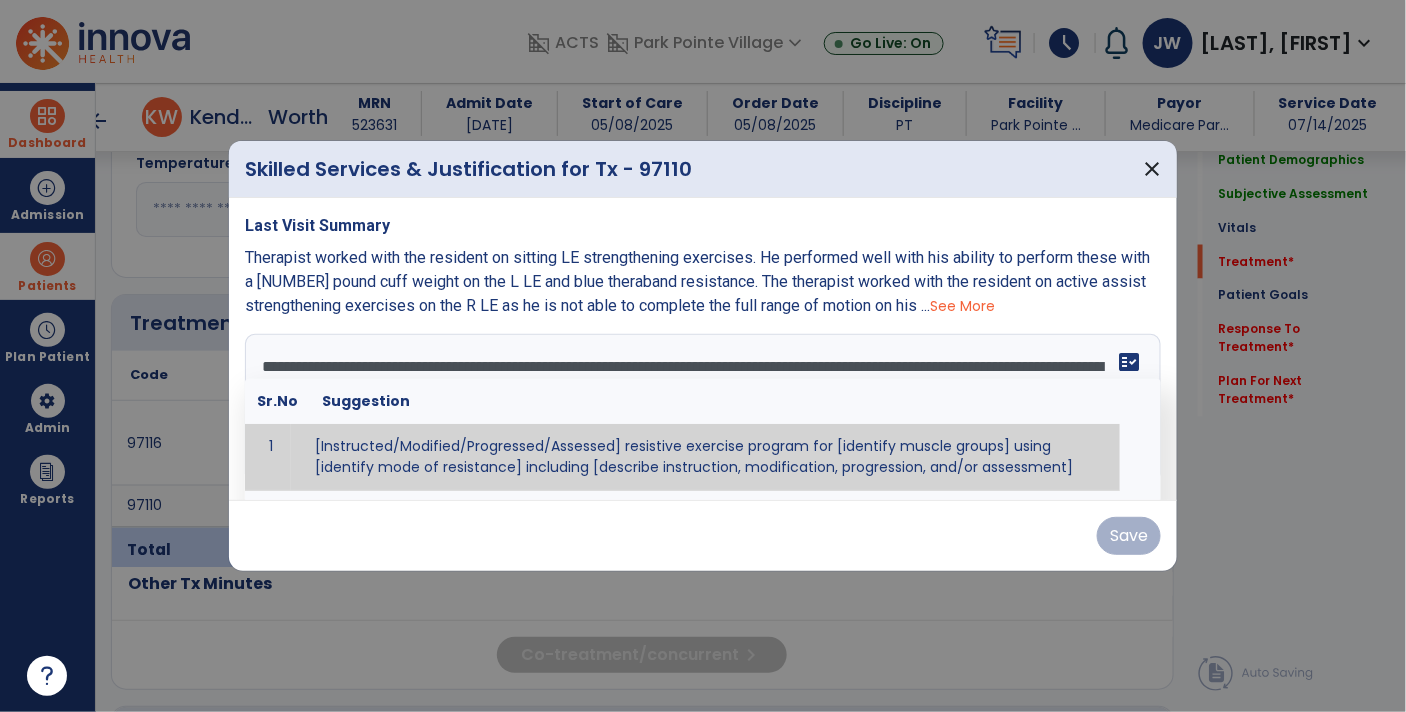 scroll, scrollTop: 24, scrollLeft: 0, axis: vertical 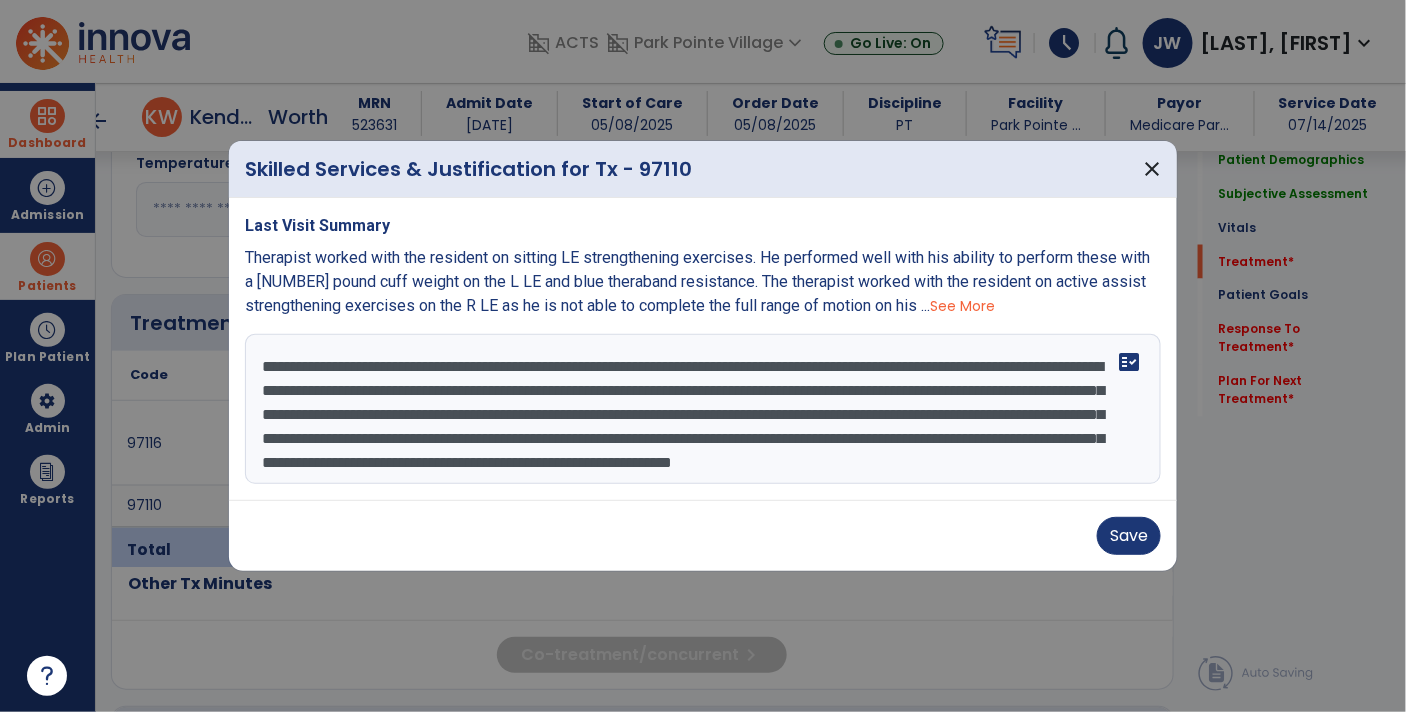 click on "**********" at bounding box center [703, 409] 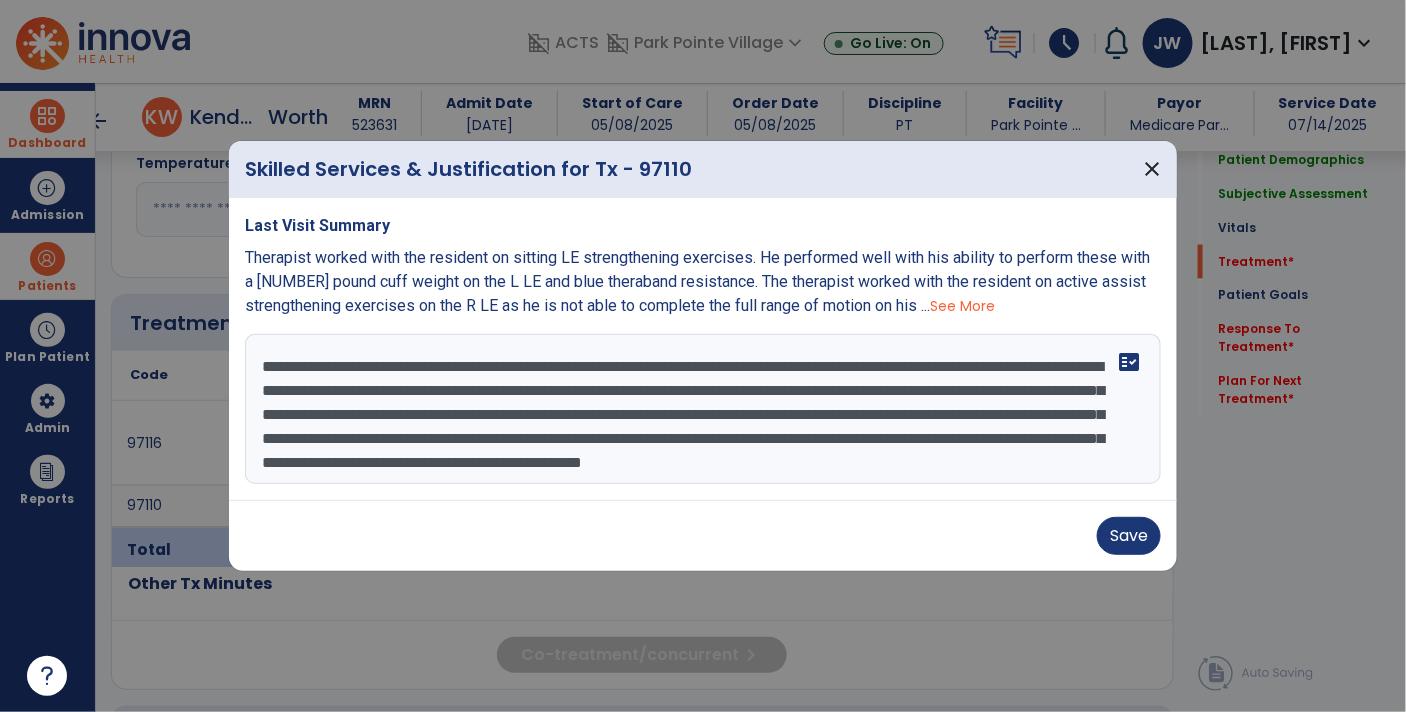 scroll, scrollTop: 19, scrollLeft: 0, axis: vertical 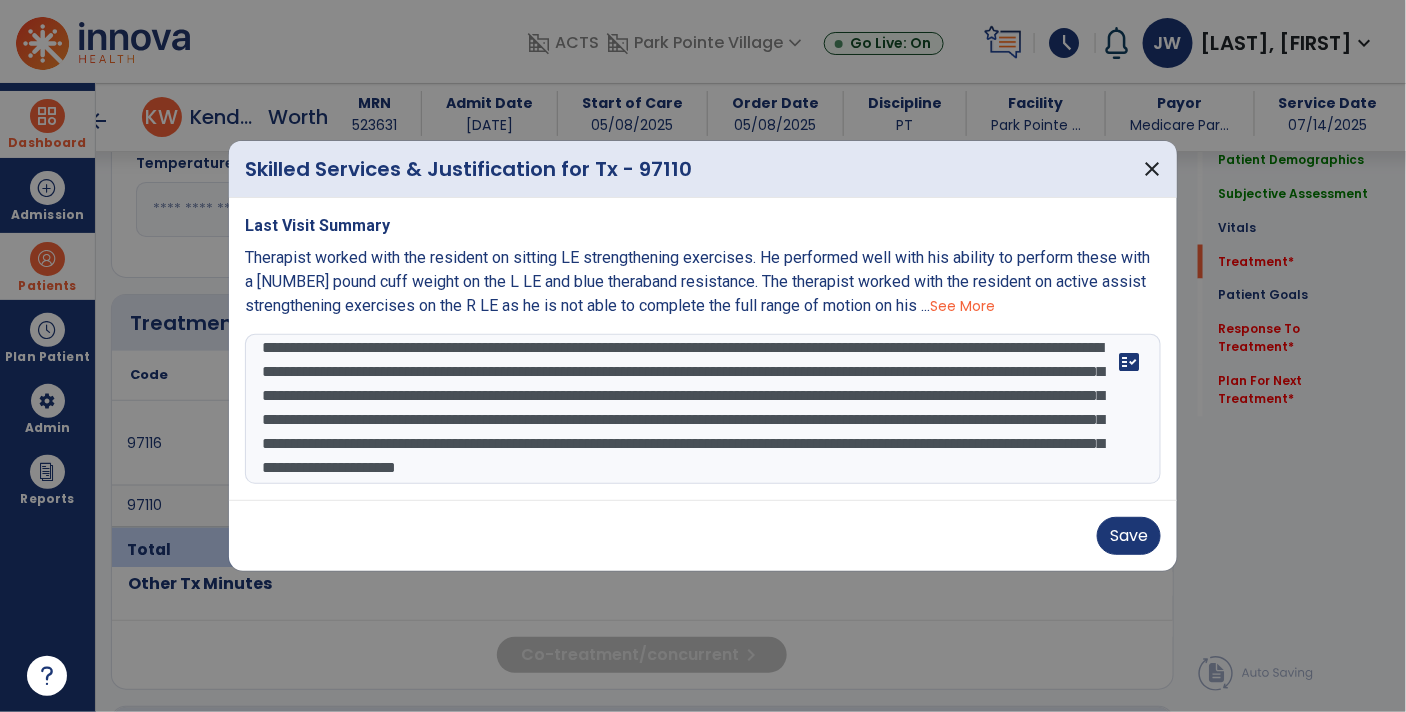 drag, startPoint x: 376, startPoint y: 450, endPoint x: 397, endPoint y: 394, distance: 59.808025 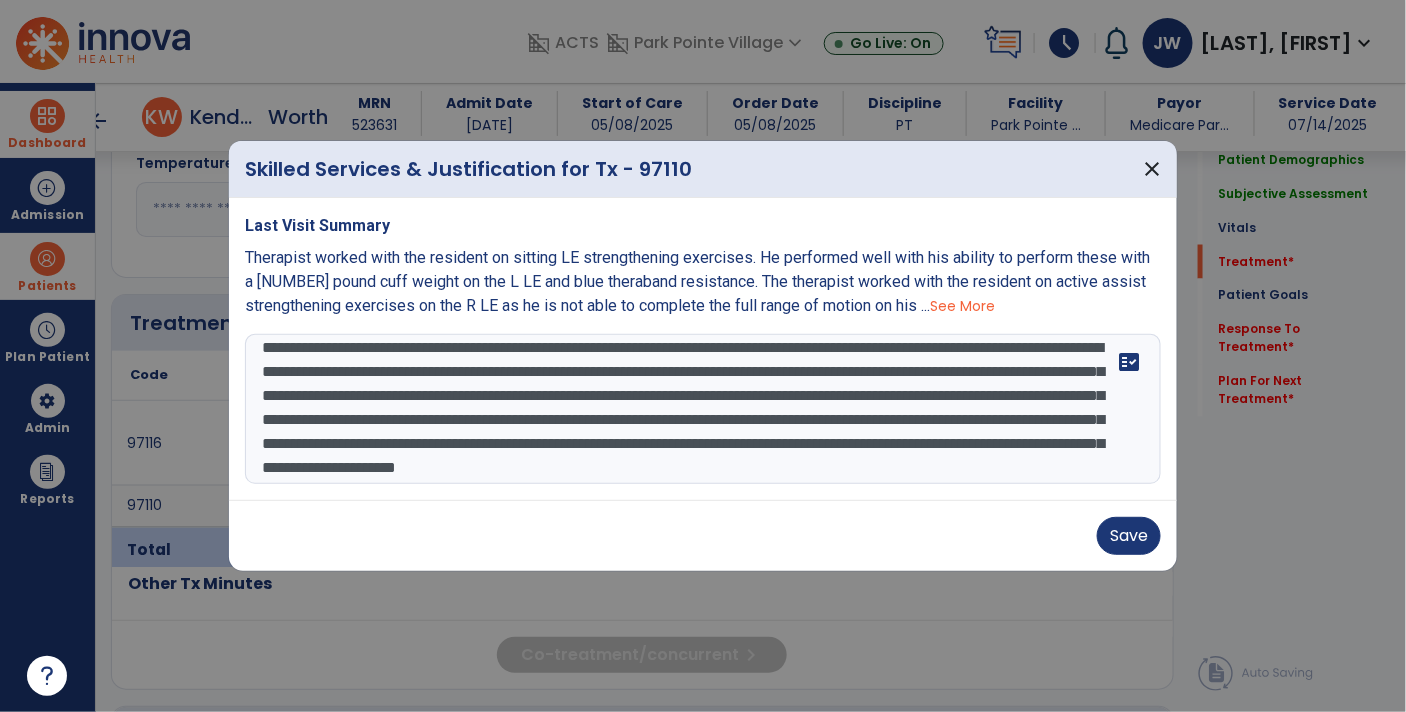 click on "**********" at bounding box center (703, 409) 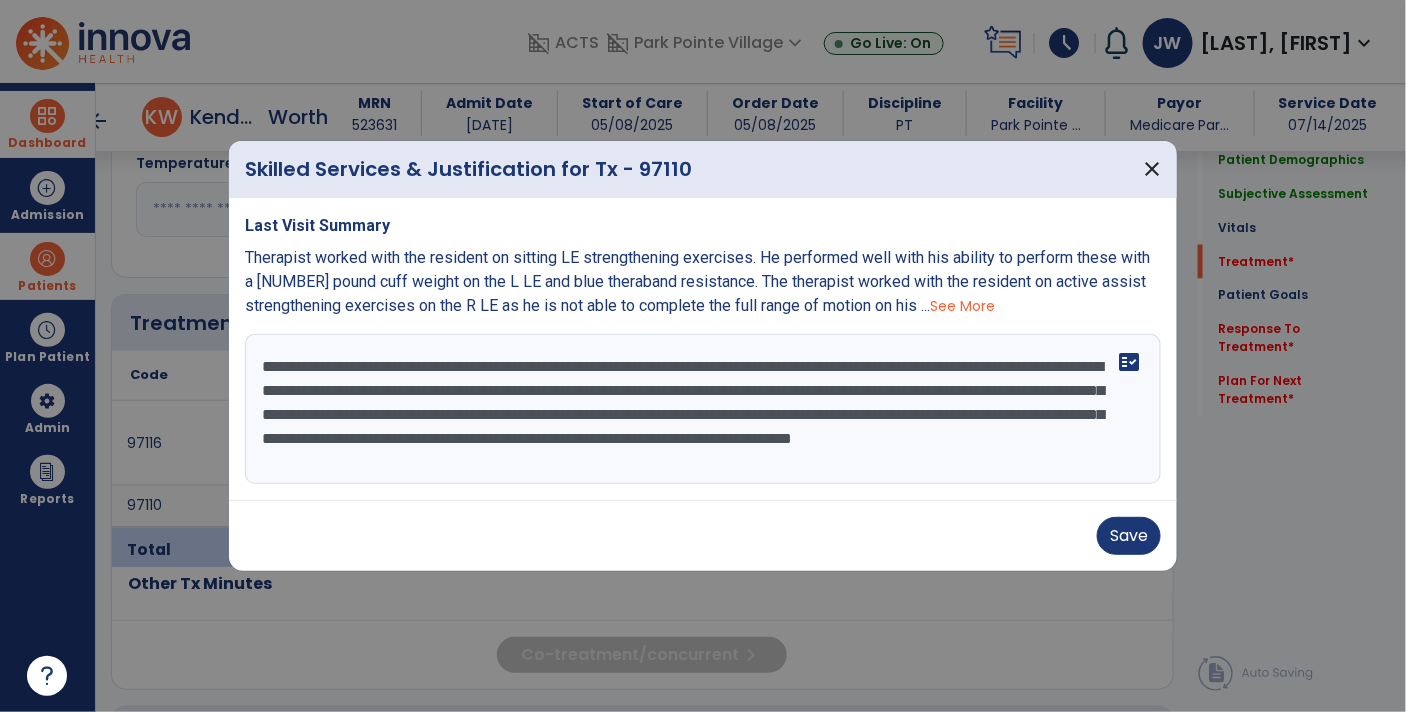 scroll, scrollTop: 0, scrollLeft: 0, axis: both 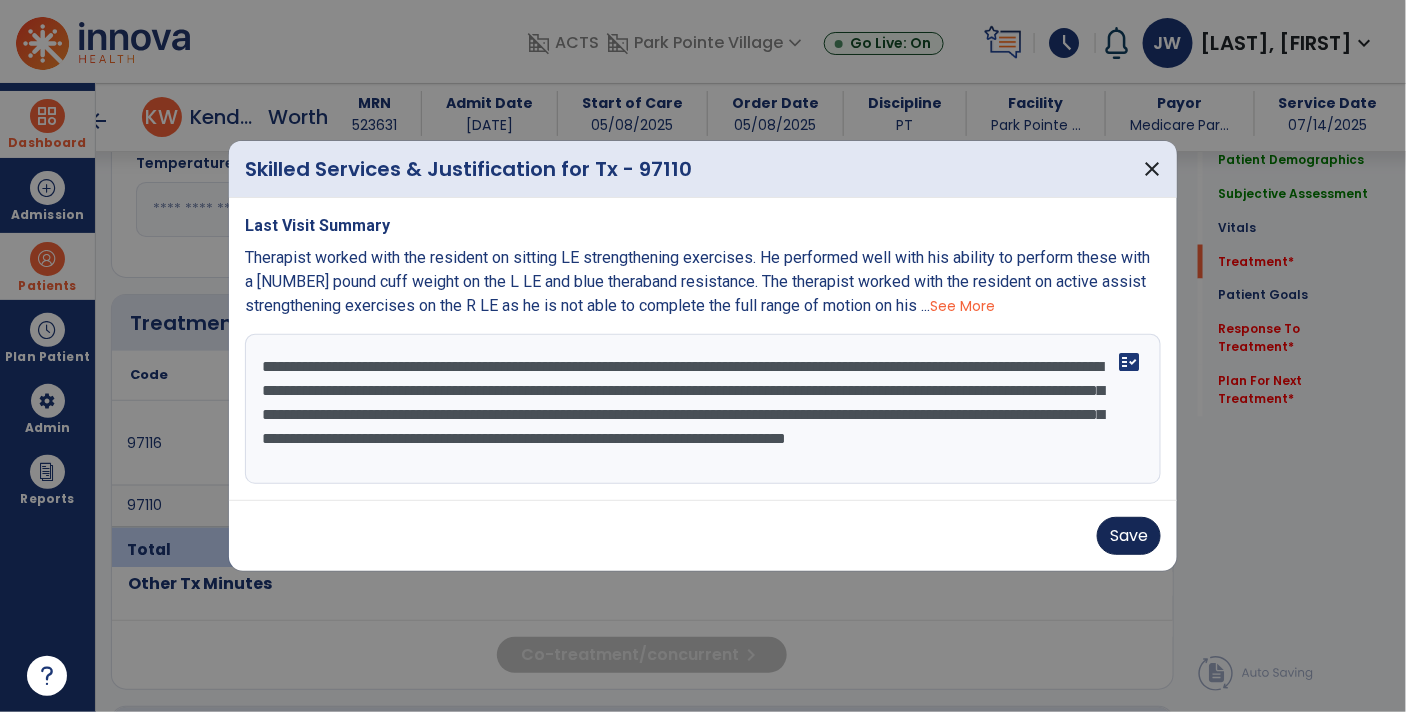 type on "**********" 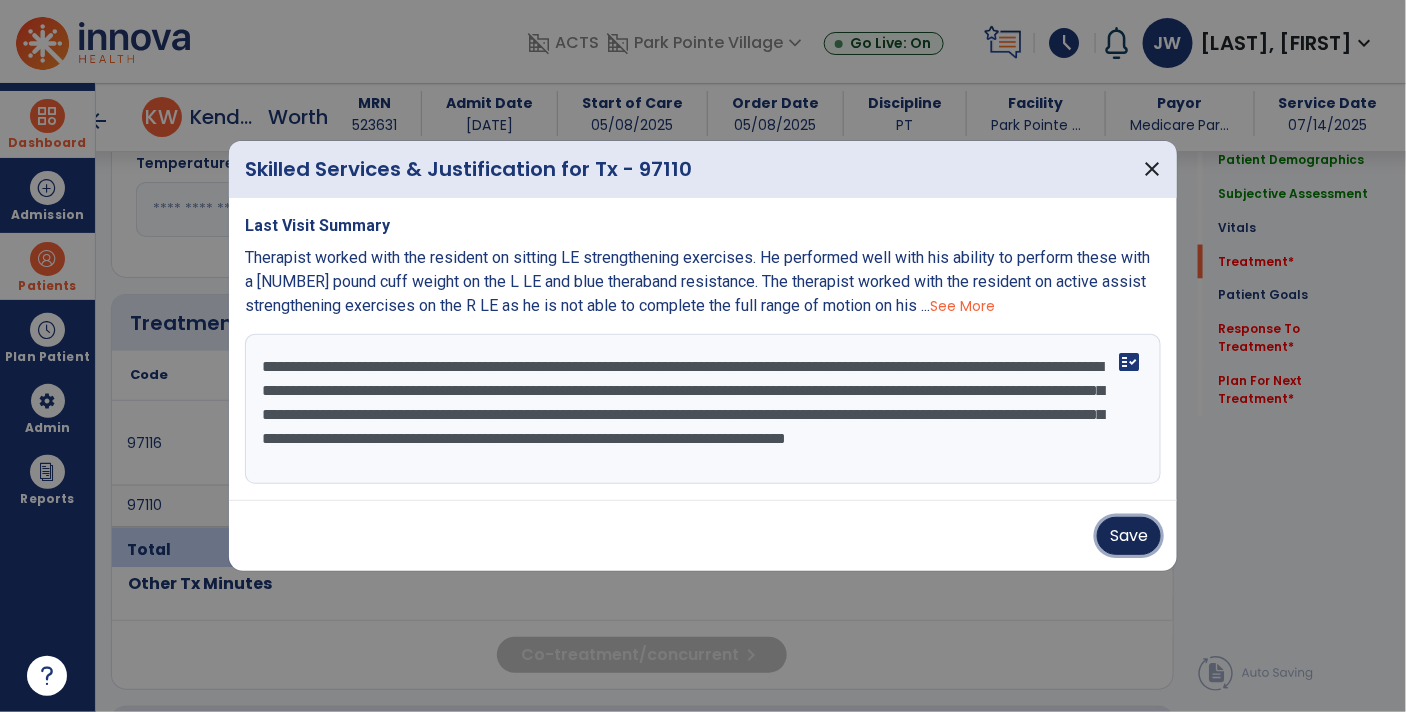 click on "Save" at bounding box center [1129, 536] 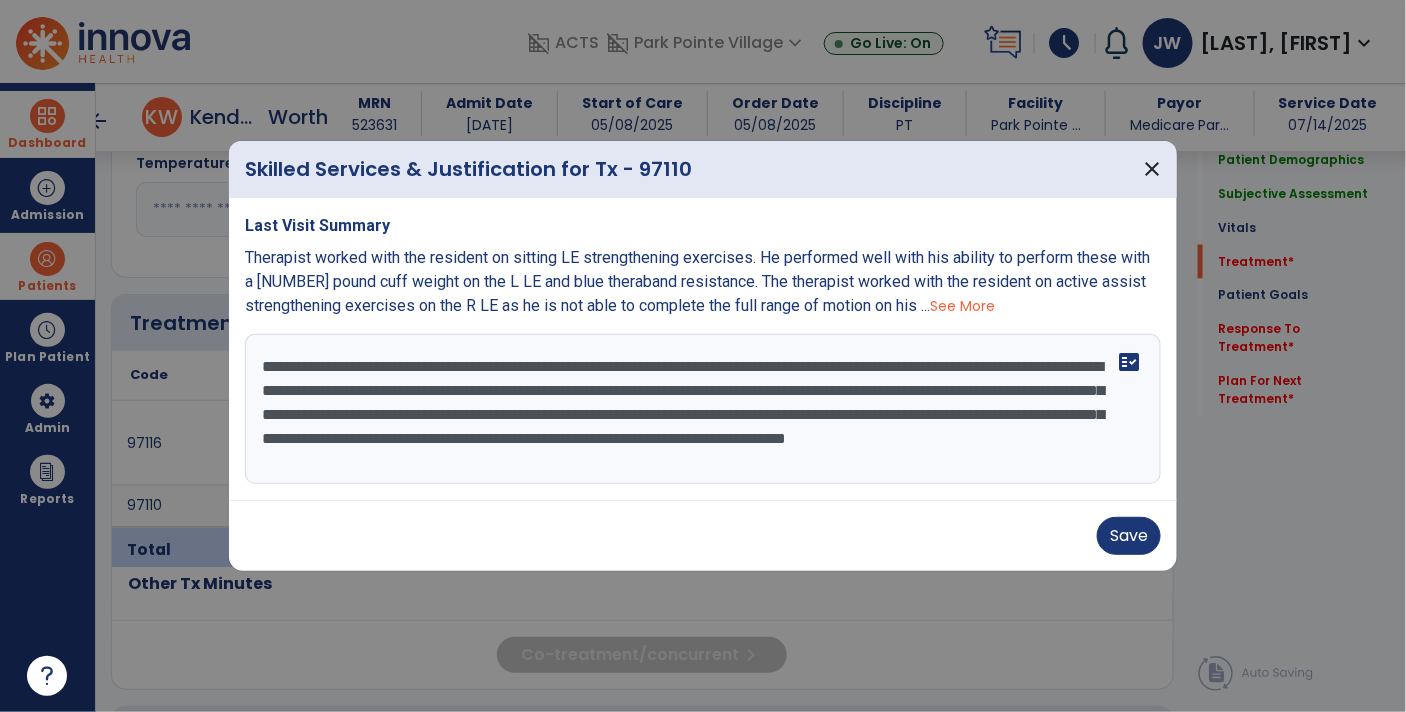 click on "Save" at bounding box center [703, 536] 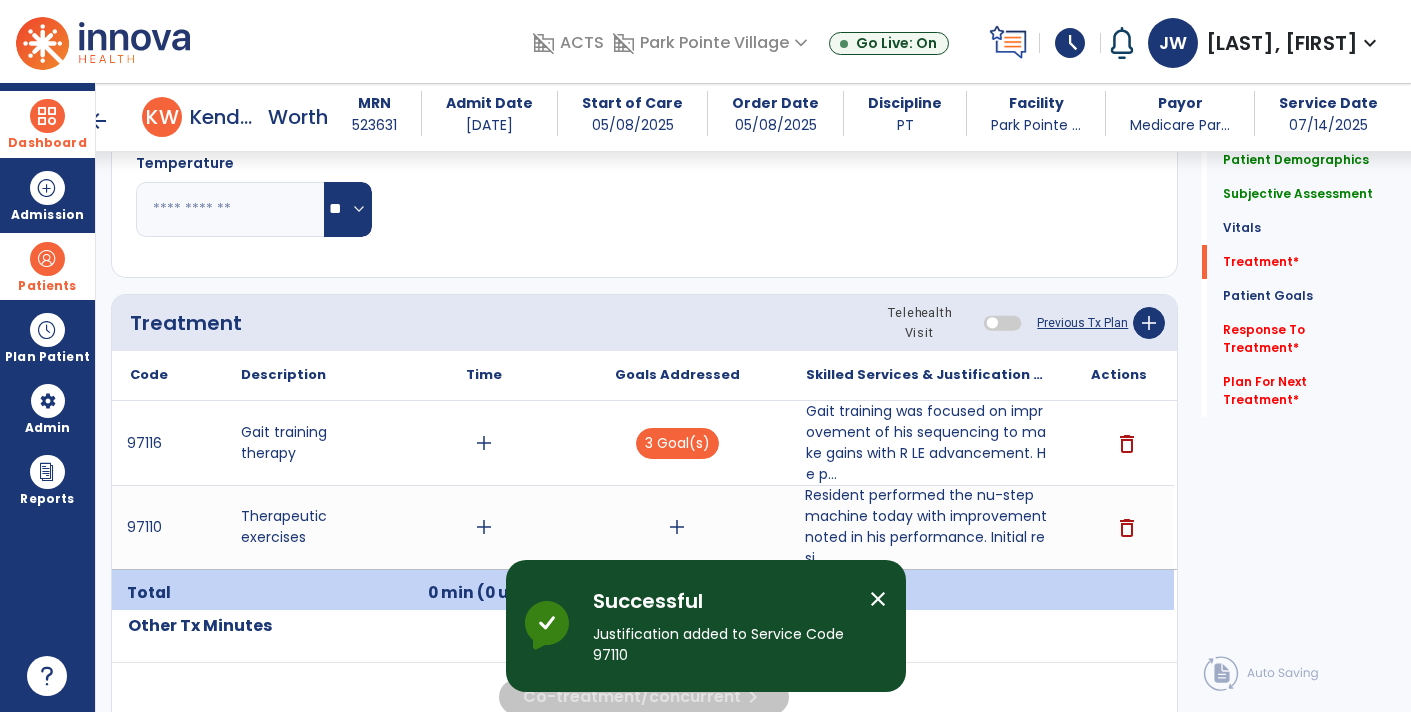 click on "add" at bounding box center [677, 527] 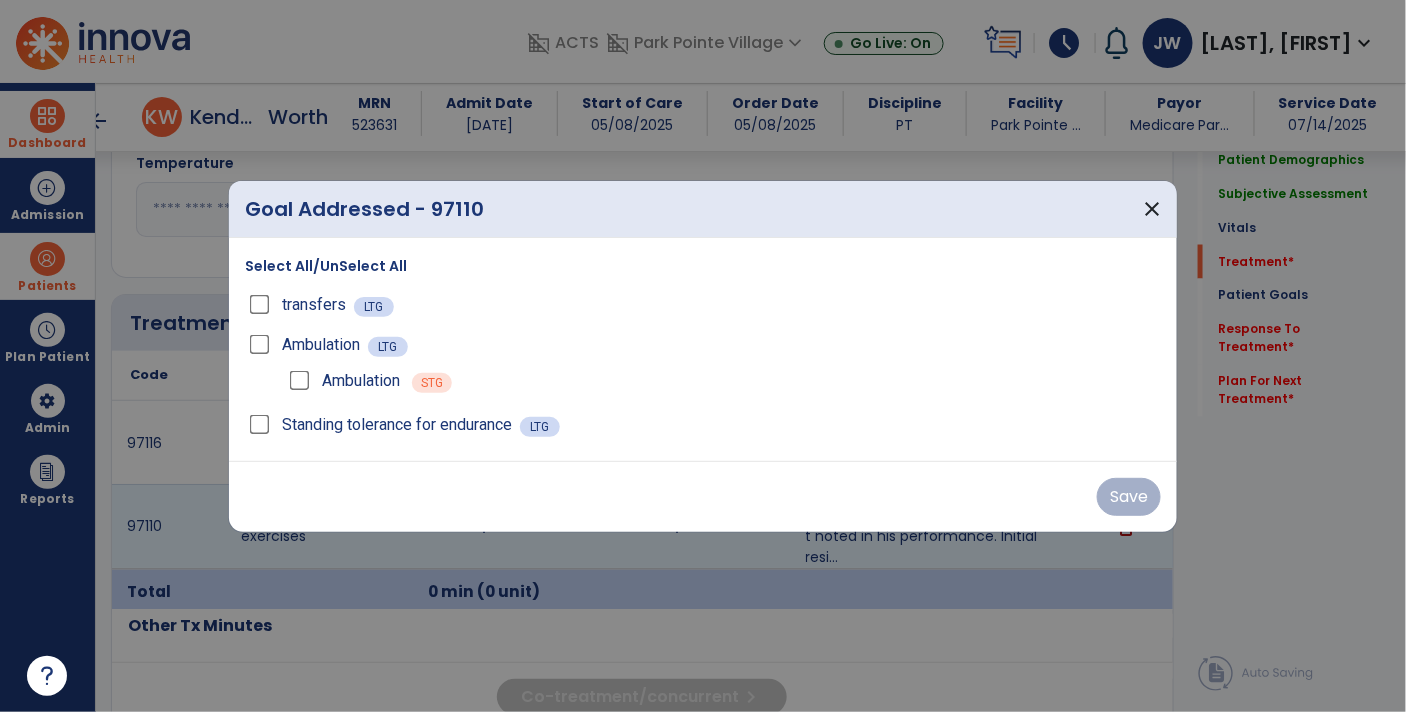 scroll, scrollTop: 995, scrollLeft: 0, axis: vertical 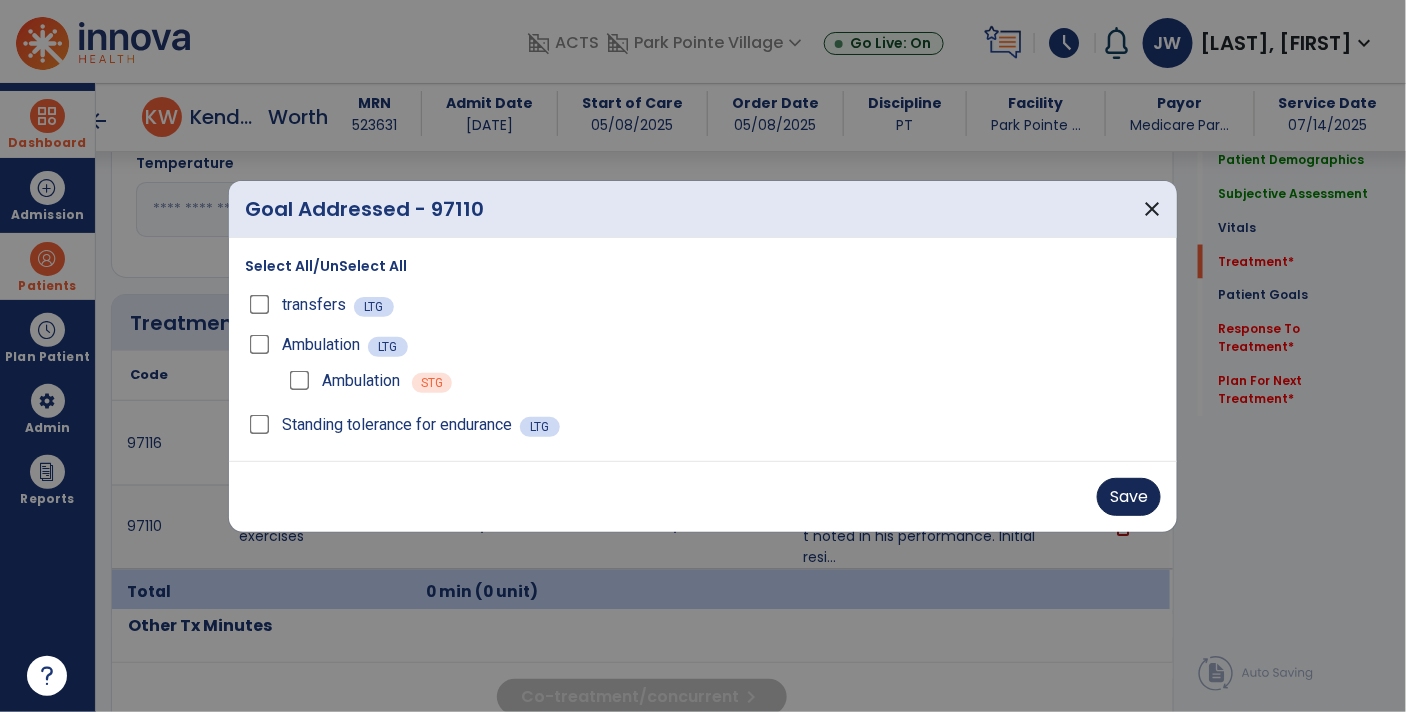 click on "Save" at bounding box center (1129, 497) 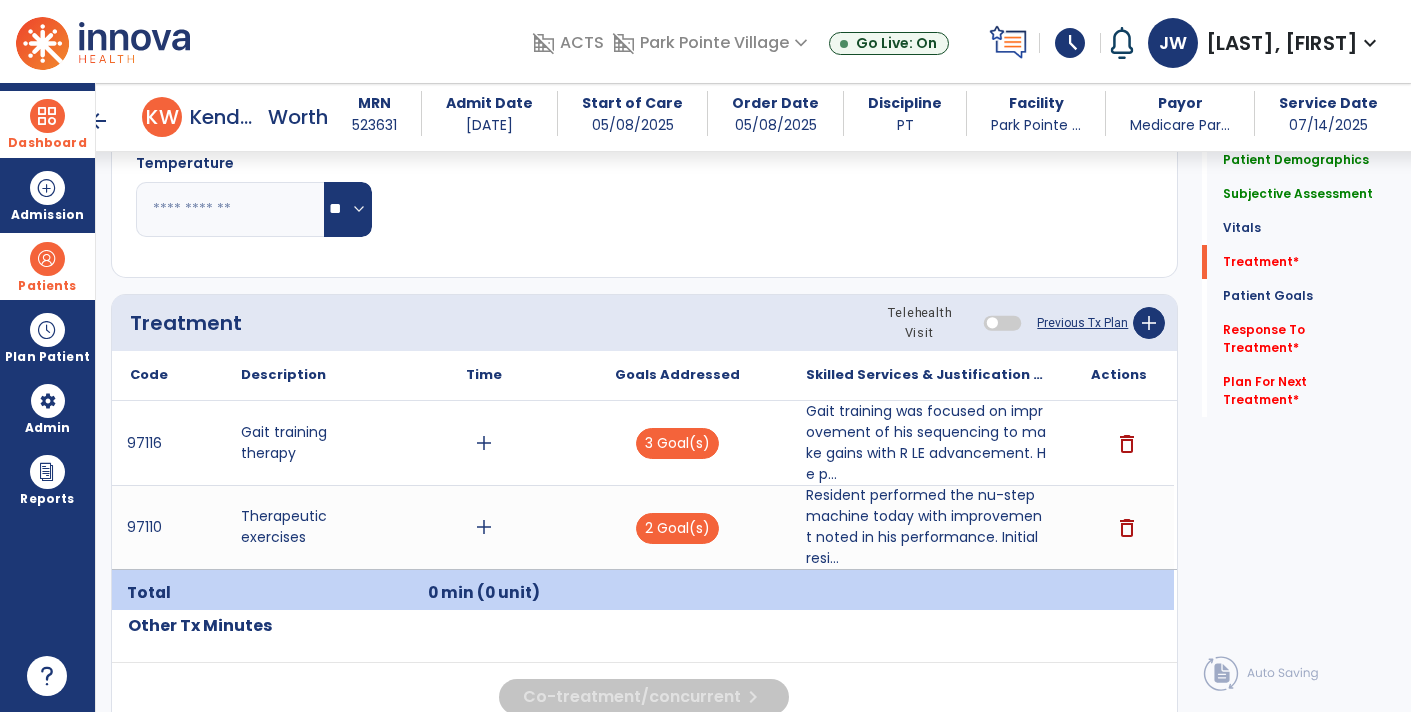 click on "add" at bounding box center (484, 443) 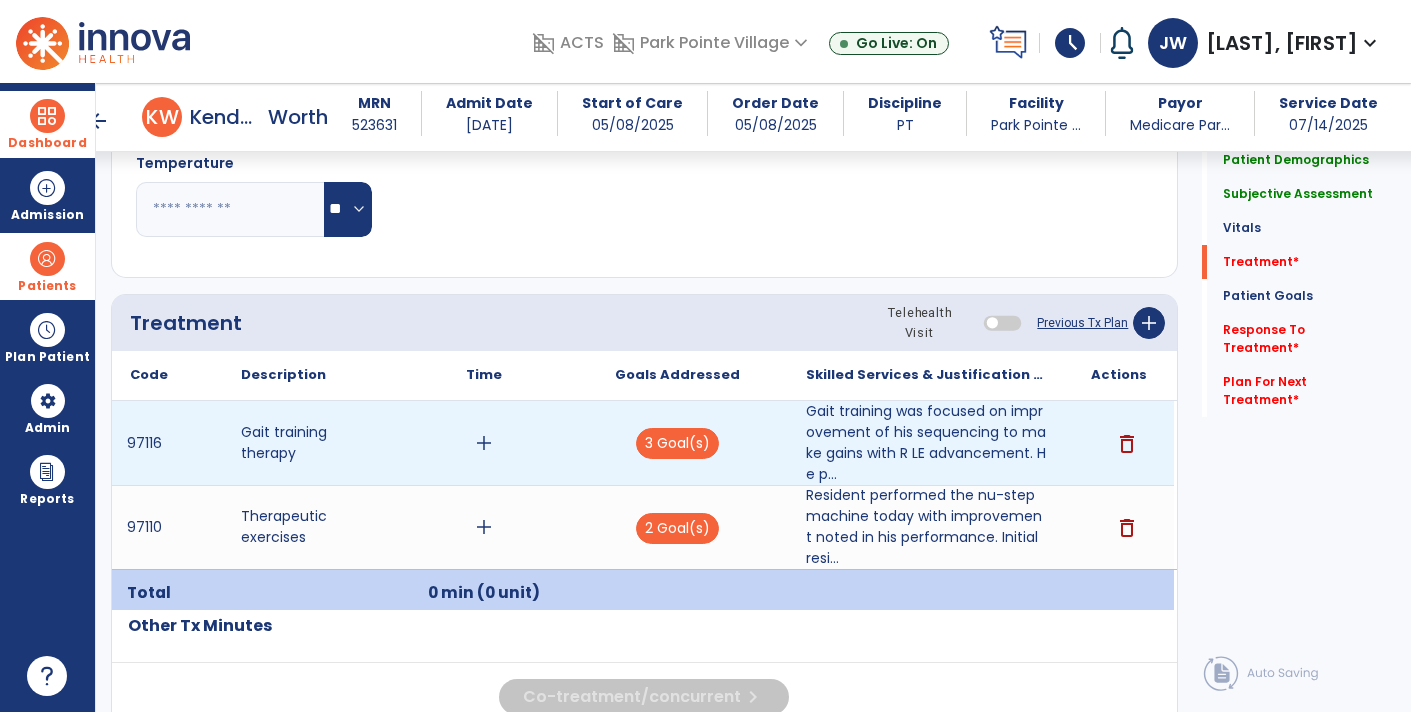 click on "add" at bounding box center (484, 443) 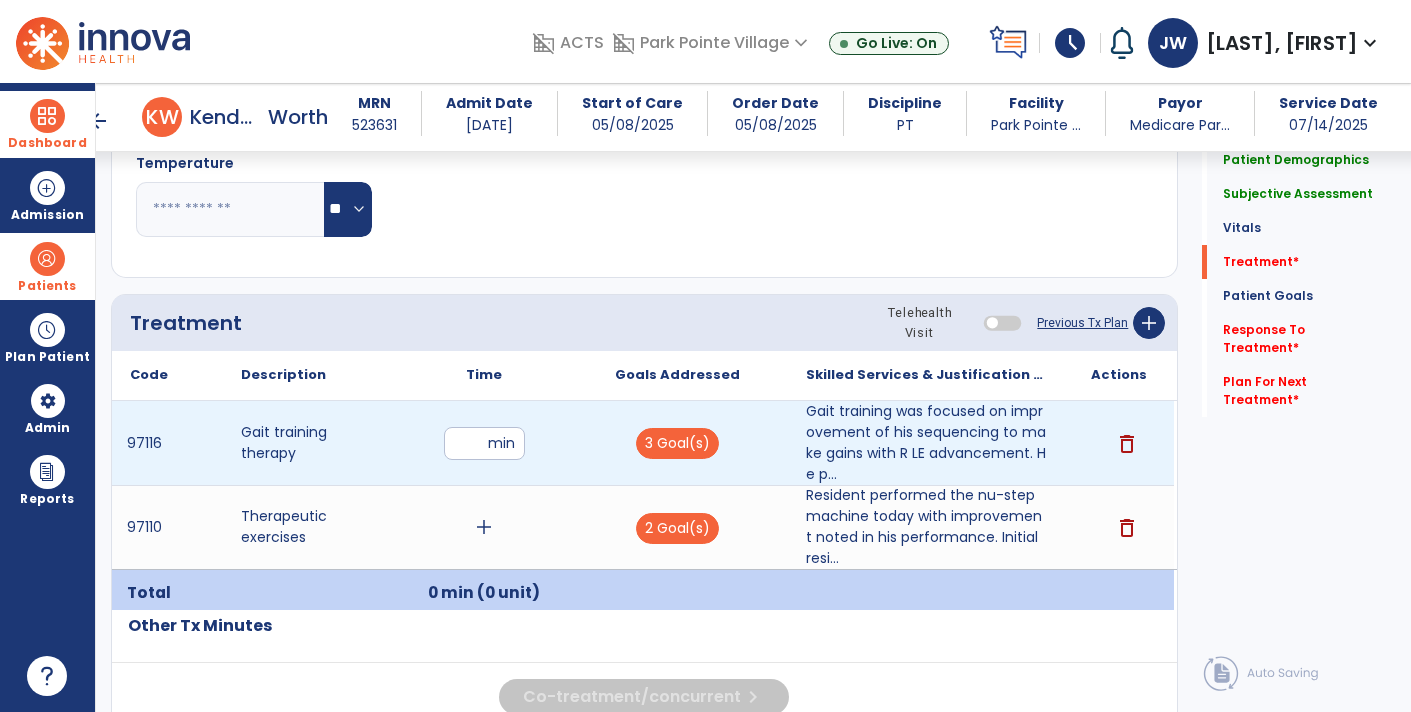 type on "*" 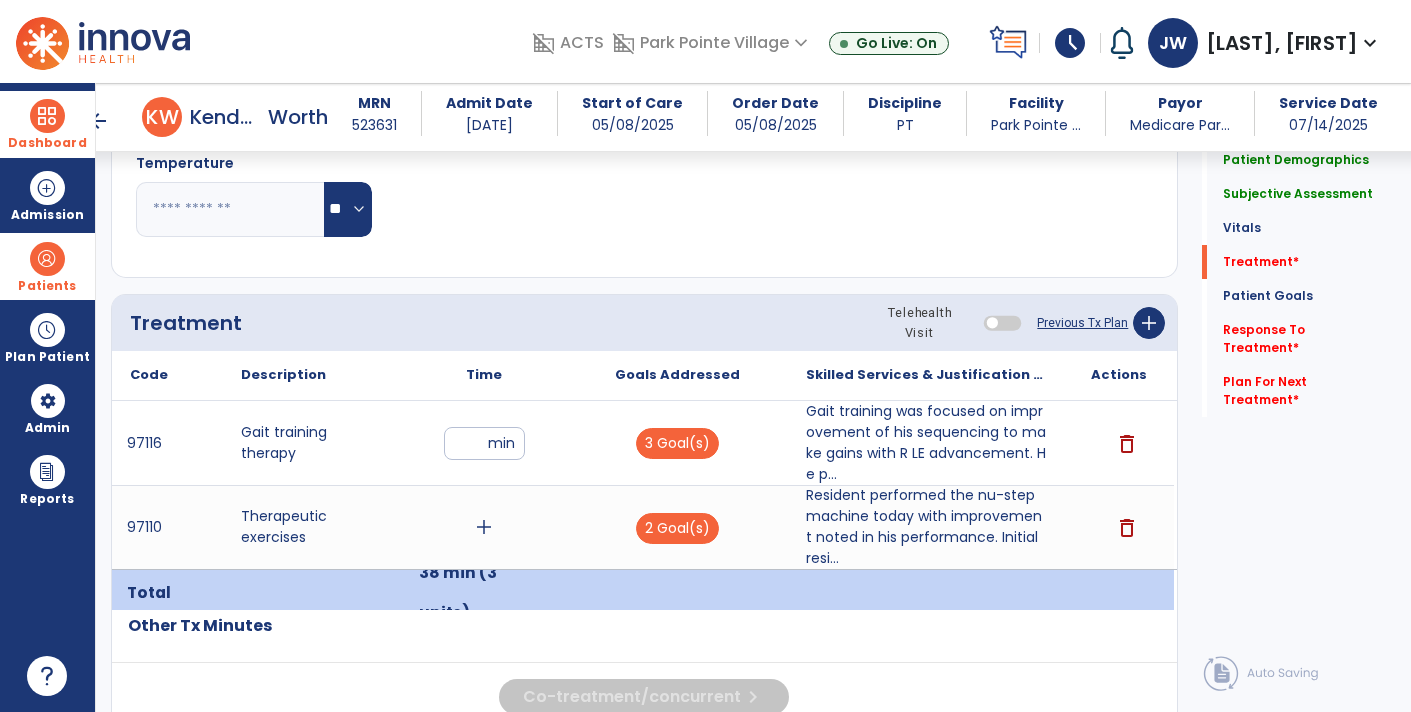 click on "add" at bounding box center [484, 527] 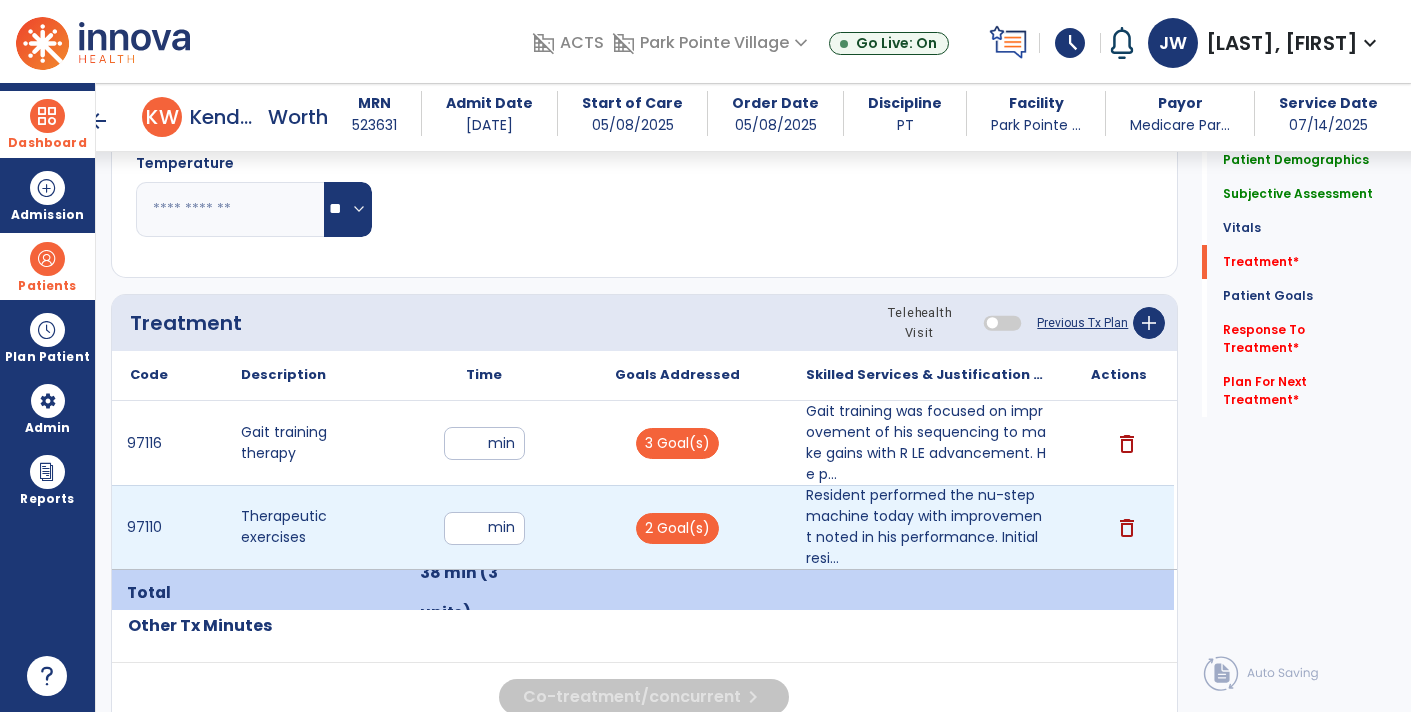 type on "**" 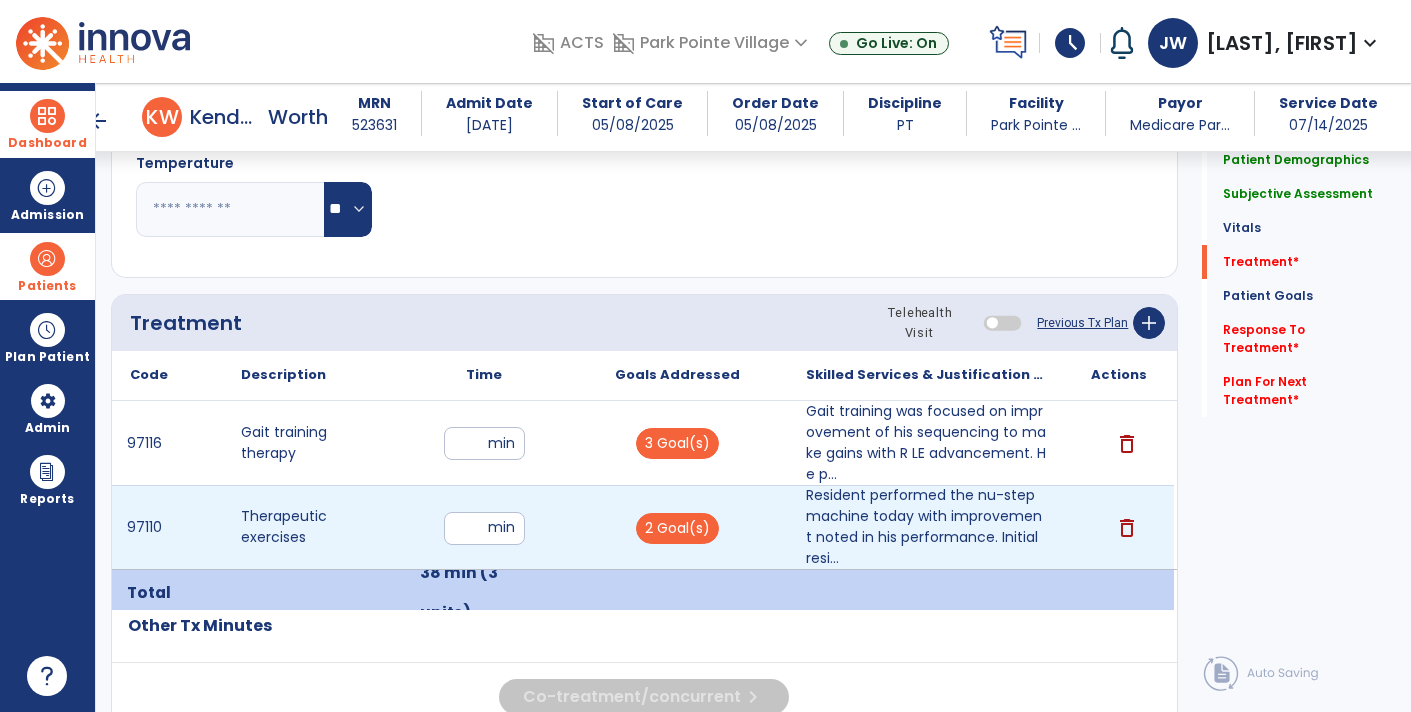click on "Code
Description
Time" 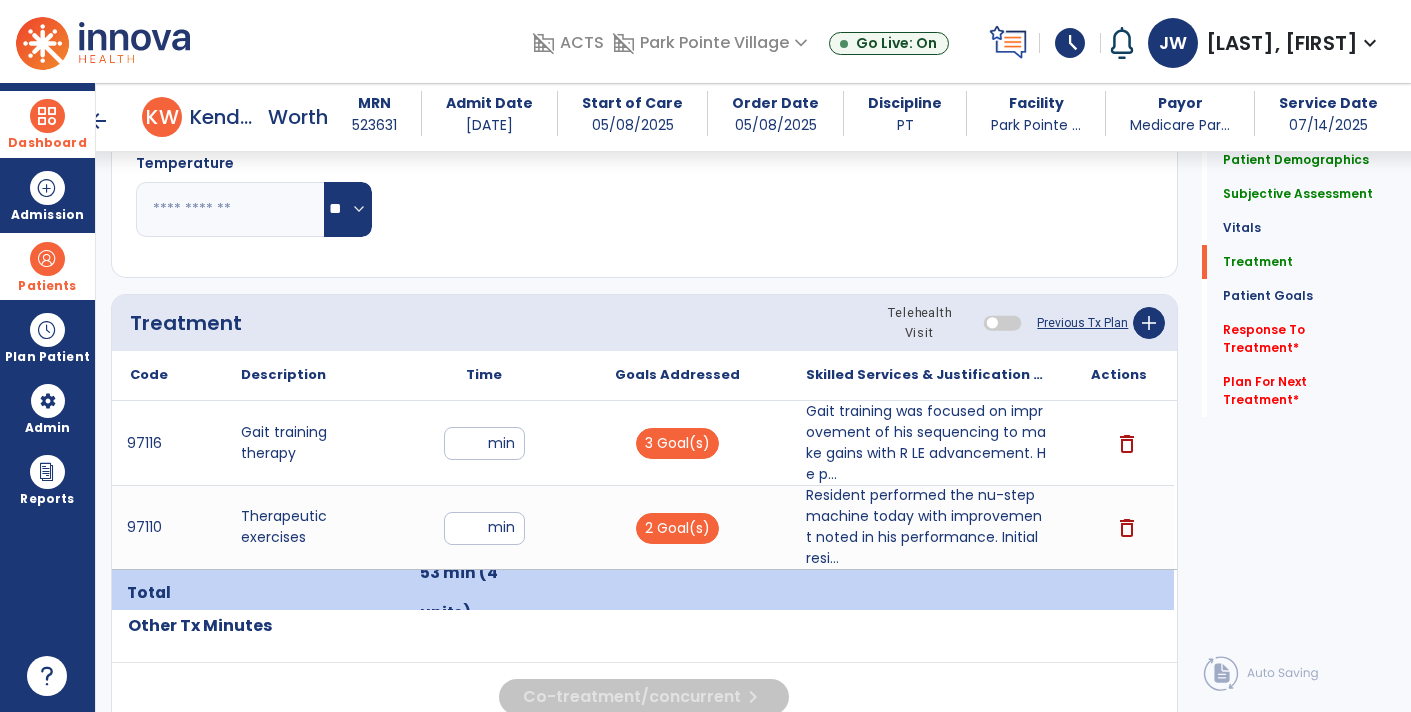 click on "**" at bounding box center (484, 443) 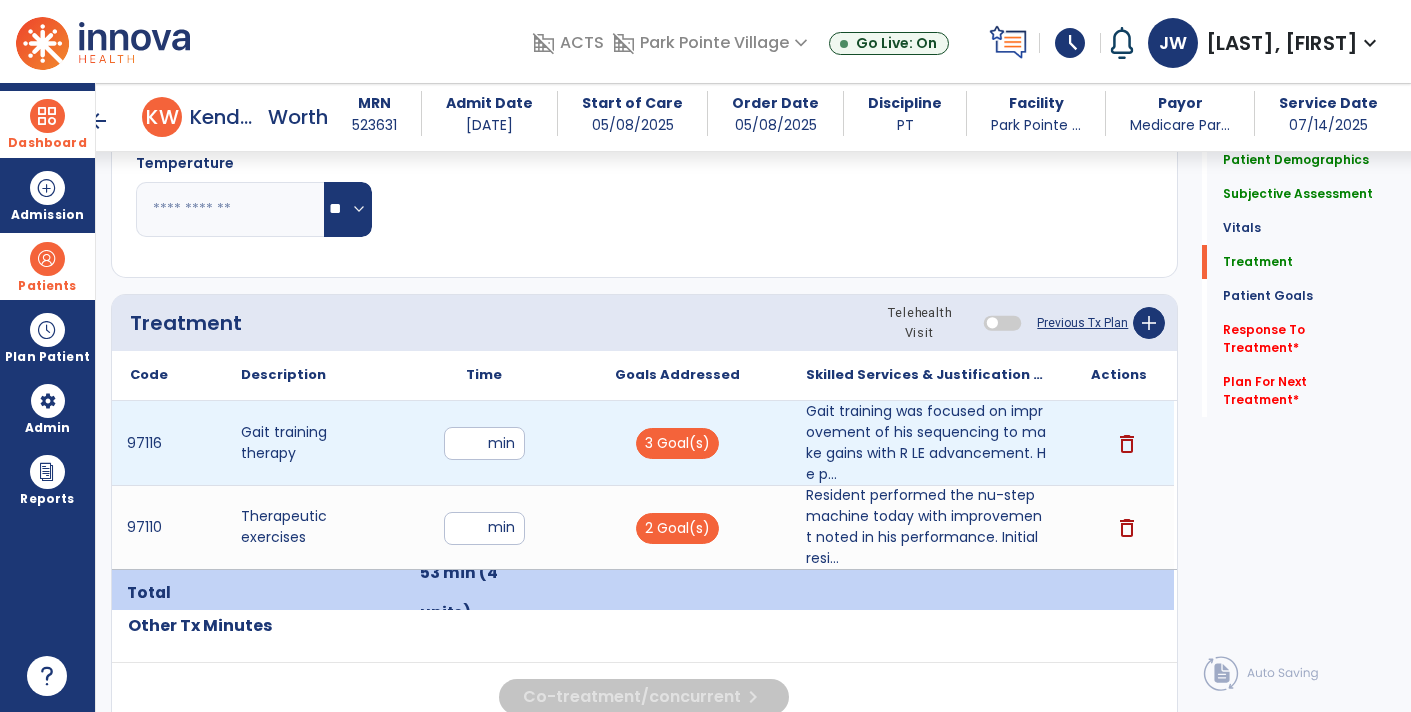 type on "*" 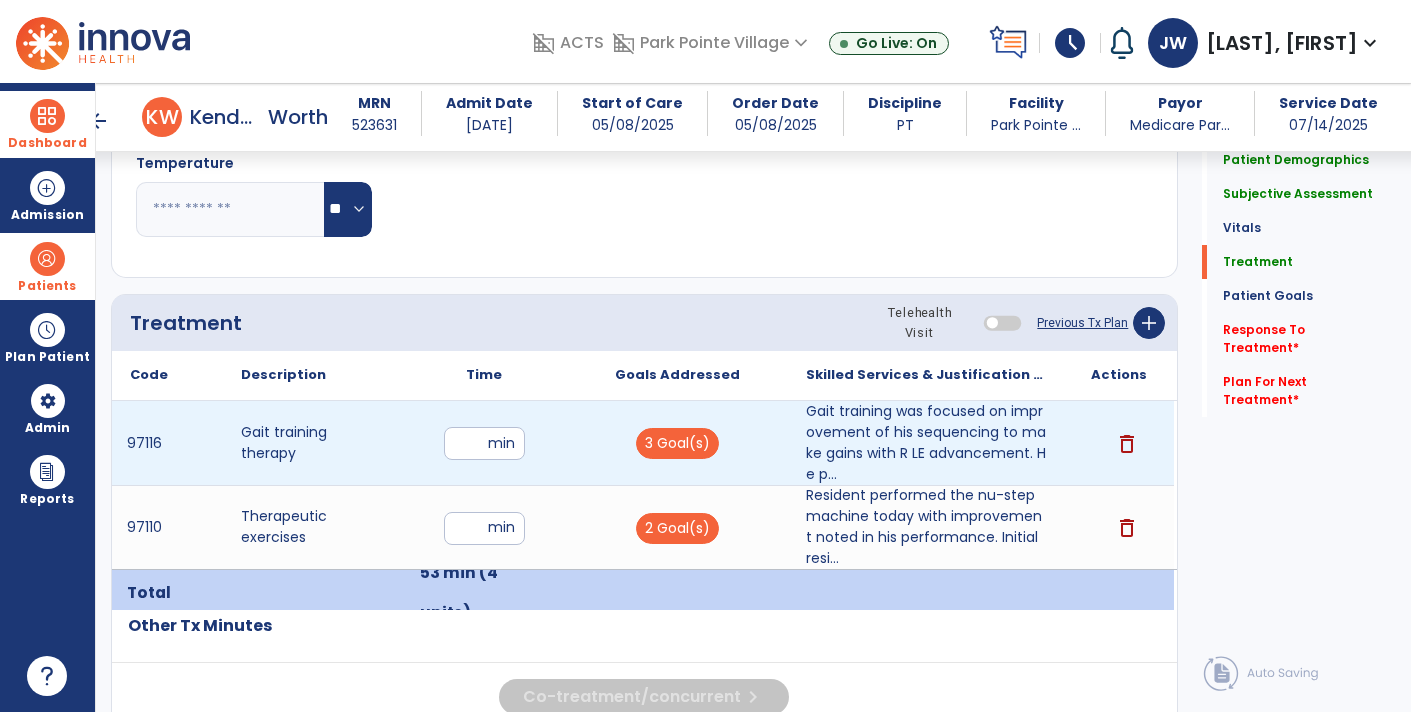 type on "**" 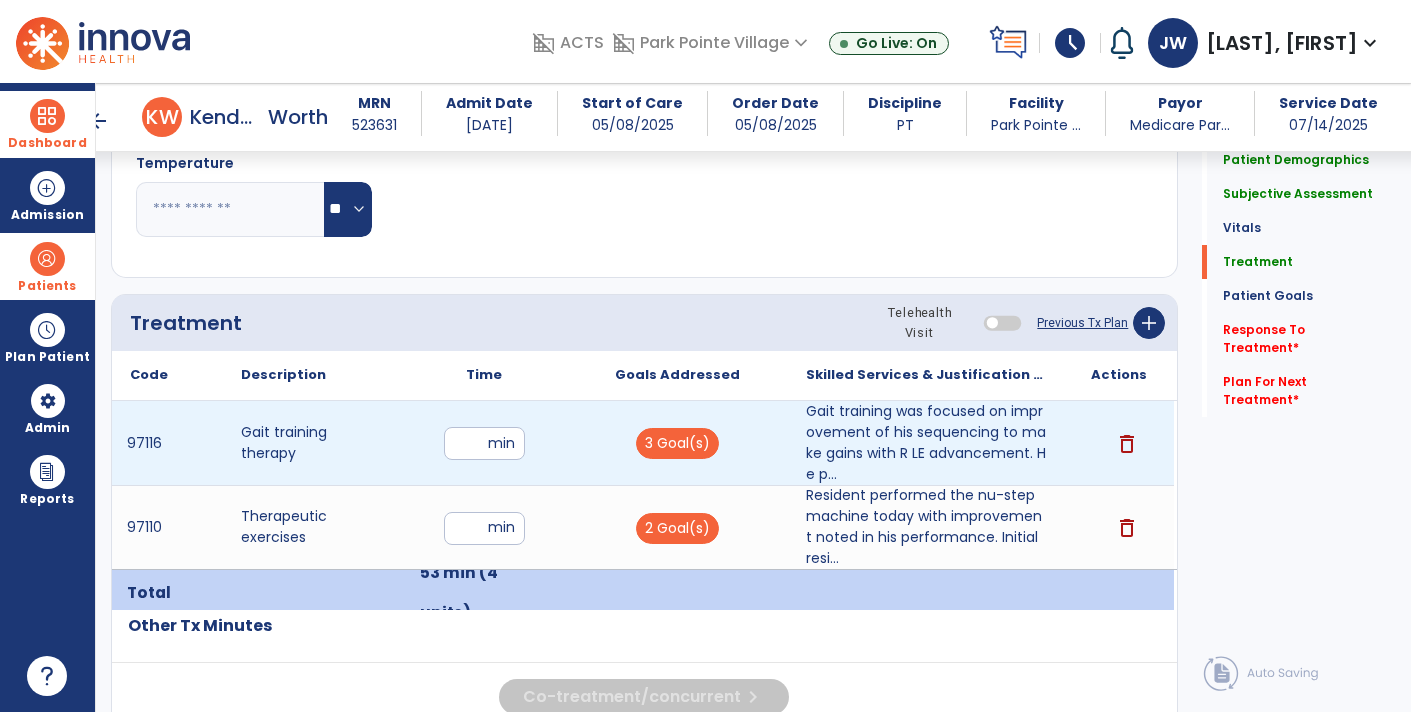 click on "Code
Description
Time" 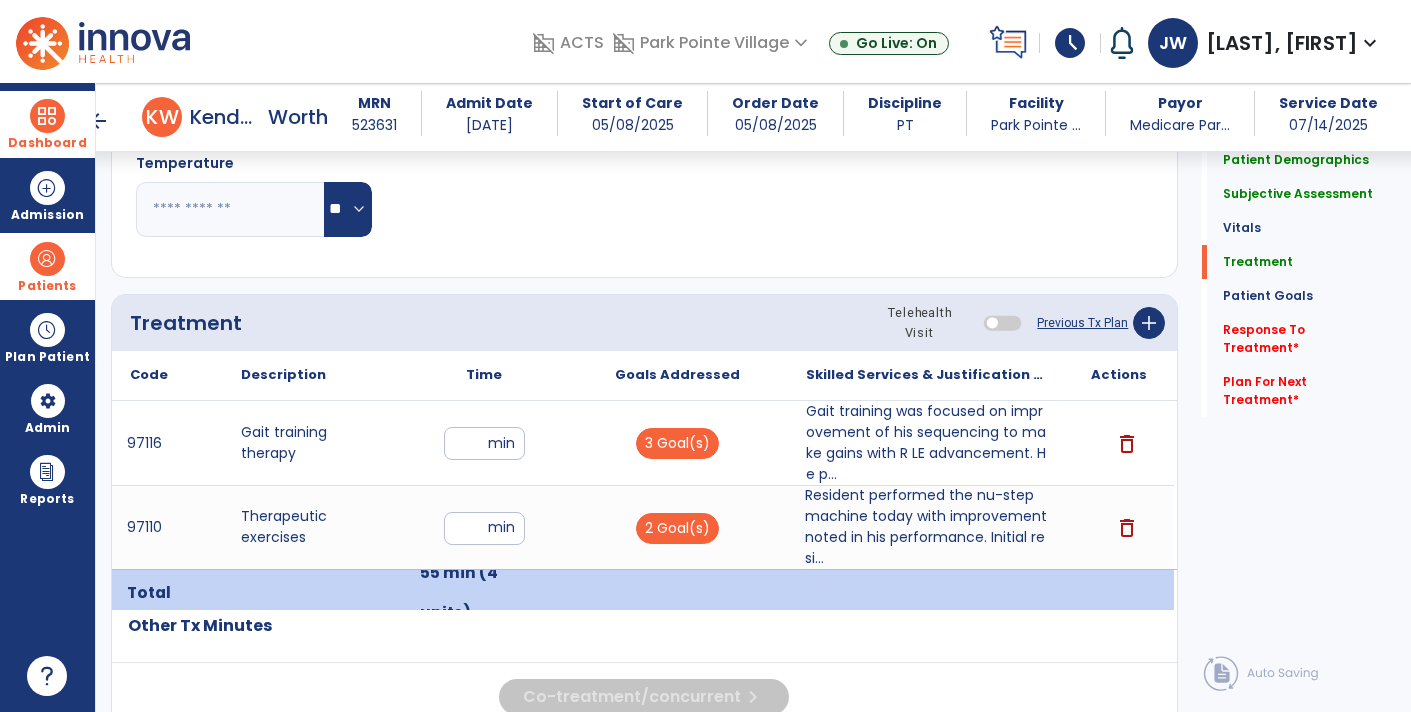 click on "Resident performed the nu-step machine today with improvement noted in his performance. Initial resi..." at bounding box center [926, 527] 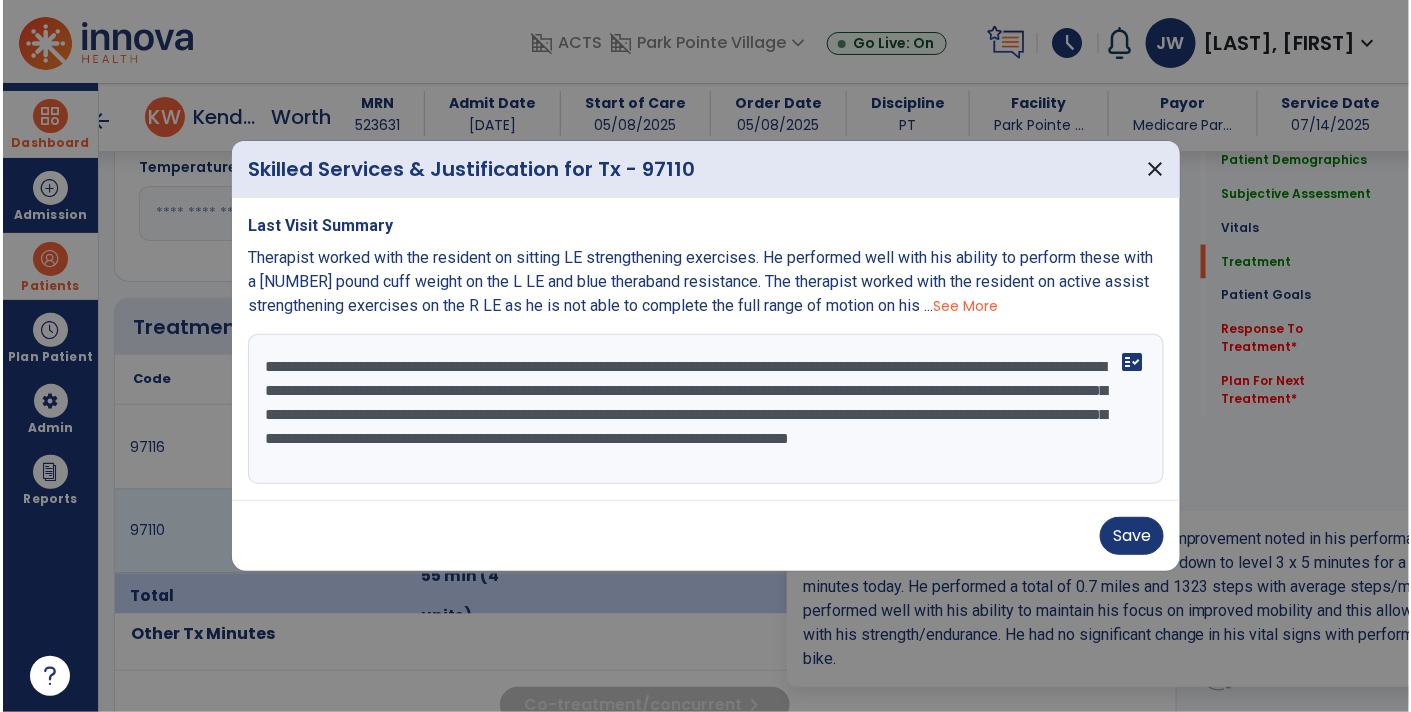 scroll, scrollTop: 995, scrollLeft: 0, axis: vertical 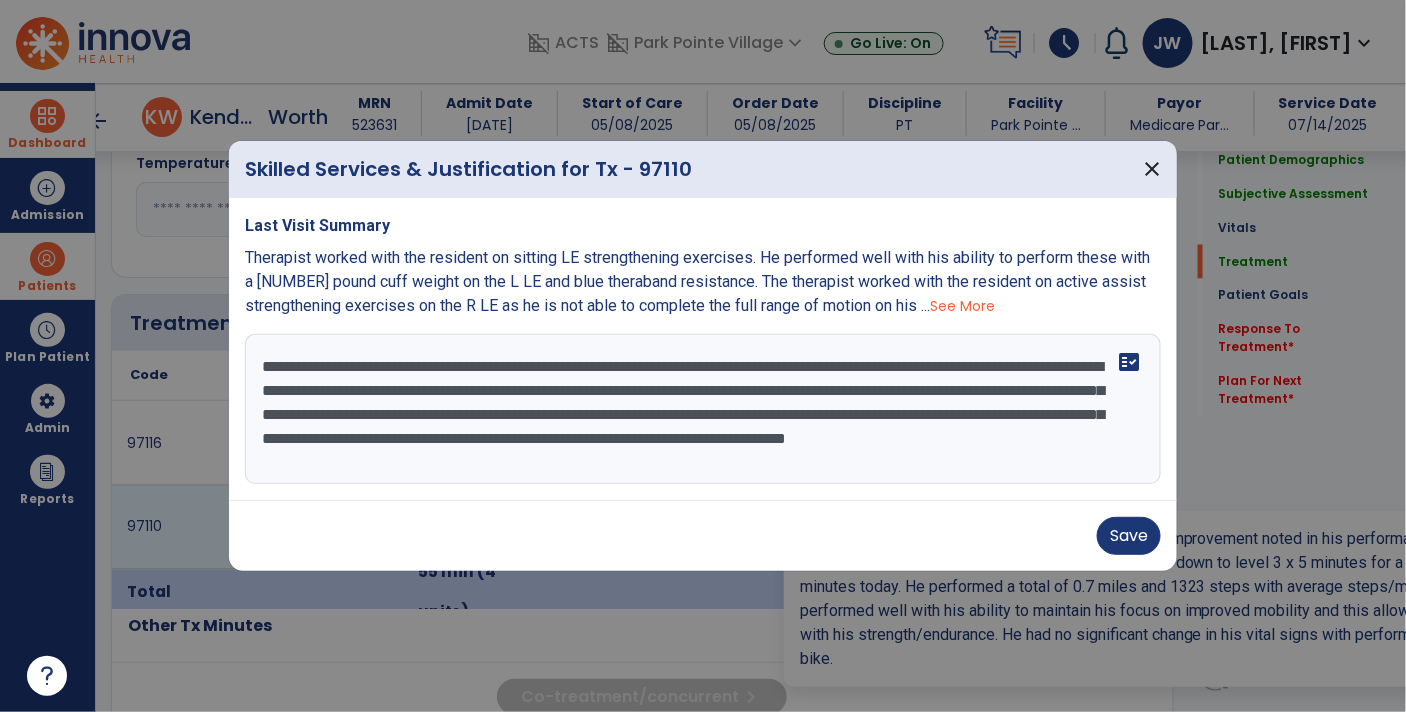 click on "**********" at bounding box center [703, 409] 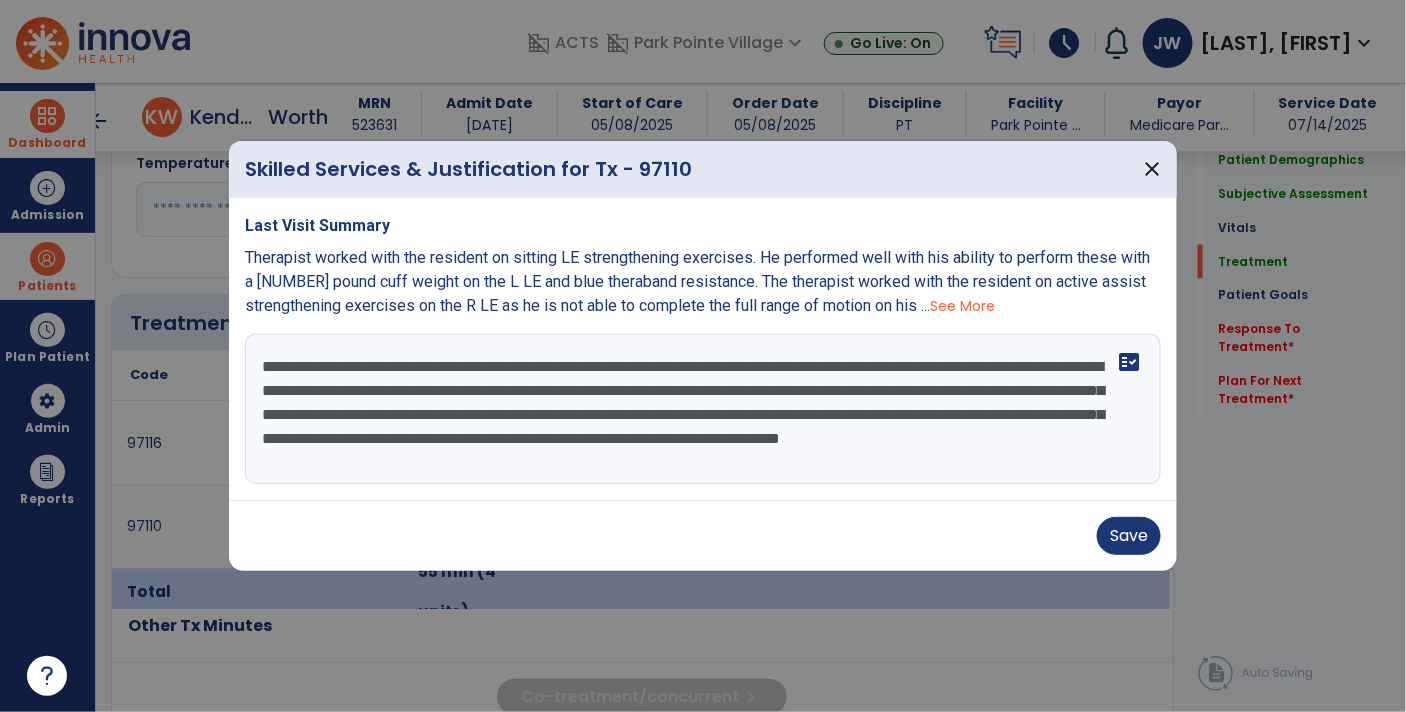 click on "**********" at bounding box center [703, 409] 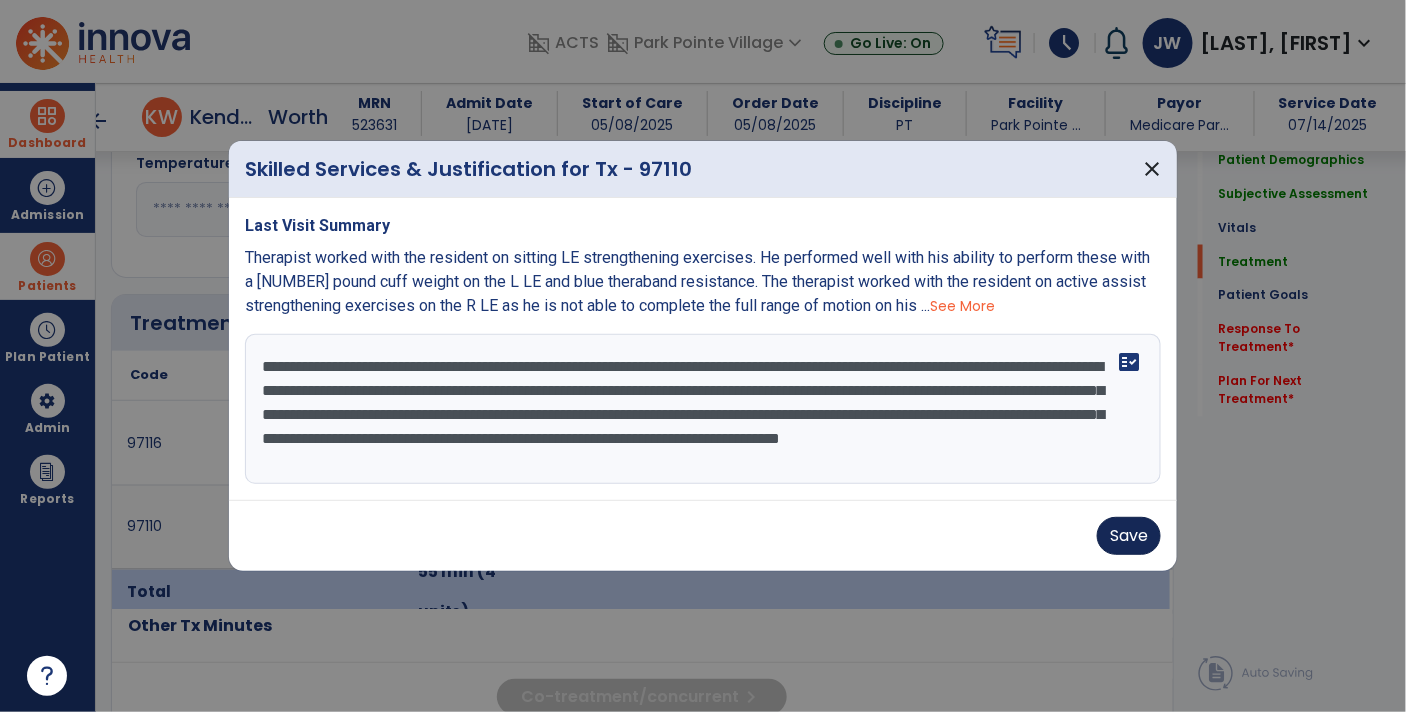 type on "**********" 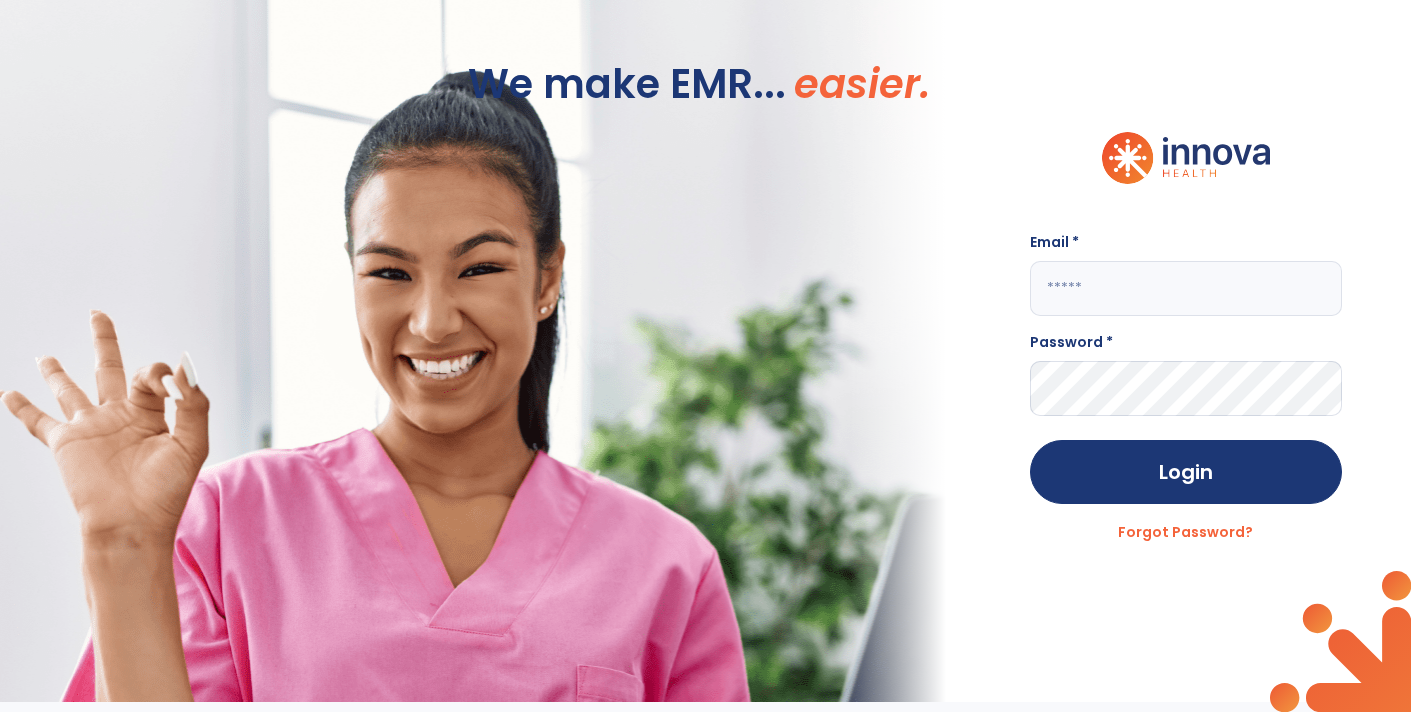 scroll, scrollTop: 0, scrollLeft: 0, axis: both 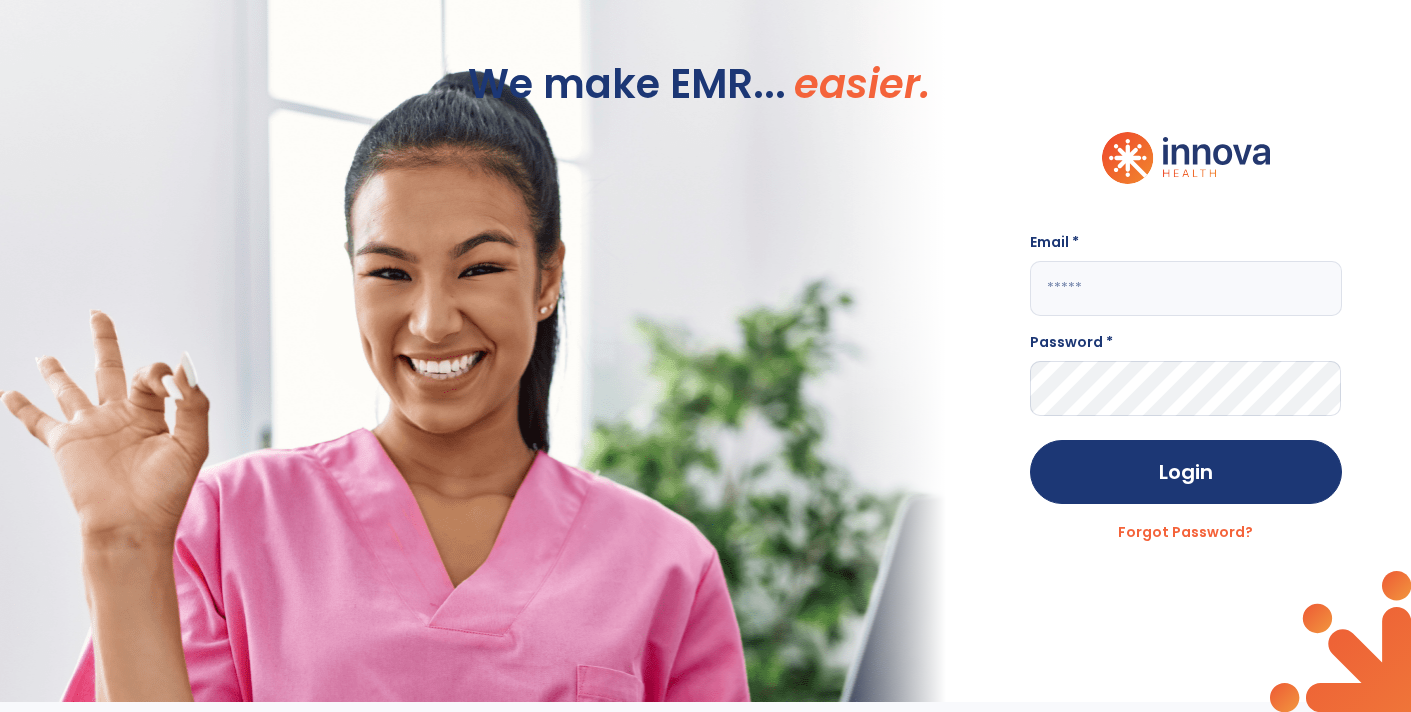 click 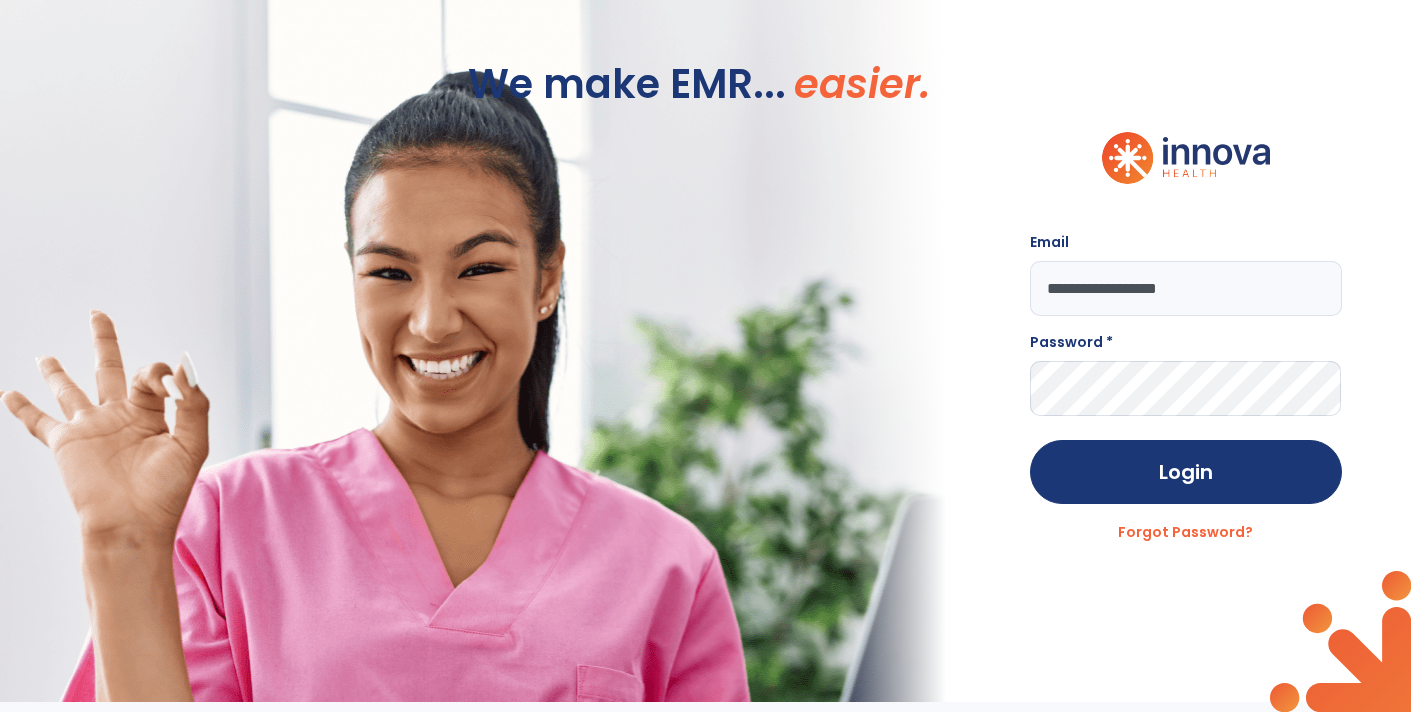 type on "**********" 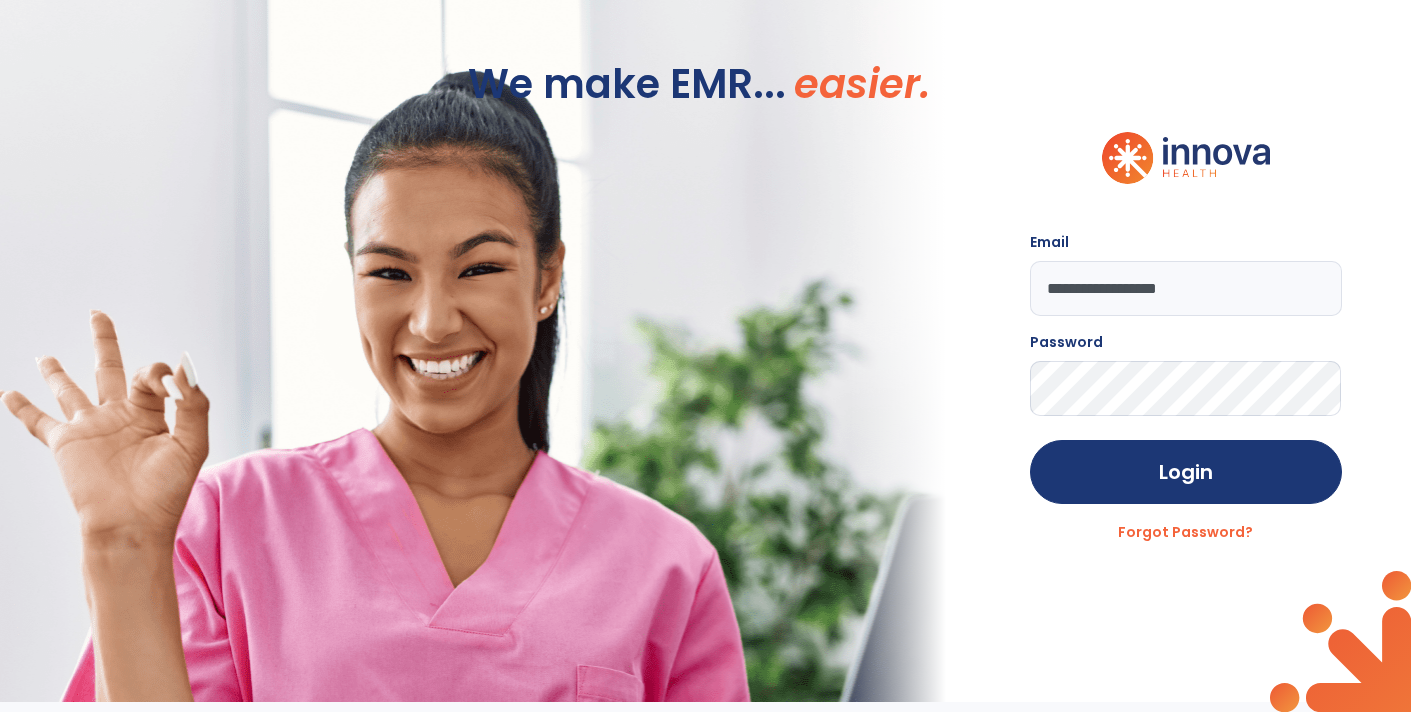 click on "Login" 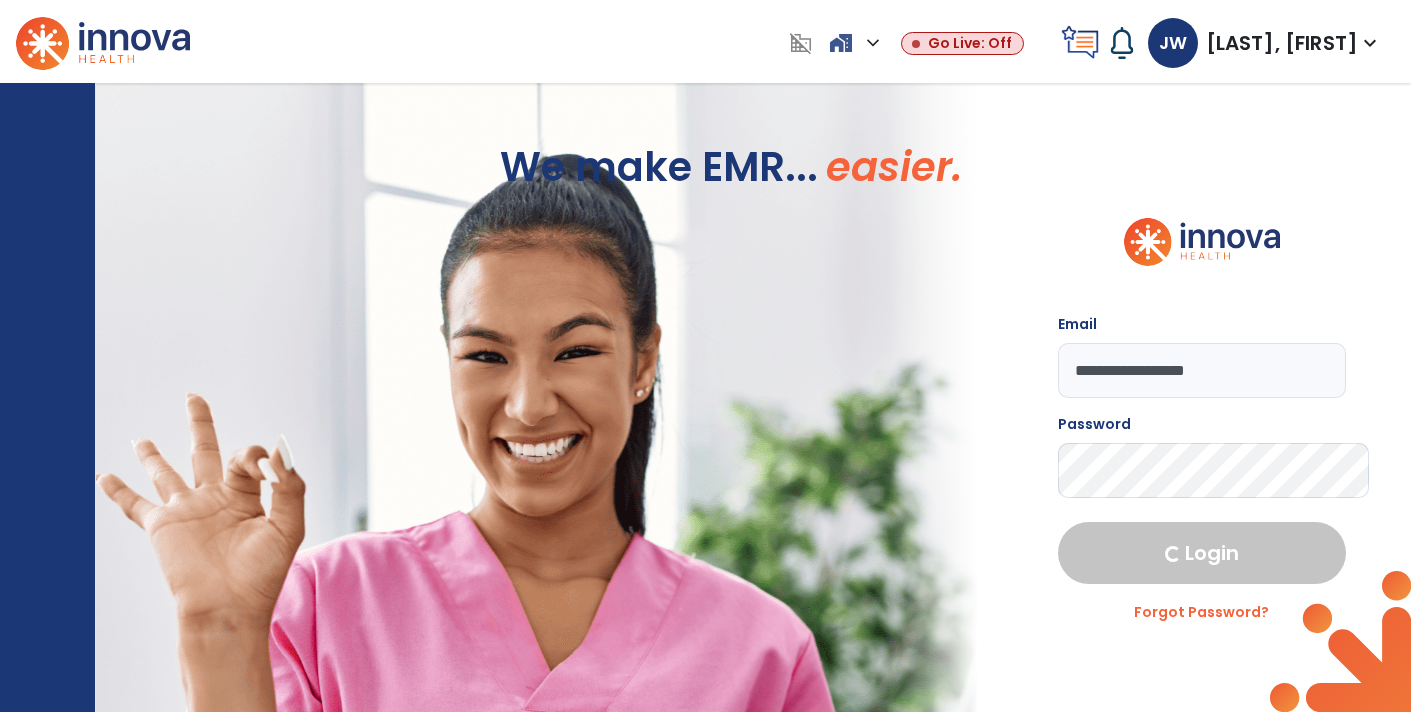 select on "****" 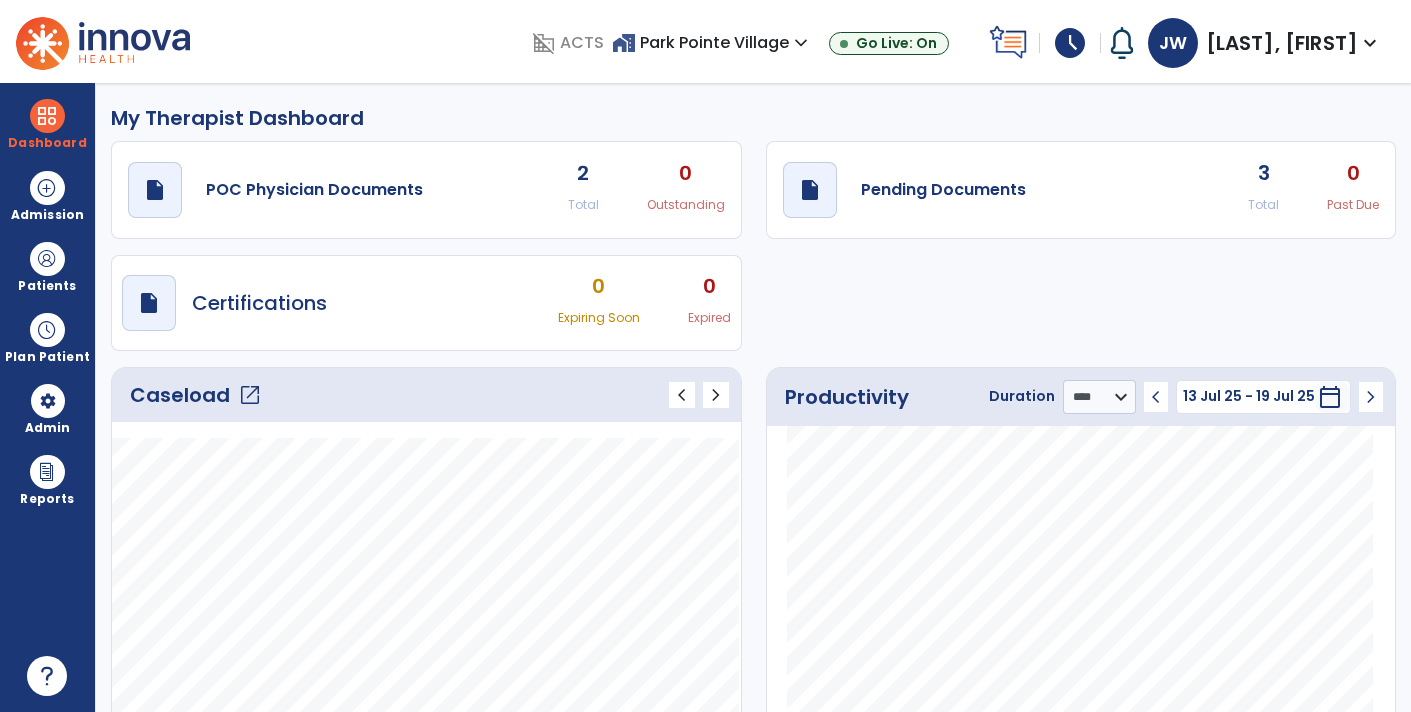click on "draft   open_in_new  Pending Documents 3 Total 0 Past Due" 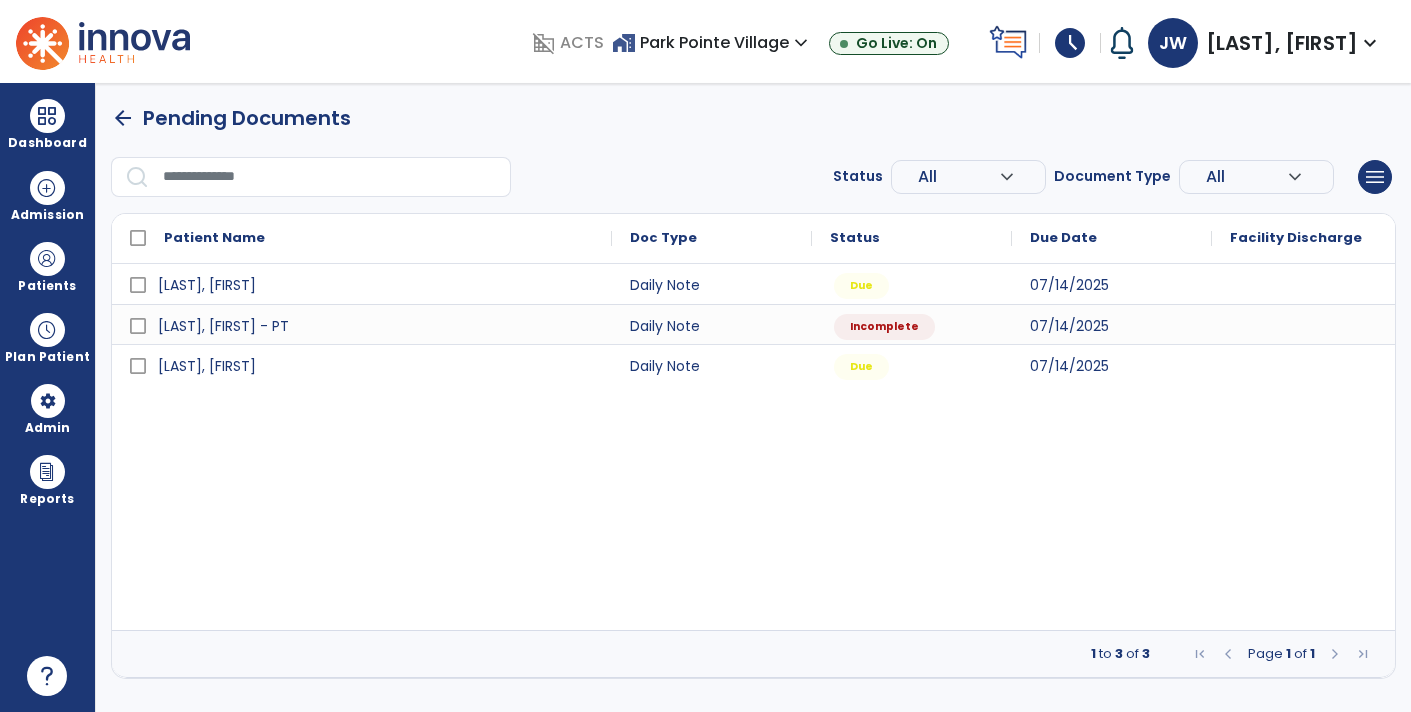 scroll, scrollTop: 0, scrollLeft: 0, axis: both 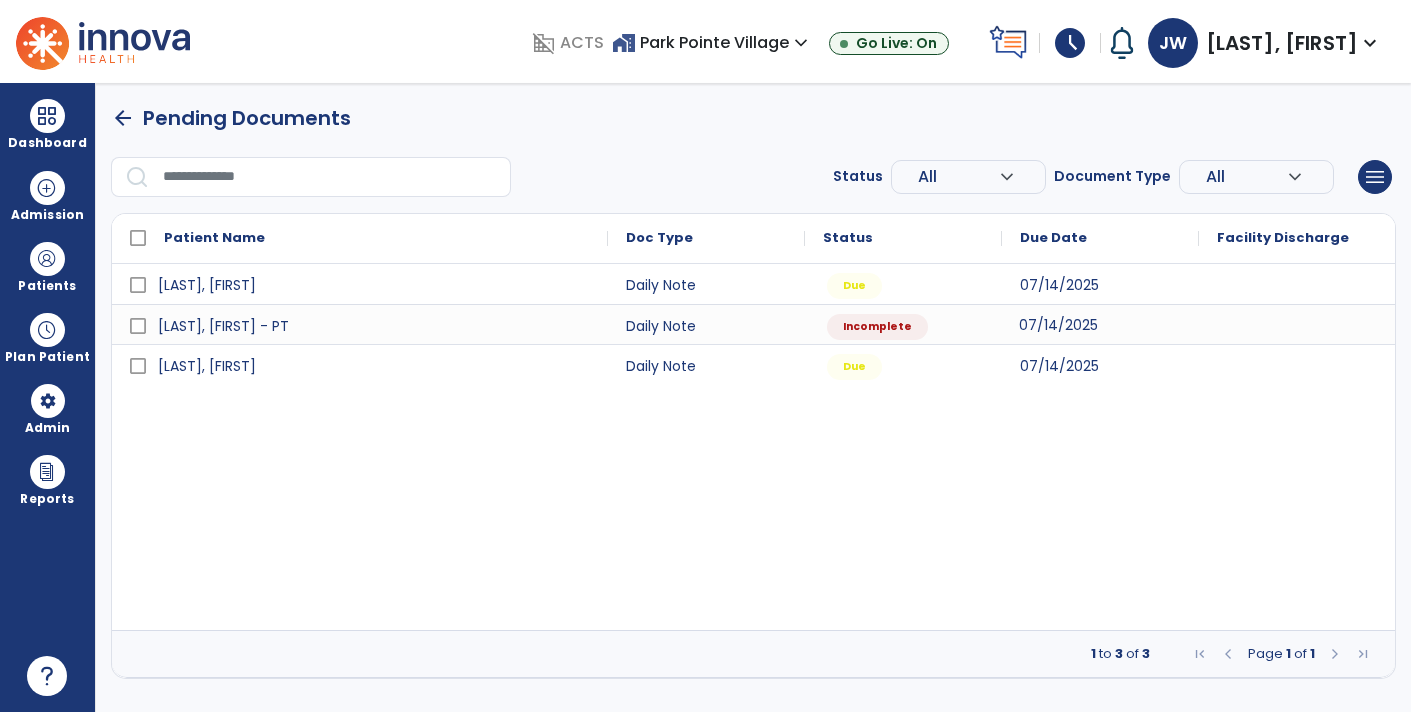 click on "07/14/2025" at bounding box center (1100, 324) 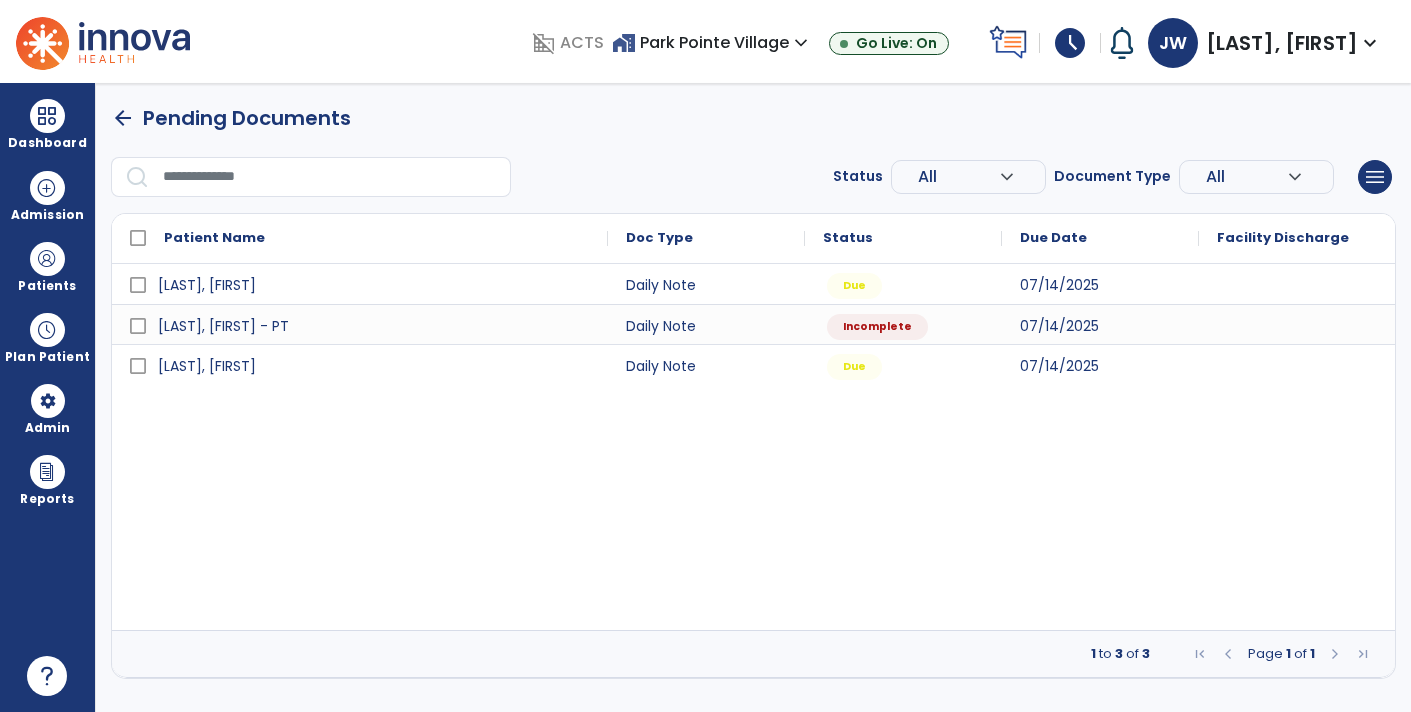 select on "*" 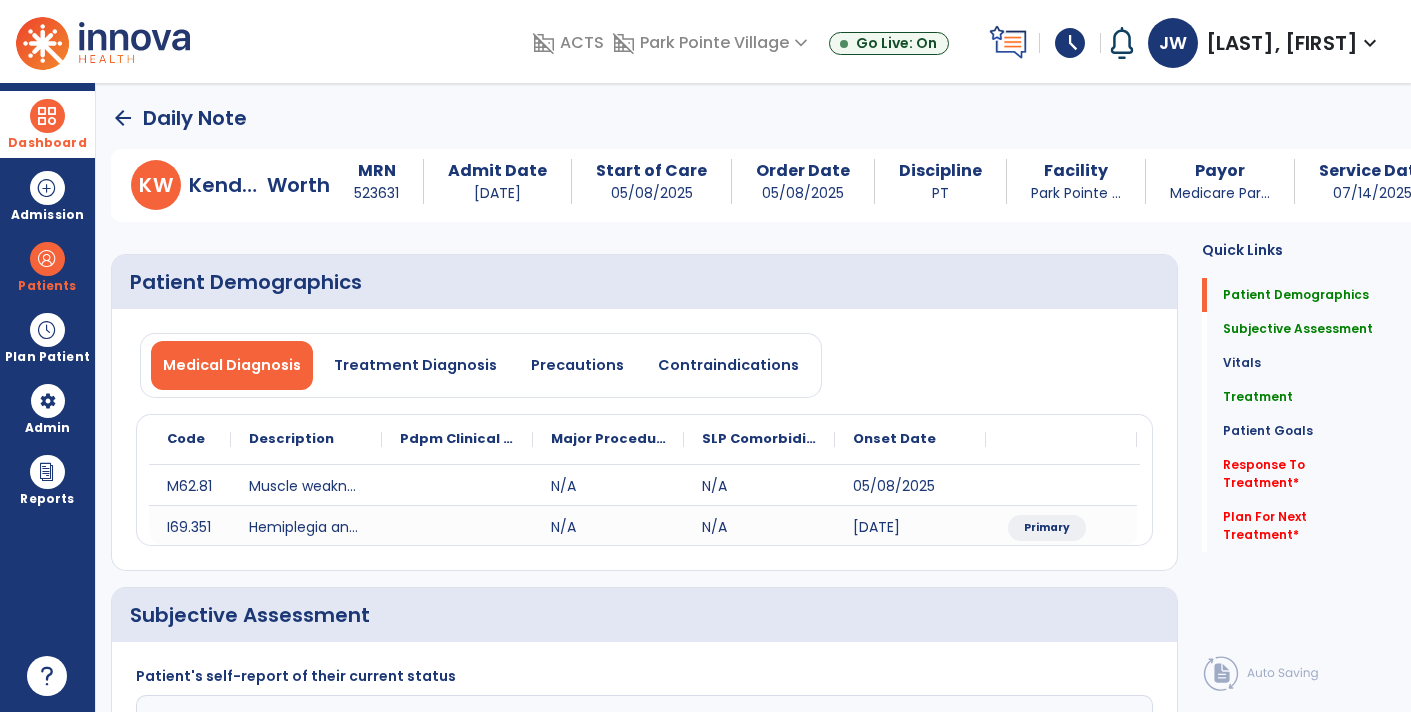click at bounding box center (47, 116) 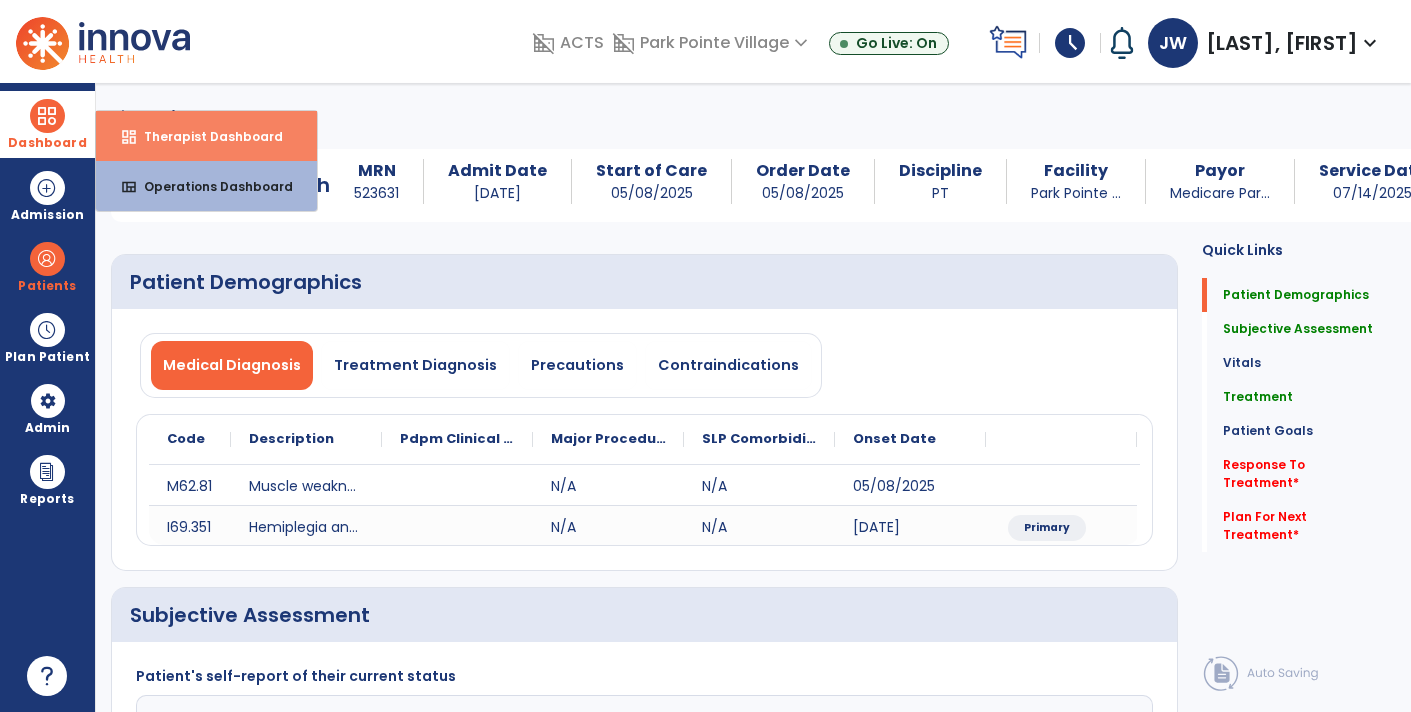 click on "Therapist Dashboard" at bounding box center (205, 136) 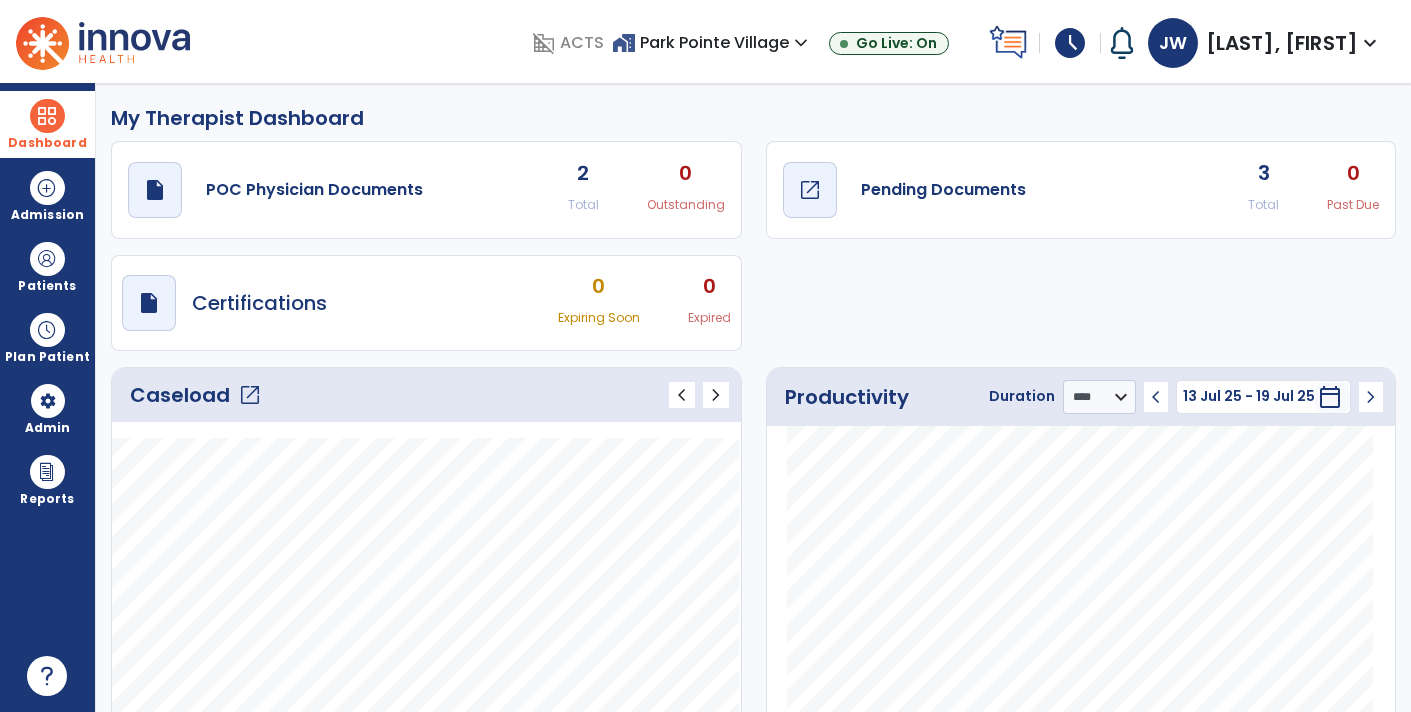 click on "draft   open_in_new  Pending Documents" 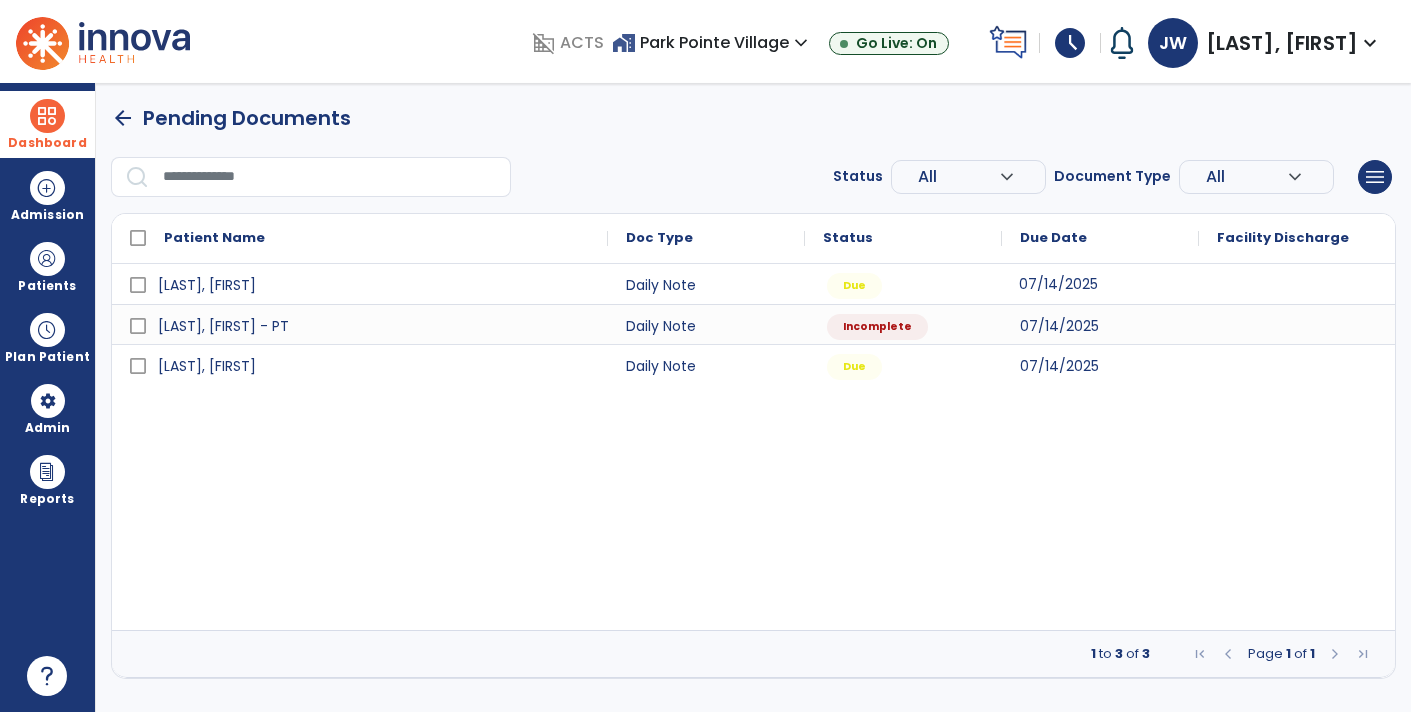 click on "07/14/2025" at bounding box center (1100, 284) 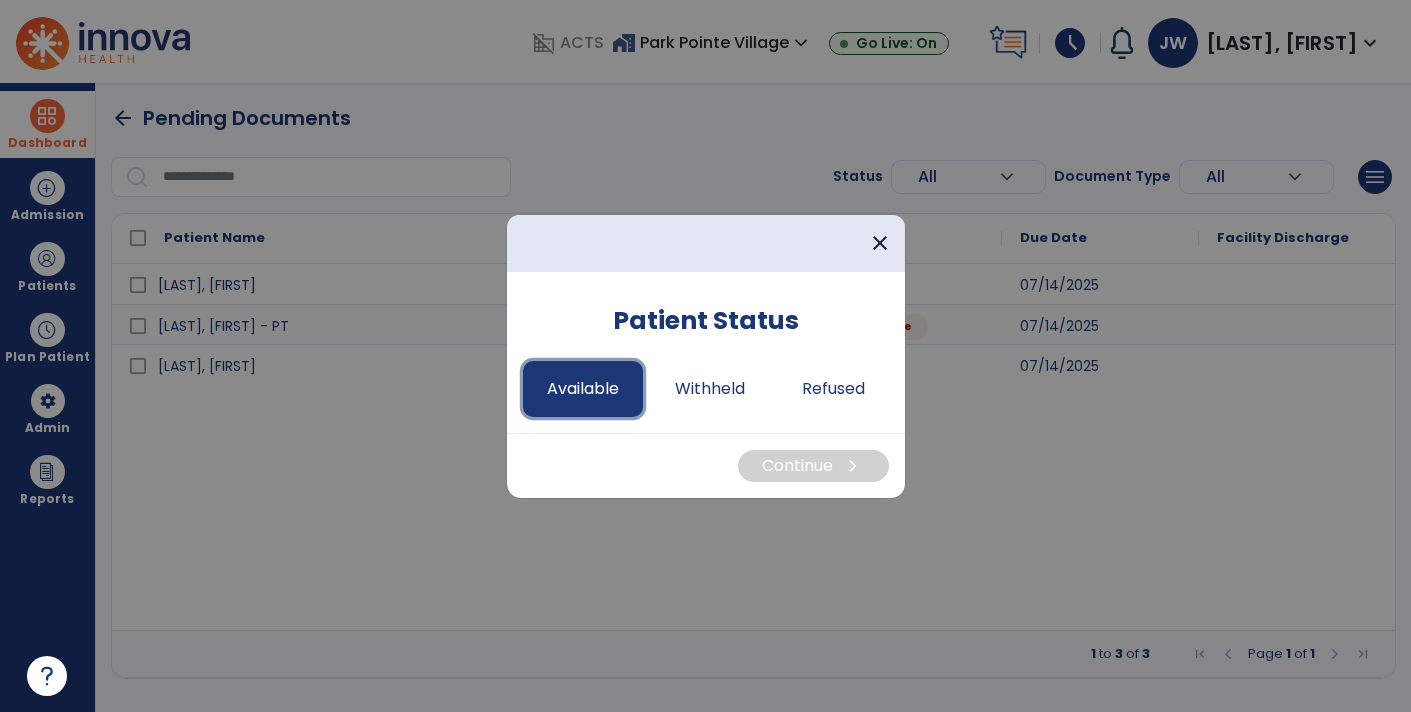 click on "Available" at bounding box center [583, 389] 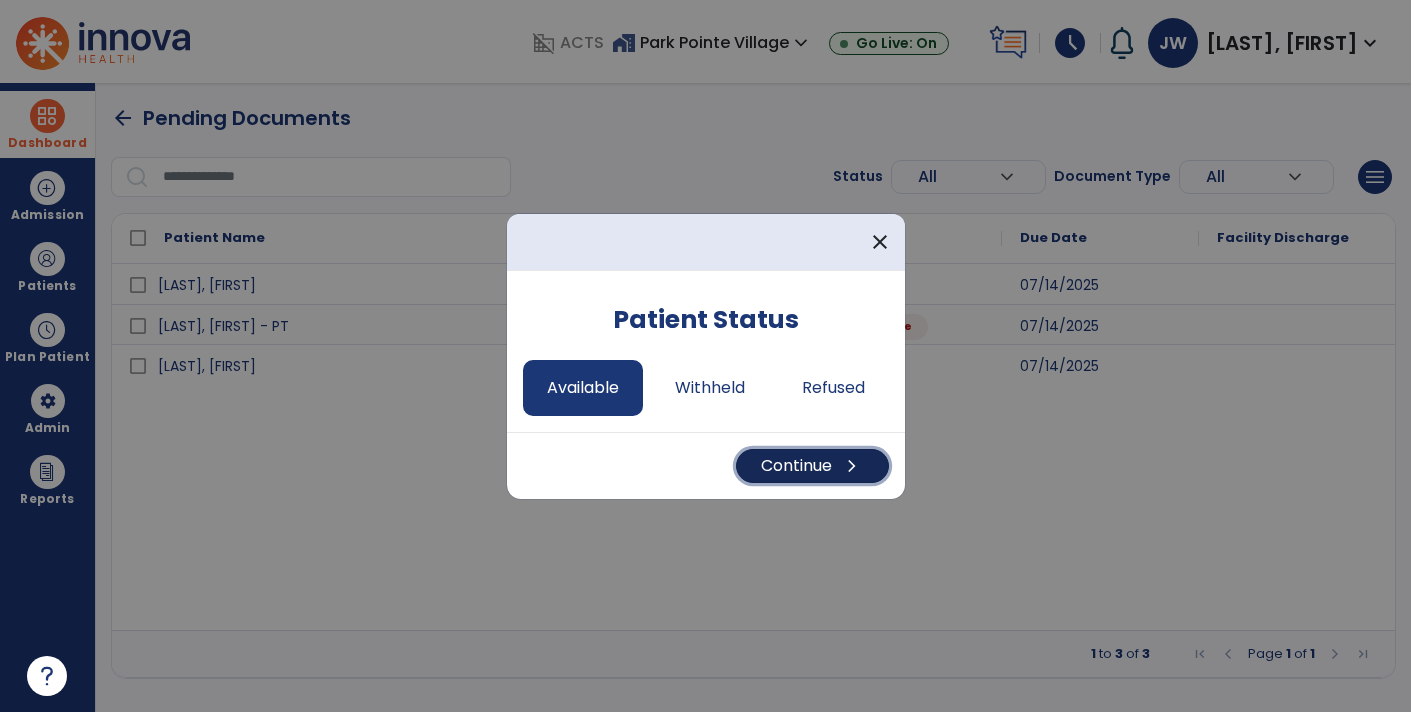 click on "Continue   chevron_right" at bounding box center [812, 466] 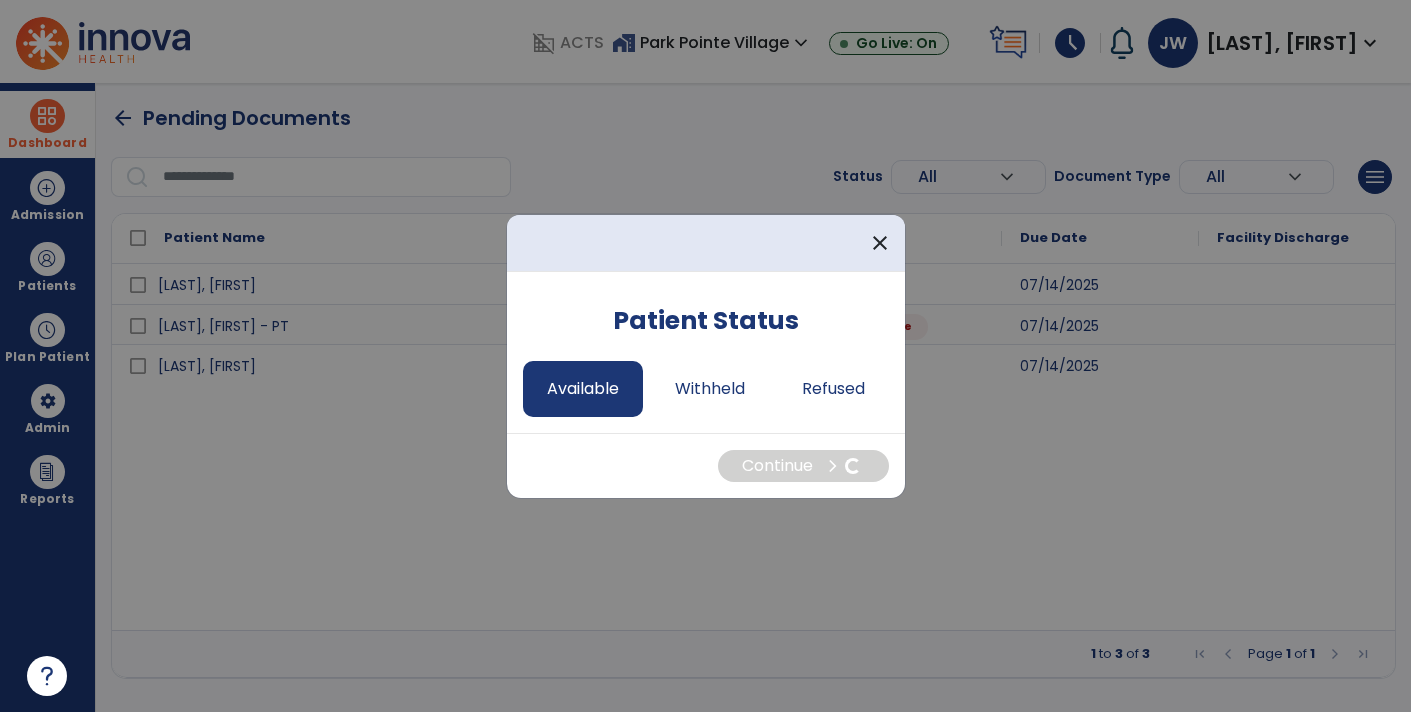 select on "*" 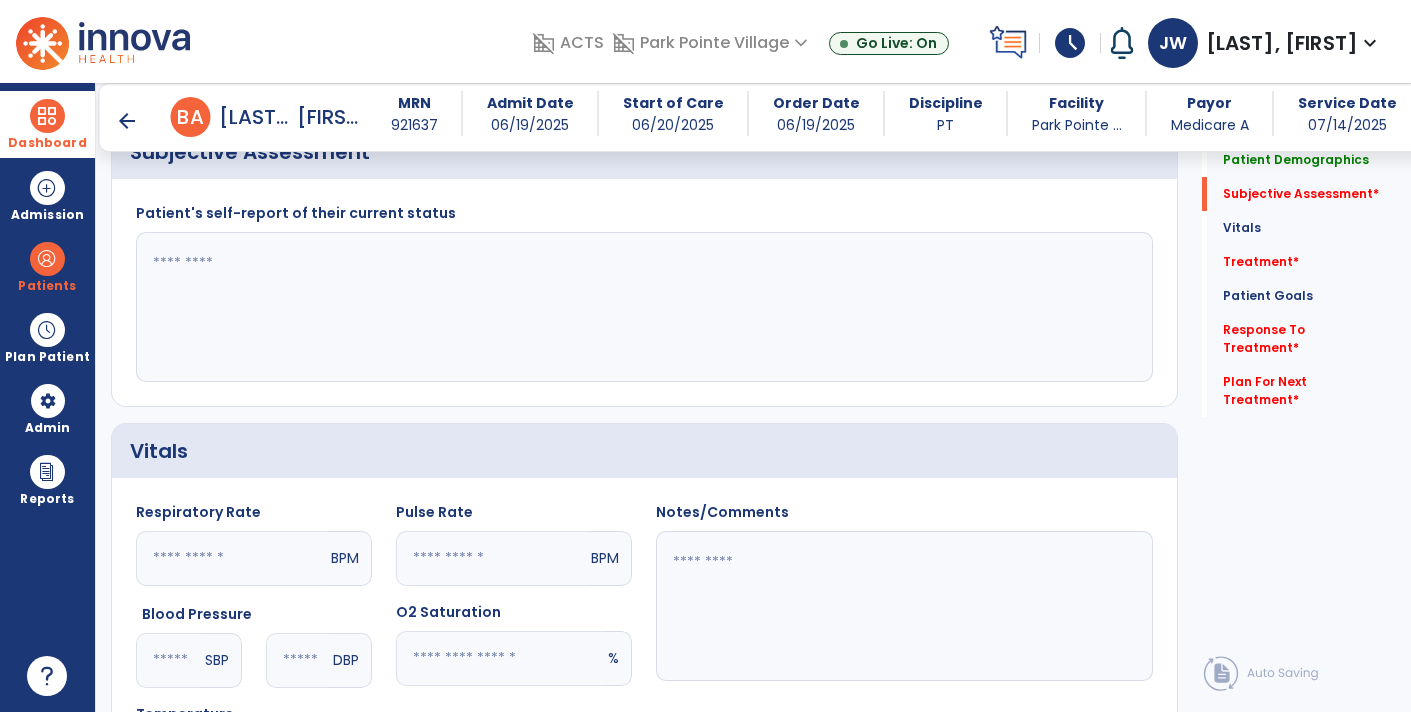 scroll, scrollTop: 404, scrollLeft: 0, axis: vertical 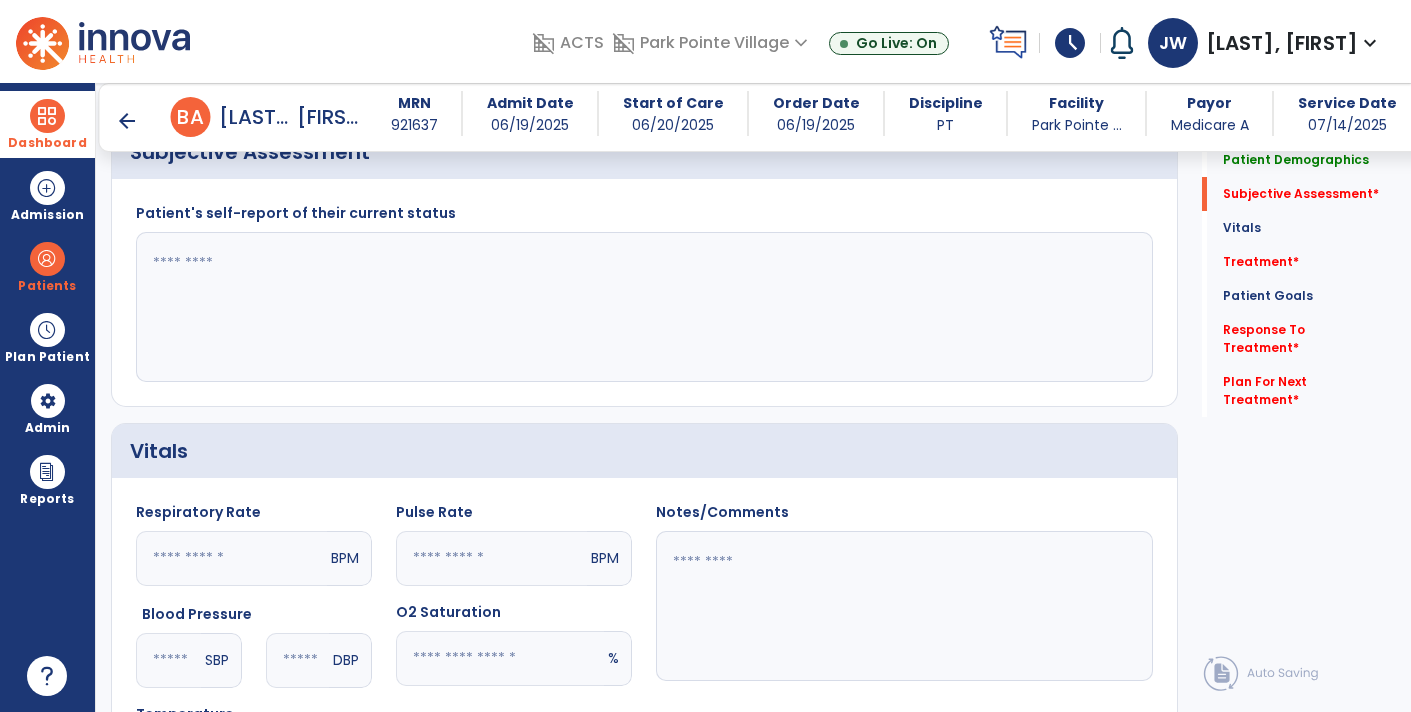 click 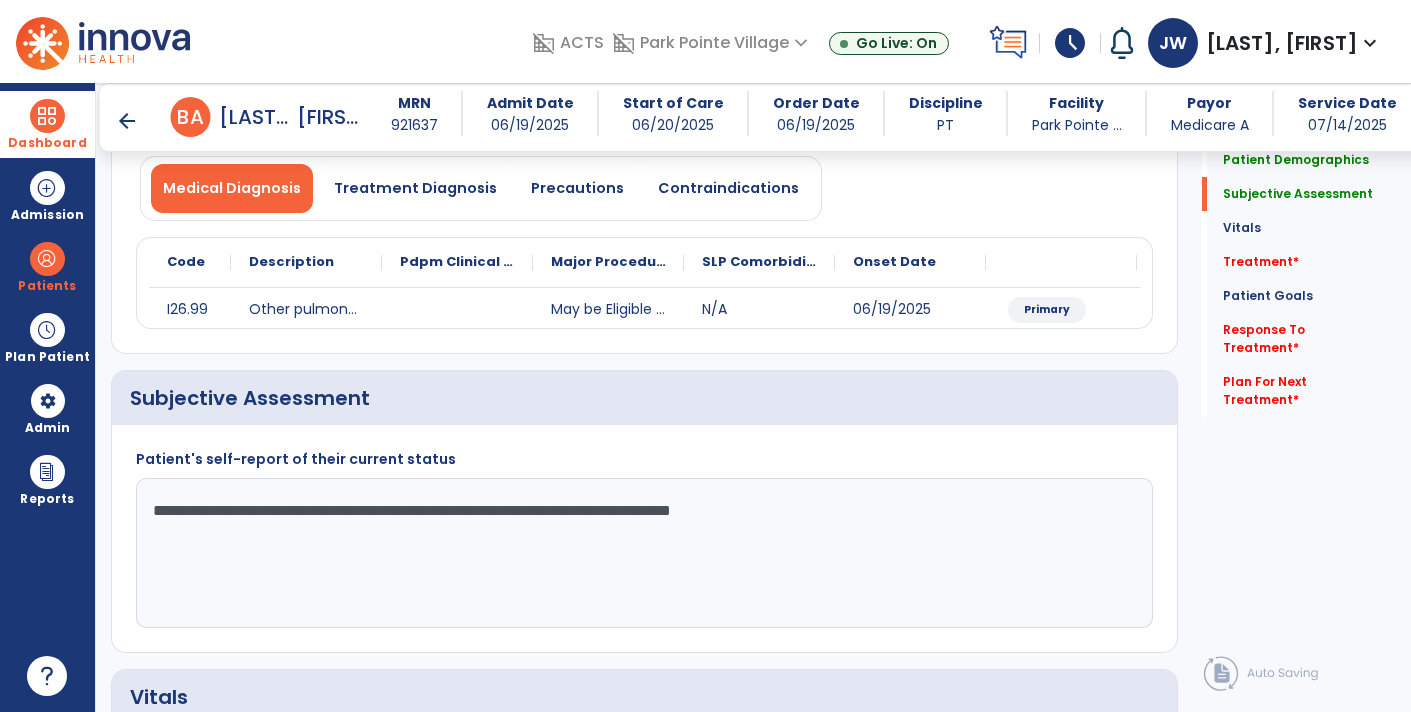 scroll, scrollTop: 157, scrollLeft: 0, axis: vertical 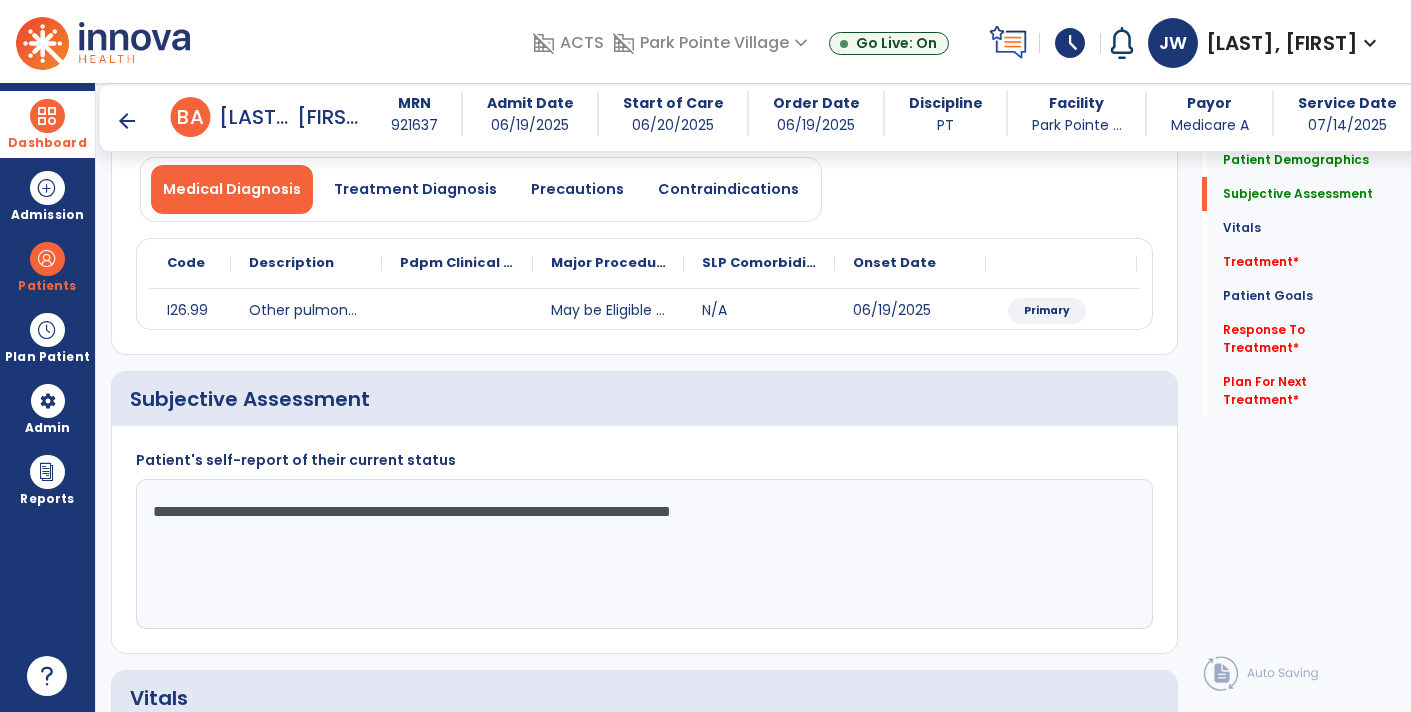 click on "**********" 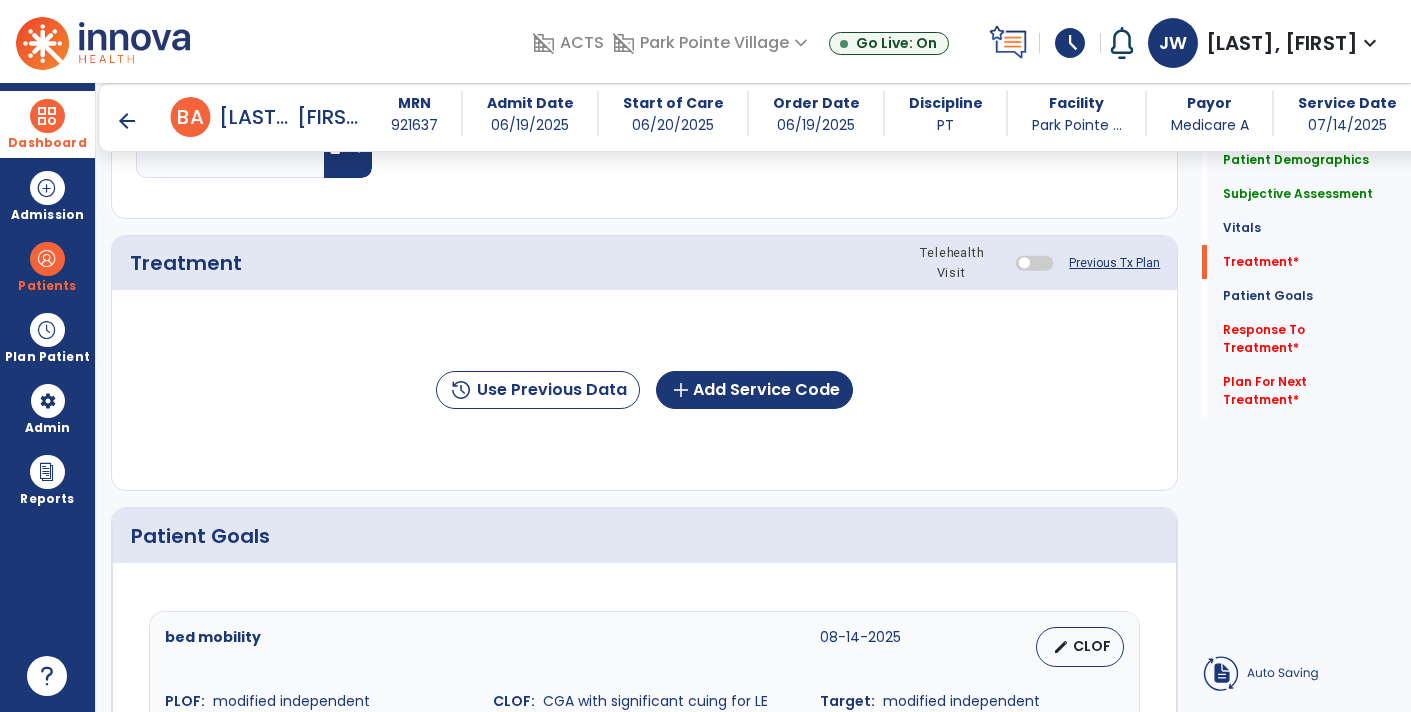 scroll, scrollTop: 980, scrollLeft: 0, axis: vertical 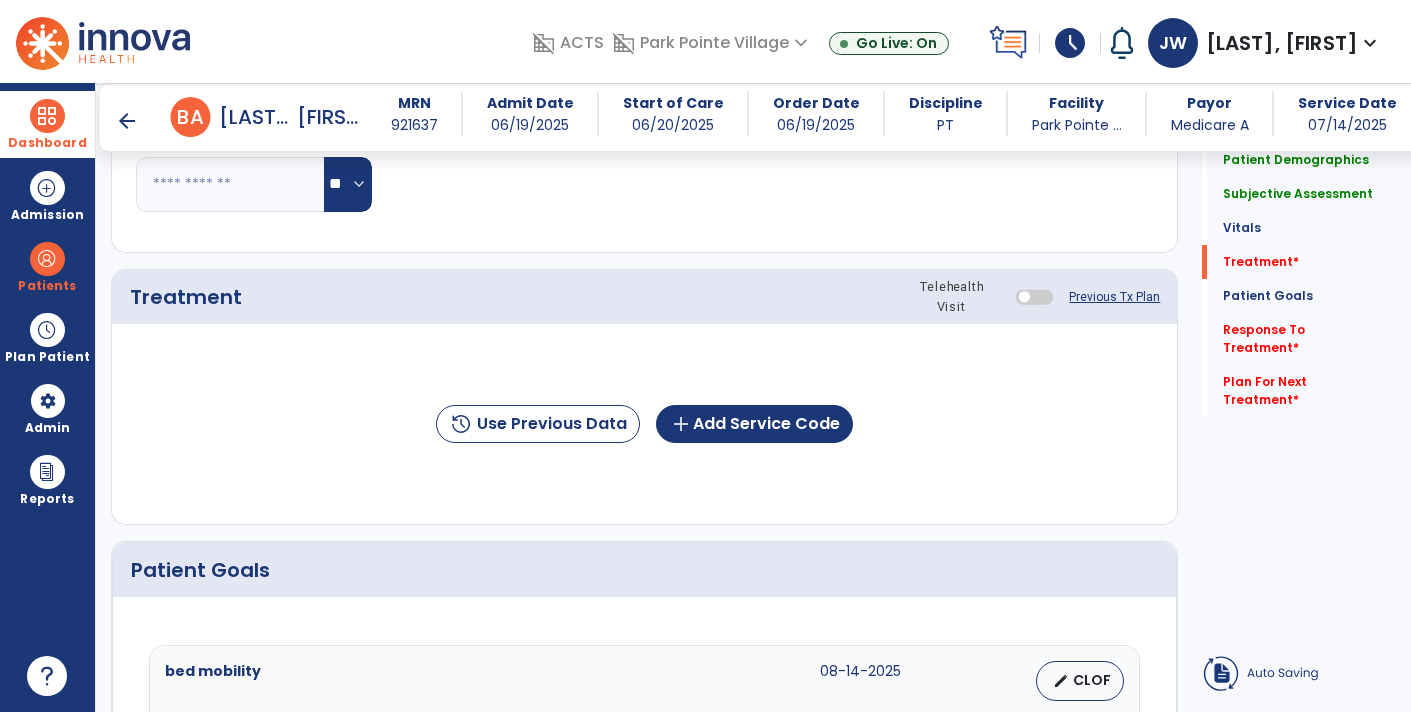 type on "**********" 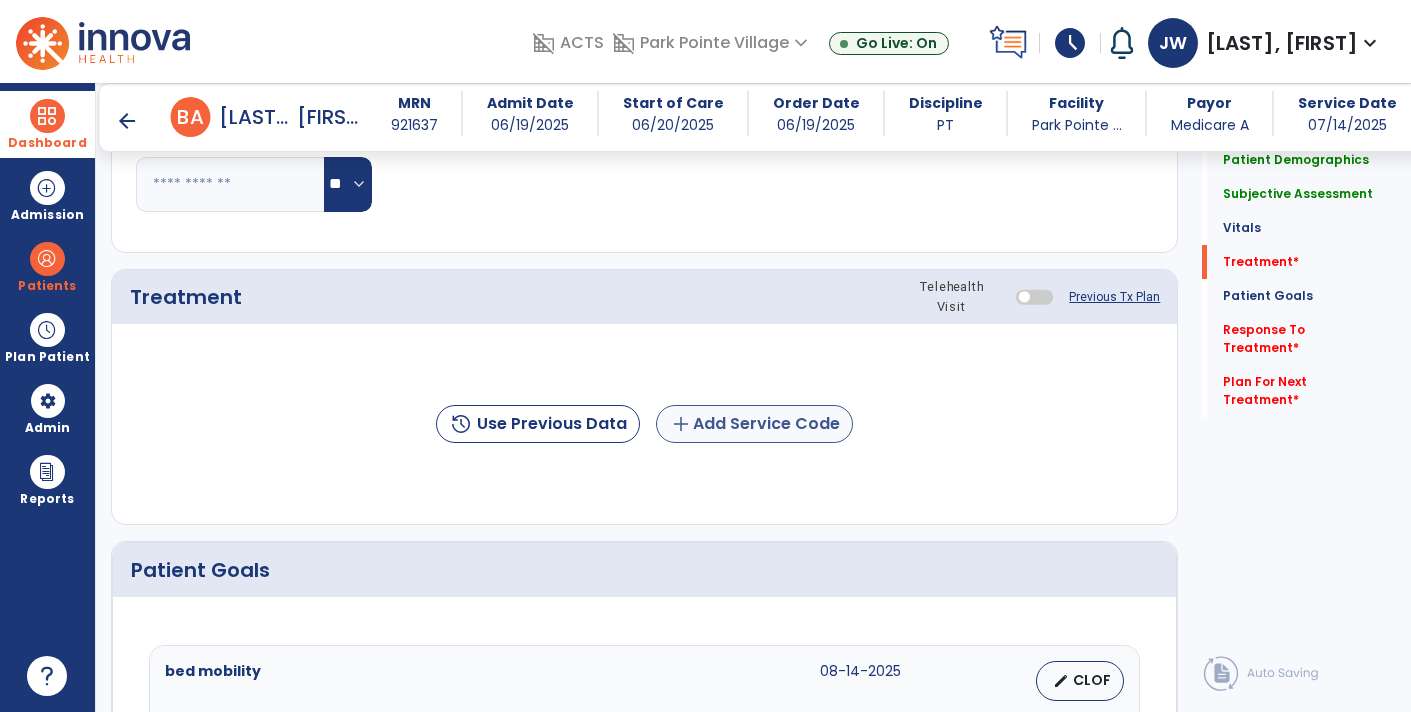 click on "add  Add Service Code" 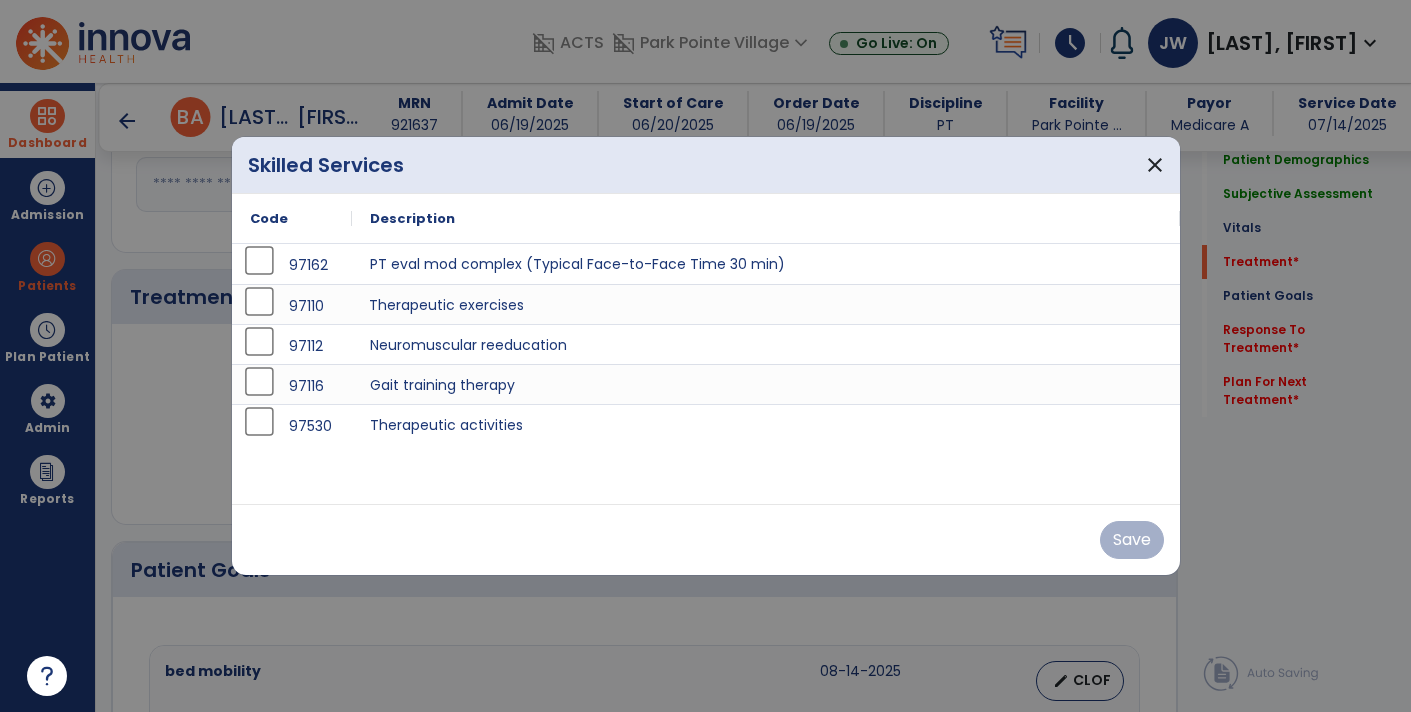 click on "Therapeutic exercises" at bounding box center [766, 304] 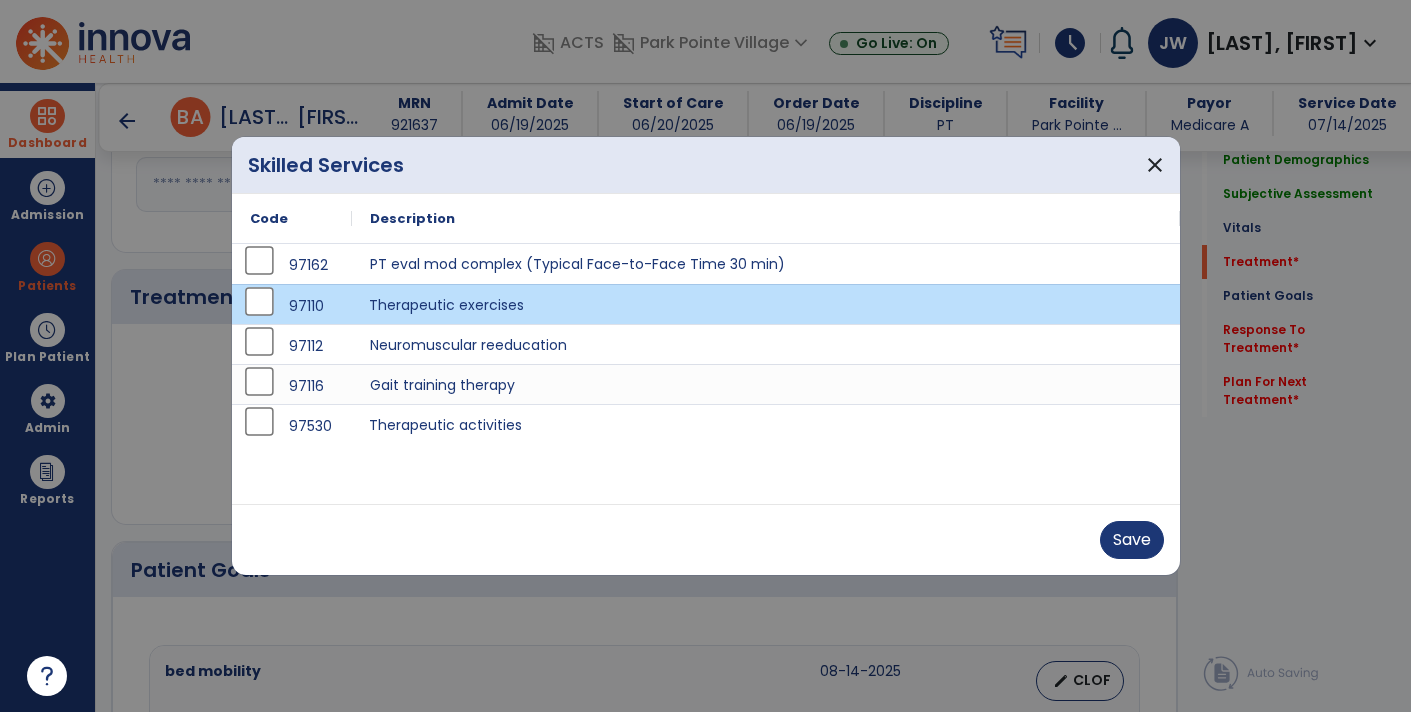 click on "Therapeutic activities" at bounding box center [766, 424] 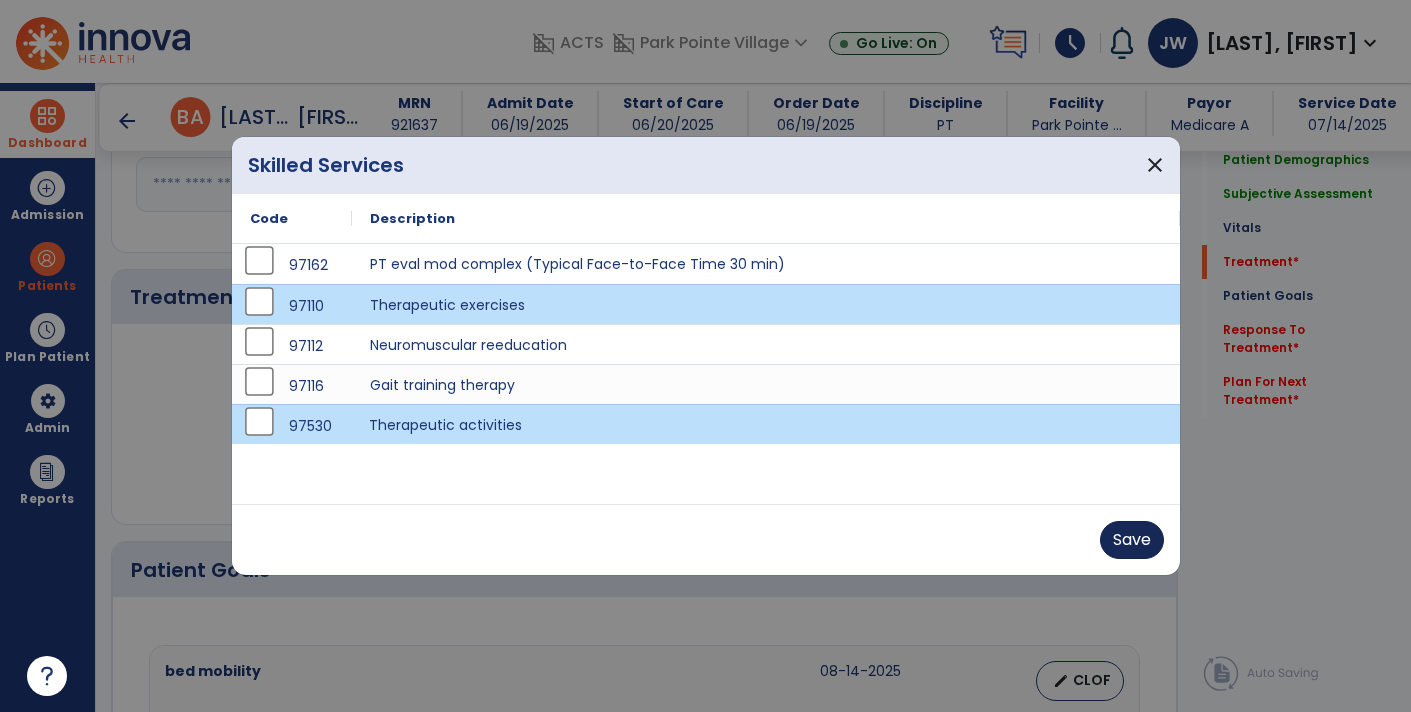 click on "Save" at bounding box center (1132, 540) 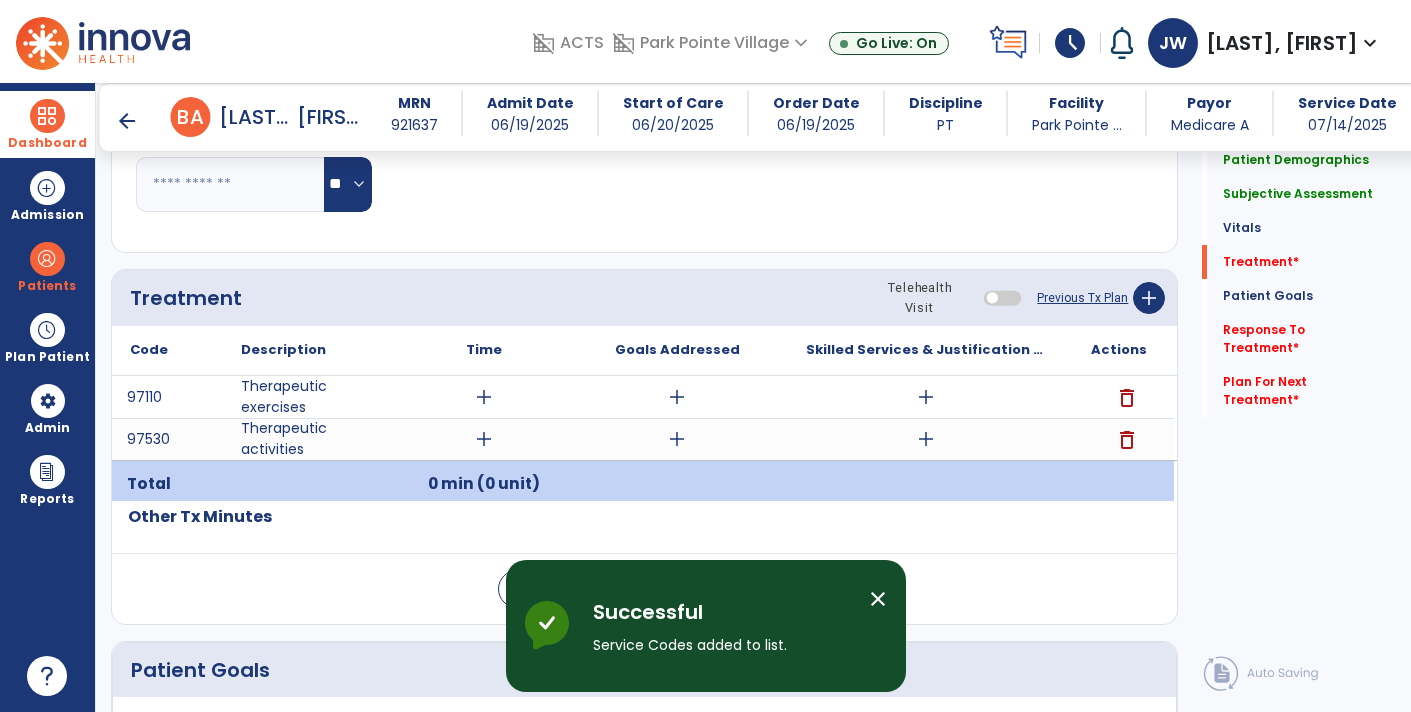 click on "add" at bounding box center (926, 397) 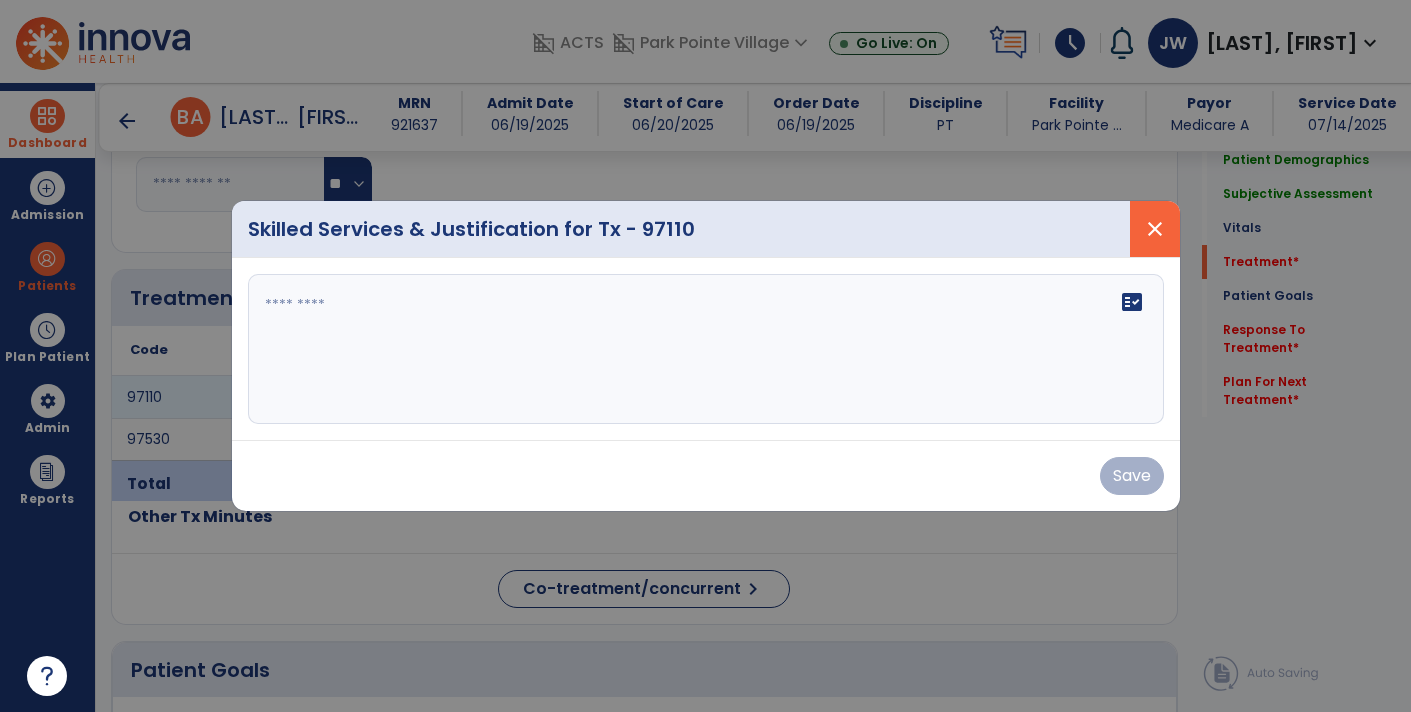 click on "close" at bounding box center (1155, 229) 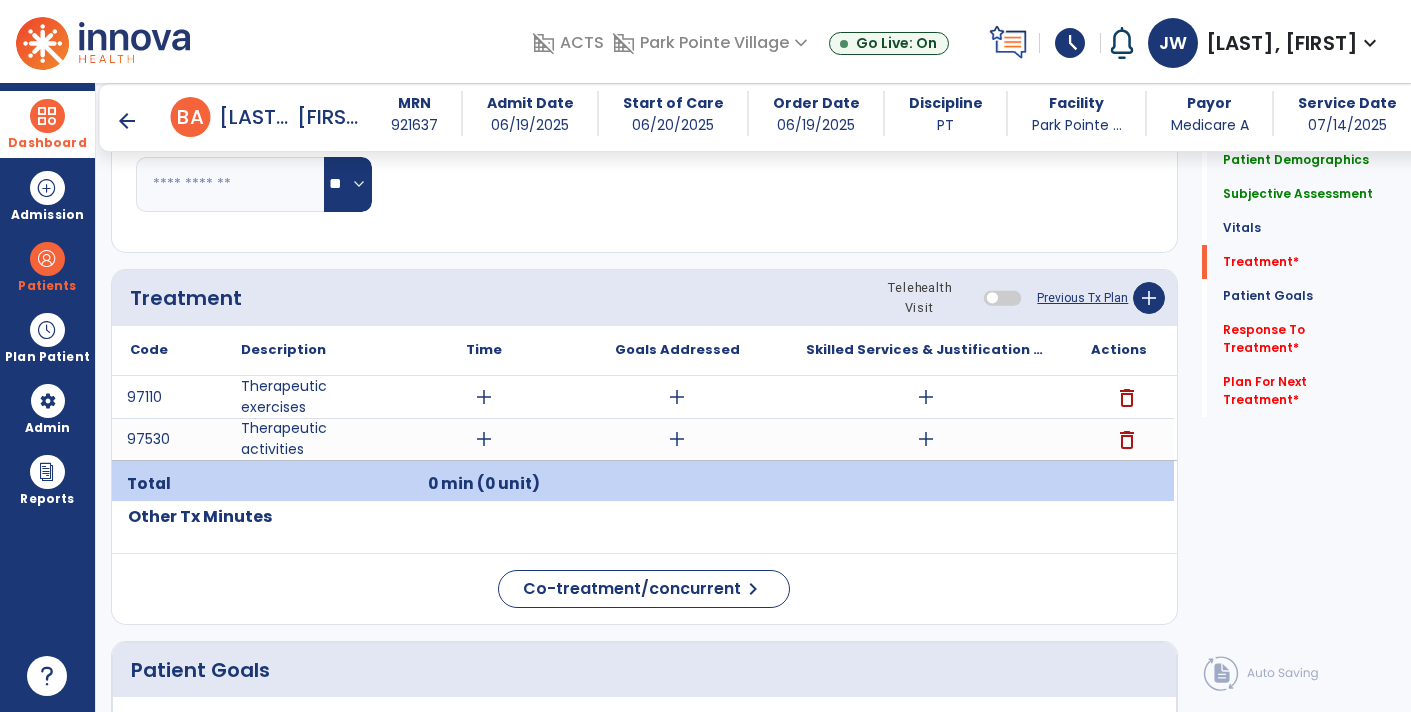 click on "add" at bounding box center [926, 439] 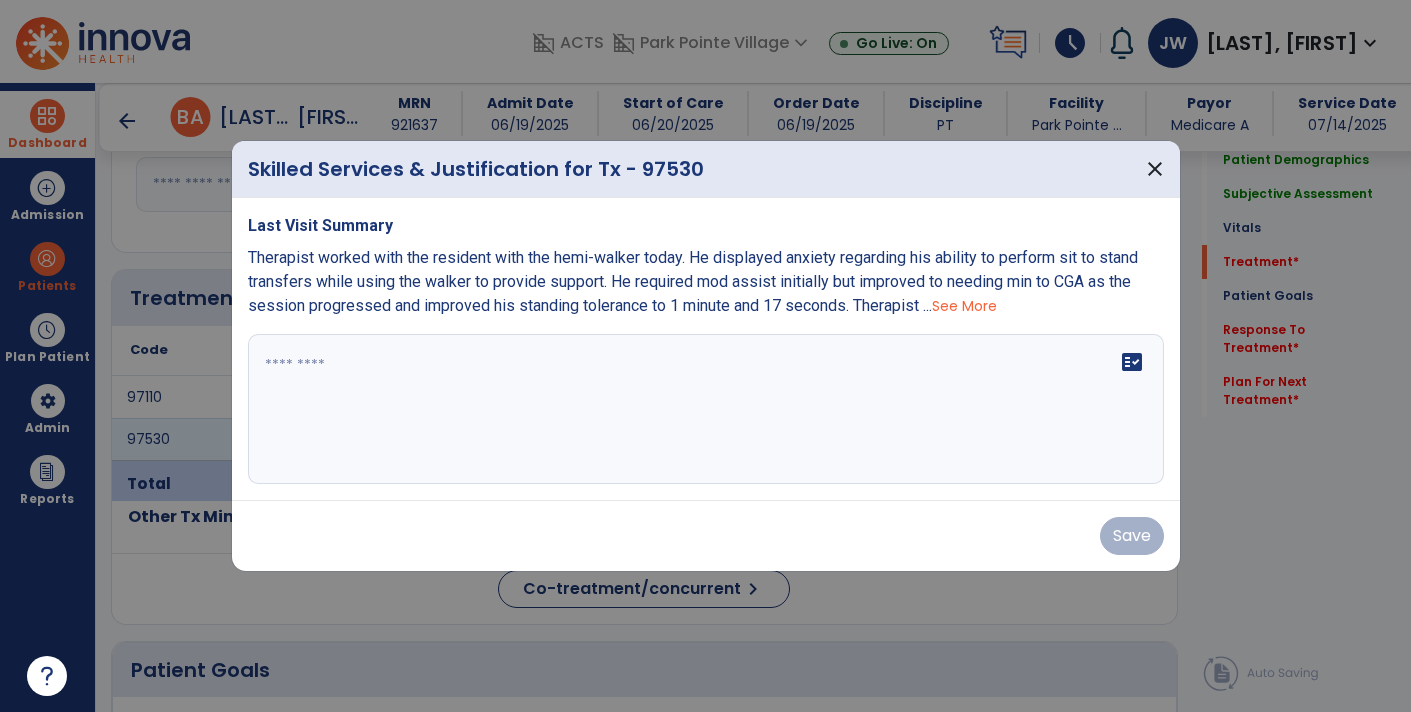 click on "See More" at bounding box center [964, 306] 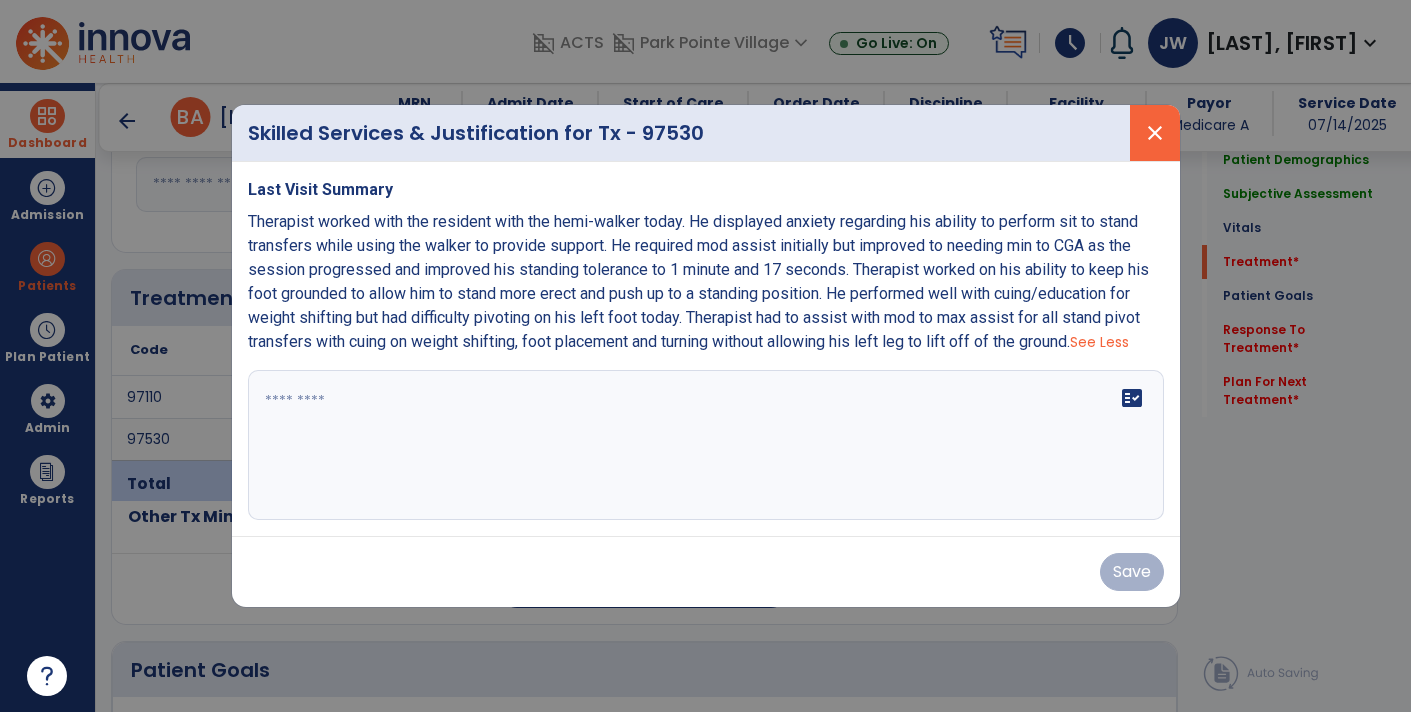 click on "close" at bounding box center [1155, 133] 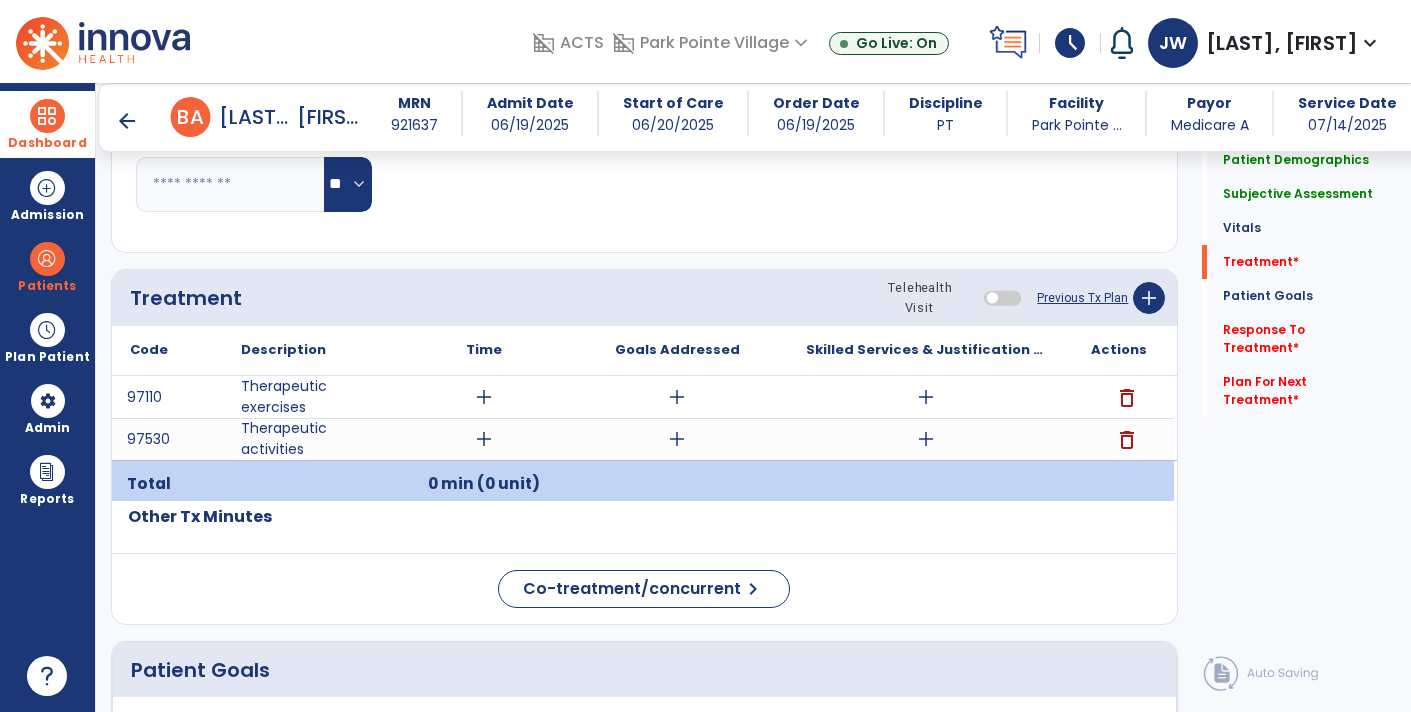 click on "arrow_back" at bounding box center [127, 121] 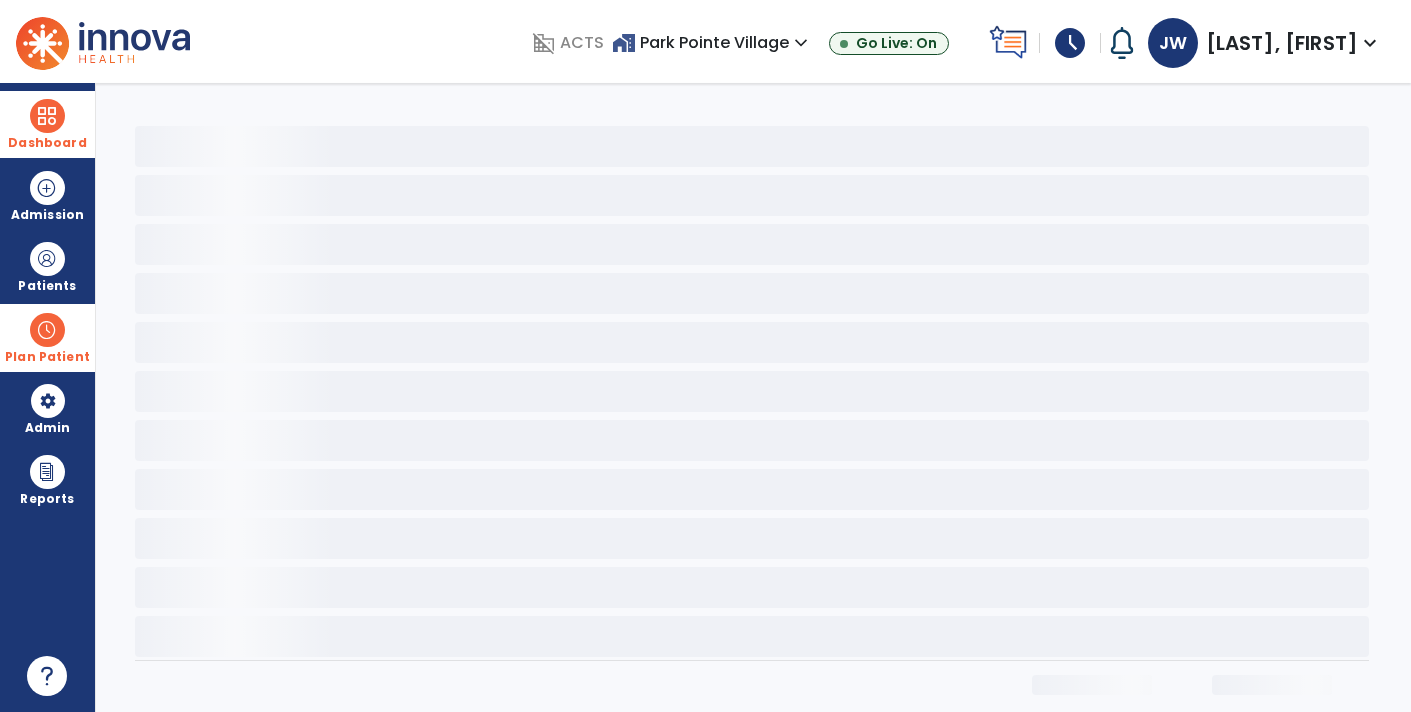 click at bounding box center (47, 330) 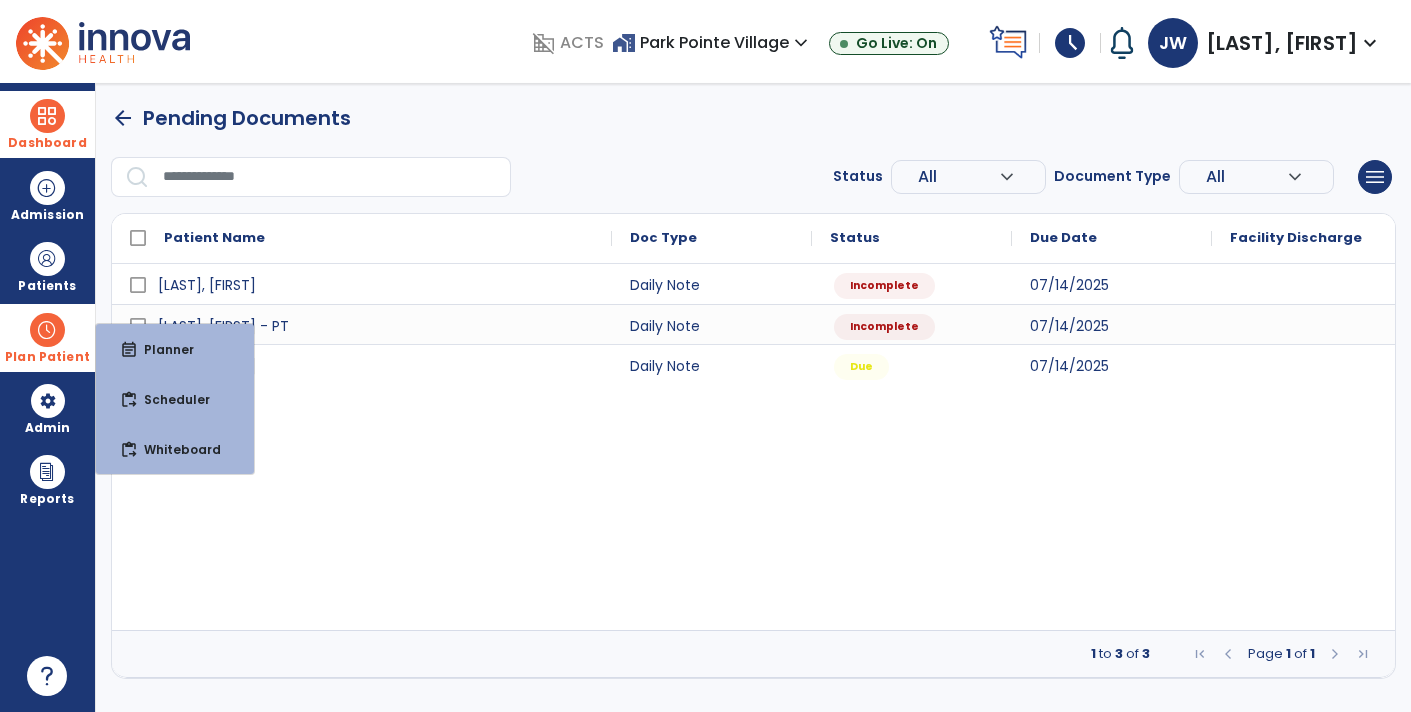 scroll, scrollTop: 0, scrollLeft: 0, axis: both 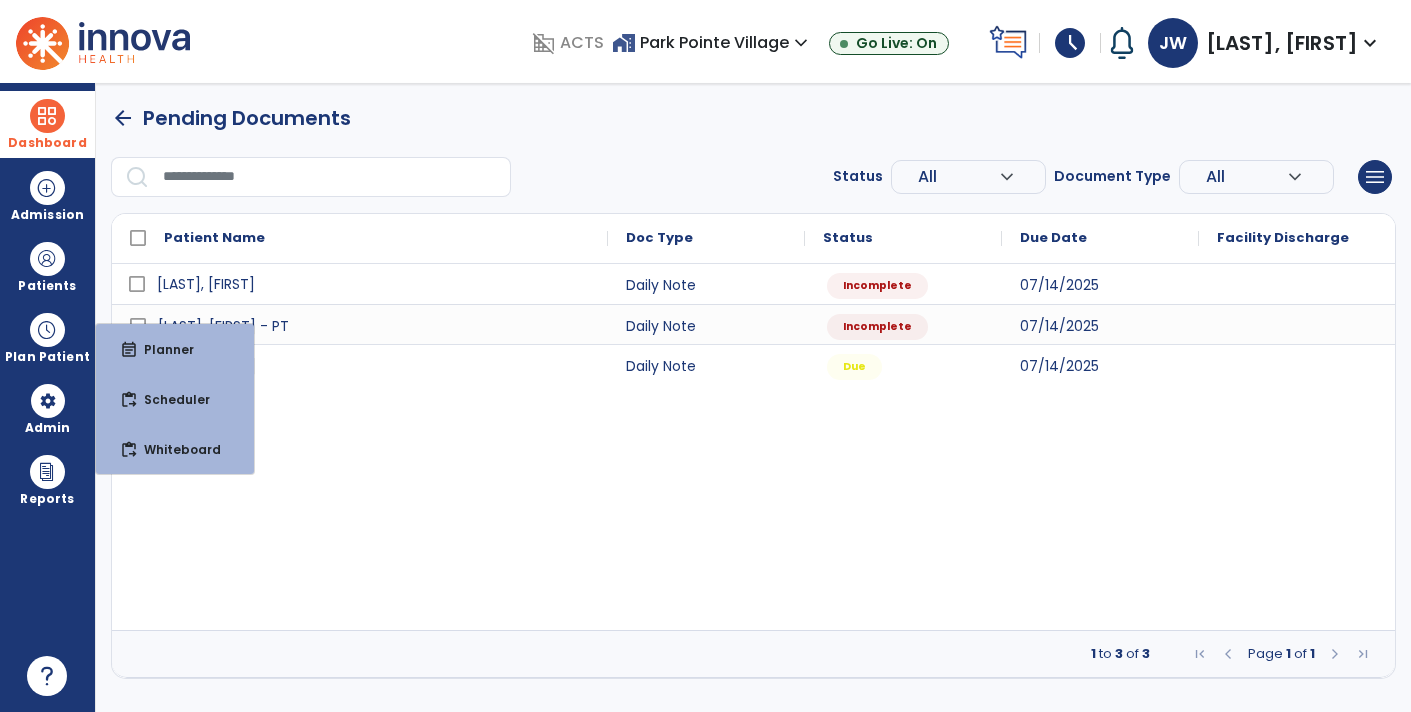 click on "[LAST], [FIRST]" at bounding box center (206, 284) 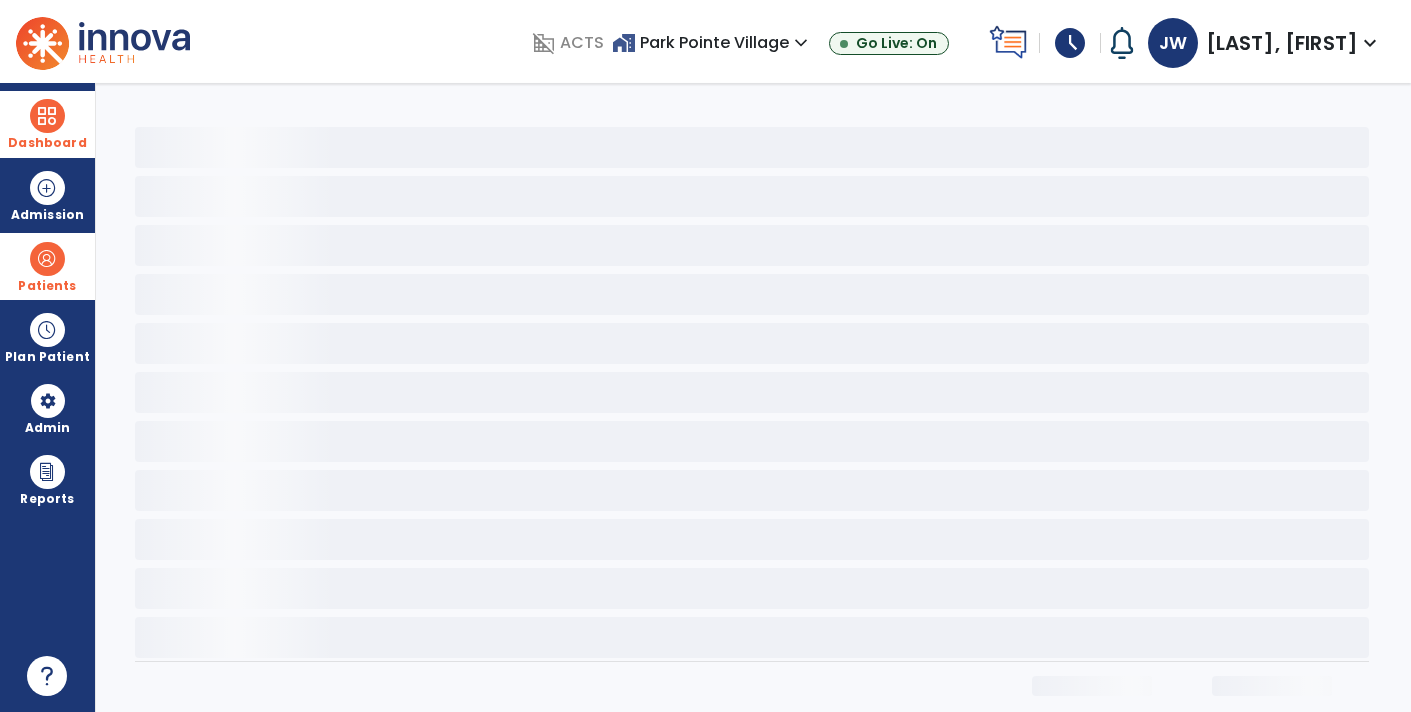 click on "Patients" at bounding box center (47, 286) 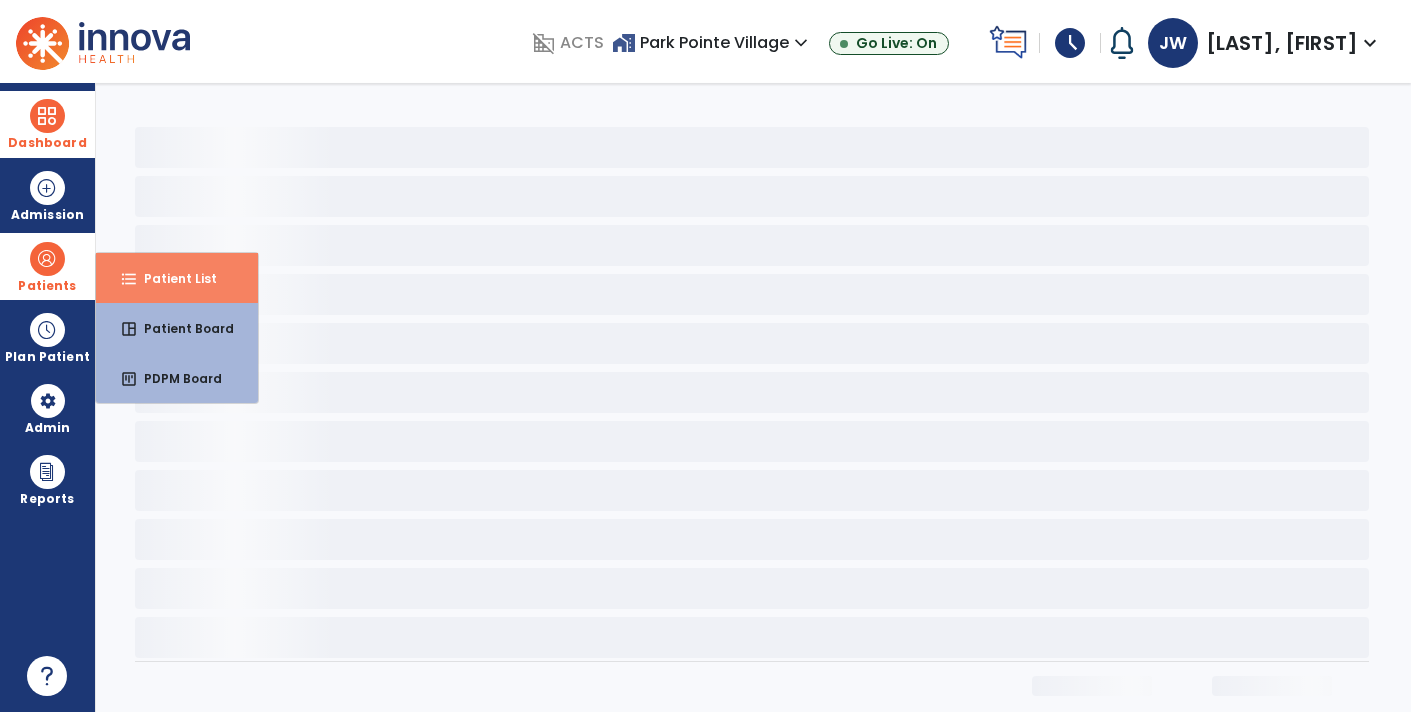 click on "Patient List" at bounding box center (172, 278) 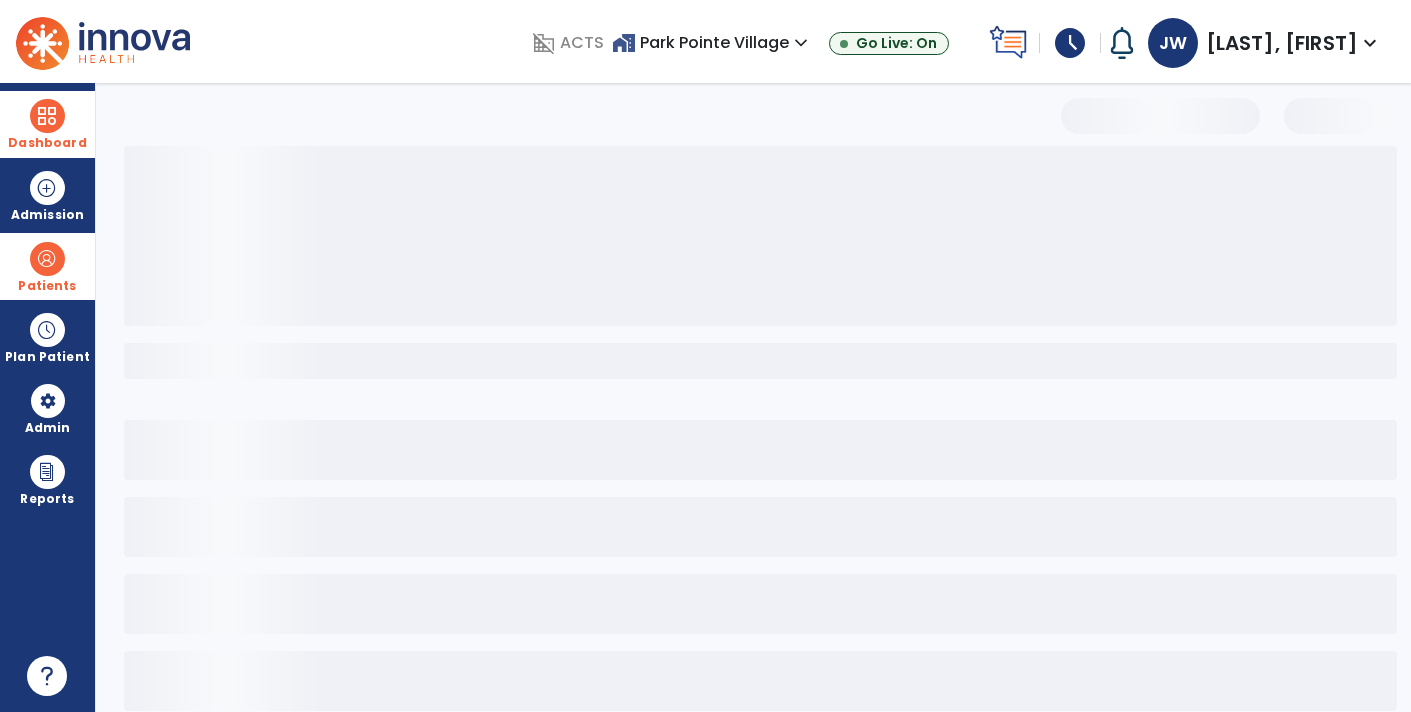 select on "***" 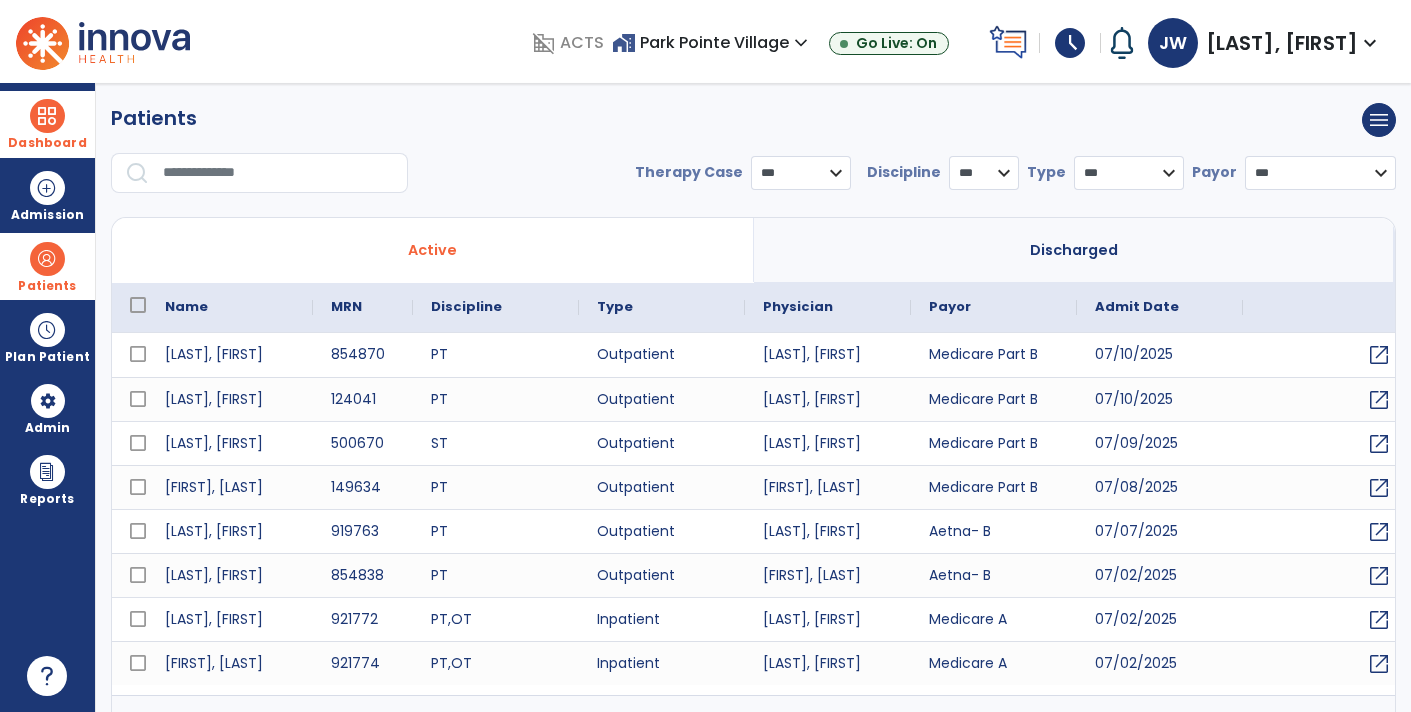 select on "*" 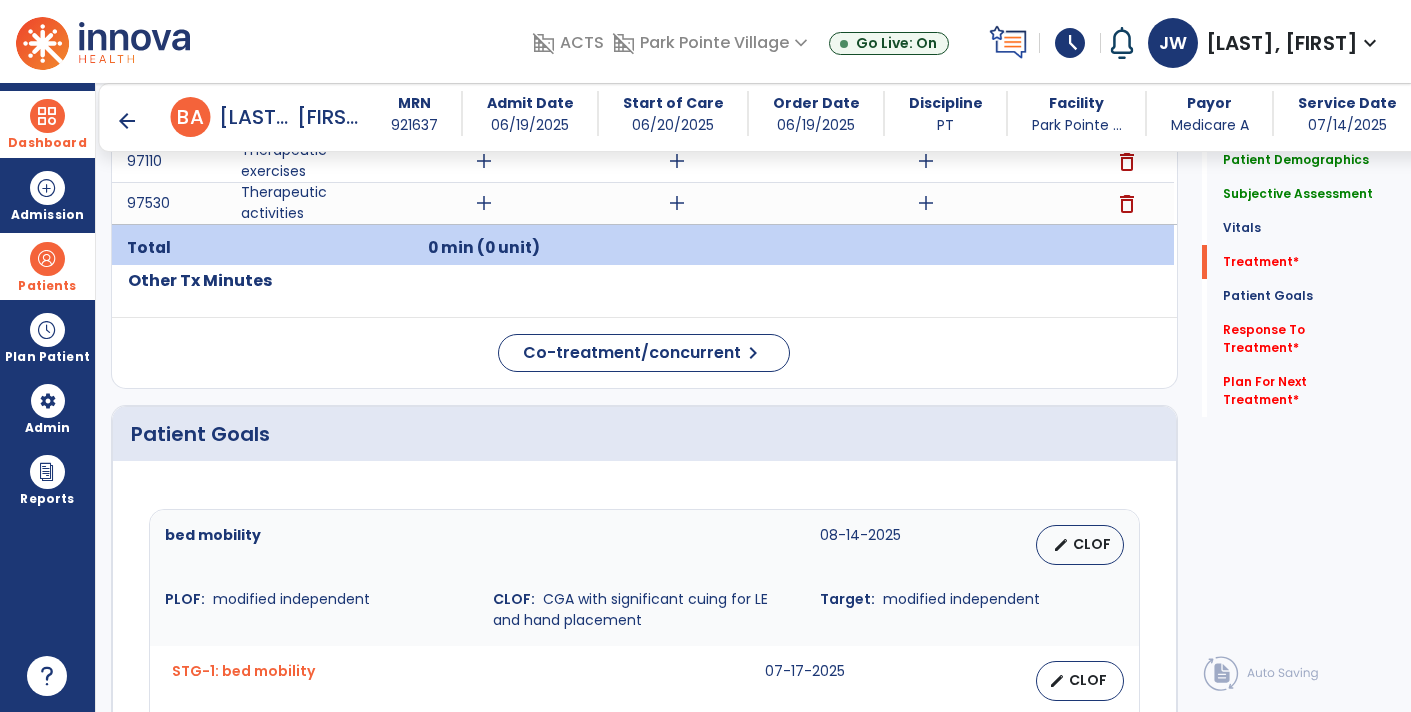 scroll, scrollTop: 1217, scrollLeft: 0, axis: vertical 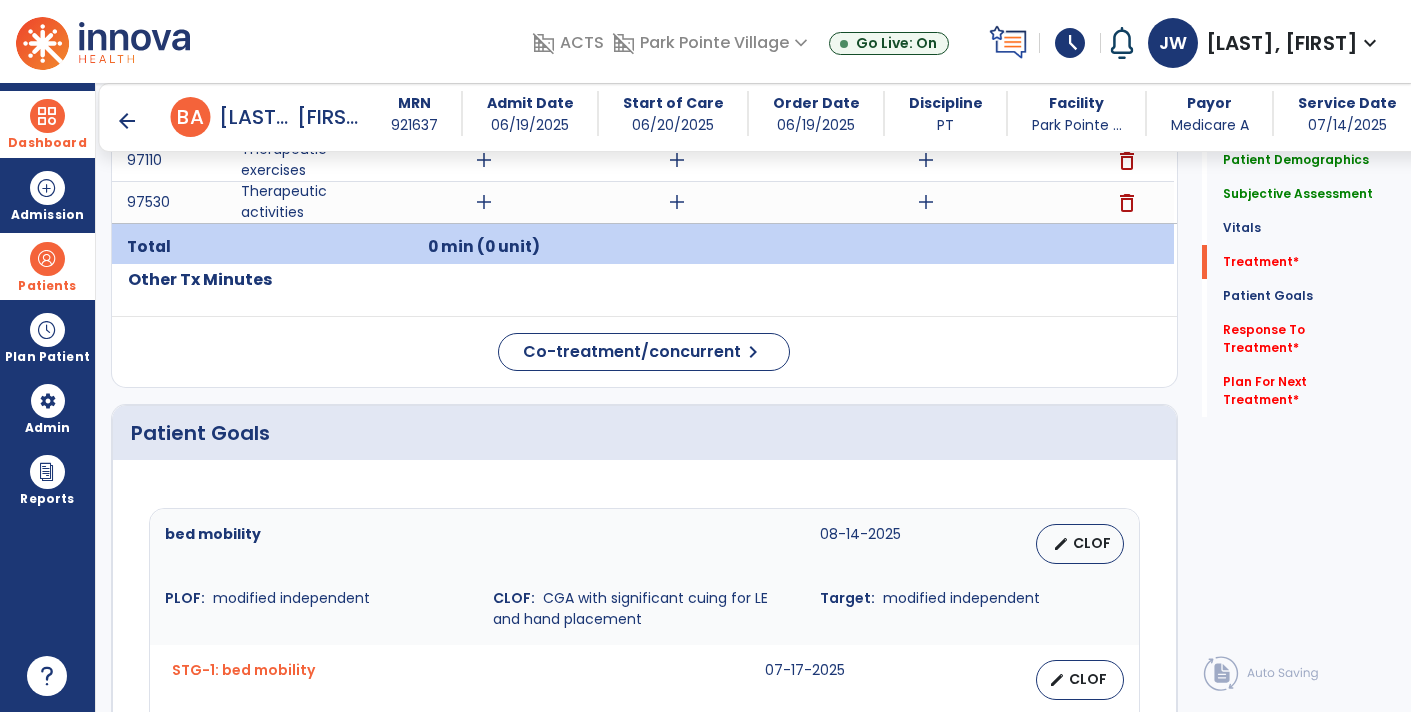 click at bounding box center [47, 259] 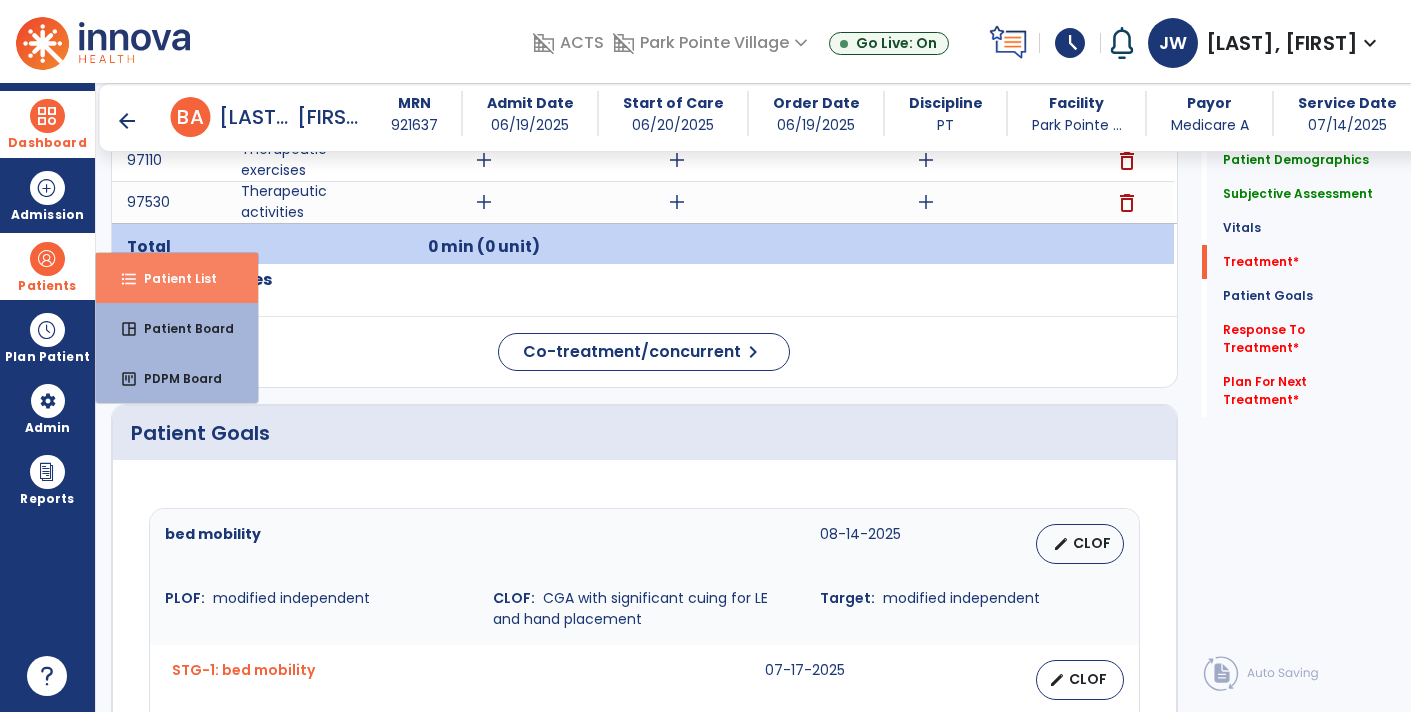 click on "format_list_bulleted  Patient List" at bounding box center [177, 278] 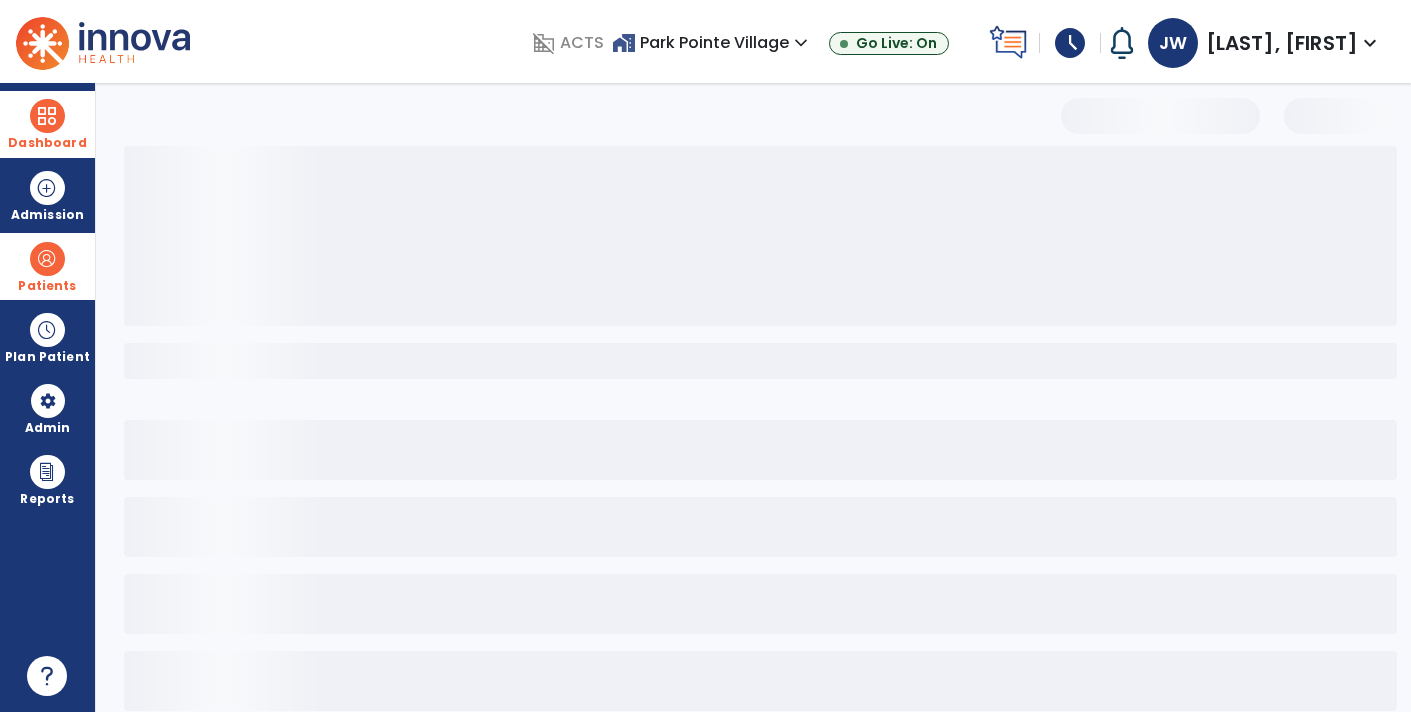 scroll, scrollTop: 30, scrollLeft: 0, axis: vertical 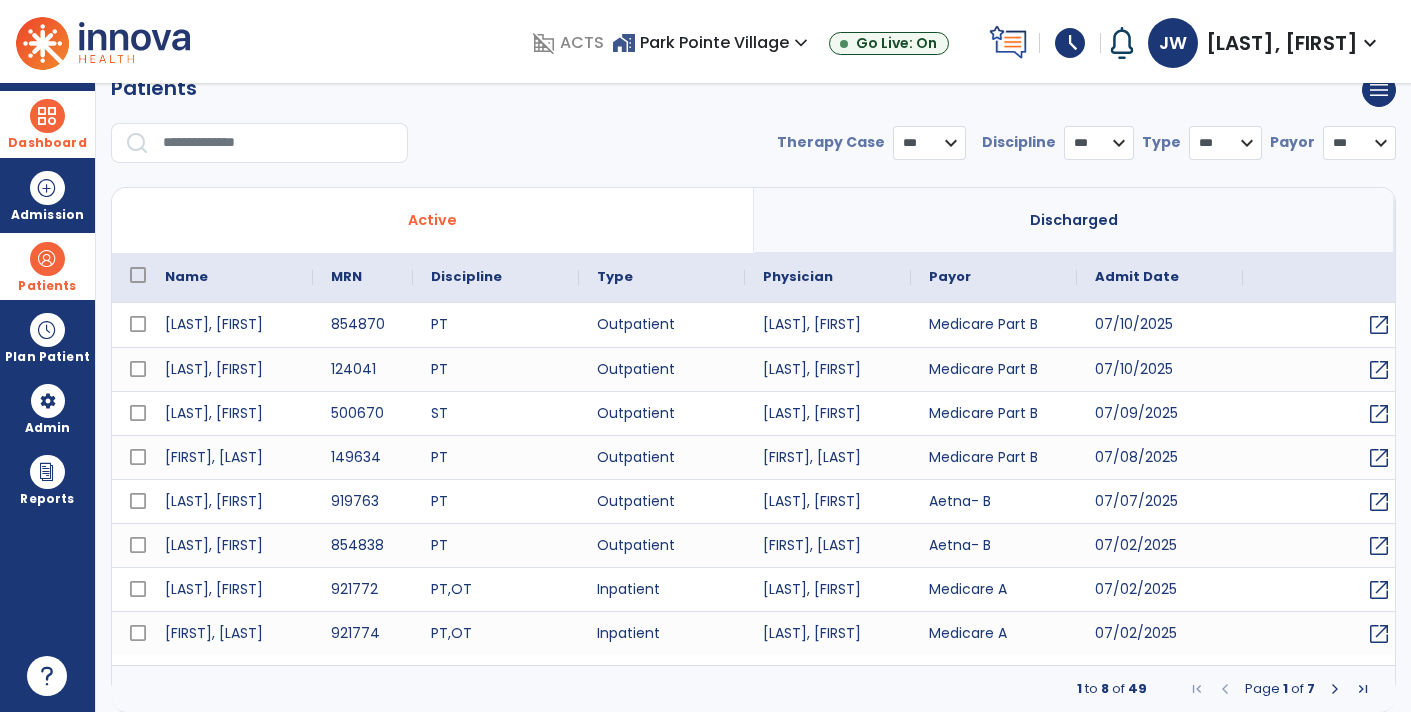 select on "***" 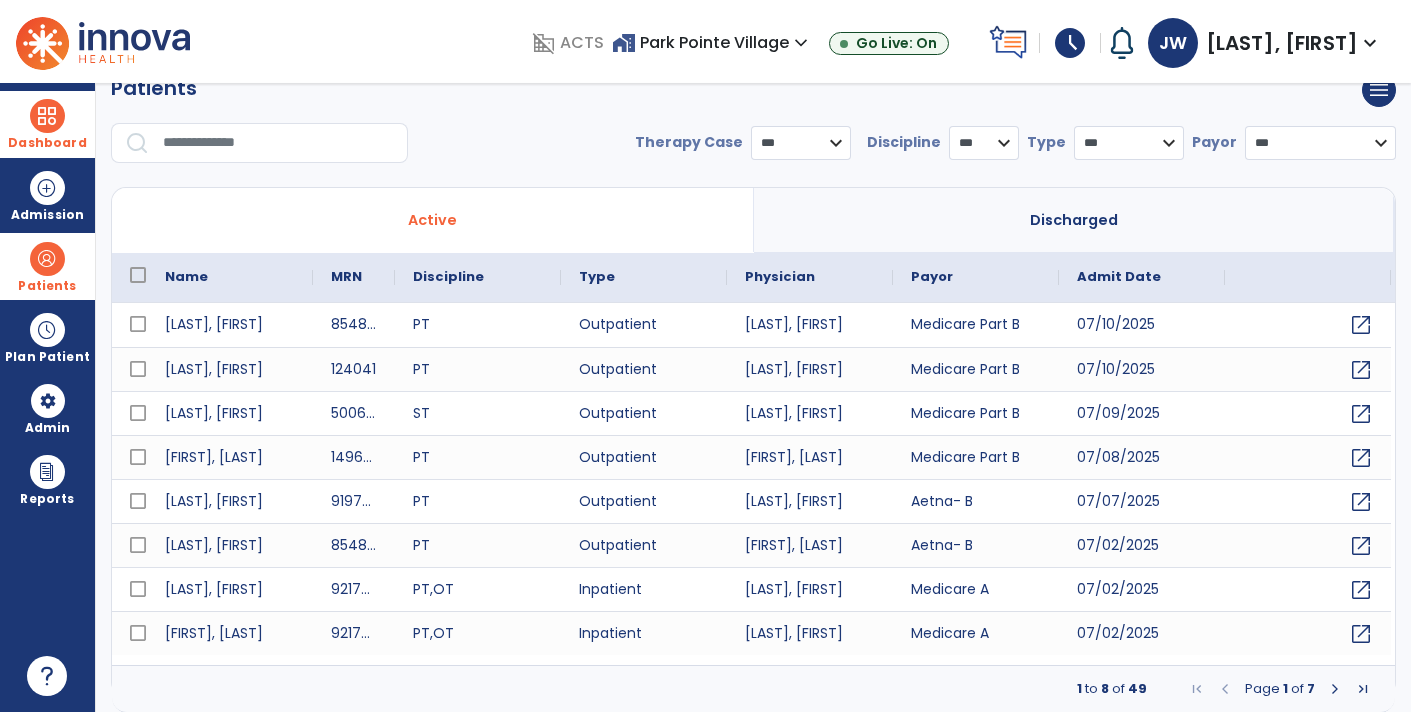 click at bounding box center (278, 143) 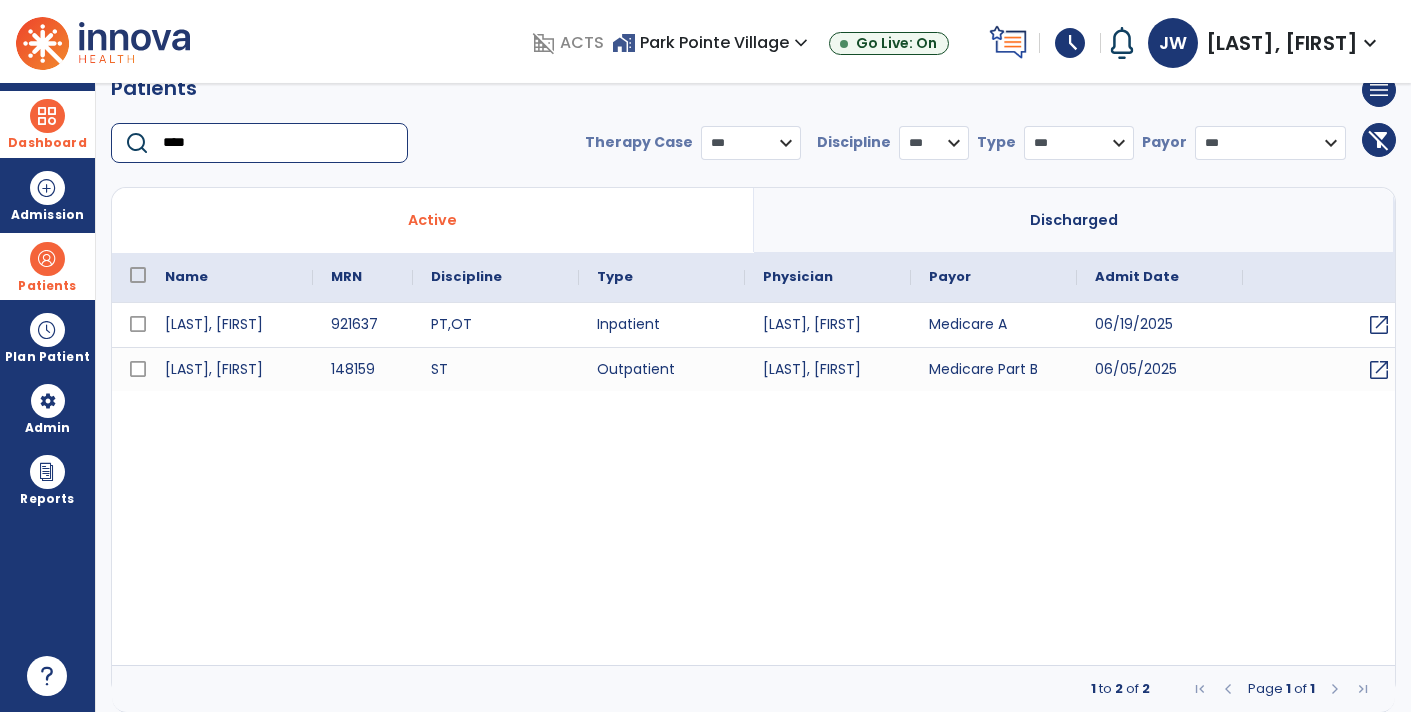 type on "****" 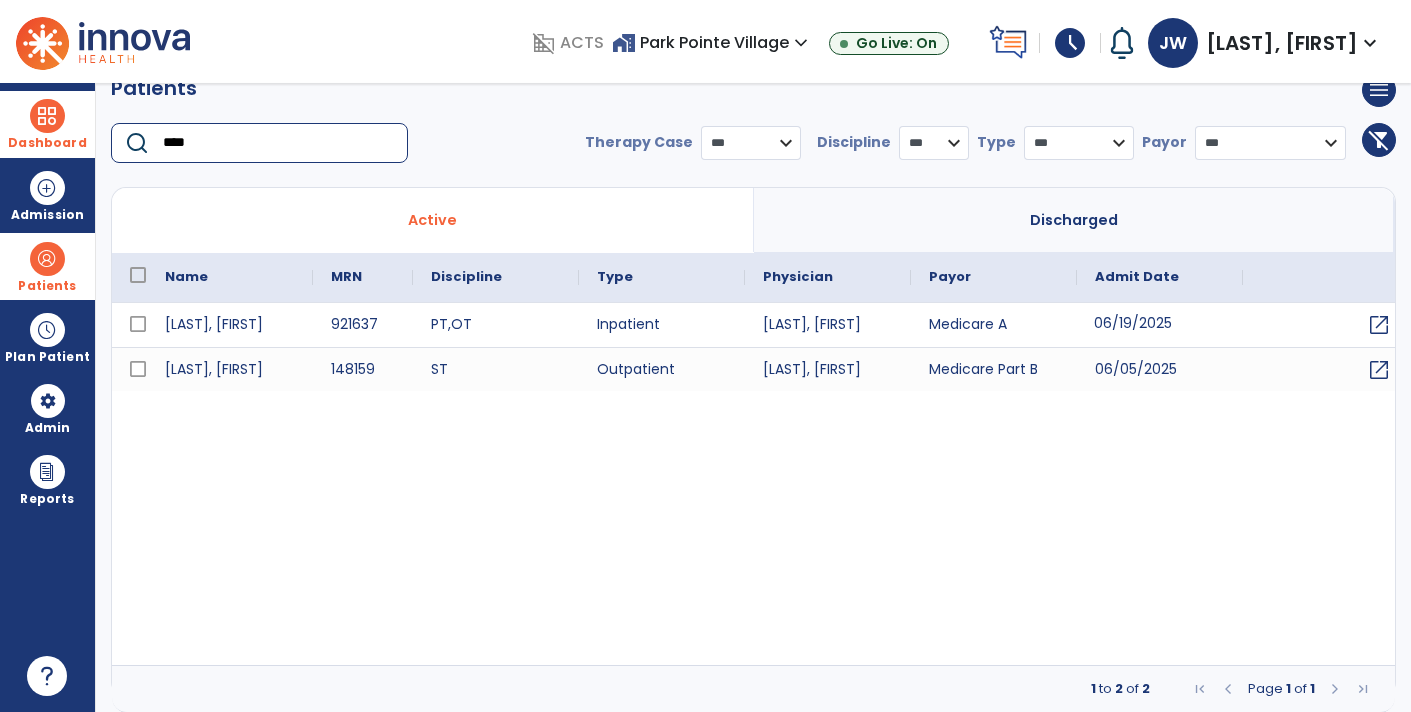 click on "06/19/2025" at bounding box center [1160, 325] 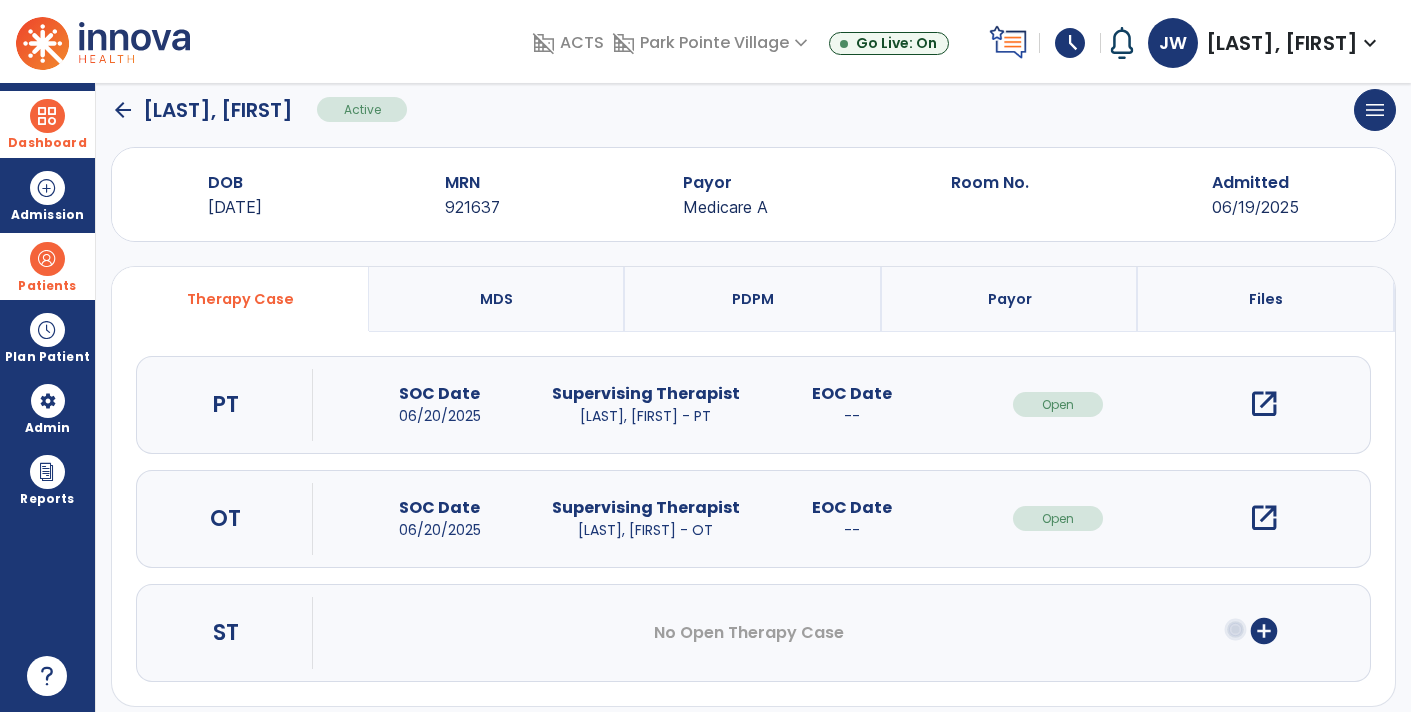 click on "open_in_new" at bounding box center [1264, 404] 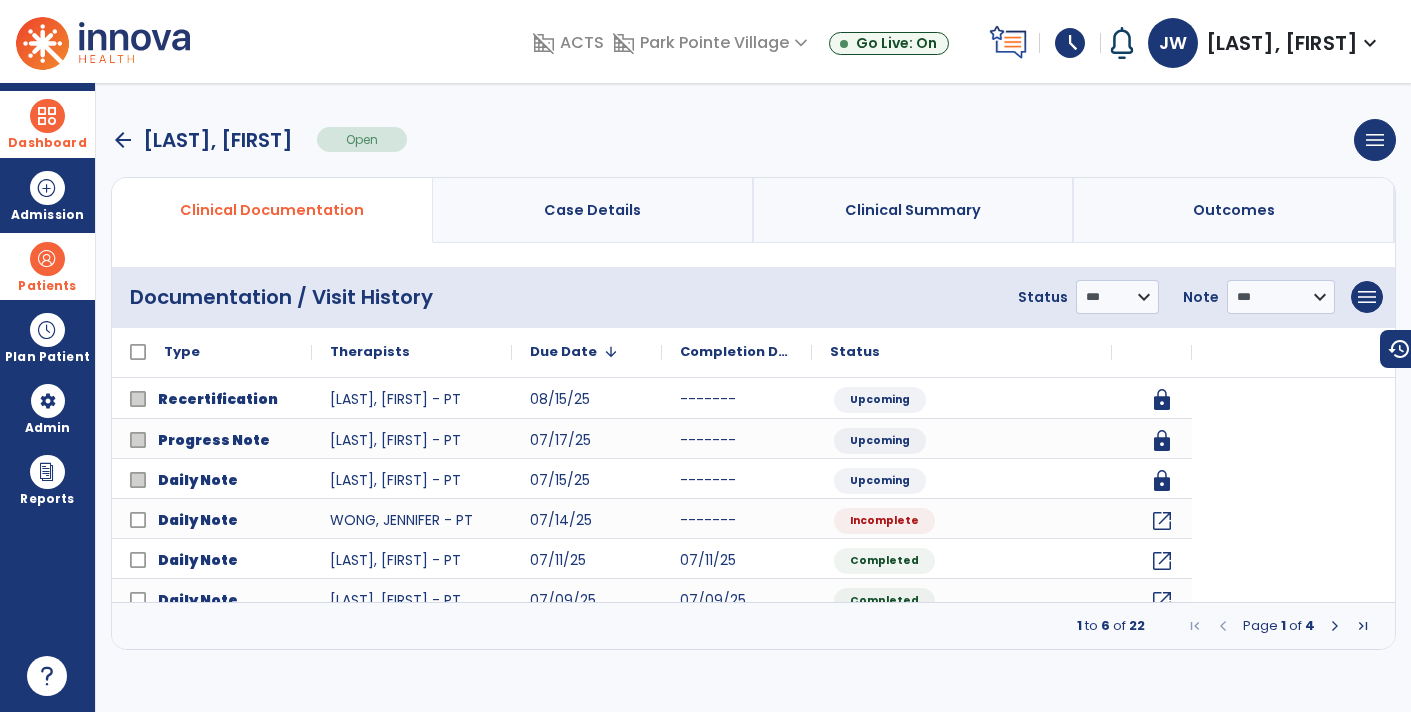 scroll, scrollTop: 0, scrollLeft: 0, axis: both 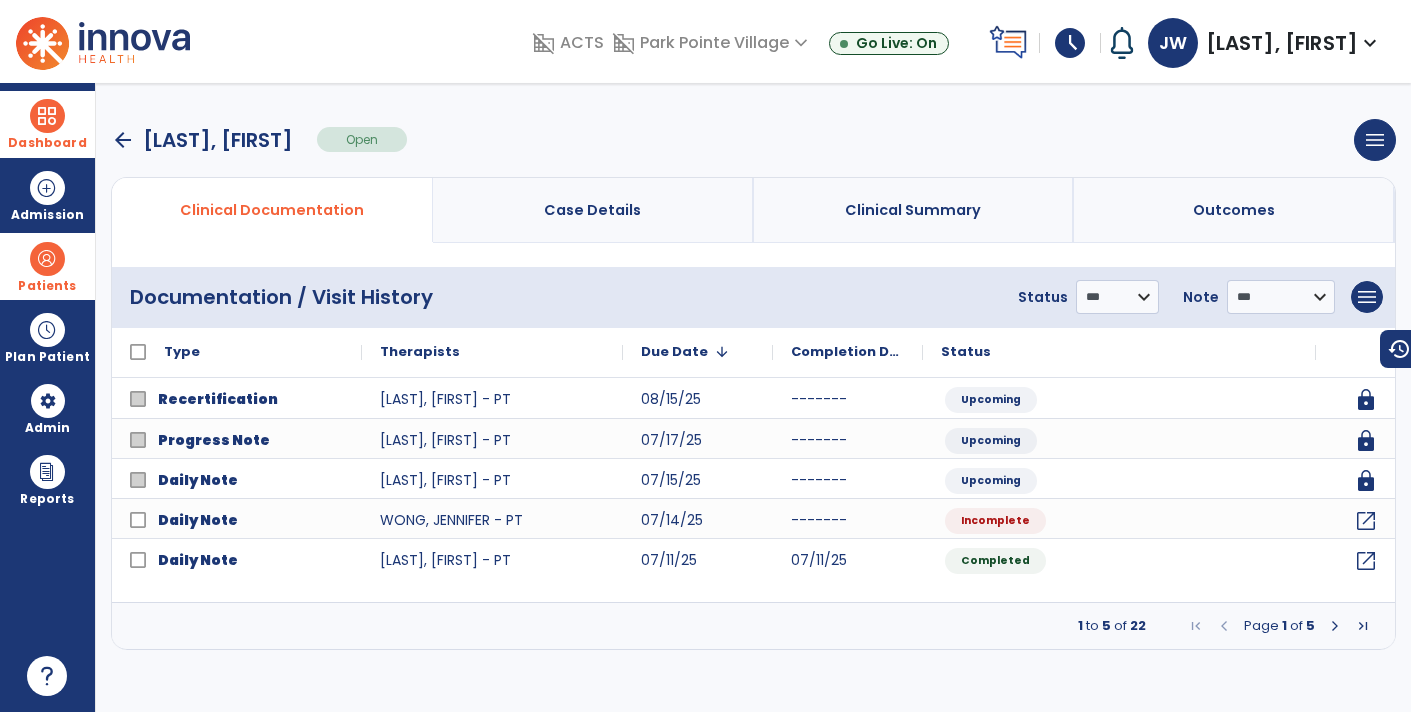 click at bounding box center [1335, 626] 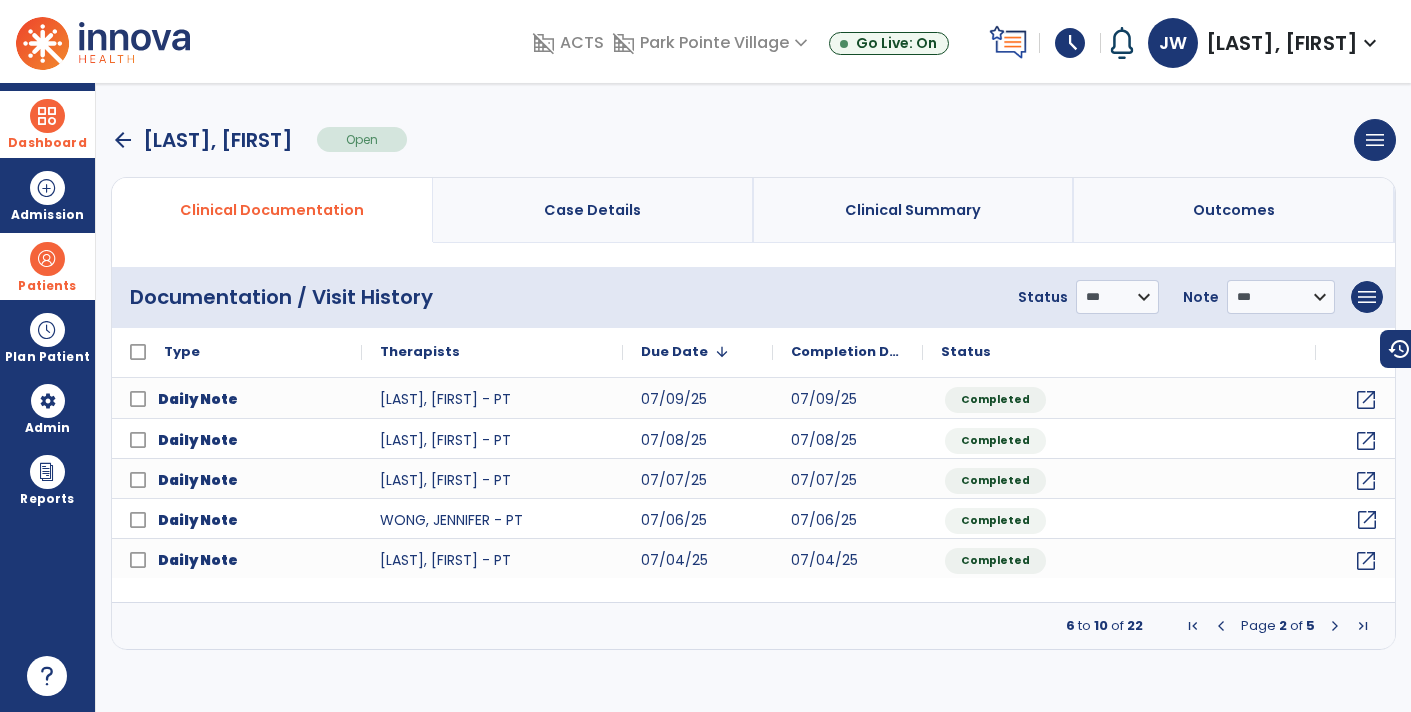 click on "open_in_new" 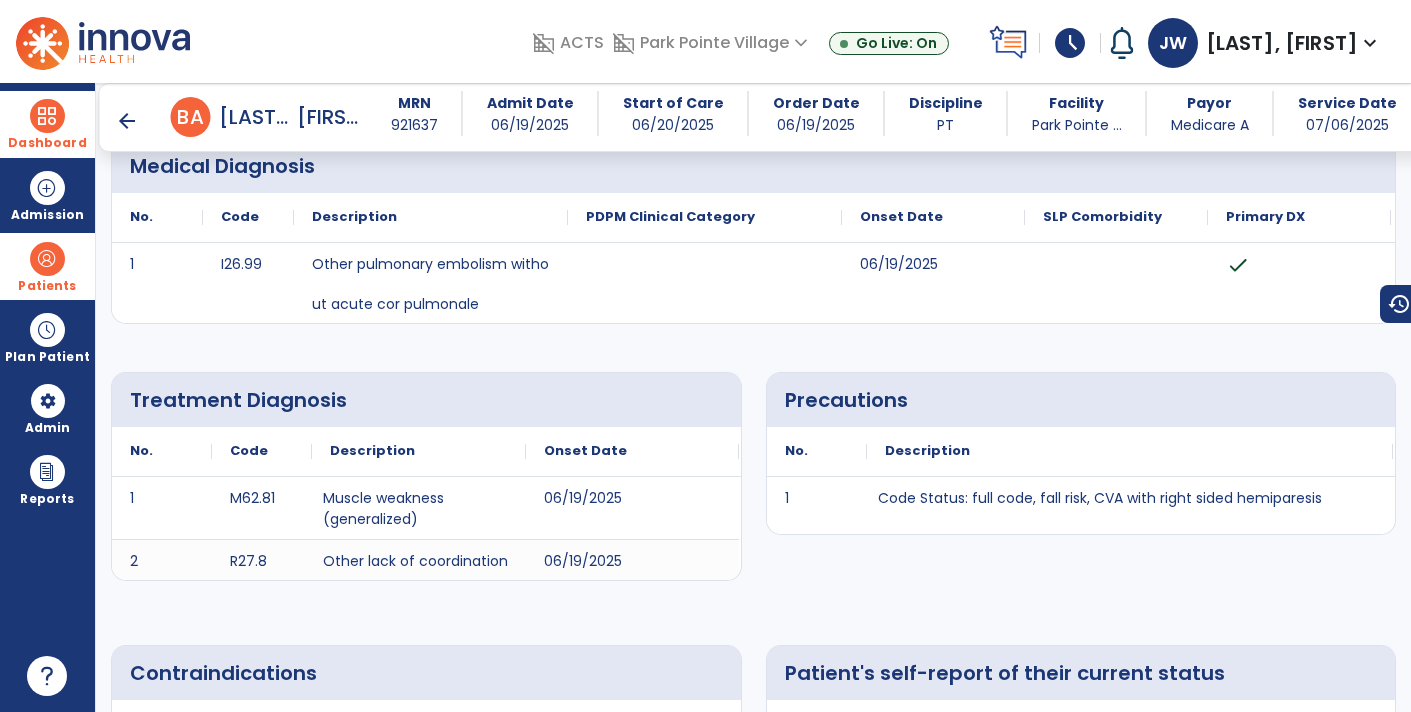 scroll, scrollTop: 0, scrollLeft: 0, axis: both 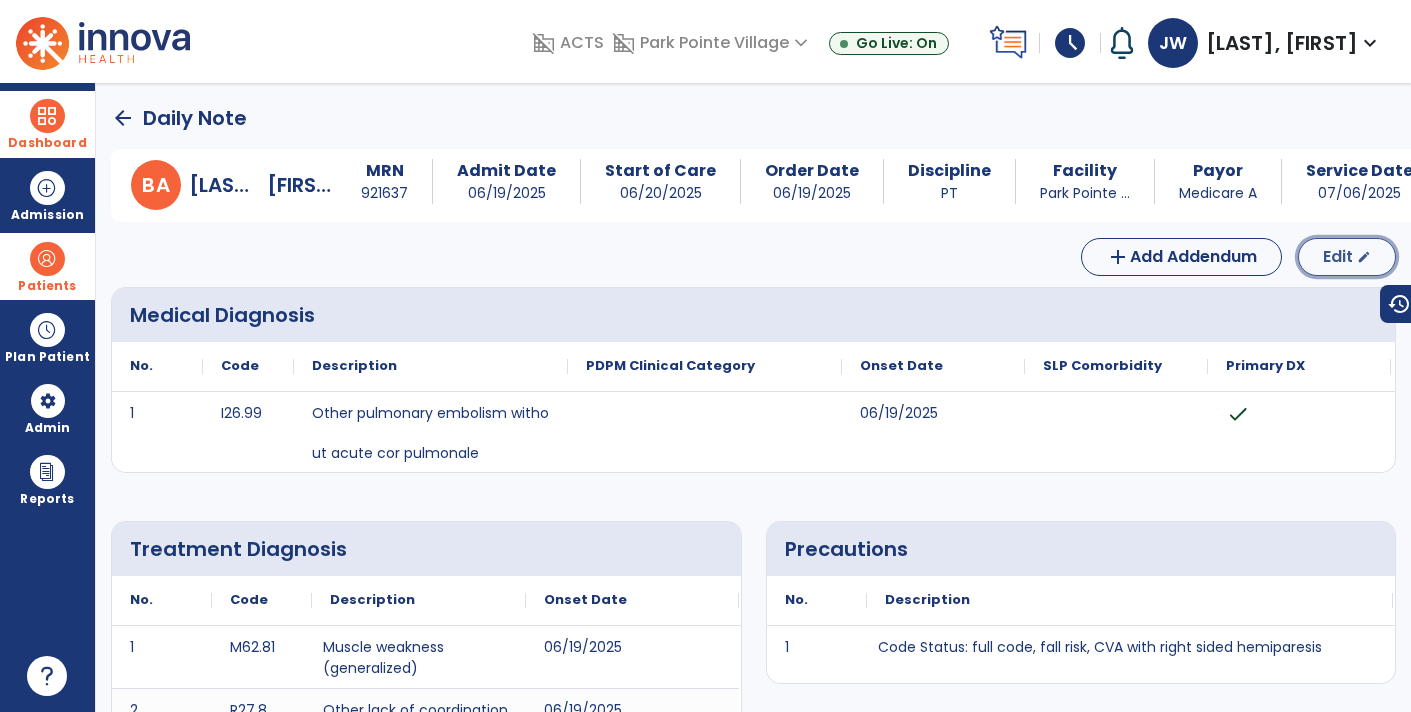 click on "Edit" 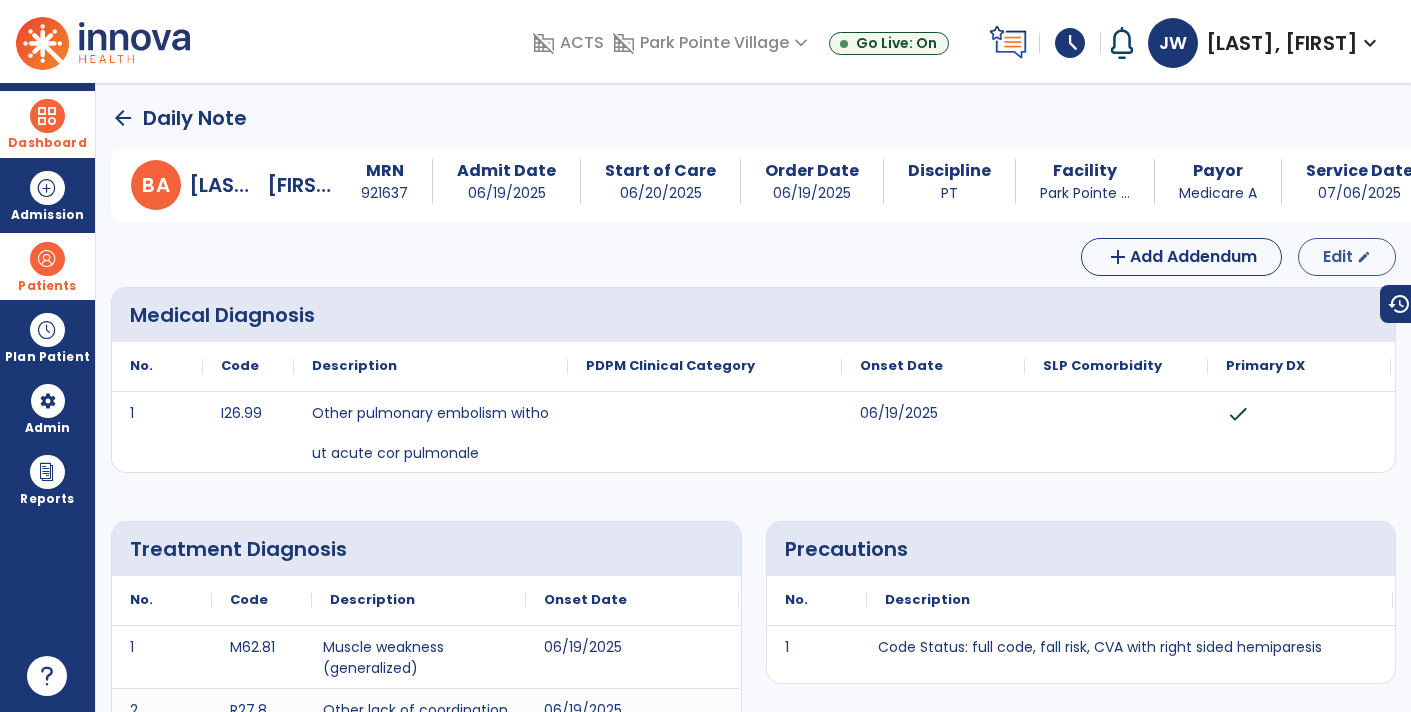 select on "*" 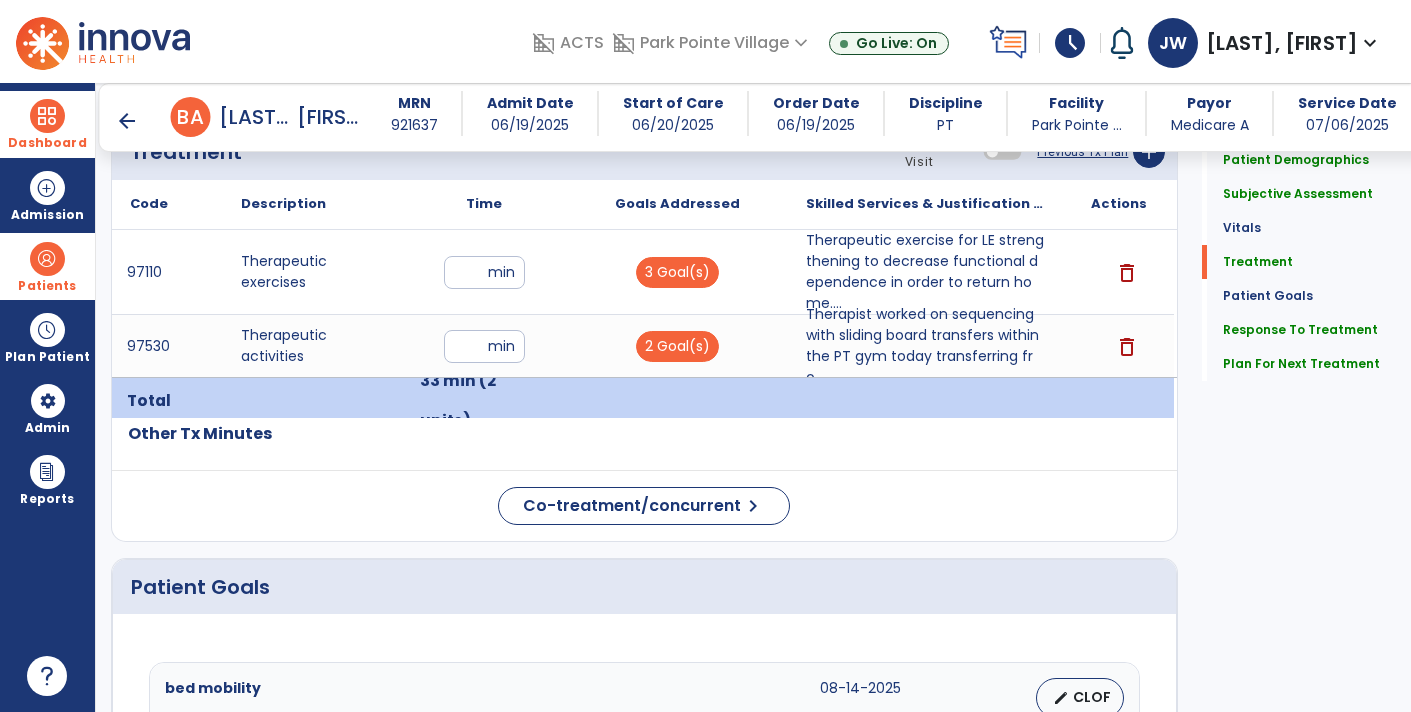 scroll, scrollTop: 1155, scrollLeft: 0, axis: vertical 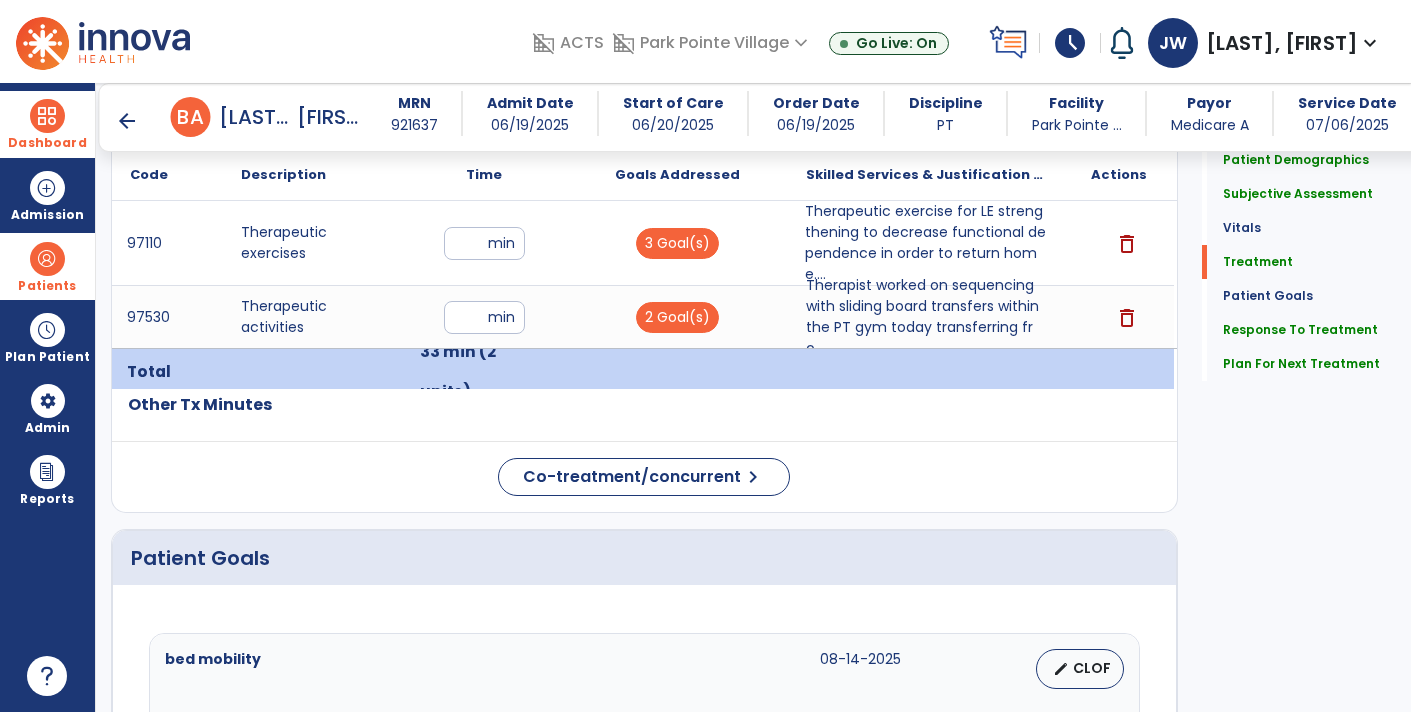 click on "Therapeutic exercise for LE strengthening to decrease functional dependence in order to return home...." at bounding box center [926, 243] 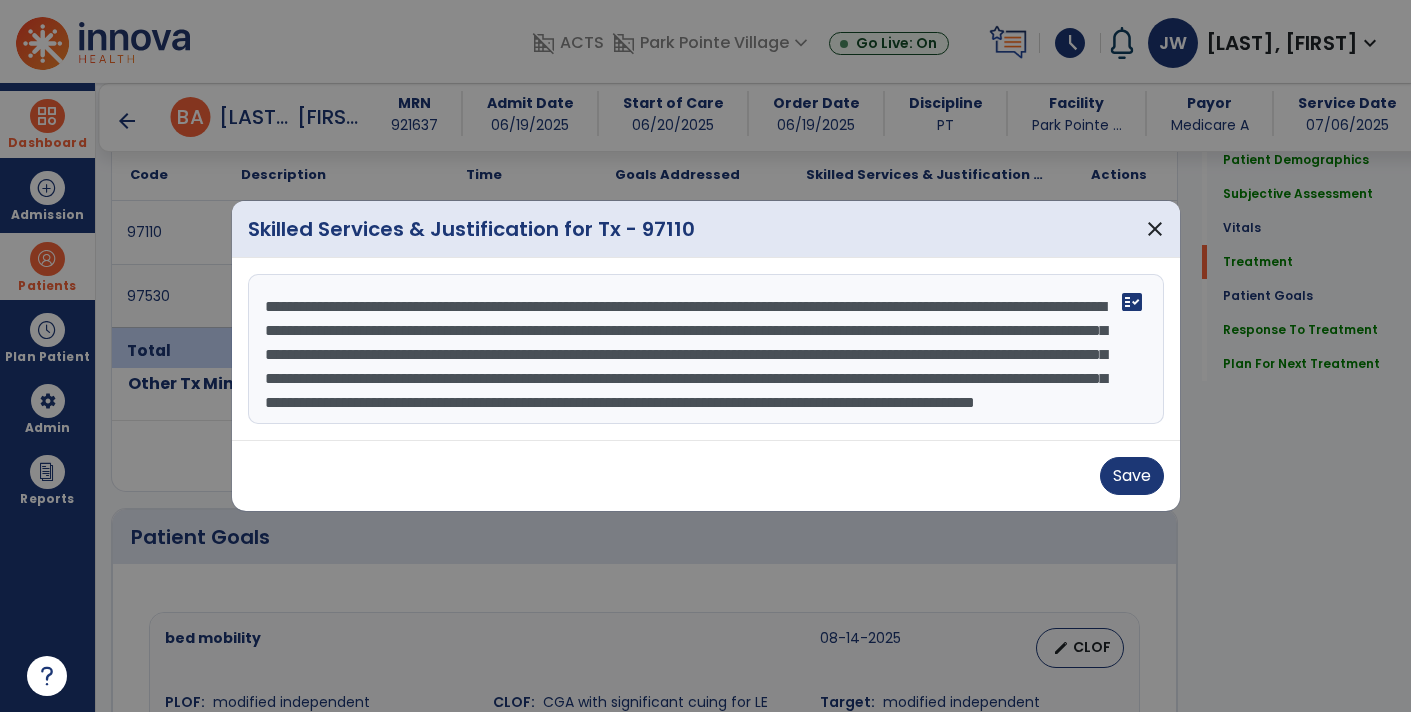 scroll, scrollTop: 38, scrollLeft: 0, axis: vertical 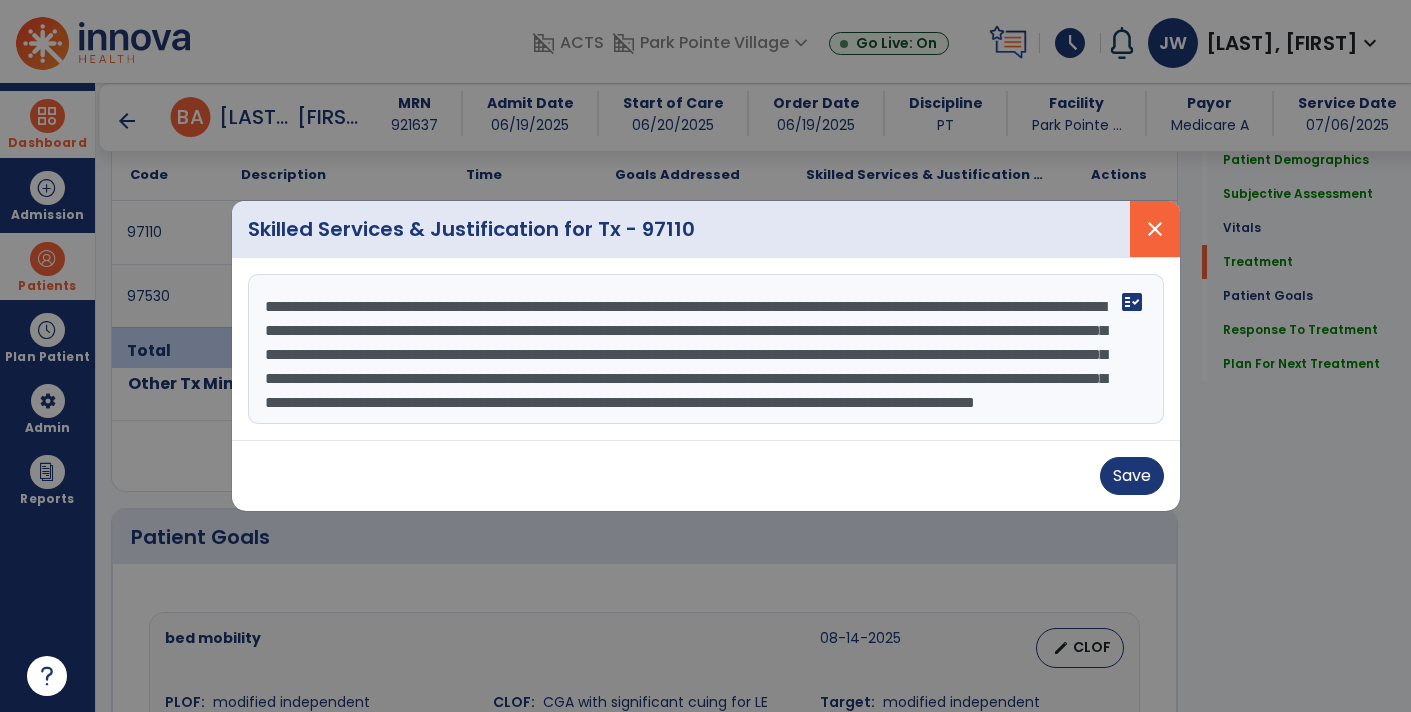 click on "close" at bounding box center (1155, 229) 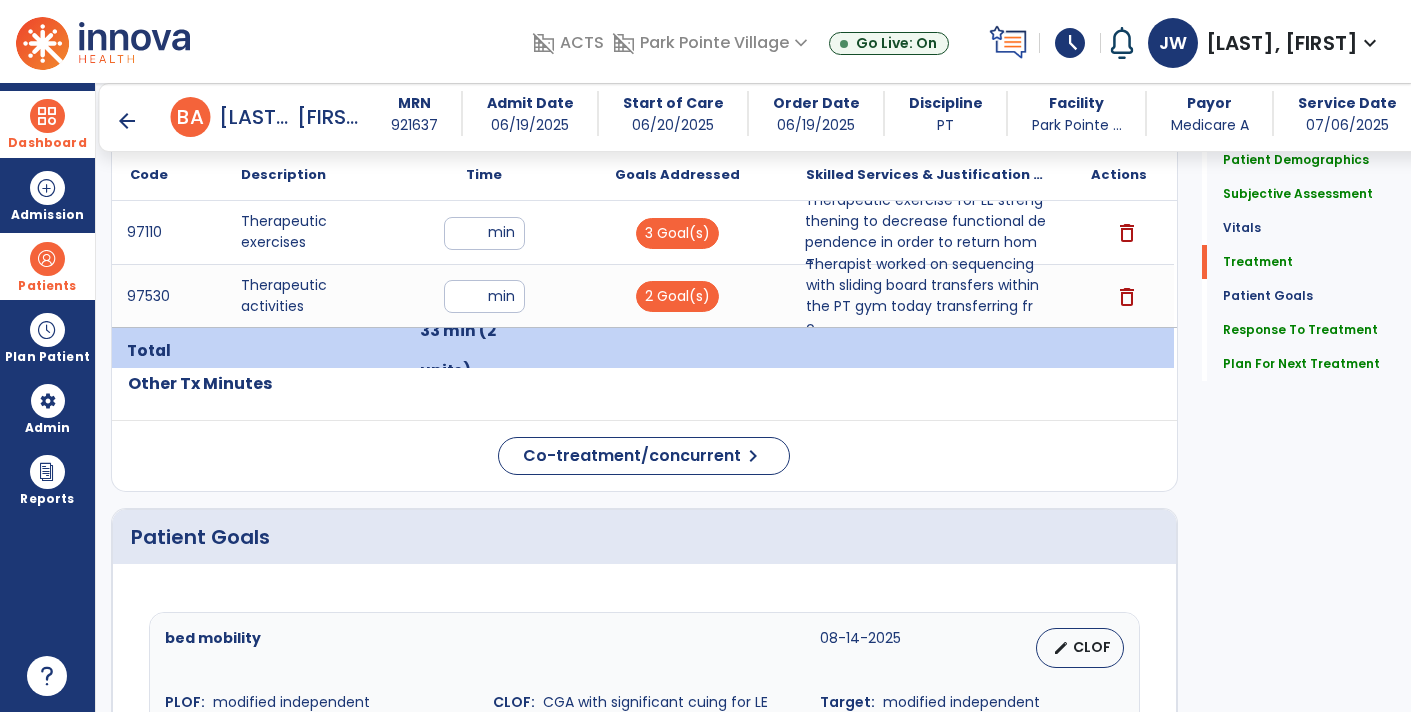 click at bounding box center (47, 116) 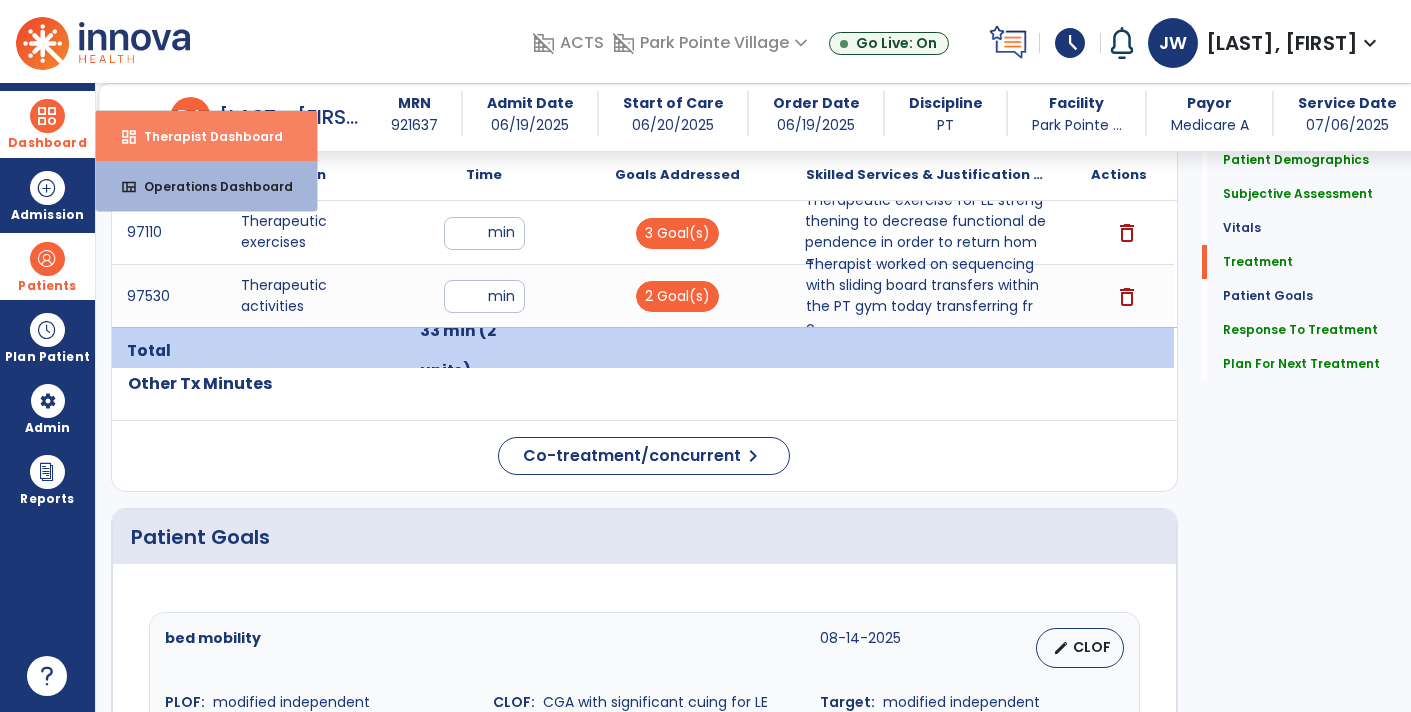 click on "dashboard  Therapist Dashboard" at bounding box center [206, 136] 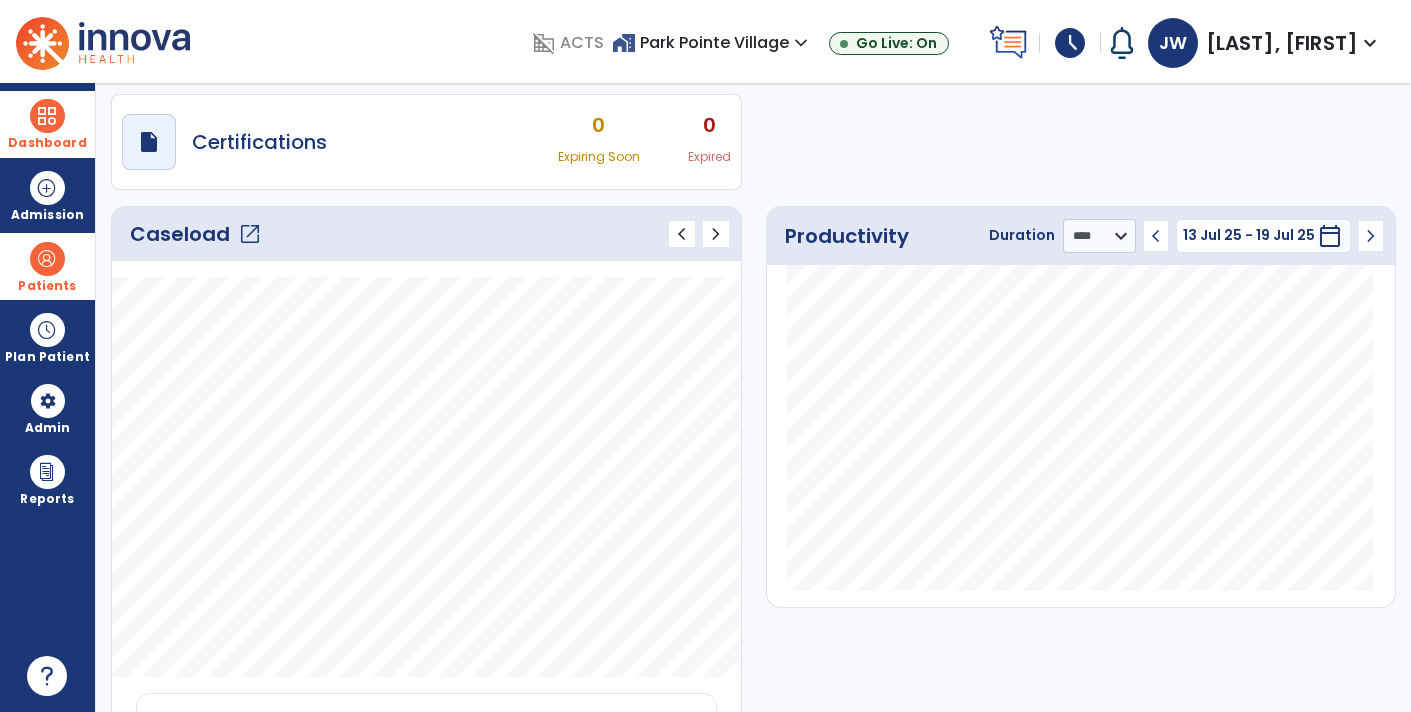 scroll, scrollTop: 0, scrollLeft: 0, axis: both 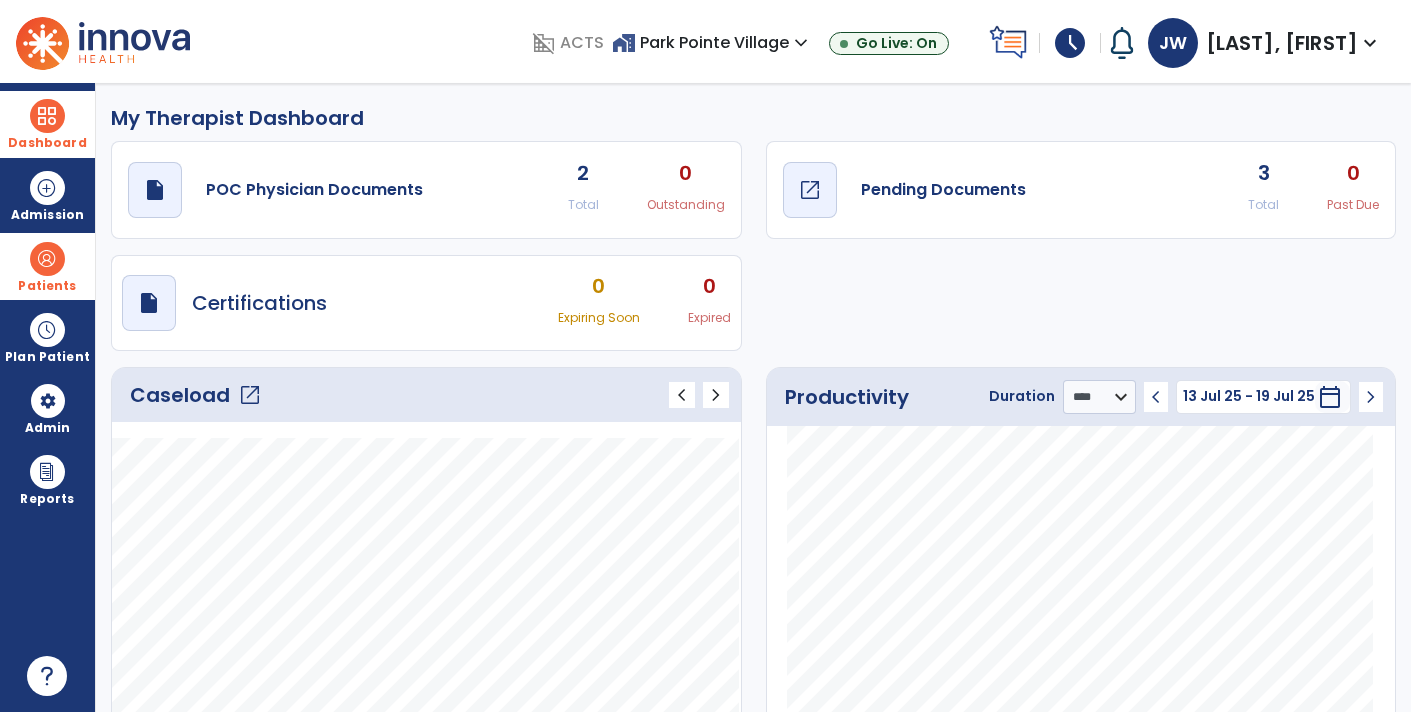 click on "draft   open_in_new  Pending Documents" 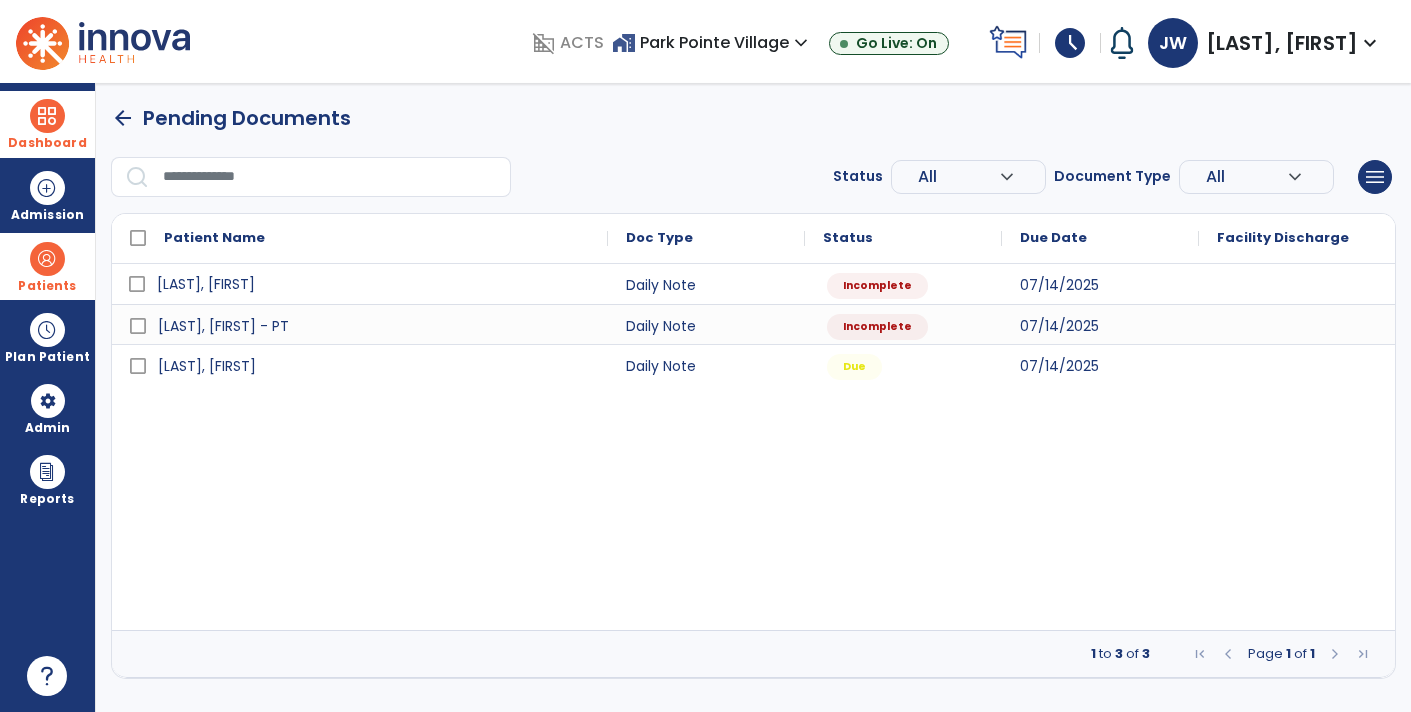 click on "[LAST], [FIRST]" at bounding box center [374, 284] 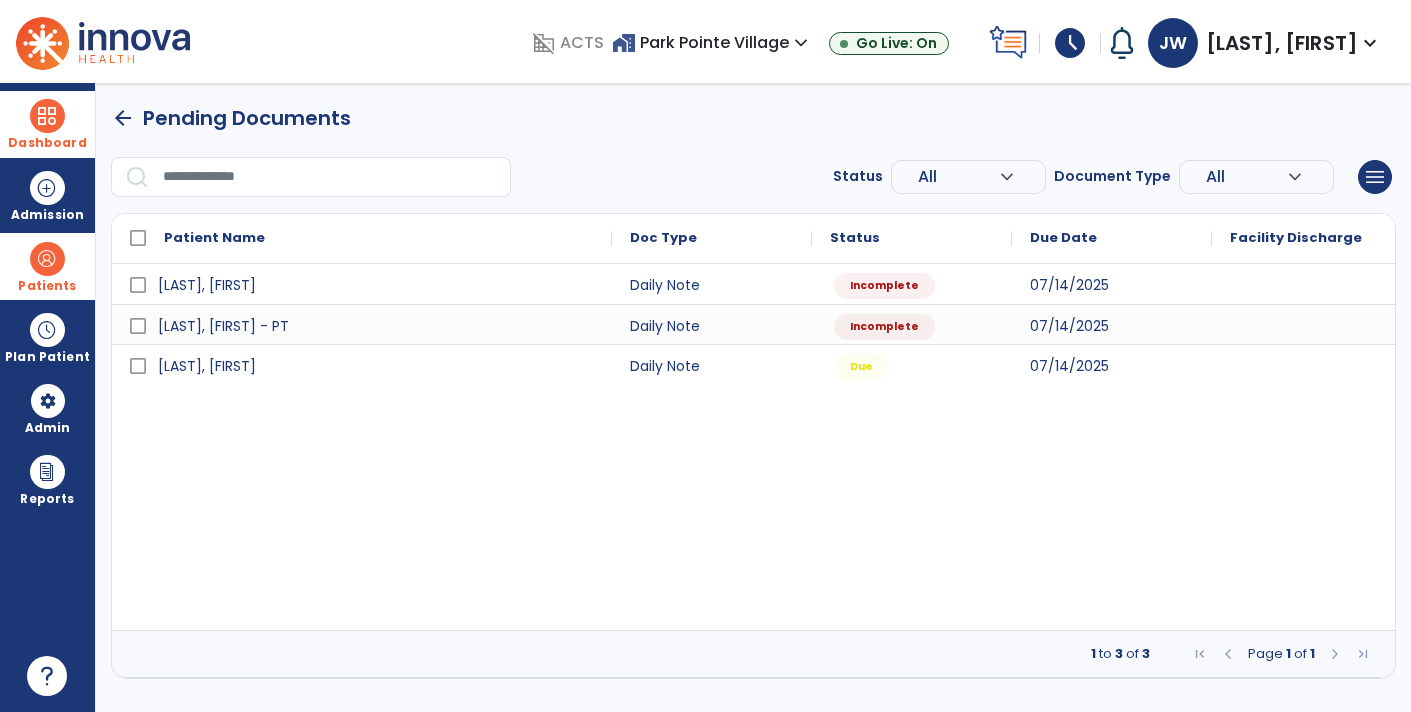 select on "*" 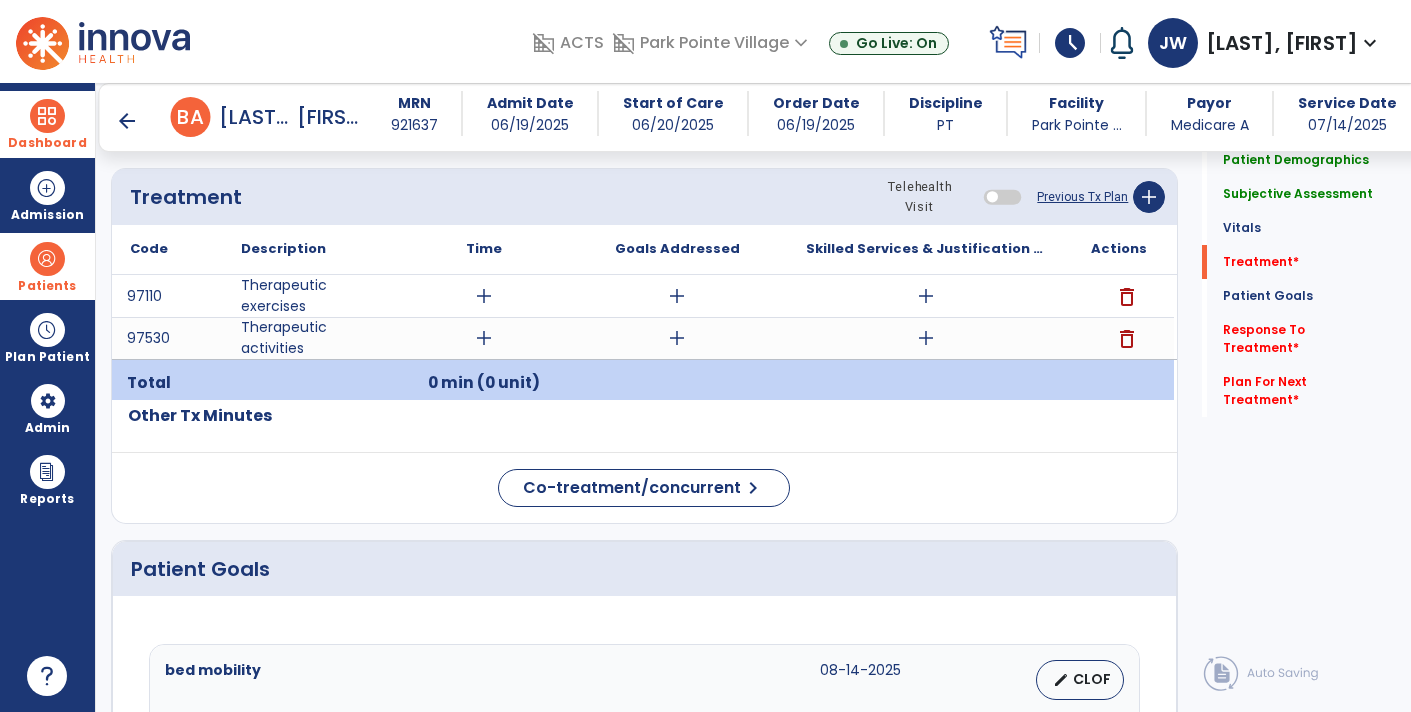 scroll, scrollTop: 1083, scrollLeft: 0, axis: vertical 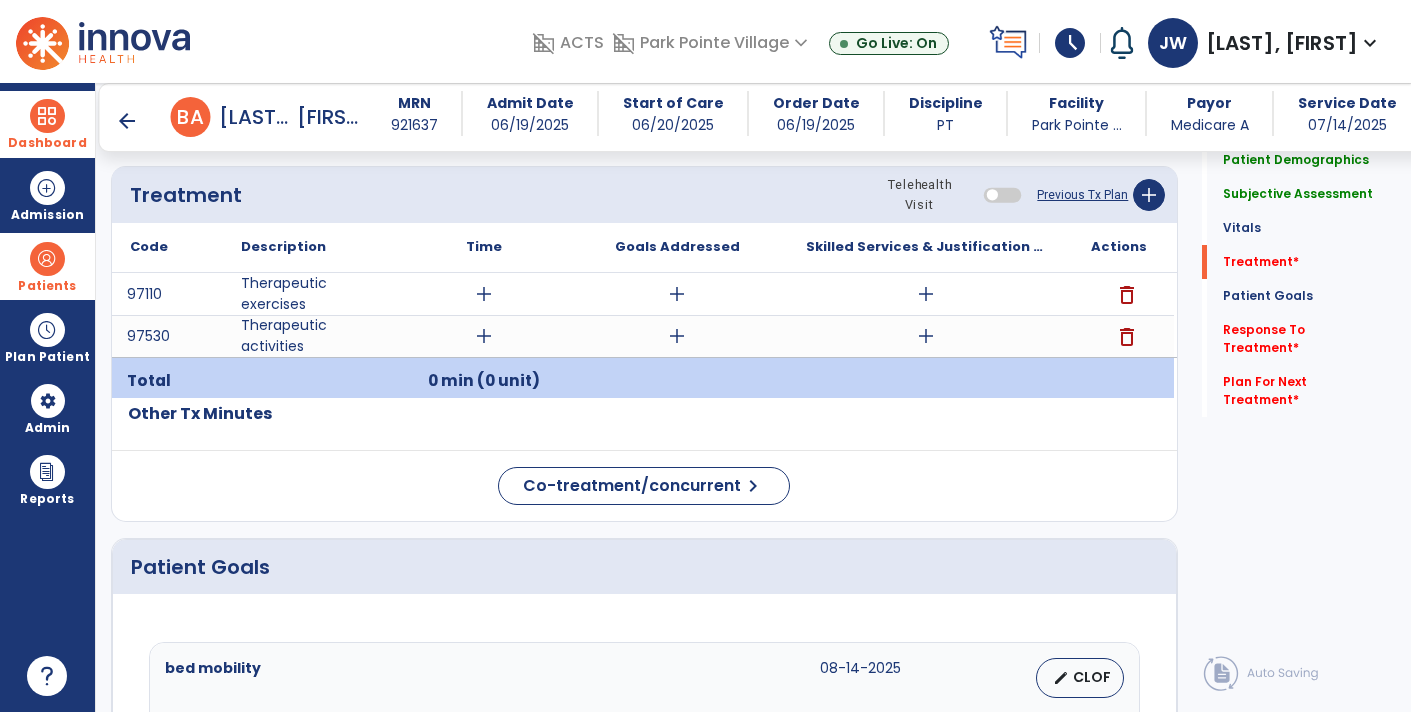 click on "add" at bounding box center [926, 294] 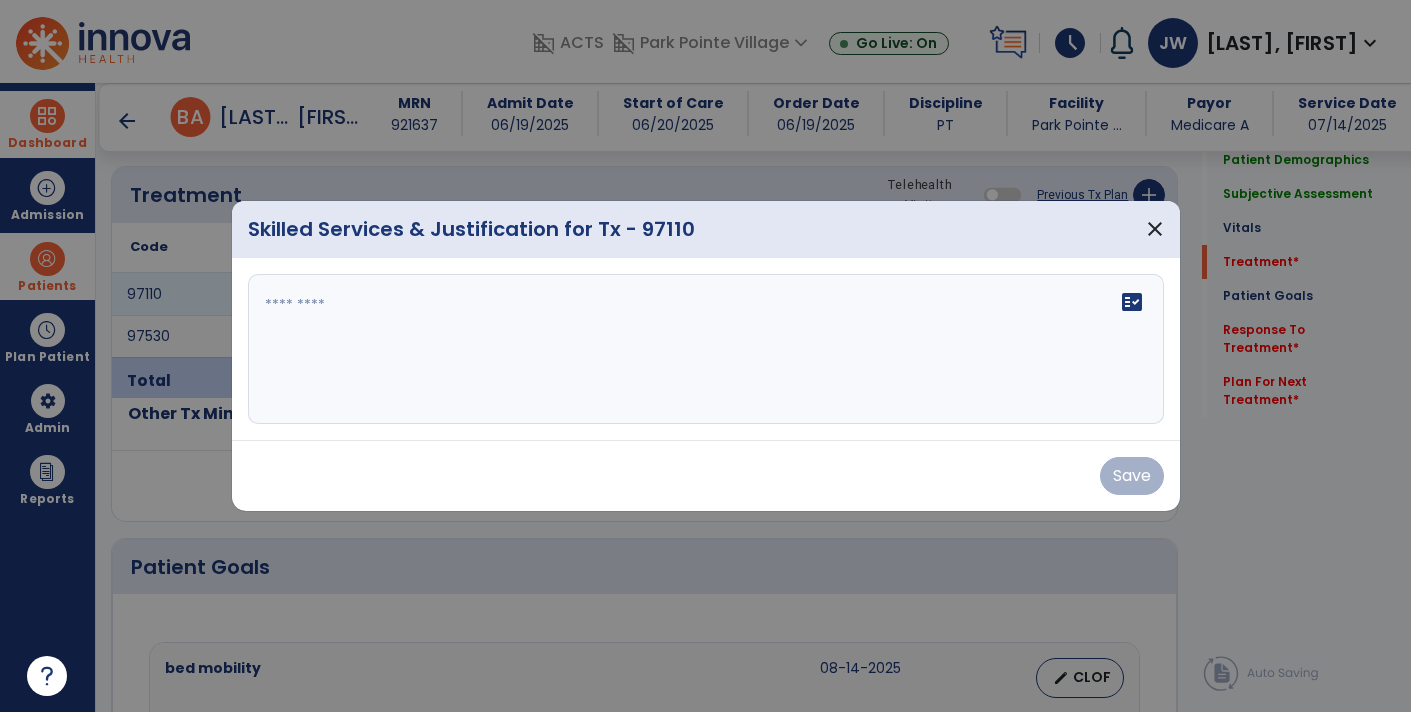 click at bounding box center [706, 349] 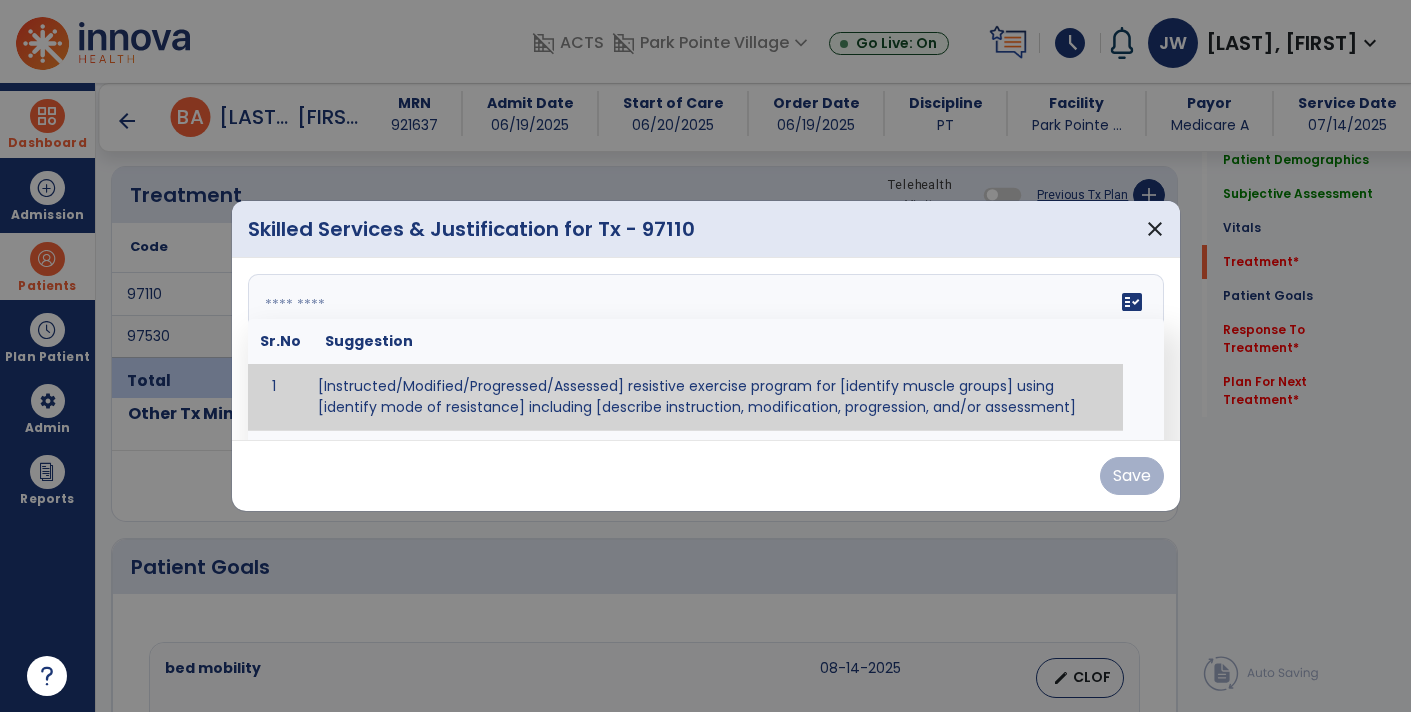 paste on "**********" 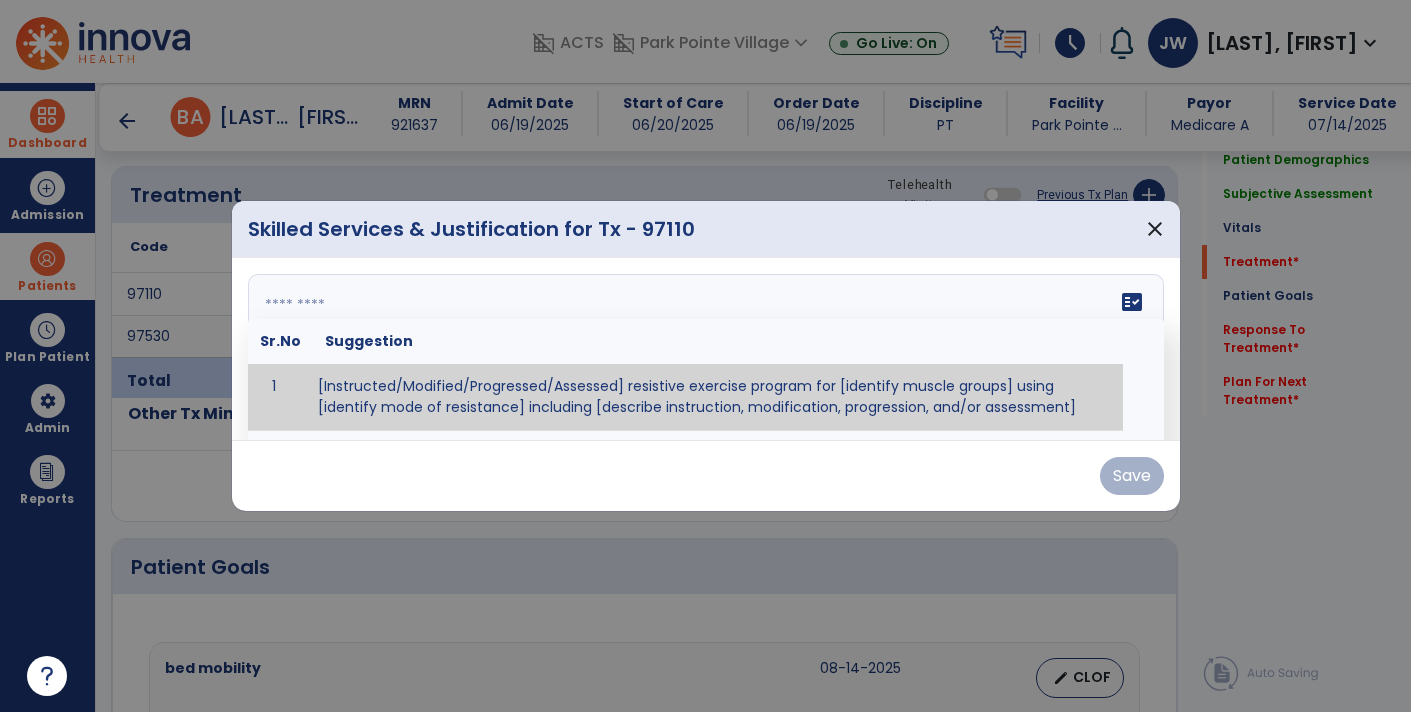 type on "**********" 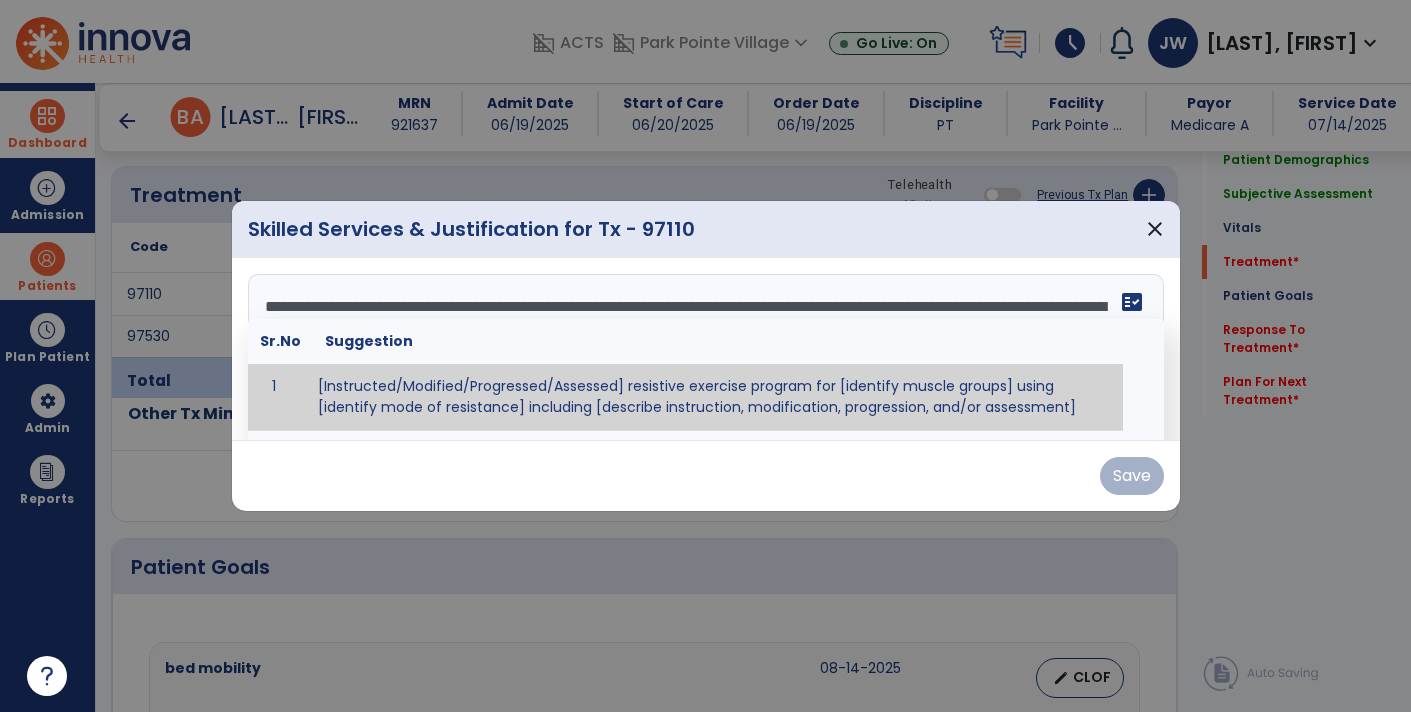 scroll, scrollTop: 15, scrollLeft: 0, axis: vertical 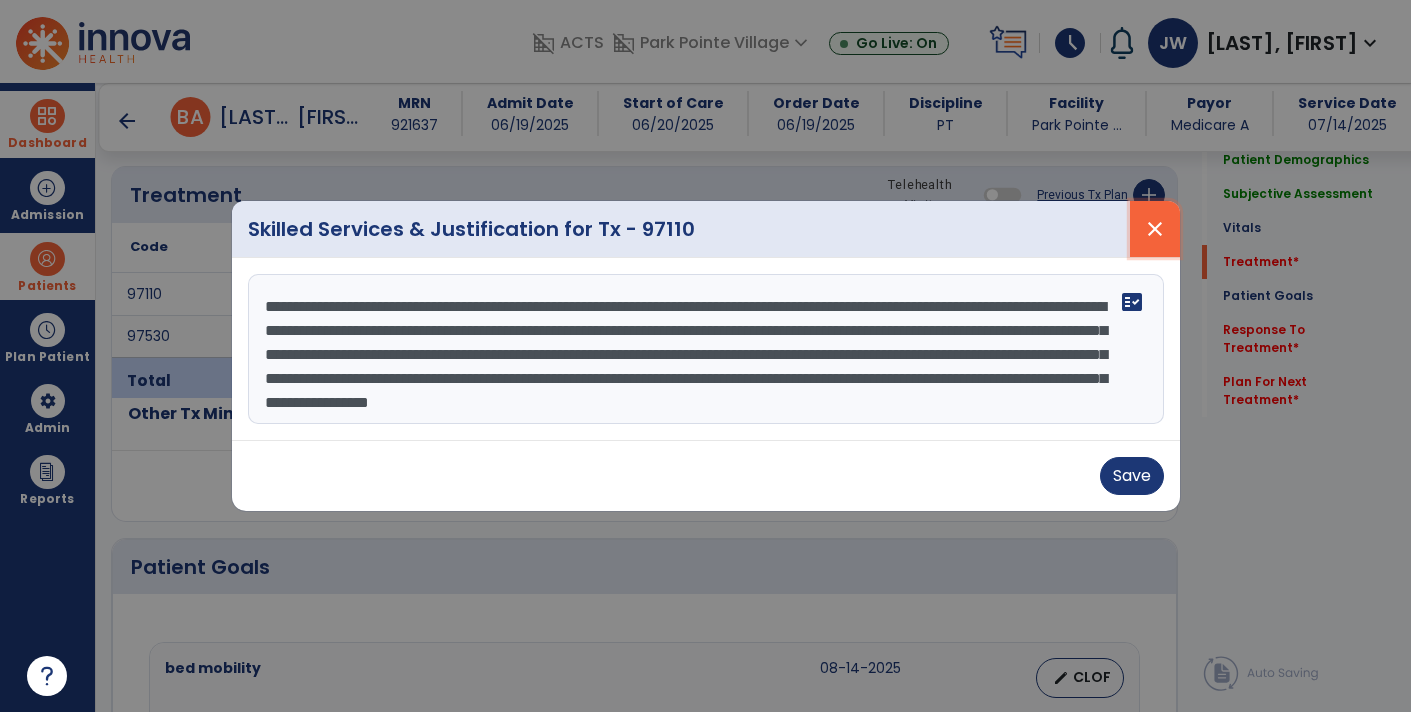 click on "close" at bounding box center (1155, 229) 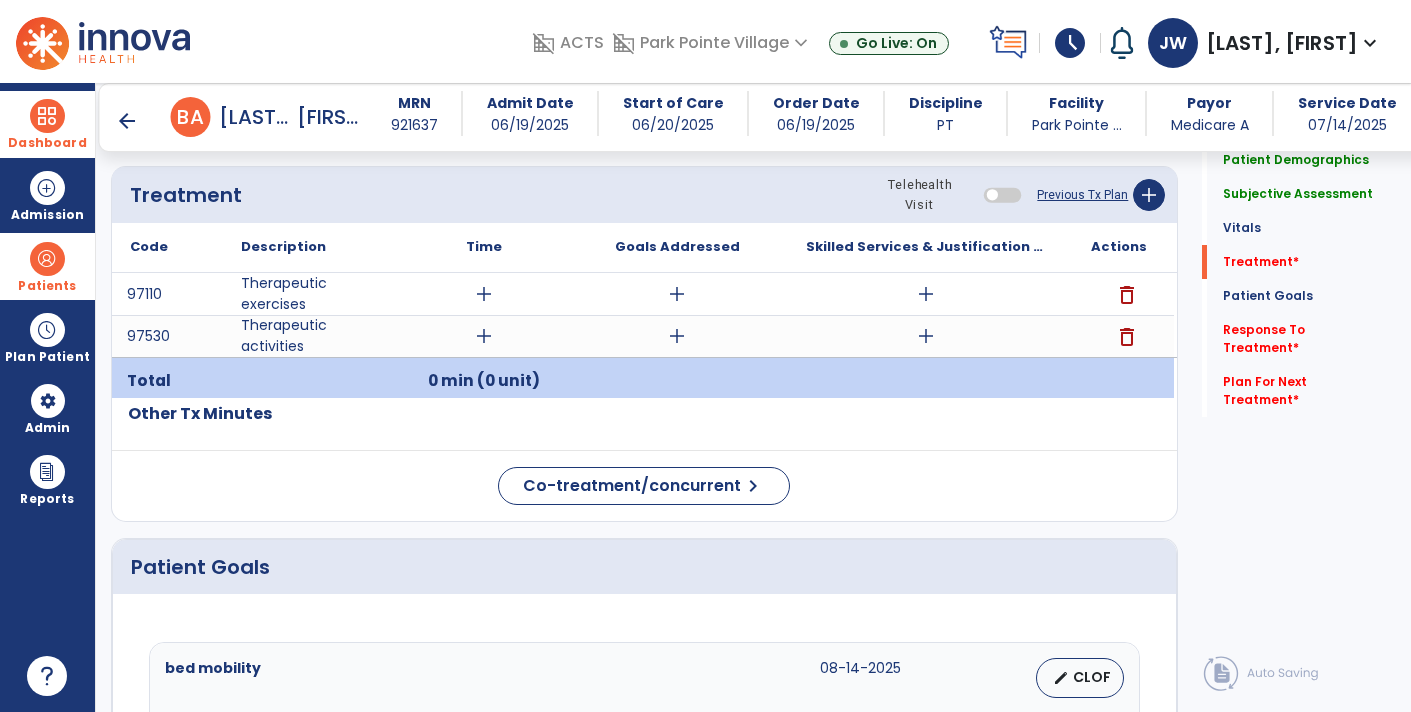 click on "Patients" at bounding box center [47, 266] 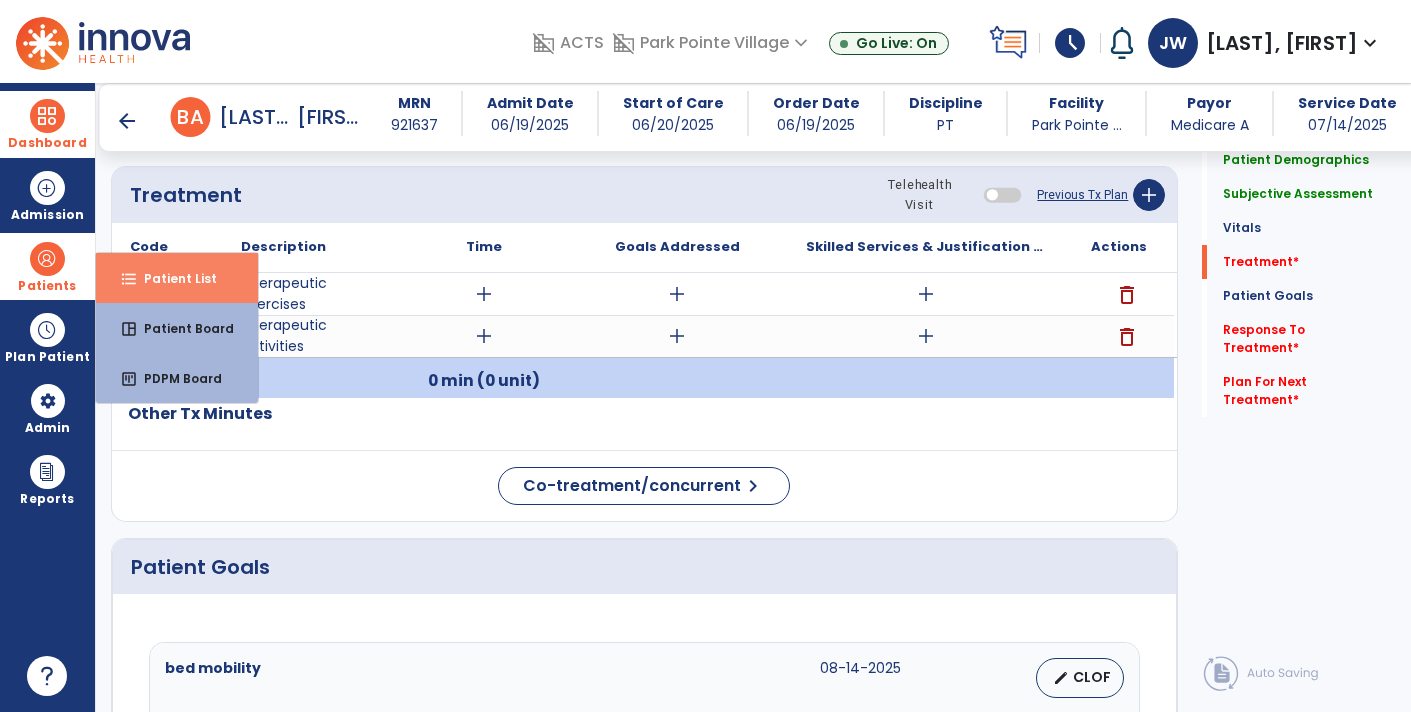 click on "Patient List" at bounding box center (172, 278) 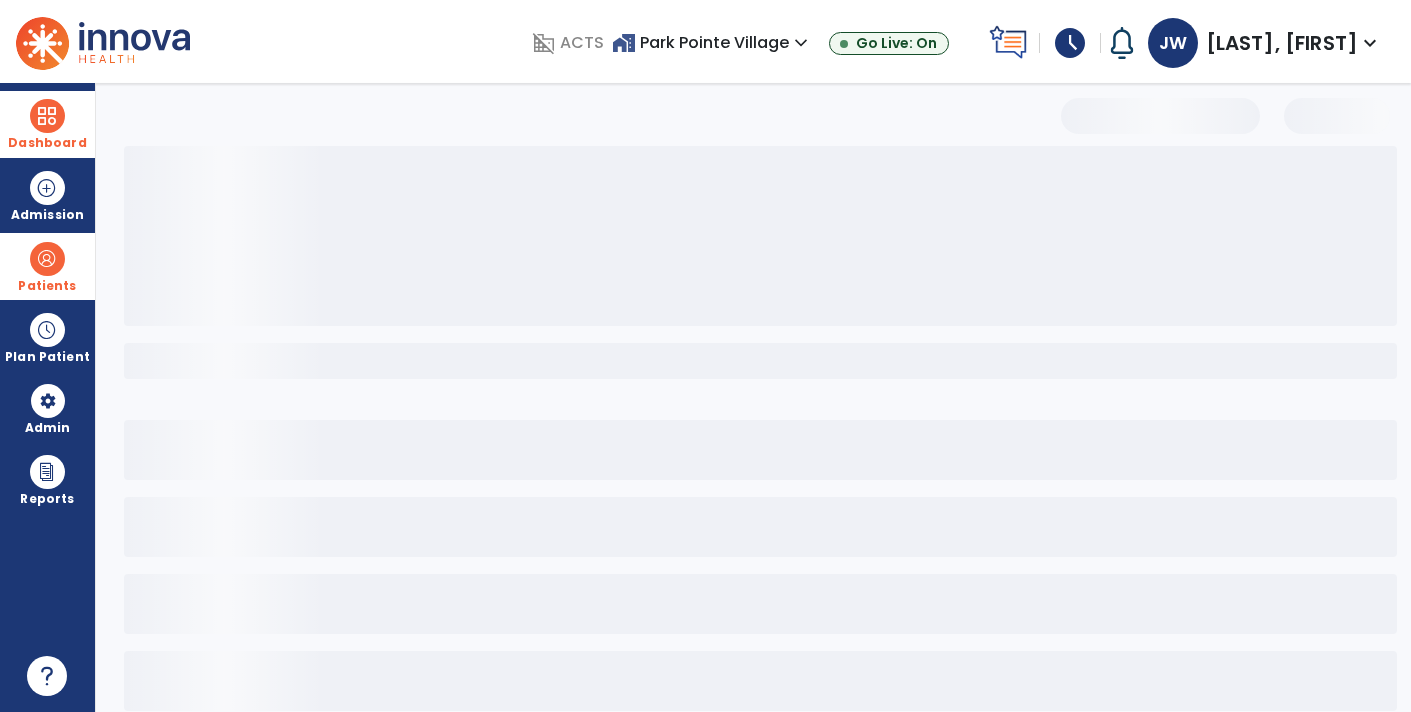 scroll, scrollTop: 30, scrollLeft: 0, axis: vertical 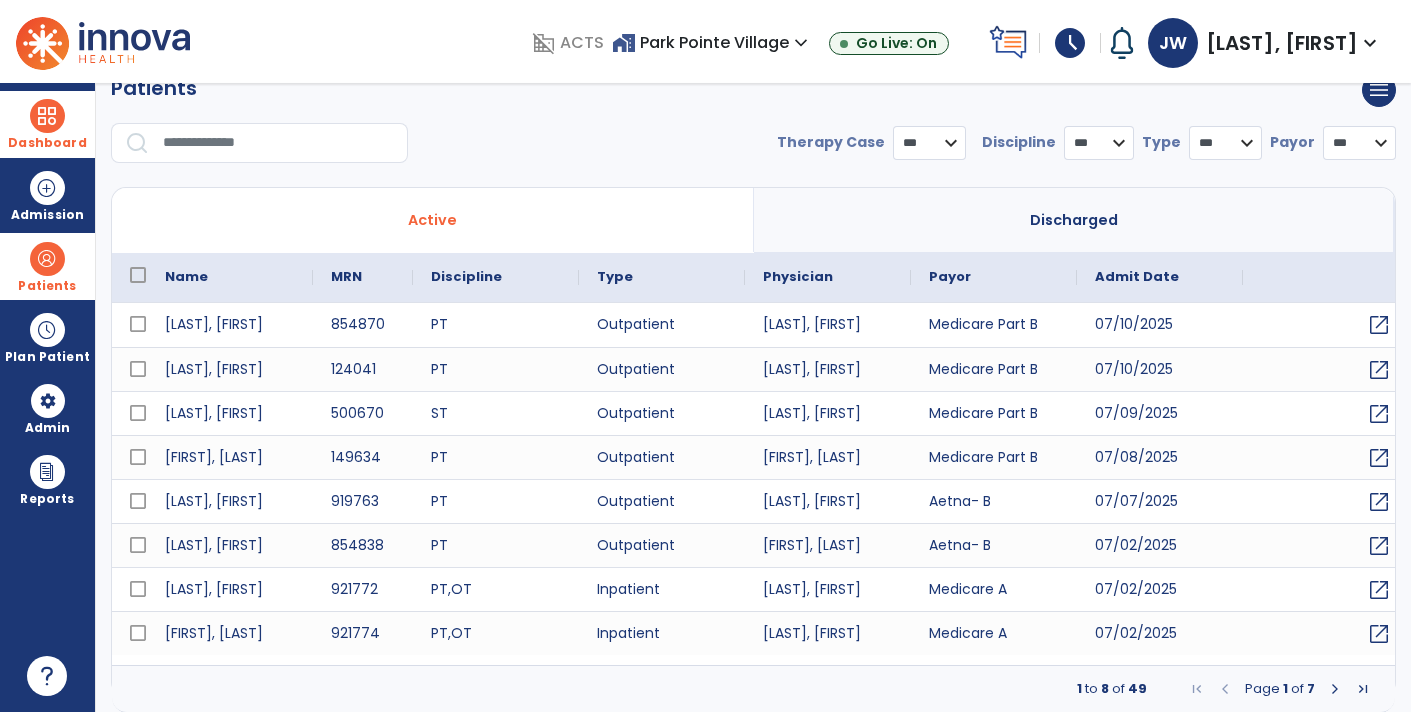 select on "***" 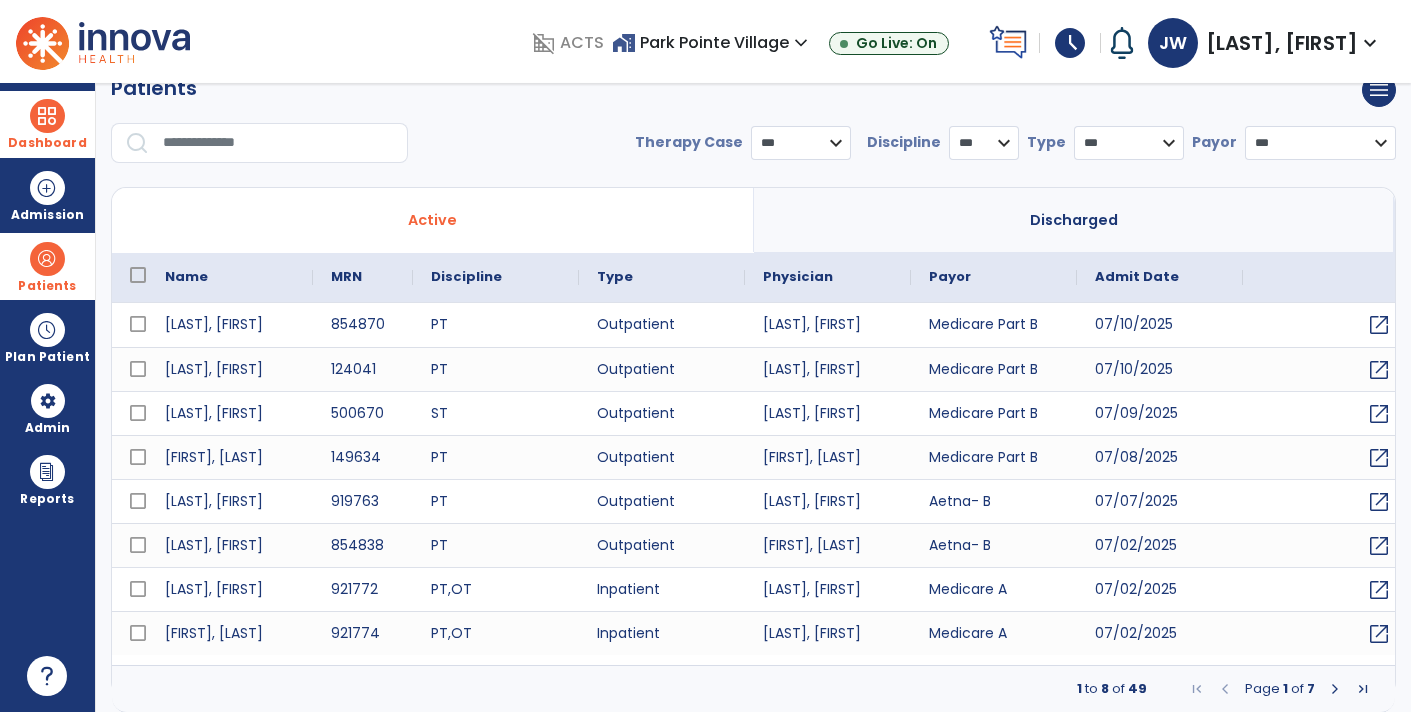 click at bounding box center (278, 143) 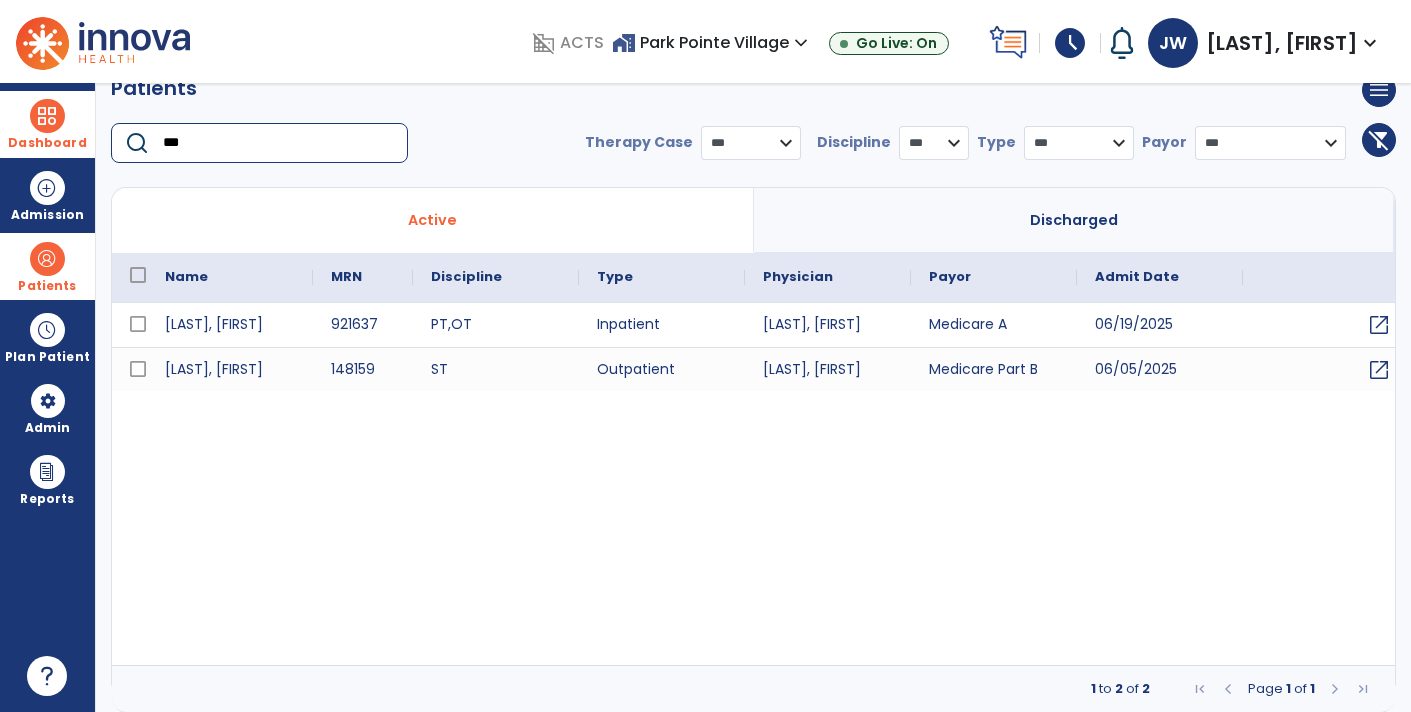 type on "***" 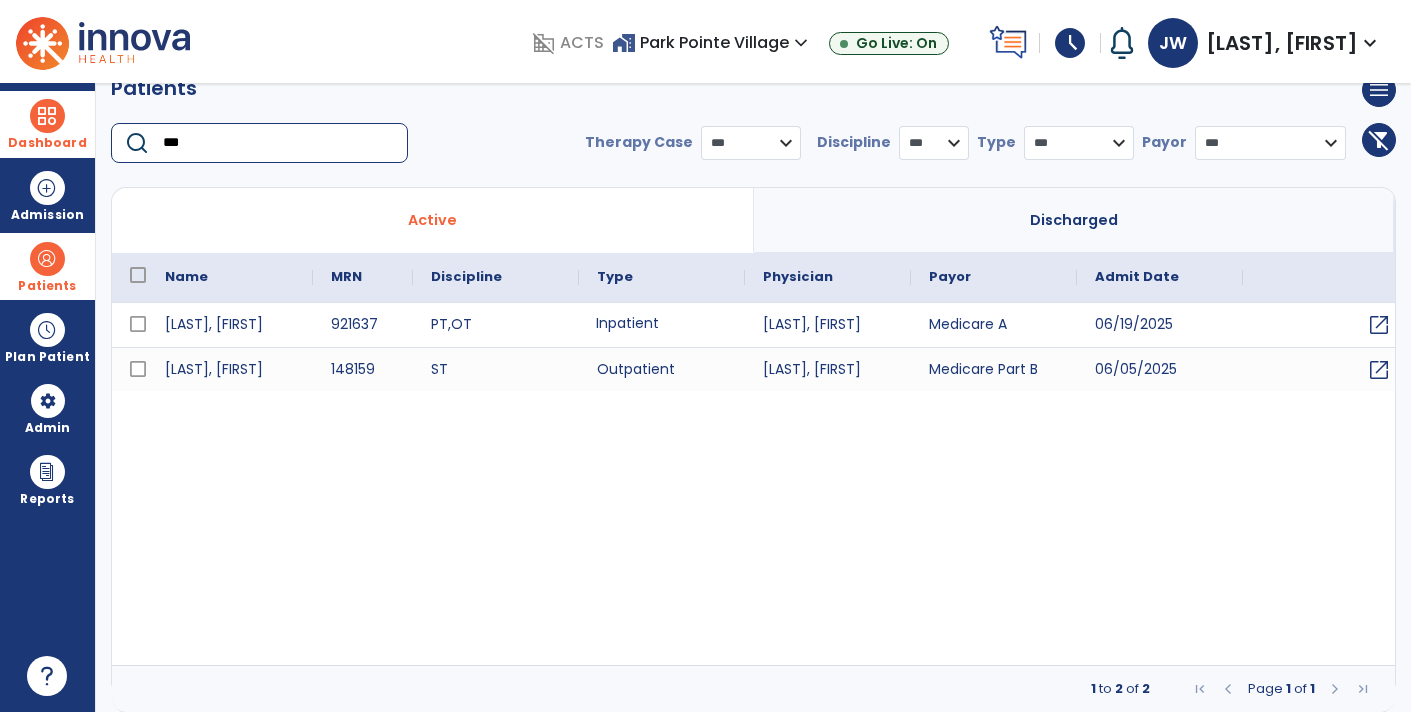 click on "Inpatient" at bounding box center [662, 325] 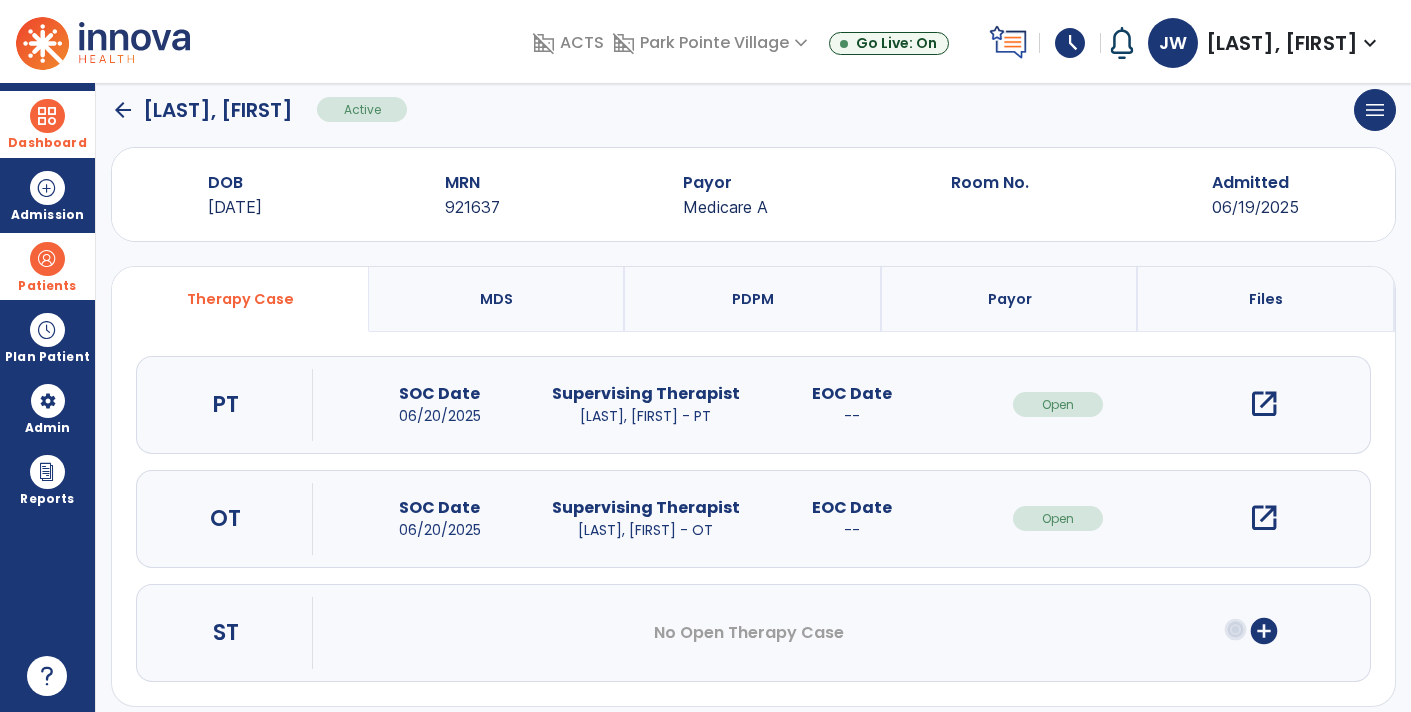 click on "Supervising Therapist" at bounding box center (646, 394) 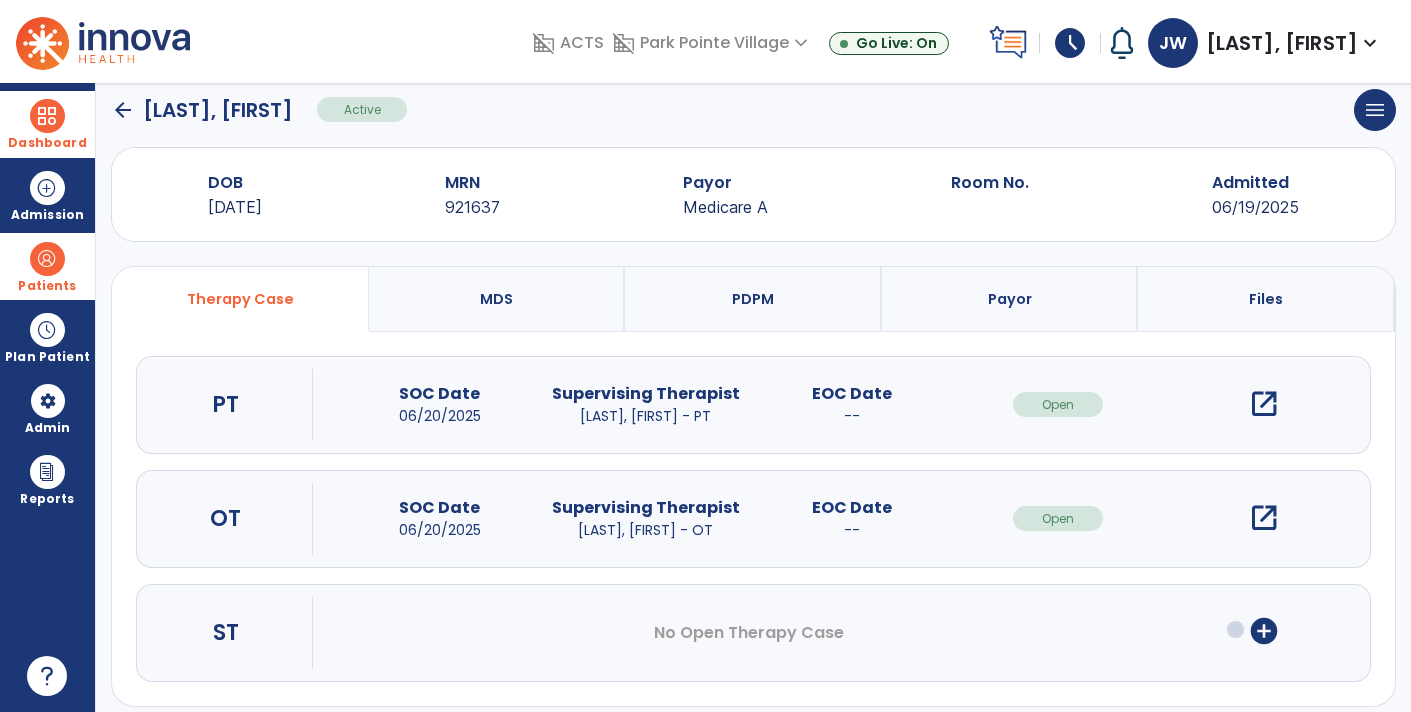 click on "open_in_new" at bounding box center [1264, 404] 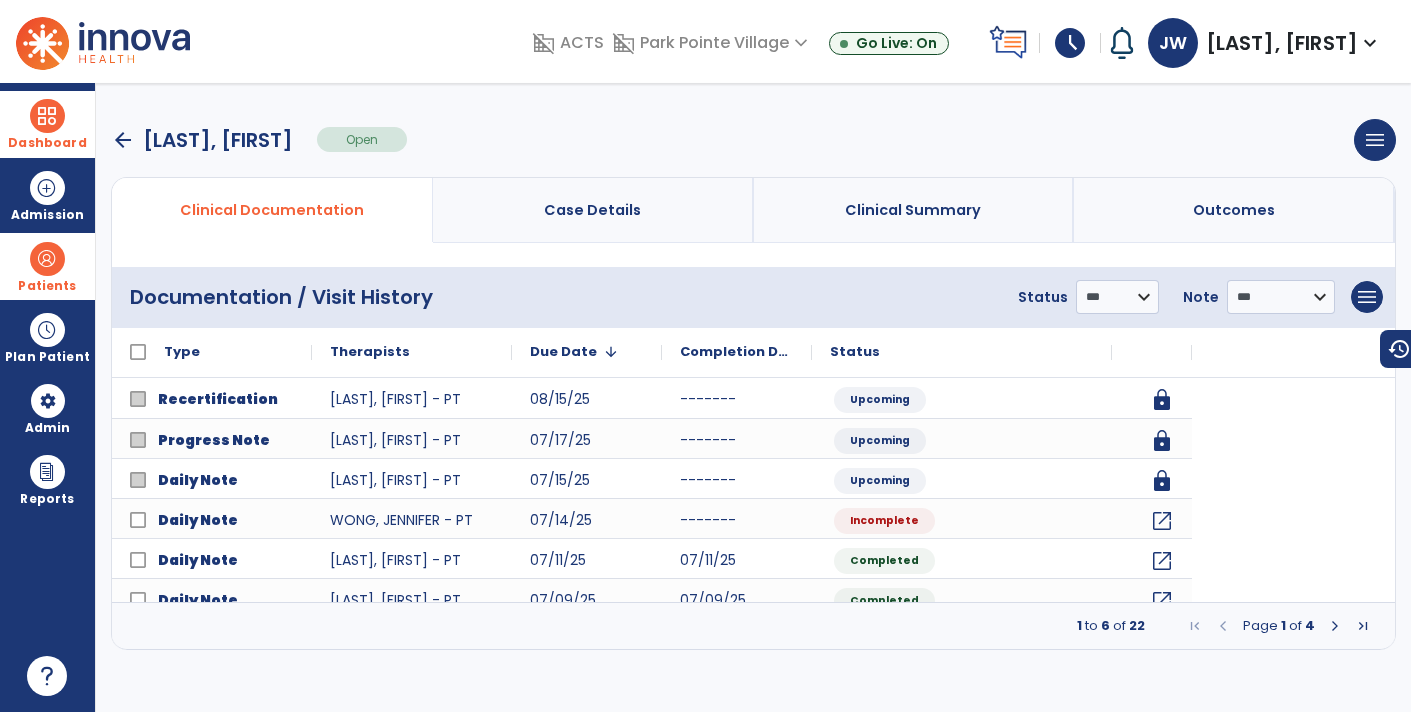 scroll, scrollTop: 0, scrollLeft: 0, axis: both 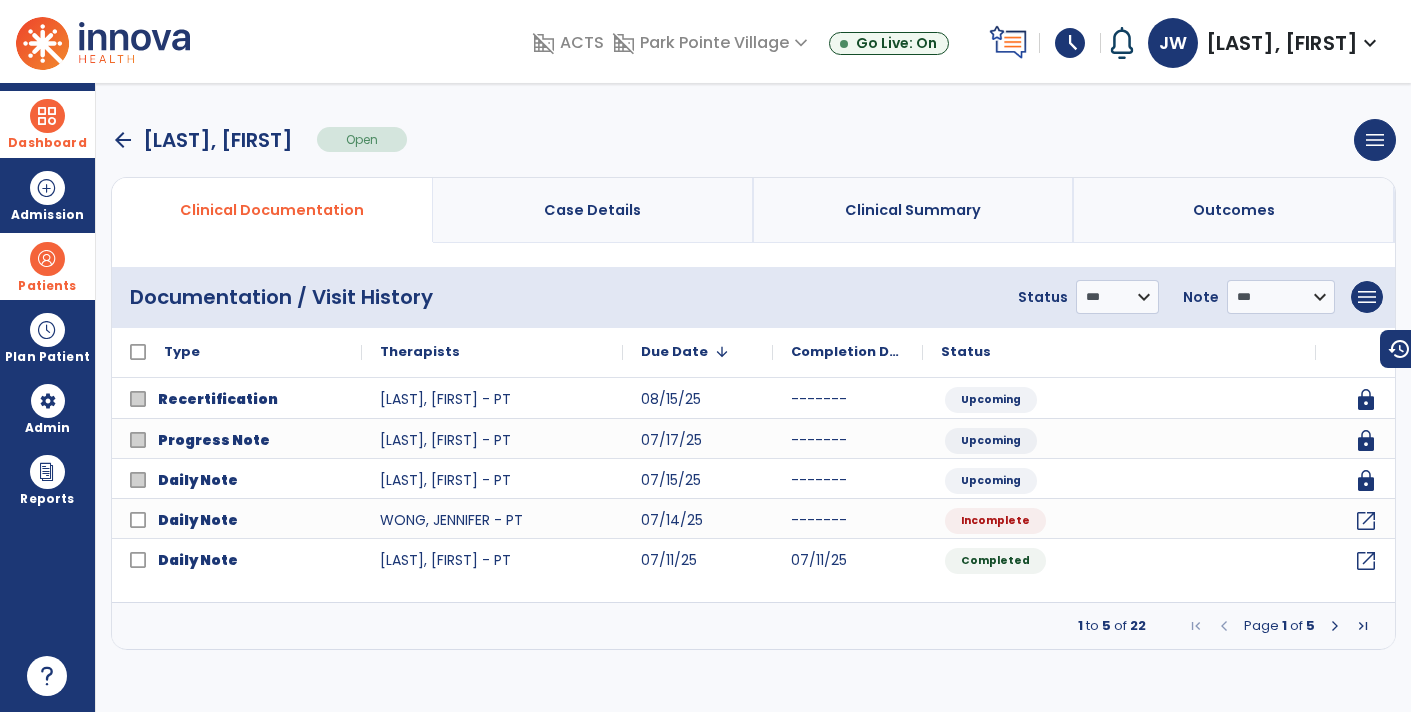click at bounding box center (1335, 626) 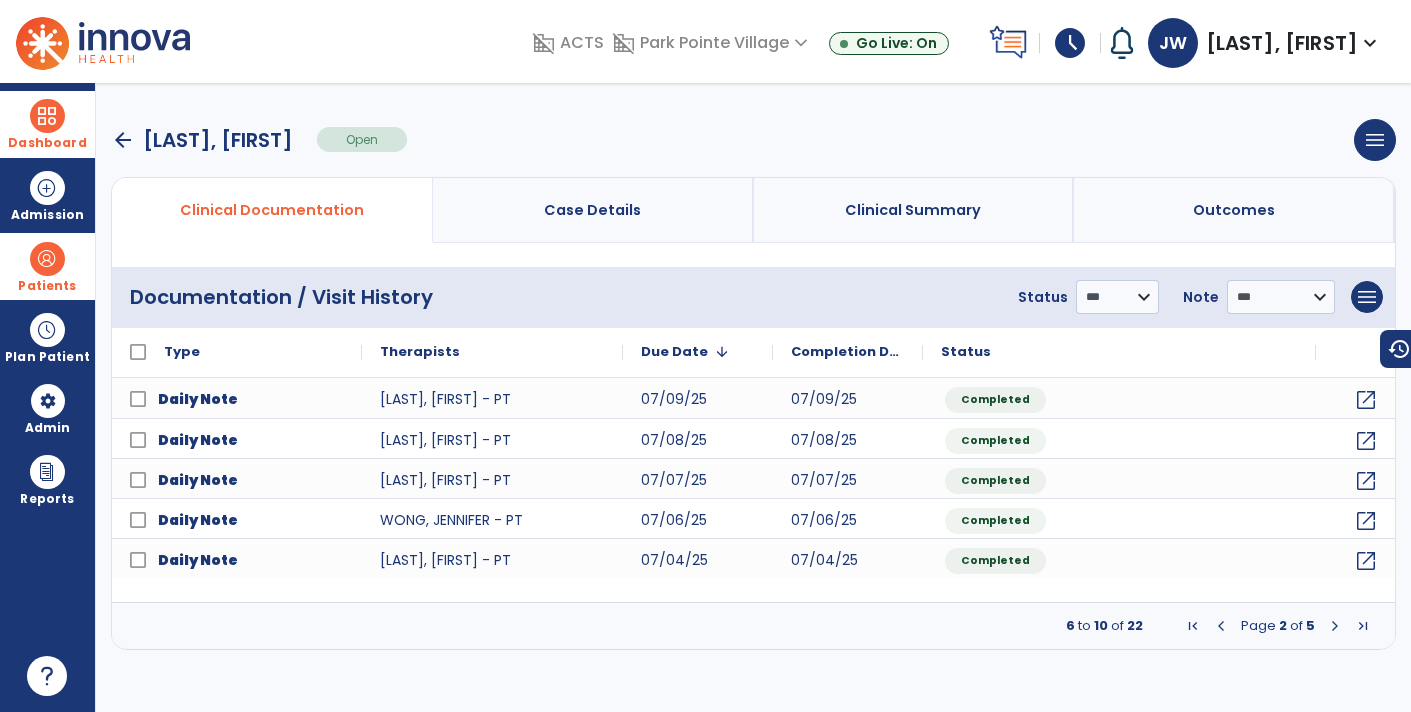 click at bounding box center [1335, 626] 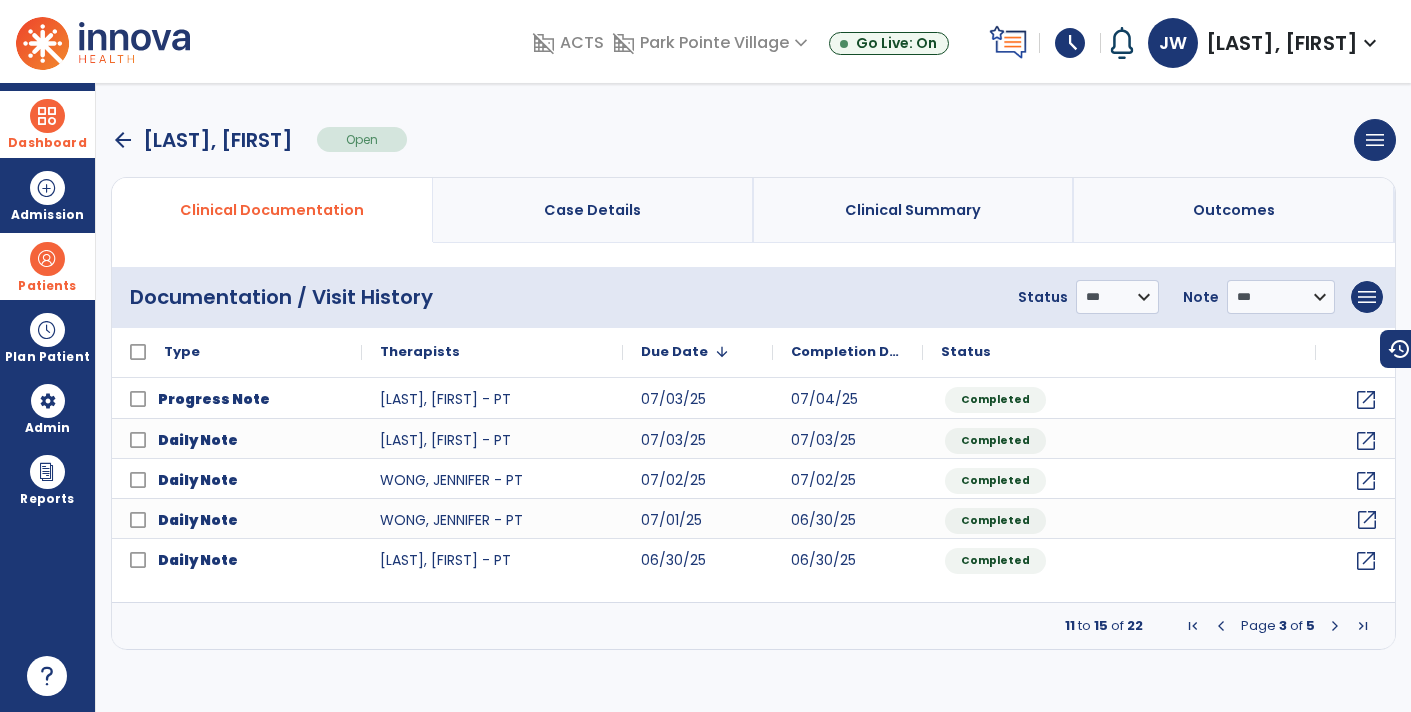 click on "open_in_new" 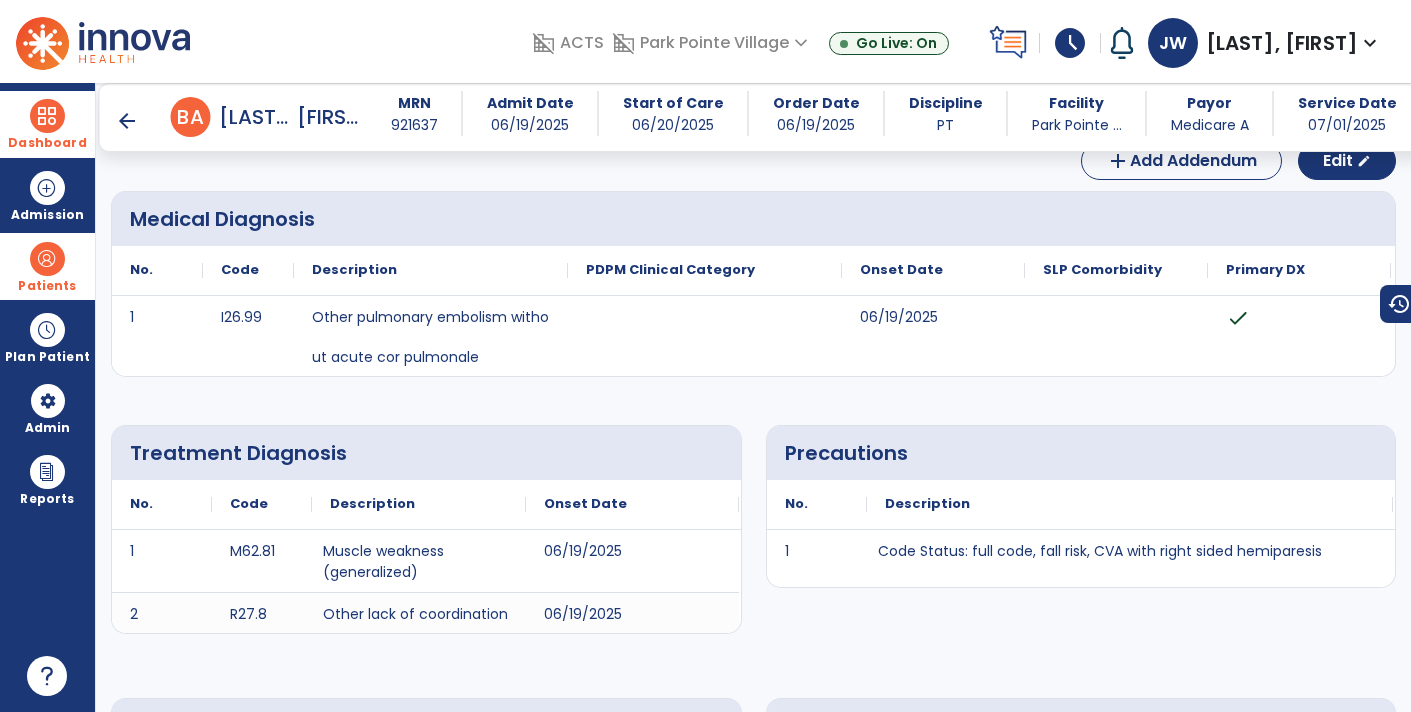 scroll, scrollTop: 0, scrollLeft: 0, axis: both 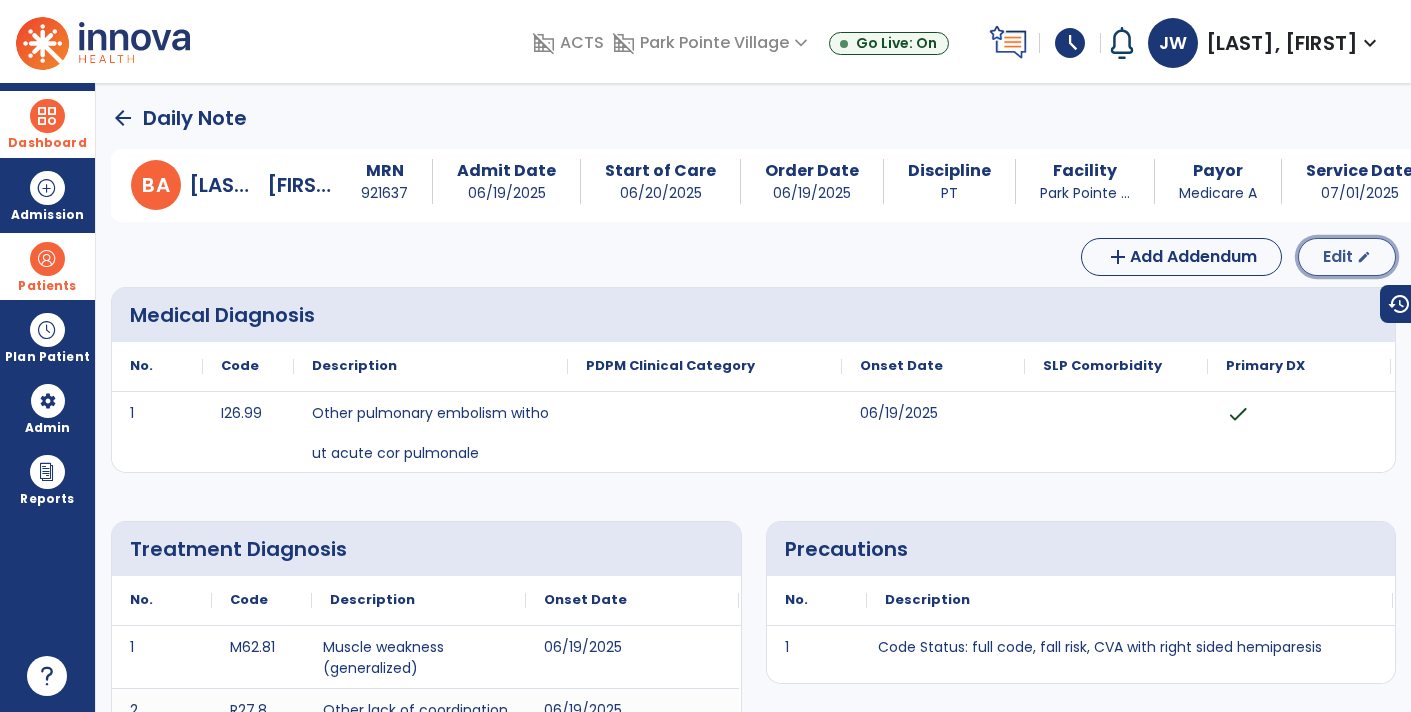click on "edit" 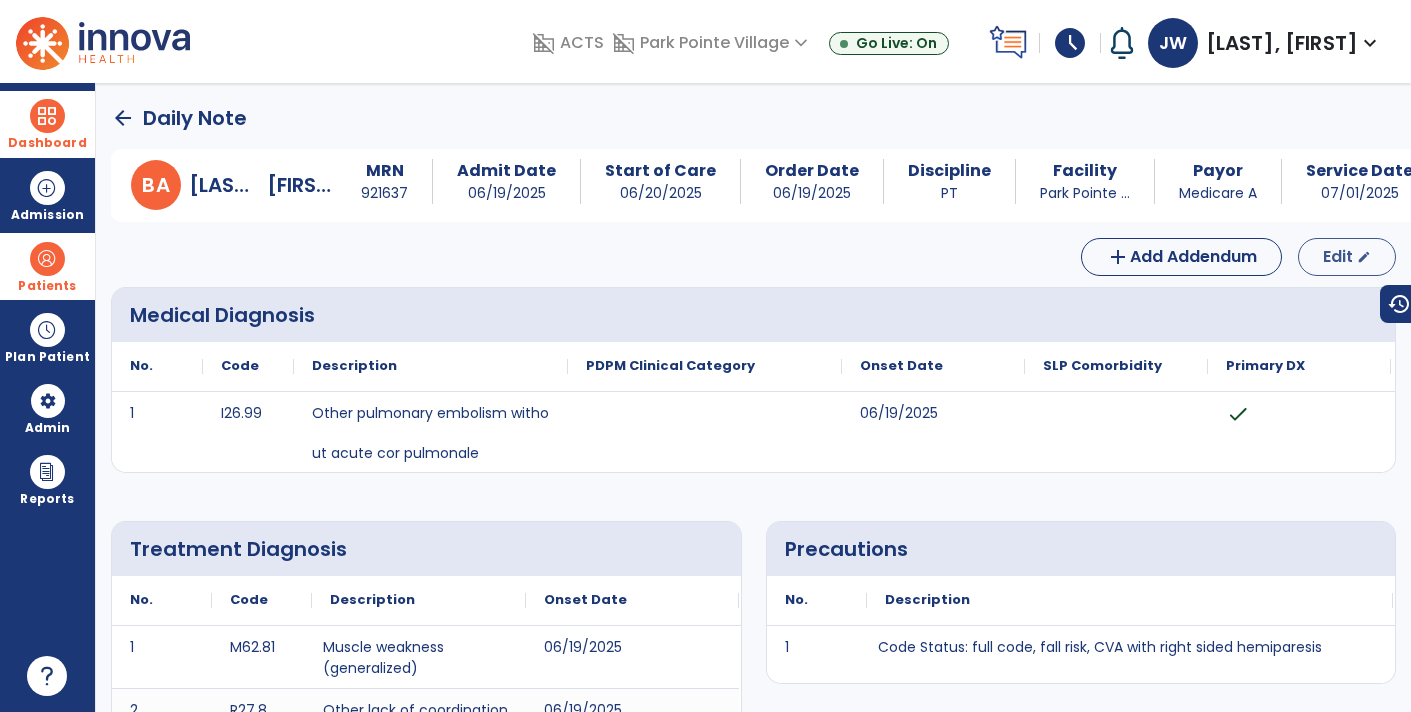 select on "*" 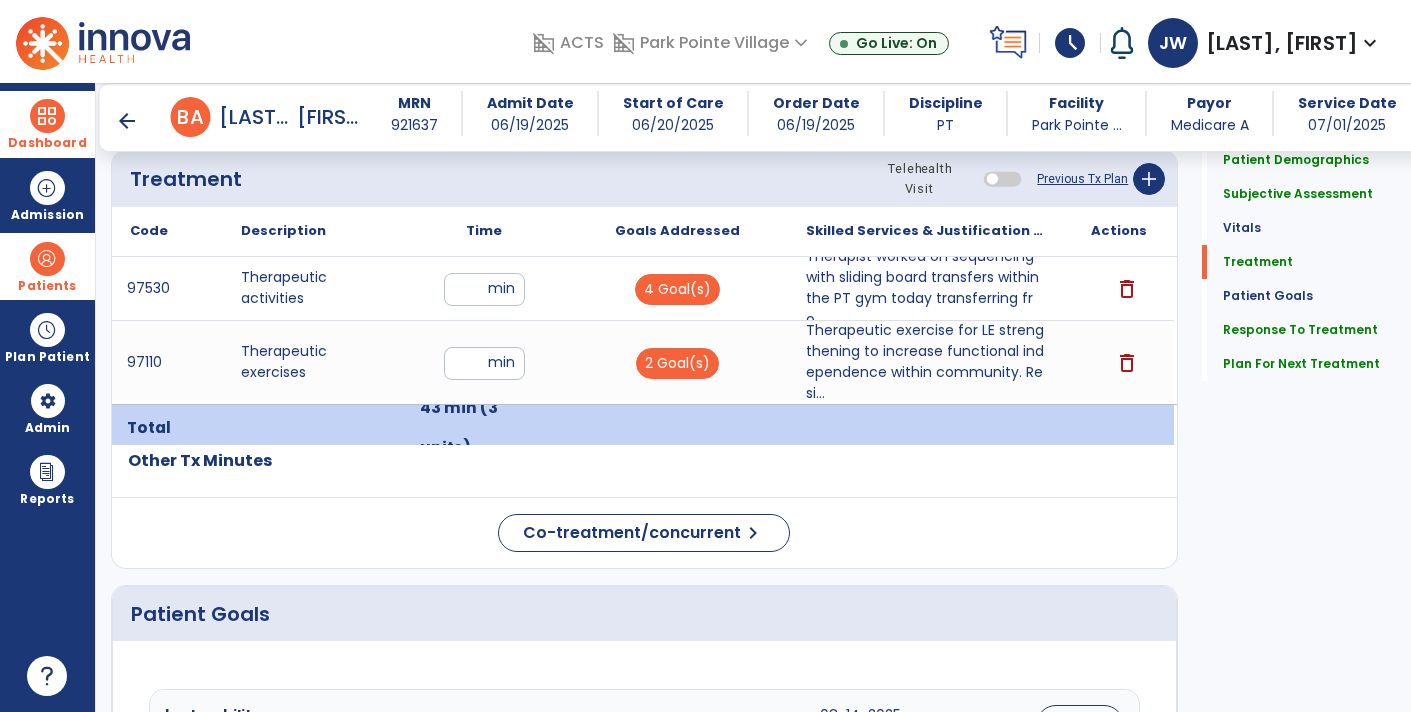 scroll, scrollTop: 1098, scrollLeft: 0, axis: vertical 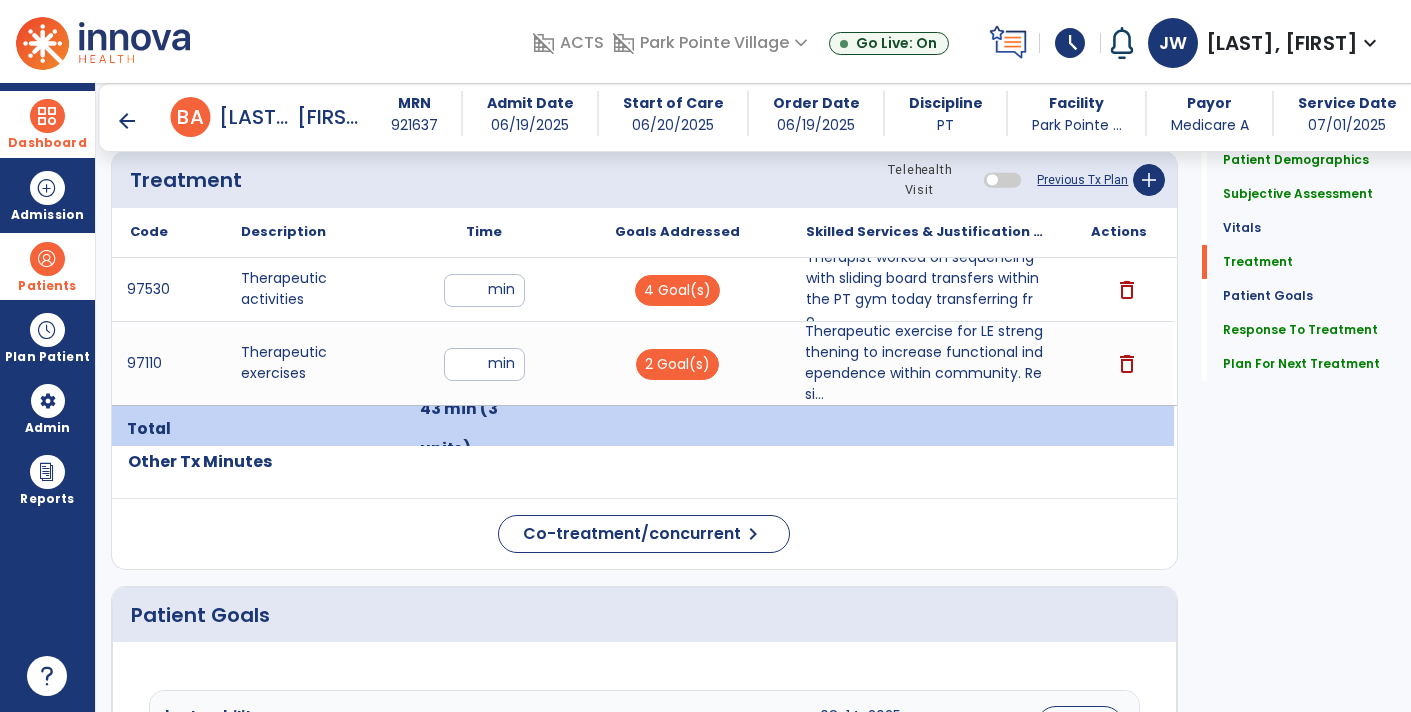 click on "Therapeutic exercise for LE strengthening to increase functional independence within community. Resi..." at bounding box center [926, 363] 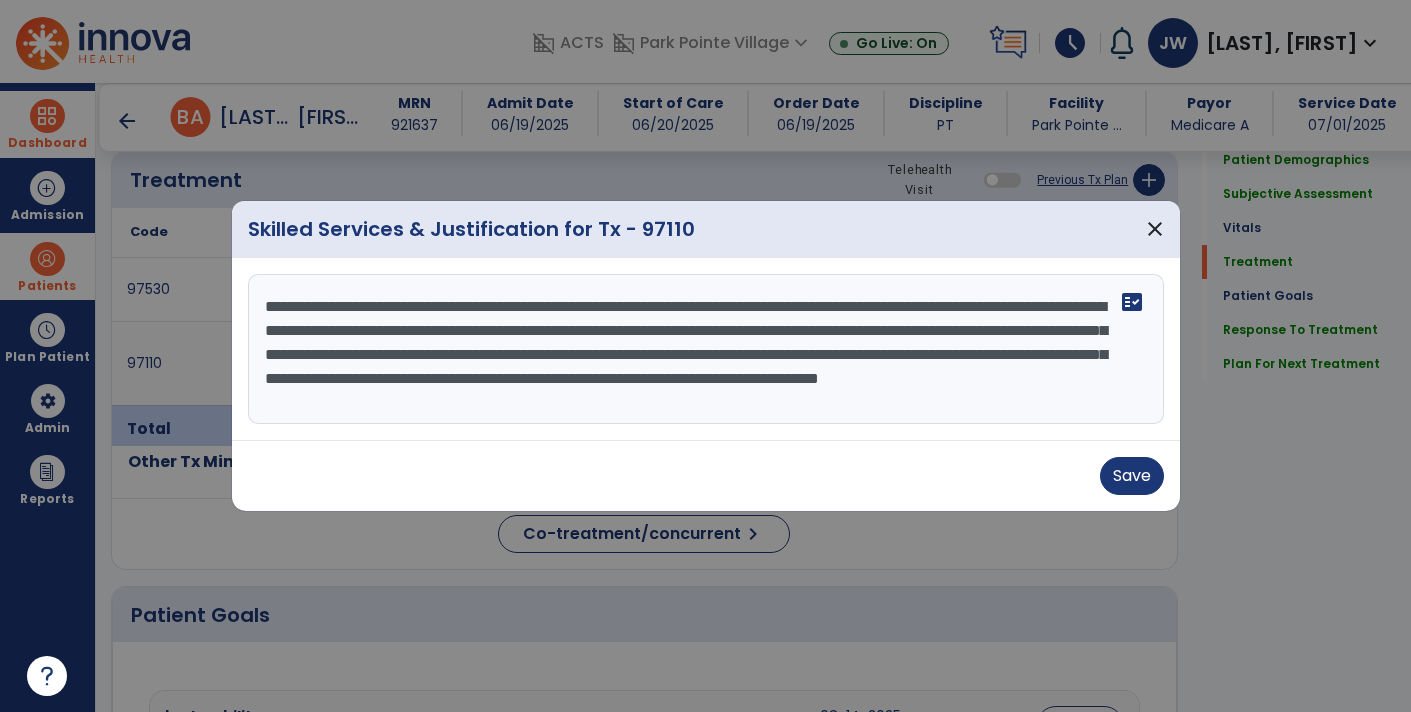 scroll, scrollTop: 24, scrollLeft: 0, axis: vertical 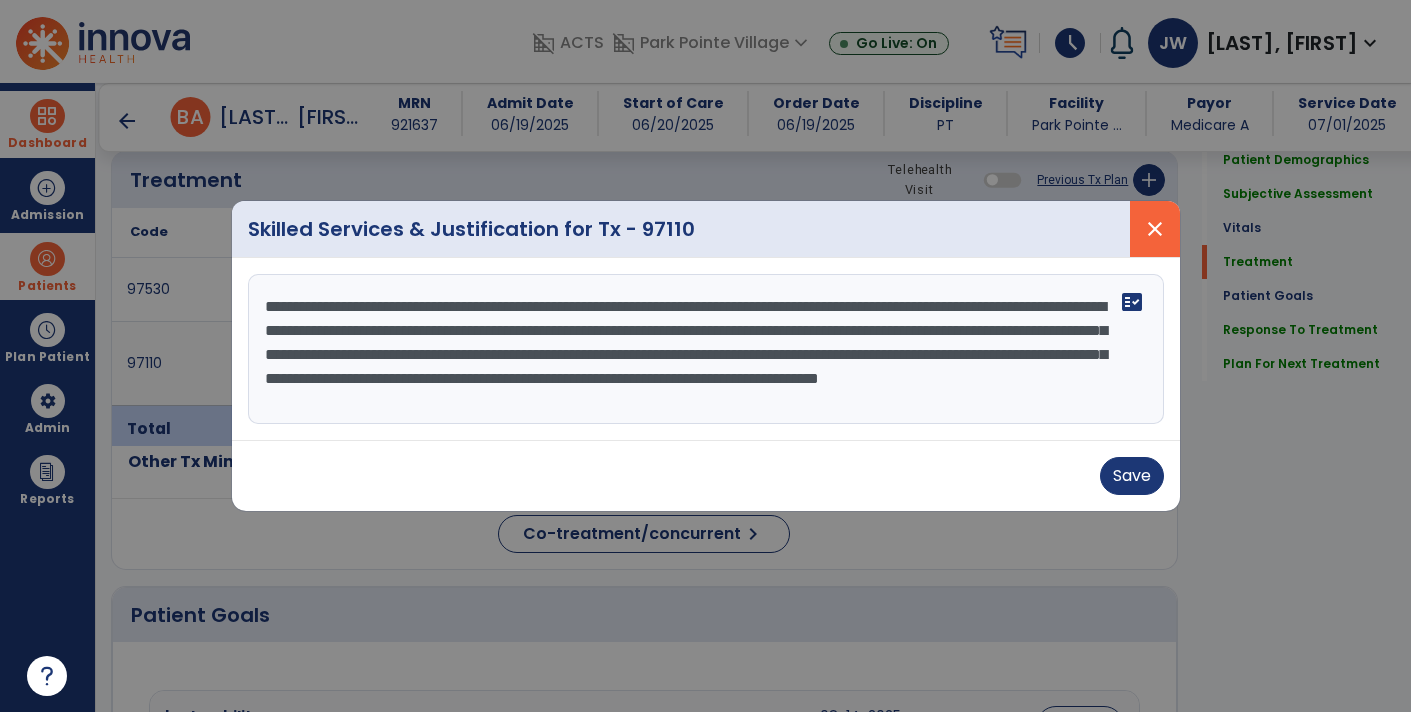 click on "close" at bounding box center [1155, 229] 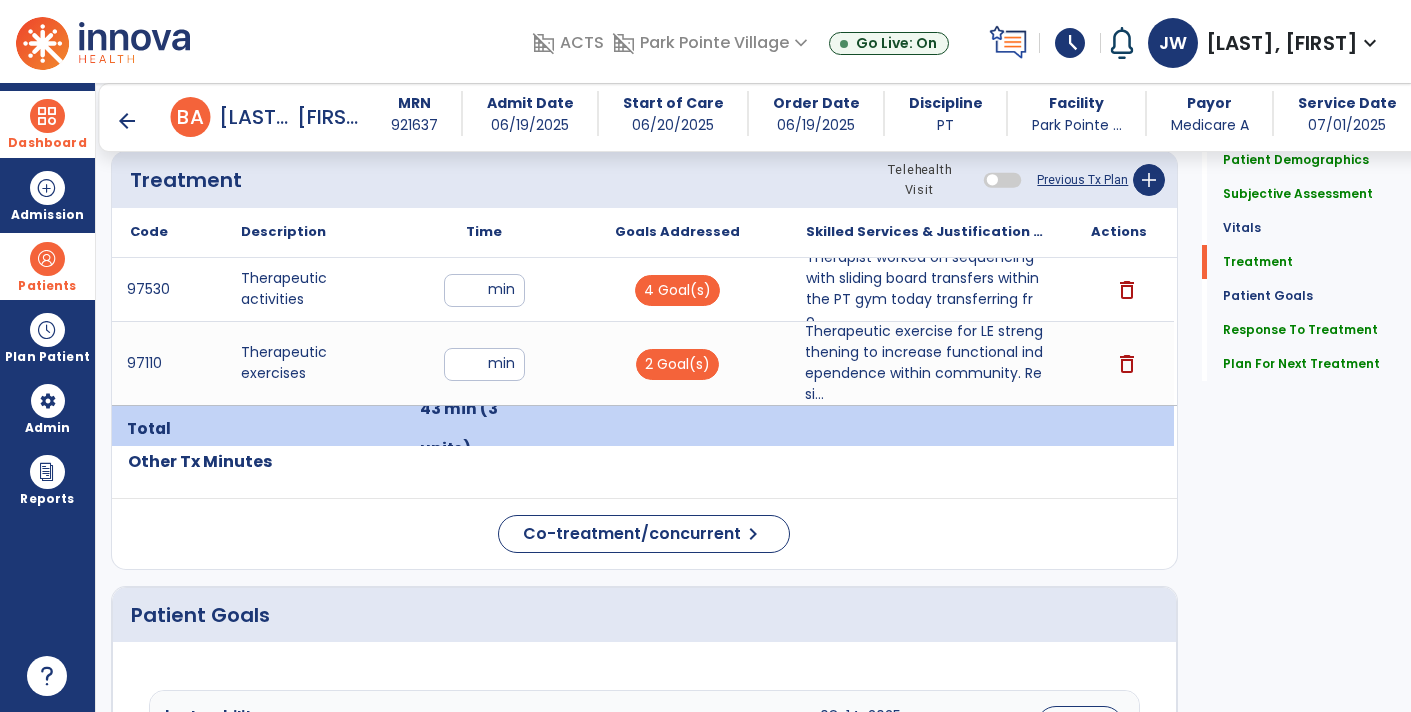 click at bounding box center (47, 116) 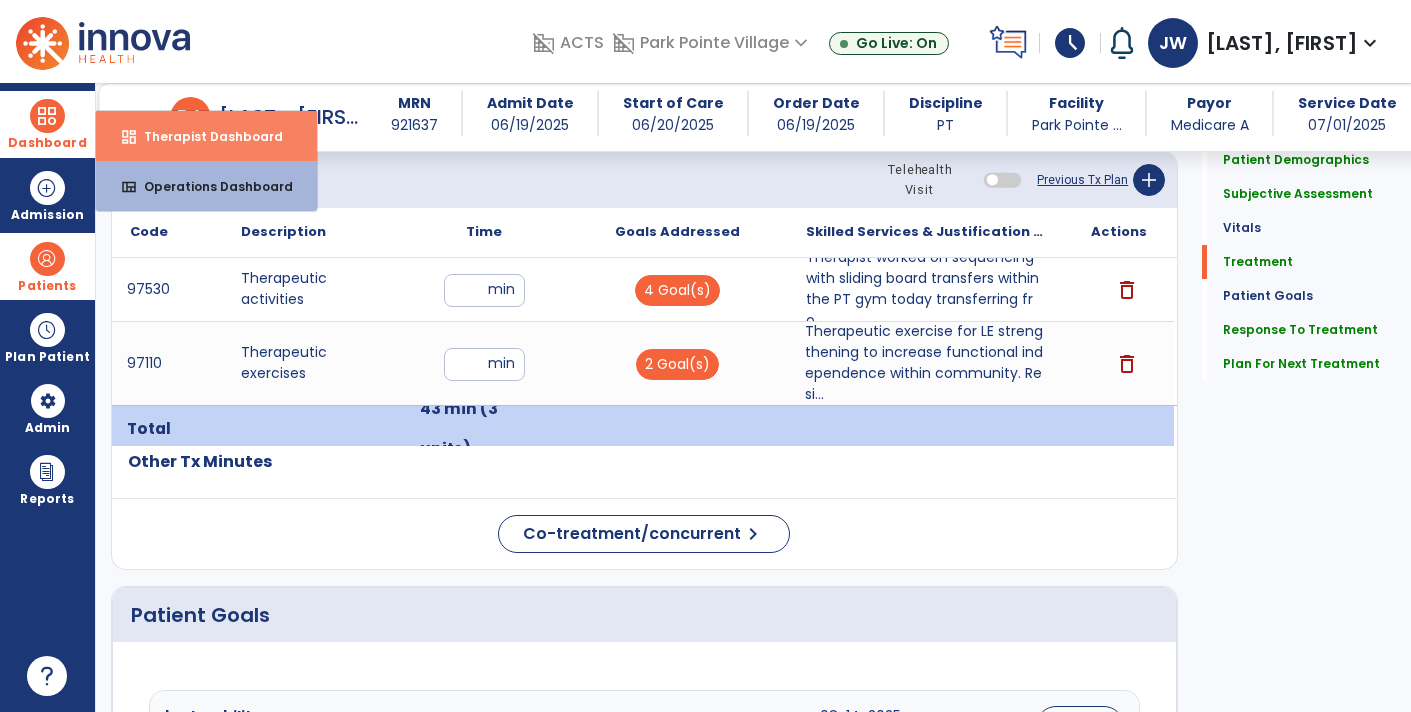 click on "Therapist Dashboard" at bounding box center [205, 136] 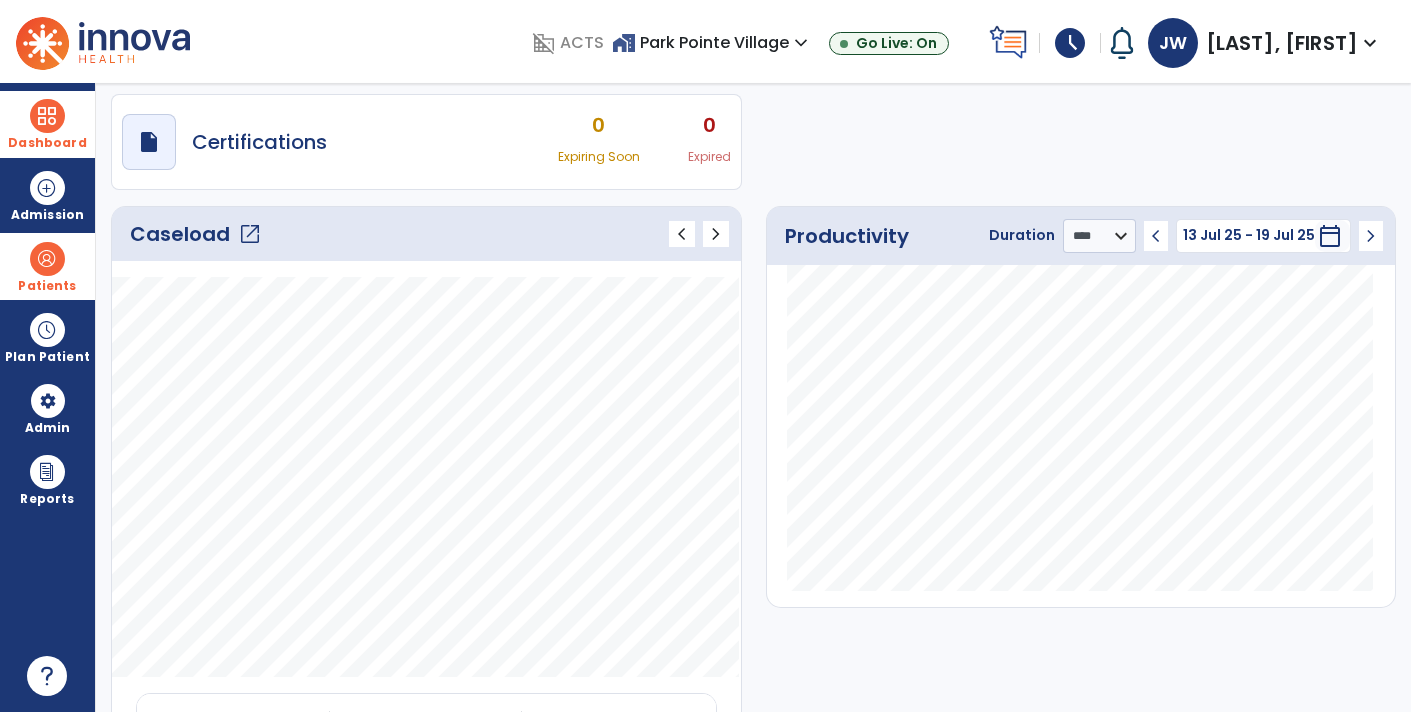 scroll, scrollTop: 0, scrollLeft: 0, axis: both 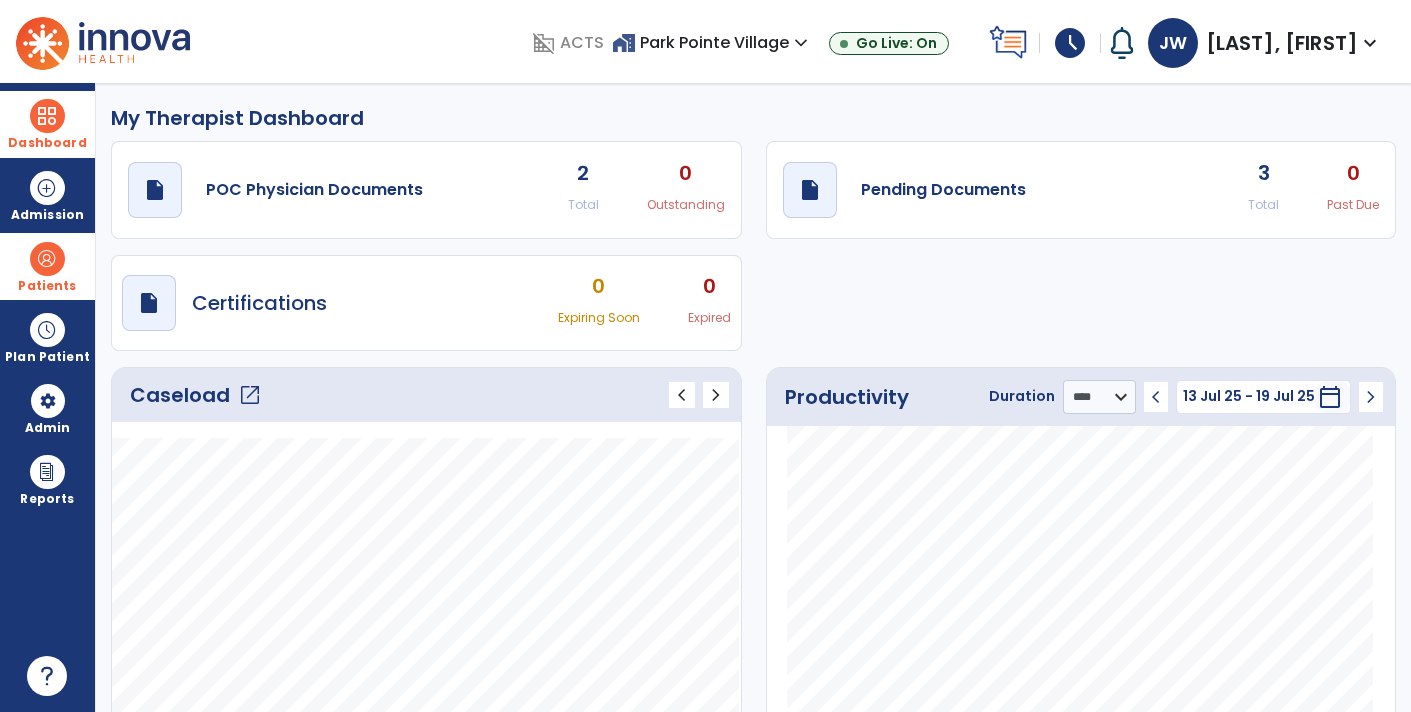 click on "draft   open_in_new  Pending Documents 3 Total 0 Past Due" 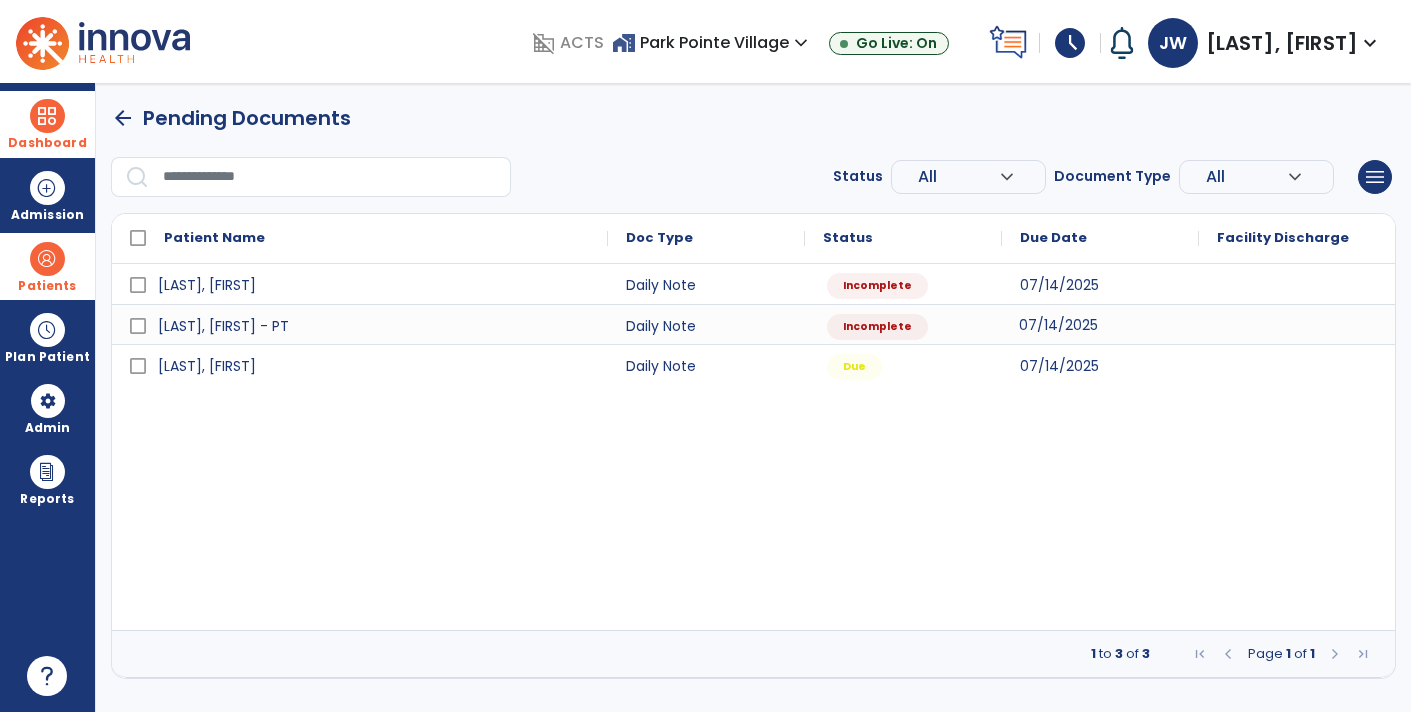 click on "07/14/2025" at bounding box center [1100, 324] 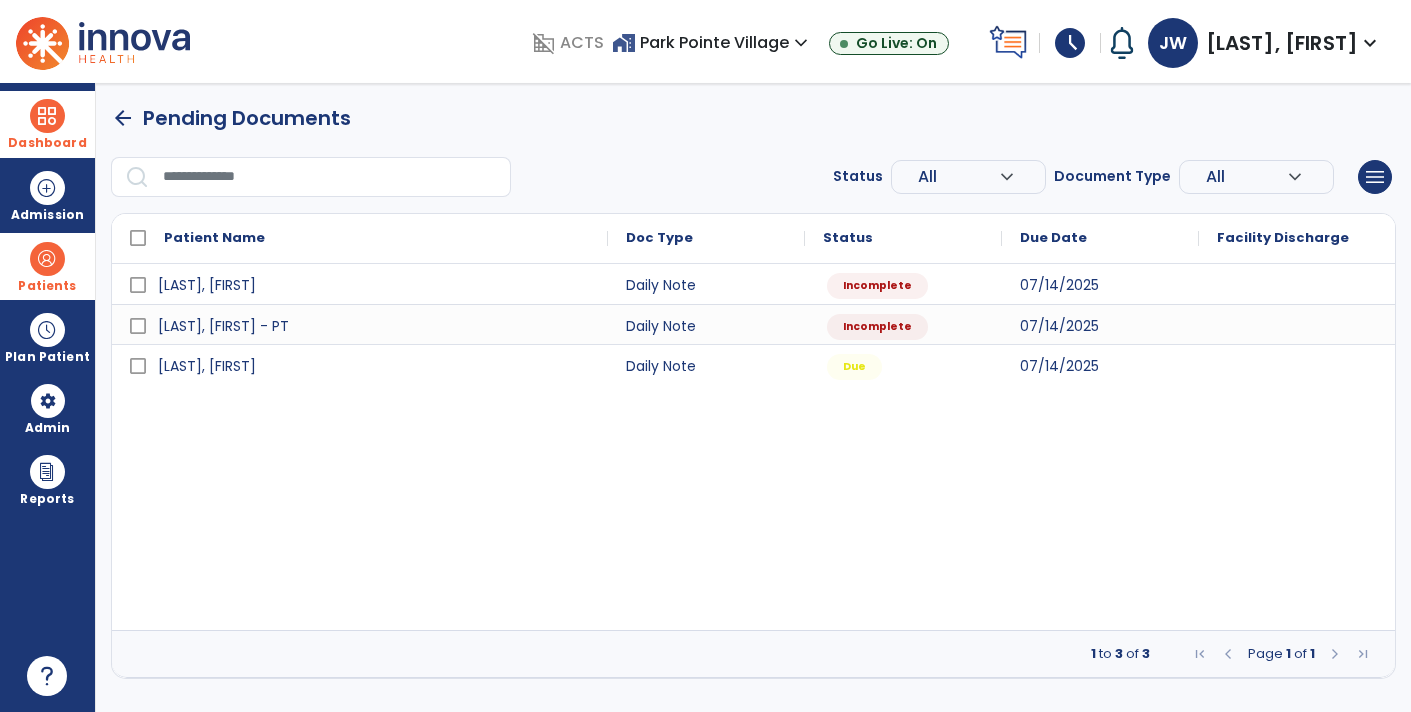 select on "*" 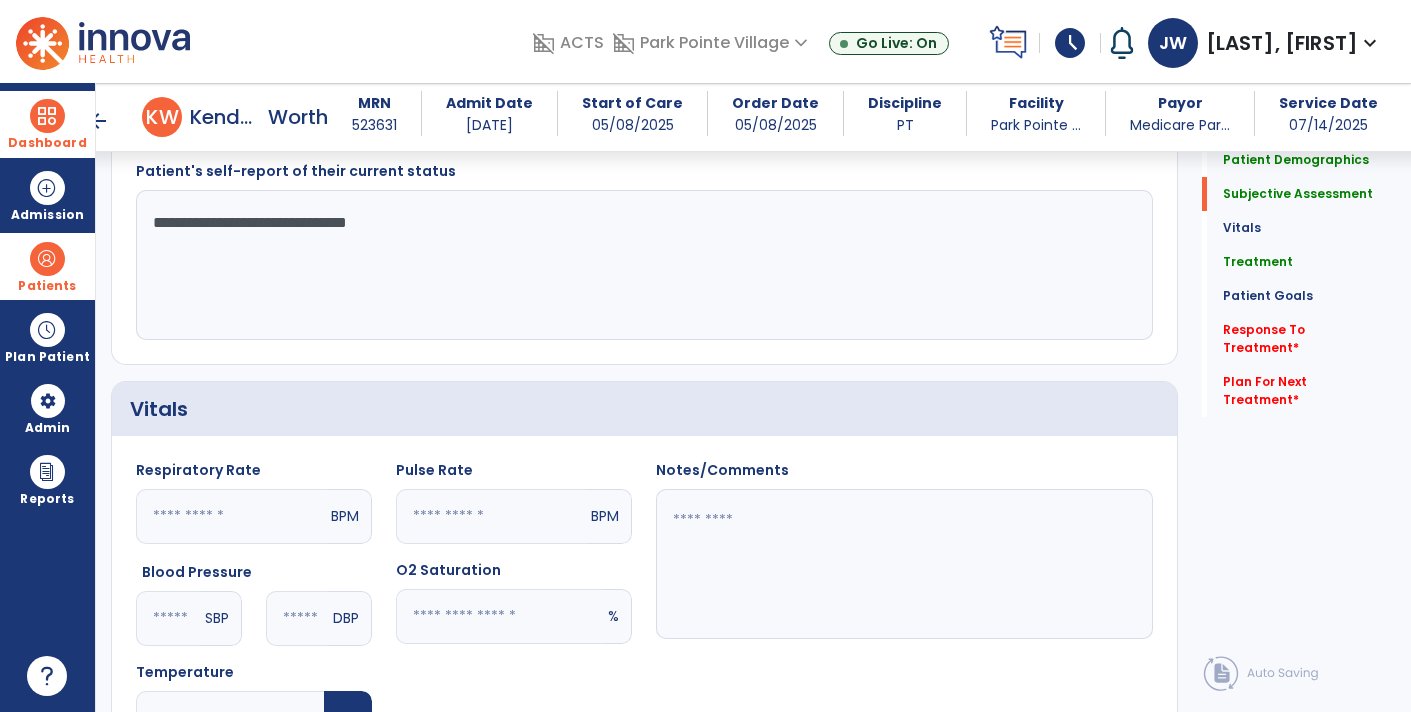 scroll, scrollTop: 487, scrollLeft: 0, axis: vertical 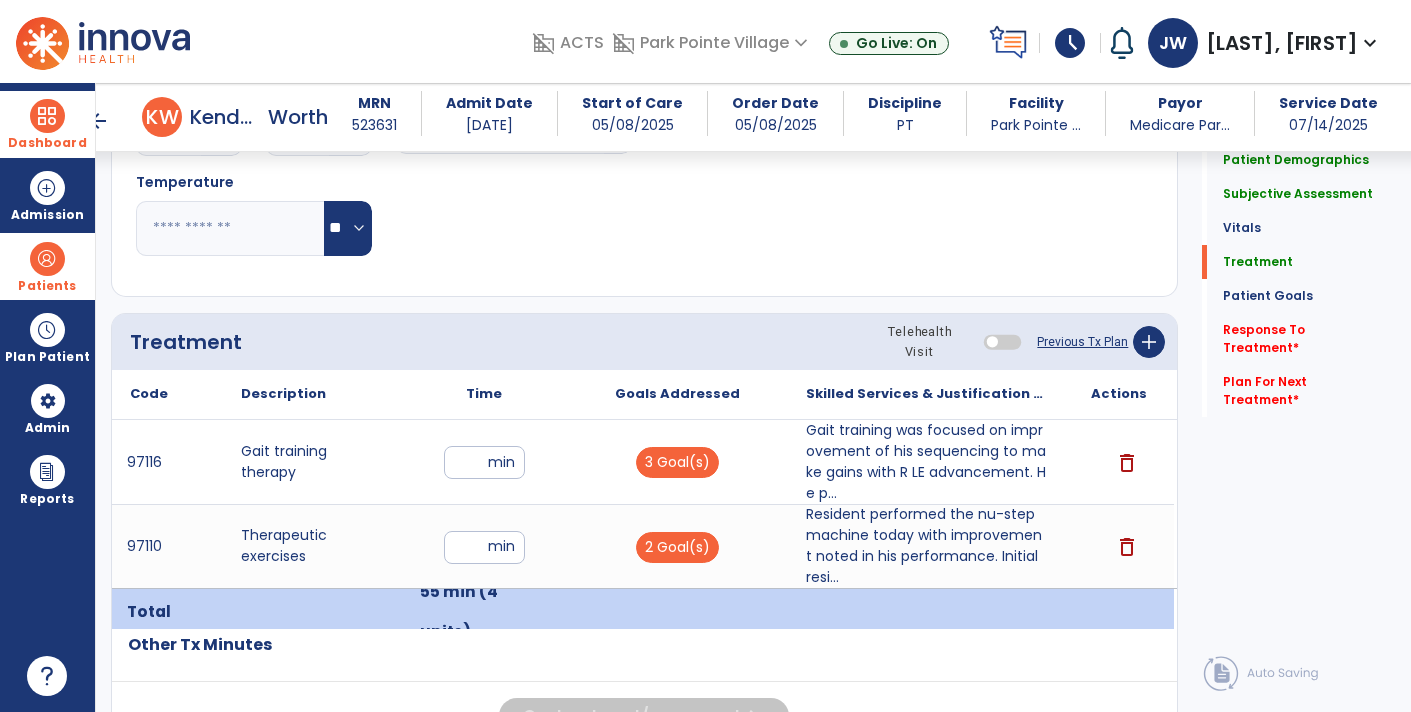 click on "arrow_back" at bounding box center [98, 121] 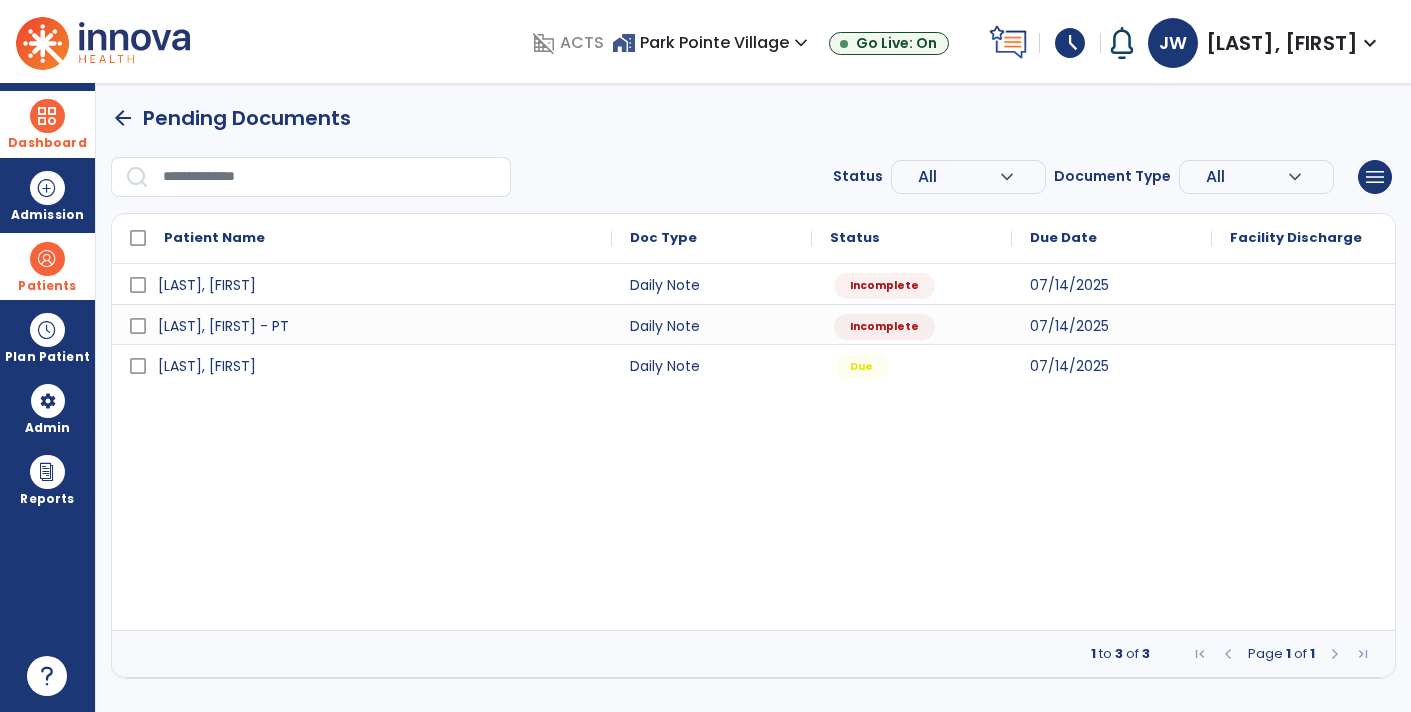 scroll, scrollTop: 0, scrollLeft: 0, axis: both 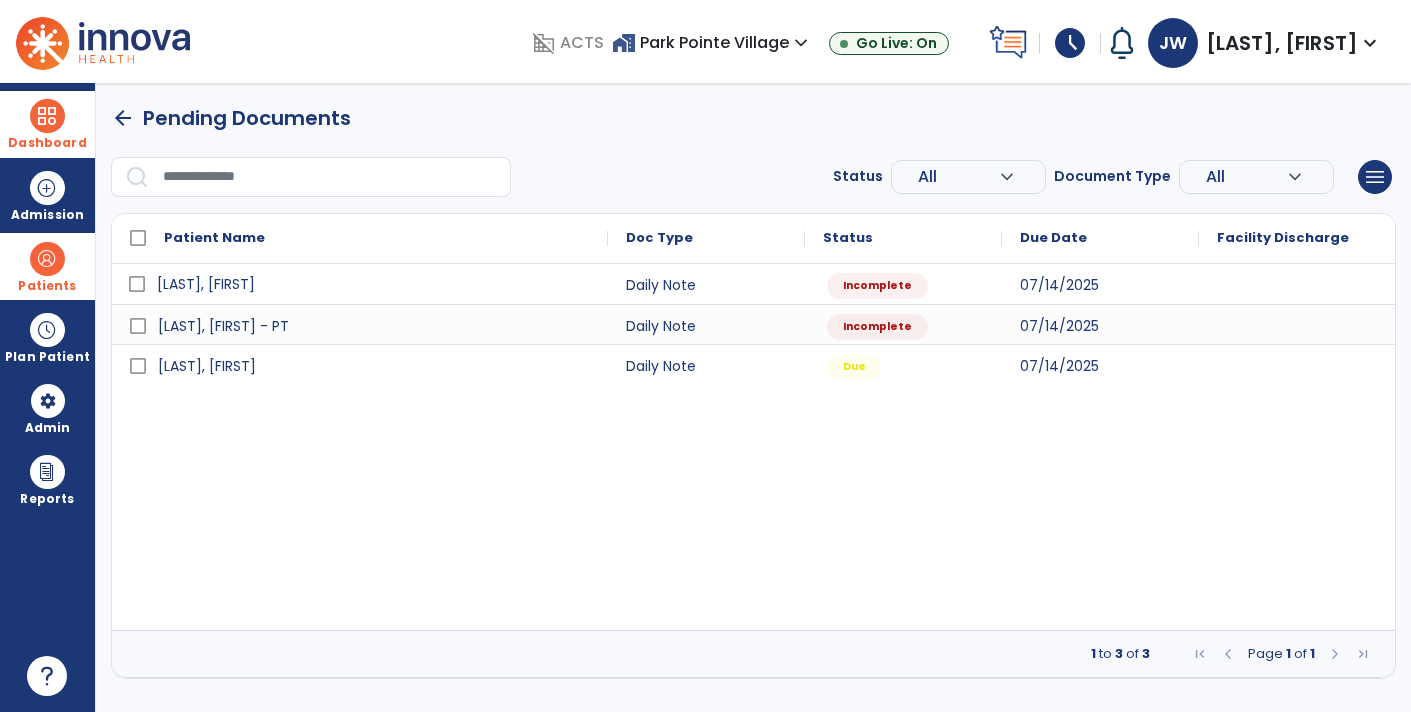 click on "[LAST], [FIRST]" at bounding box center (374, 284) 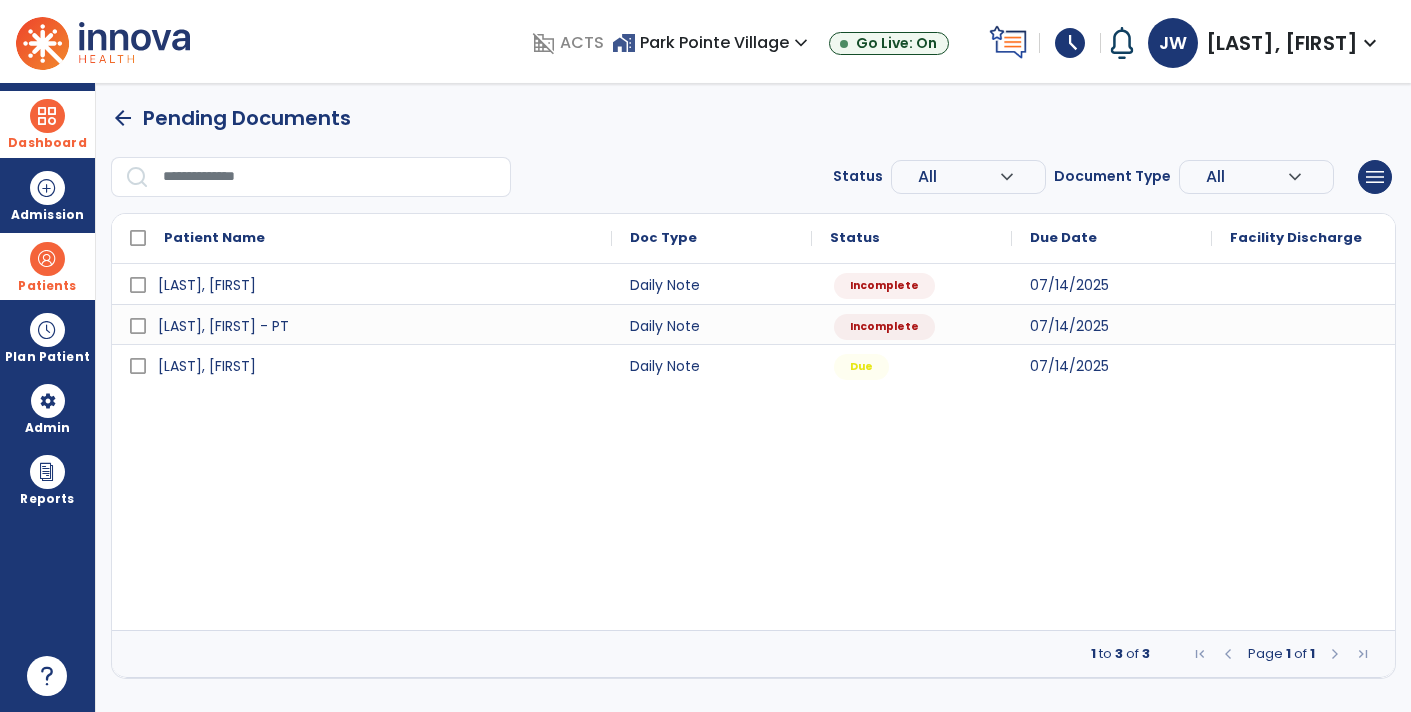 select on "*" 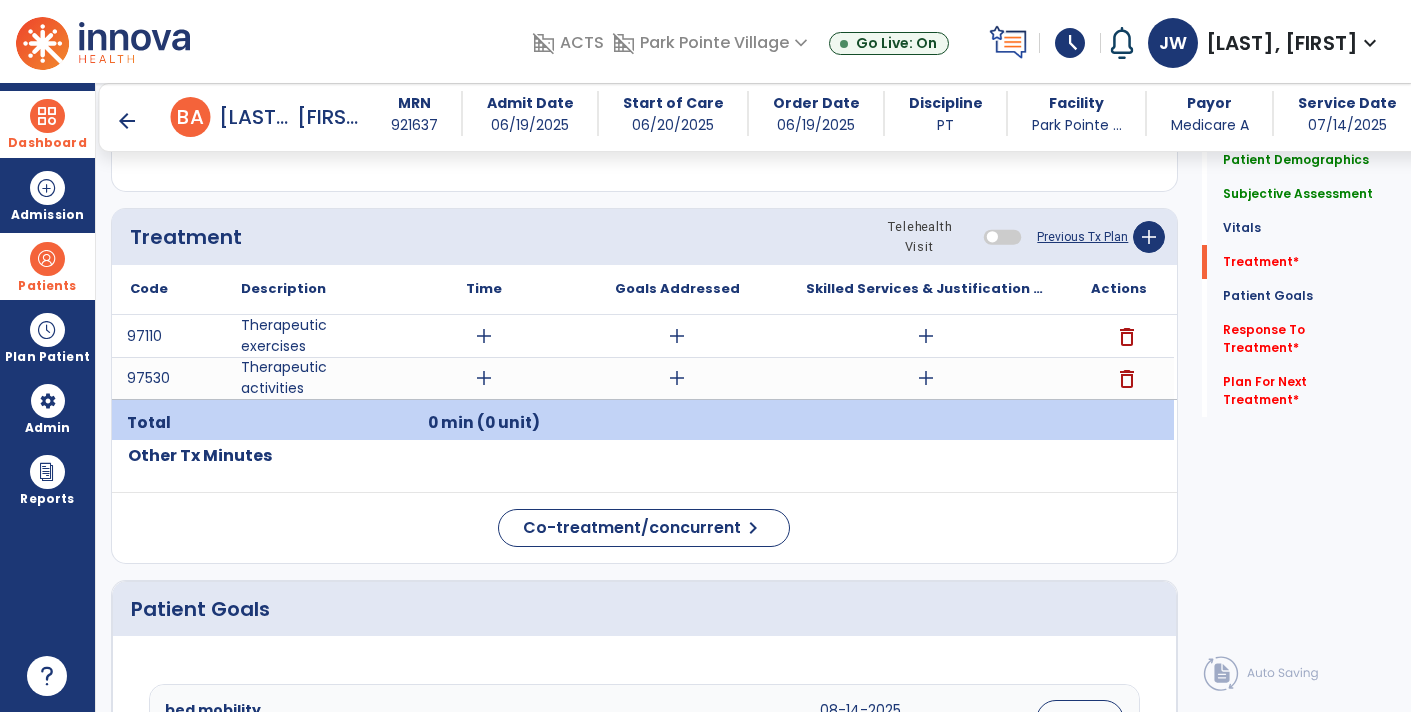 scroll, scrollTop: 1024, scrollLeft: 0, axis: vertical 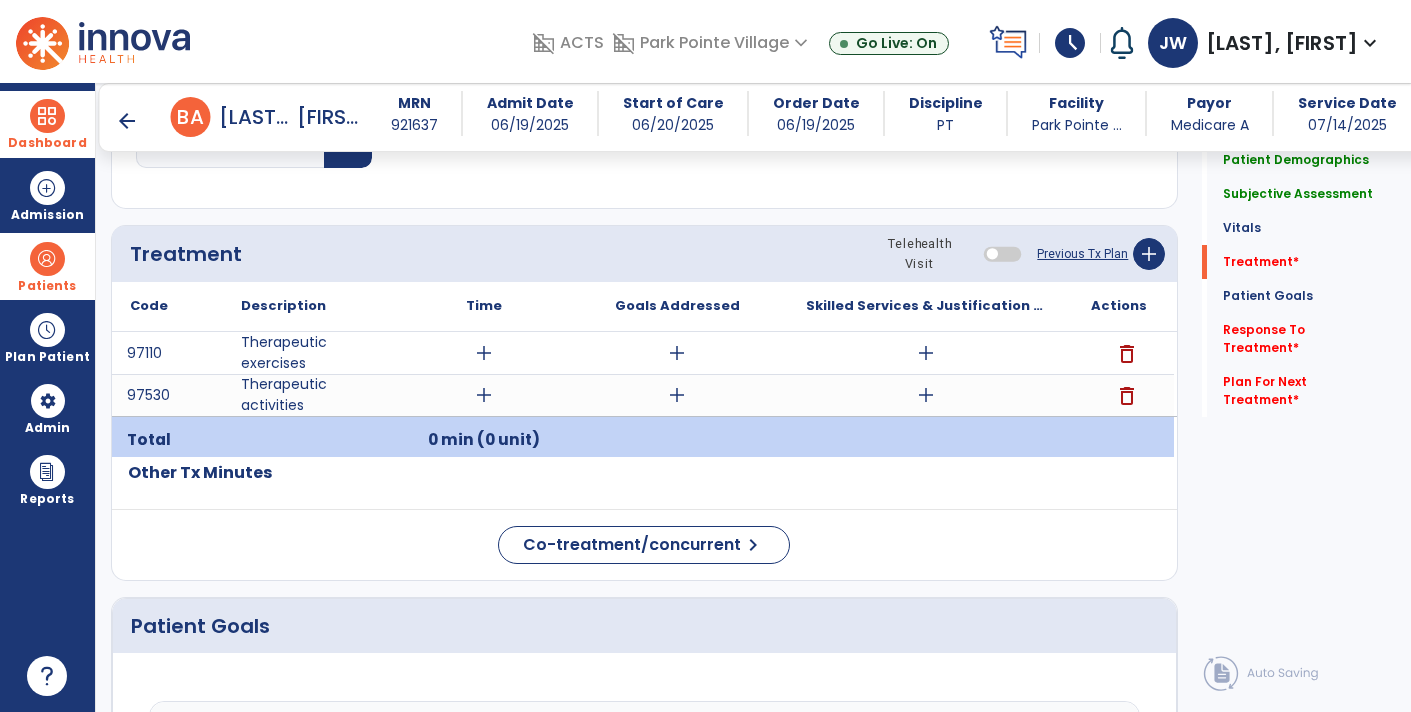 click on "add" at bounding box center [926, 353] 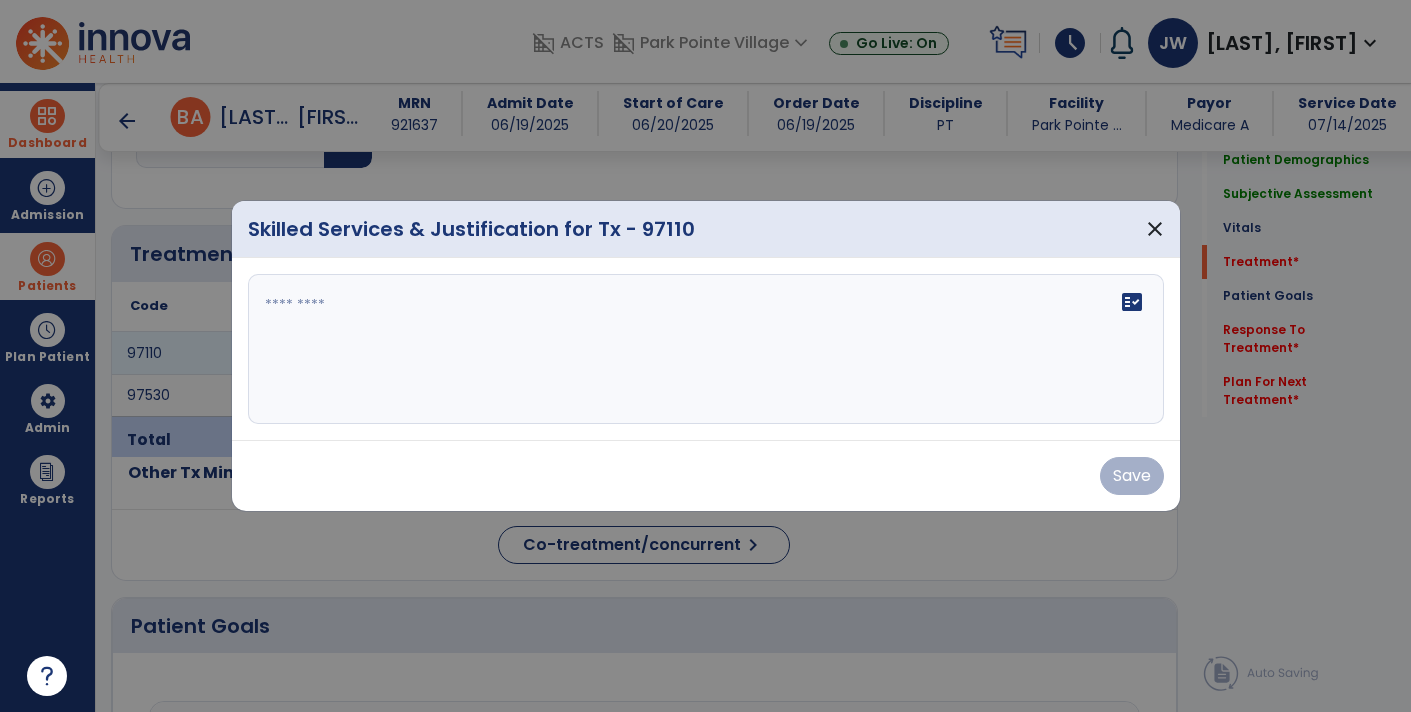 click on "fact_check" at bounding box center [706, 349] 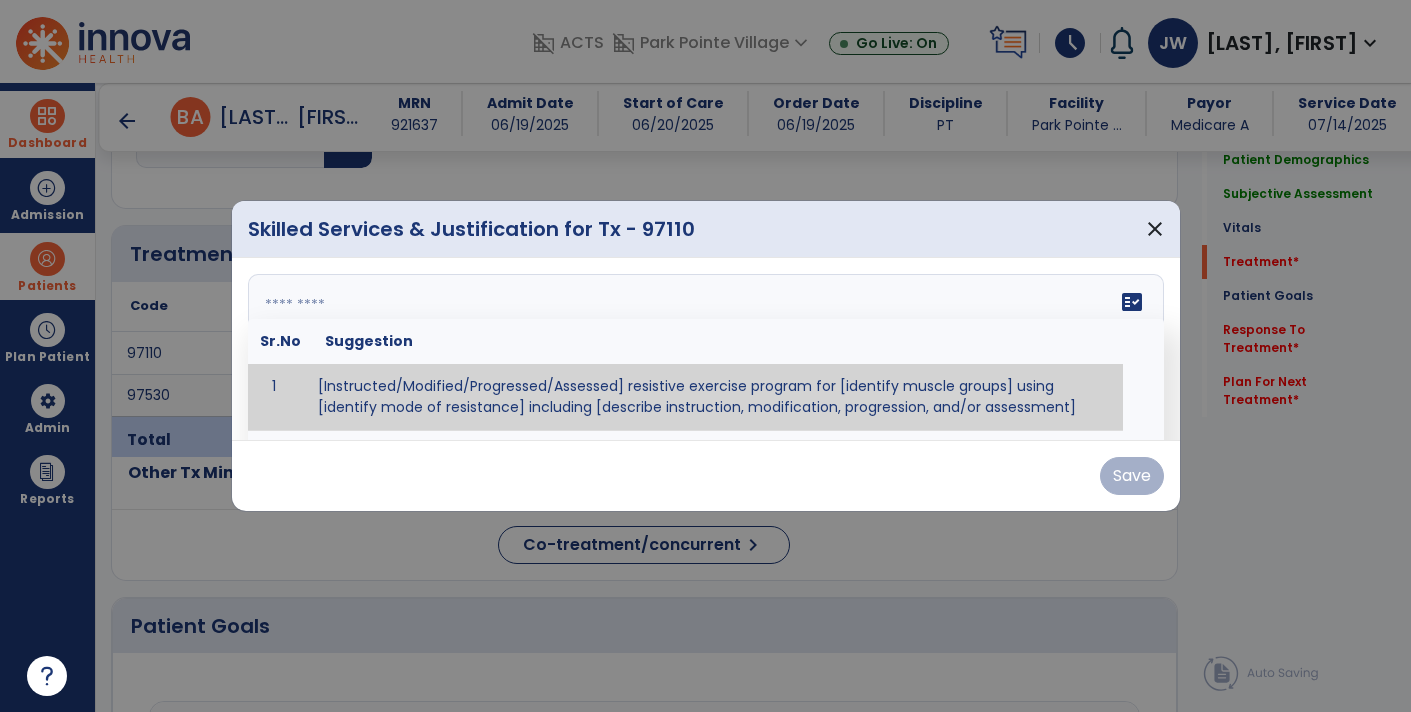 paste on "**********" 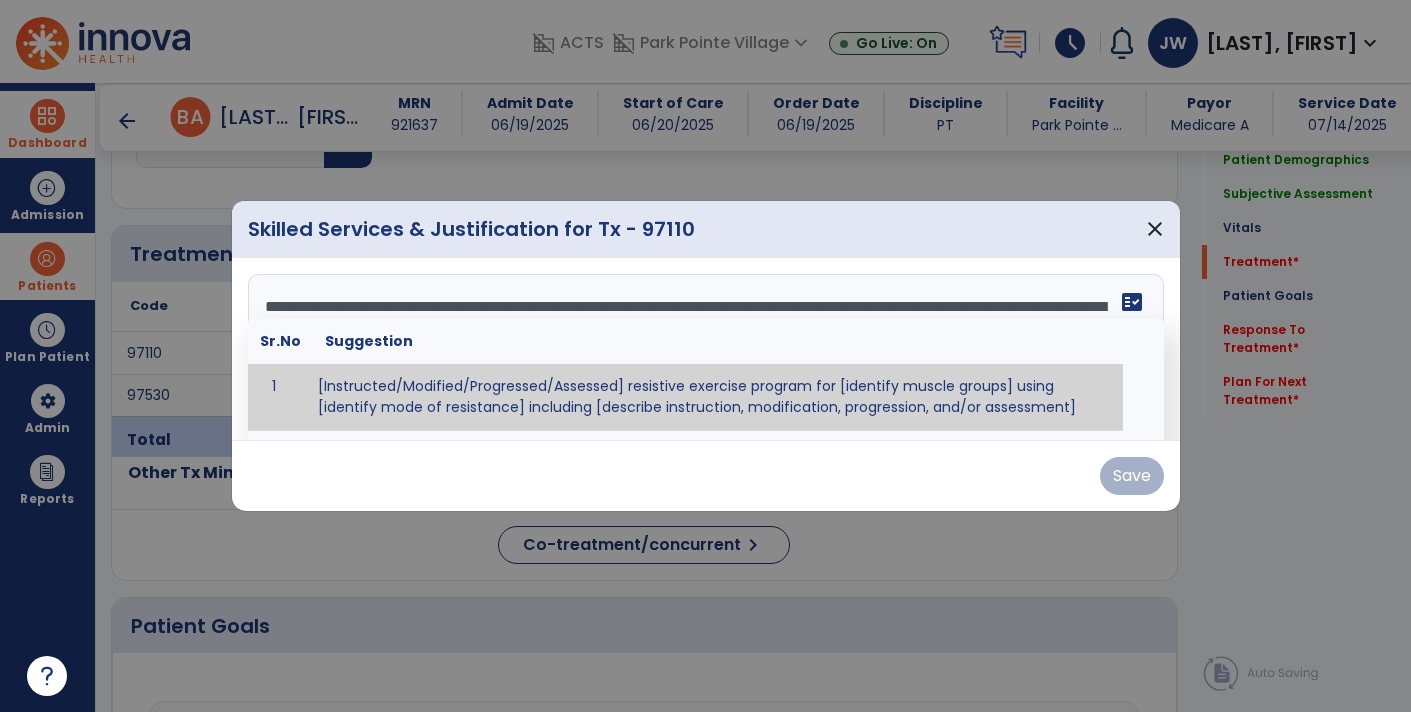 scroll, scrollTop: 15, scrollLeft: 0, axis: vertical 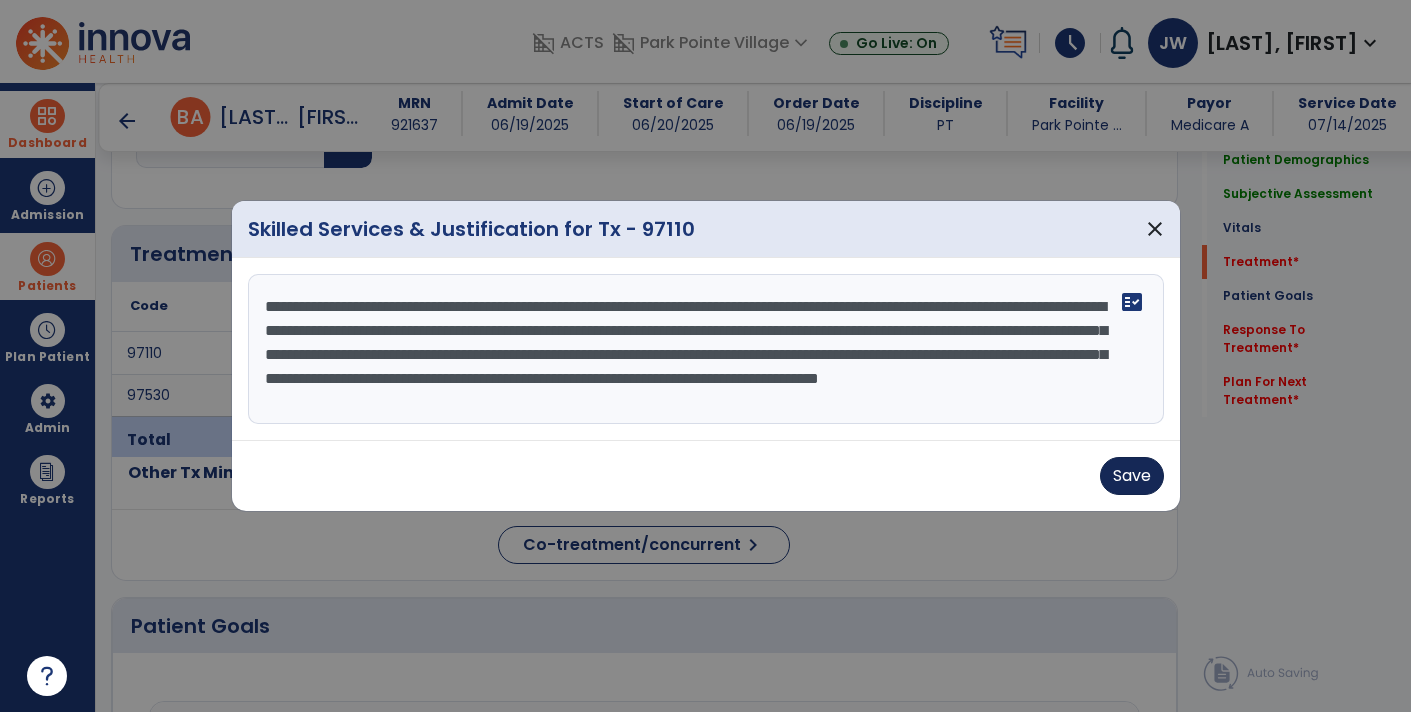 type on "**********" 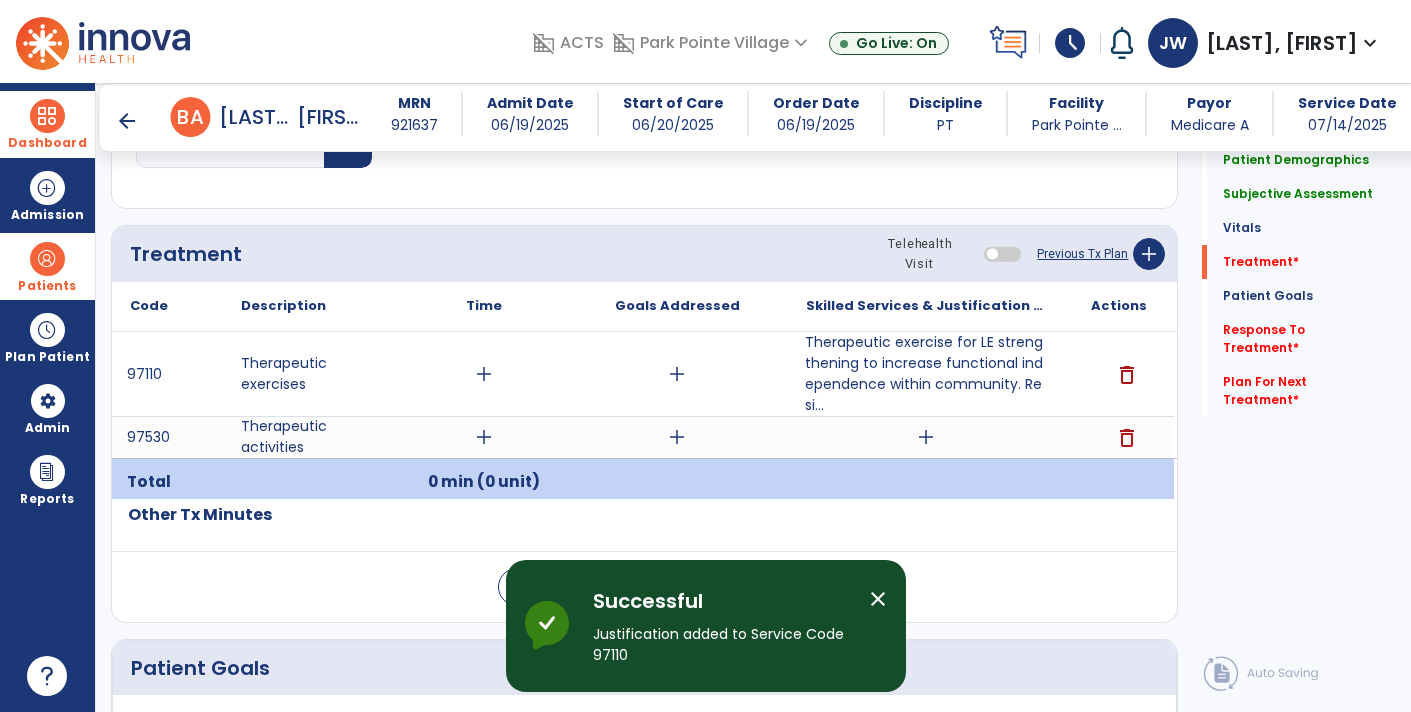 click on "Therapeutic exercise for LE strengthening to increase functional independence within community. Resi..." at bounding box center (926, 374) 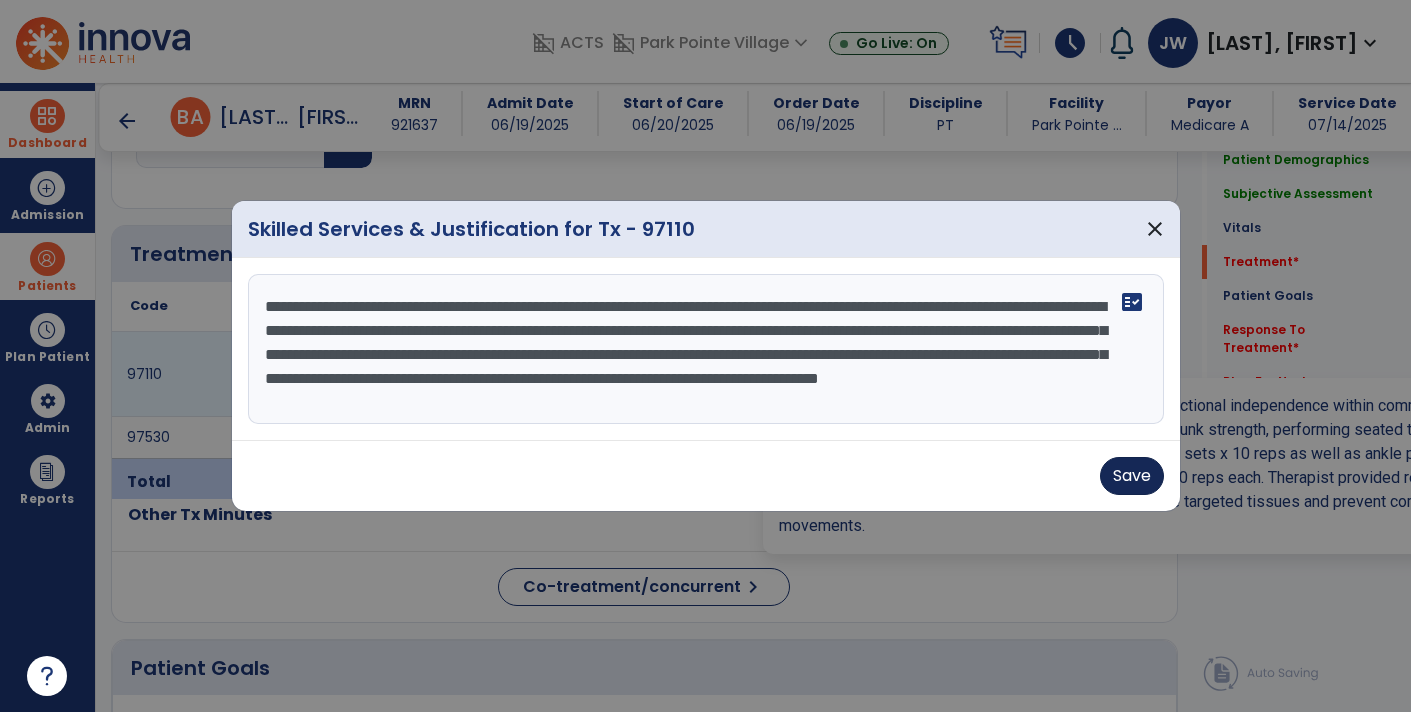 click on "Save" at bounding box center (1132, 476) 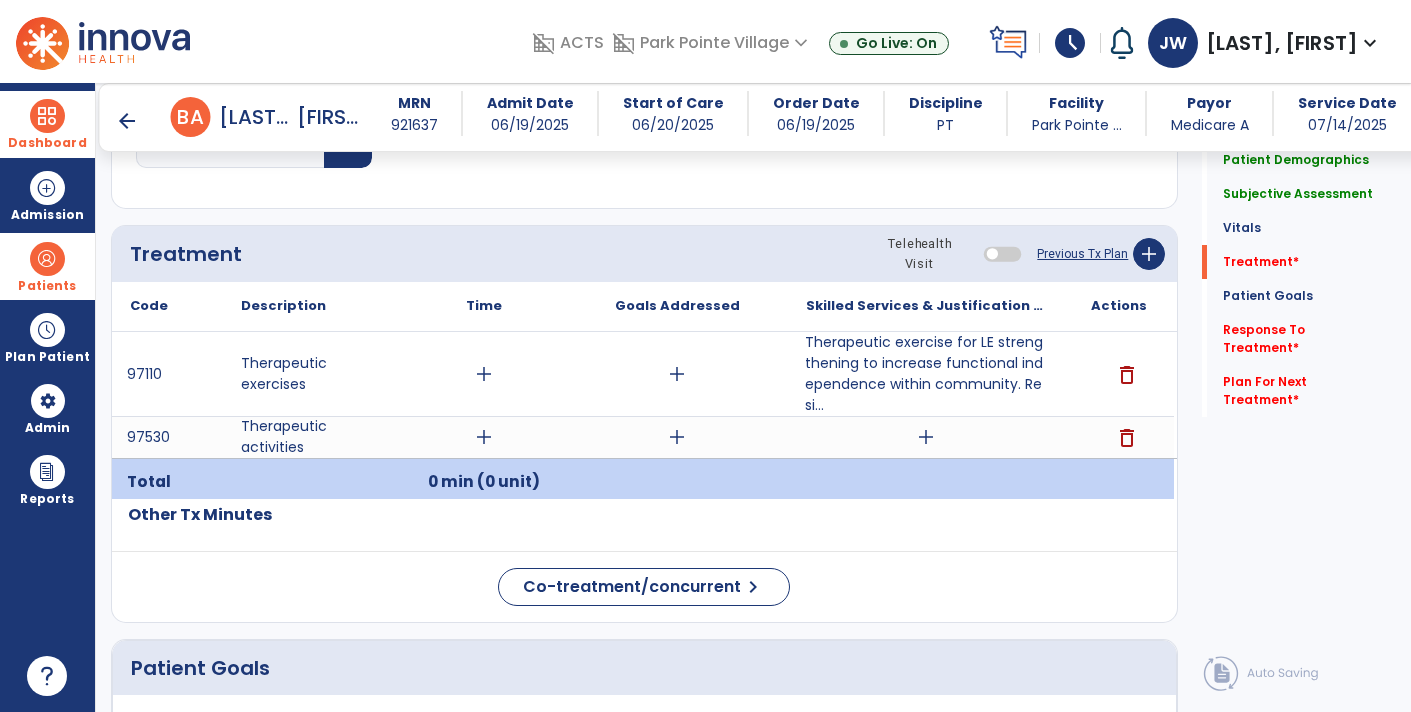 click on "Therapeutic exercise for LE strengthening to increase functional independence within community. Resi..." at bounding box center (926, 374) 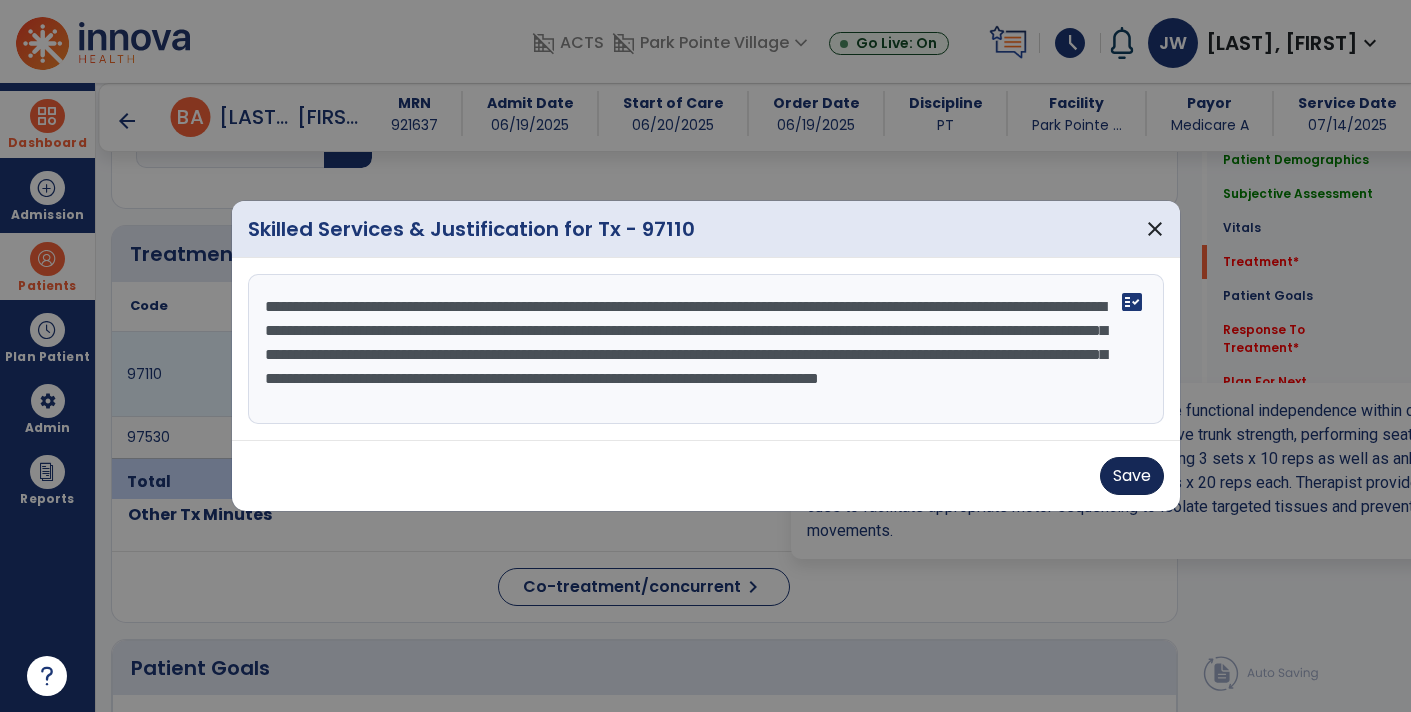click on "Save" at bounding box center [1132, 476] 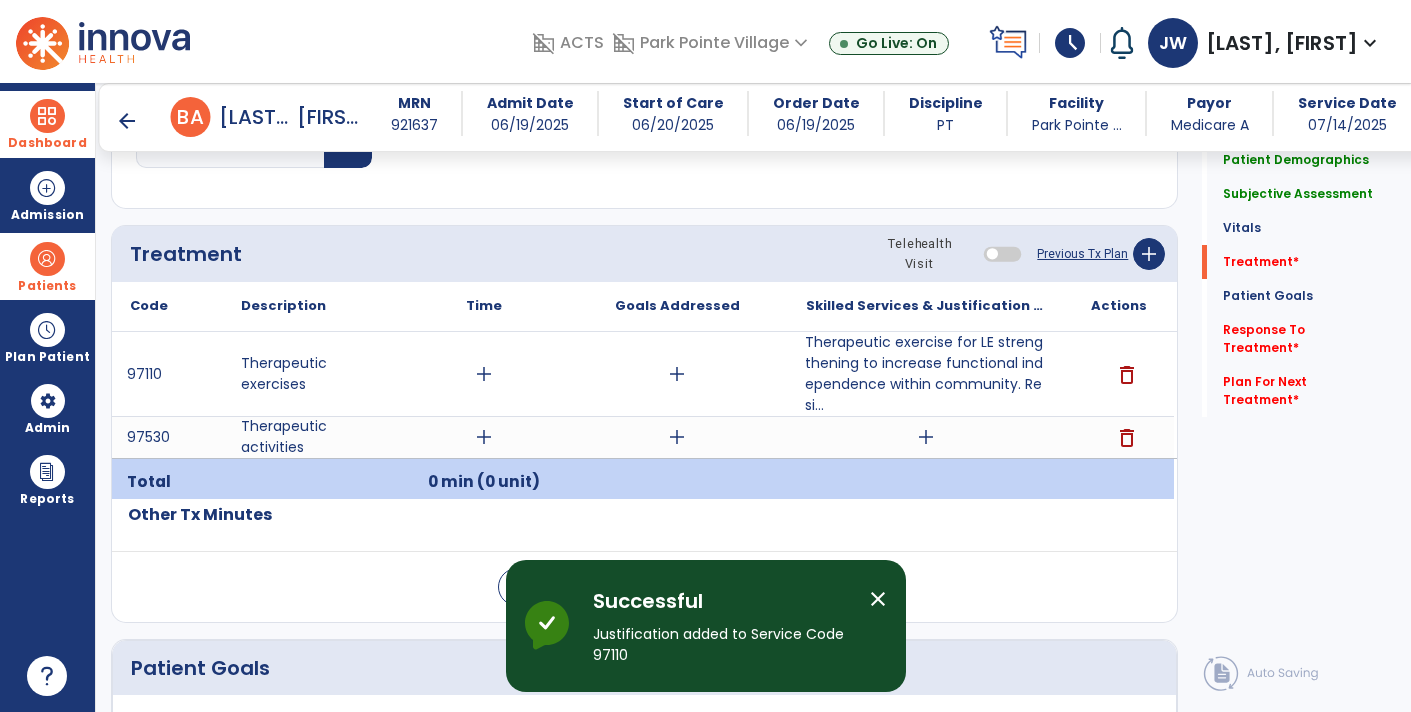 click on "arrow_back" at bounding box center (127, 121) 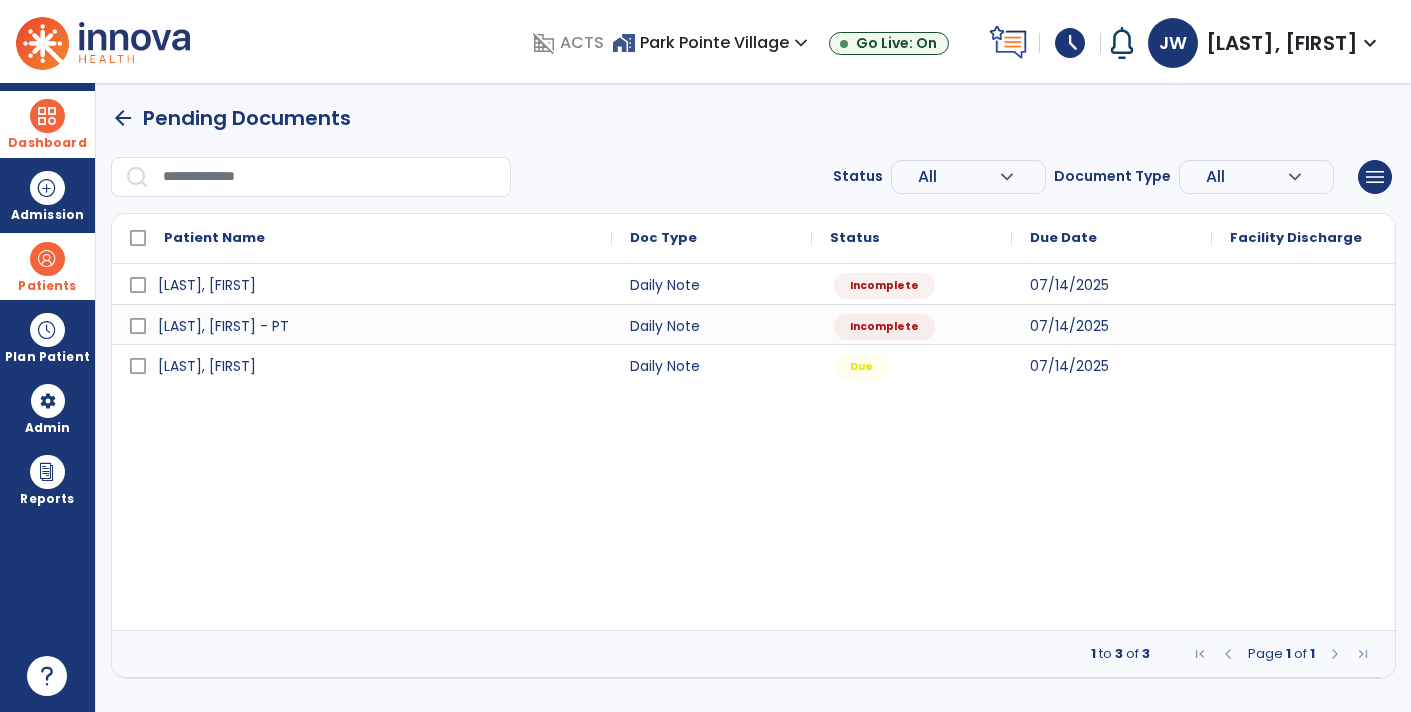 click on "Dashboard" at bounding box center [47, 143] 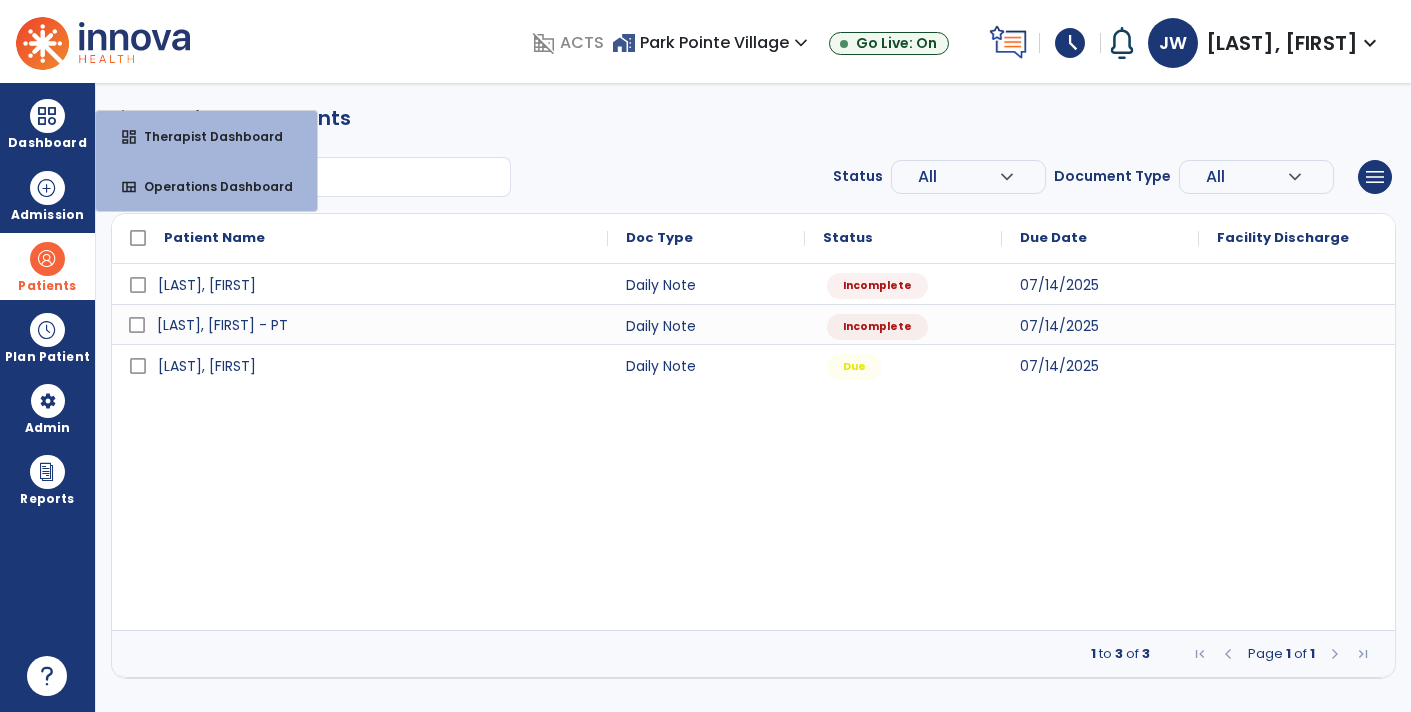 click on "[LAST], [FIRST] - PT" at bounding box center (374, 325) 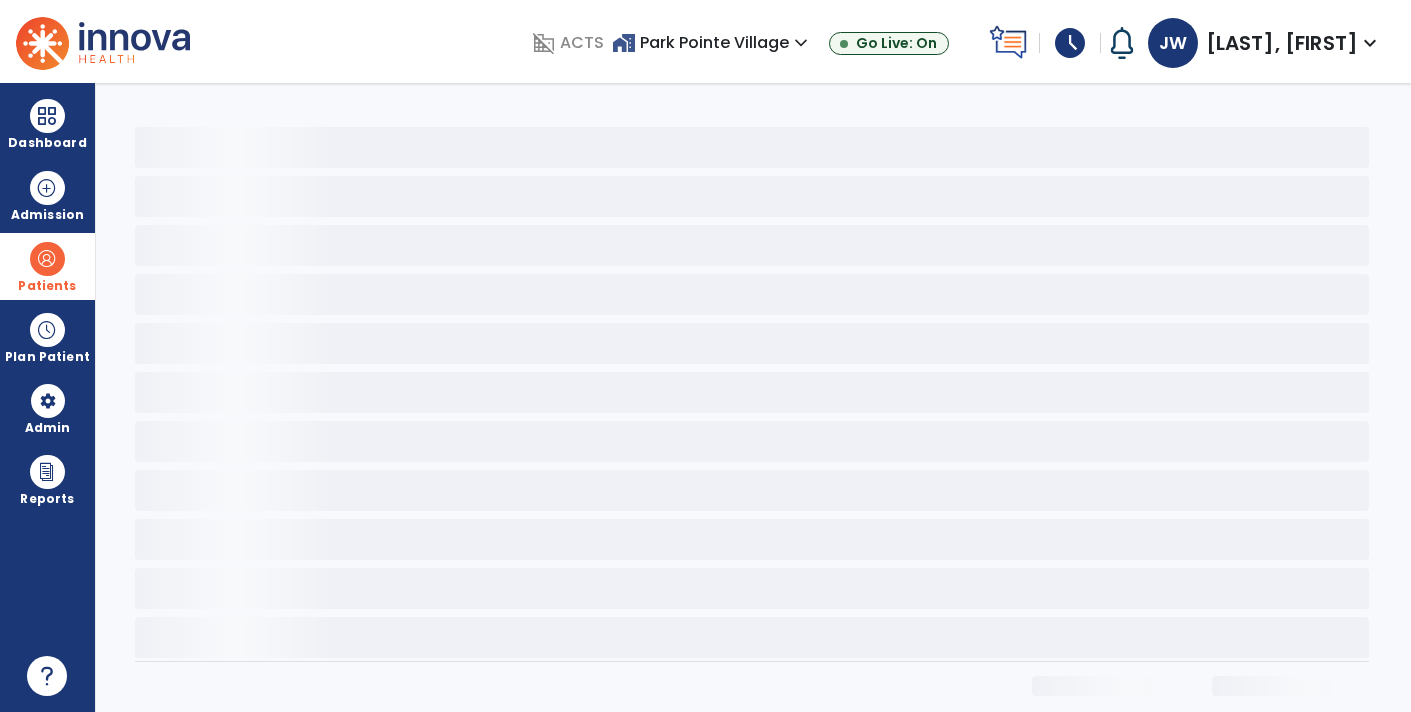 select on "*" 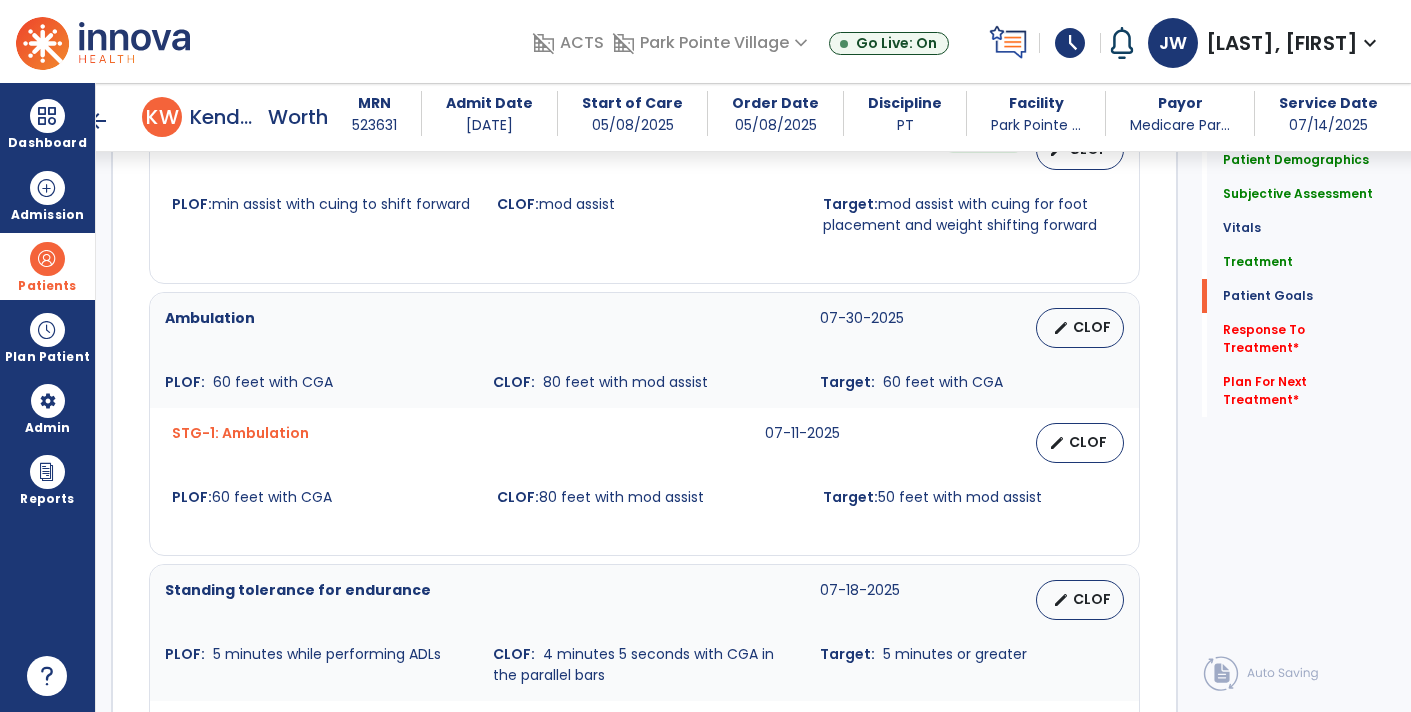 scroll, scrollTop: 2681, scrollLeft: 0, axis: vertical 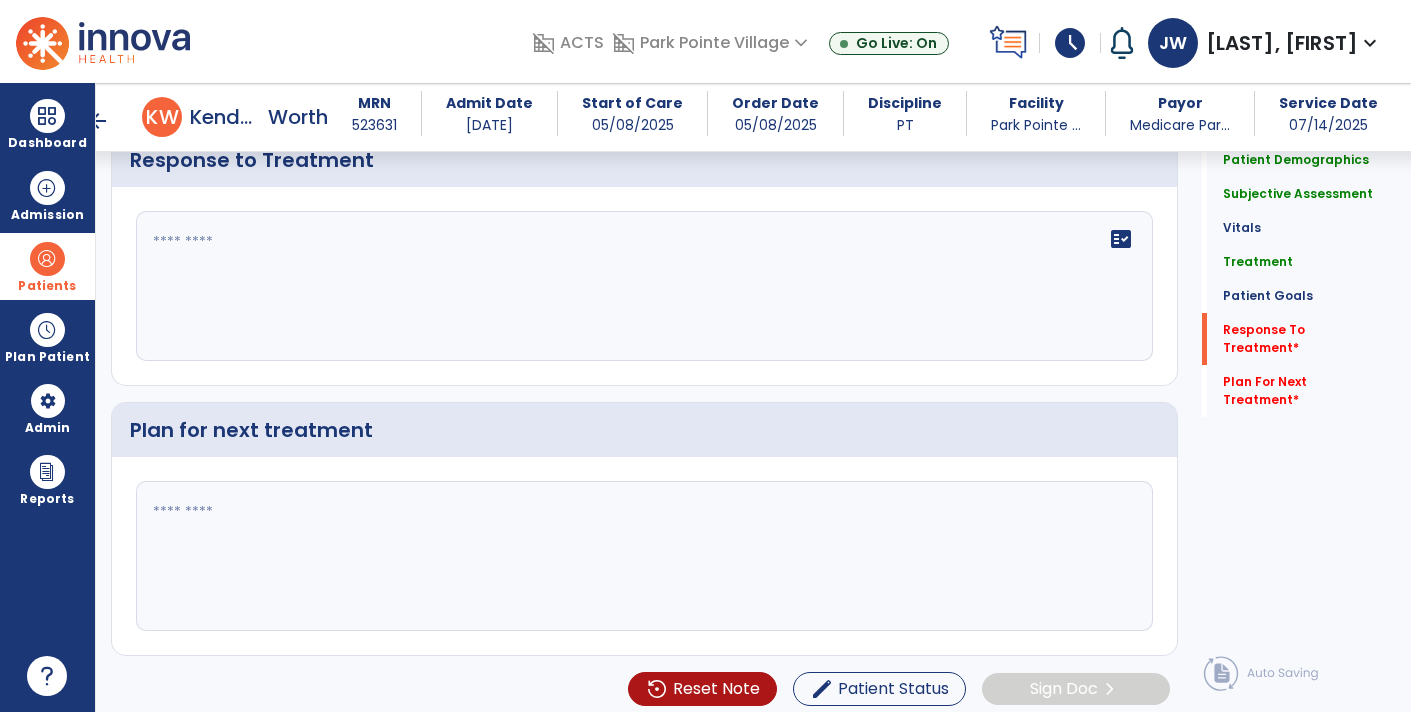click at bounding box center (47, 259) 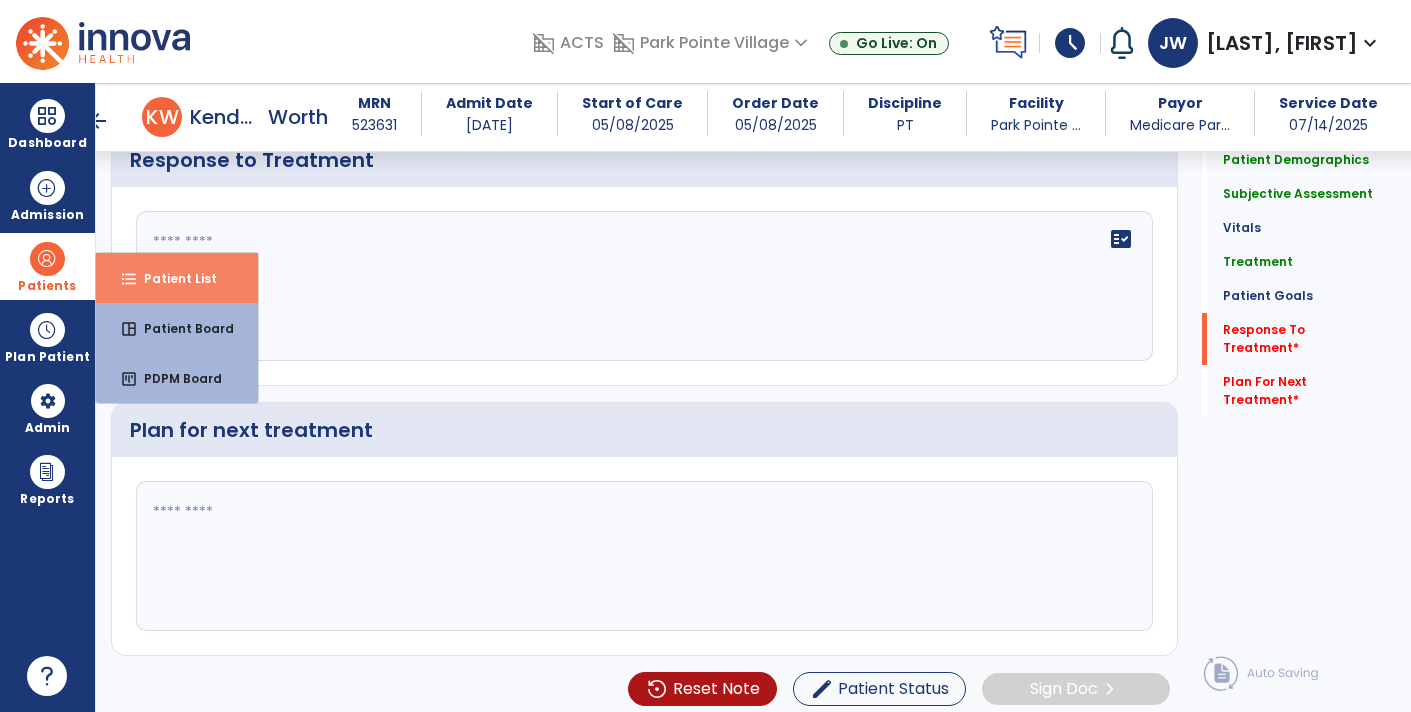 click on "Patient List" at bounding box center (172, 278) 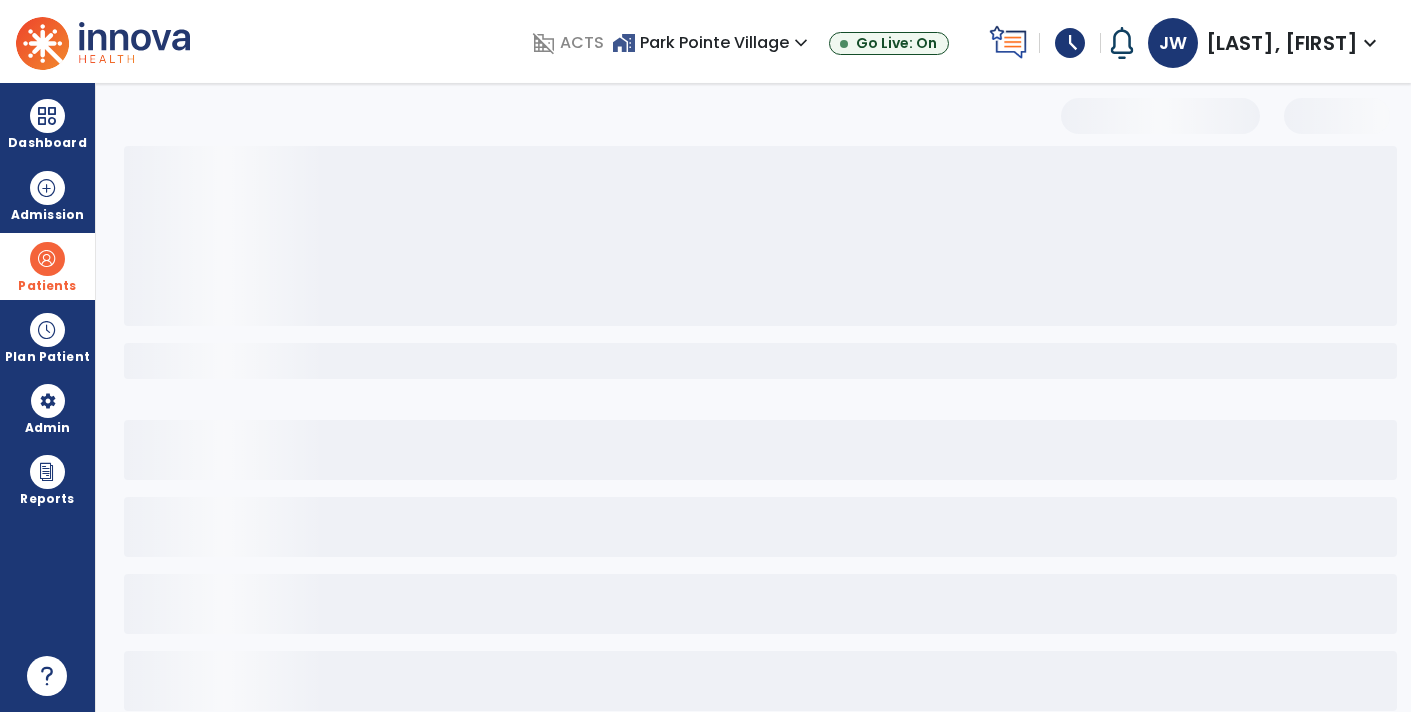 scroll, scrollTop: 0, scrollLeft: 0, axis: both 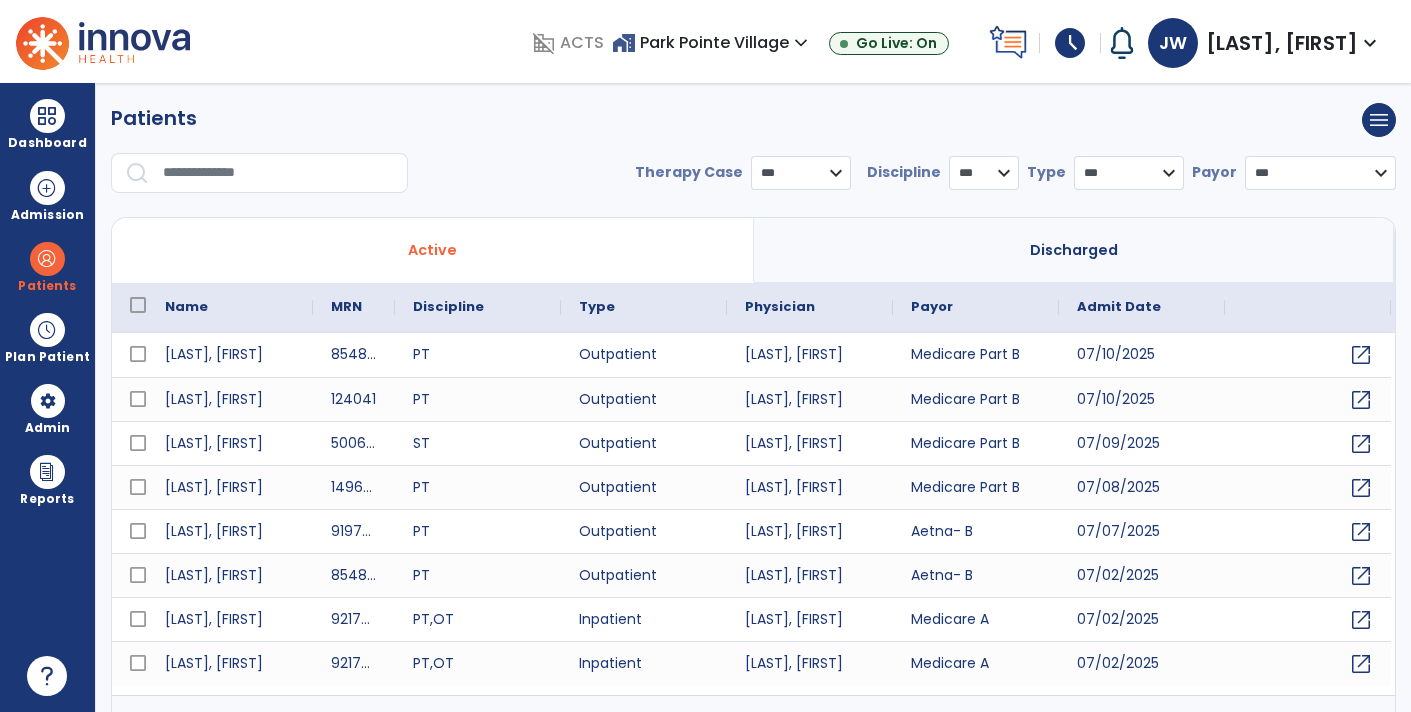 click at bounding box center (278, 173) 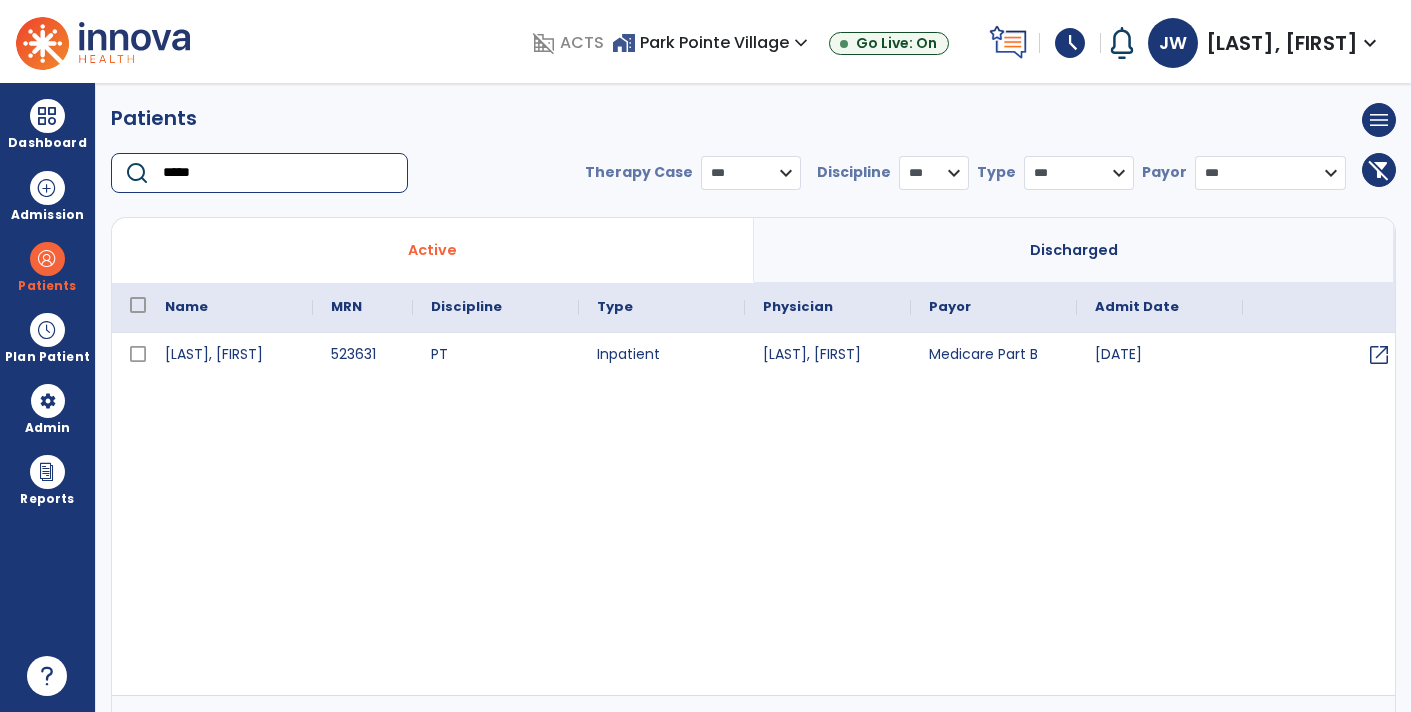 type on "*****" 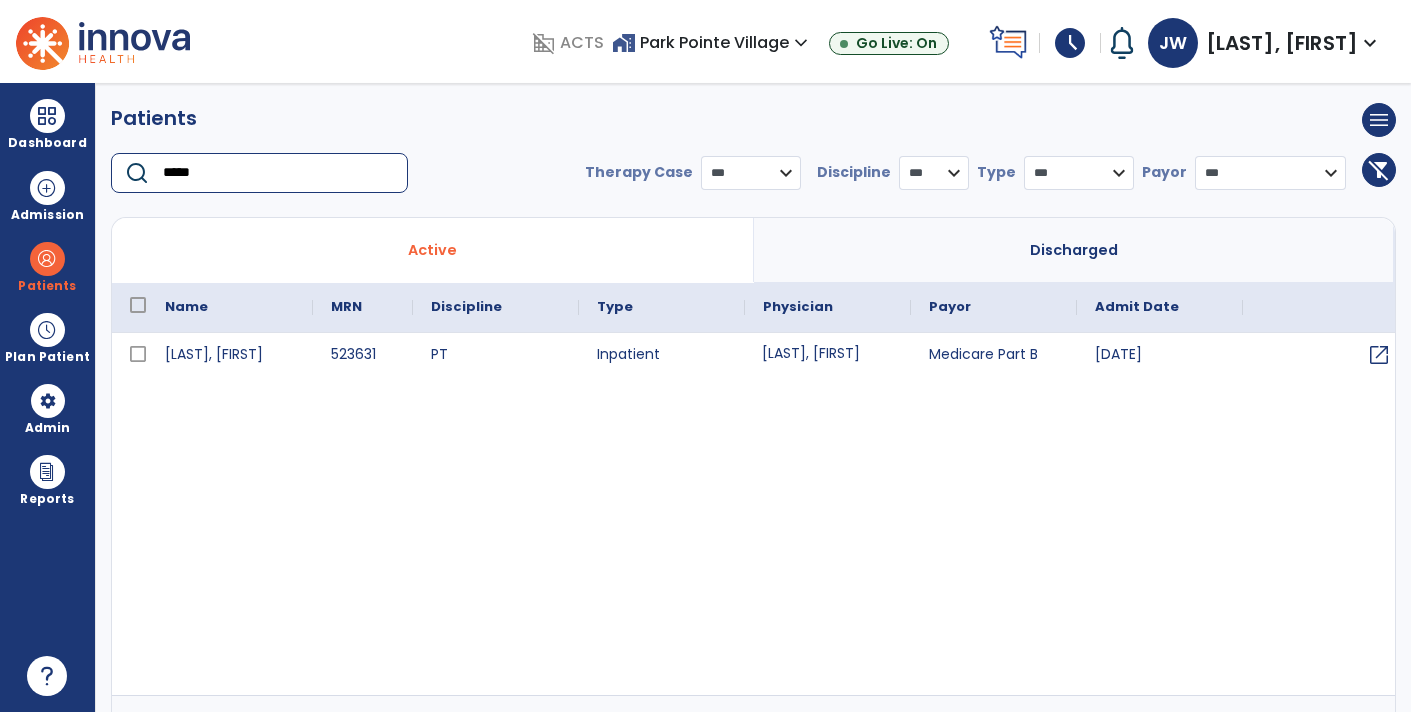 click on "[LAST], [FIRST]" at bounding box center [828, 355] 